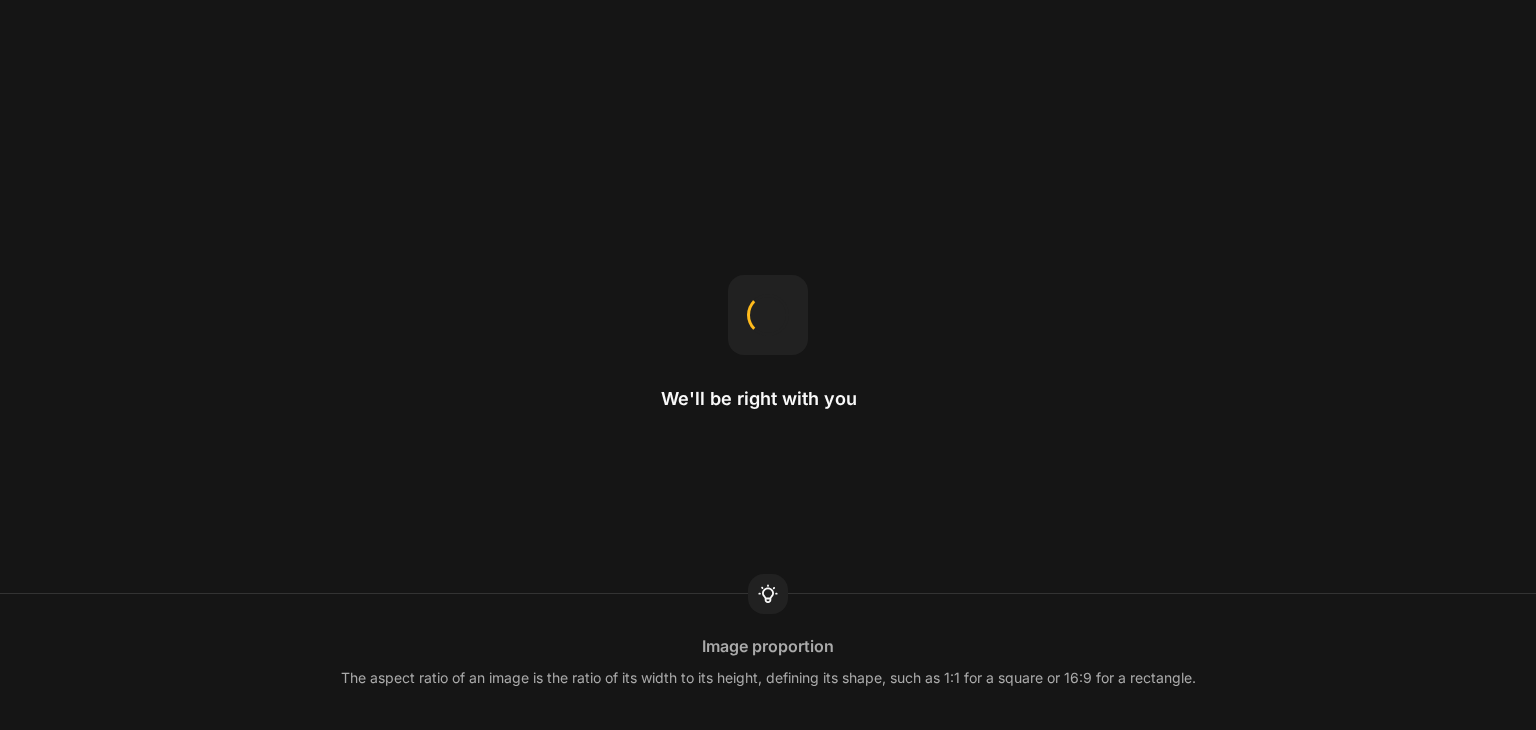 scroll, scrollTop: 0, scrollLeft: 0, axis: both 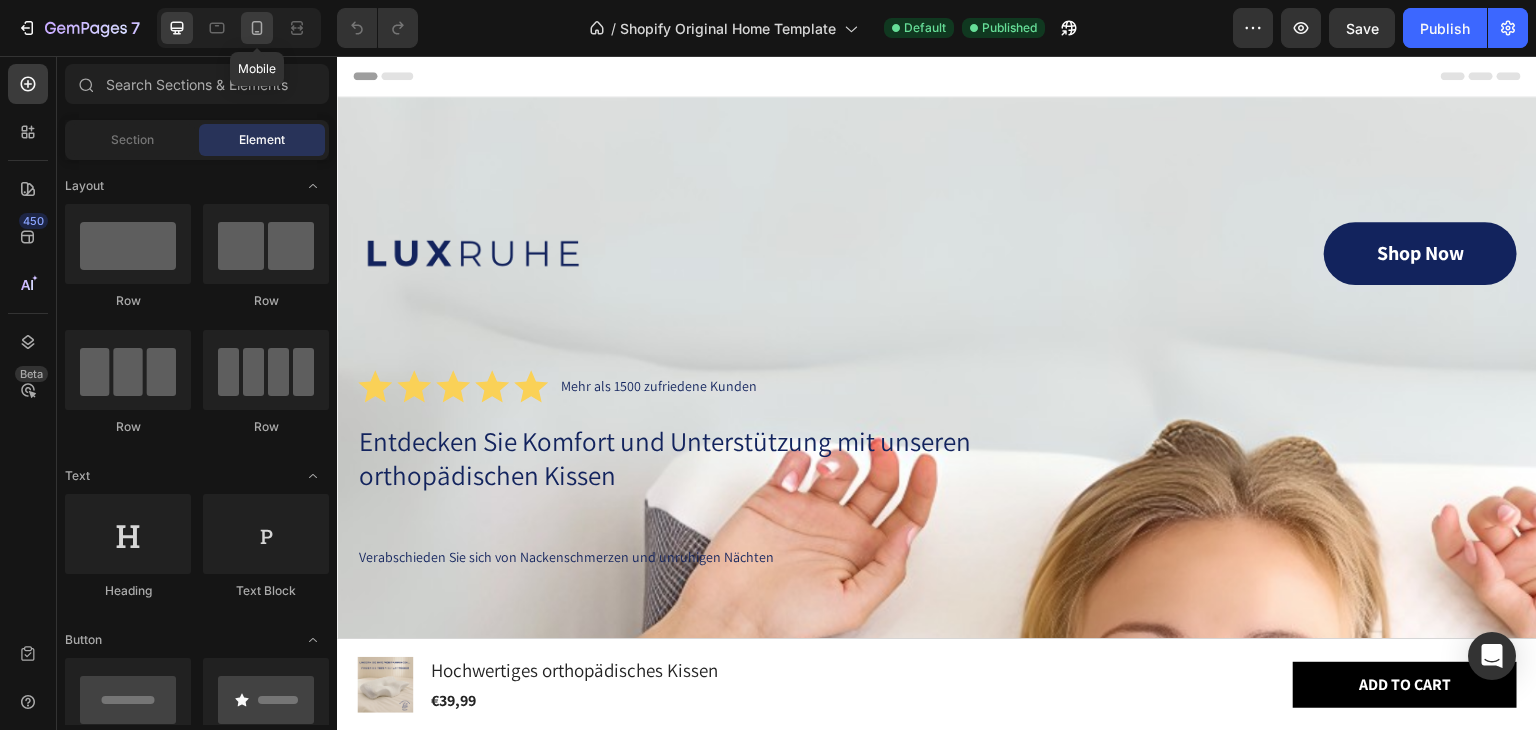 click 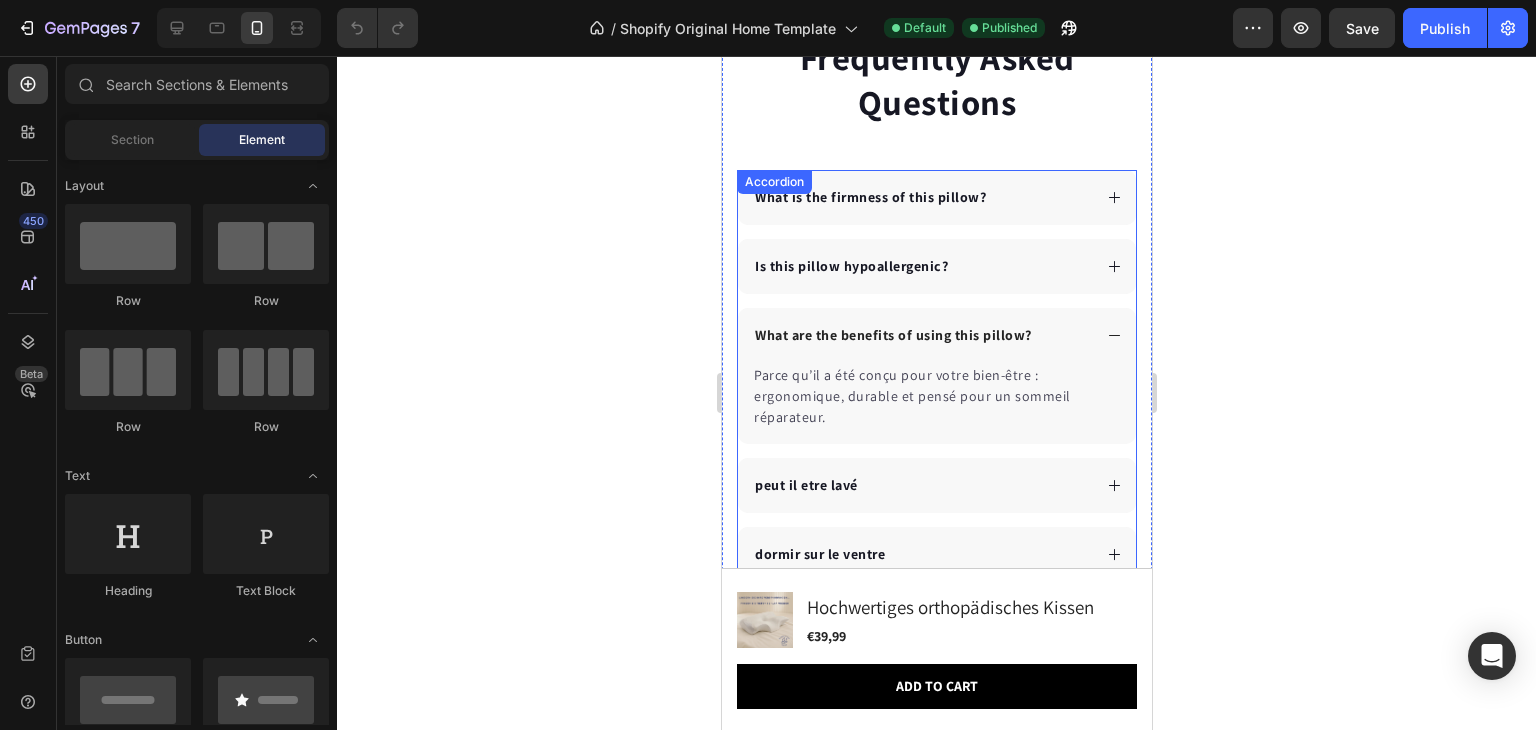 scroll, scrollTop: 6687, scrollLeft: 0, axis: vertical 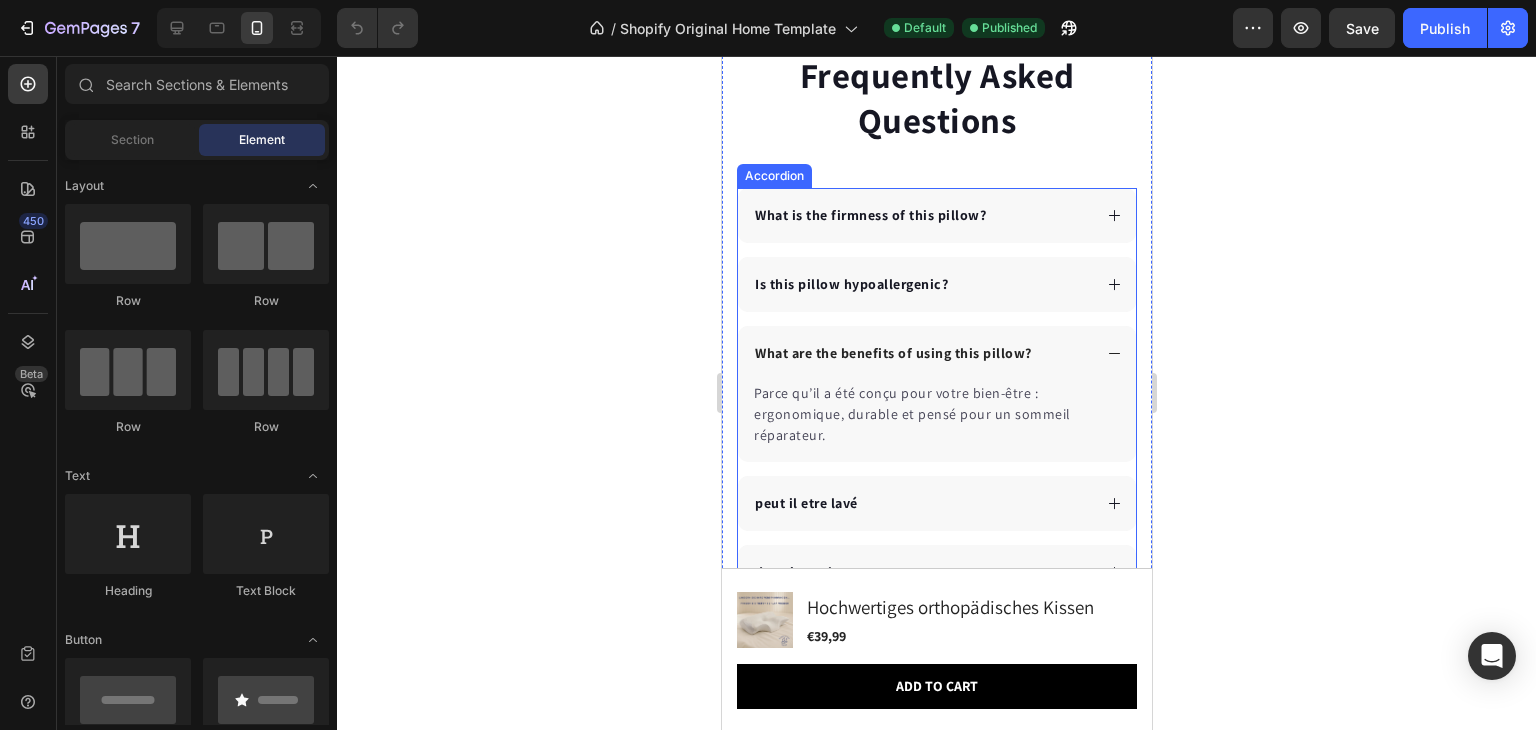 click on "What is the firmness of this pillow?" at bounding box center [920, 215] 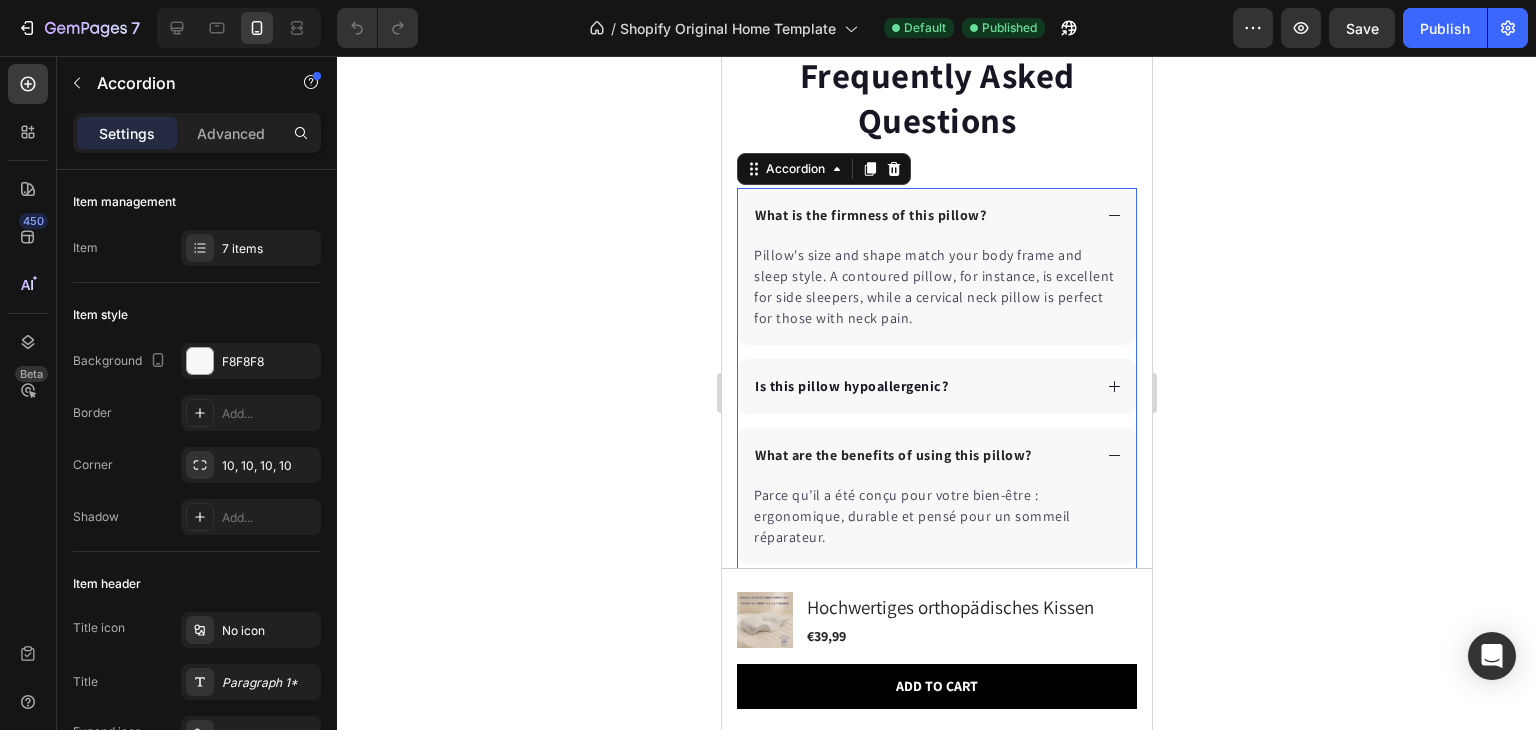 click on "What is the firmness of this pillow?" at bounding box center (869, 215) 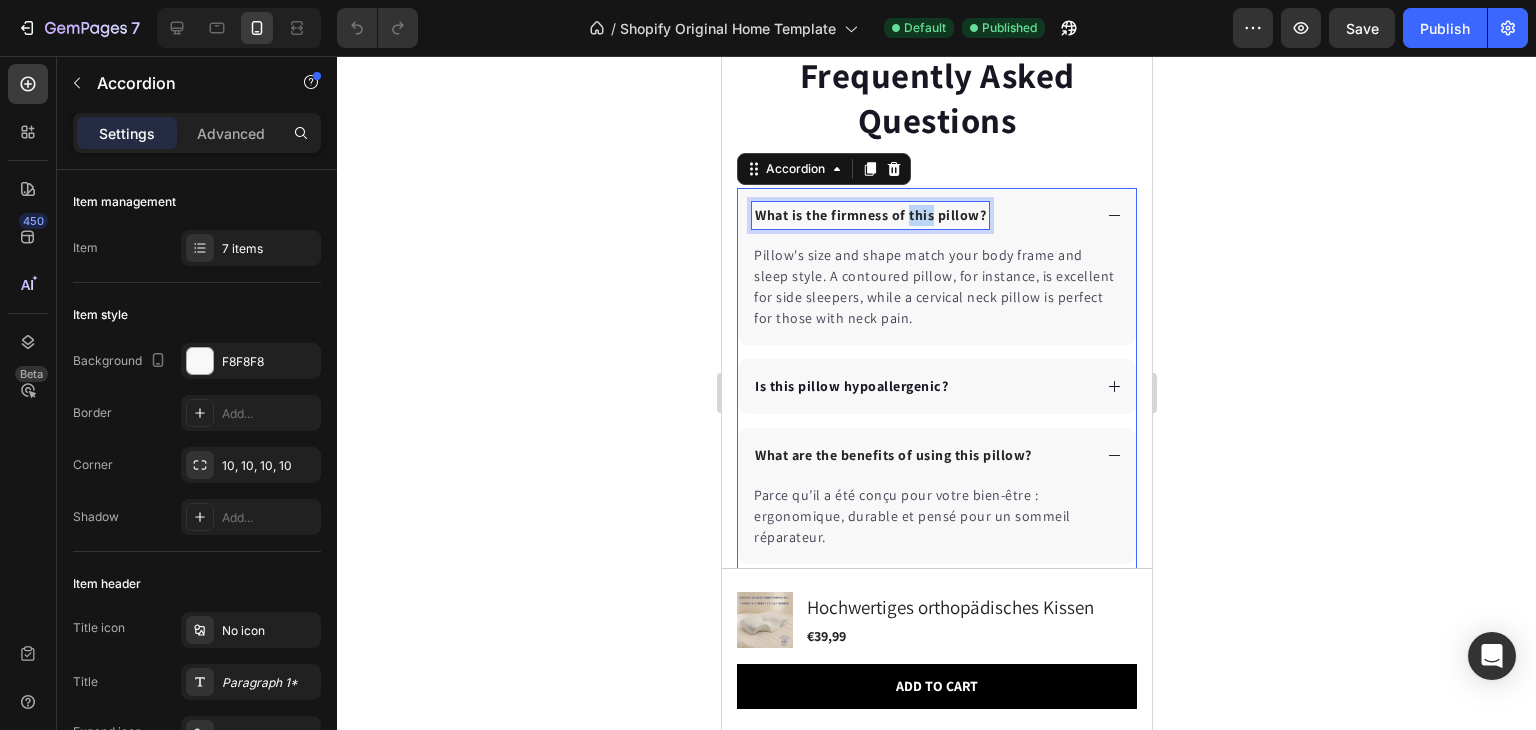 click on "What is the firmness of this pillow?" at bounding box center [869, 215] 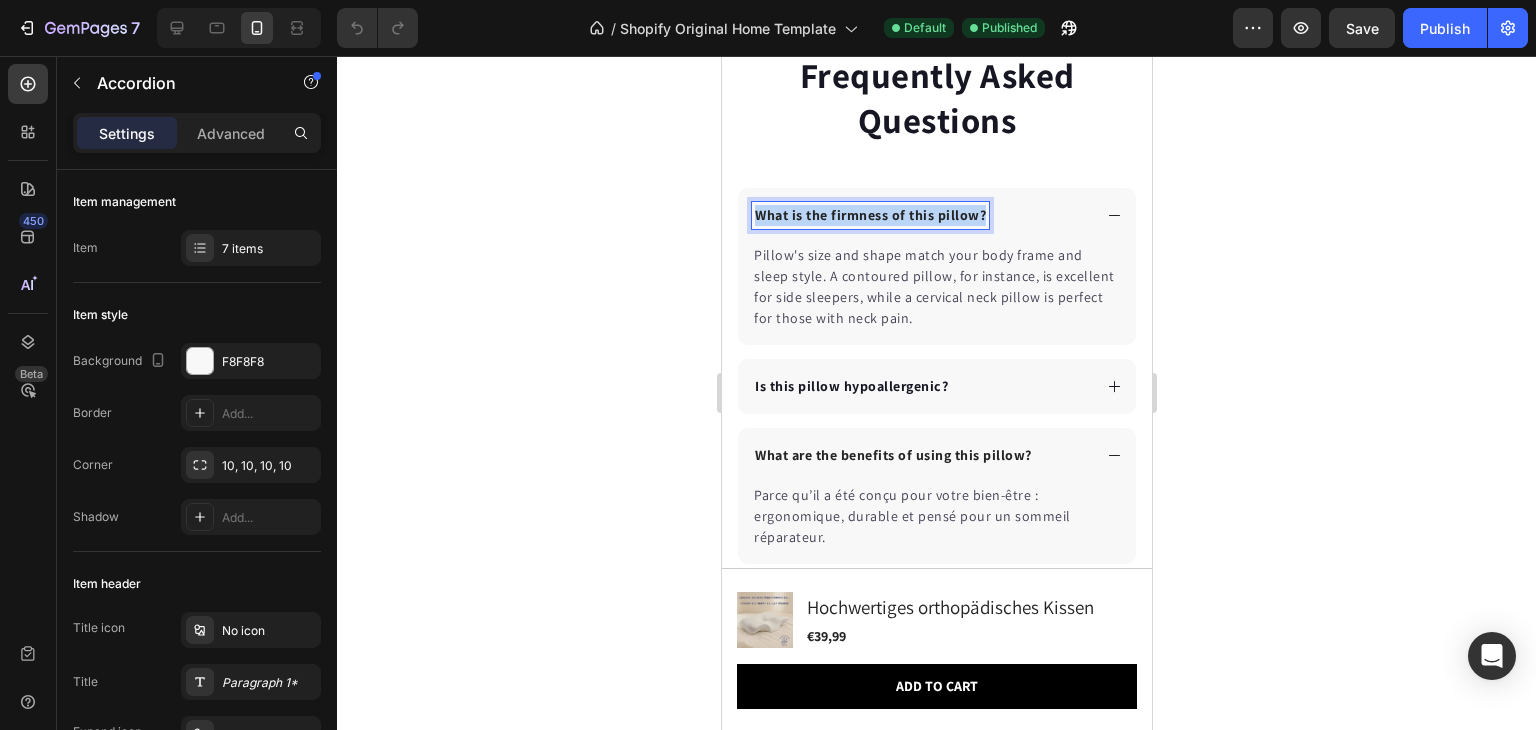 click on "What is the firmness of this pillow?" at bounding box center (869, 215) 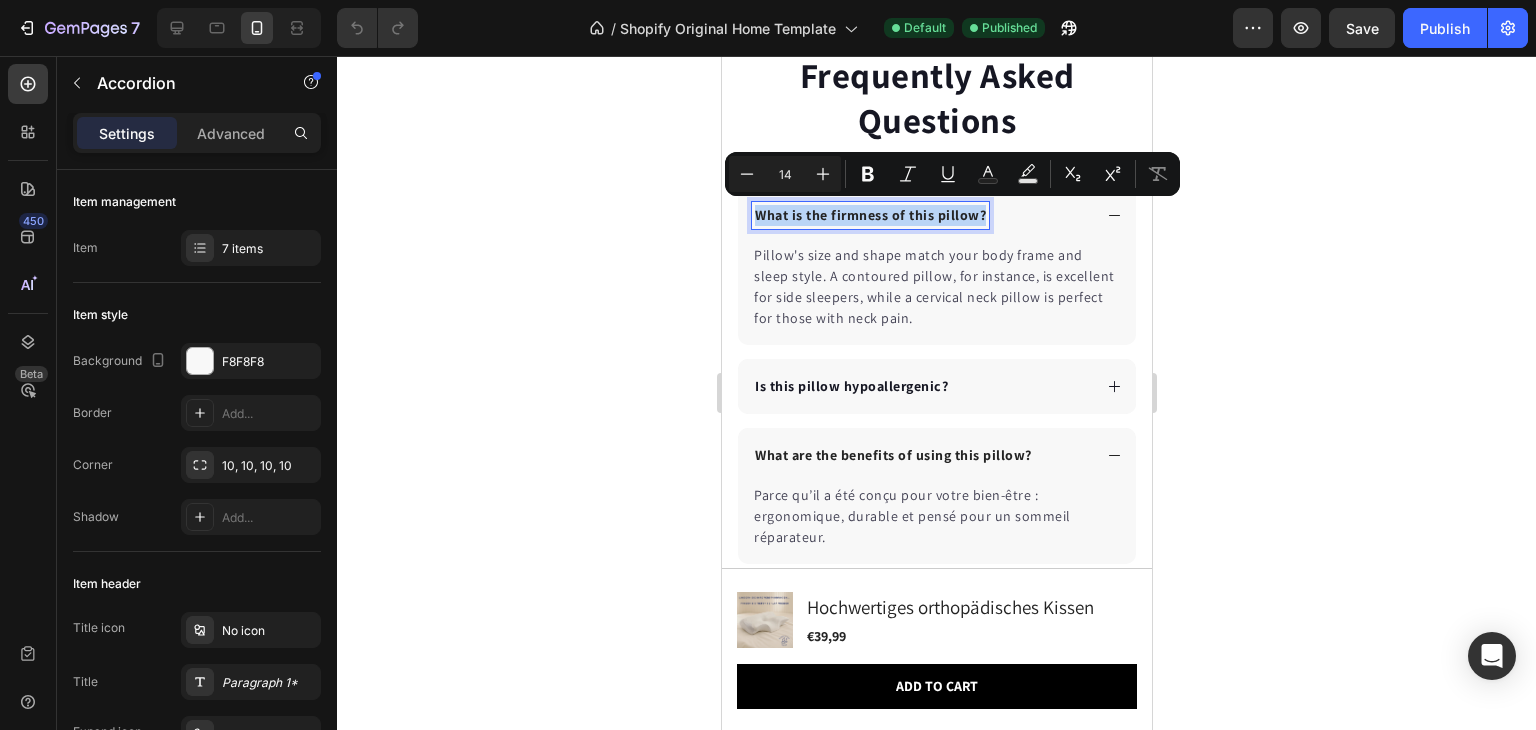 copy on "What is the firmness of this pillow?" 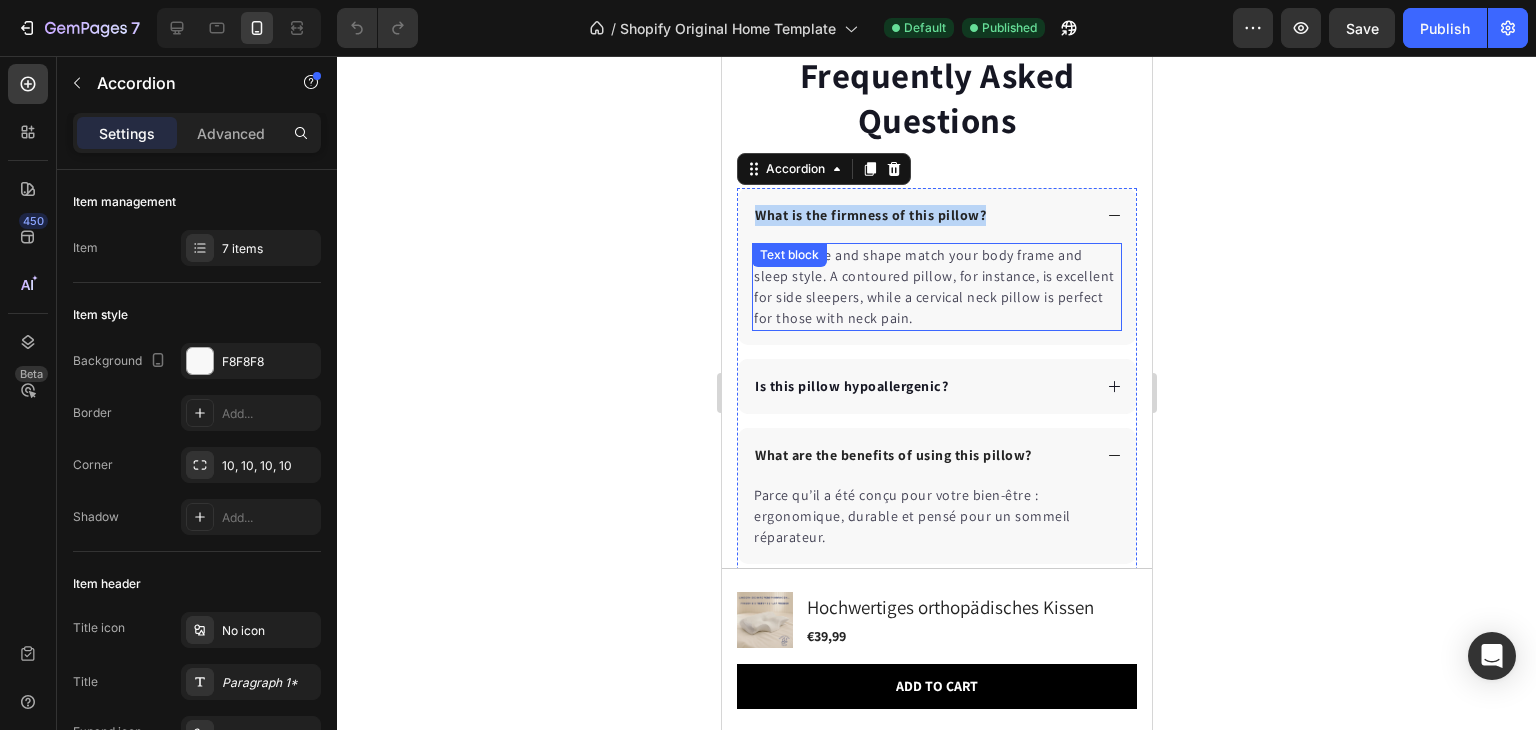click on "Pillow's size and shape match your body frame and sleep style. A contoured pillow, for instance, is excellent for side sleepers, while a cervical neck pillow is perfect for those with neck pain." at bounding box center (936, 287) 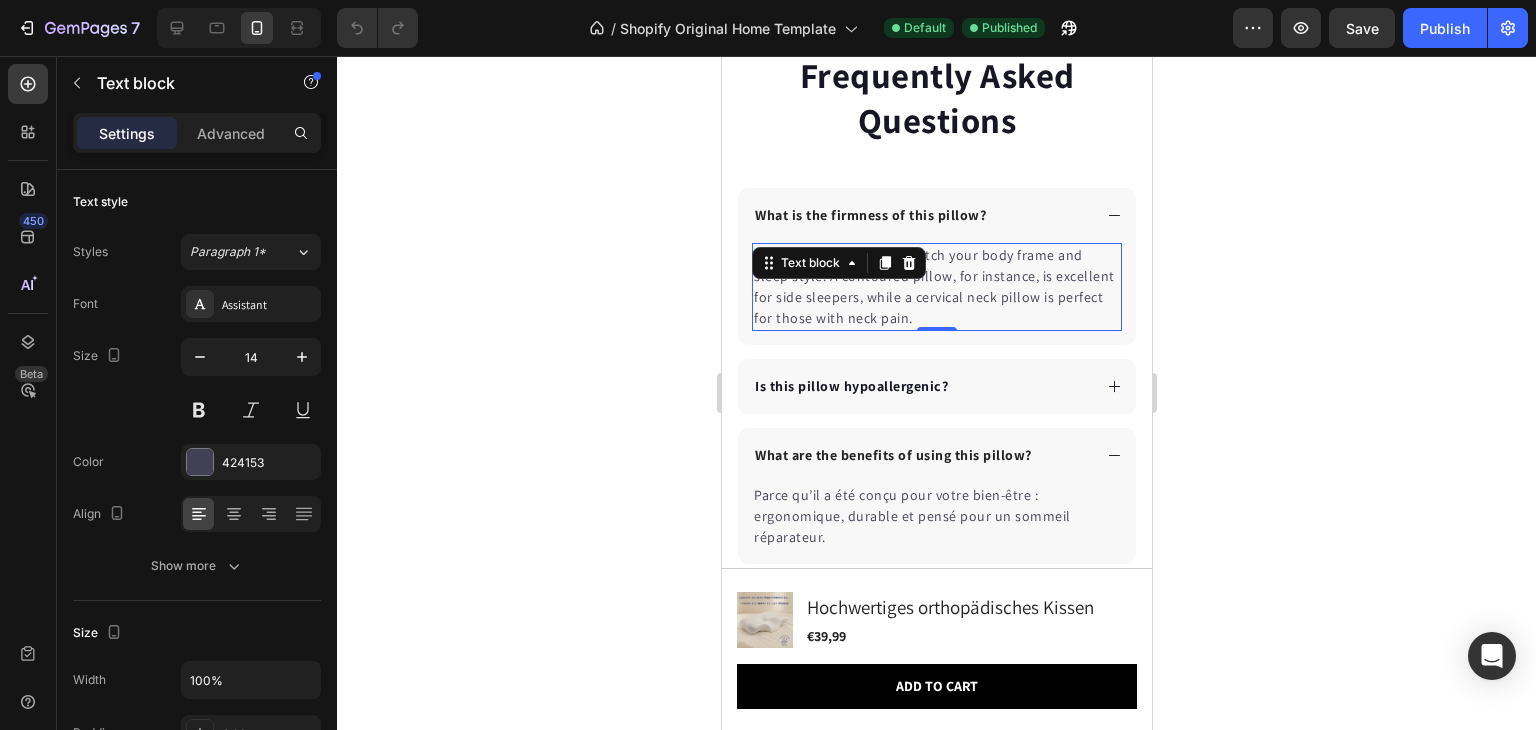 click on "Pillow's size and shape match your body frame and sleep style. A contoured pillow, for instance, is excellent for side sleepers, while a cervical neck pillow is perfect for those with neck pain." at bounding box center (936, 287) 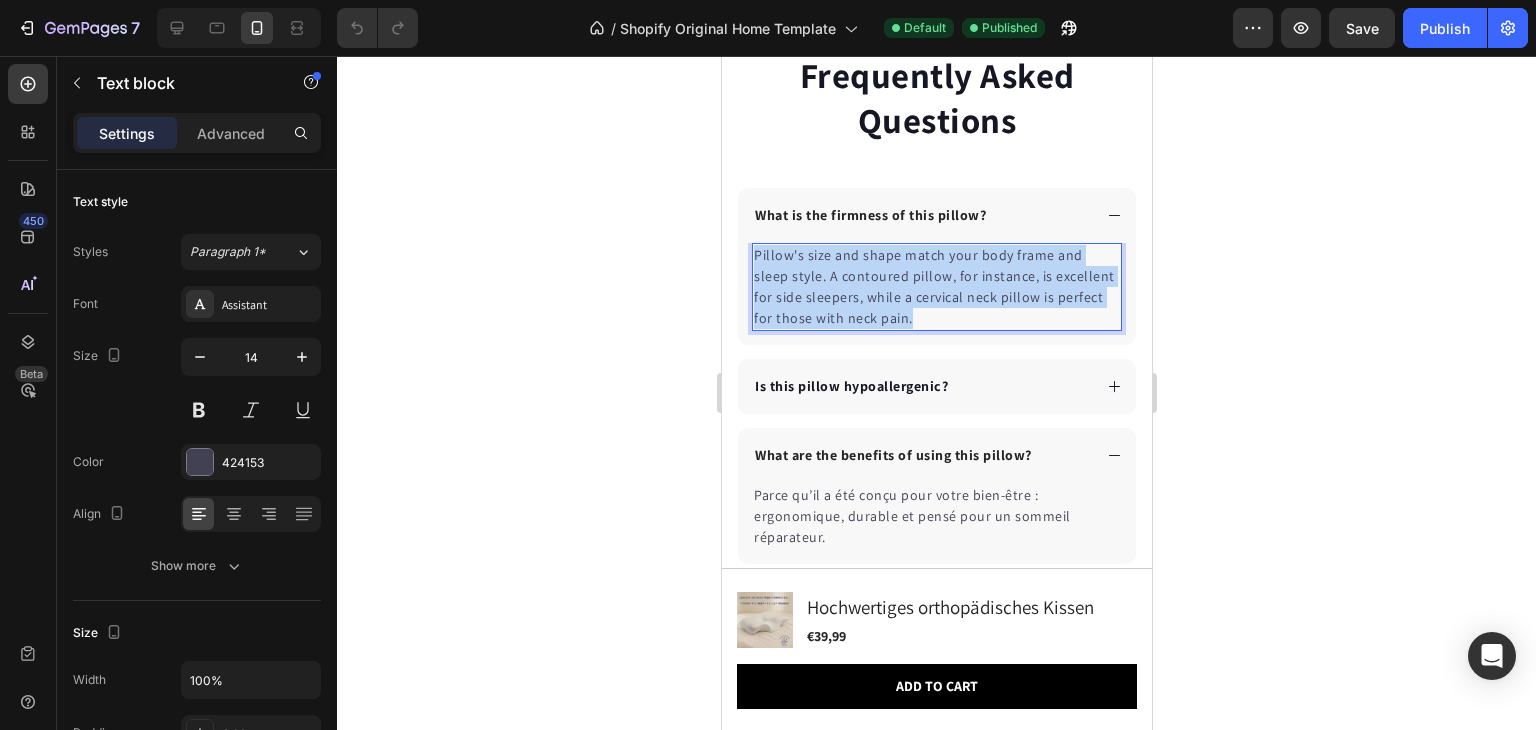 click on "Pillow's size and shape match your body frame and sleep style. A contoured pillow, for instance, is excellent for side sleepers, while a cervical neck pillow is perfect for those with neck pain." at bounding box center [936, 287] 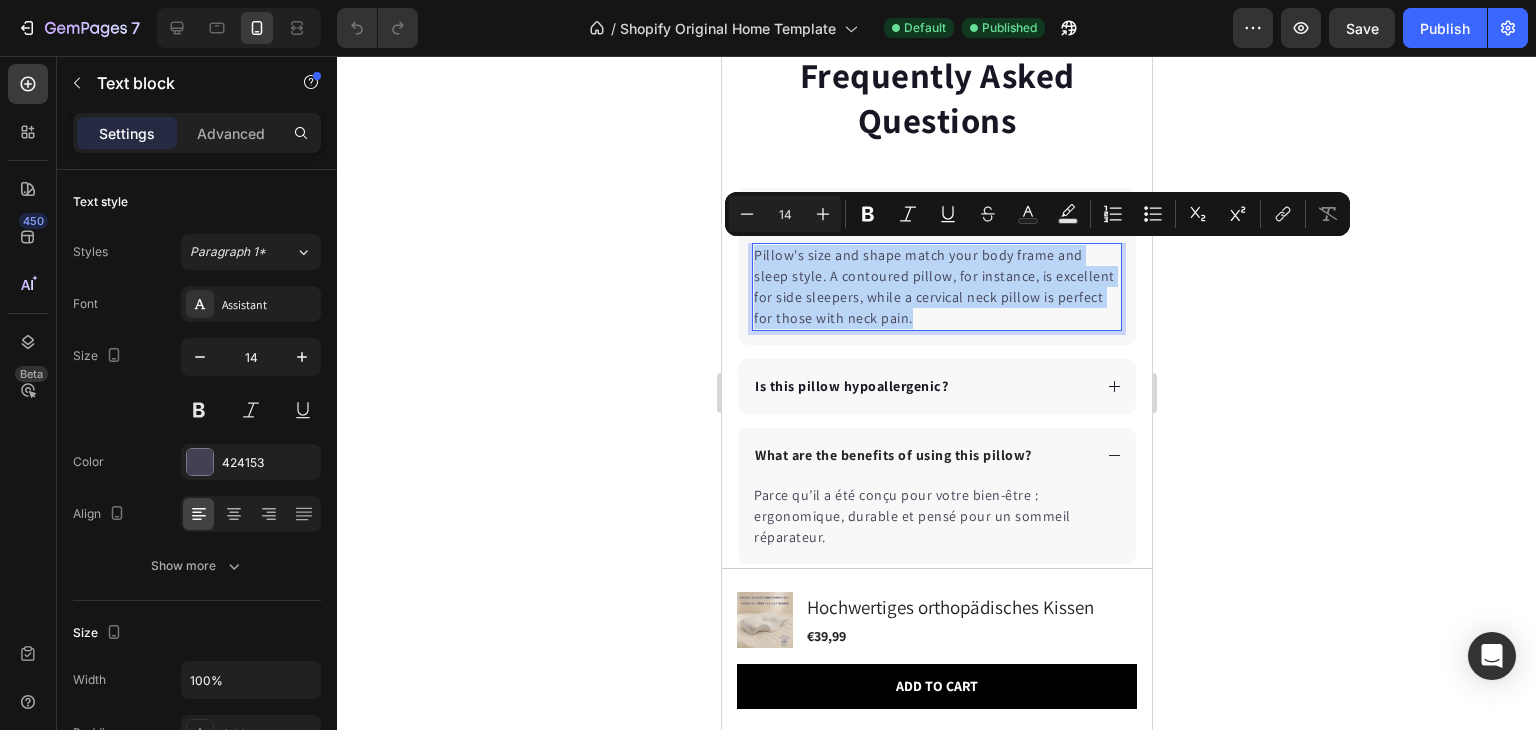 copy on "Pillow's size and shape match your body frame and sleep style. A contoured pillow, for instance, is excellent for side sleepers, while a cervical neck pillow is perfect for those with neck pain." 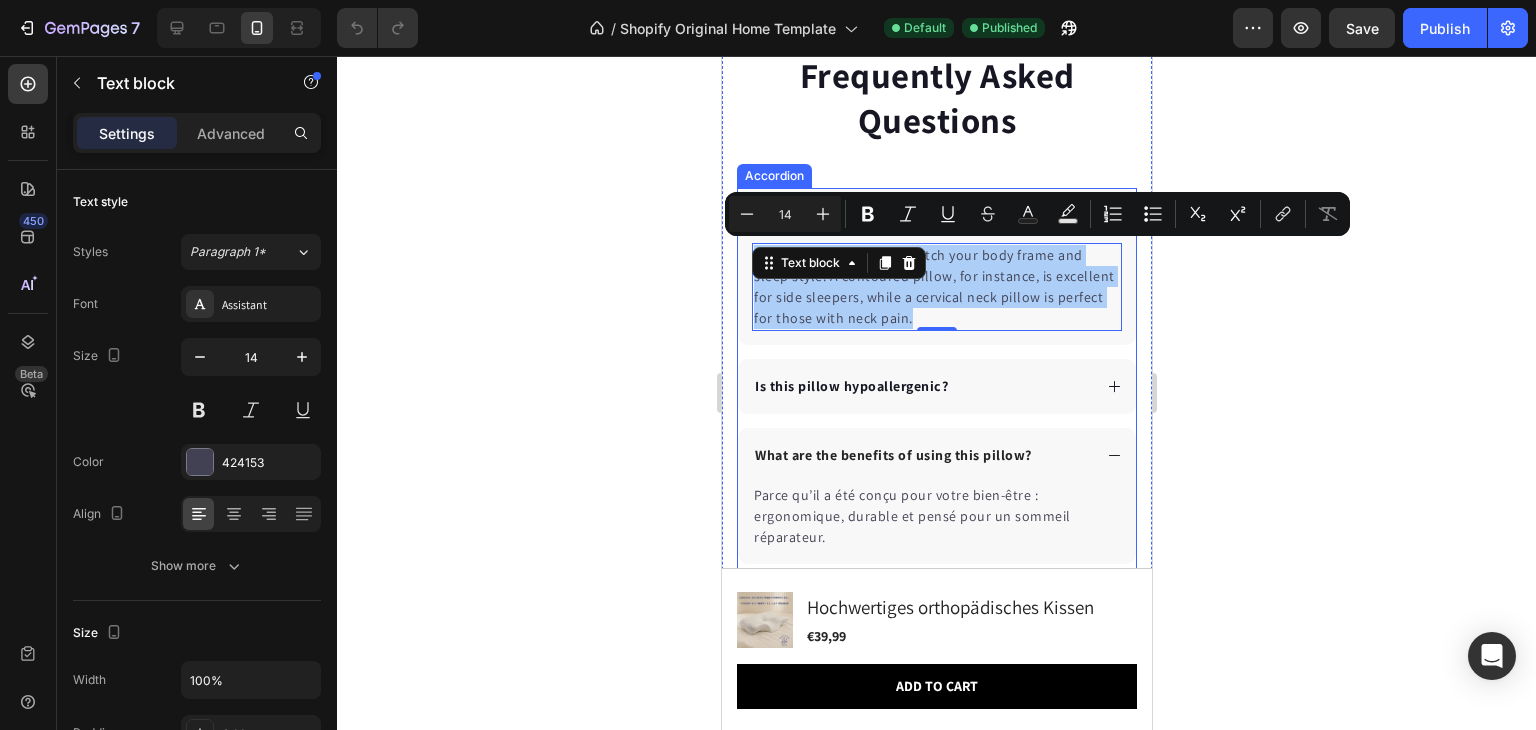 click 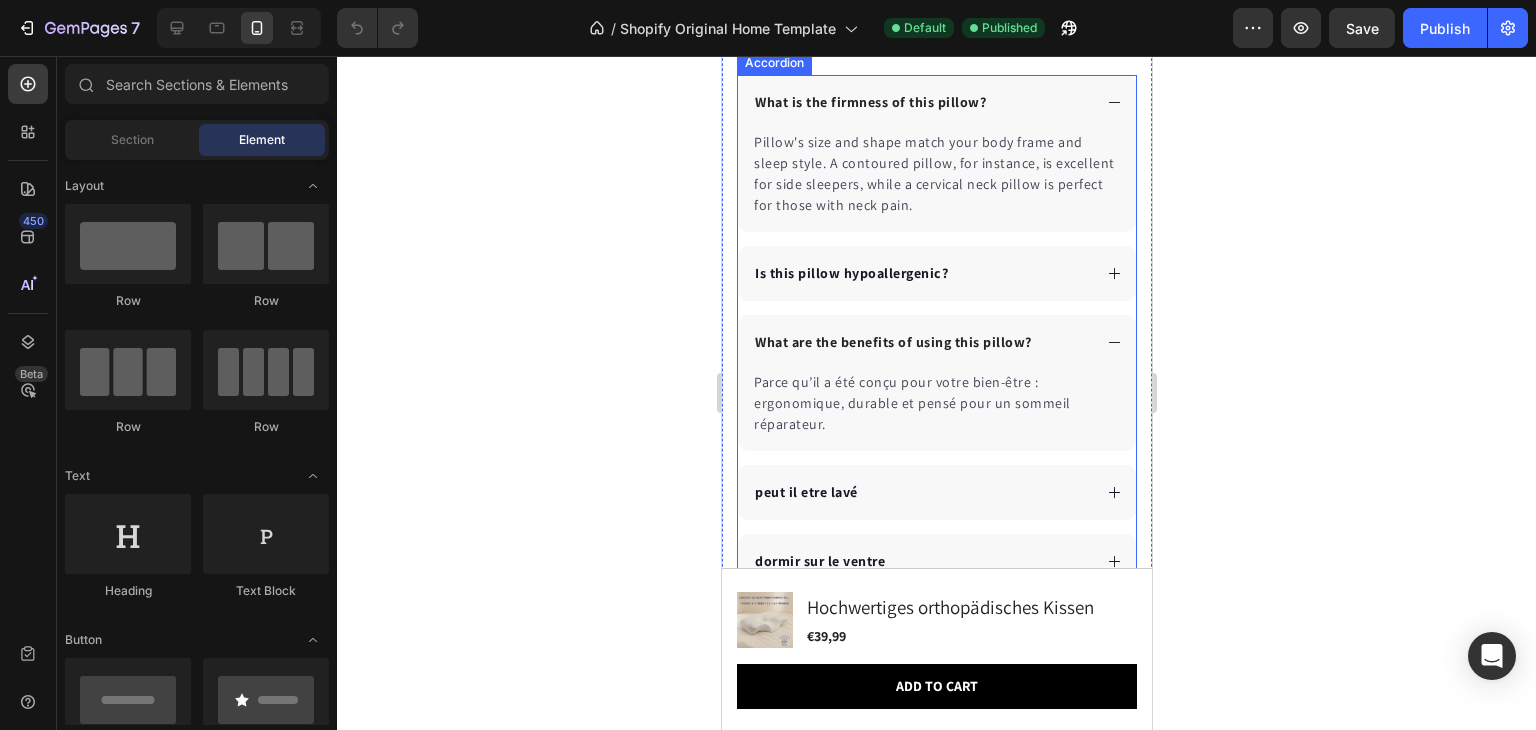 scroll, scrollTop: 6851, scrollLeft: 0, axis: vertical 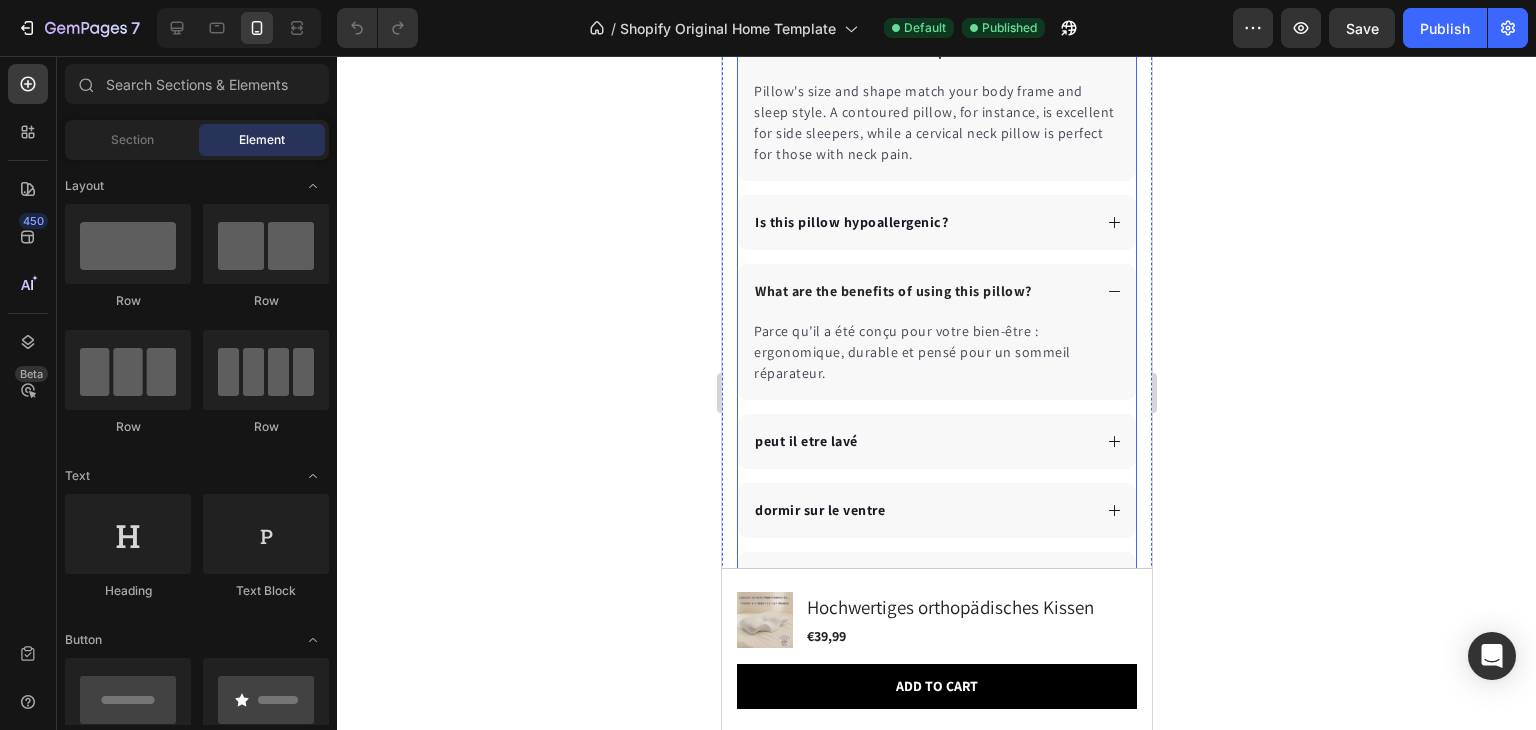 click 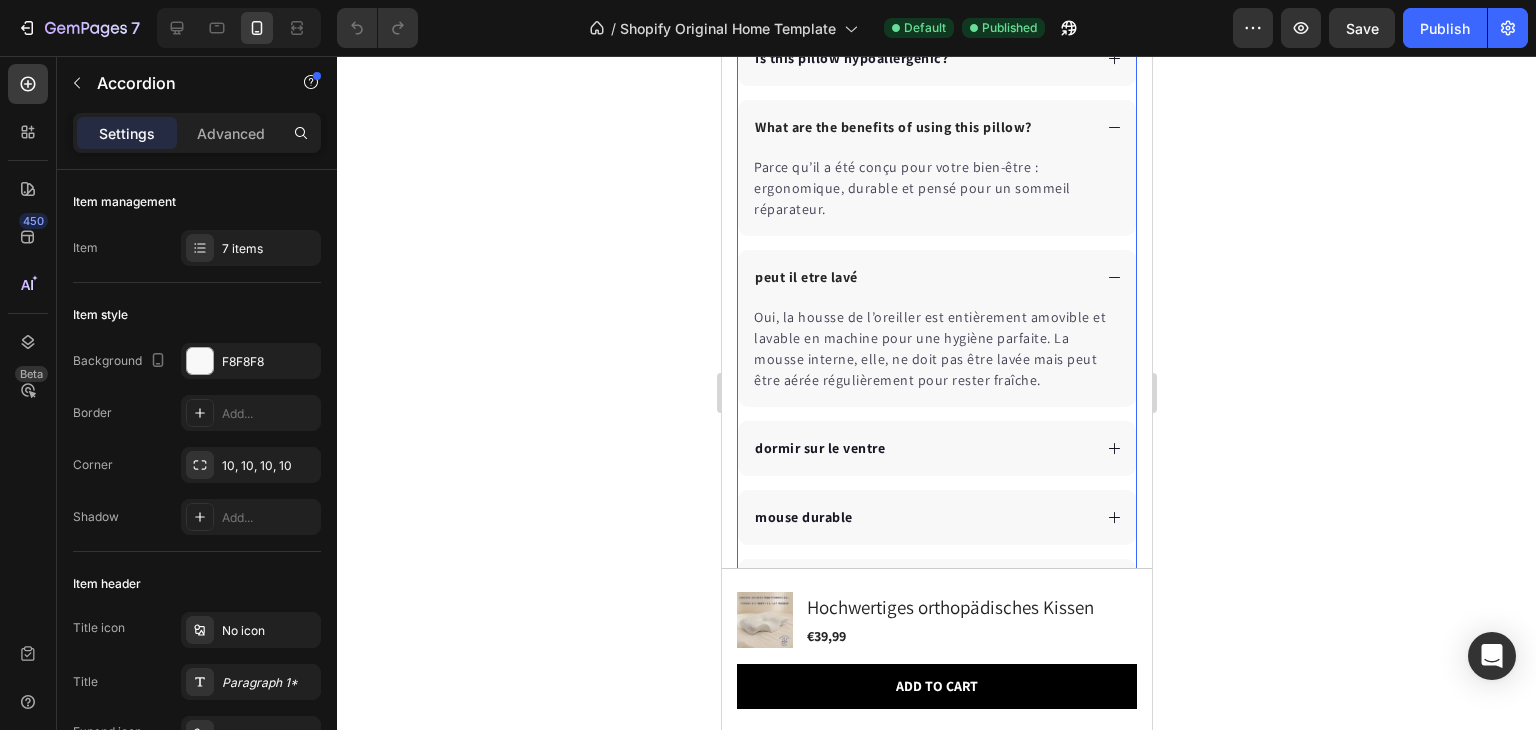 scroll, scrollTop: 7179, scrollLeft: 0, axis: vertical 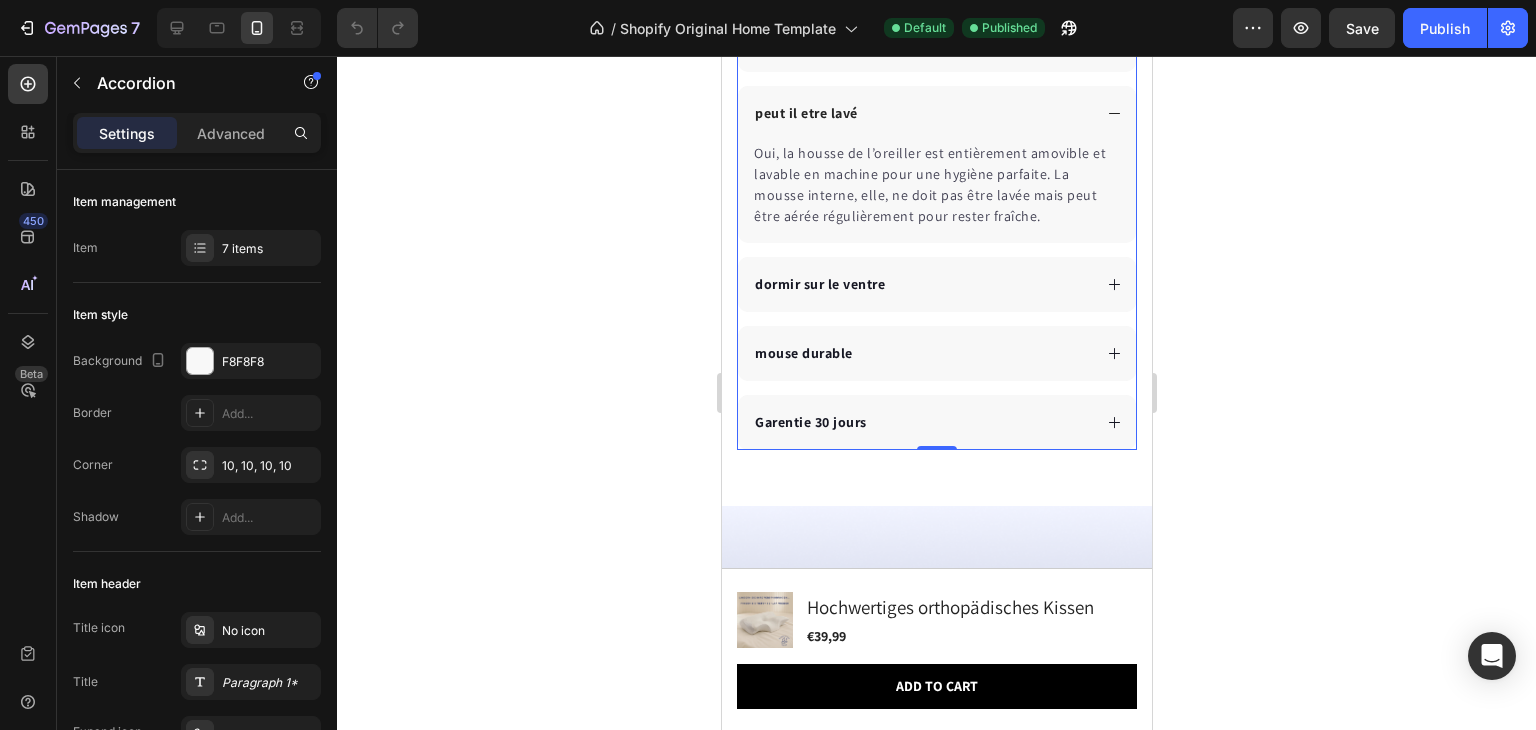 click on "mouse durable" at bounding box center [920, 353] 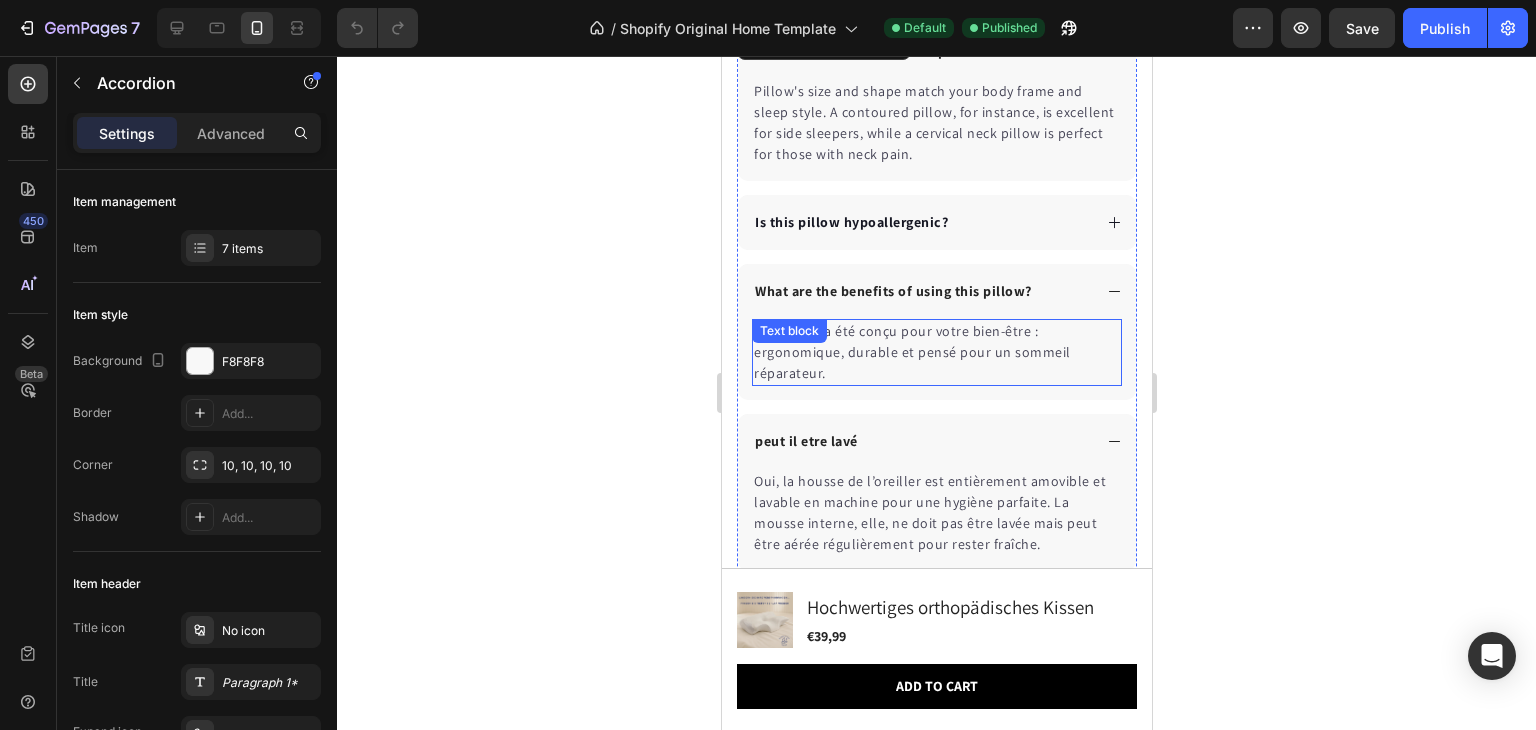 scroll, scrollTop: 6687, scrollLeft: 0, axis: vertical 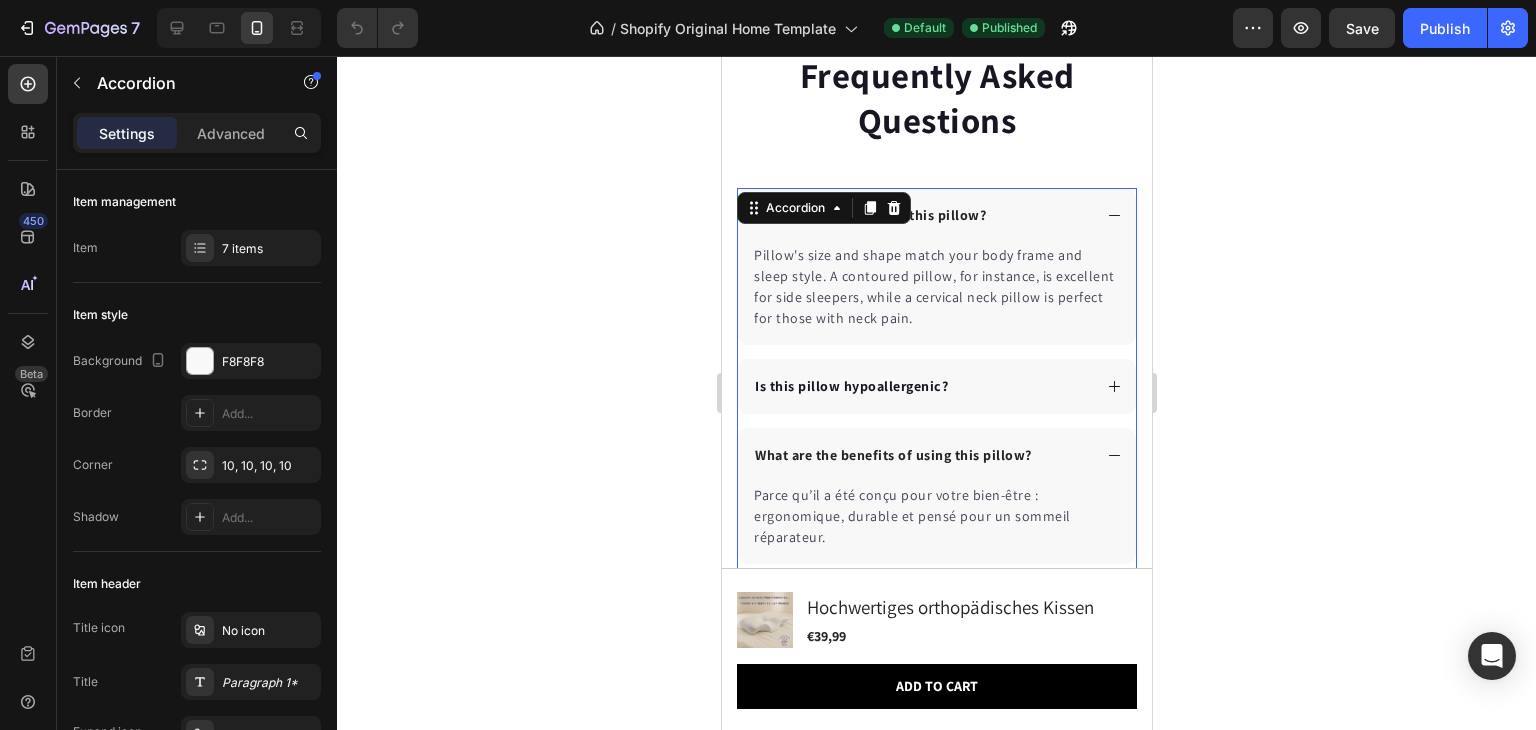 click 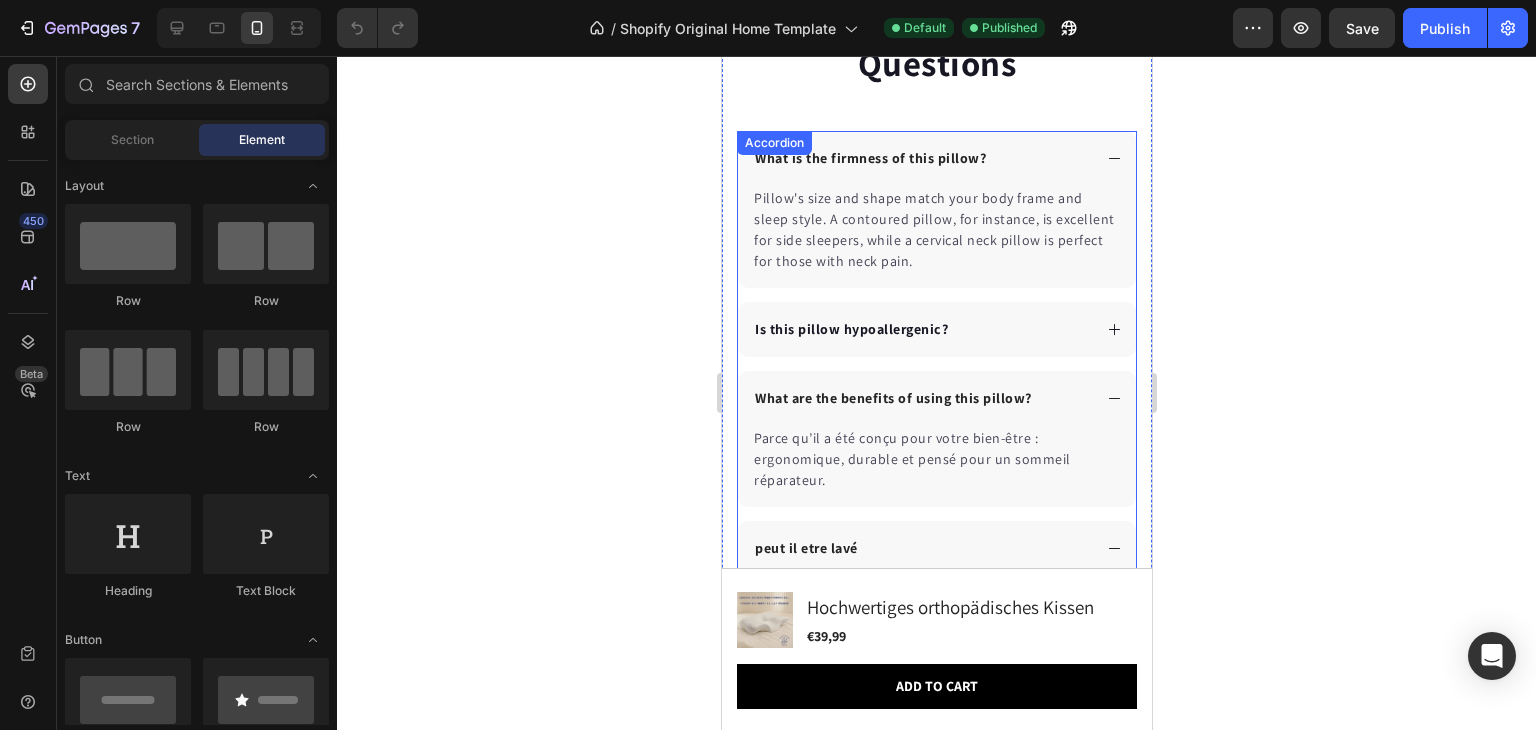 scroll, scrollTop: 6687, scrollLeft: 0, axis: vertical 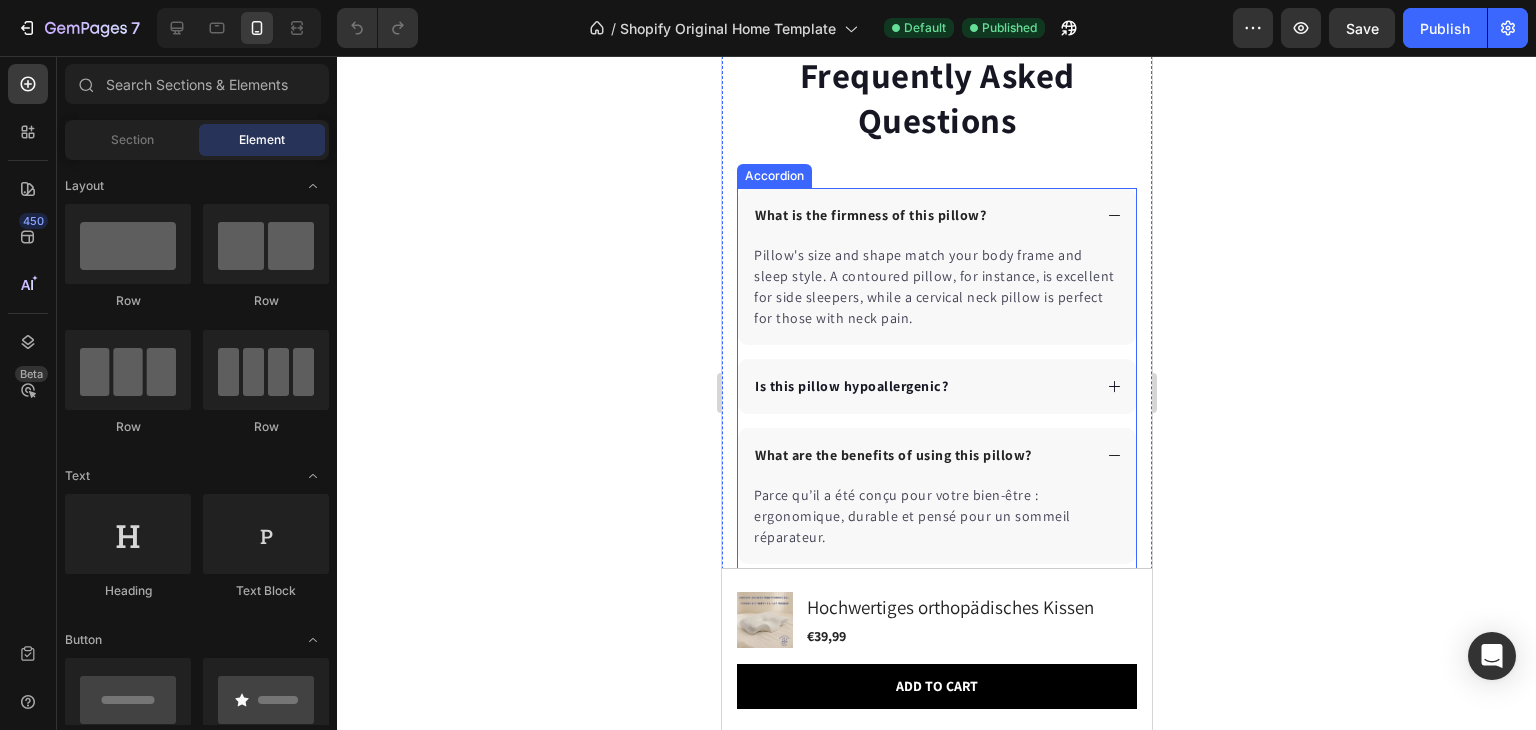 click on "What is the firmness of this pillow?" at bounding box center (869, 215) 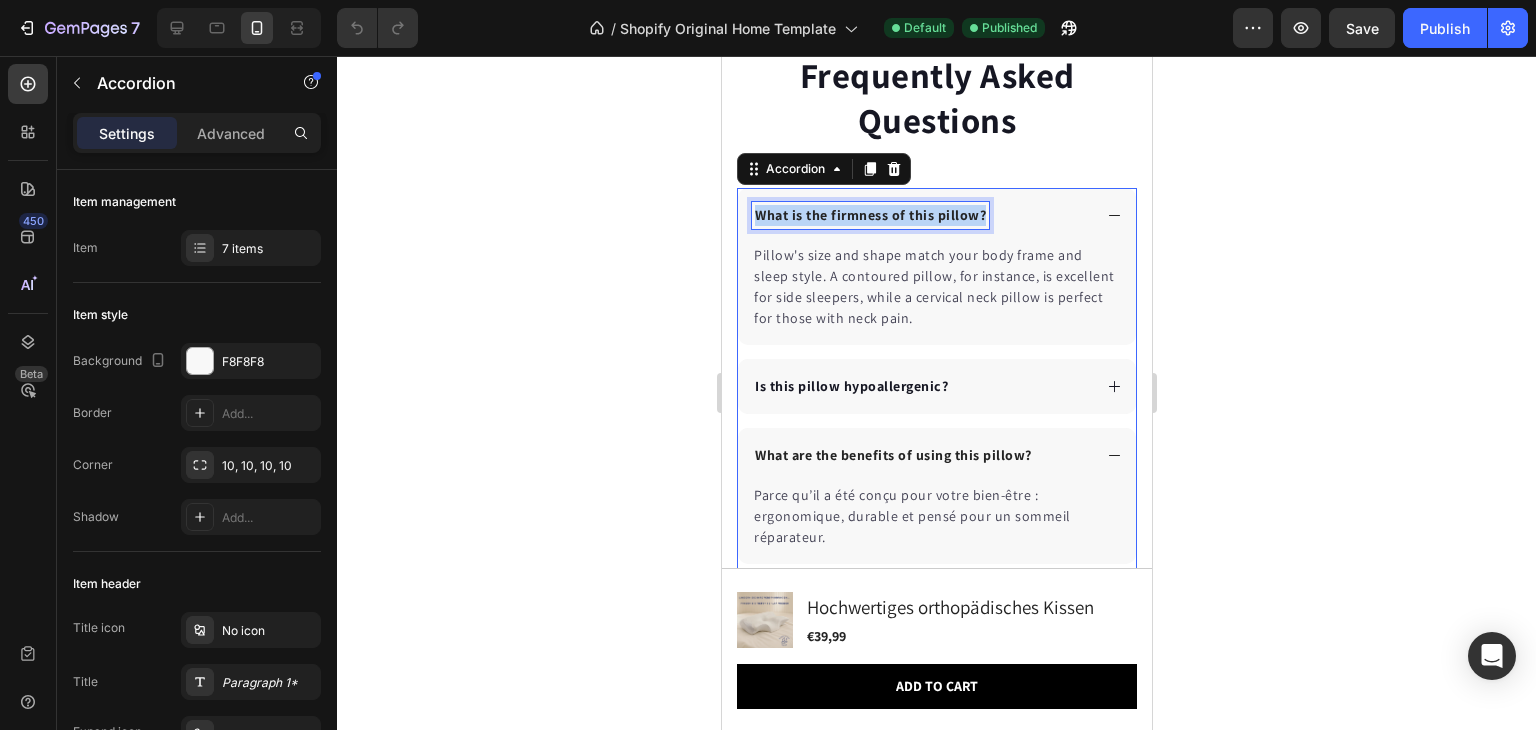 click on "What is the firmness of this pillow?" at bounding box center (869, 215) 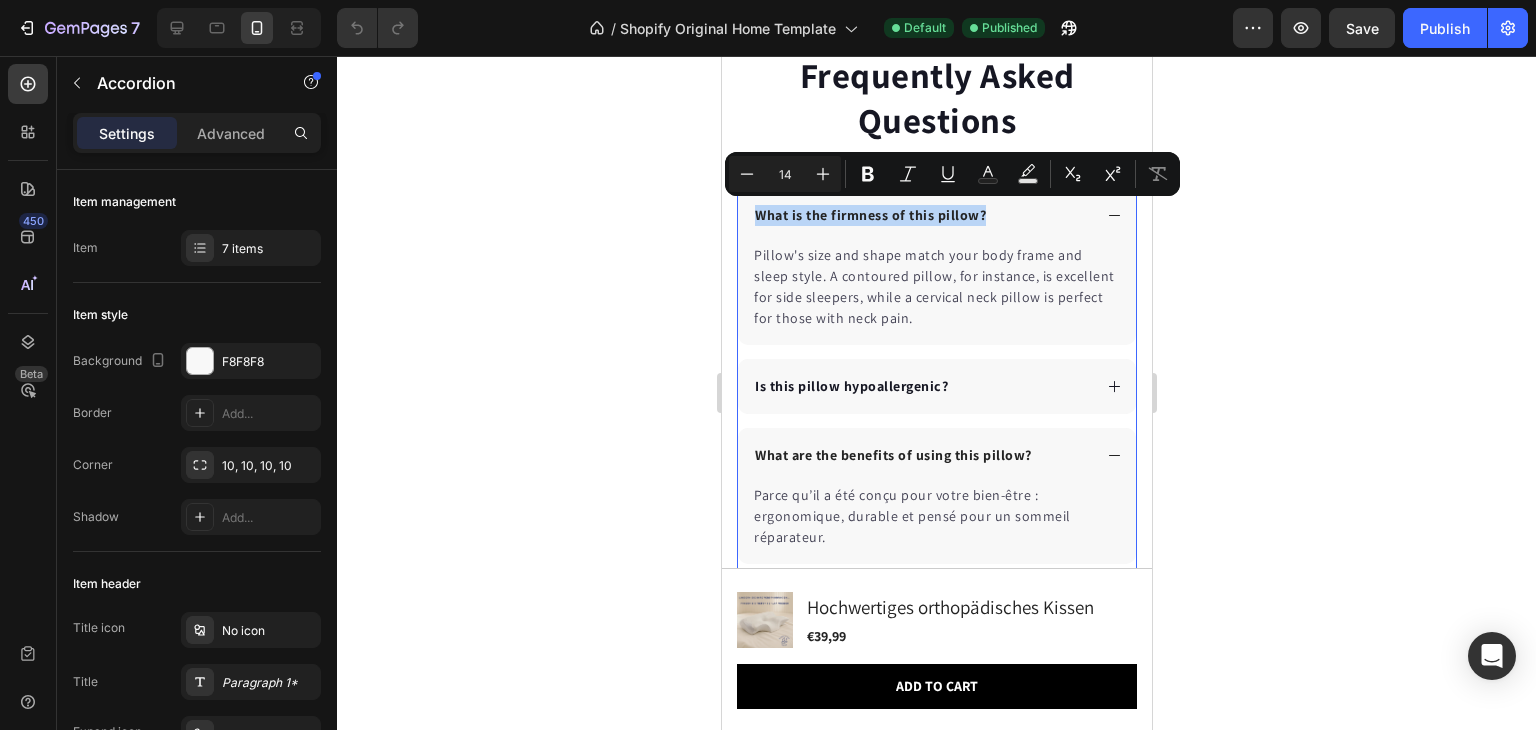 click on "What is the firmness of this pillow?" at bounding box center (869, 215) 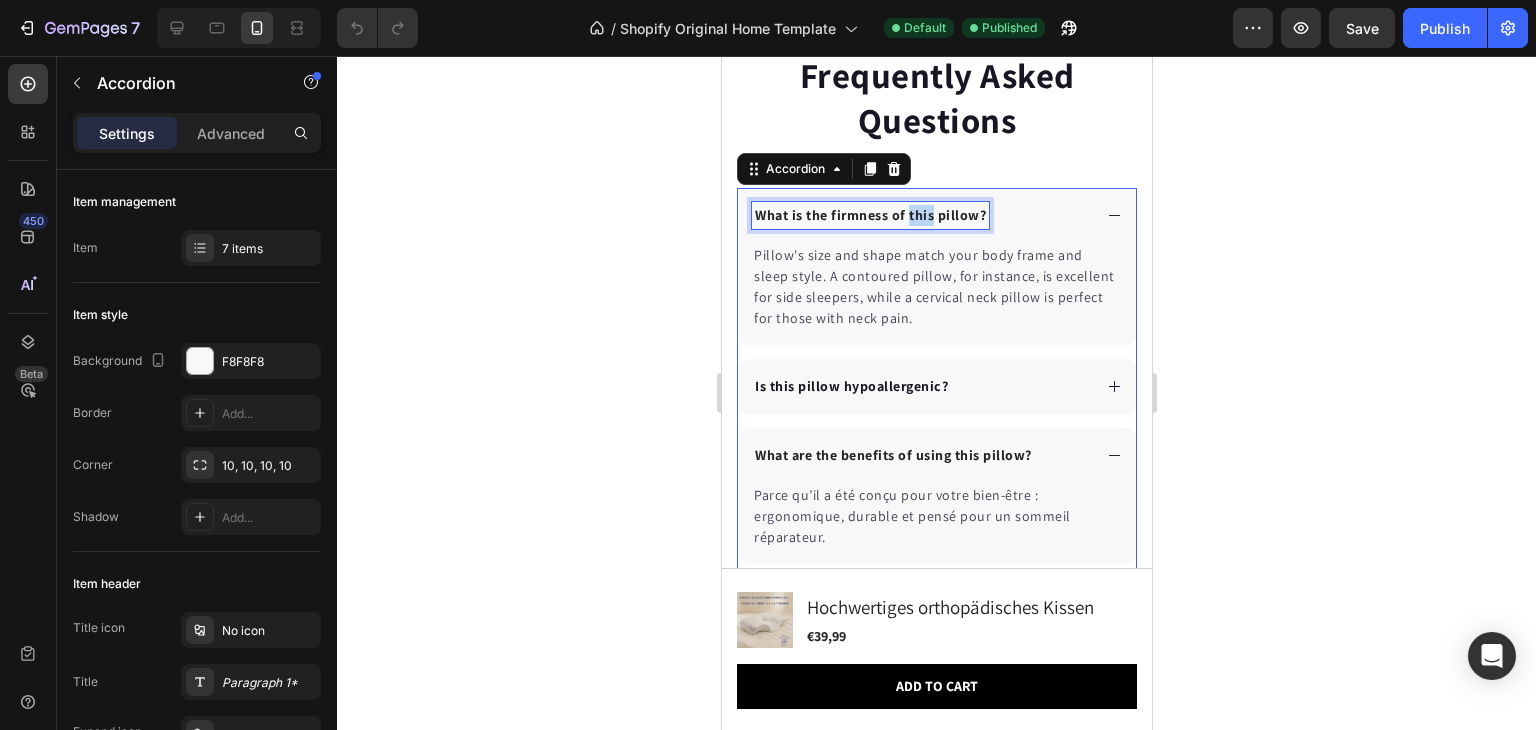 click on "What is the firmness of this pillow?" at bounding box center (869, 215) 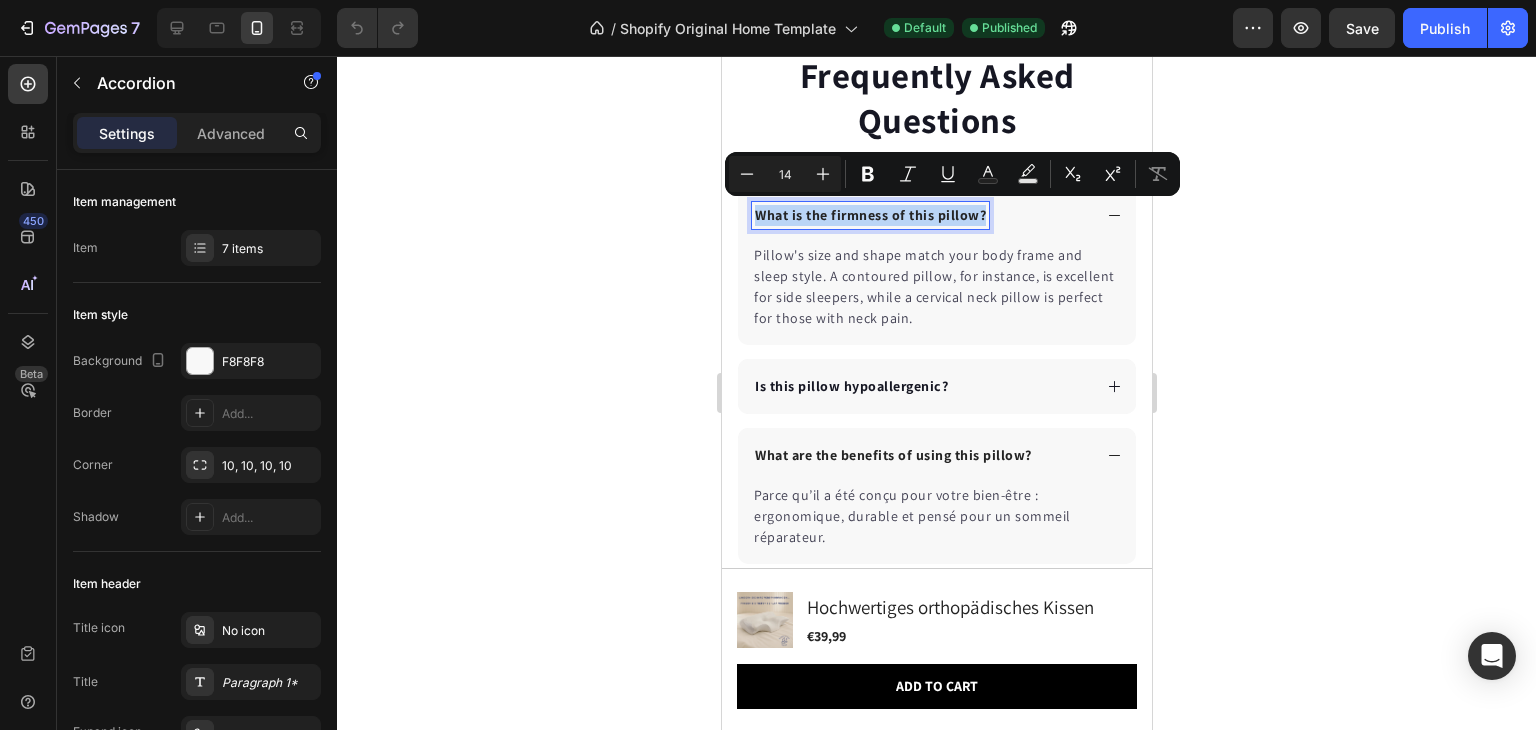 click on "What is the firmness of this pillow?" at bounding box center (869, 215) 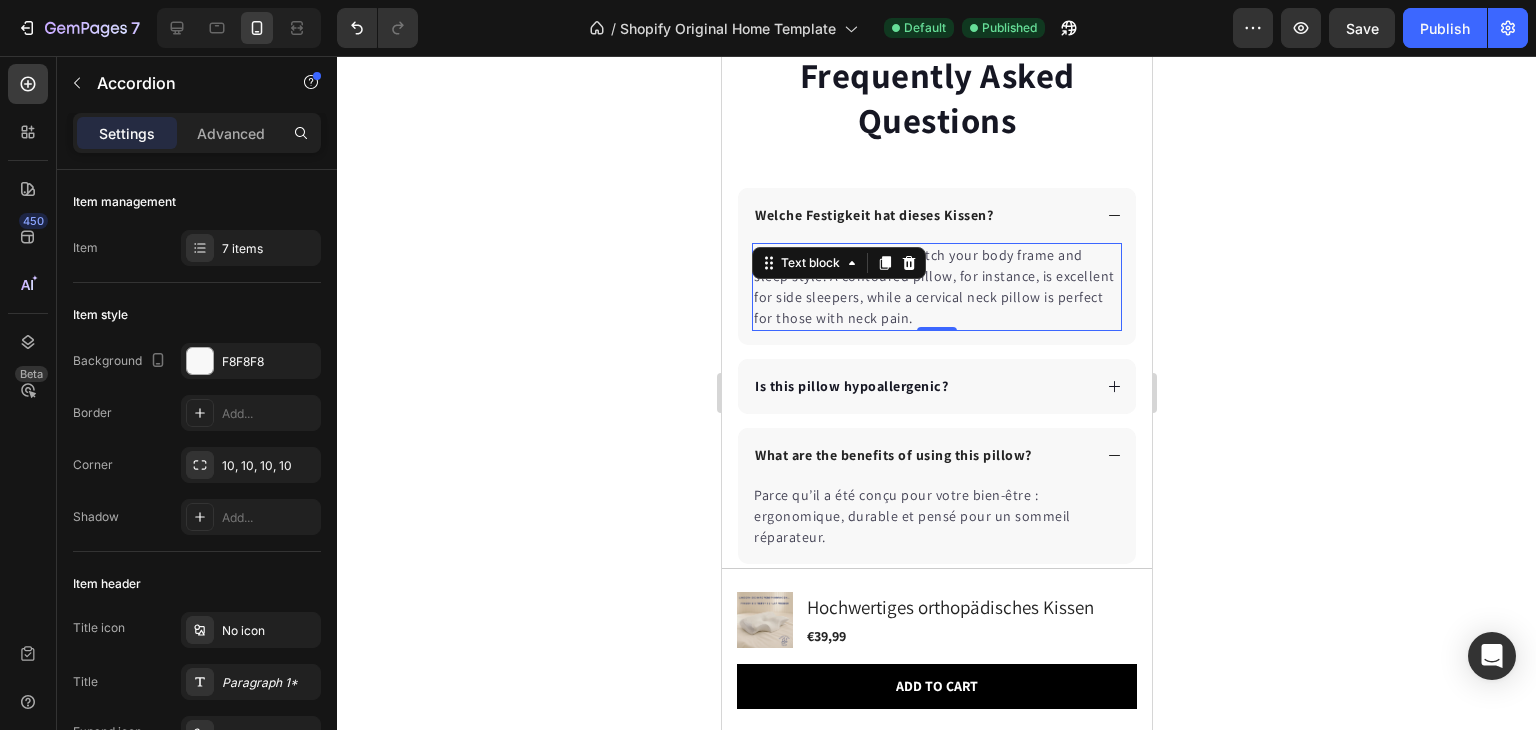 click on "Pillow's size and shape match your body frame and sleep style. A contoured pillow, for instance, is excellent for side sleepers, while a cervical neck pillow is perfect for those with neck pain." at bounding box center (936, 287) 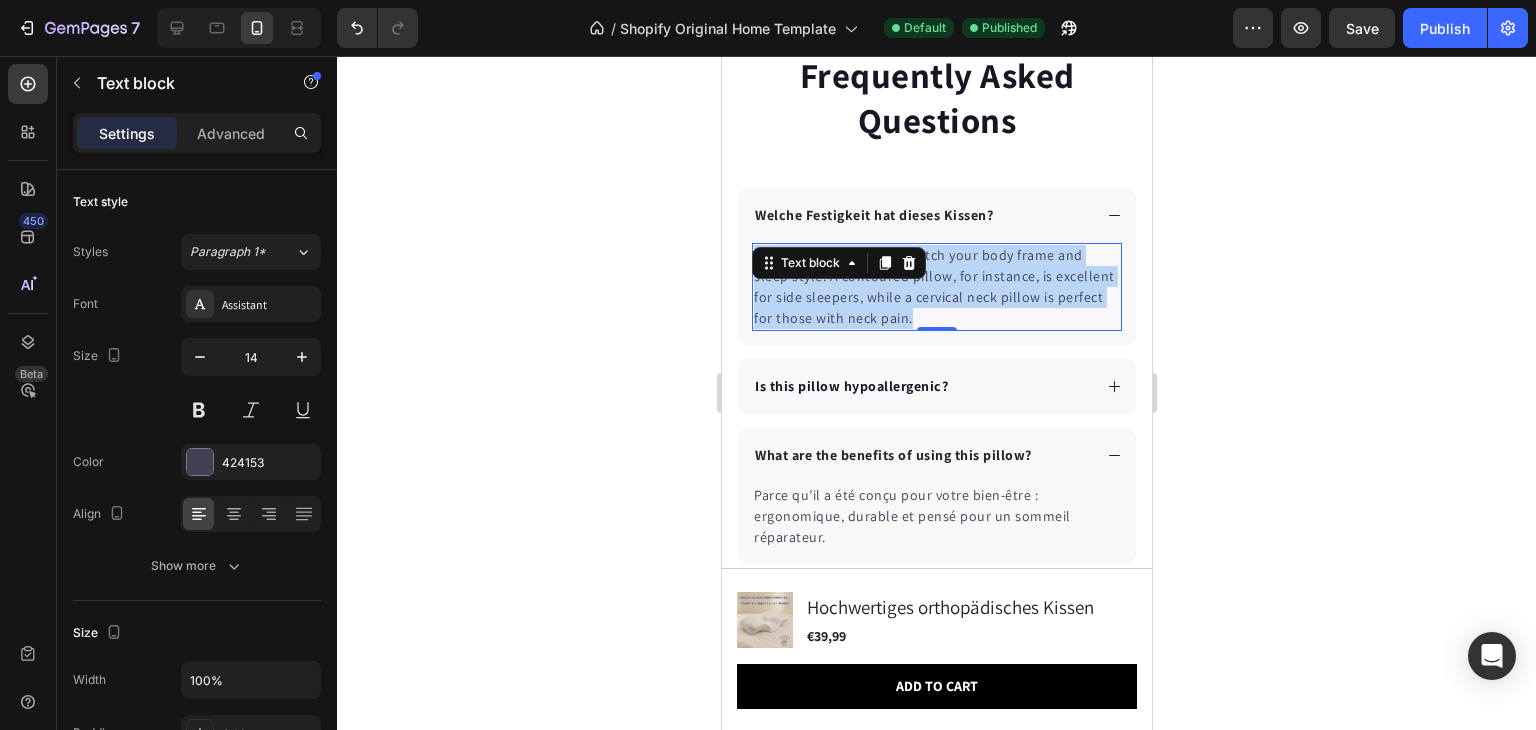 click on "Pillow's size and shape match your body frame and sleep style. A contoured pillow, for instance, is excellent for side sleepers, while a cervical neck pillow is perfect for those with neck pain." at bounding box center (936, 287) 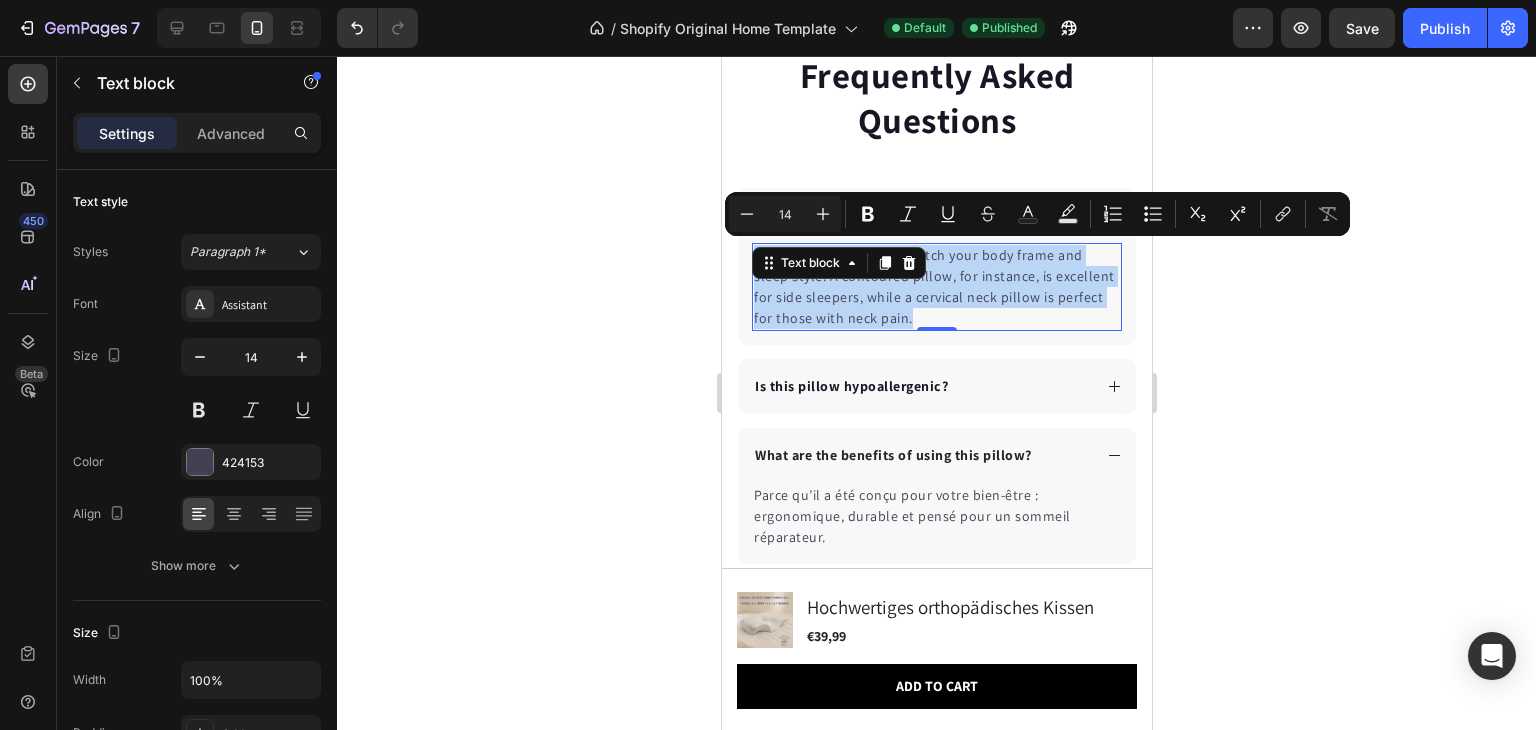 click on "Pillow's size and shape match your body frame and sleep style. A contoured pillow, for instance, is excellent for side sleepers, while a cervical neck pillow is perfect for those with neck pain." at bounding box center (936, 287) 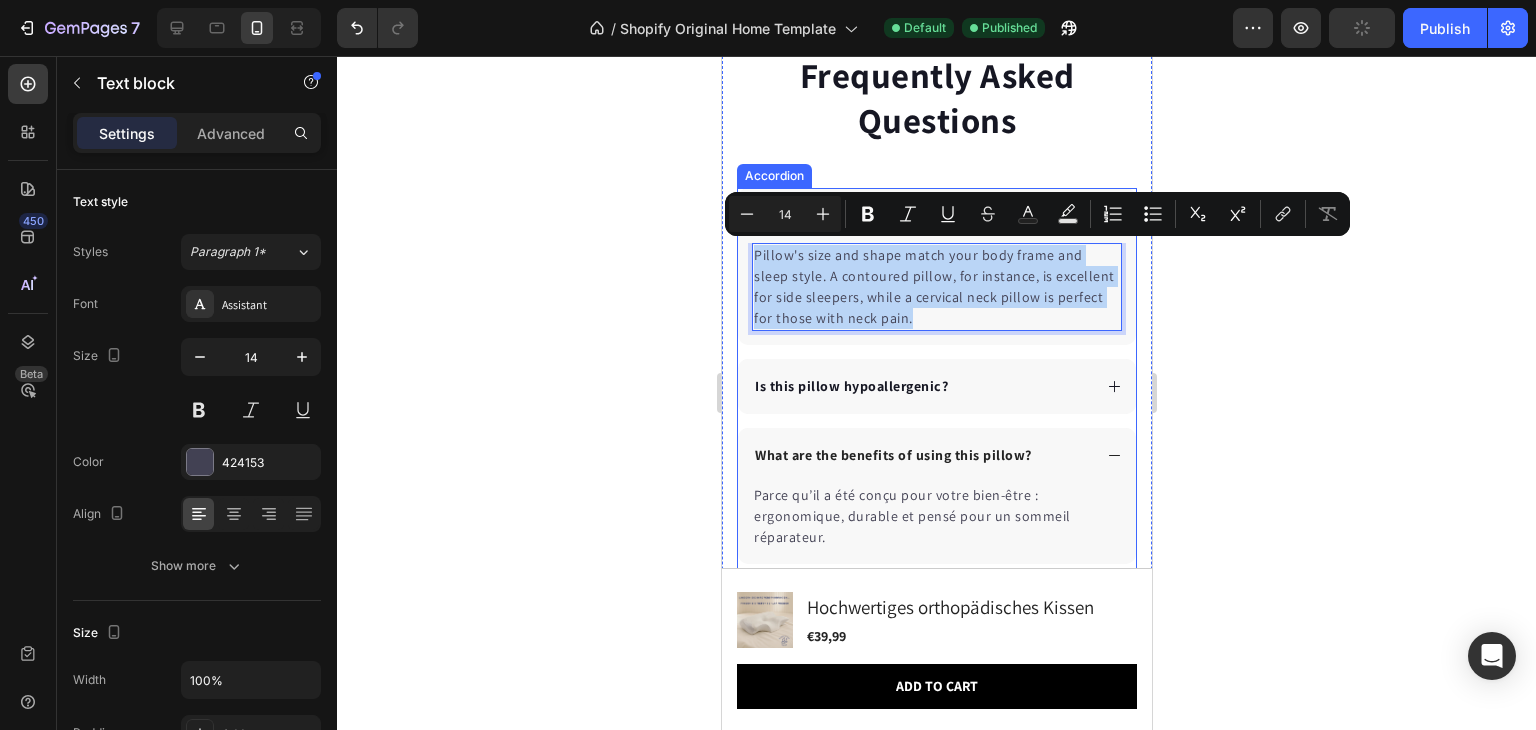 drag, startPoint x: 863, startPoint y: 317, endPoint x: 748, endPoint y: 257, distance: 129.71121 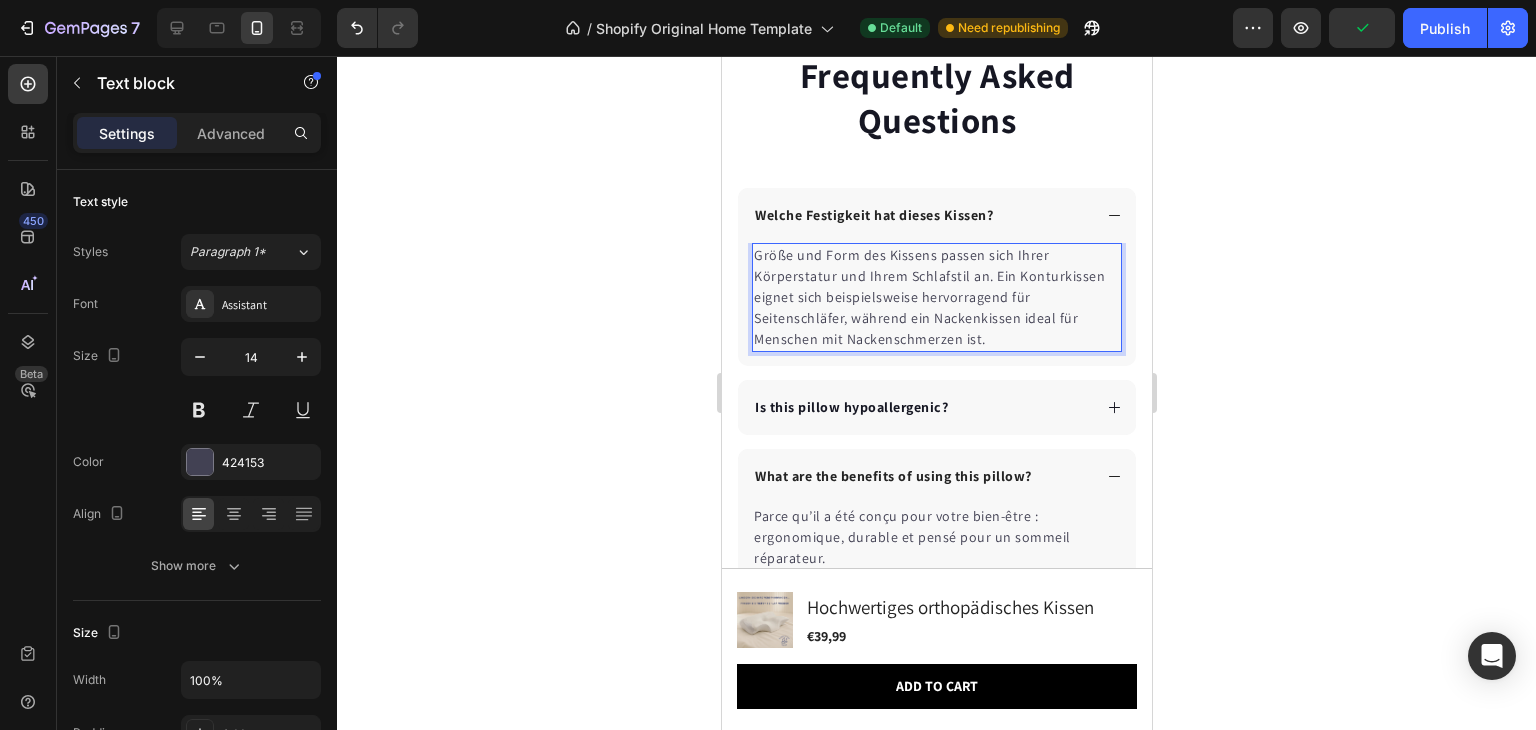 click 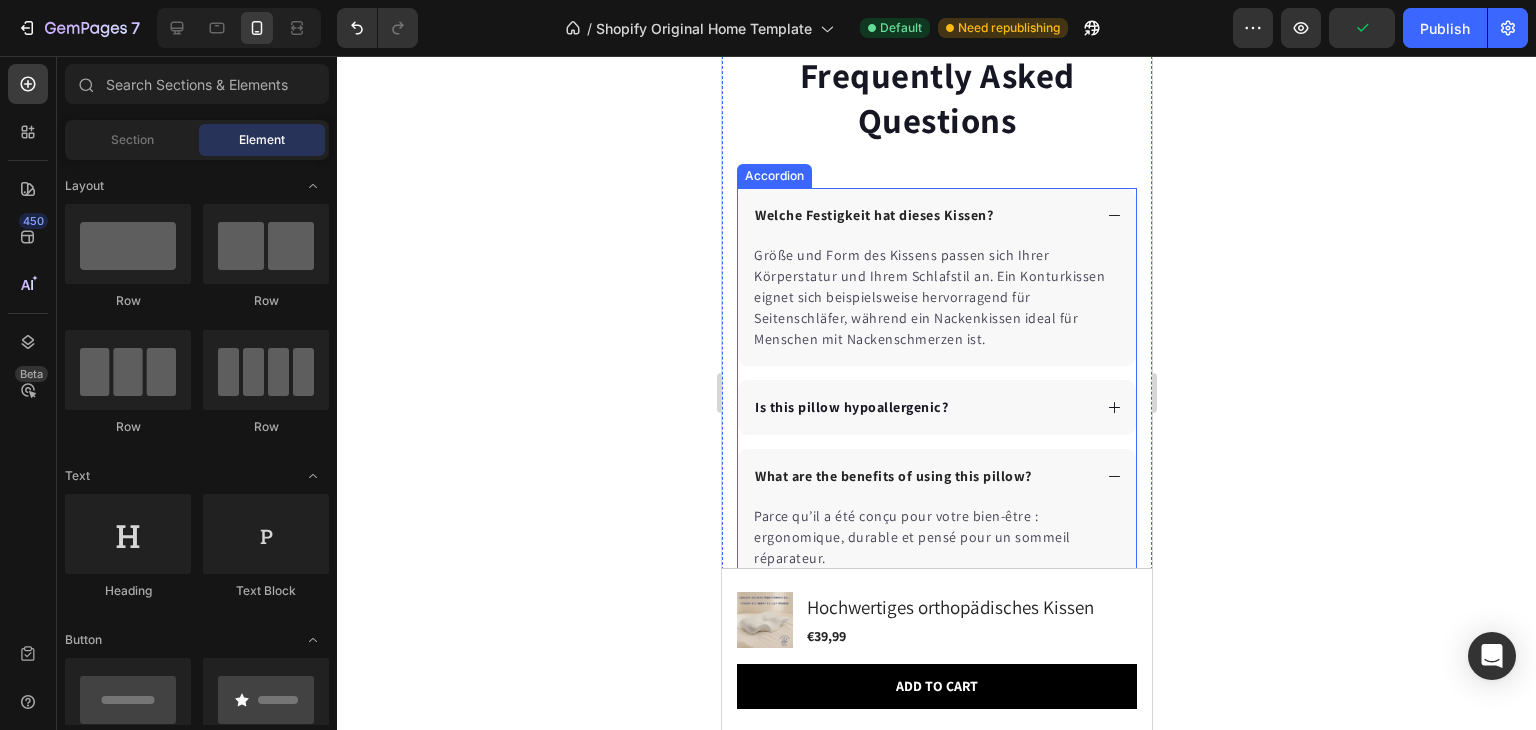click 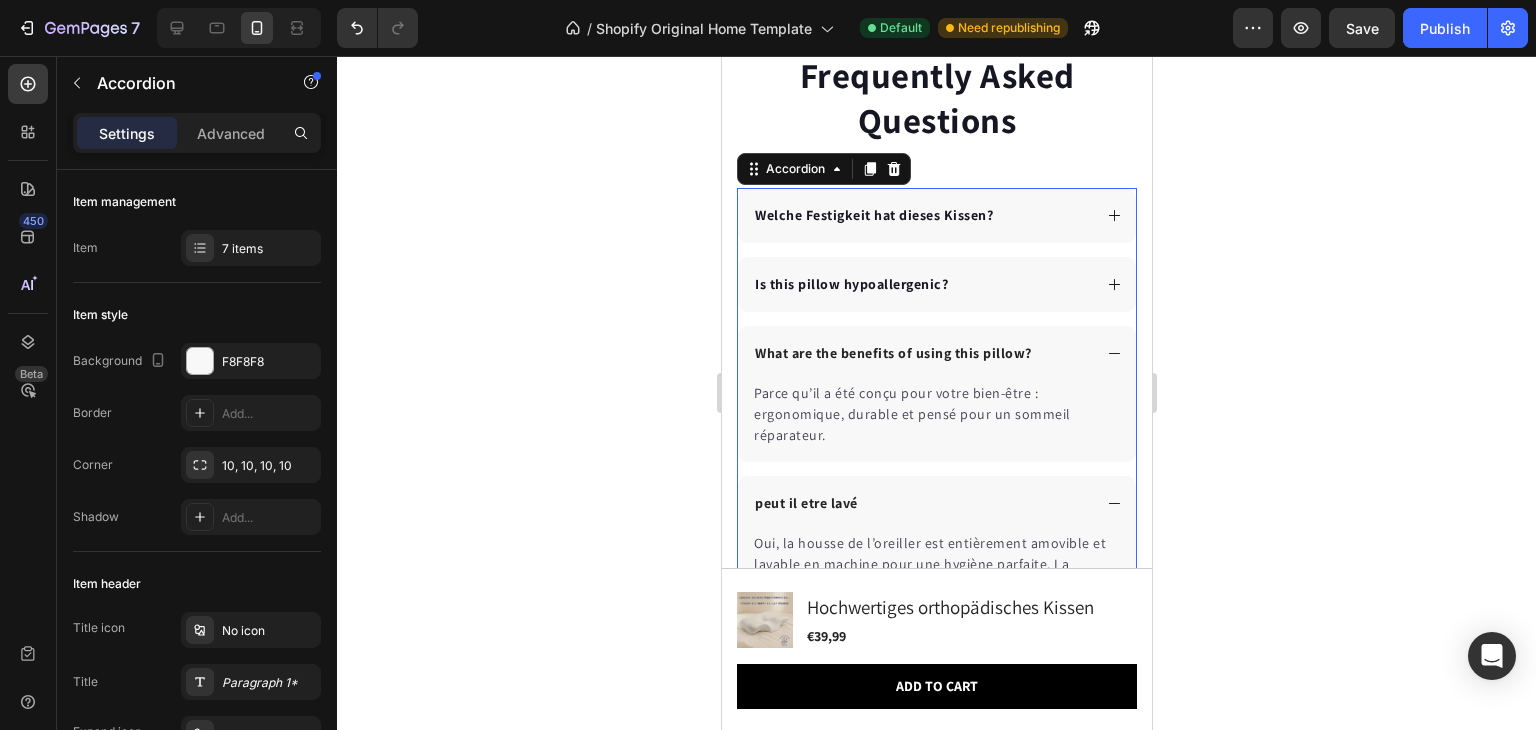 click on "Is this pillow hypoallergenic?" at bounding box center [936, 284] 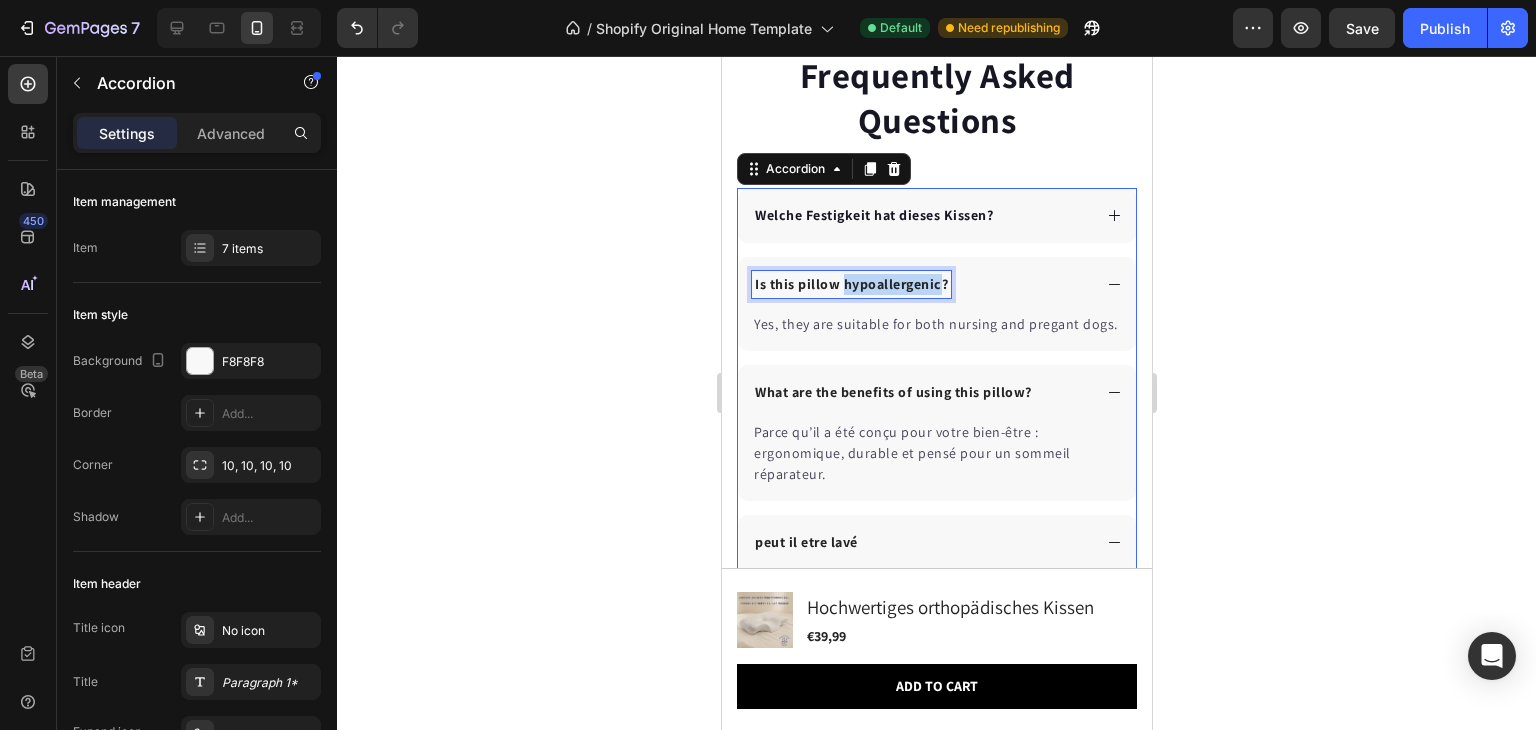 click on "Is this pillow hypoallergenic?" at bounding box center (850, 284) 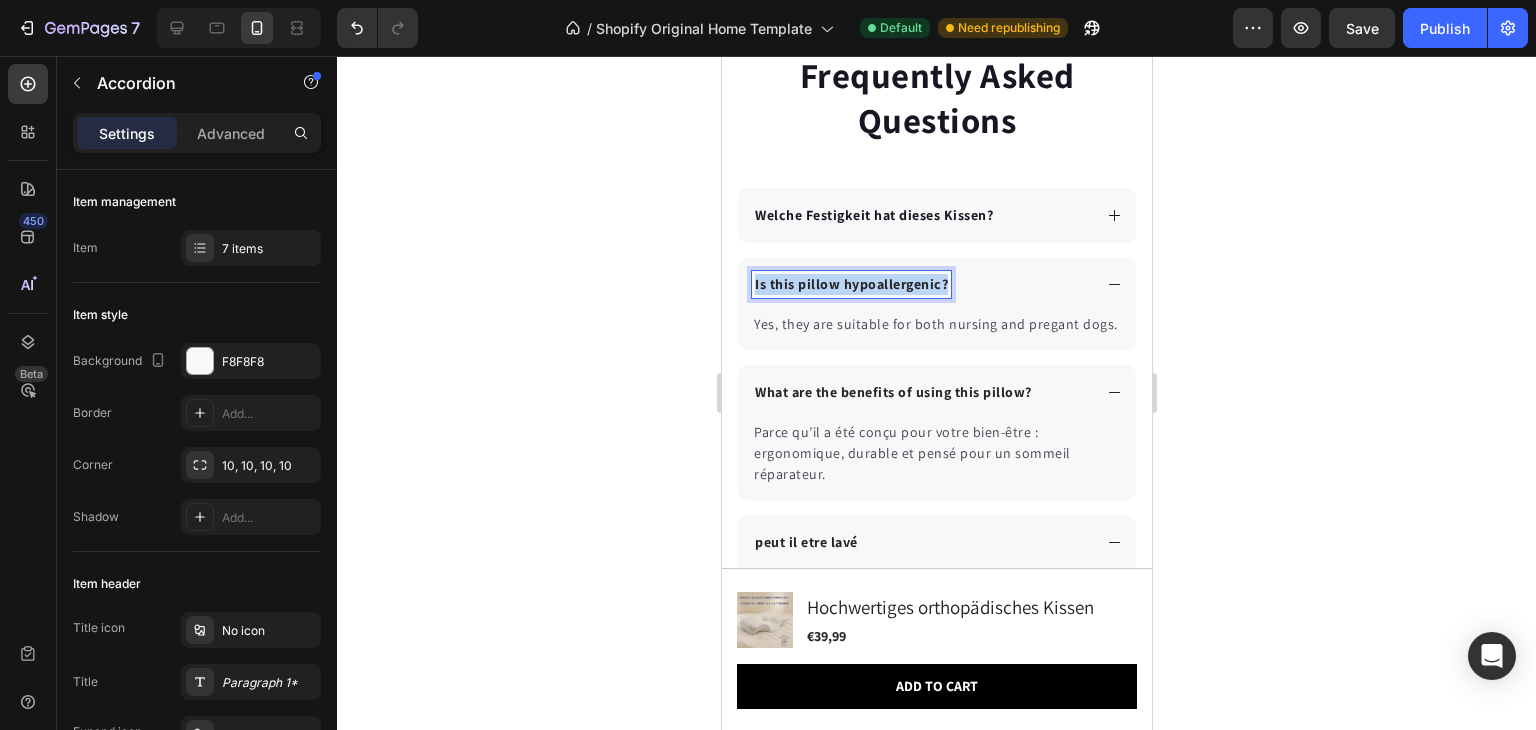 click on "Is this pillow hypoallergenic?" at bounding box center (850, 284) 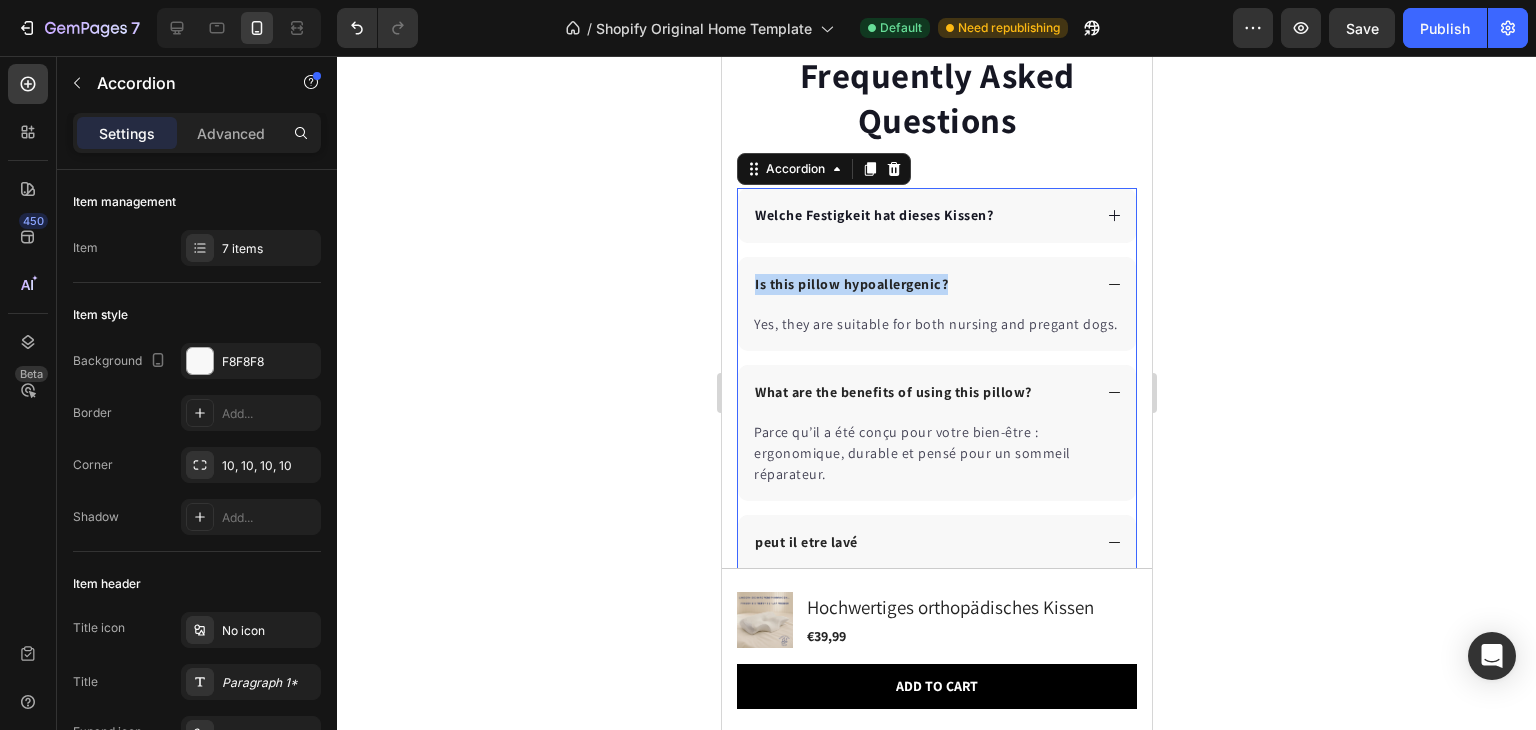 click on "Is this pillow hypoallergenic?" at bounding box center (850, 284) 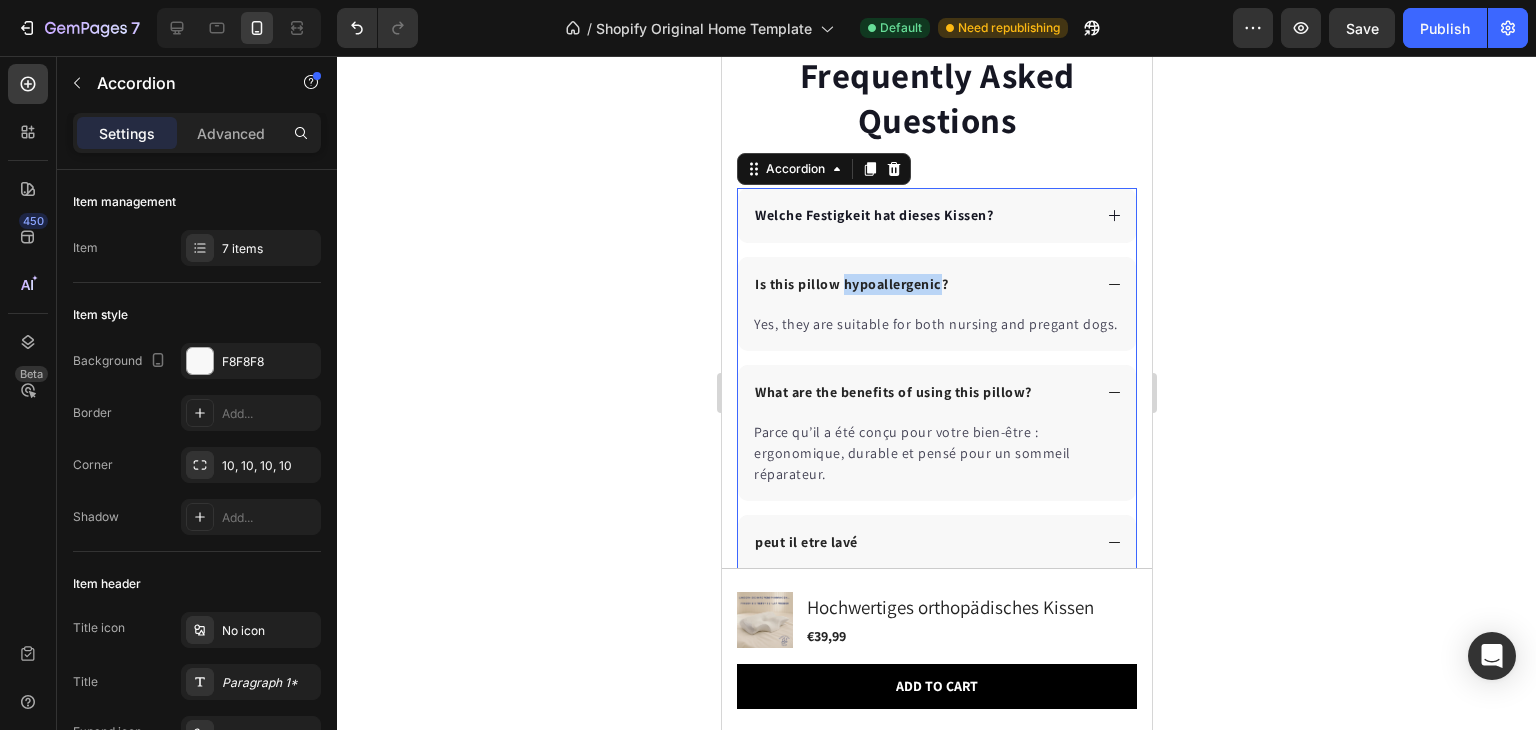 click on "Is this pillow hypoallergenic?" at bounding box center (850, 284) 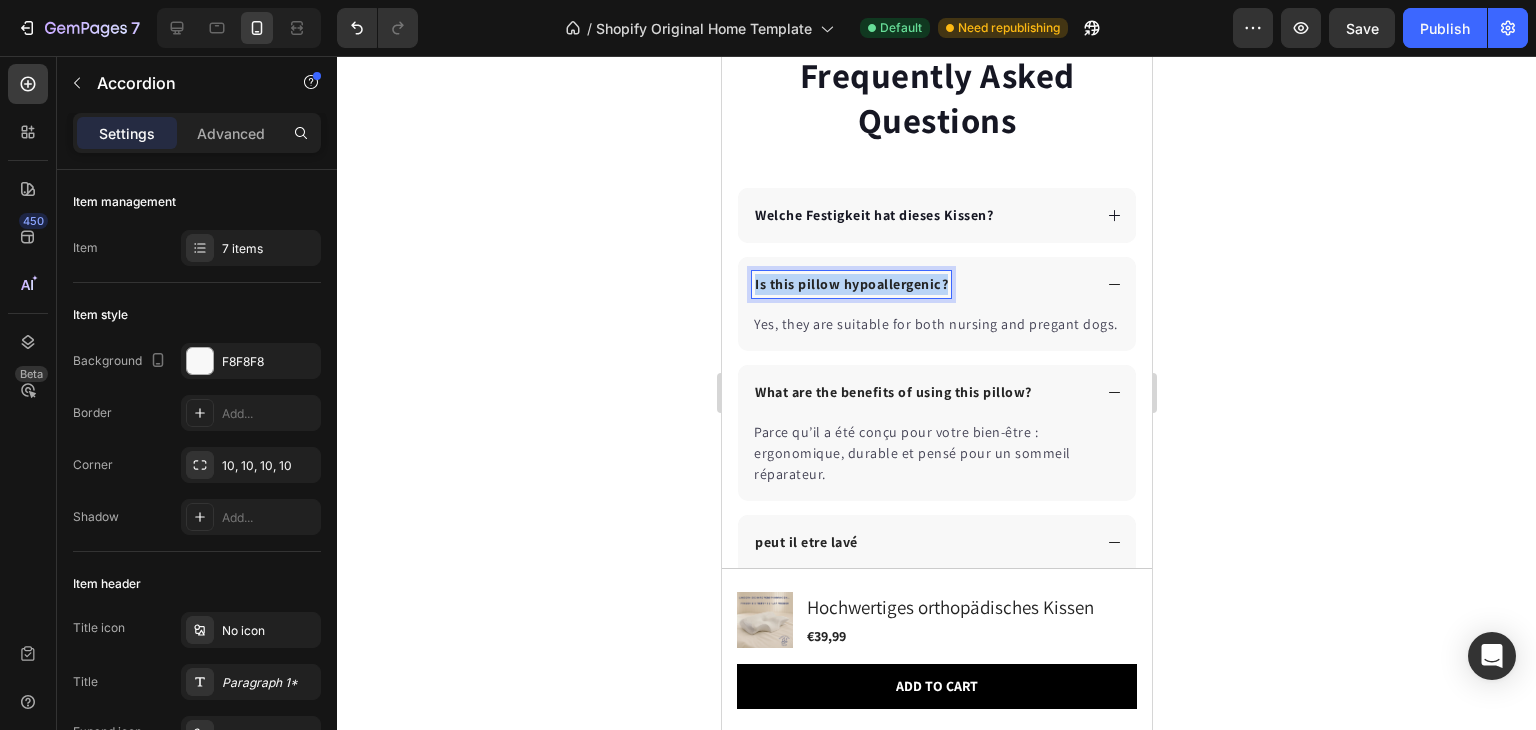 click on "Is this pillow hypoallergenic?" at bounding box center [850, 284] 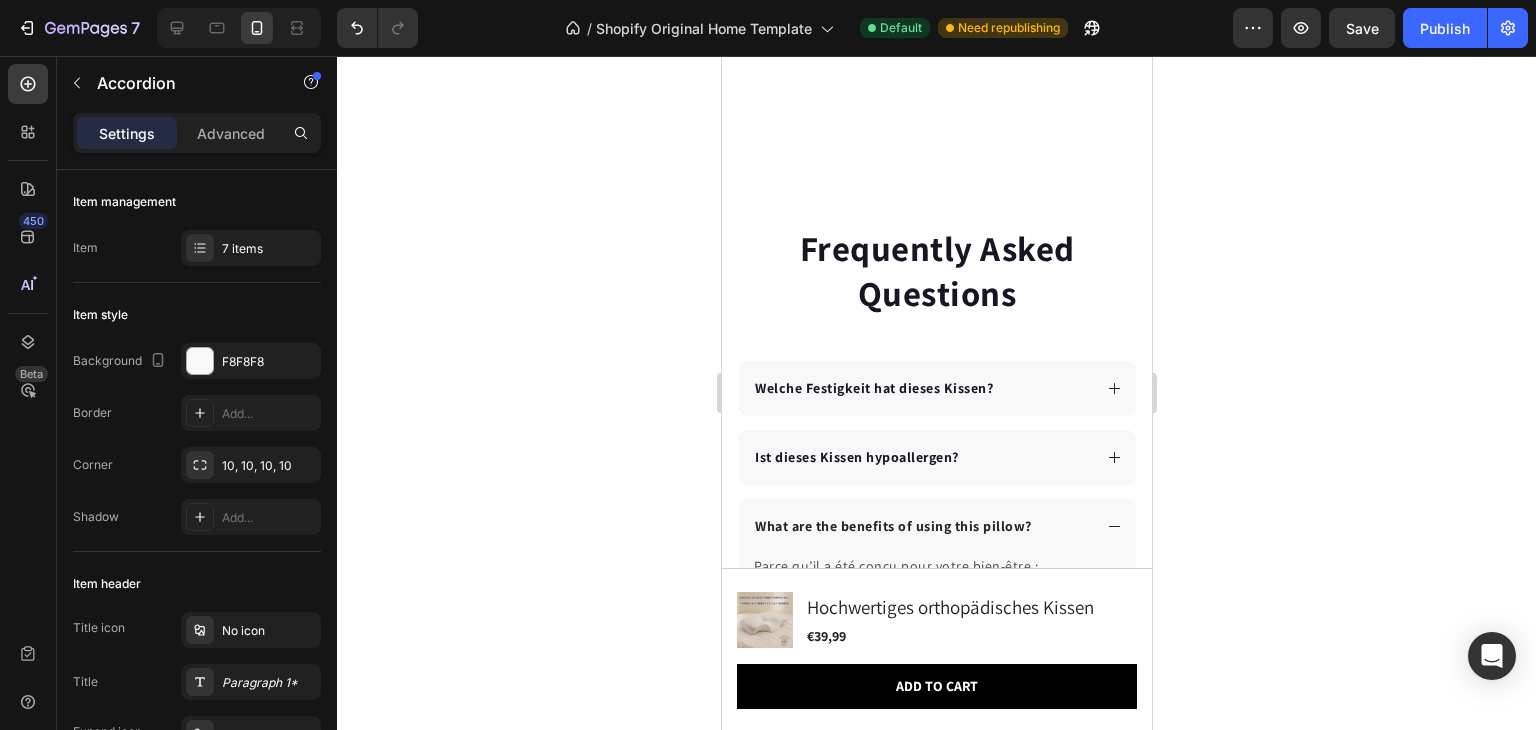 scroll, scrollTop: 6654, scrollLeft: 0, axis: vertical 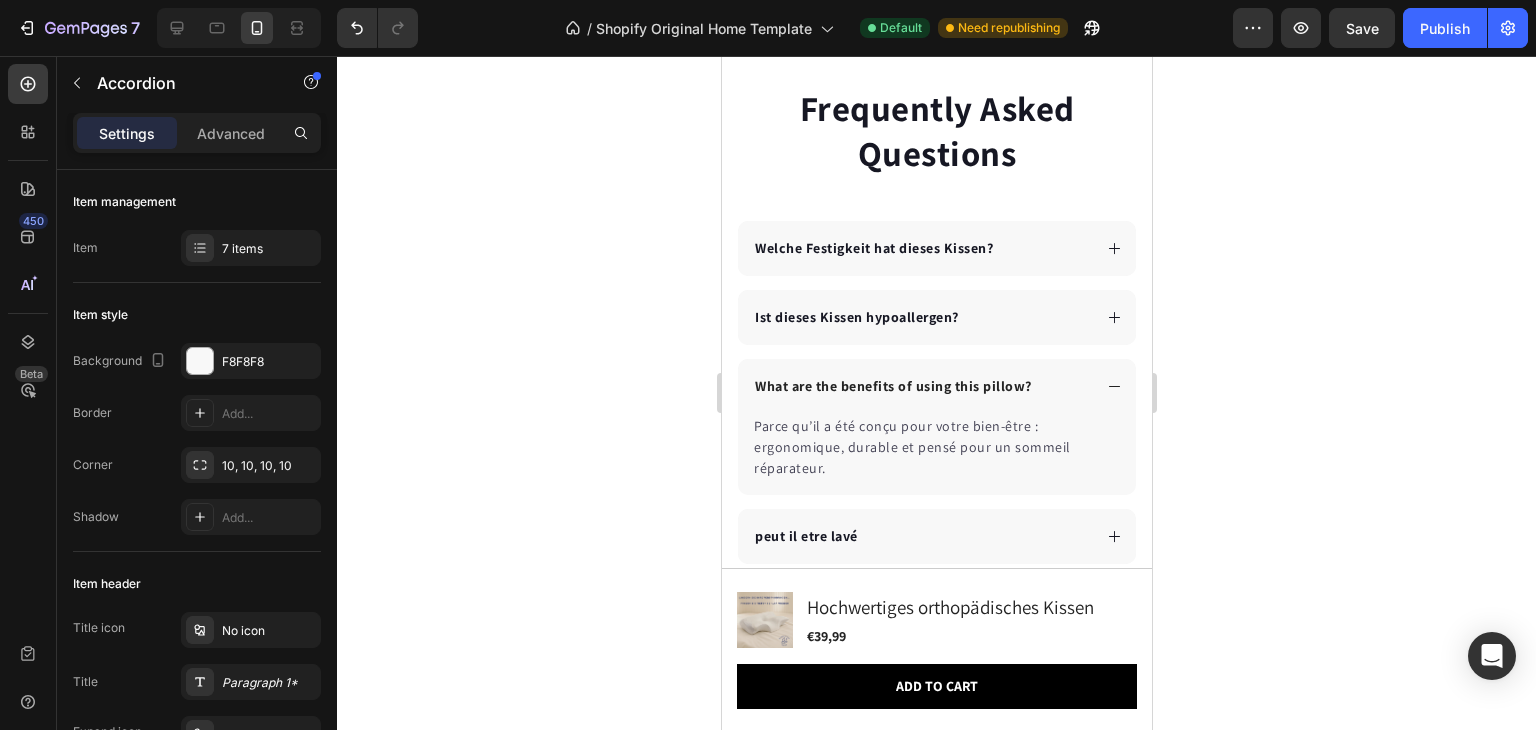 click on "Ist dieses Kissen hypoallergen?" at bounding box center [920, 317] 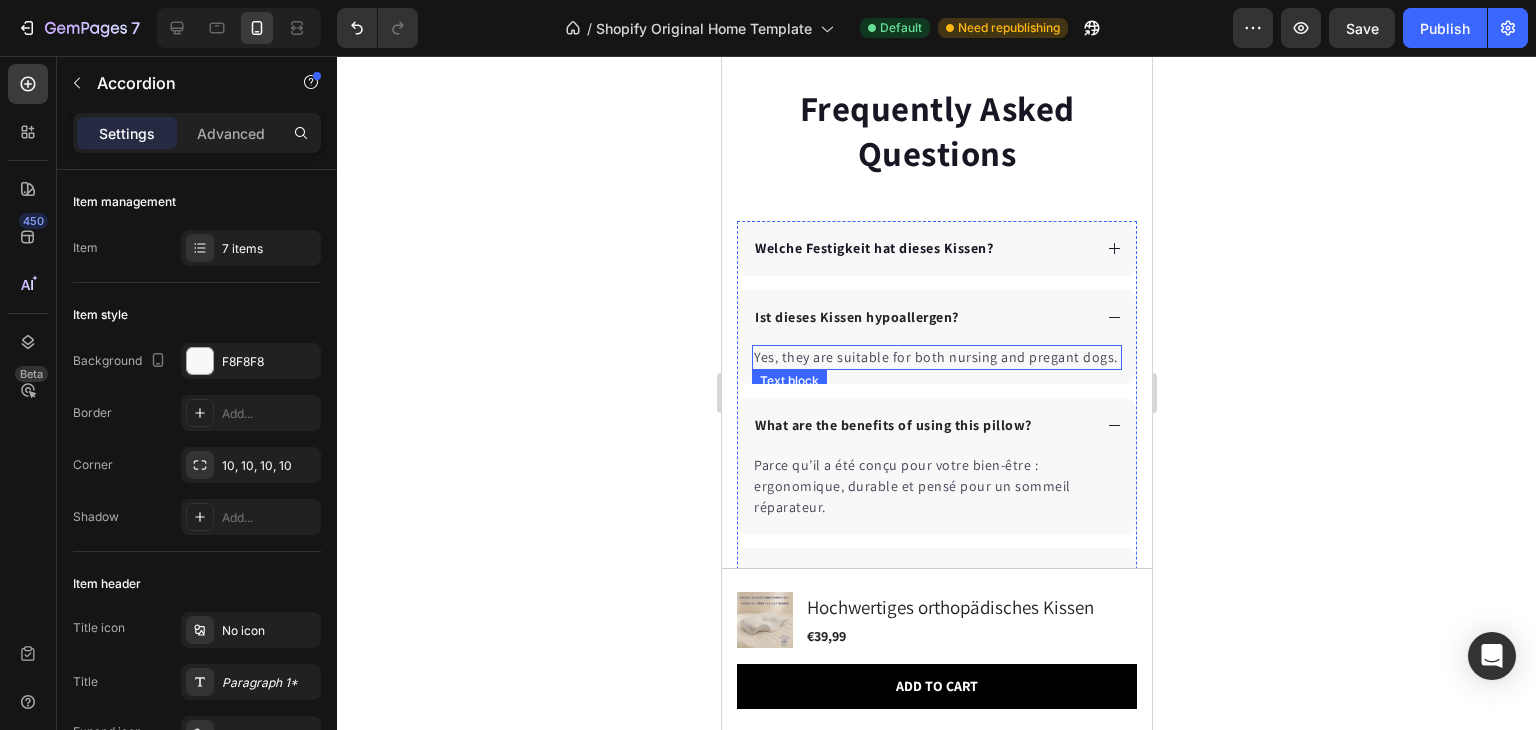 click on "Yes, they are suitable for both nursing and pregant dogs." at bounding box center (936, 357) 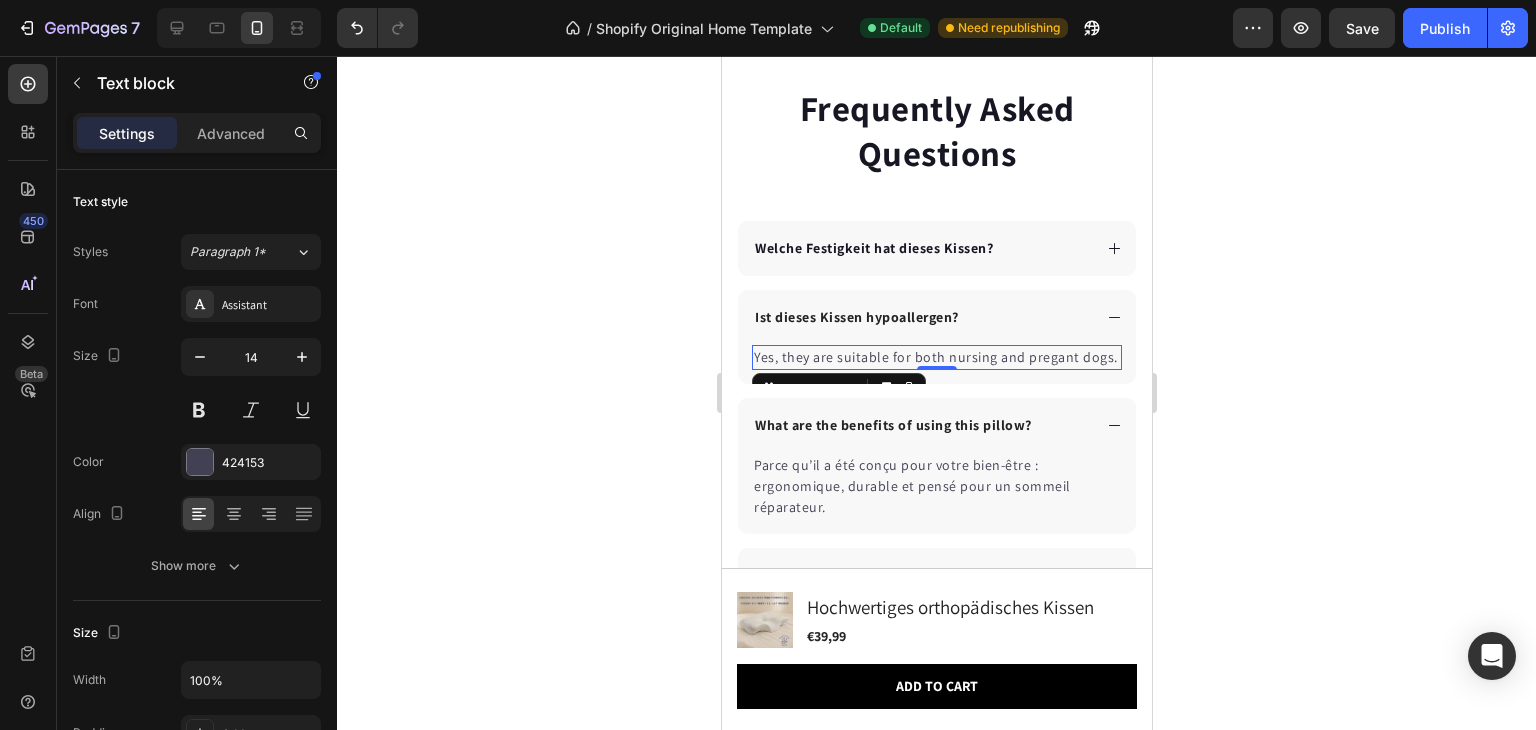 click on "Yes, they are suitable for both nursing and pregant dogs." at bounding box center (936, 357) 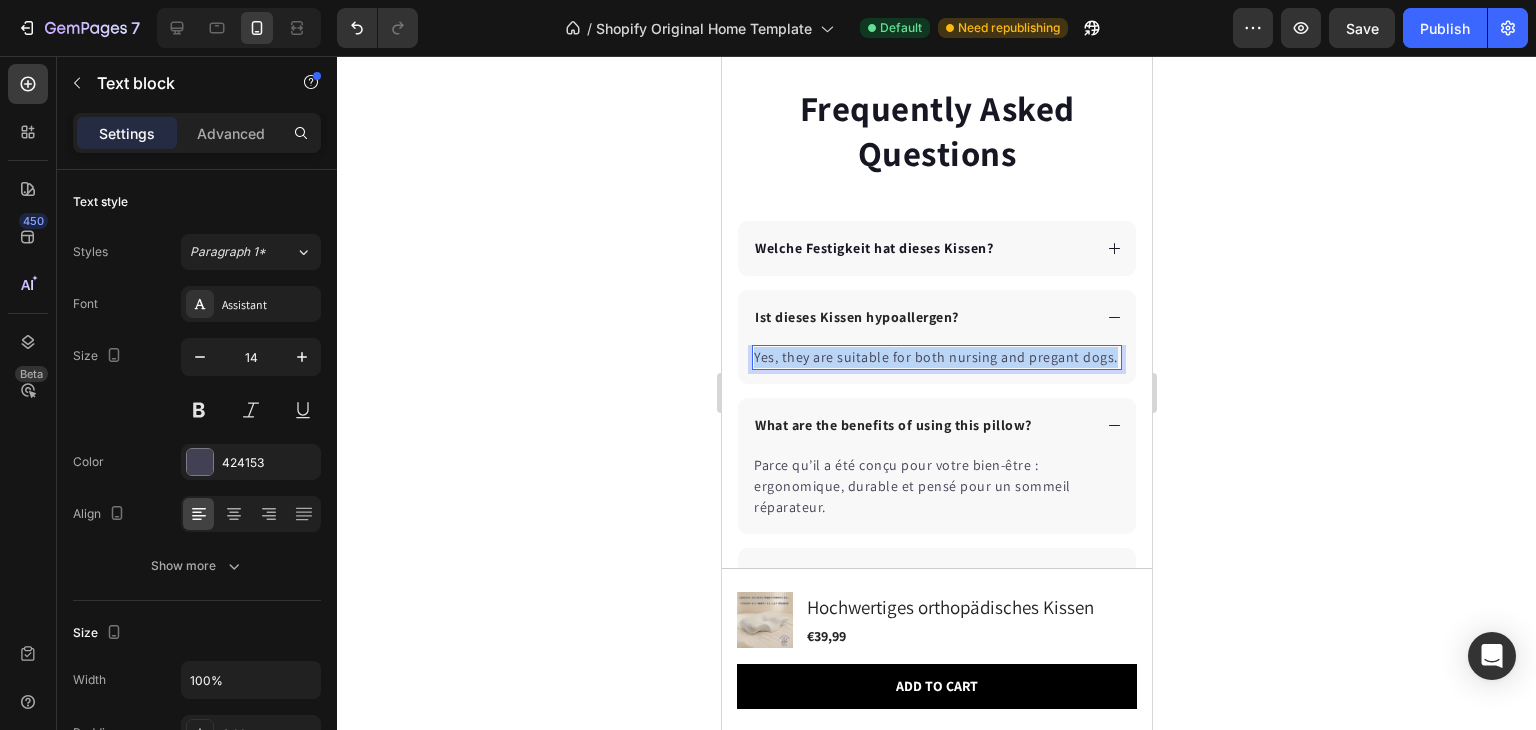 click on "Yes, they are suitable for both nursing and pregant dogs." at bounding box center [936, 357] 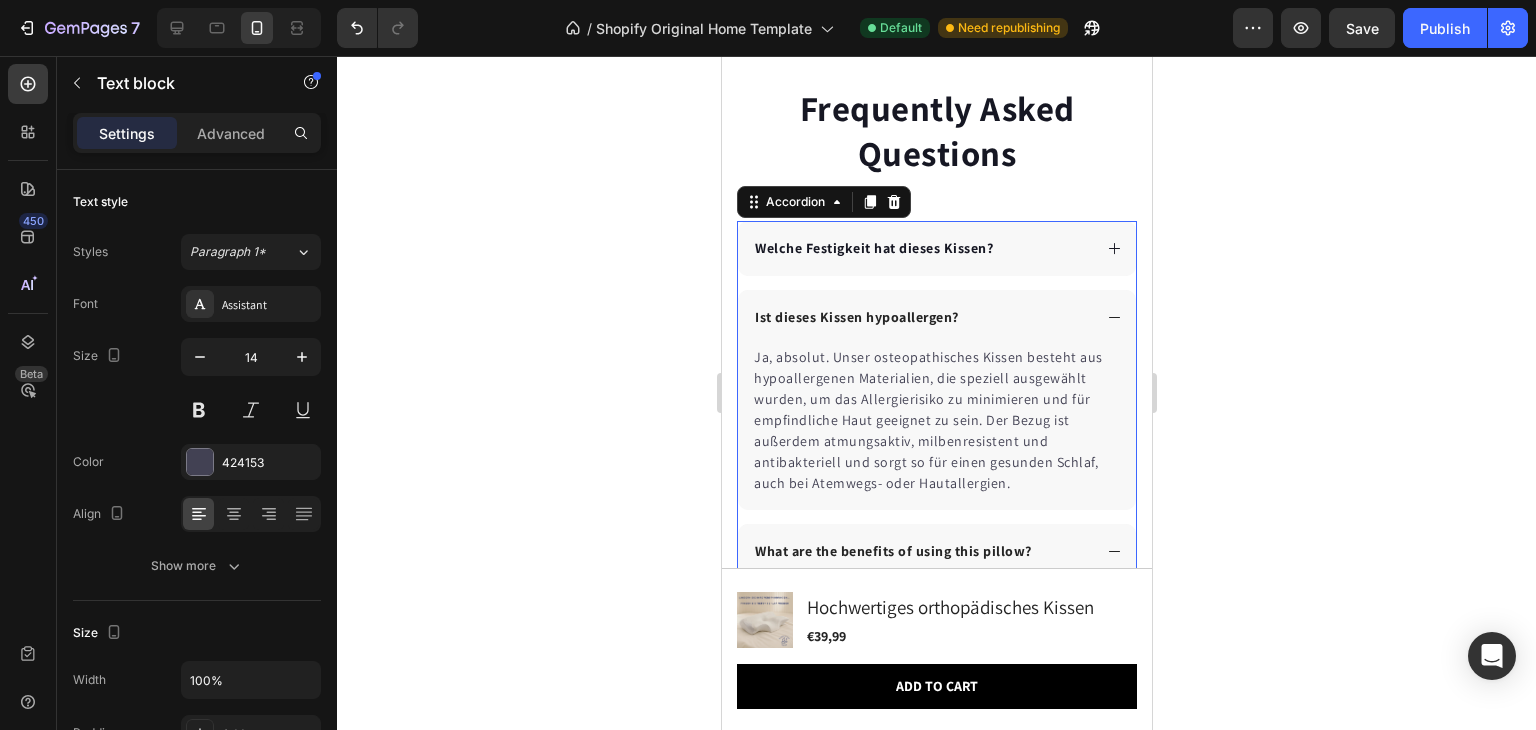 click 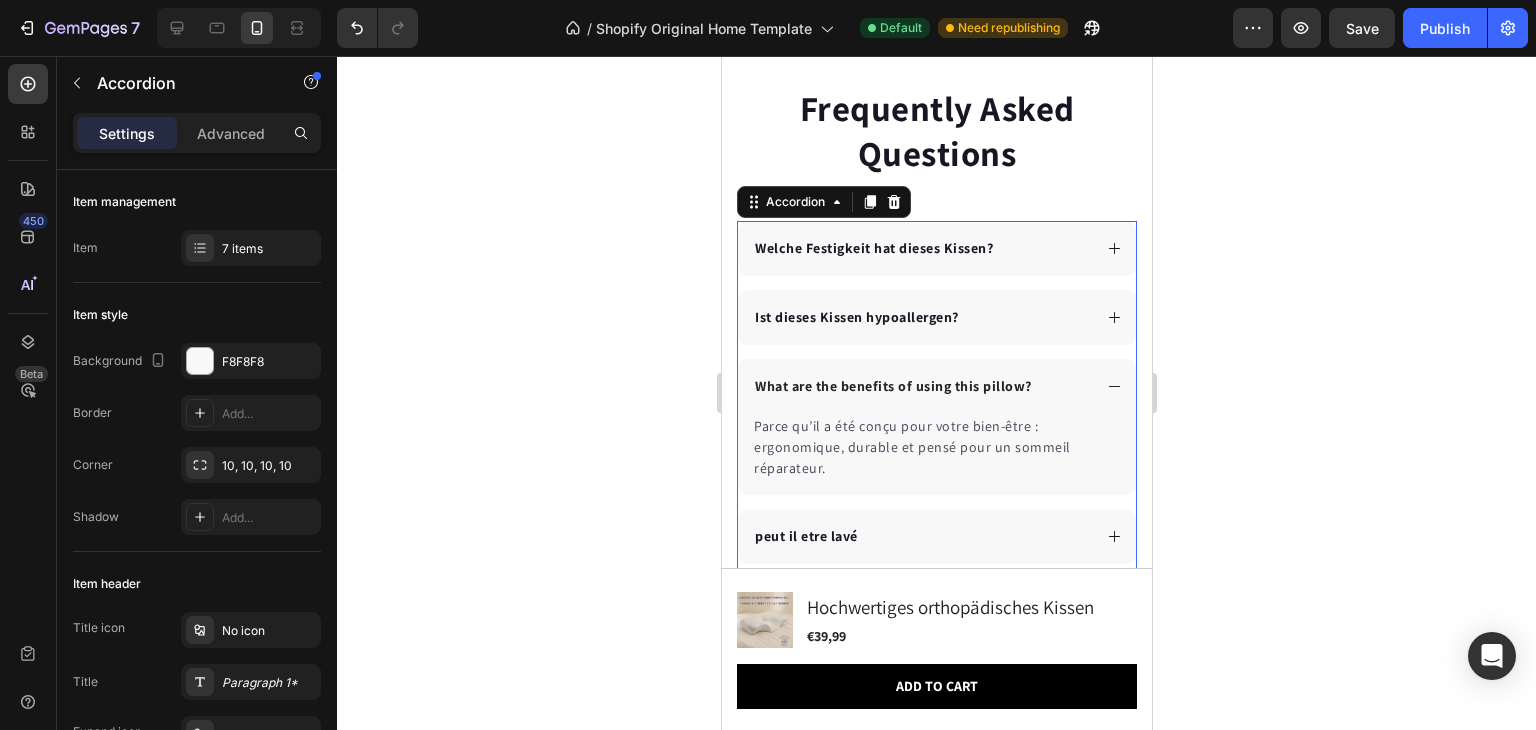 click on "What are the benefits of using this pillow?" at bounding box center (892, 386) 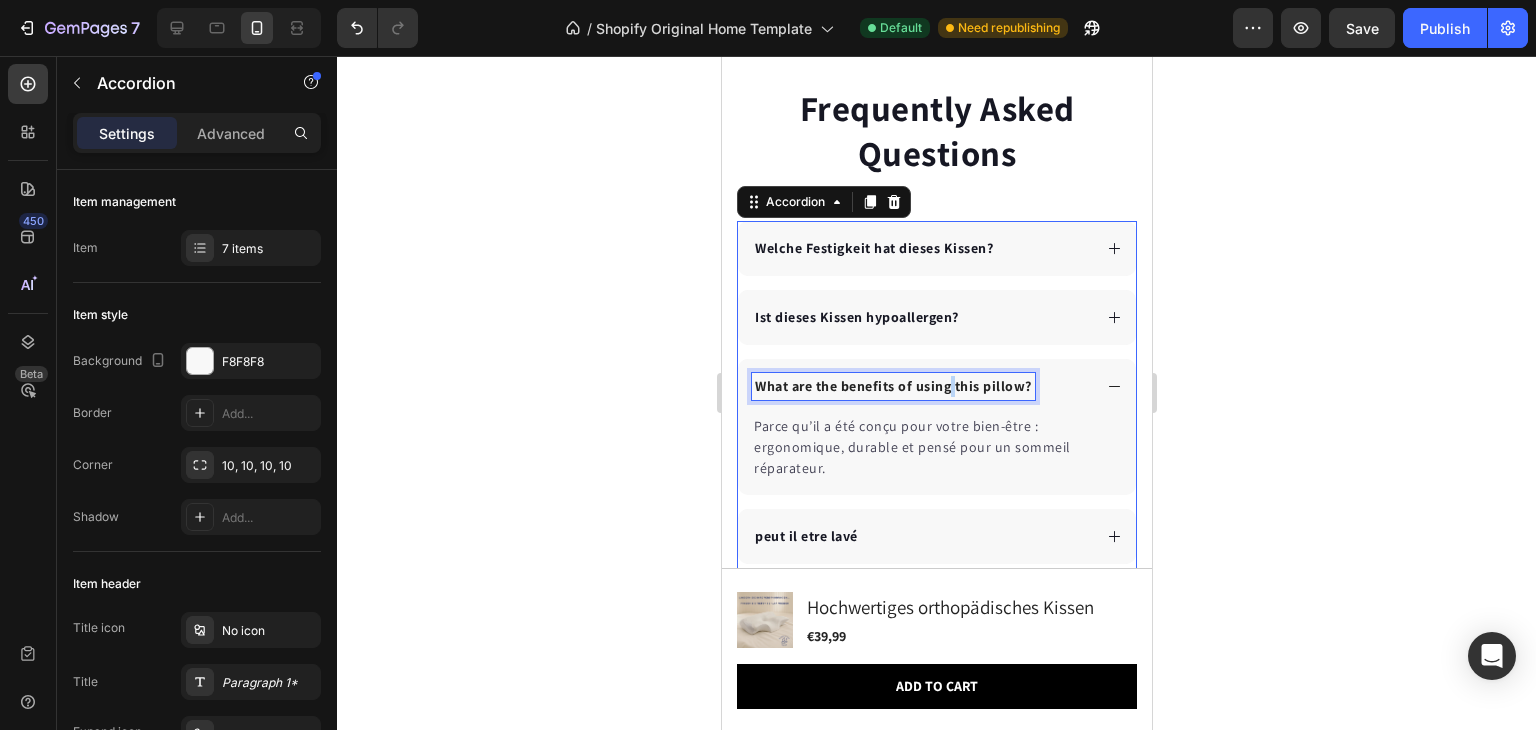 click on "What are the benefits of using this pillow?" at bounding box center (892, 386) 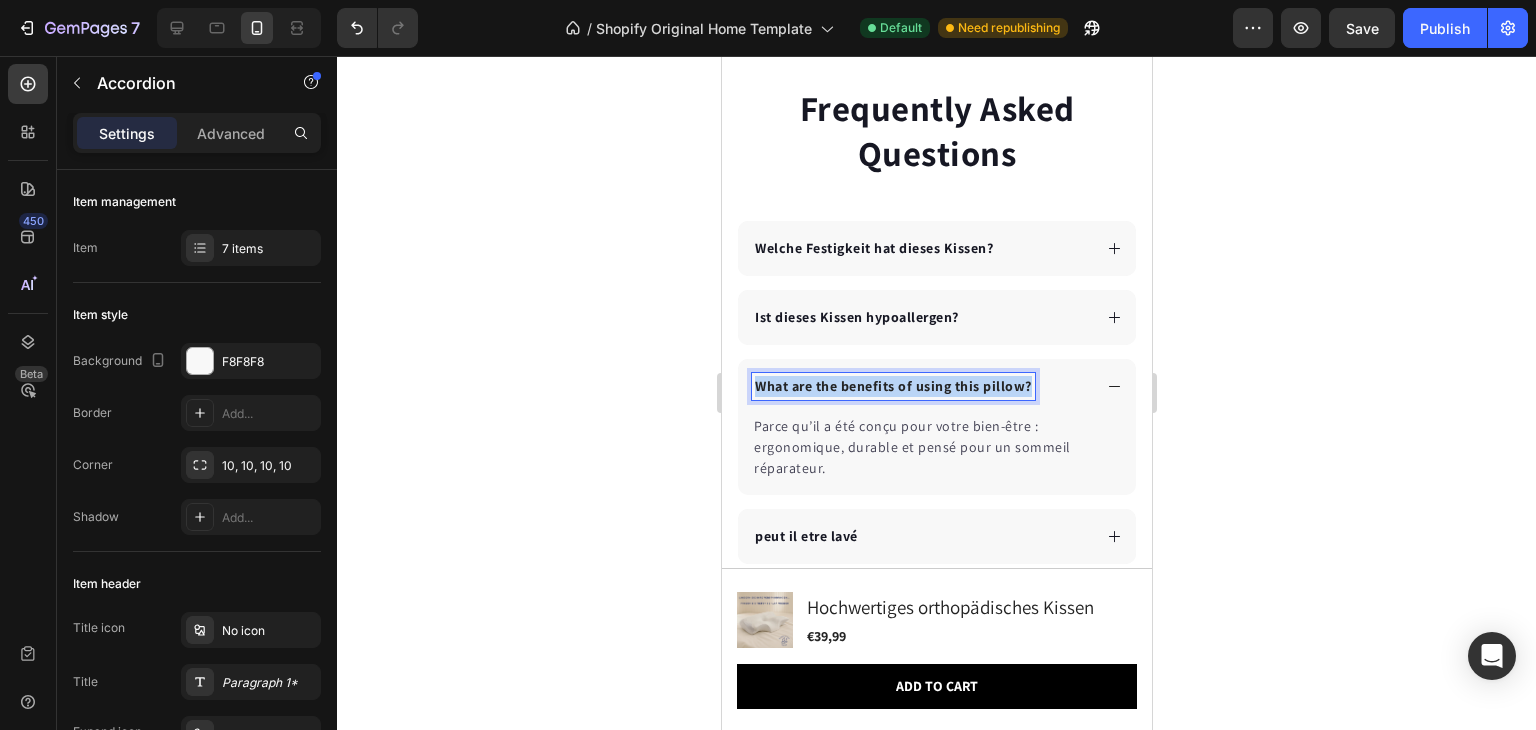 click on "What are the benefits of using this pillow?" at bounding box center (892, 386) 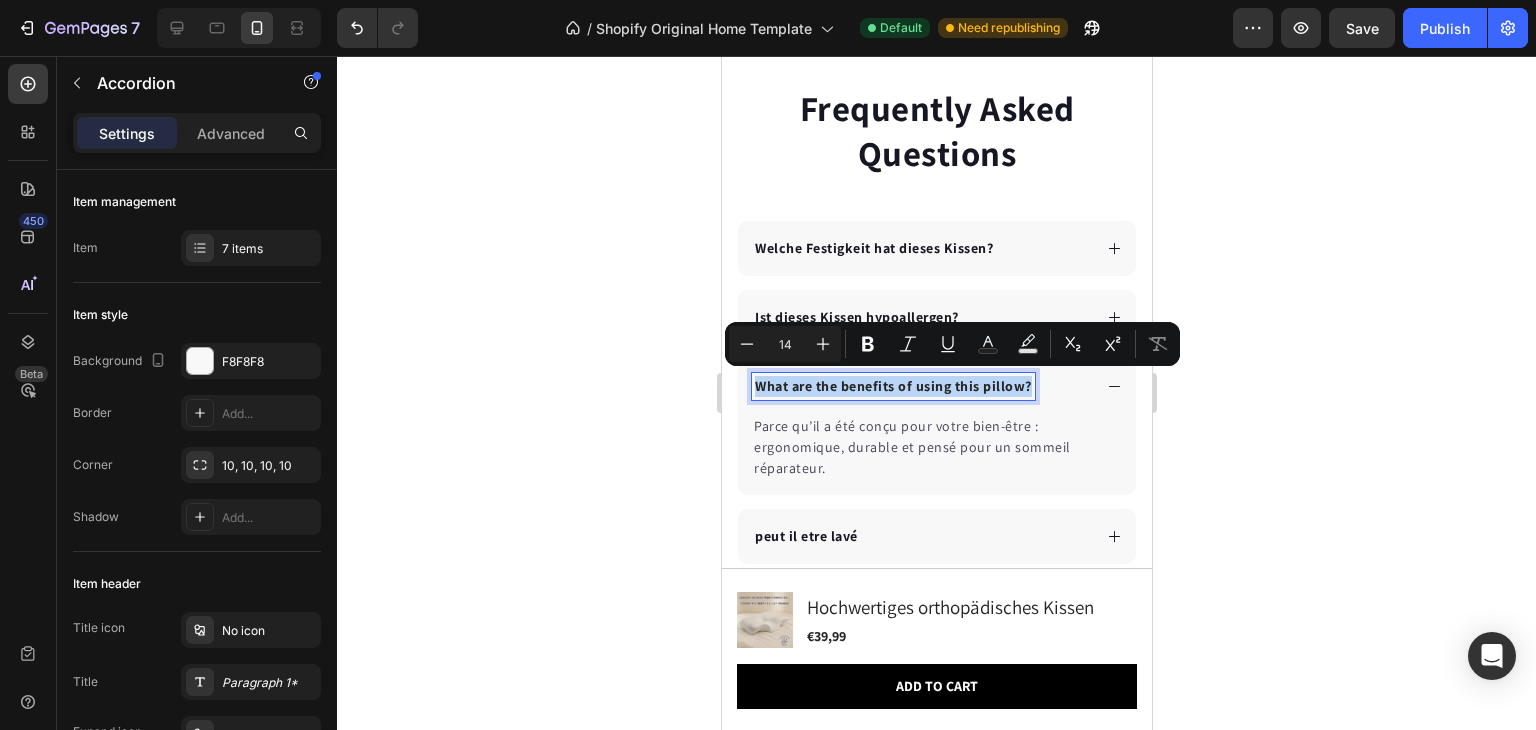 copy on "What are the benefits of using this pillow?" 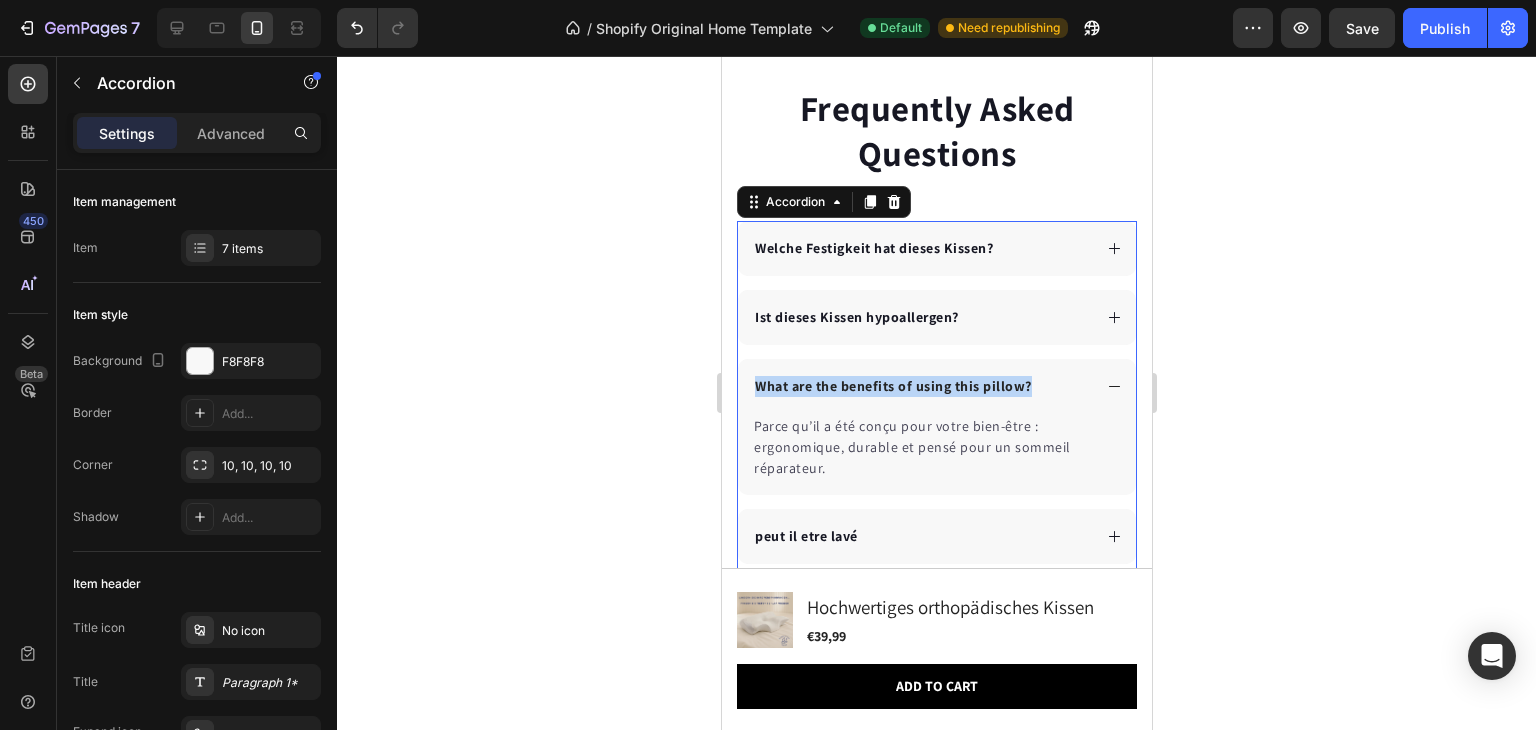 click on "What are the benefits of using this pillow?" at bounding box center [892, 386] 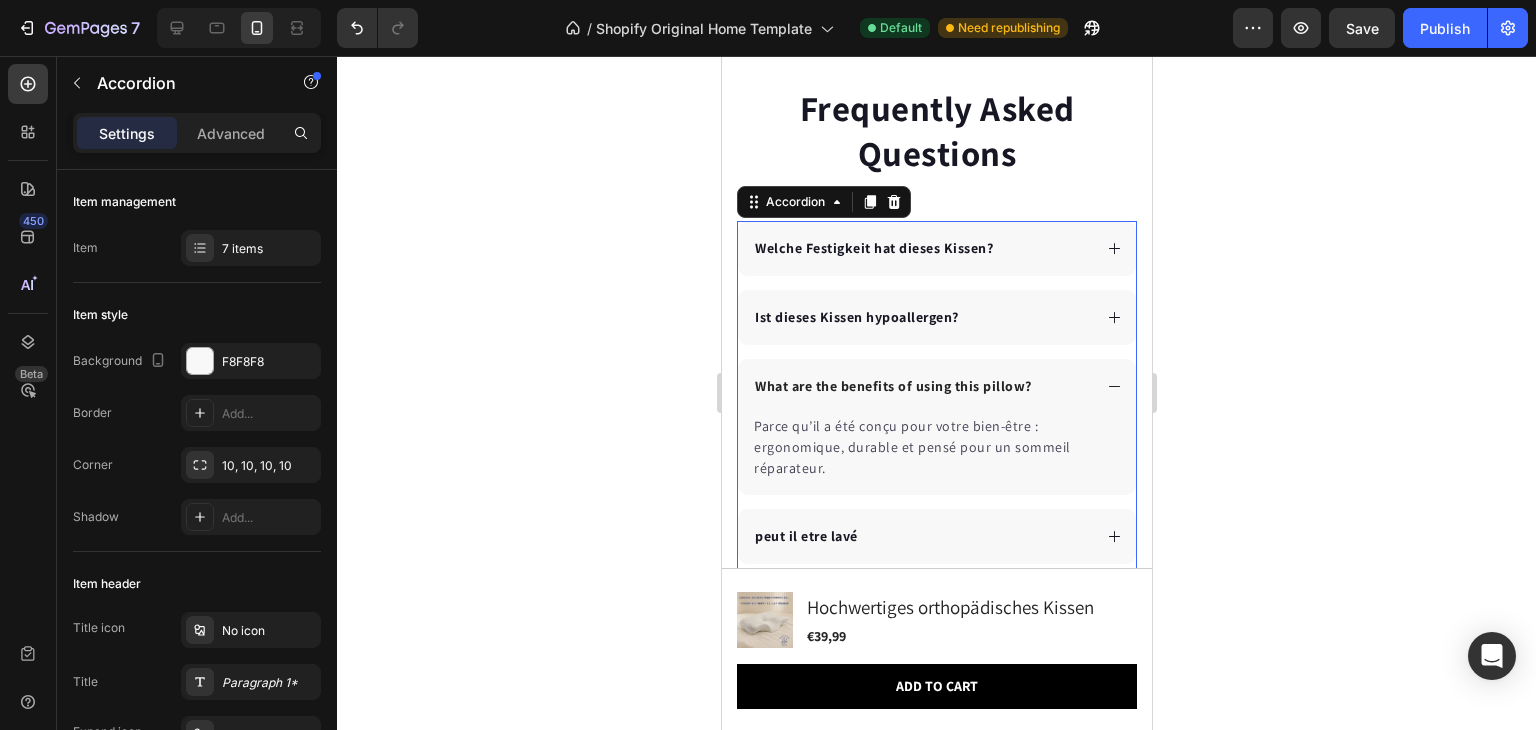 click on "What are the benefits of using this pillow?" at bounding box center (892, 386) 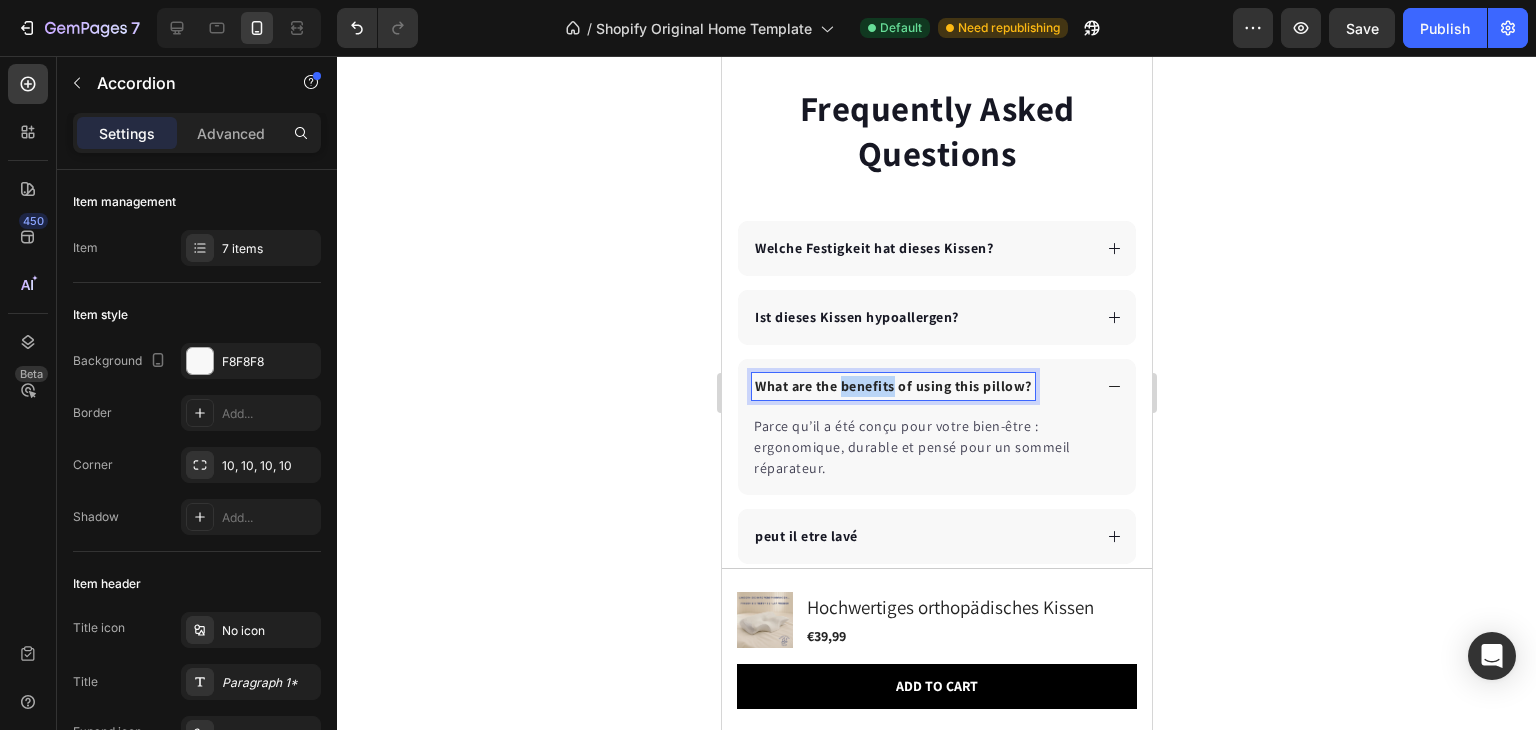 click on "What are the benefits of using this pillow?" at bounding box center [892, 386] 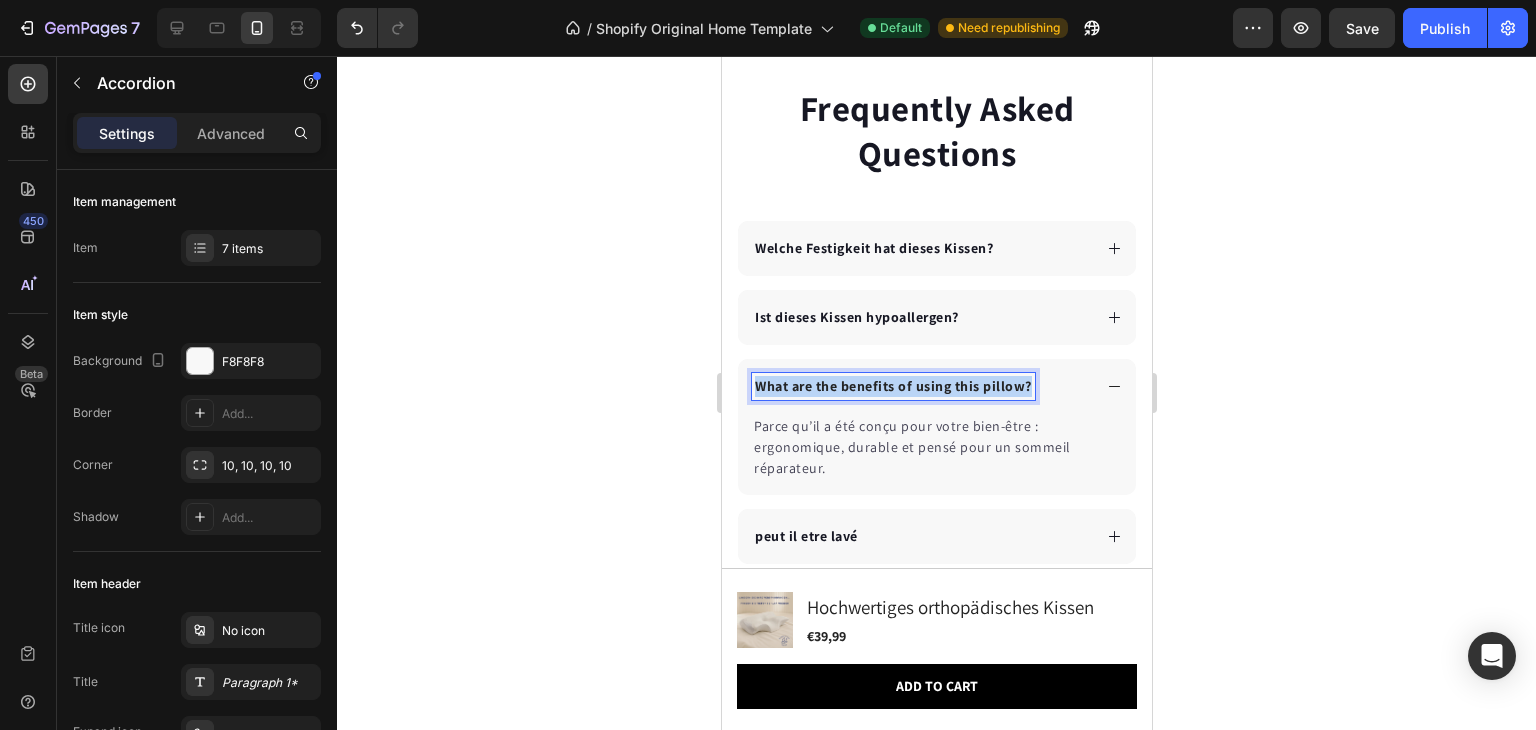 click on "What are the benefits of using this pillow?" at bounding box center [892, 386] 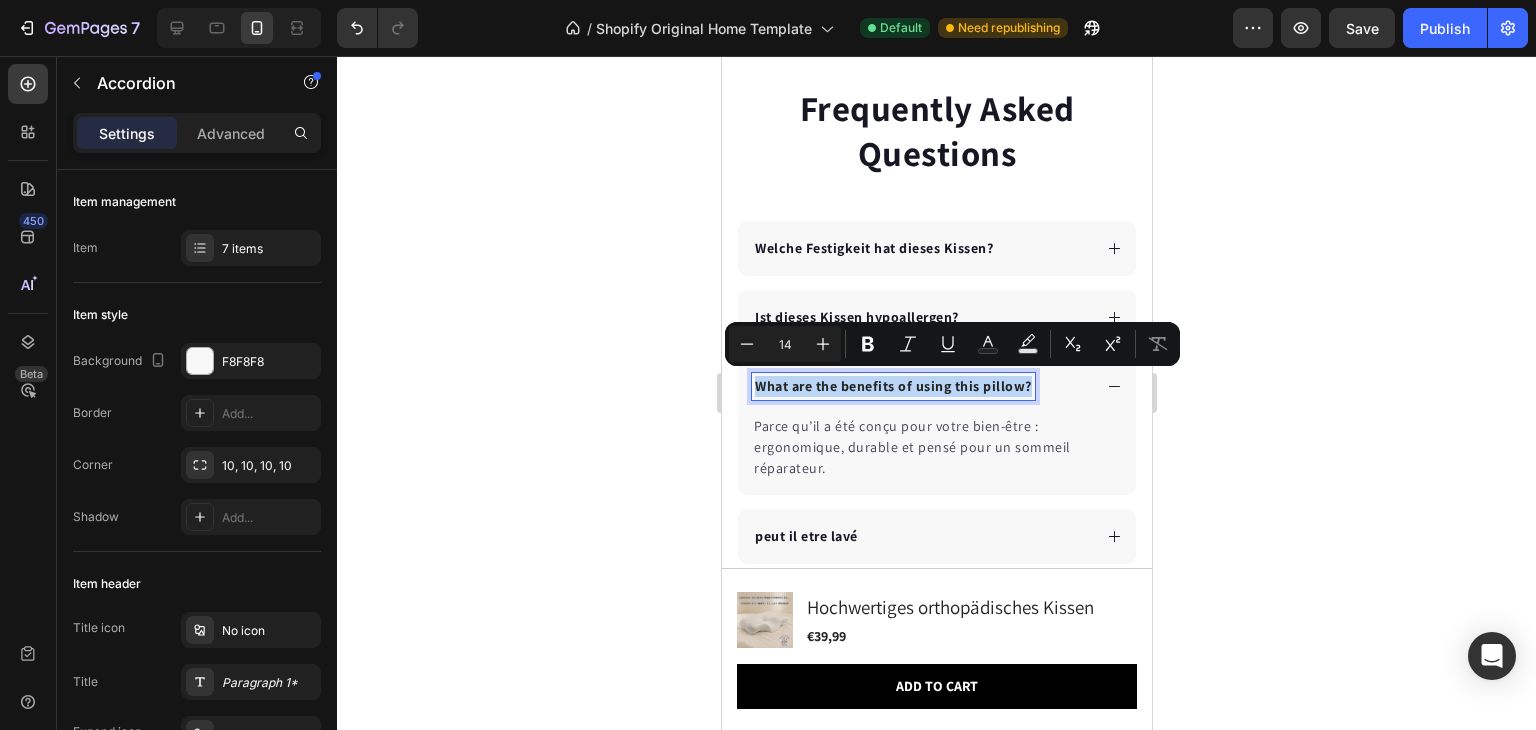 copy on "What are the benefits of using this pillow?" 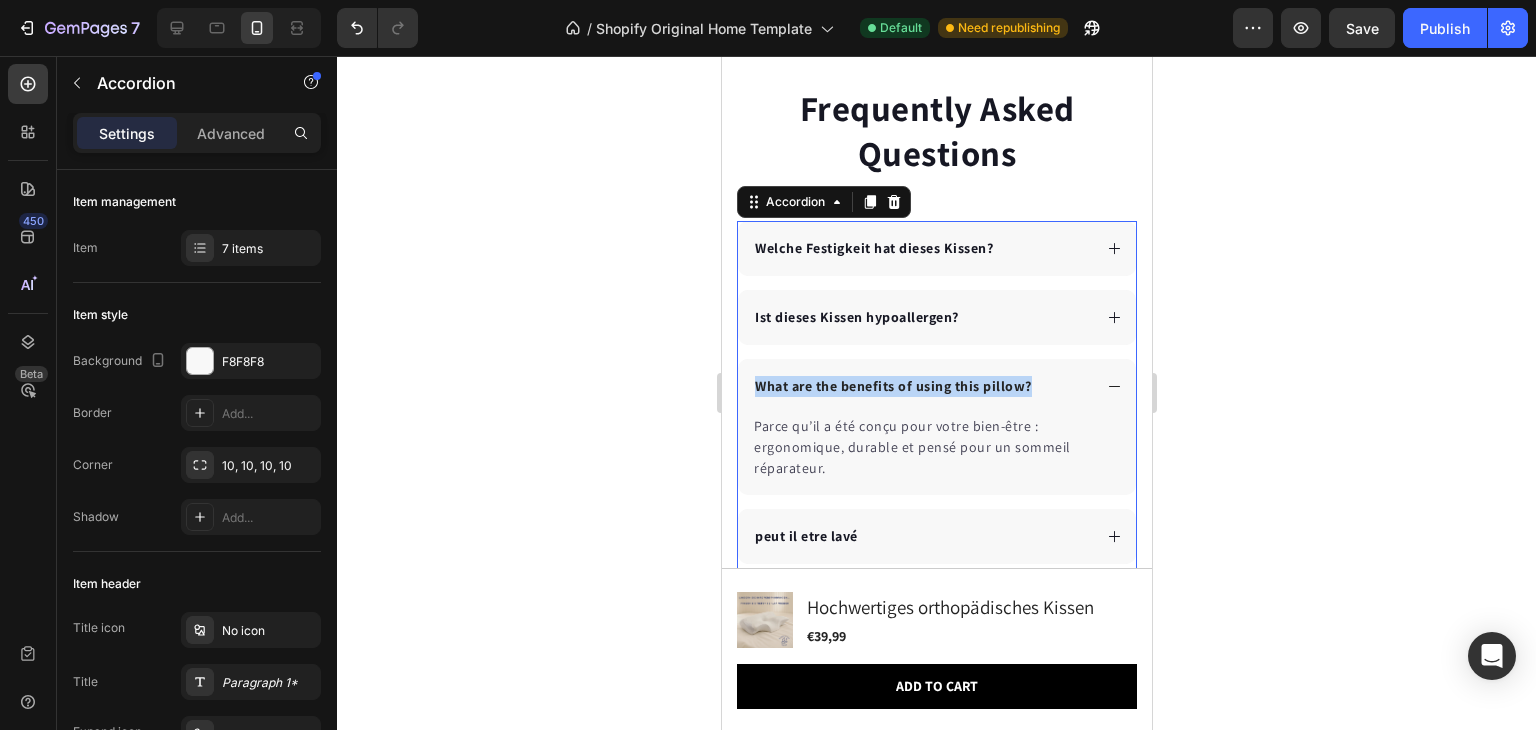 click on "What are the benefits of using this pillow?" at bounding box center (892, 386) 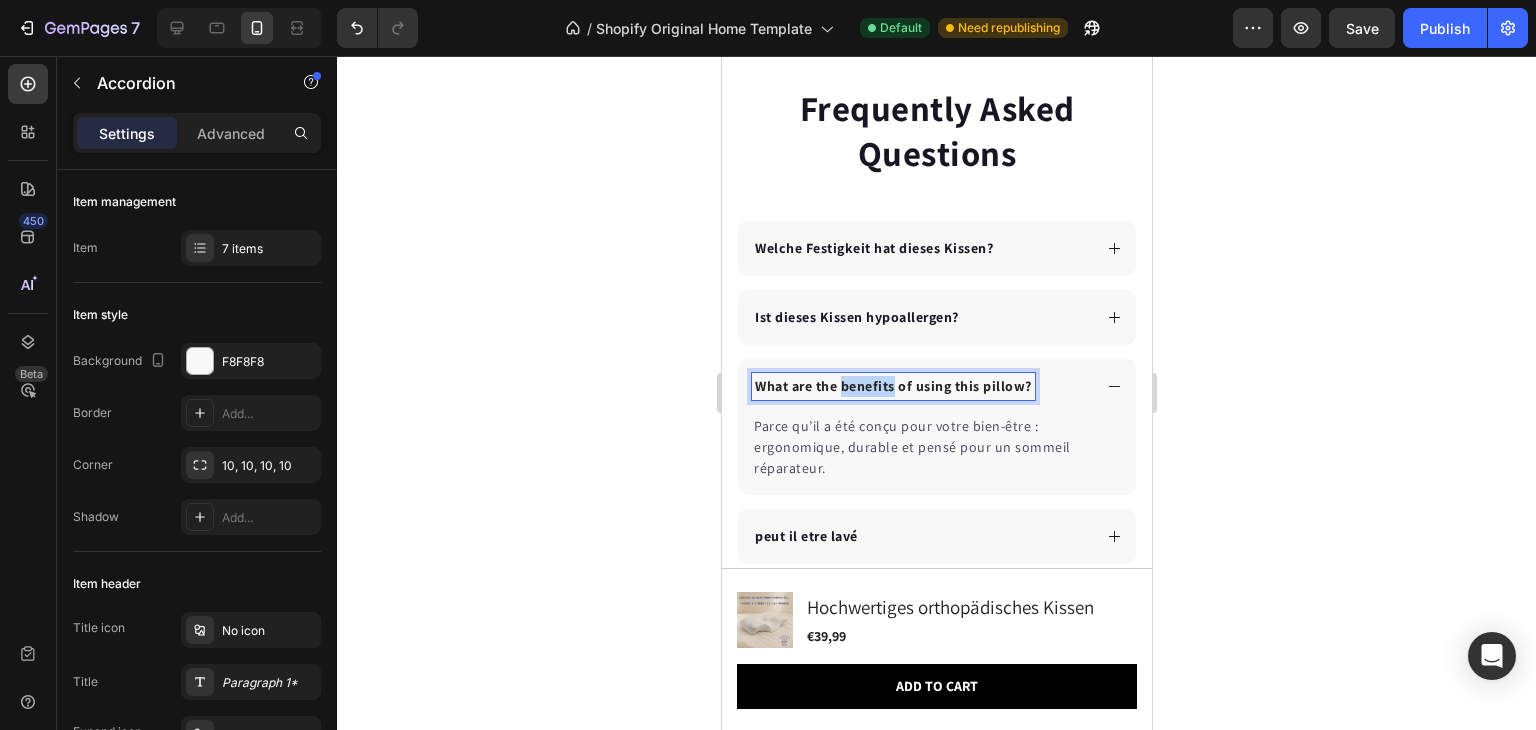 click on "What are the benefits of using this pillow?" at bounding box center (892, 386) 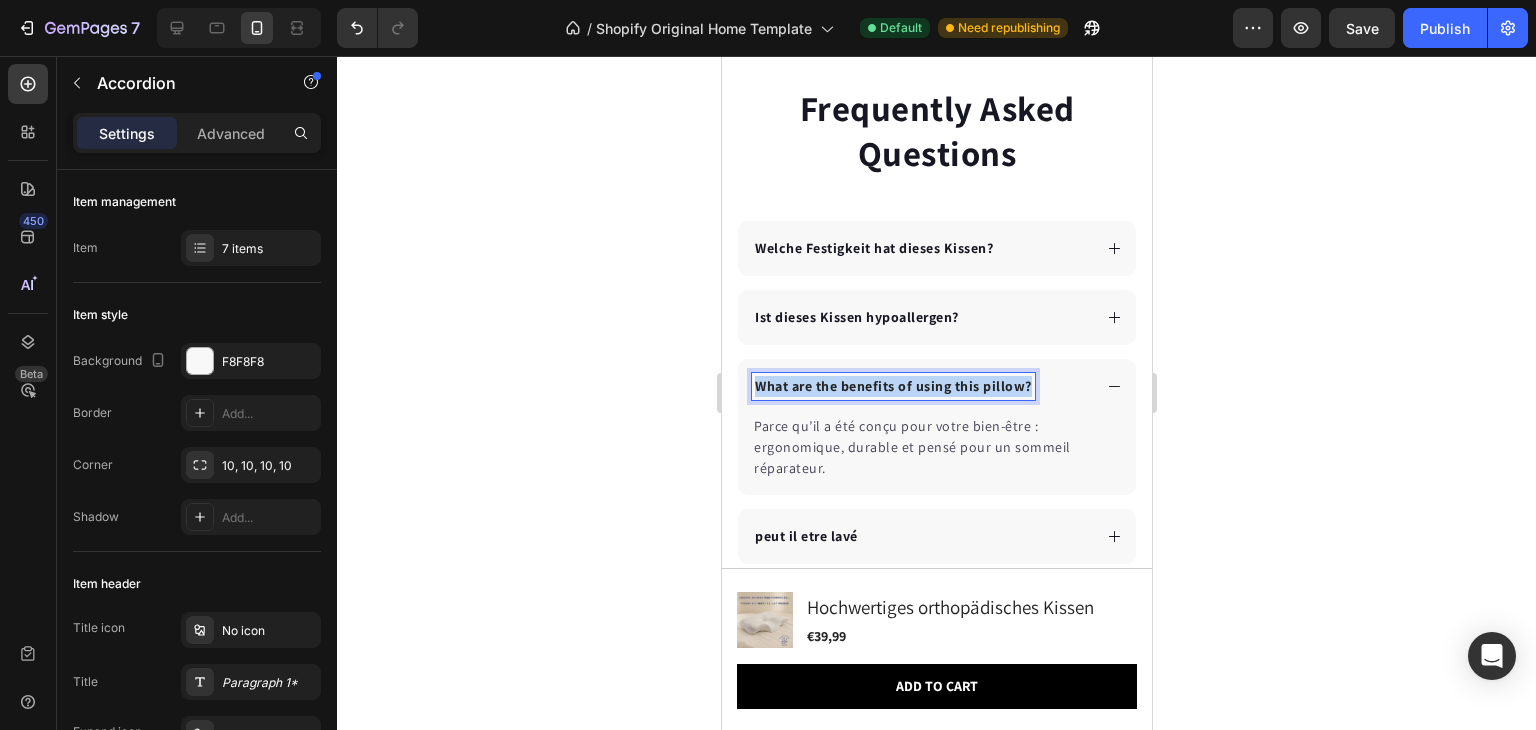 click on "What are the benefits of using this pillow?" at bounding box center (892, 386) 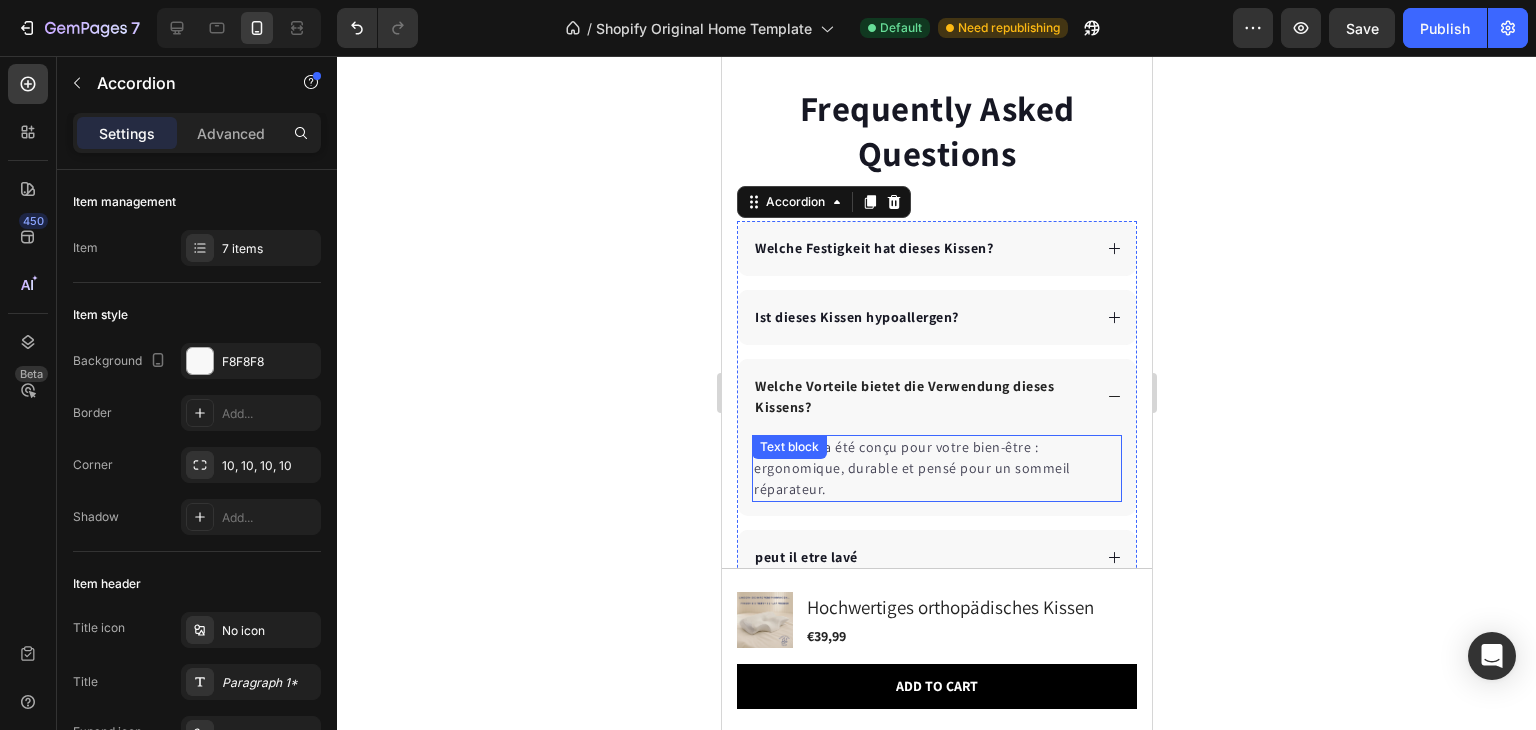 click on "Parce qu’il a été conçu pour votre bien-être : ergonomique, durable et pensé pour un sommeil réparateur." at bounding box center [936, 468] 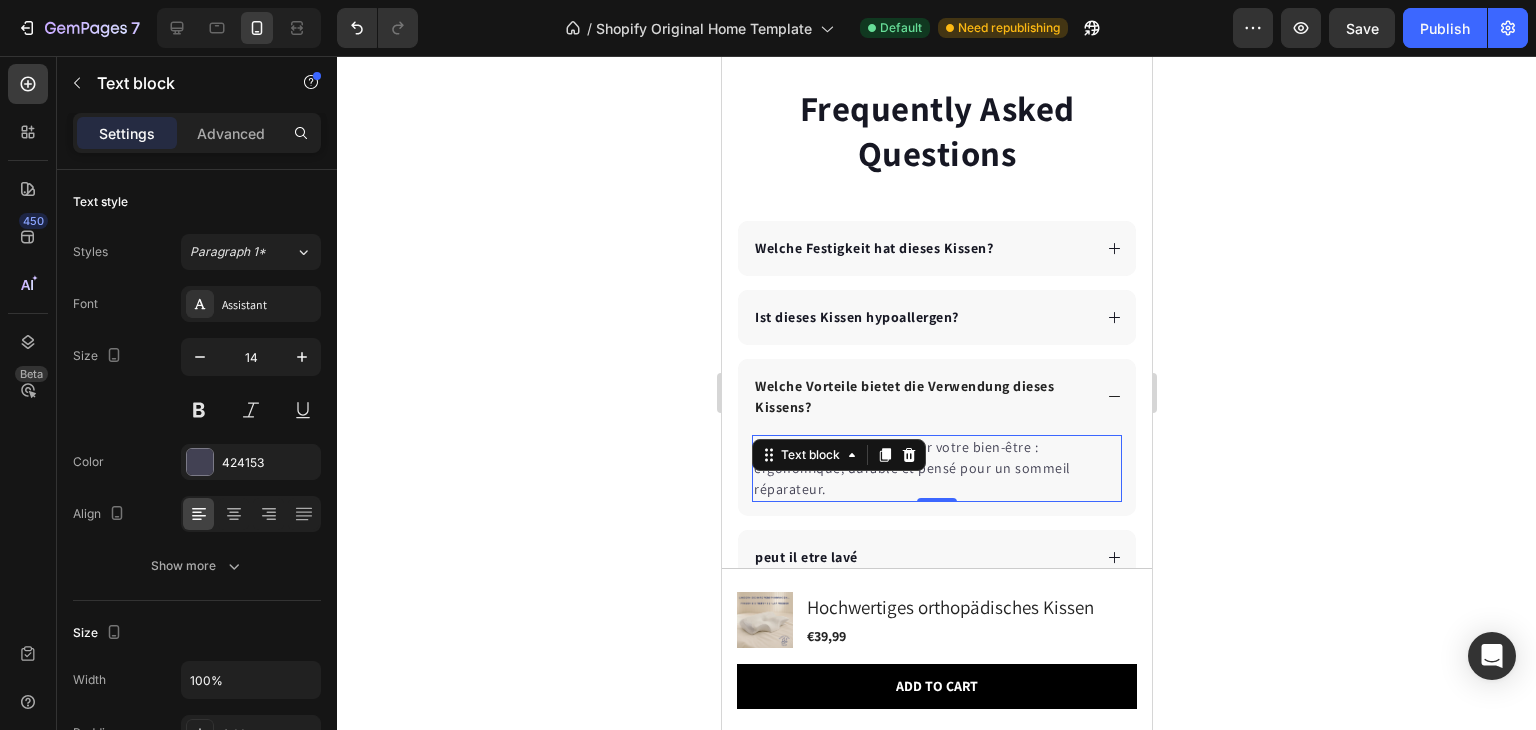 click on "Text block" at bounding box center [838, 455] 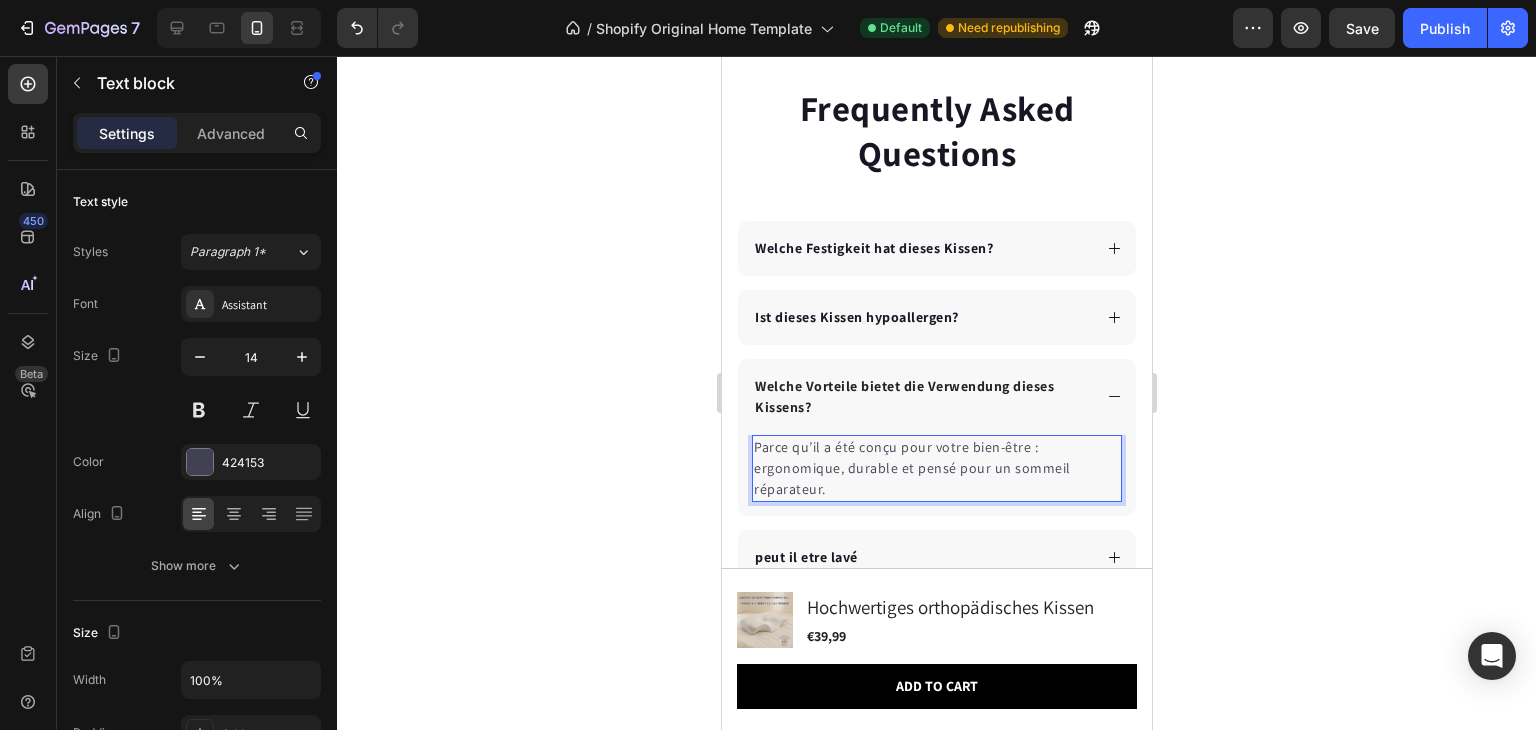 click on "Parce qu’il a été conçu pour votre bien-être : ergonomique, durable et pensé pour un sommeil réparateur." at bounding box center [936, 468] 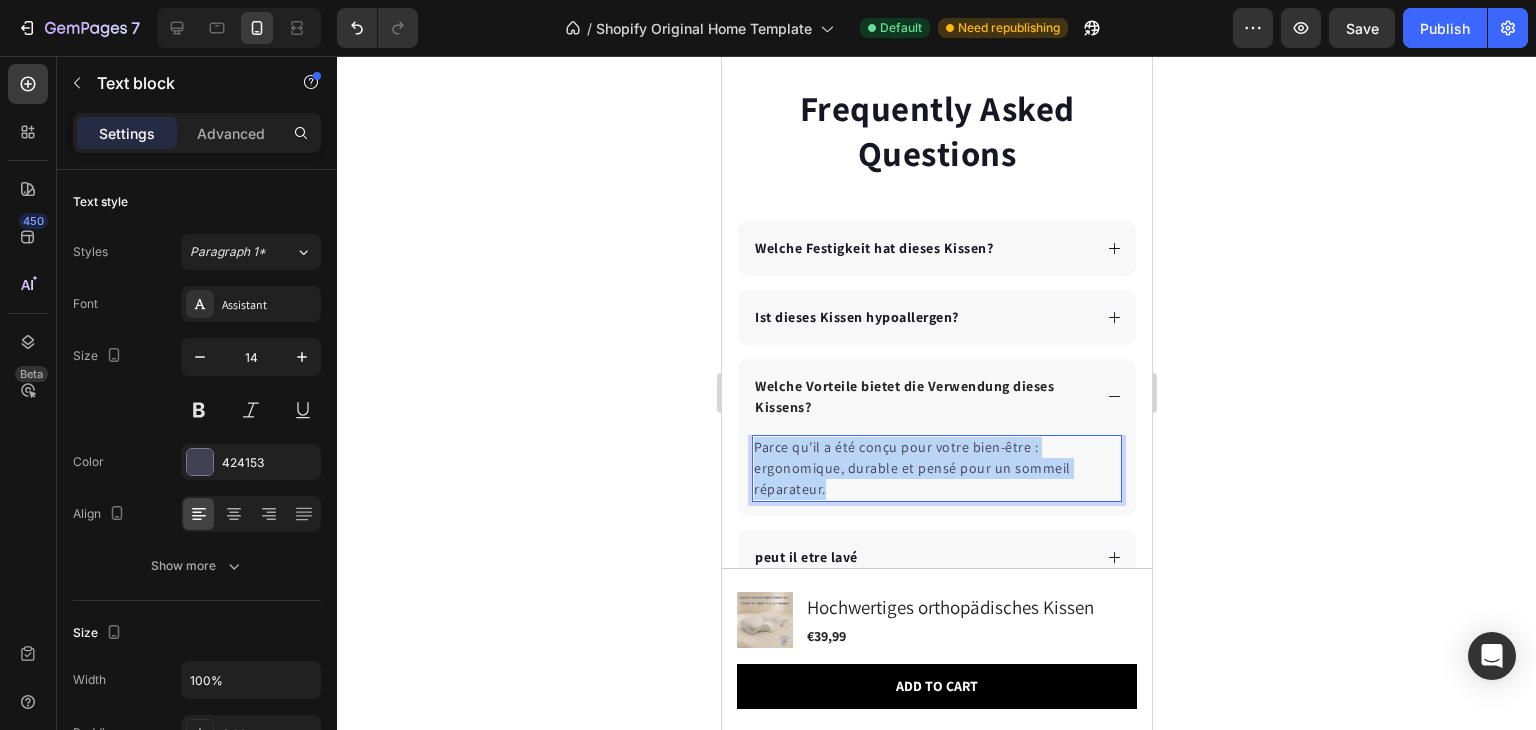 click on "Parce qu’il a été conçu pour votre bien-être : ergonomique, durable et pensé pour un sommeil réparateur." at bounding box center [936, 468] 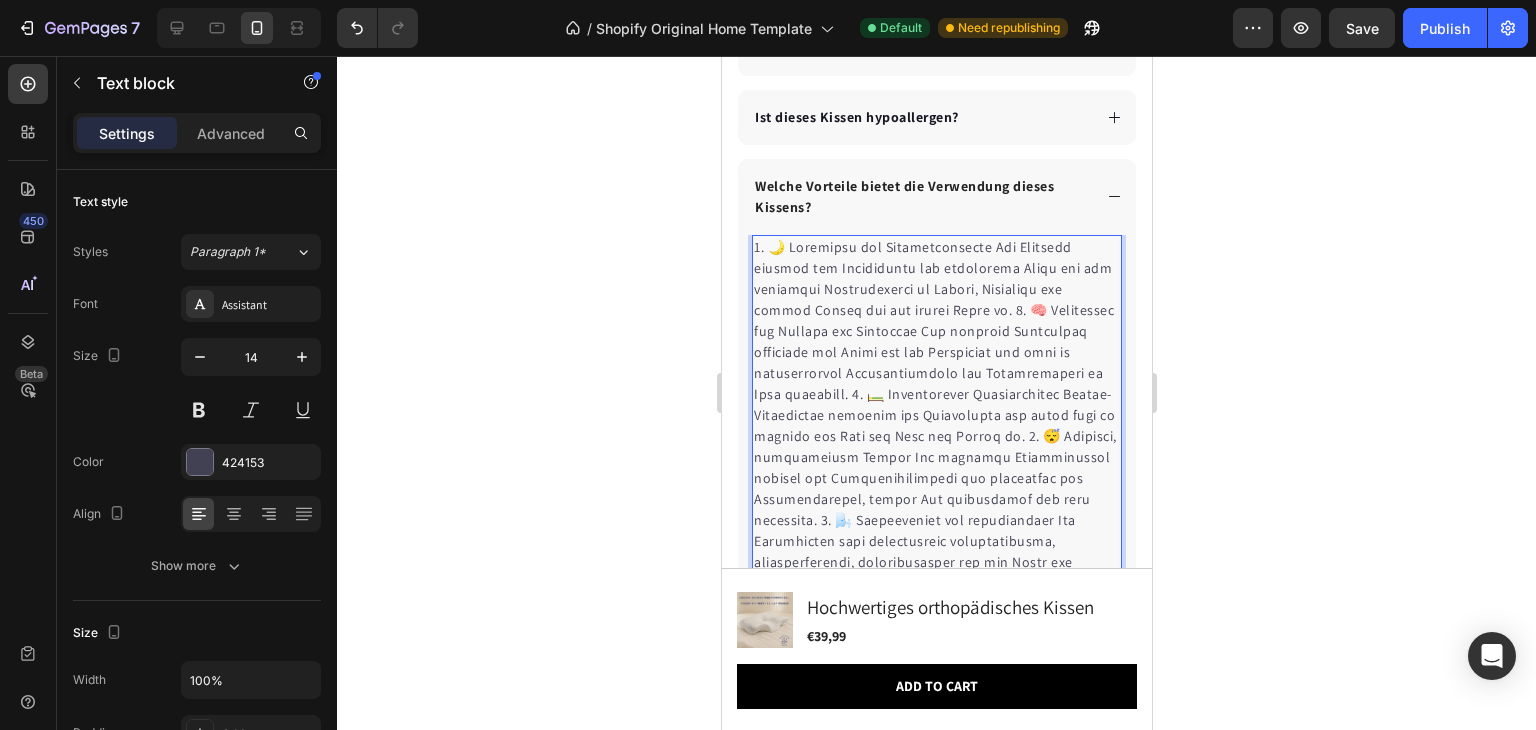 scroll, scrollTop: 6860, scrollLeft: 0, axis: vertical 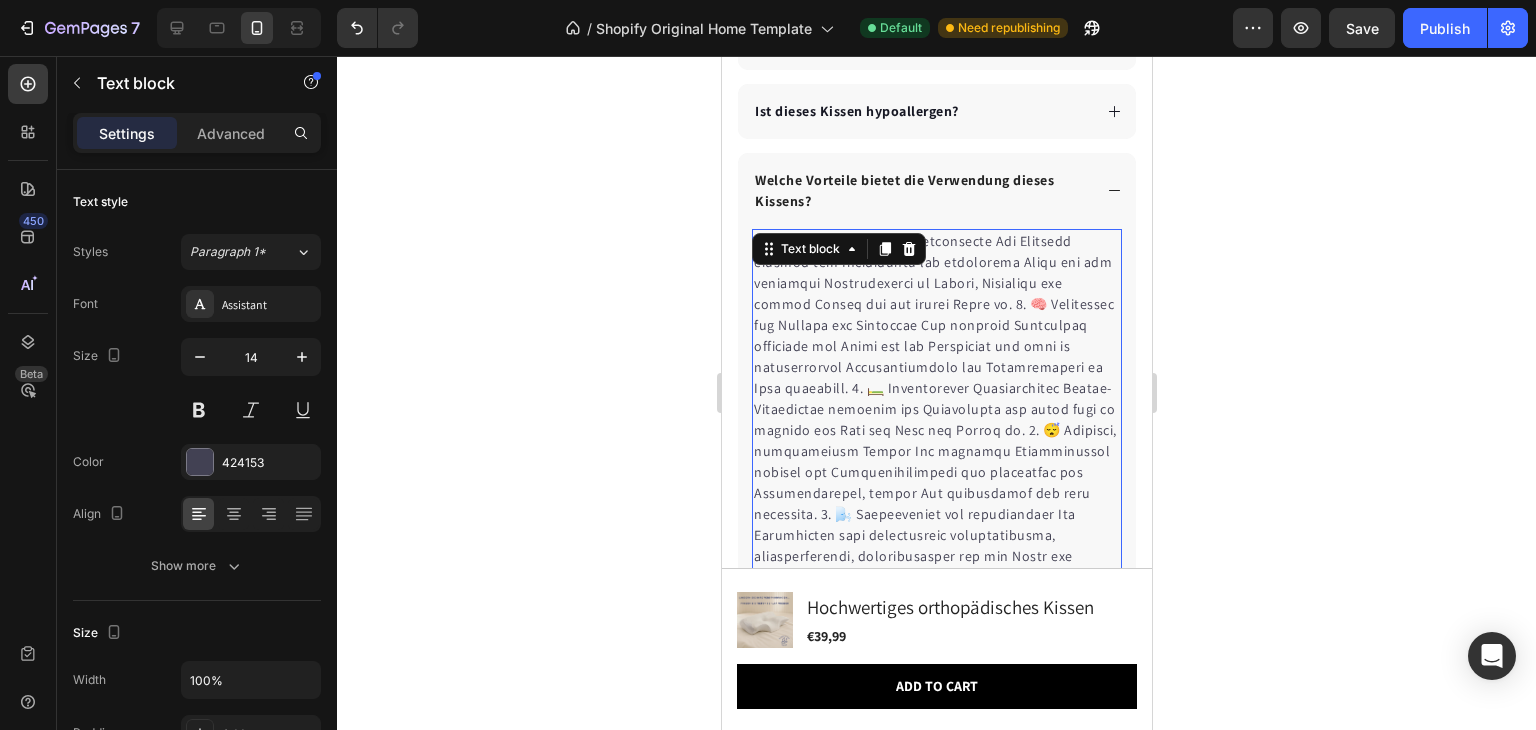 click at bounding box center (936, 483) 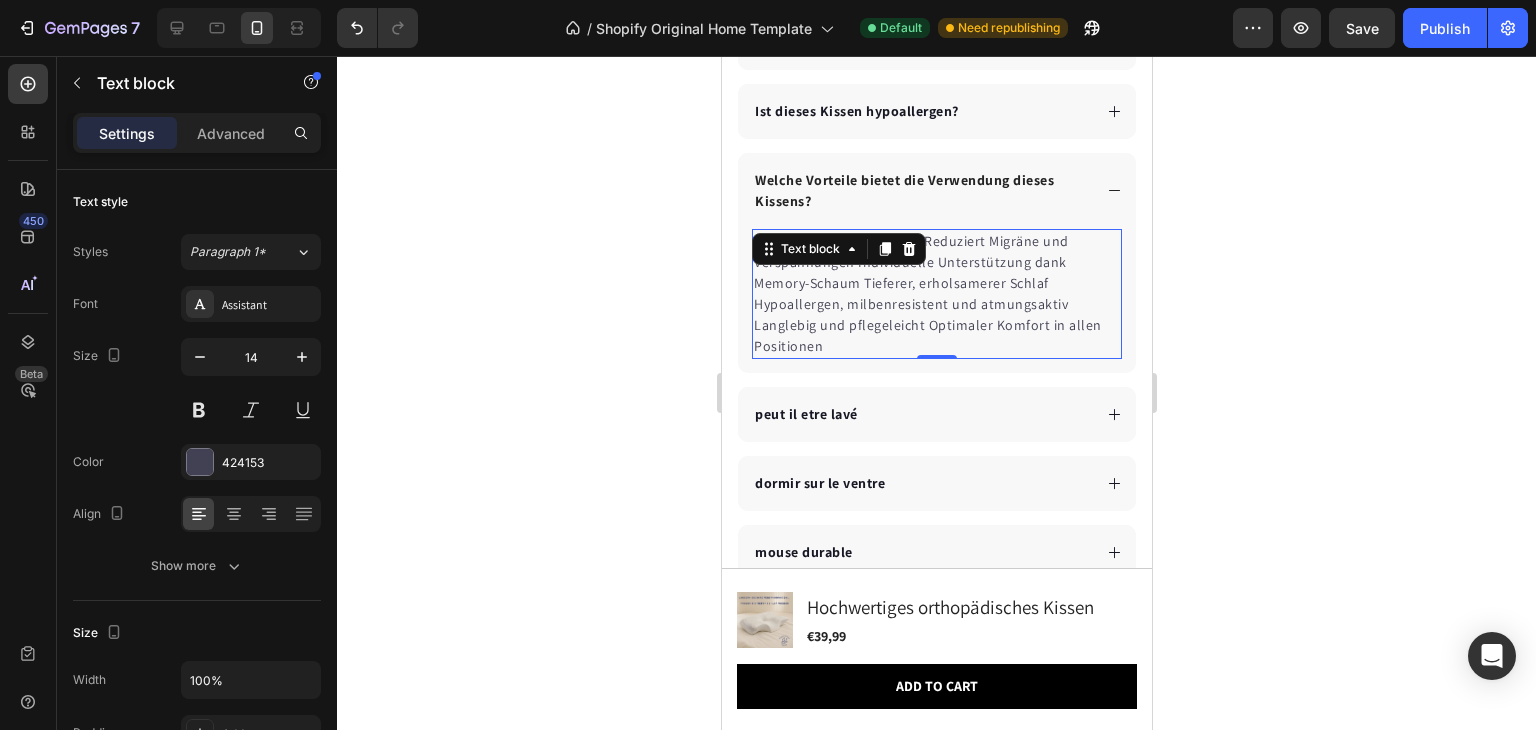 click on "Lindert Nackenschmerzen
Reduziert Migräne und Verspannungen
Individuelle Unterstützung dank Memory-Schaum
Tieferer, erholsamerer Schlaf
Hypoallergen, milbenresistent und atmungsaktiv
Langlebig und pflegeleicht
Optimaler Komfort in allen Positionen" at bounding box center [936, 294] 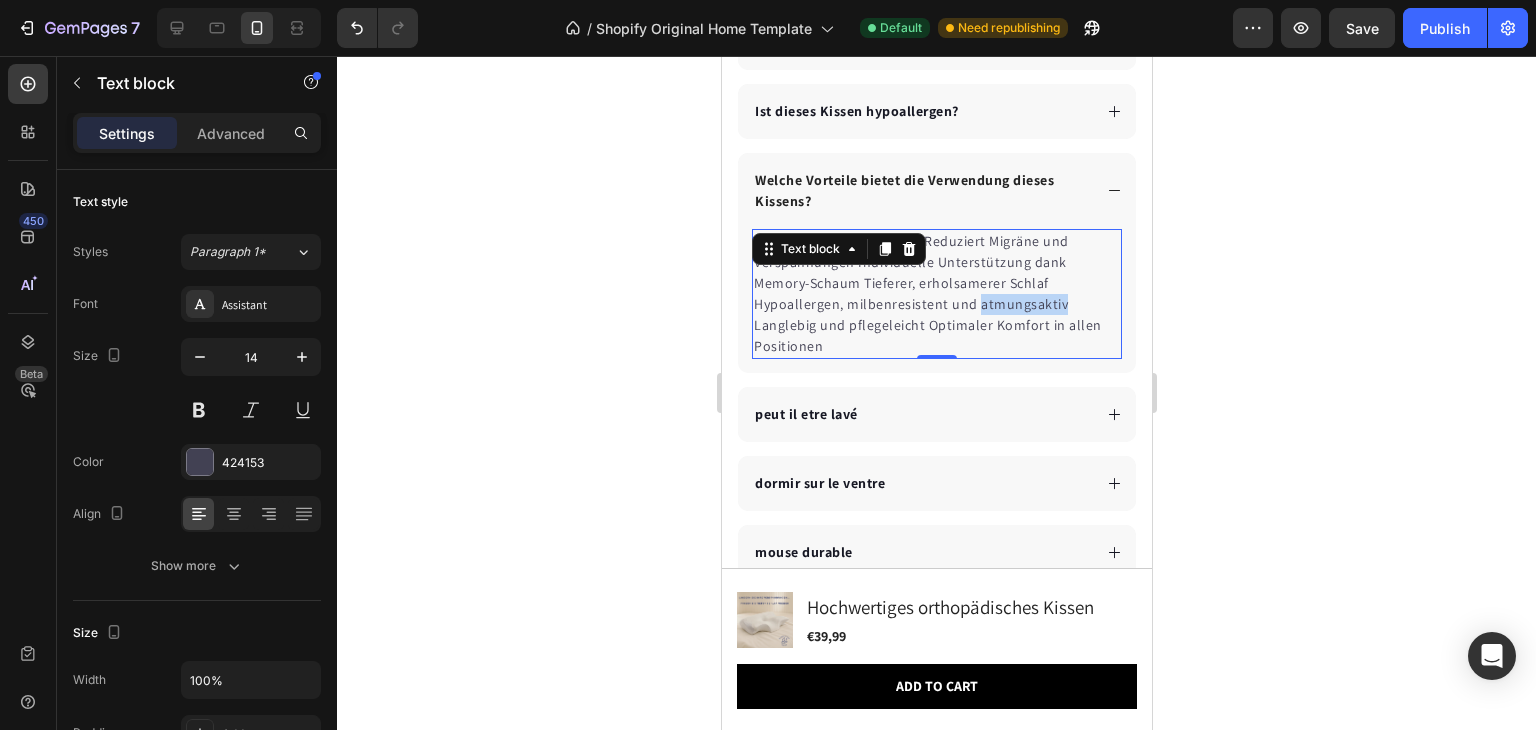 click on "Lindert Nackenschmerzen
Reduziert Migräne und Verspannungen
Individuelle Unterstützung dank Memory-Schaum
Tieferer, erholsamerer Schlaf
Hypoallergen, milbenresistent und atmungsaktiv
Langlebig und pflegeleicht
Optimaler Komfort in allen Positionen" at bounding box center [936, 294] 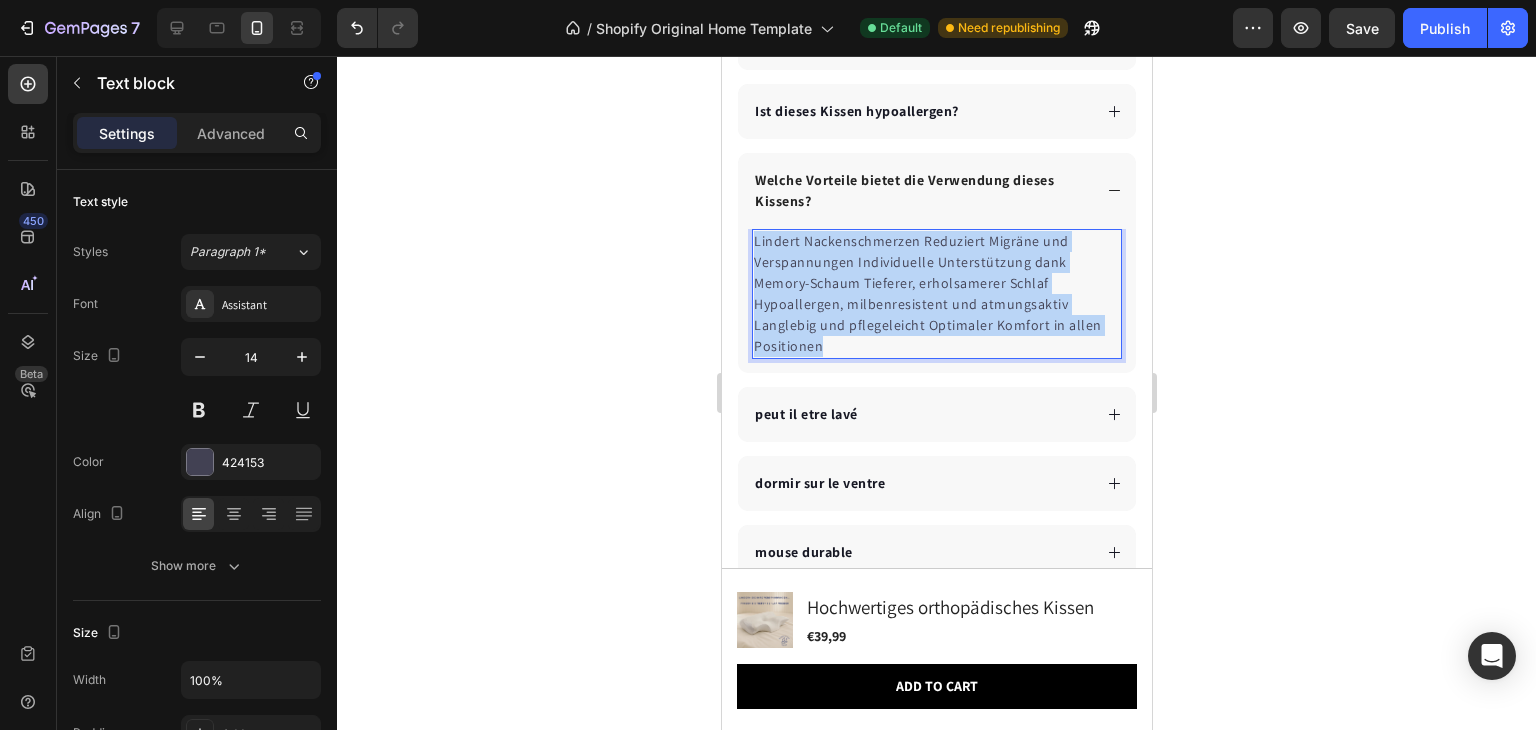 click on "Lindert Nackenschmerzen
Reduziert Migräne und Verspannungen
Individuelle Unterstützung dank Memory-Schaum
Tieferer, erholsamerer Schlaf
Hypoallergen, milbenresistent und atmungsaktiv
Langlebig und pflegeleicht
Optimaler Komfort in allen Positionen" at bounding box center (936, 294) 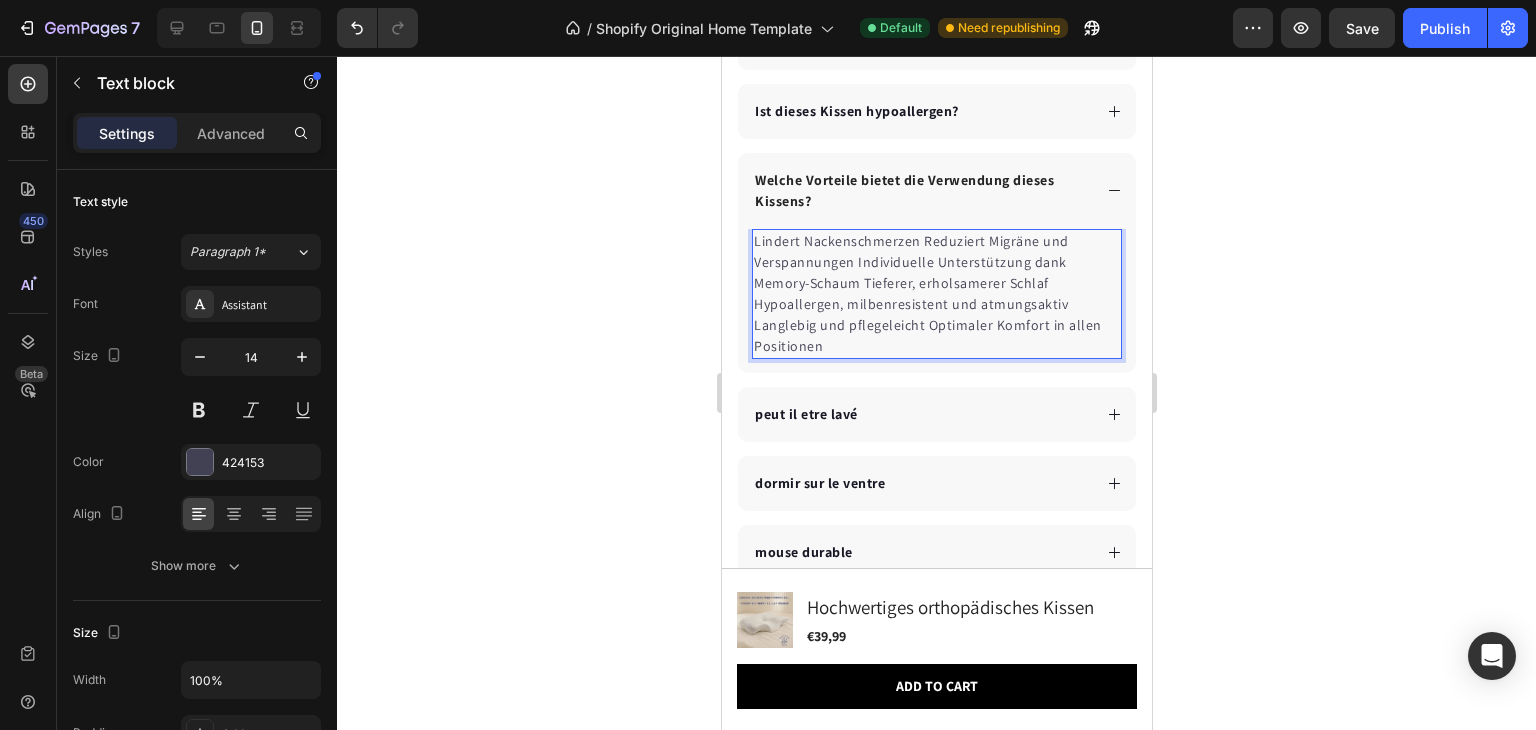 click on "Lindert Nackenschmerzen
Reduziert Migräne und Verspannungen
Individuelle Unterstützung dank Memory-Schaum
Tieferer, erholsamerer Schlaf
Hypoallergen, milbenresistent und atmungsaktiv
Langlebig und pflegeleicht
Optimaler Komfort in allen Positionen" at bounding box center [936, 294] 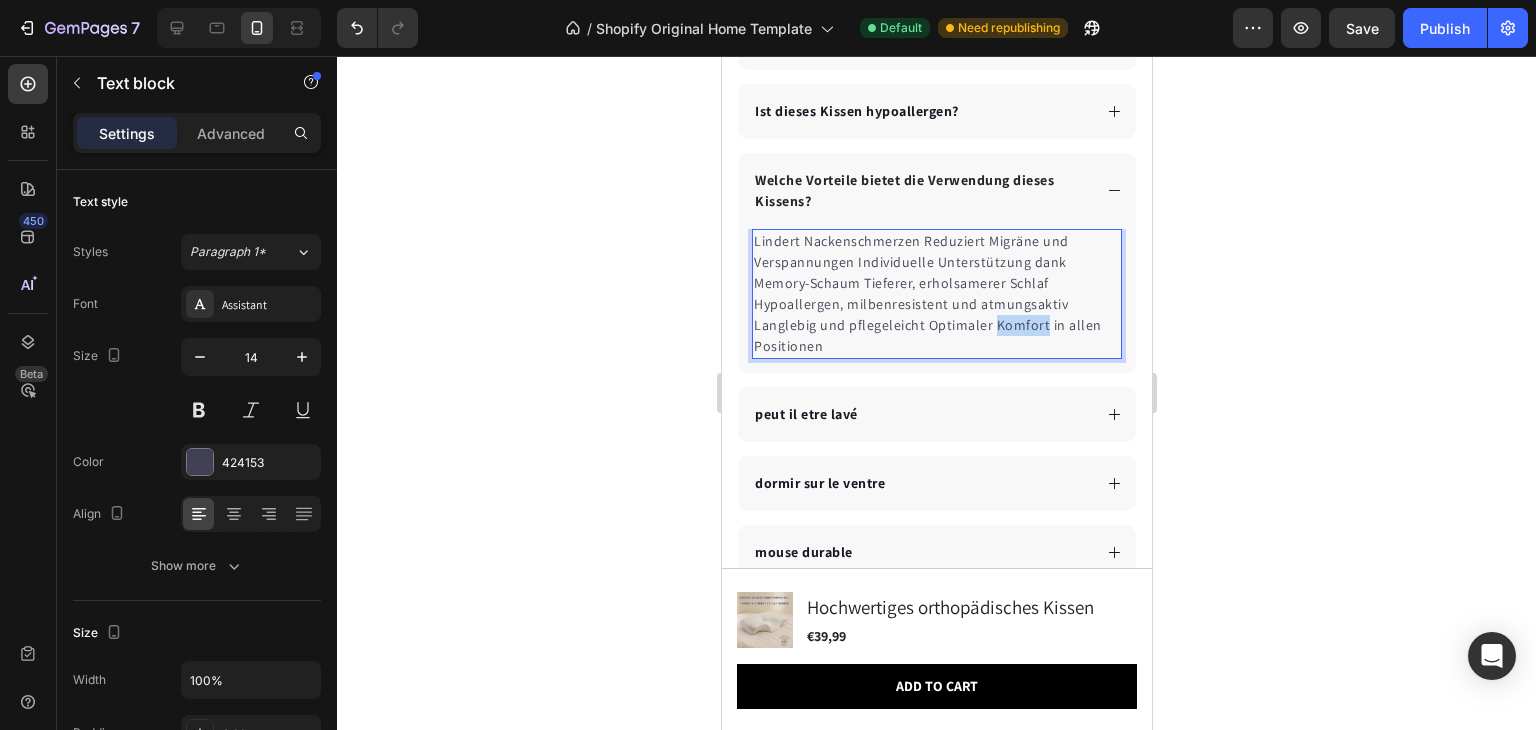 click on "Lindert Nackenschmerzen
Reduziert Migräne und Verspannungen
Individuelle Unterstützung dank Memory-Schaum
Tieferer, erholsamerer Schlaf
Hypoallergen, milbenresistent und atmungsaktiv
Langlebig und pflegeleicht
Optimaler Komfort in allen Positionen" at bounding box center [936, 294] 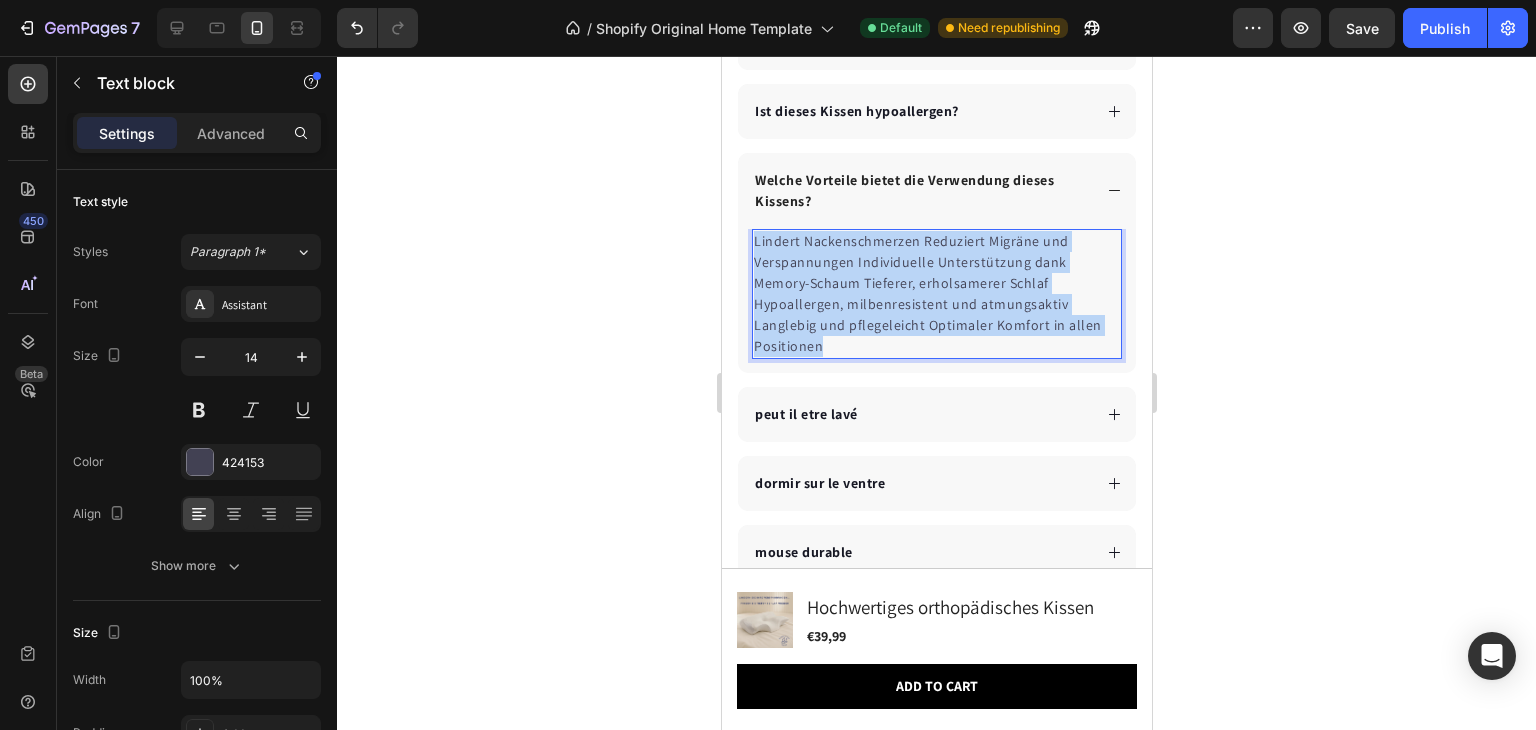 click on "Lindert Nackenschmerzen
Reduziert Migräne und Verspannungen
Individuelle Unterstützung dank Memory-Schaum
Tieferer, erholsamerer Schlaf
Hypoallergen, milbenresistent und atmungsaktiv
Langlebig und pflegeleicht
Optimaler Komfort in allen Positionen" at bounding box center (936, 294) 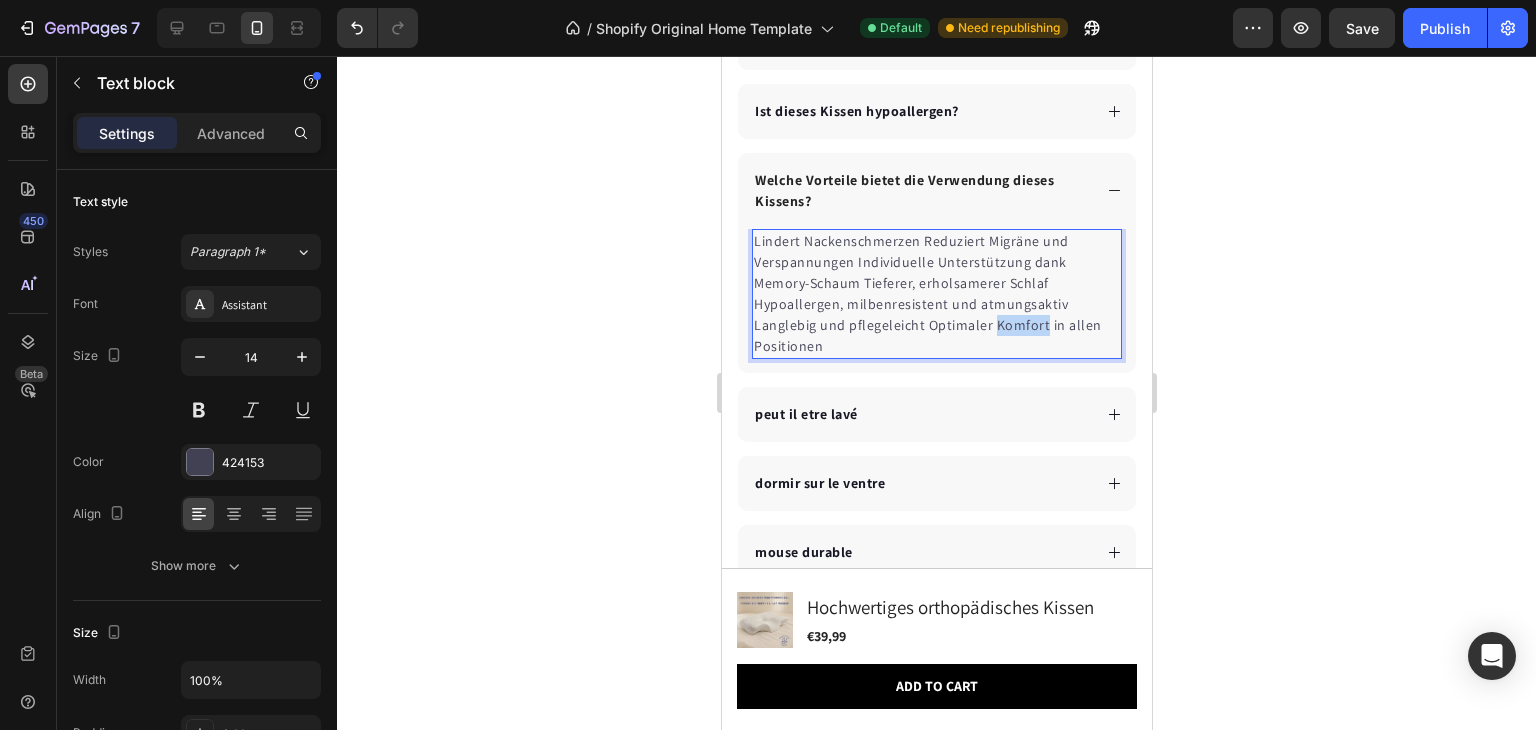 click on "Lindert Nackenschmerzen
Reduziert Migräne und Verspannungen
Individuelle Unterstützung dank Memory-Schaum
Tieferer, erholsamerer Schlaf
Hypoallergen, milbenresistent und atmungsaktiv
Langlebig und pflegeleicht
Optimaler Komfort in allen Positionen" at bounding box center [936, 294] 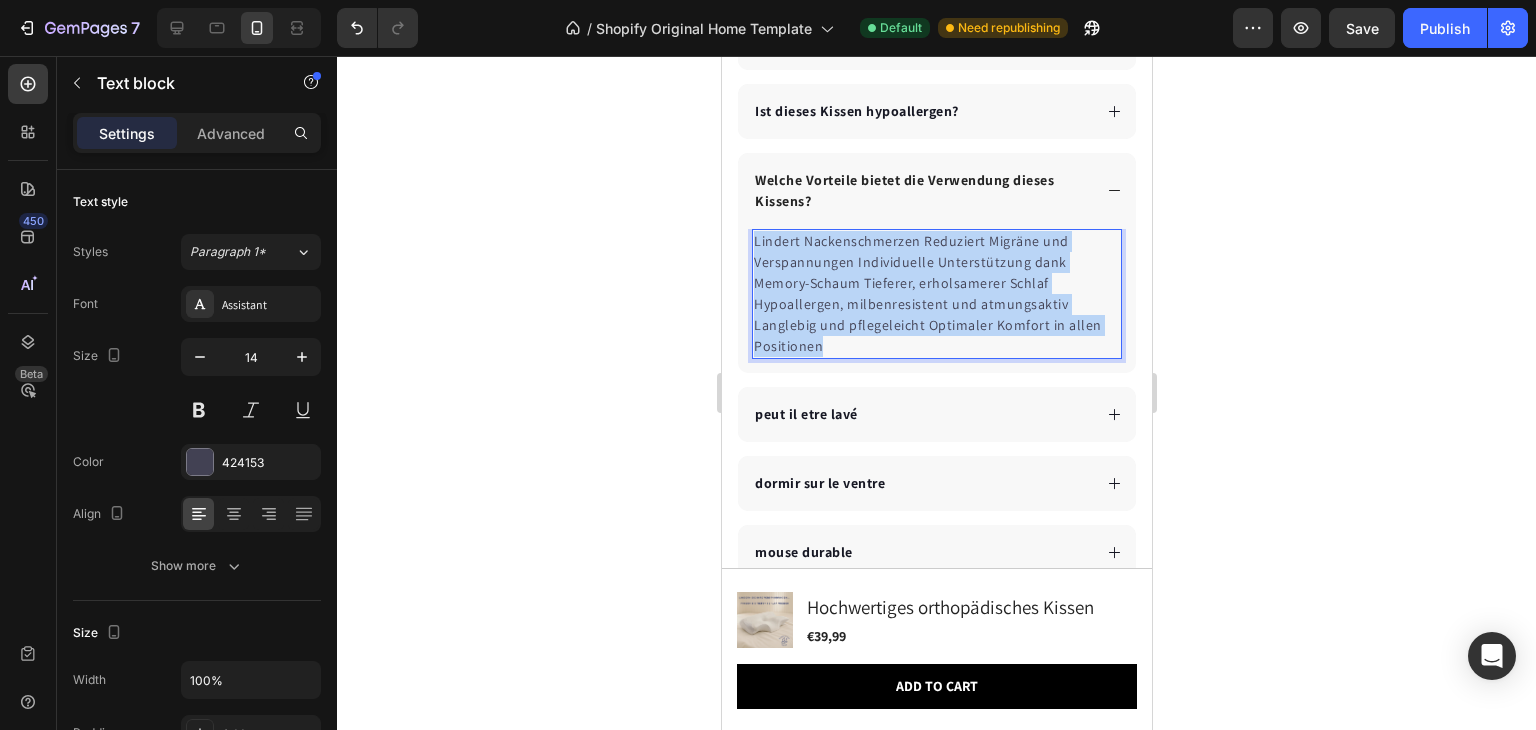click on "Lindert Nackenschmerzen
Reduziert Migräne und Verspannungen
Individuelle Unterstützung dank Memory-Schaum
Tieferer, erholsamerer Schlaf
Hypoallergen, milbenresistent und atmungsaktiv
Langlebig und pflegeleicht
Optimaler Komfort in allen Positionen" at bounding box center (936, 294) 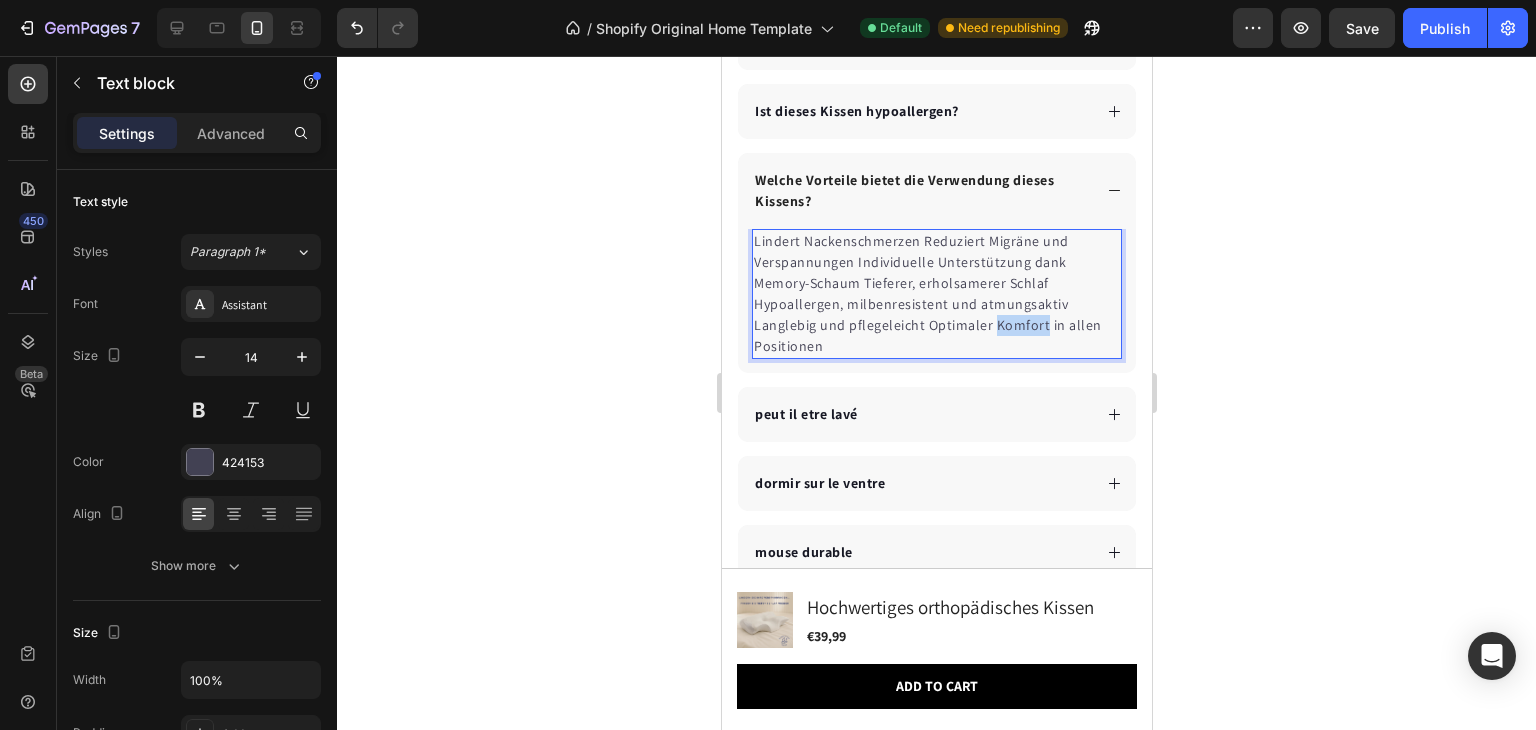 click on "Lindert Nackenschmerzen
Reduziert Migräne und Verspannungen
Individuelle Unterstützung dank Memory-Schaum
Tieferer, erholsamerer Schlaf
Hypoallergen, milbenresistent und atmungsaktiv
Langlebig und pflegeleicht
Optimaler Komfort in allen Positionen" at bounding box center [936, 294] 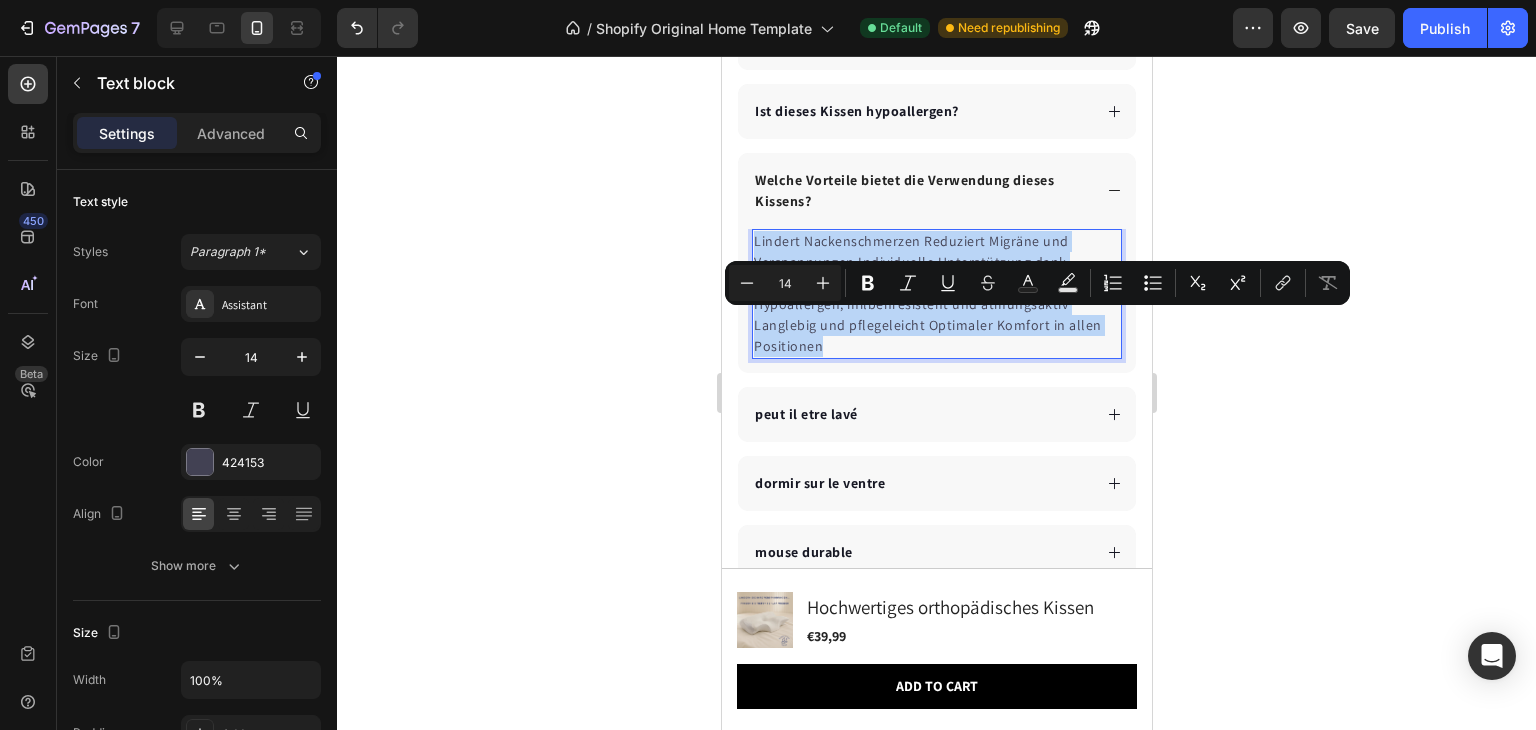 click on "Lindert Nackenschmerzen
Reduziert Migräne und Verspannungen
Individuelle Unterstützung dank Memory-Schaum
Tieferer, erholsamerer Schlaf
Hypoallergen, milbenresistent und atmungsaktiv
Langlebig und pflegeleicht
Optimaler Komfort in allen Positionen" at bounding box center [936, 294] 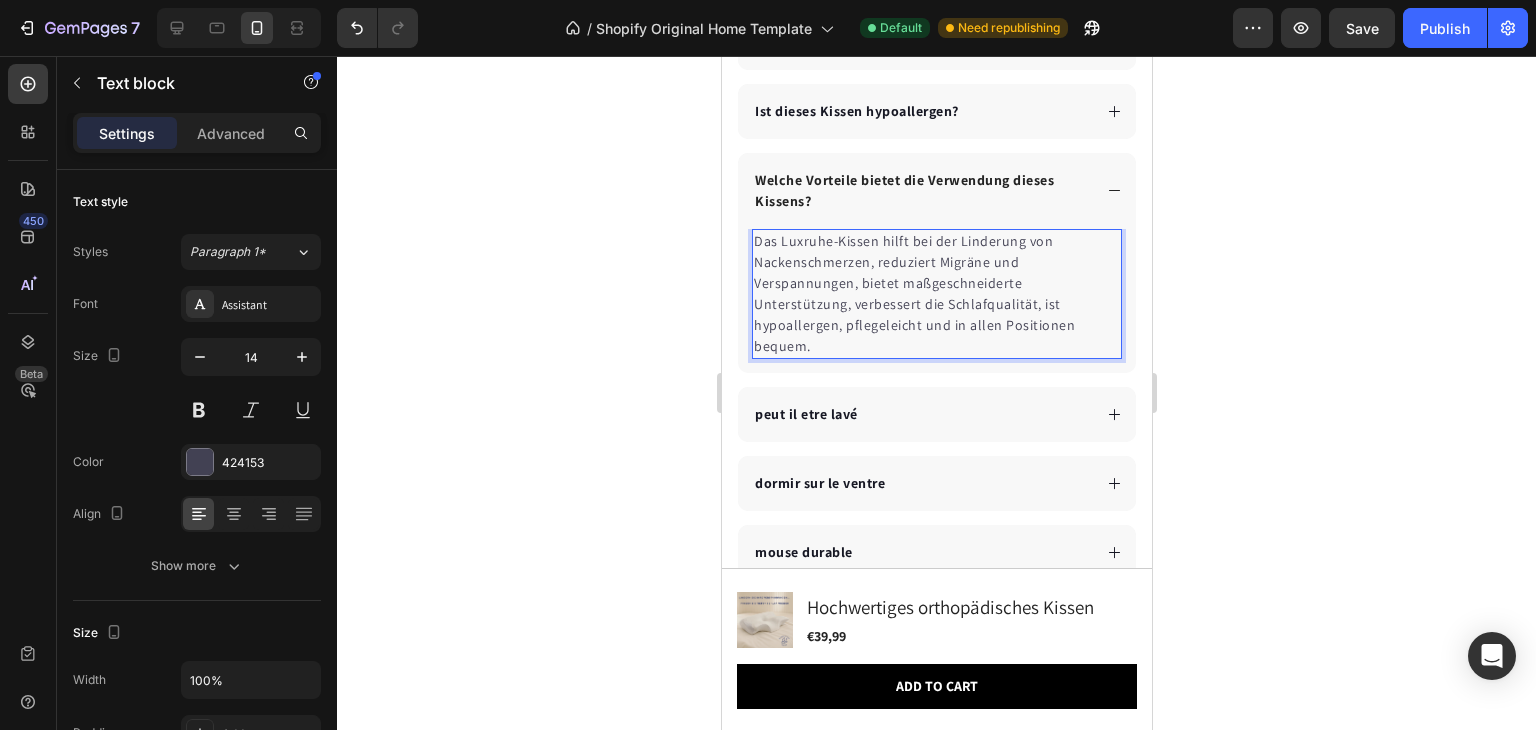 click 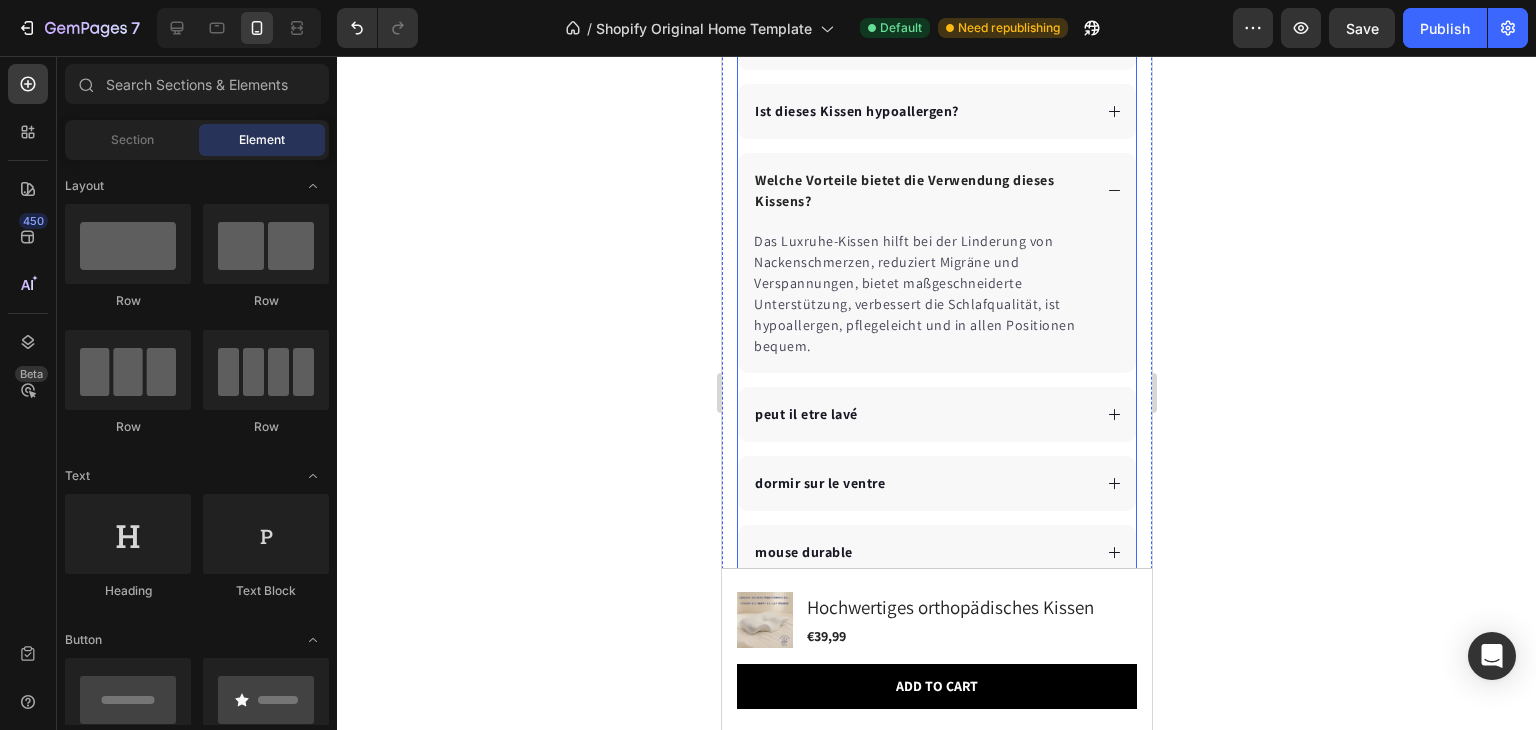 click on "peut il etre lavé" at bounding box center [920, 414] 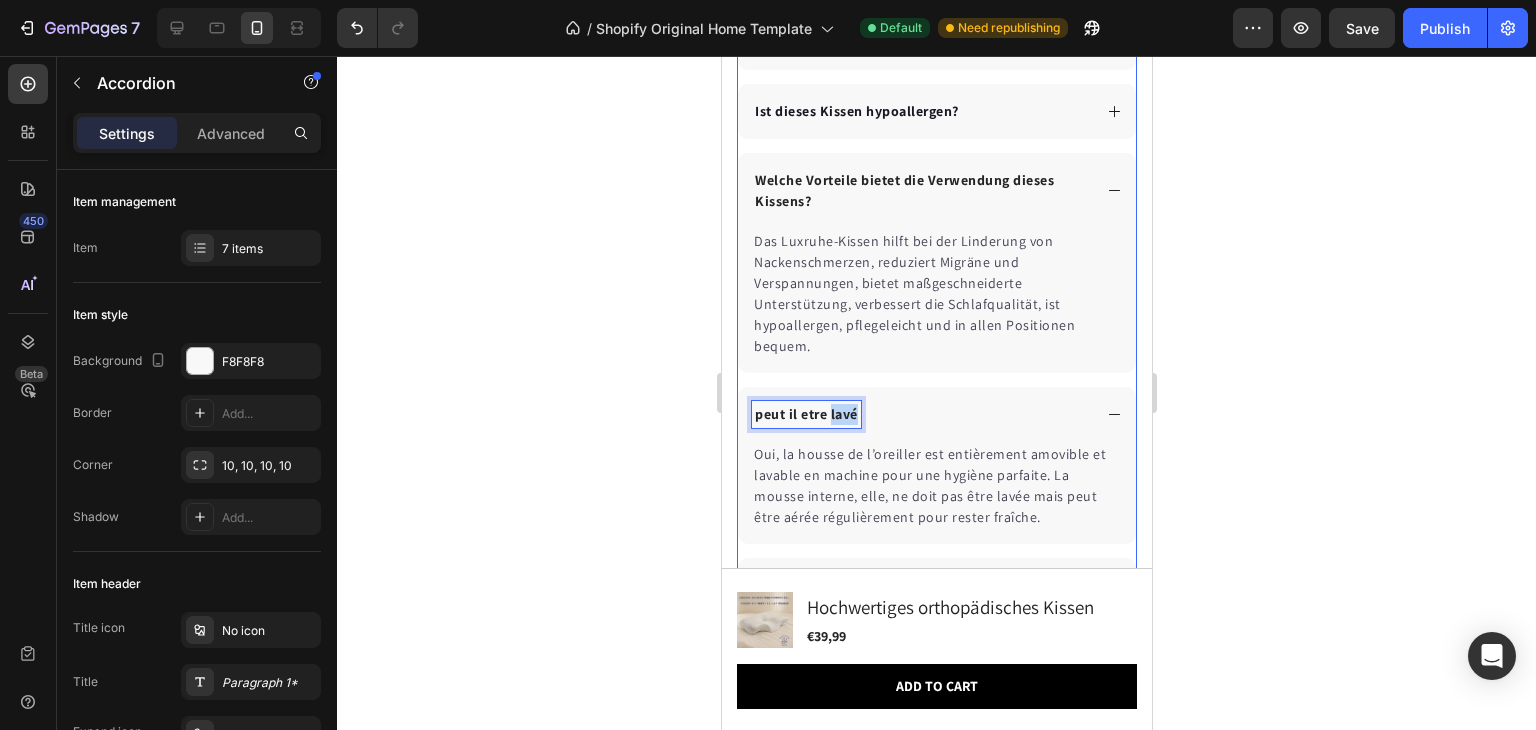 click on "peut il etre lavé" at bounding box center (805, 414) 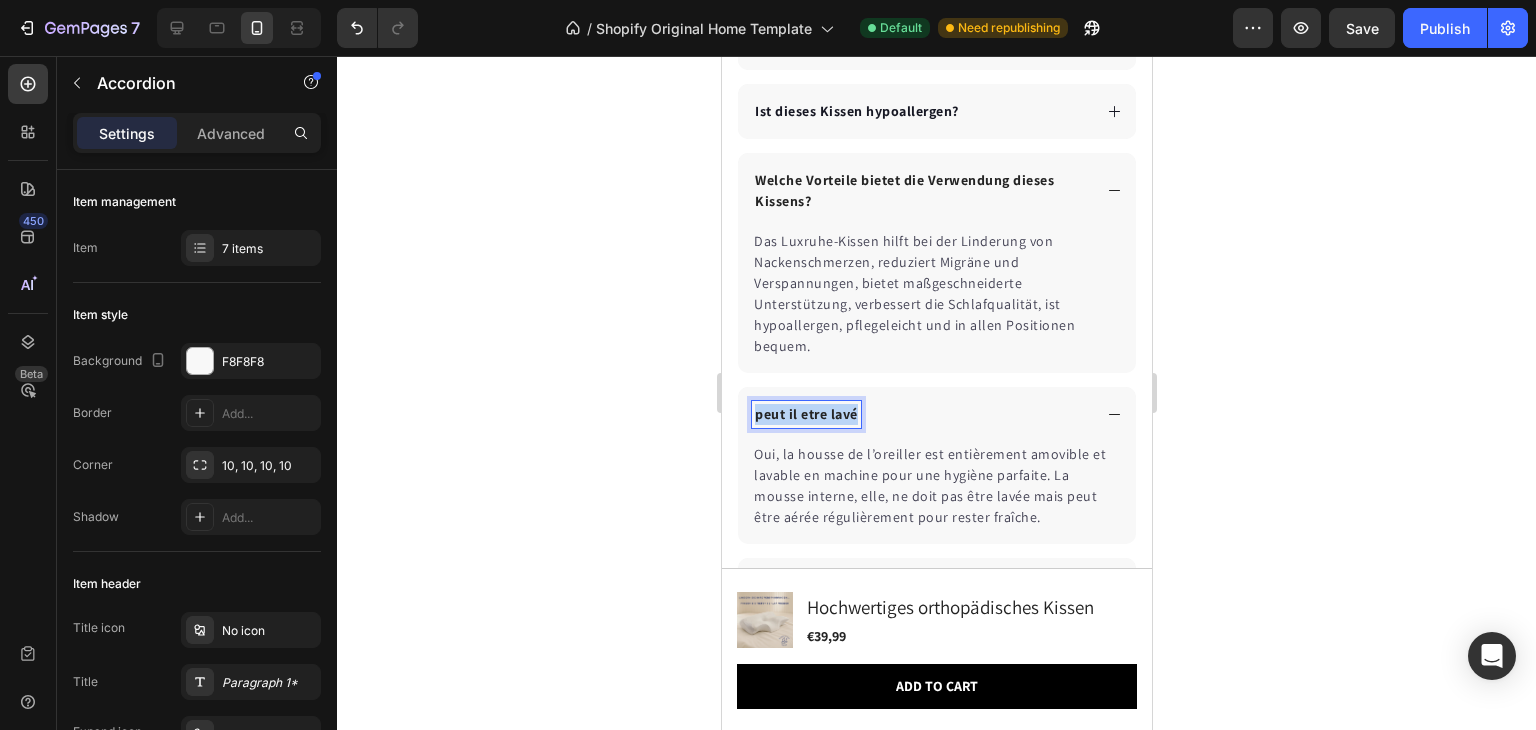 click on "peut il etre lavé" at bounding box center [805, 414] 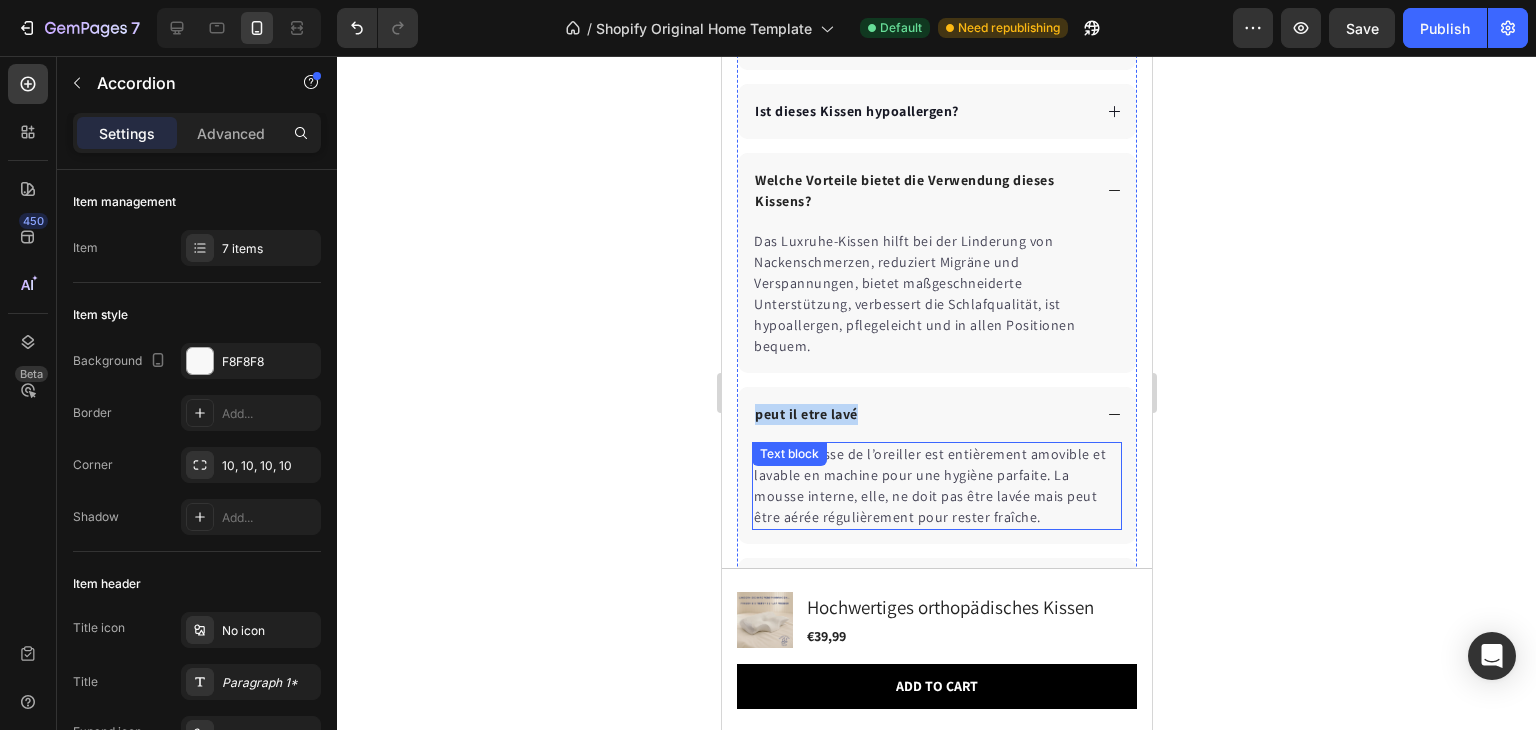click on "Oui, la housse de l’oreiller est entièrement amovible et lavable en machine pour une hygiène parfaite. La mousse interne, elle, ne doit pas être lavée mais peut être aérée régulièrement pour rester fraîche." at bounding box center [936, 486] 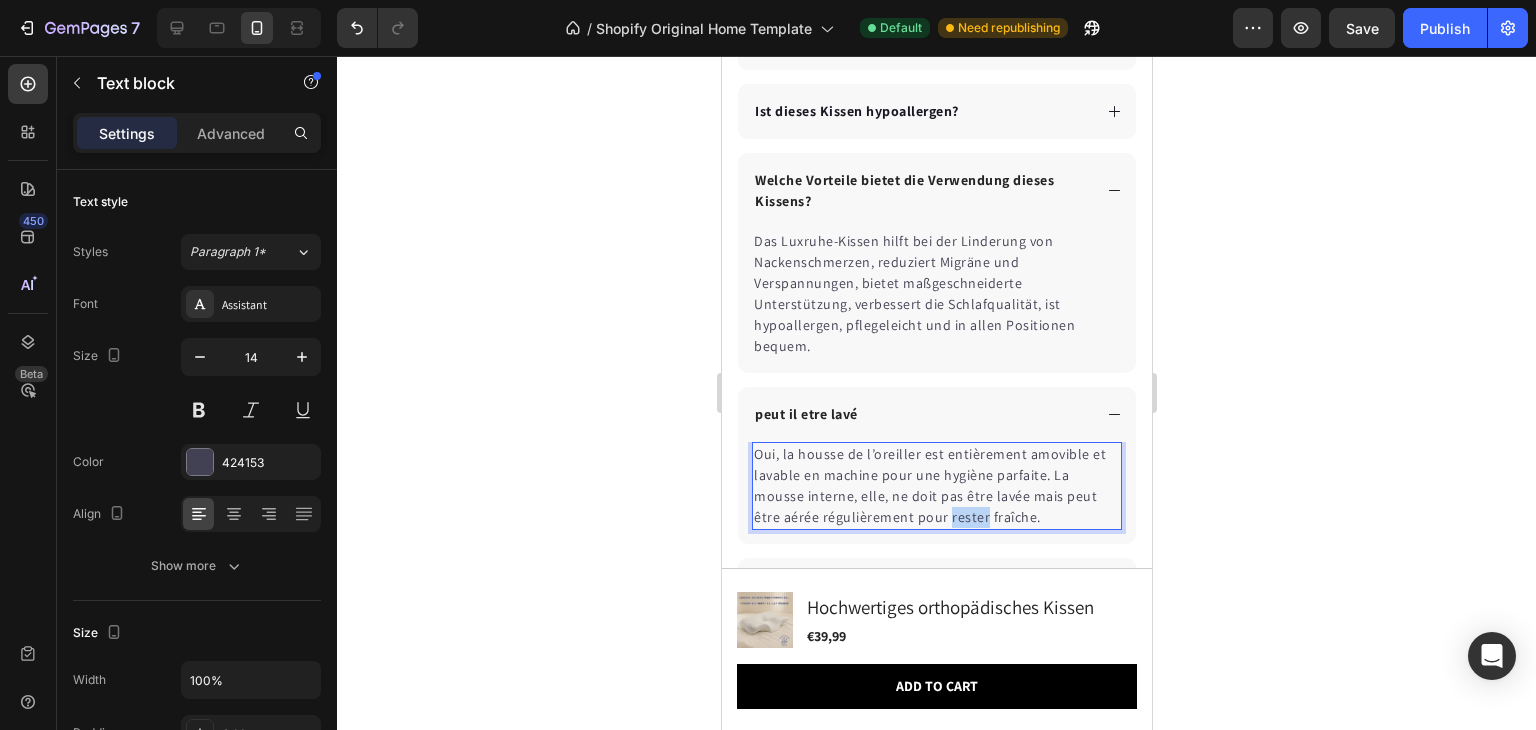 click on "Oui, la housse de l’oreiller est entièrement amovible et lavable en machine pour une hygiène parfaite. La mousse interne, elle, ne doit pas être lavée mais peut être aérée régulièrement pour rester fraîche." at bounding box center (936, 486) 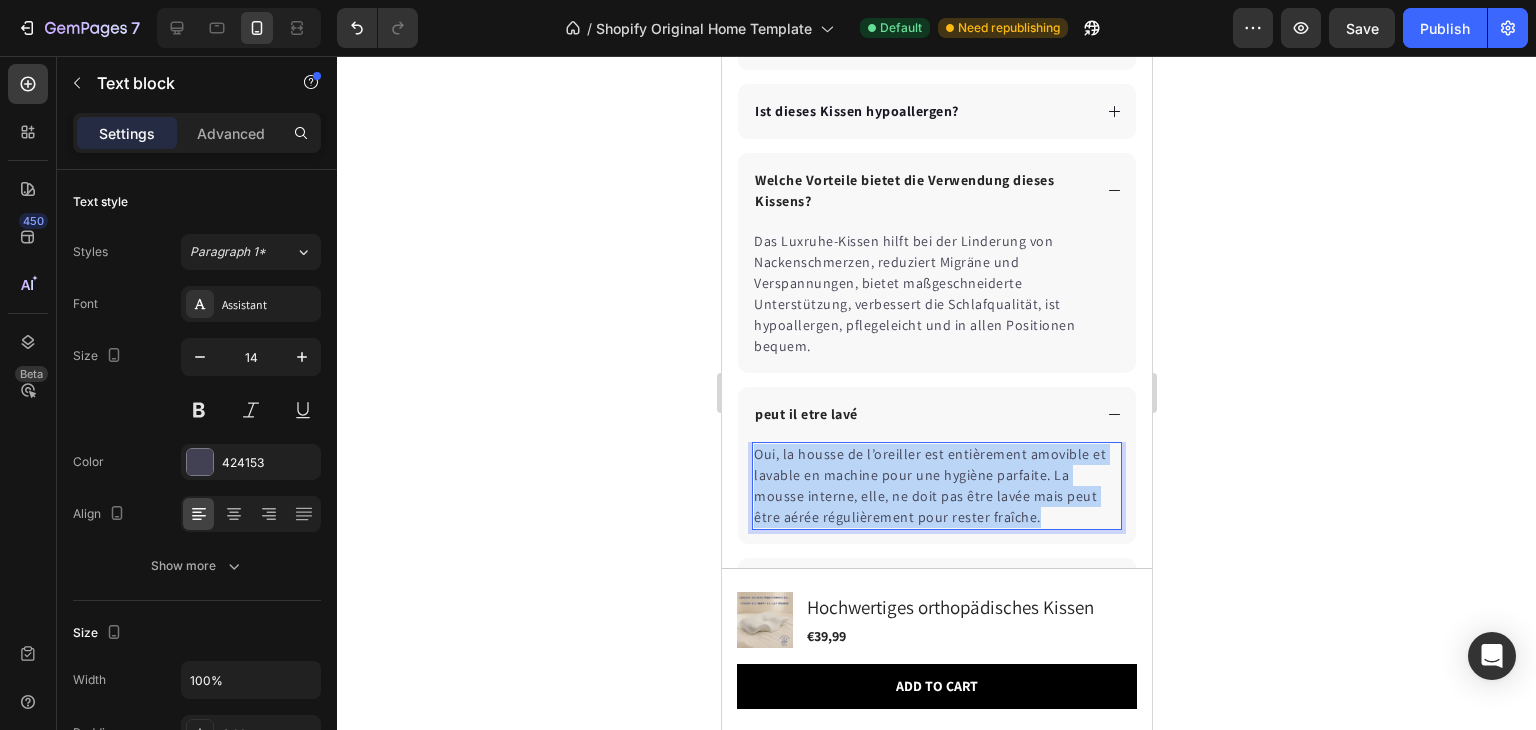 click on "Oui, la housse de l’oreiller est entièrement amovible et lavable en machine pour une hygiène parfaite. La mousse interne, elle, ne doit pas être lavée mais peut être aérée régulièrement pour rester fraîche." at bounding box center (936, 486) 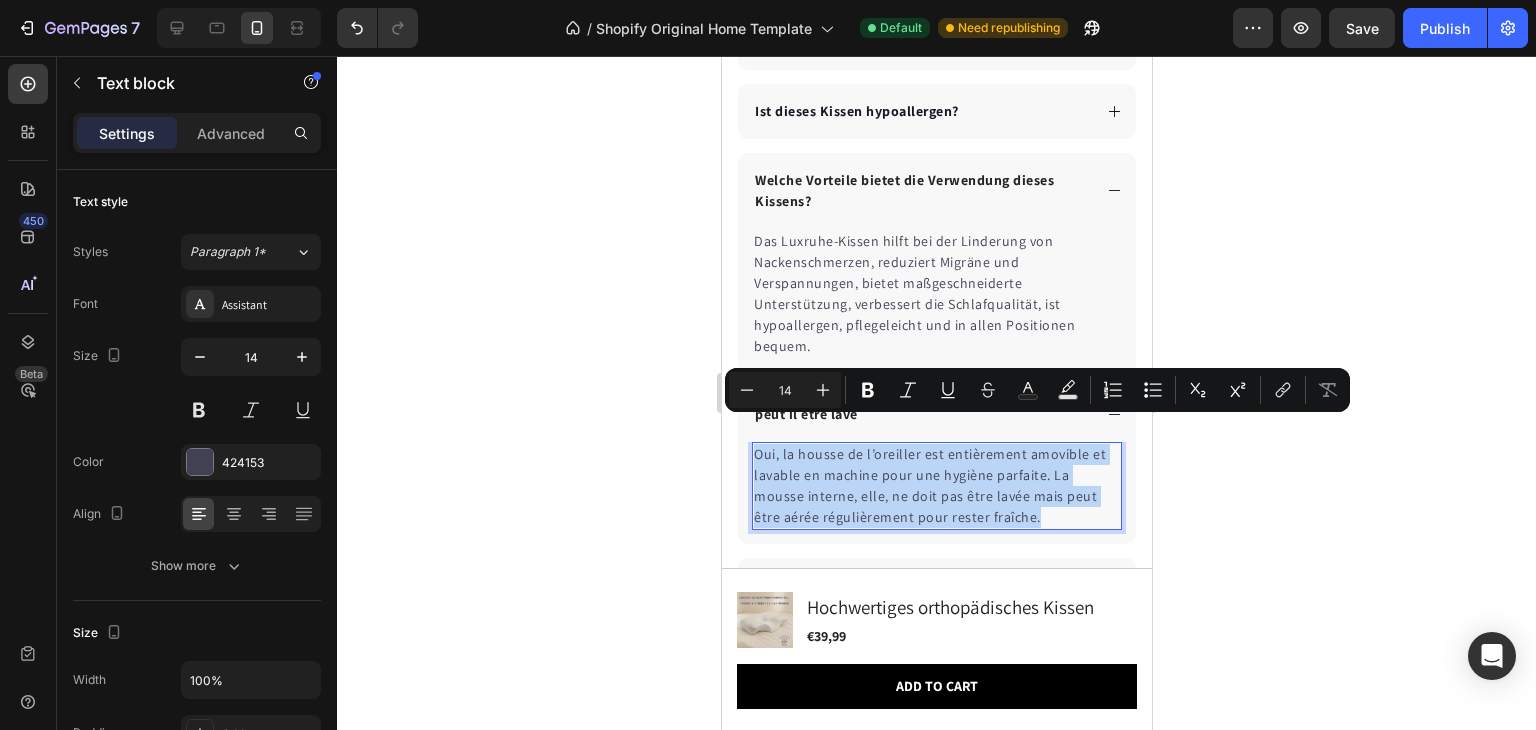 copy on "Oui, la housse de l’oreiller est entièrement amovible et lavable en machine pour une hygiène parfaite. La mousse interne, elle, ne doit pas être lavée mais peut être aérée régulièrement pour rester fraîche." 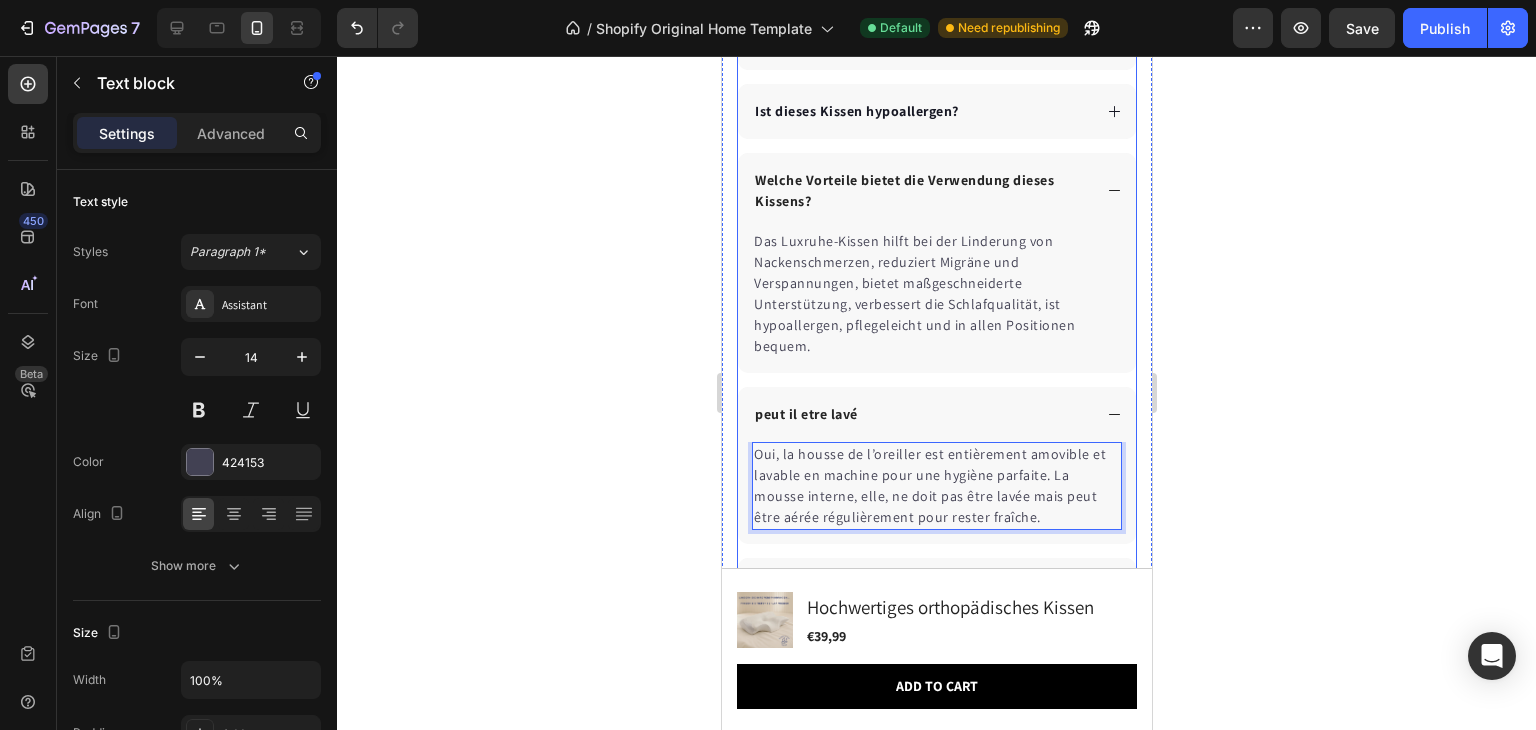 click on "peut il etre lavé" at bounding box center (805, 414) 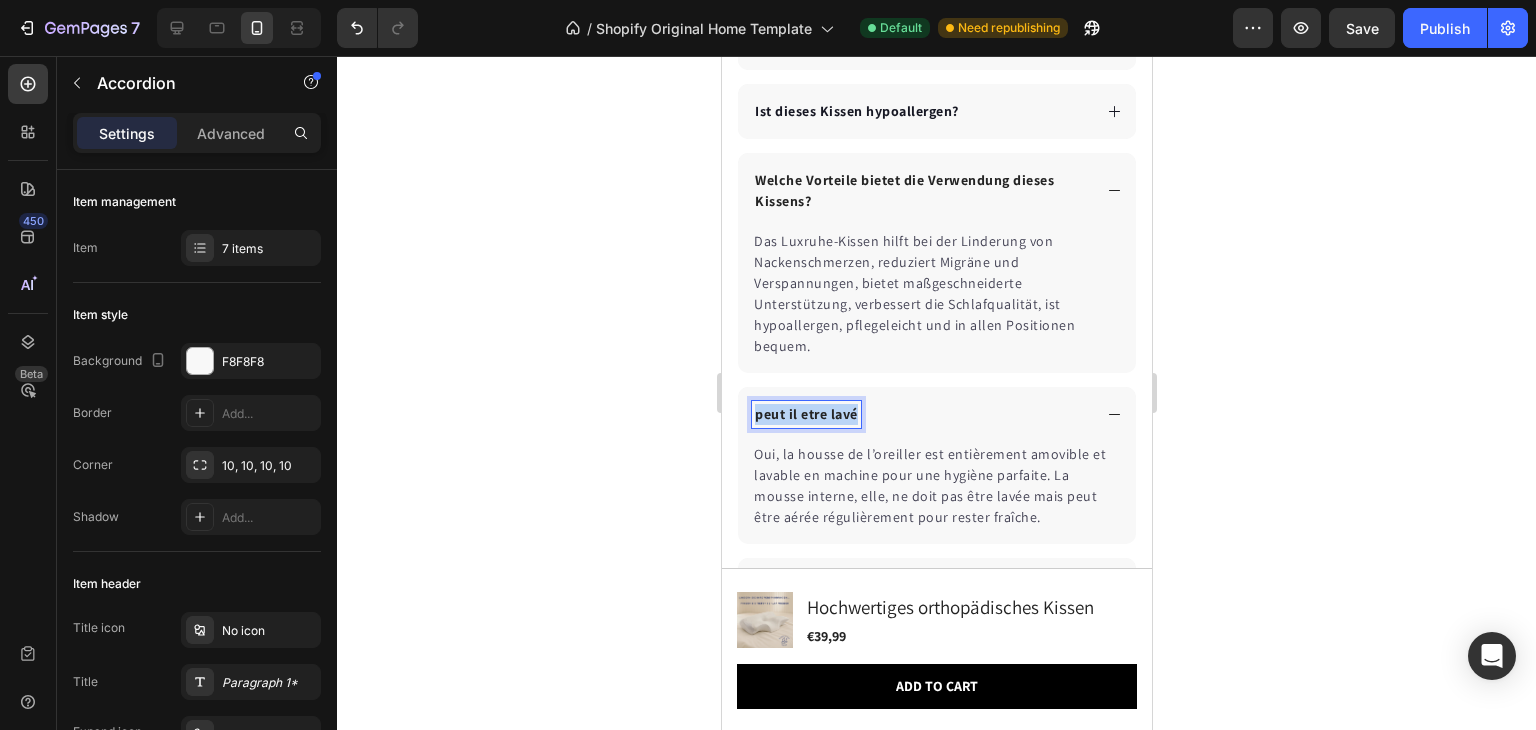 click on "peut il etre lavé" at bounding box center (805, 414) 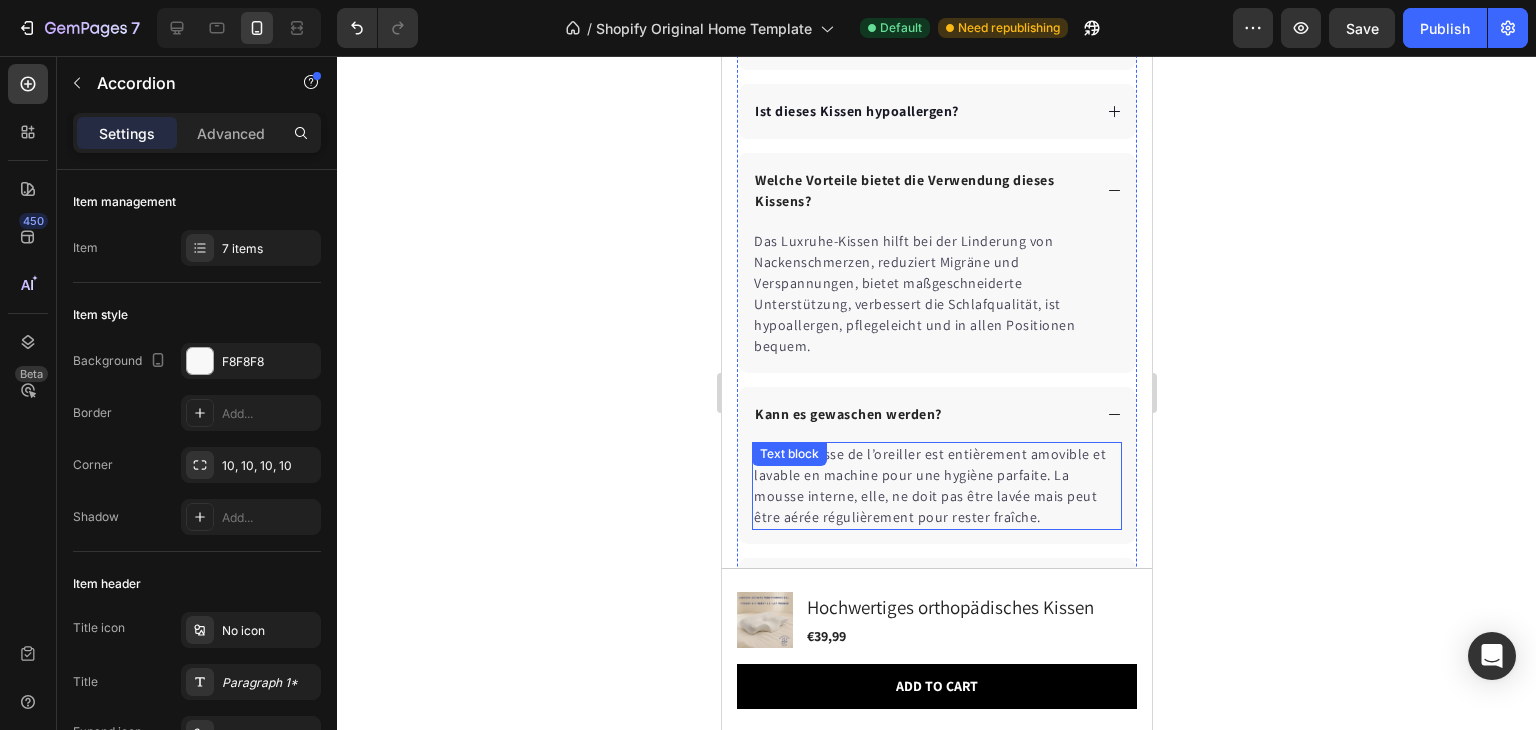 click on "Oui, la housse de l’oreiller est entièrement amovible et lavable en machine pour une hygiène parfaite. La mousse interne, elle, ne doit pas être lavée mais peut être aérée régulièrement pour rester fraîche." at bounding box center (936, 486) 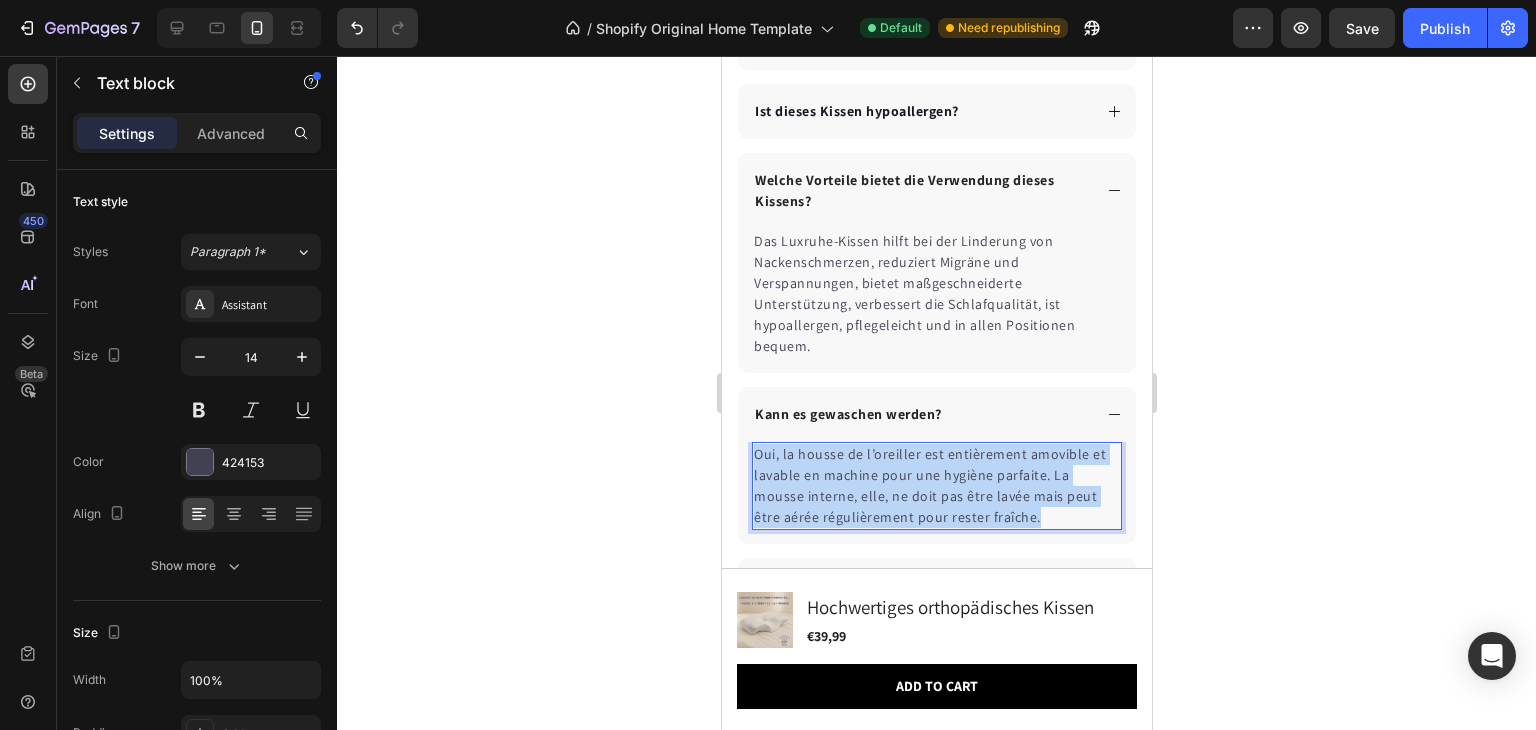 click on "Oui, la housse de l’oreiller est entièrement amovible et lavable en machine pour une hygiène parfaite. La mousse interne, elle, ne doit pas être lavée mais peut être aérée régulièrement pour rester fraîche." at bounding box center [936, 486] 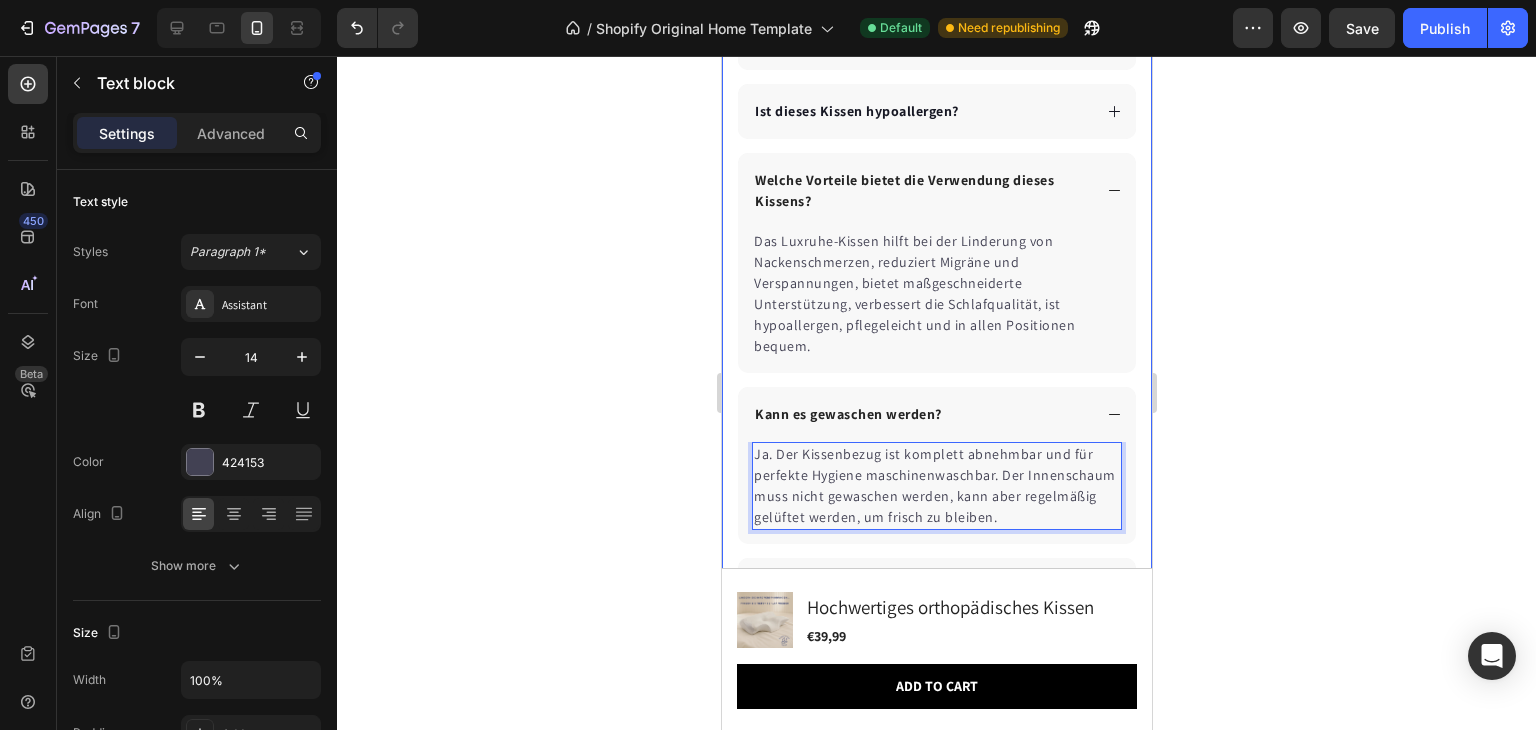 click 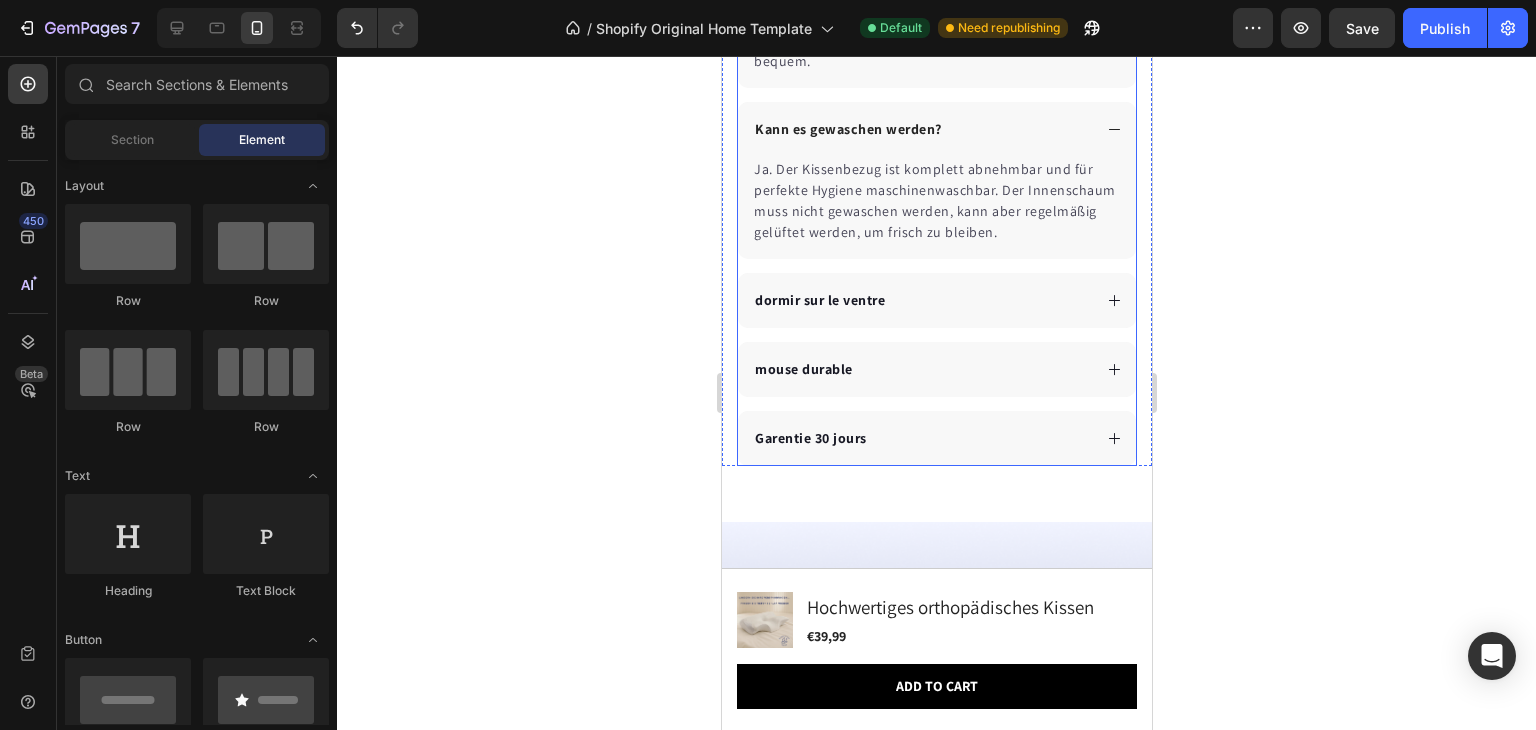 scroll, scrollTop: 7188, scrollLeft: 0, axis: vertical 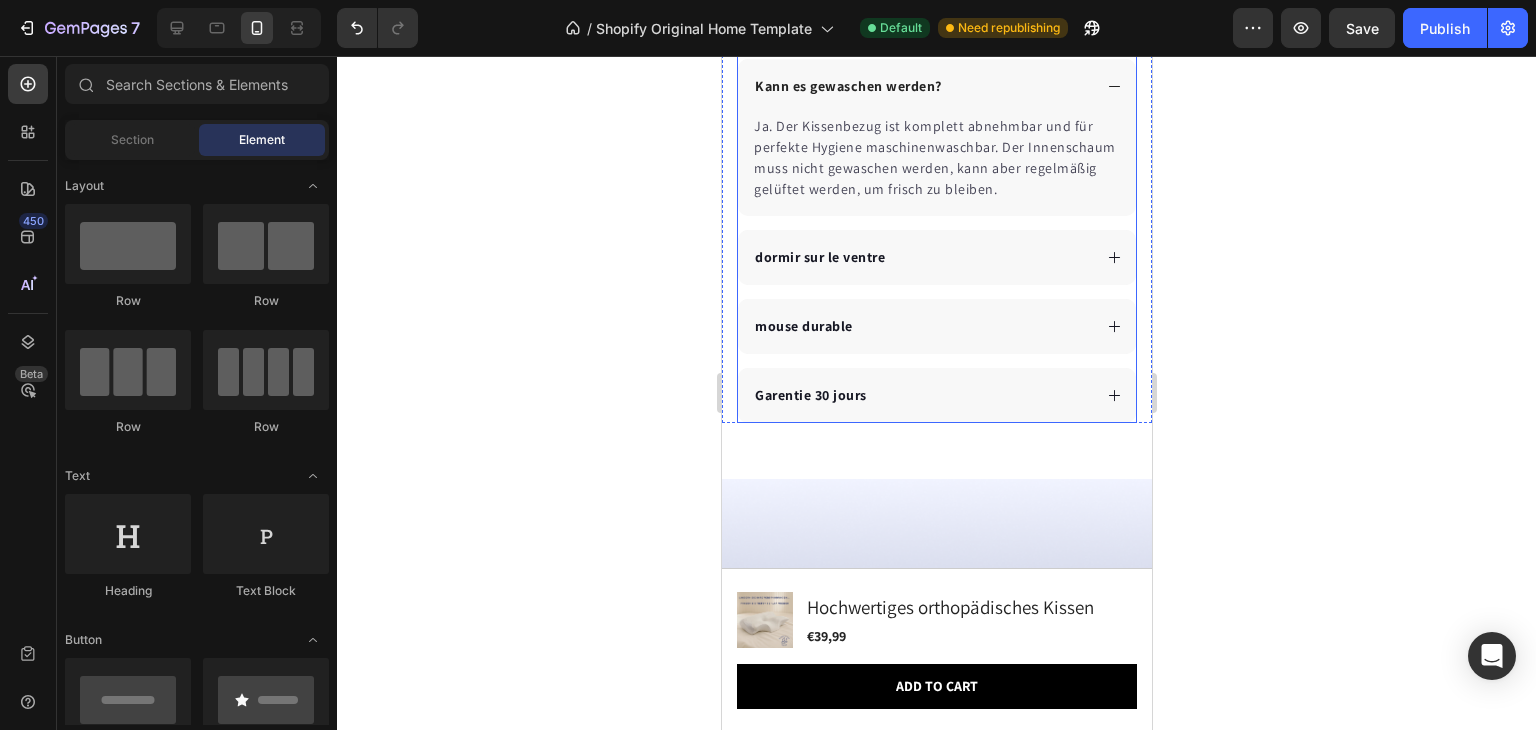 click on "mouse durable" at bounding box center (920, 326) 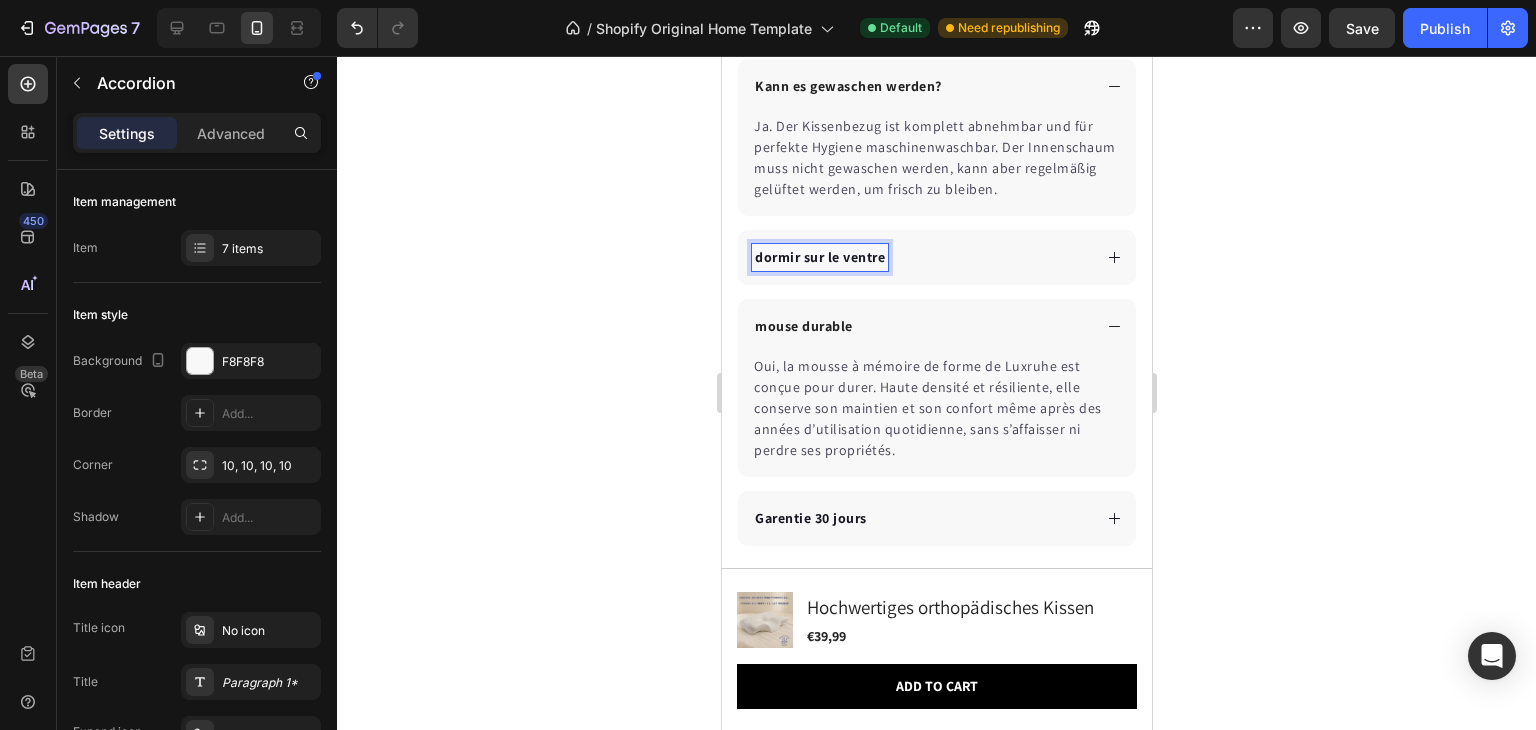click on "dormir sur le ventre" at bounding box center [920, 257] 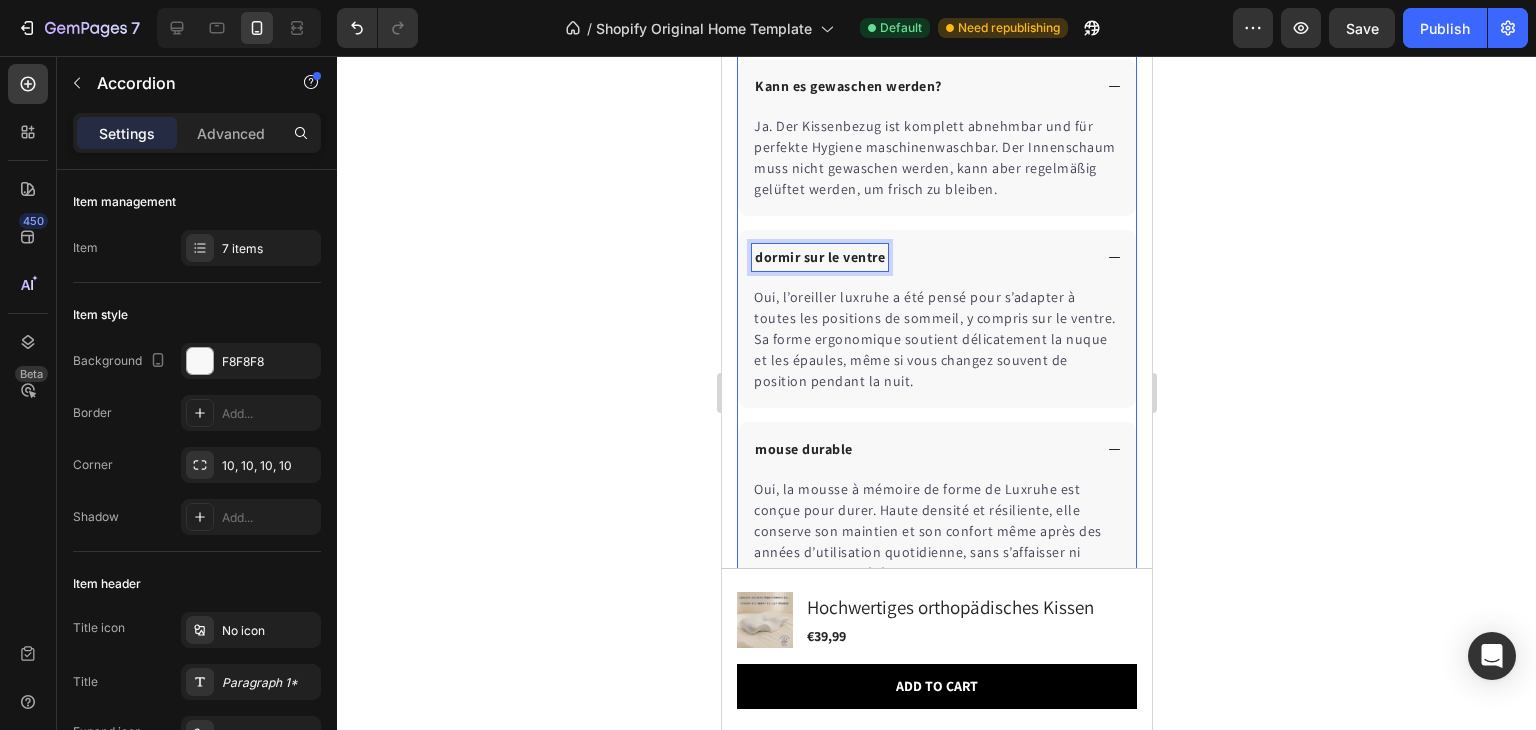 click on "dormir sur le ventre" at bounding box center (819, 257) 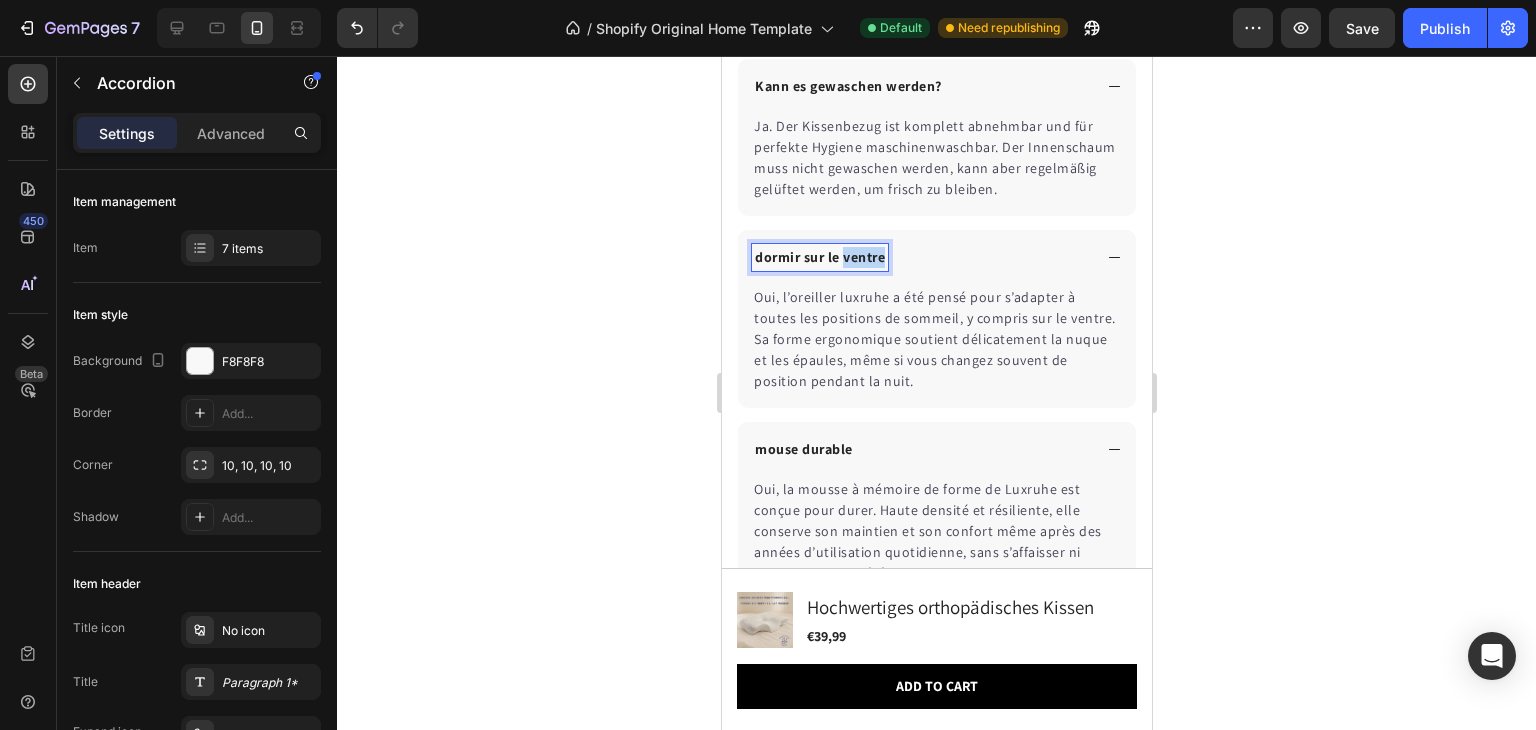 click on "dormir sur le ventre" at bounding box center [819, 257] 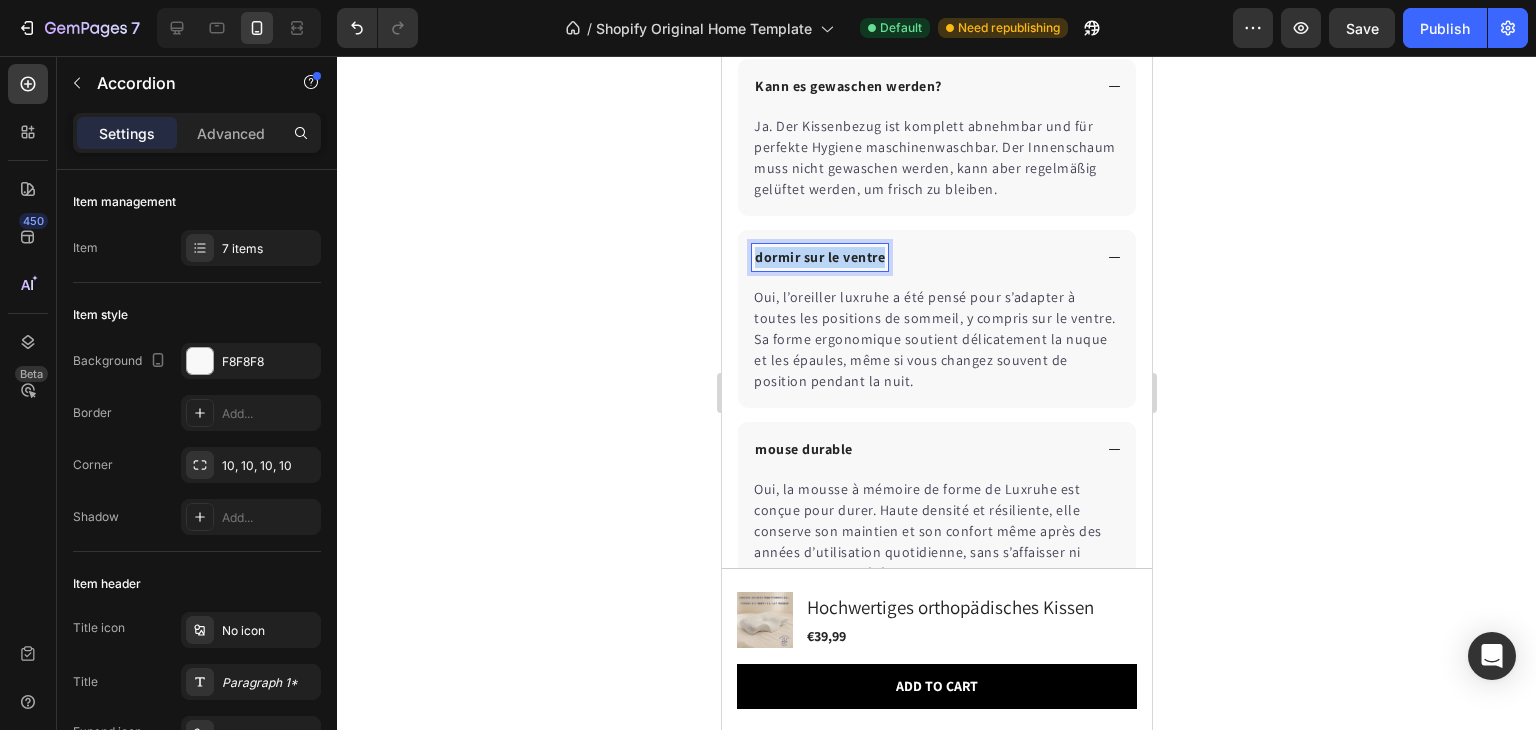 click on "dormir sur le ventre" at bounding box center (819, 257) 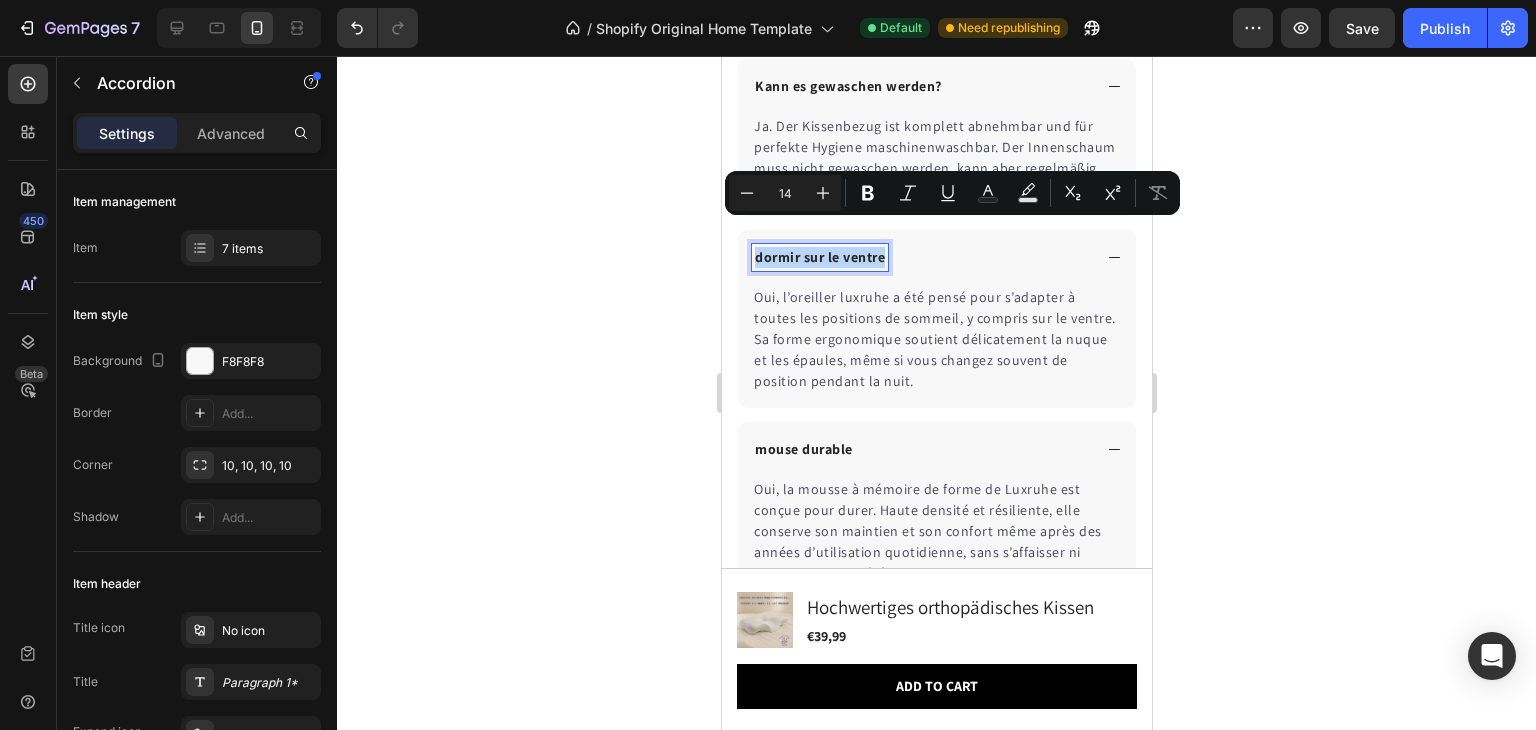 copy on "dormir sur le ventre" 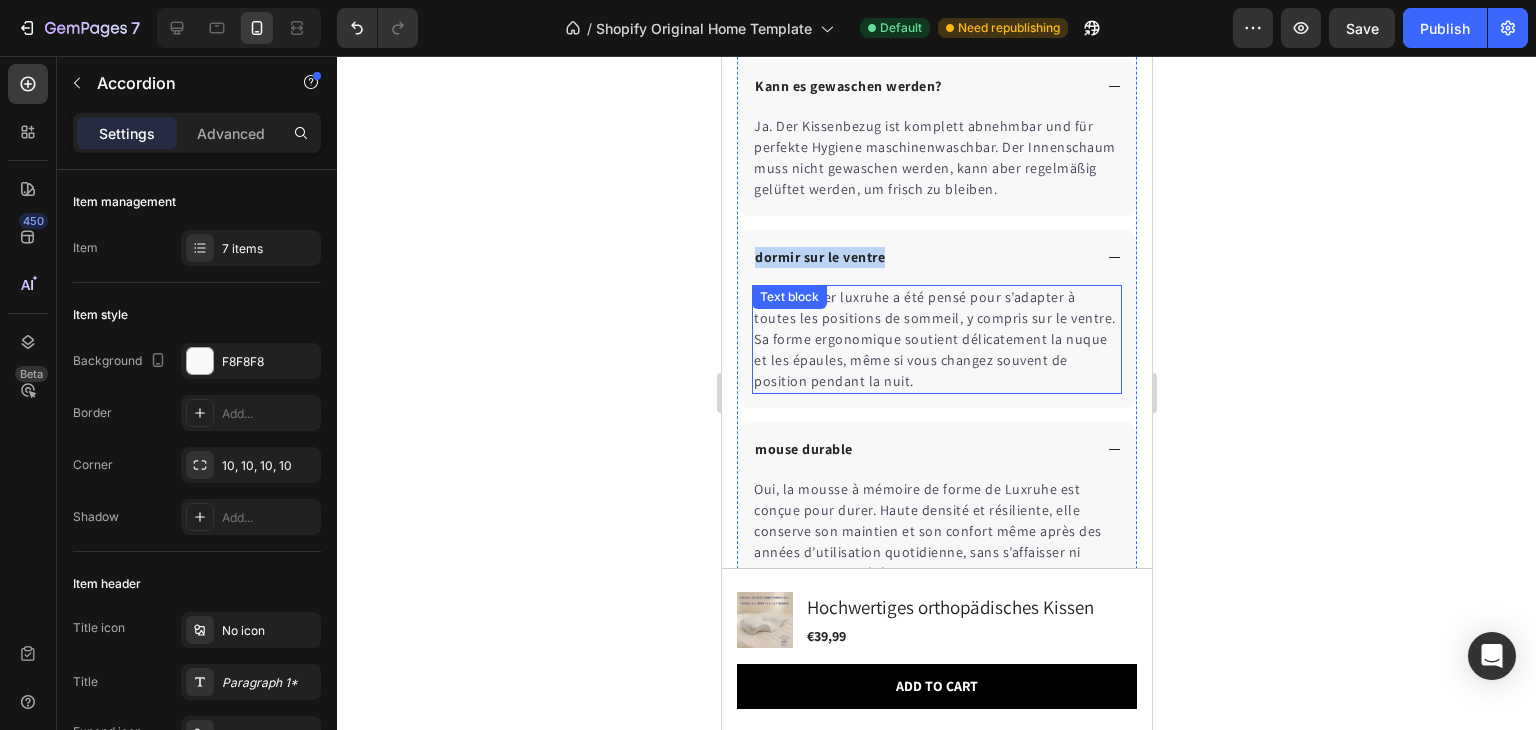 click on "Oui, l’oreiller luxruhe a été pensé pour s’adapter à toutes les positions de sommeil, y compris sur le ventre. Sa forme ergonomique soutient délicatement la nuque et les épaules, même si vous changez souvent de position pendant la nuit. Text block" at bounding box center [936, 339] 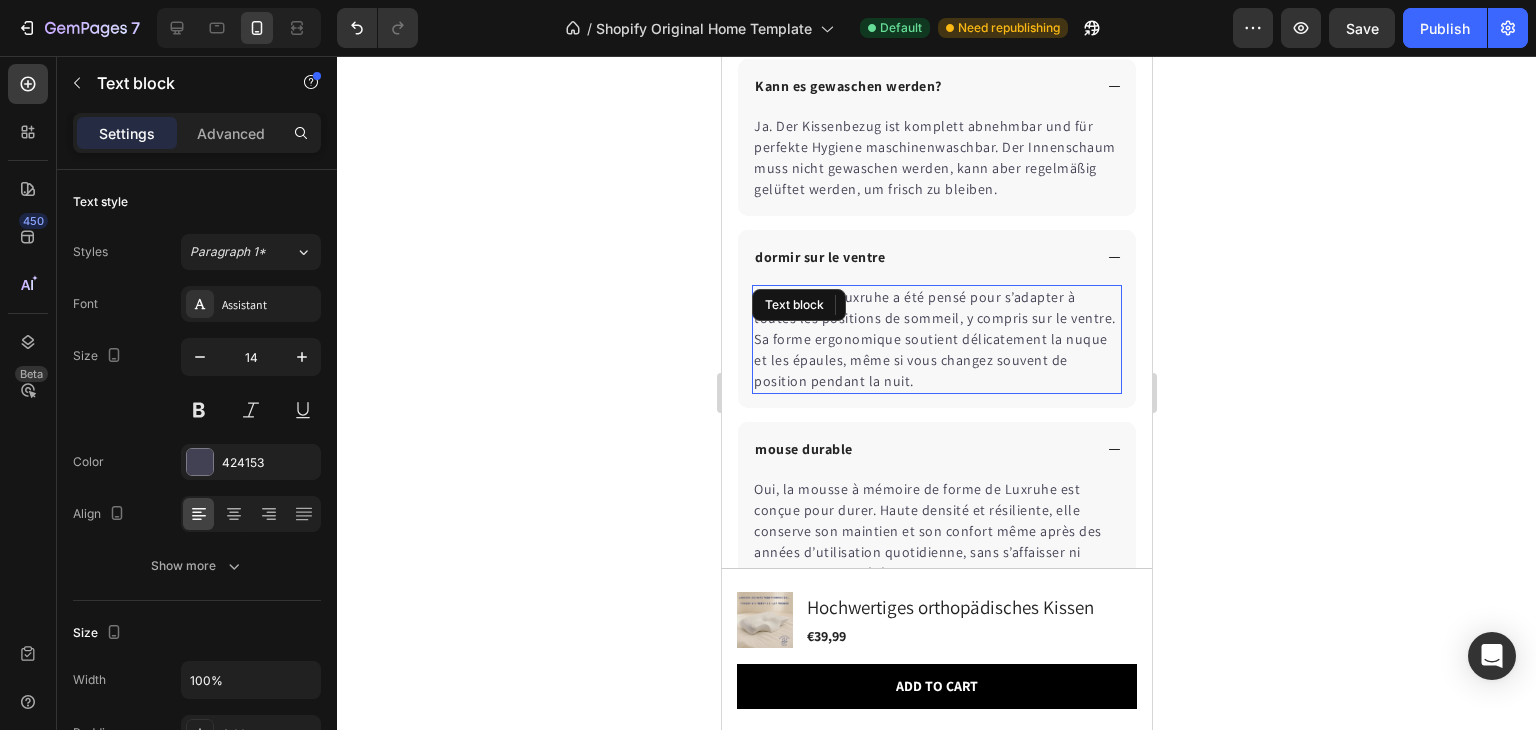 click on "Text block" at bounding box center (798, 305) 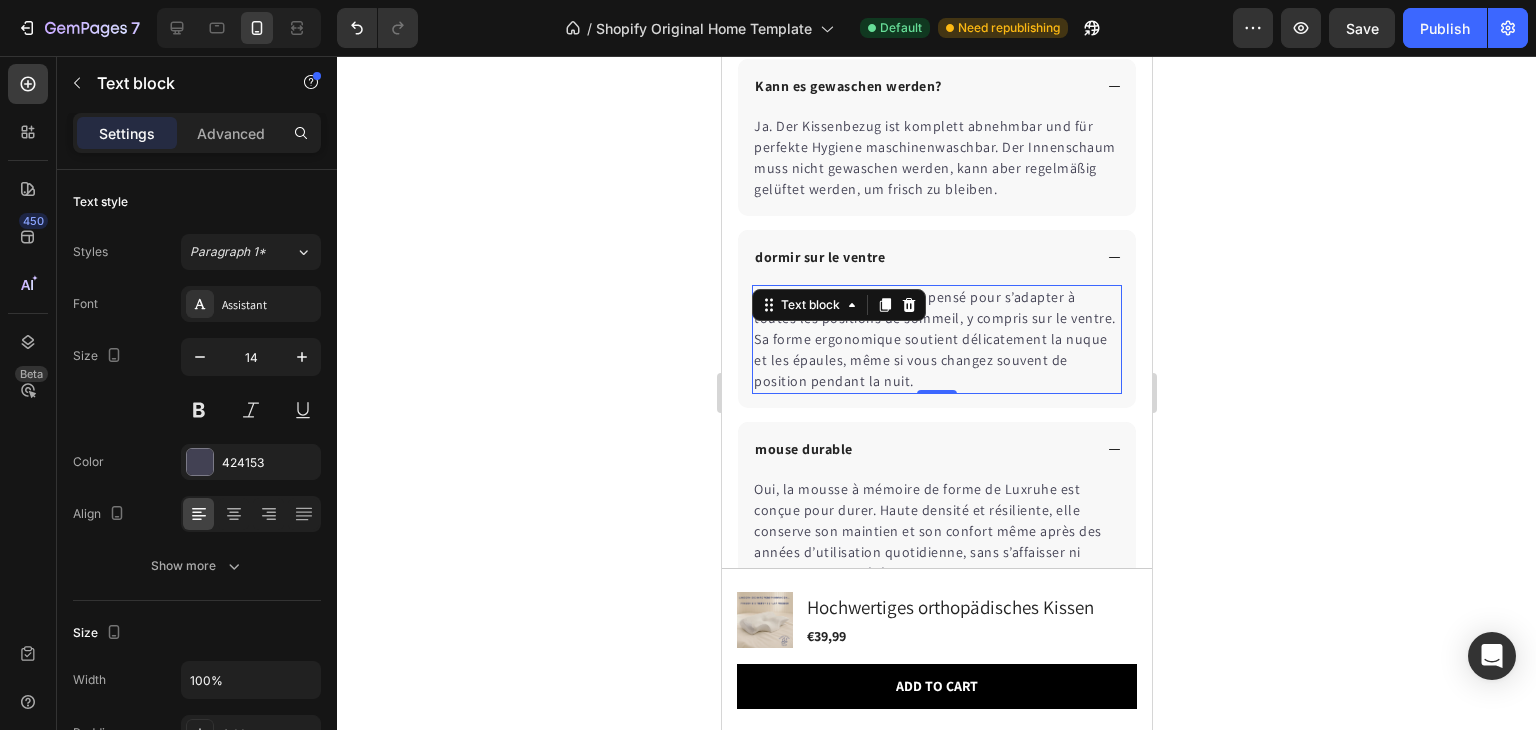 click on "Text block" at bounding box center (838, 305) 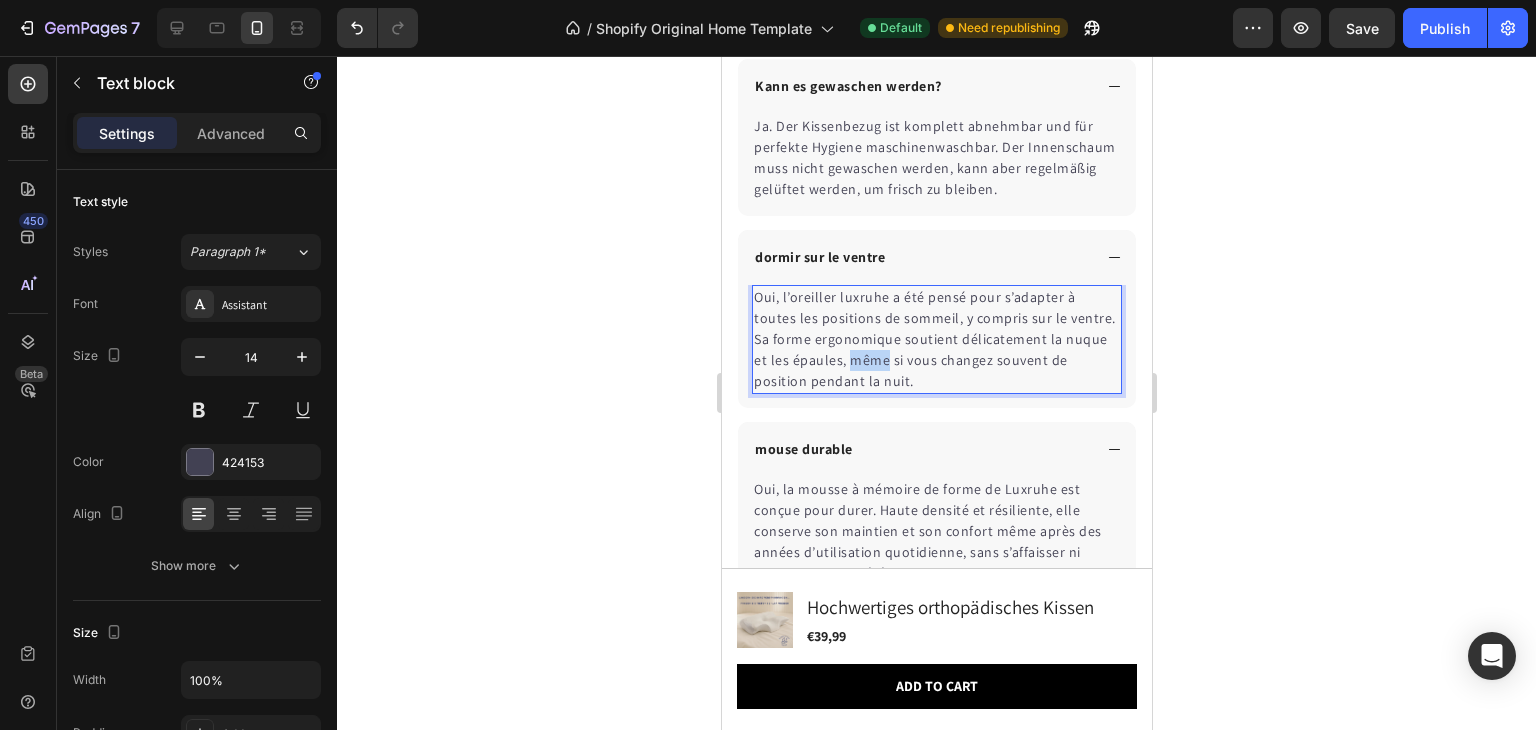 click on "Oui, l’oreiller luxruhe a été pensé pour s’adapter à toutes les positions de sommeil, y compris sur le ventre. Sa forme ergonomique soutient délicatement la nuque et les épaules, même si vous changez souvent de position pendant la nuit." at bounding box center [936, 339] 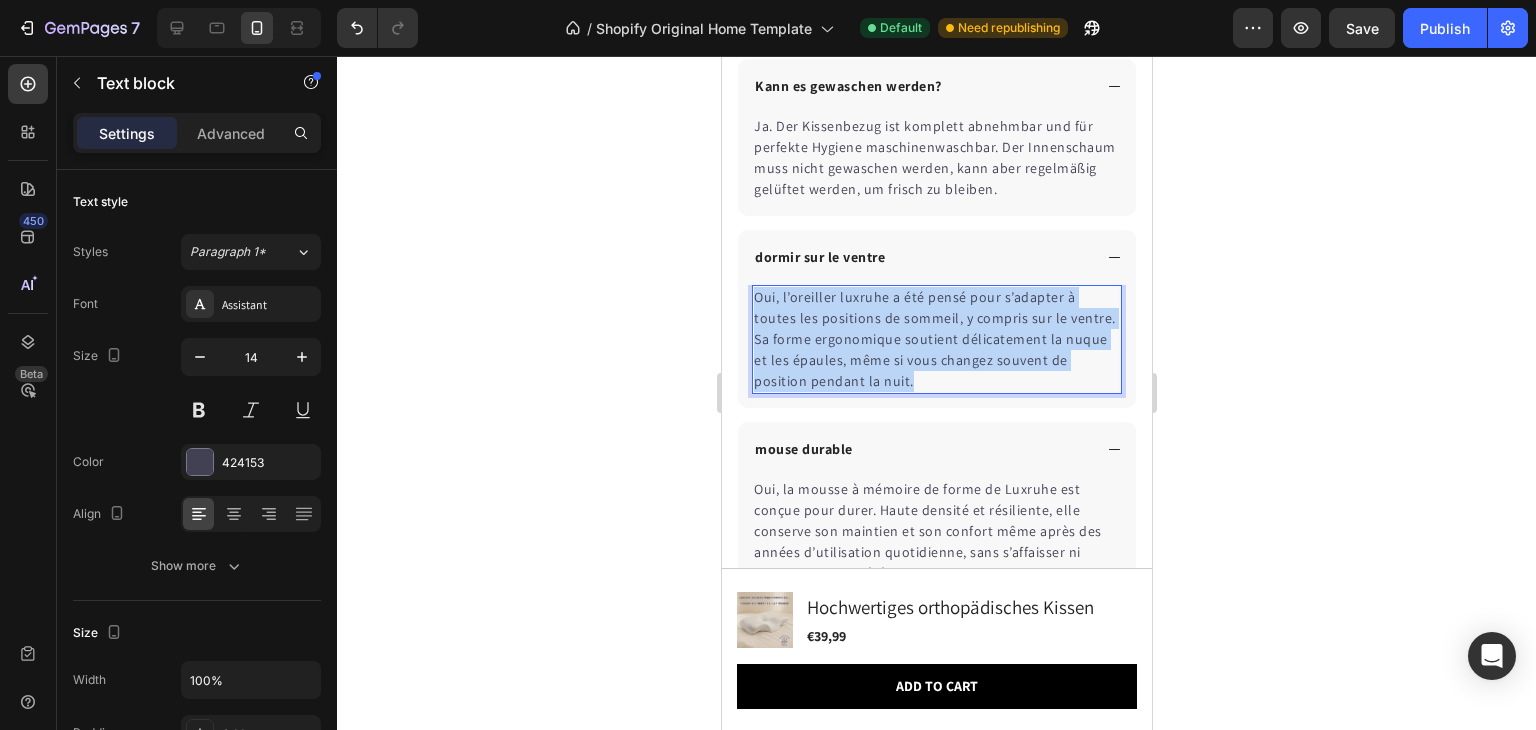 click on "Oui, l’oreiller luxruhe a été pensé pour s’adapter à toutes les positions de sommeil, y compris sur le ventre. Sa forme ergonomique soutient délicatement la nuque et les épaules, même si vous changez souvent de position pendant la nuit." at bounding box center [936, 339] 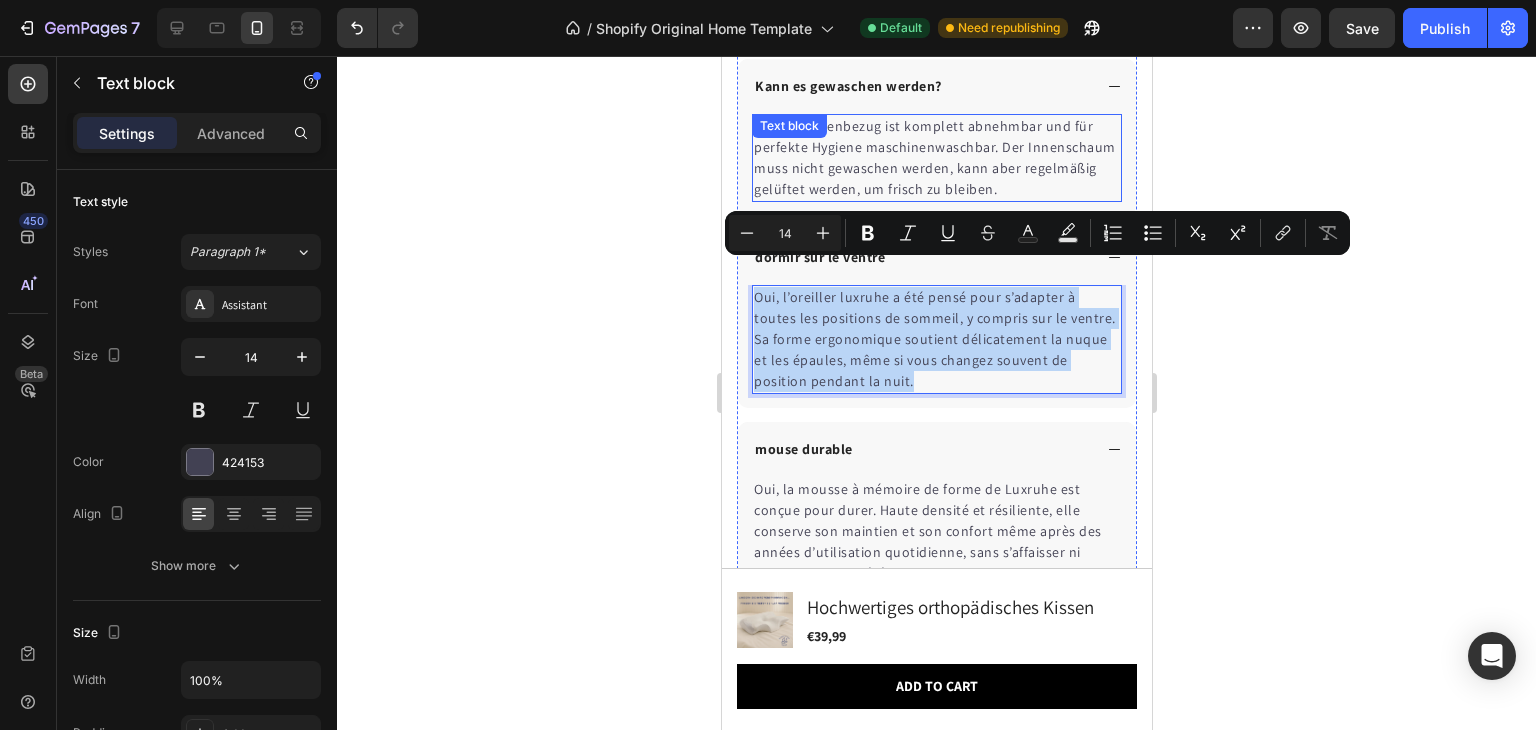 copy on "Oui, l’oreiller luxruhe a été pensé pour s’adapter à toutes les positions de sommeil, y compris sur le ventre. Sa forme ergonomique soutient délicatement la nuque et les épaules, même si vous changez souvent de position pendant la nuit." 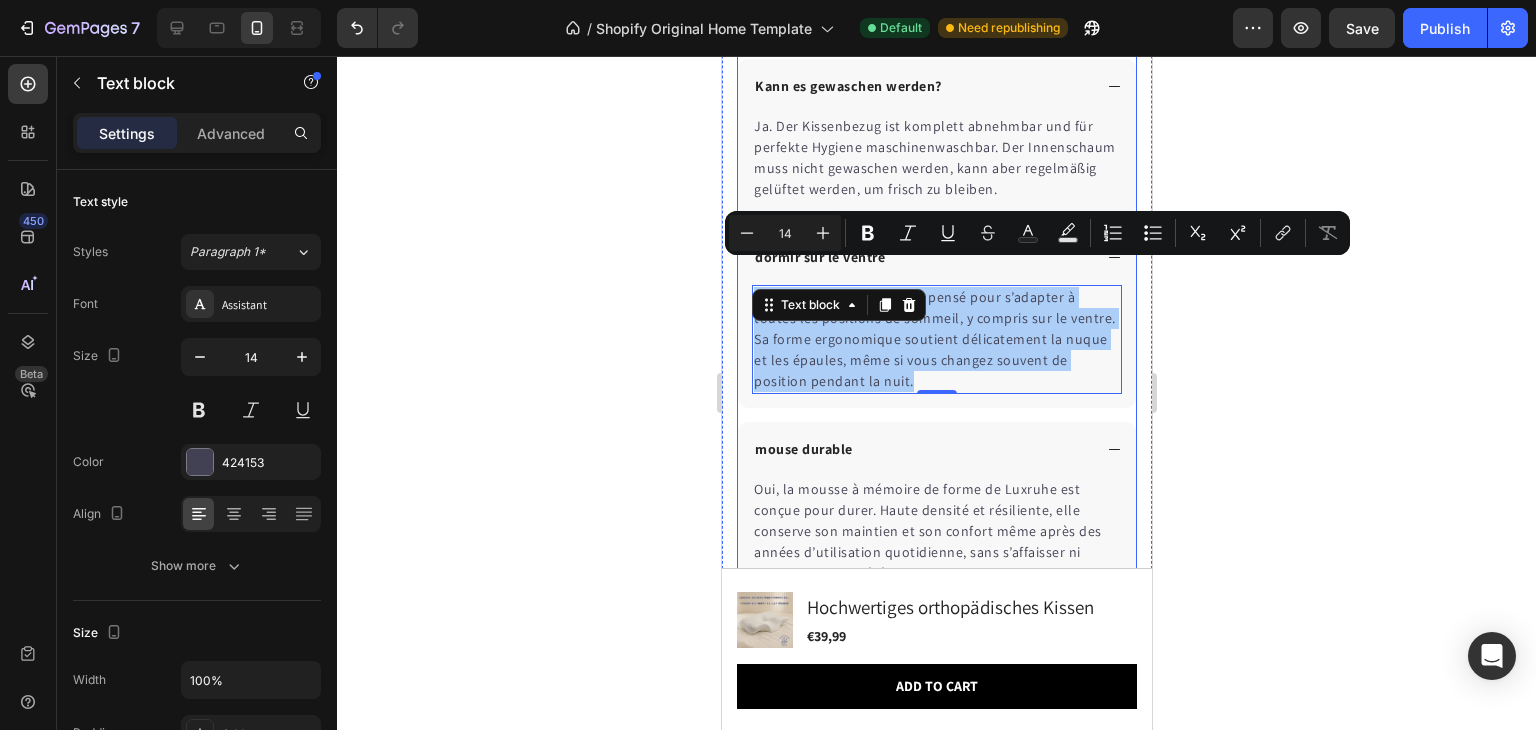click 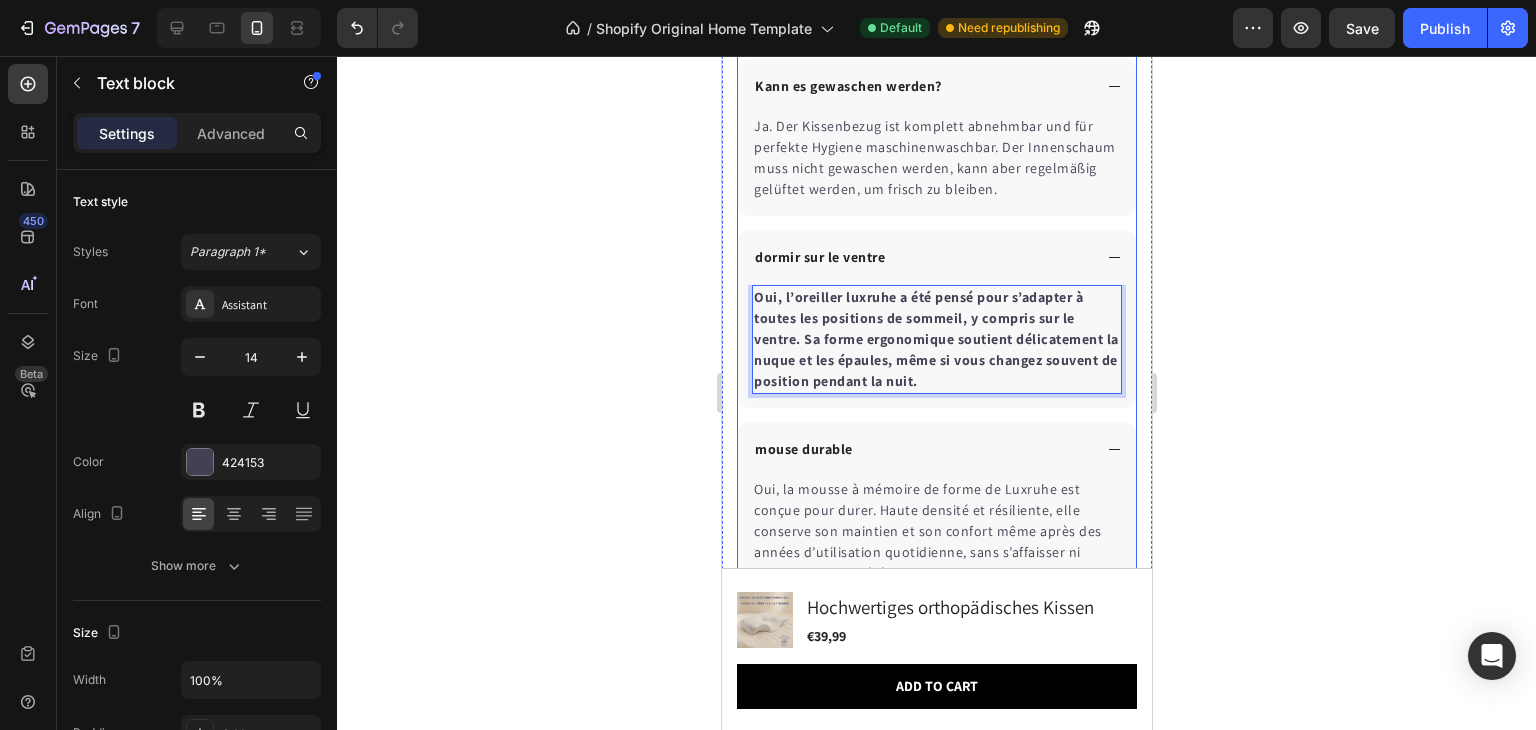 click on "dormir sur le ventre" at bounding box center [819, 257] 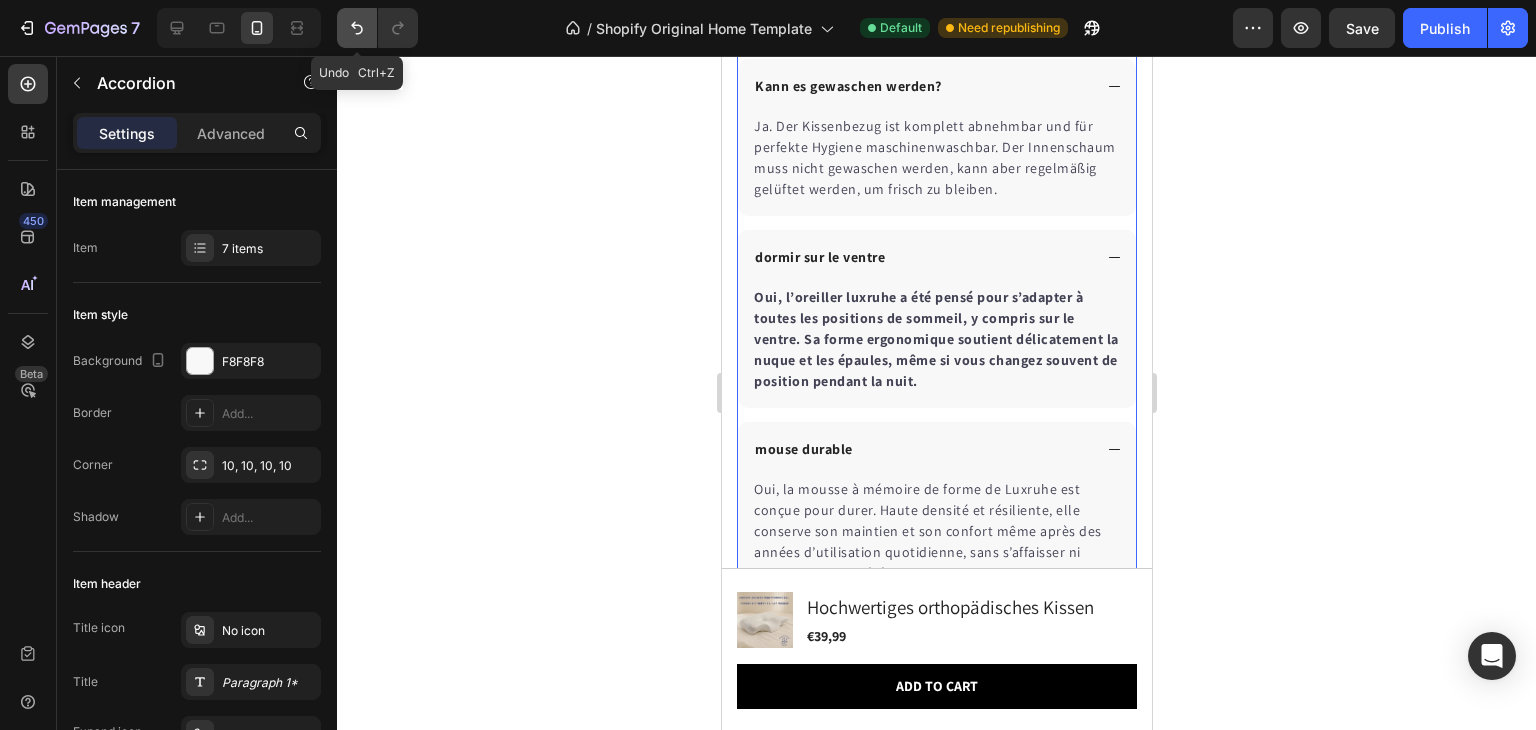 click 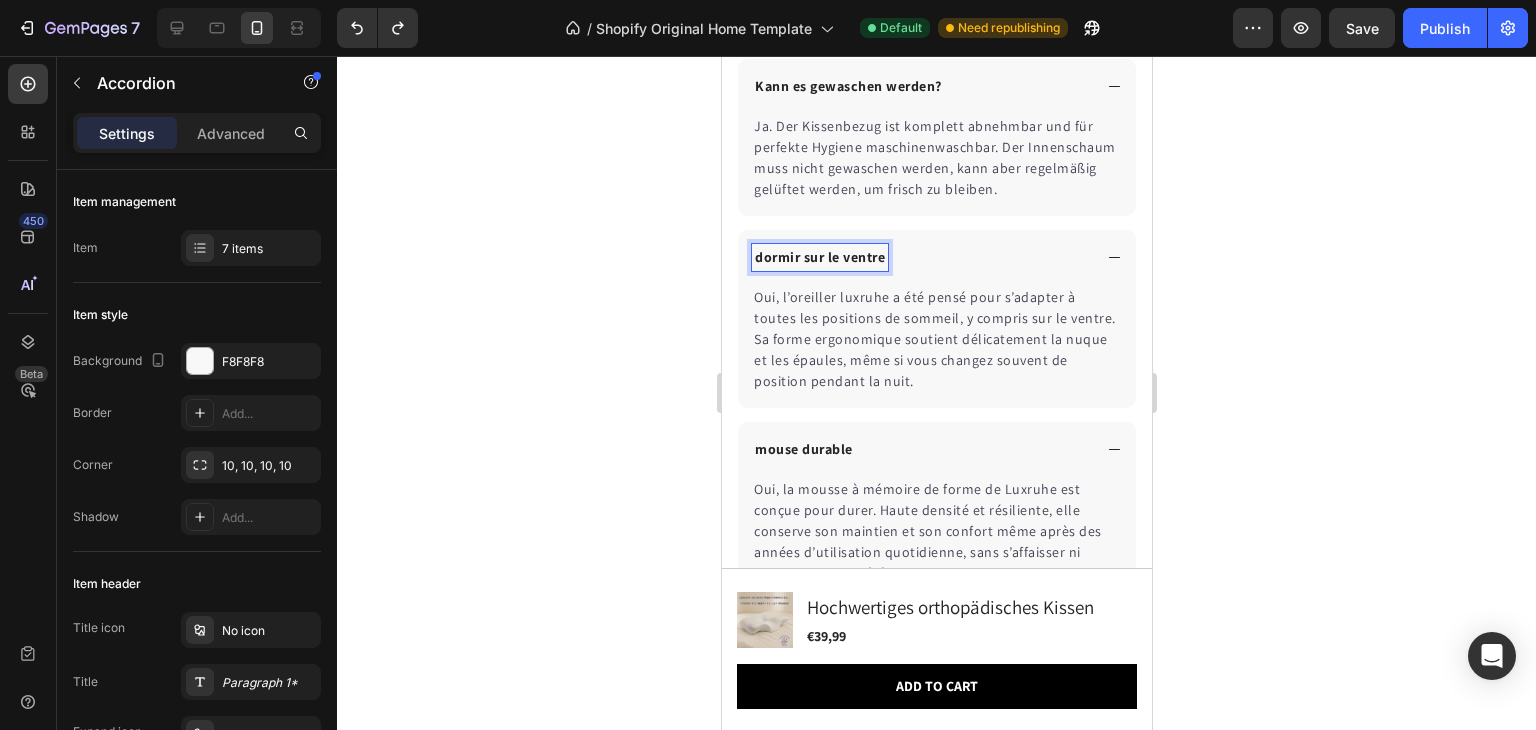 click on "dormir sur le ventre" at bounding box center [819, 257] 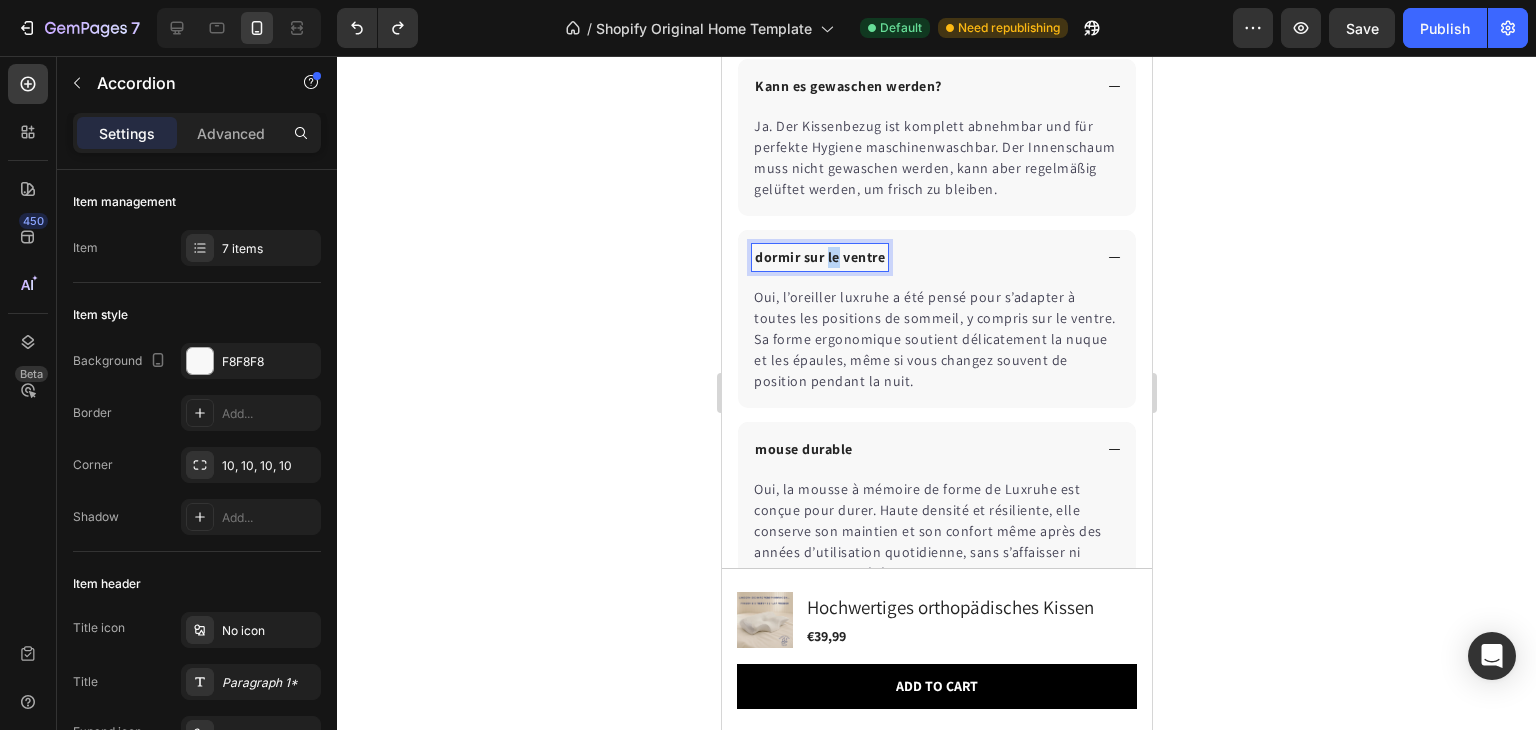 click on "dormir sur le ventre" at bounding box center (819, 257) 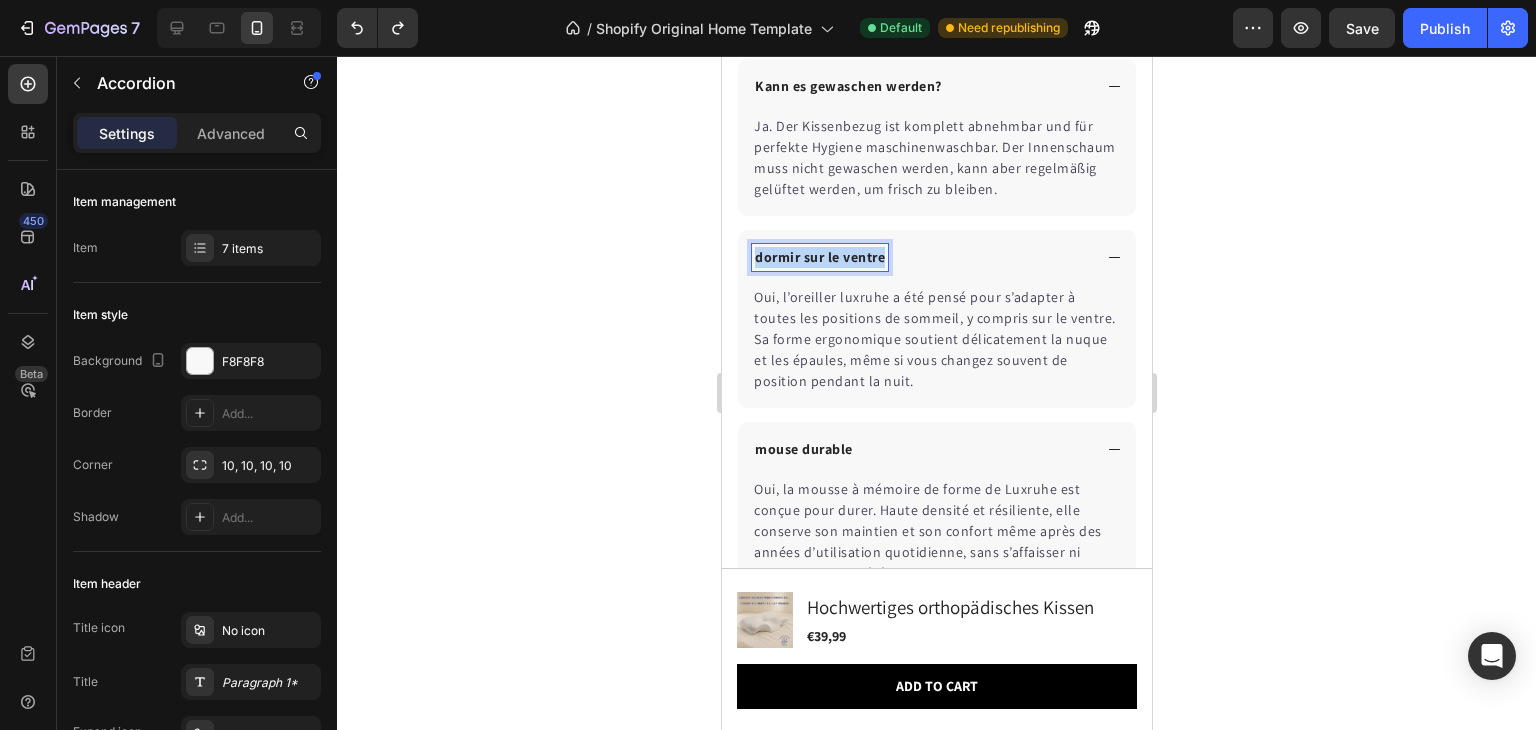 click on "dormir sur le ventre" at bounding box center [819, 257] 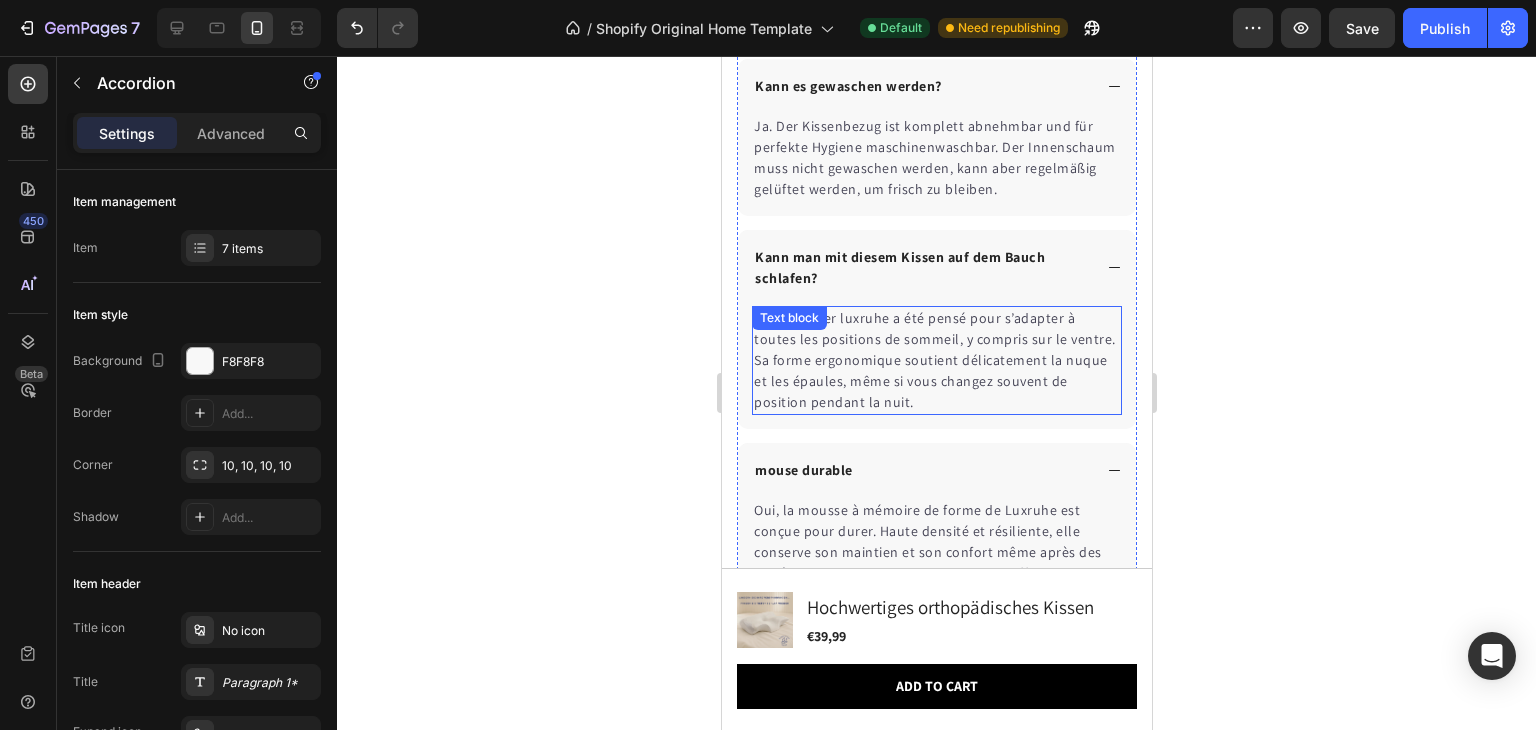 click on "Oui, l’oreiller luxruhe a été pensé pour s’adapter à toutes les positions de sommeil, y compris sur le ventre. Sa forme ergonomique soutient délicatement la nuque et les épaules, même si vous changez souvent de position pendant la nuit." at bounding box center (936, 360) 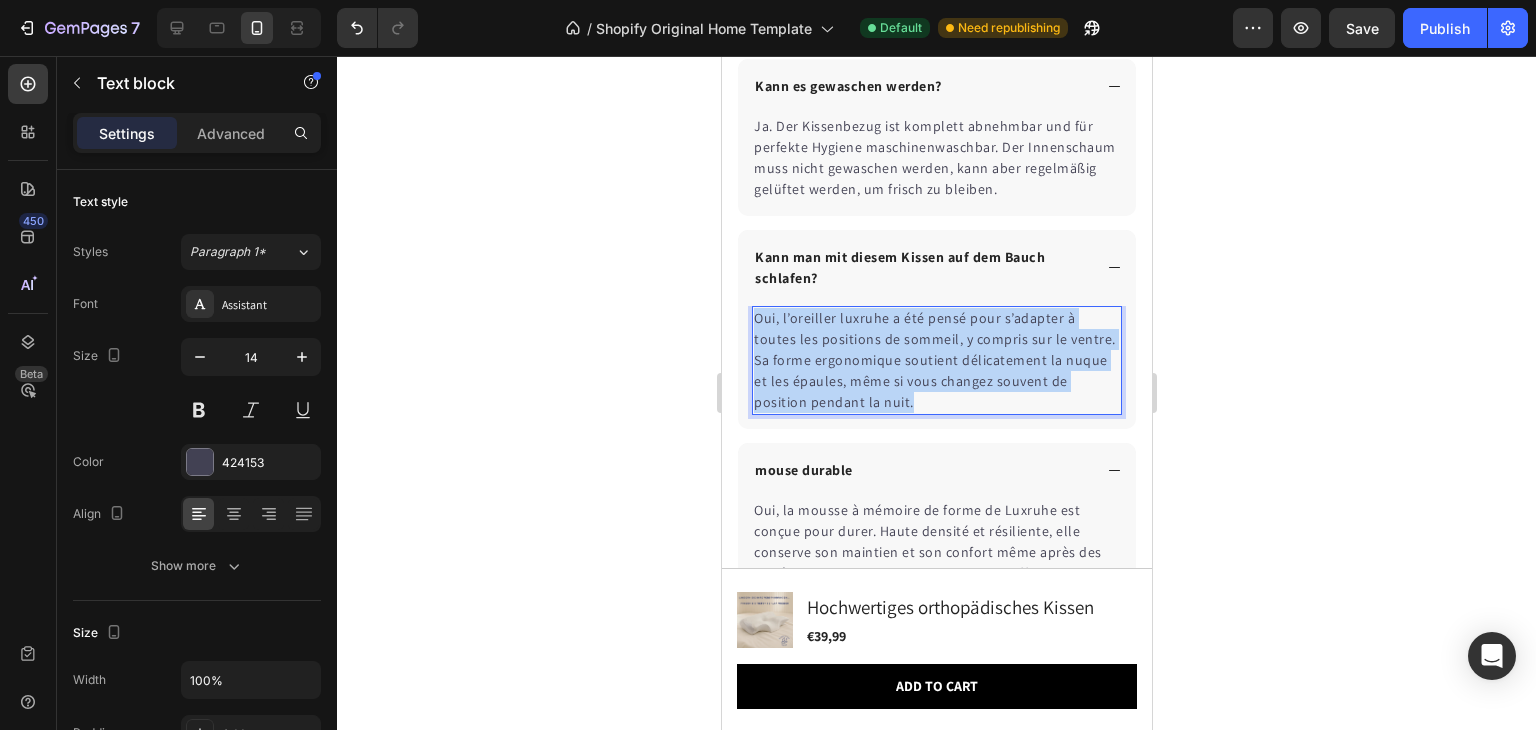 click on "Oui, l’oreiller luxruhe a été pensé pour s’adapter à toutes les positions de sommeil, y compris sur le ventre. Sa forme ergonomique soutient délicatement la nuque et les épaules, même si vous changez souvent de position pendant la nuit." at bounding box center [936, 360] 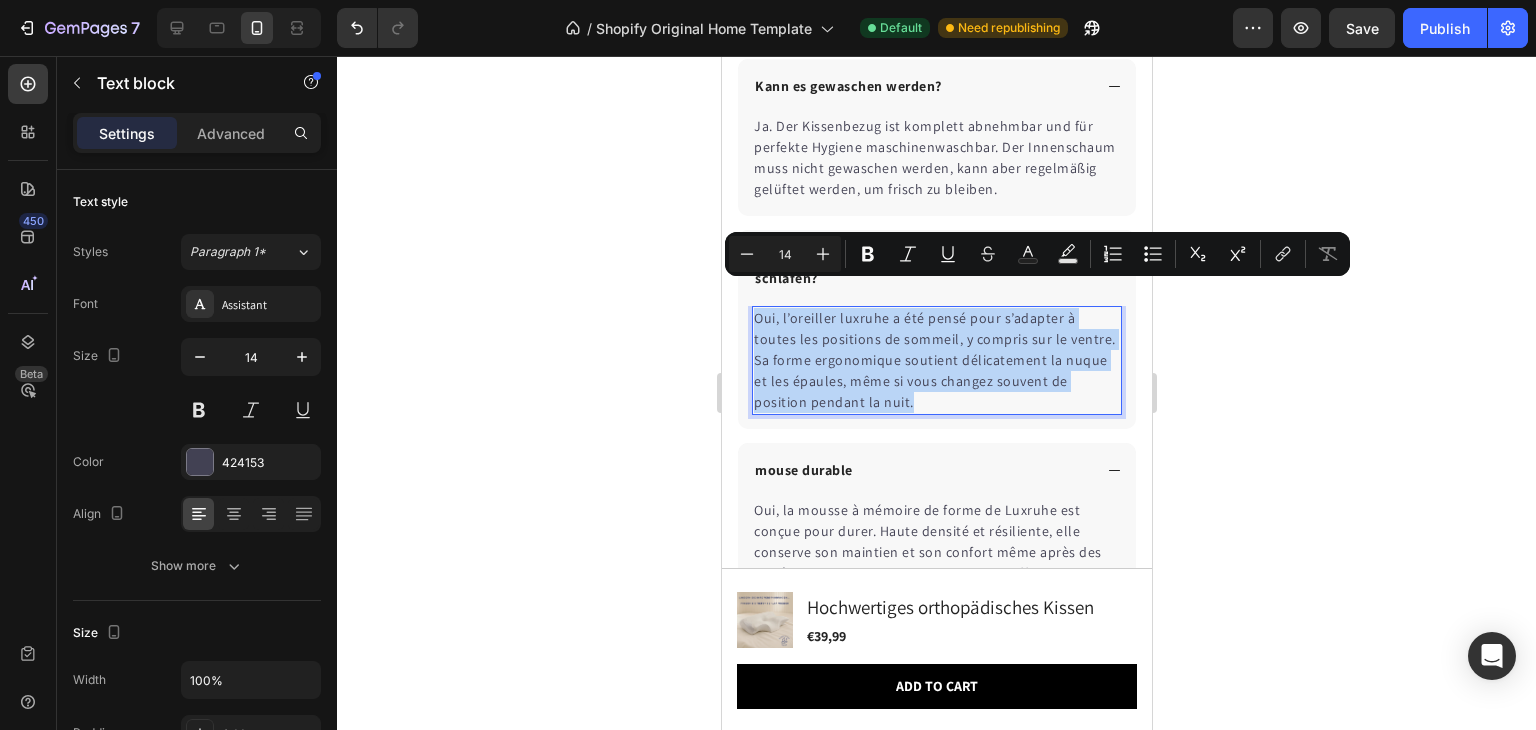 click on "Oui, l’oreiller luxruhe a été pensé pour s’adapter à toutes les positions de sommeil, y compris sur le ventre. Sa forme ergonomique soutient délicatement la nuque et les épaules, même si vous changez souvent de position pendant la nuit." at bounding box center [936, 360] 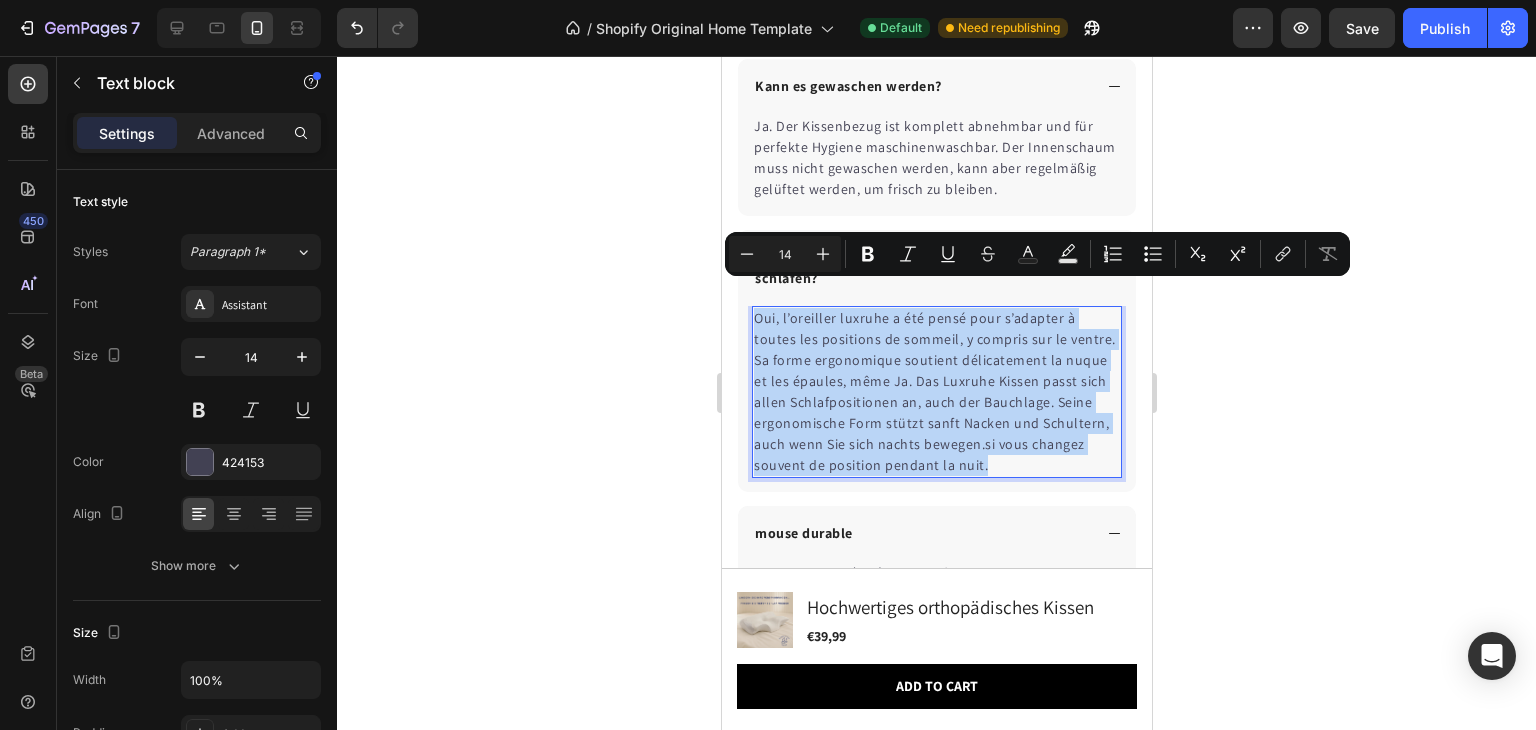 drag, startPoint x: 958, startPoint y: 429, endPoint x: 752, endPoint y: 291, distance: 247.95161 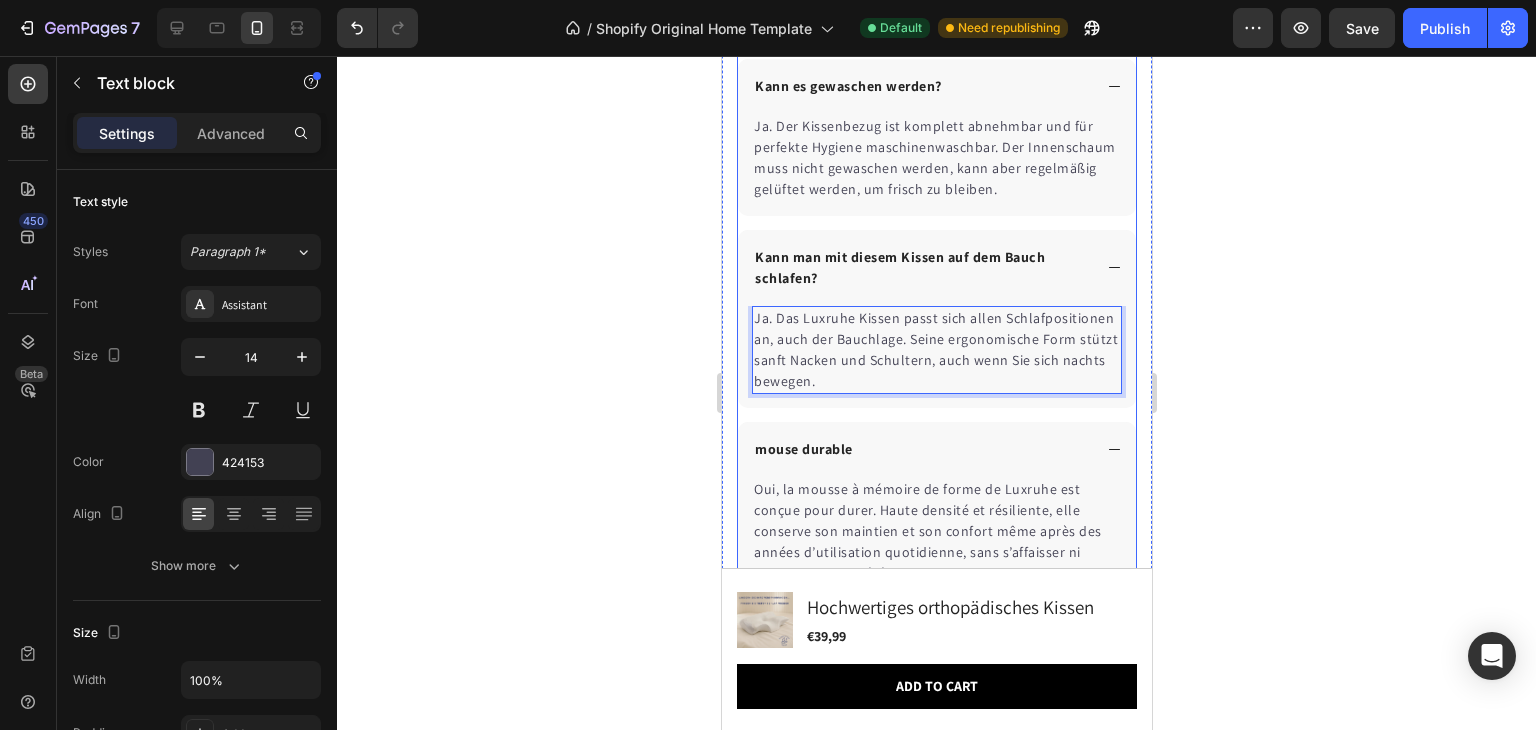 click on "mouse durable" at bounding box center (920, 449) 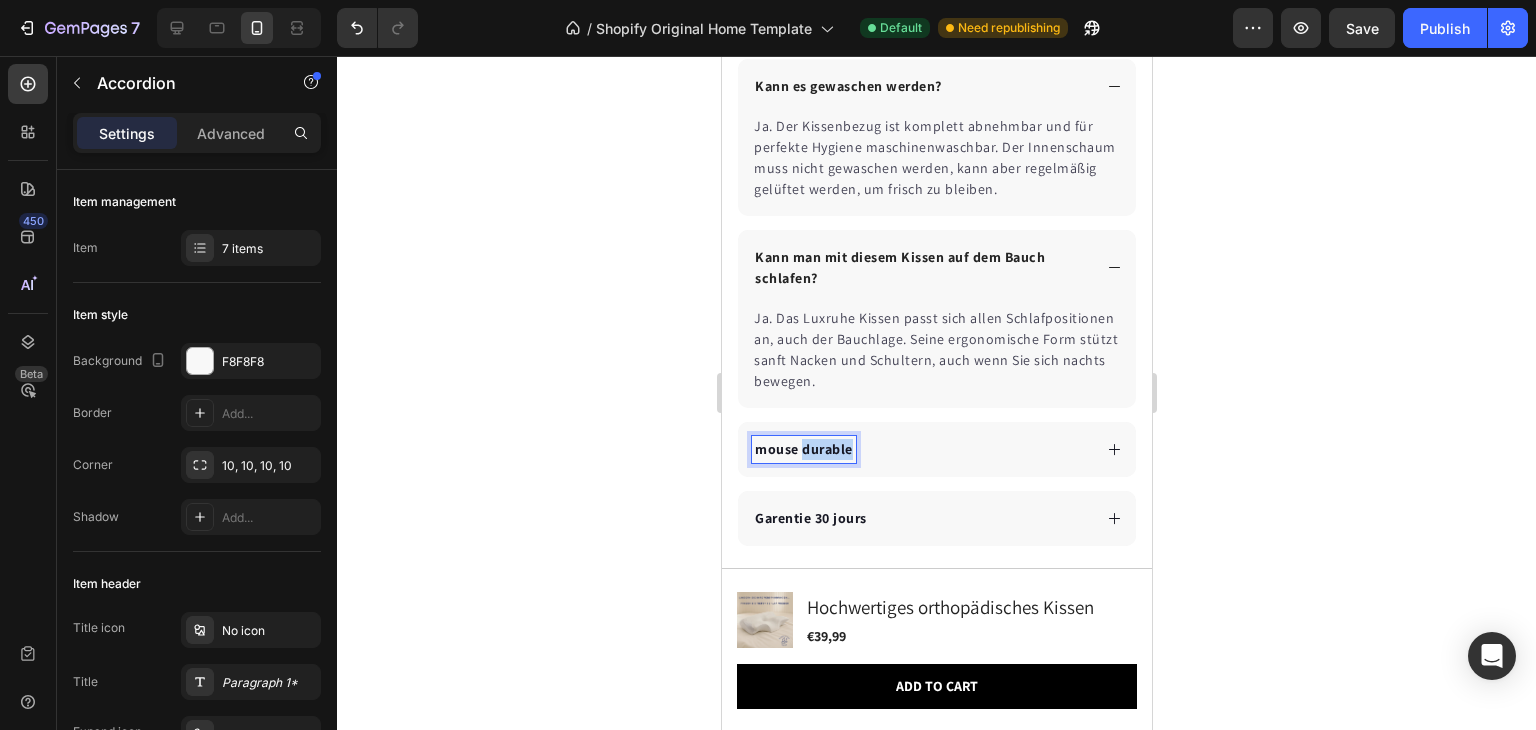 click on "mouse durable" at bounding box center [803, 449] 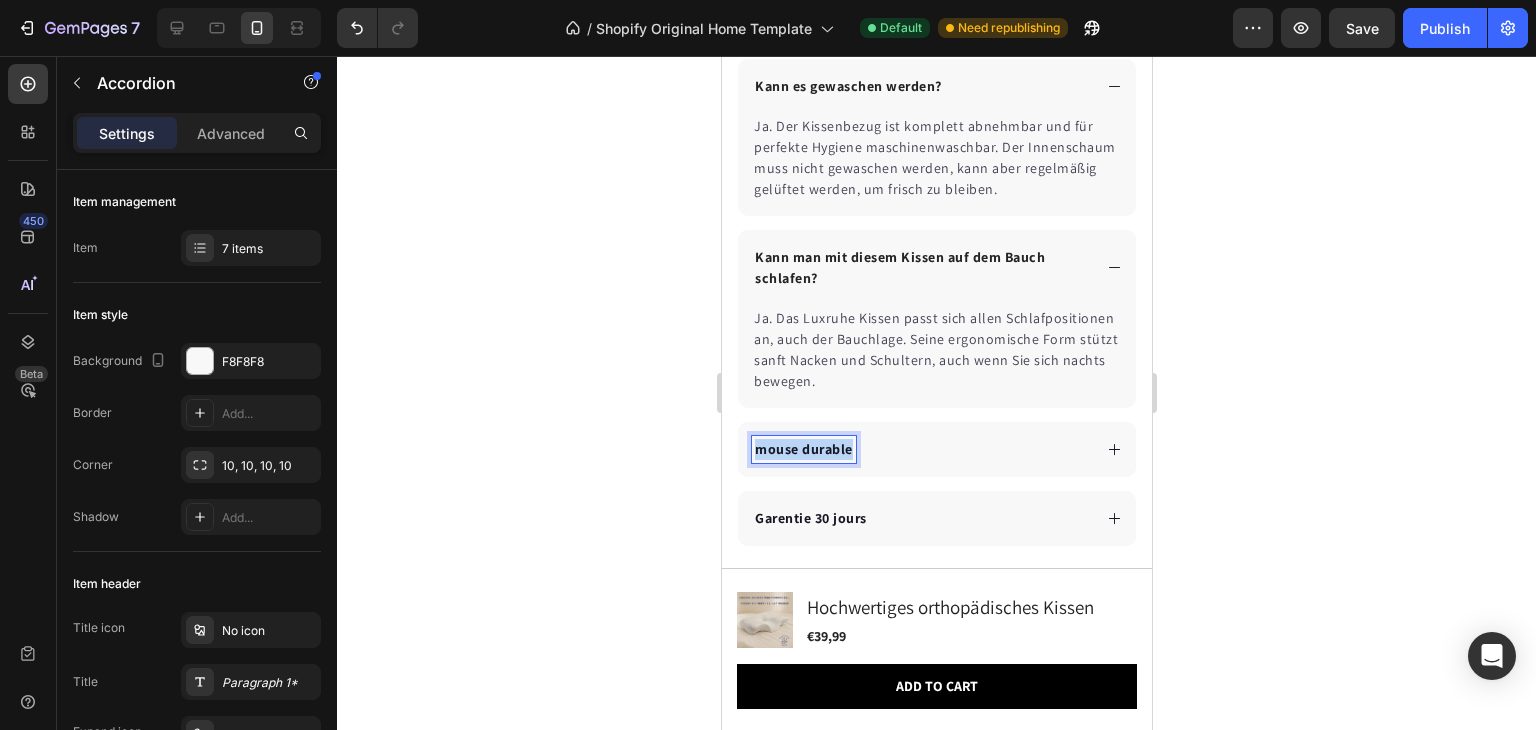 click on "mouse durable" at bounding box center (803, 449) 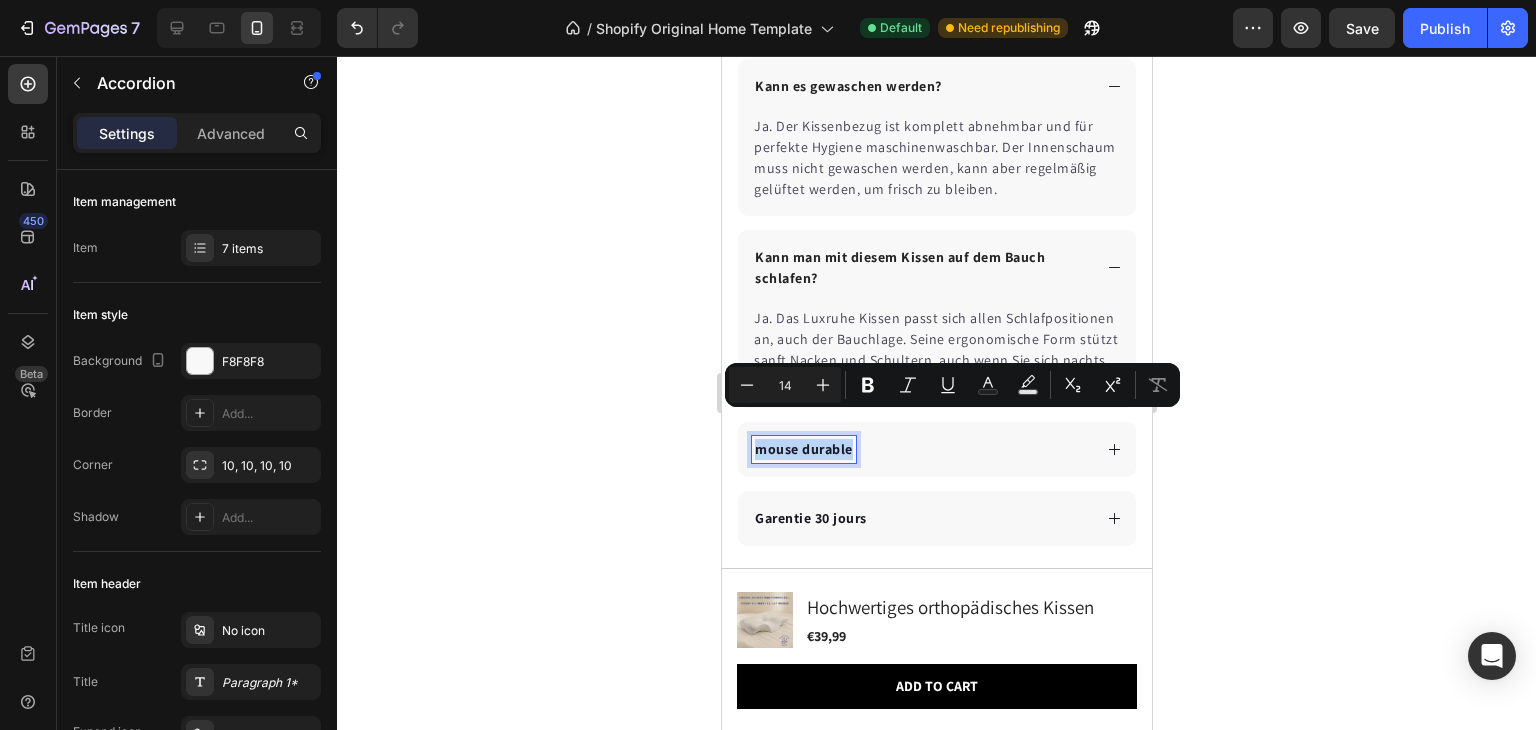 copy on "mouse durable" 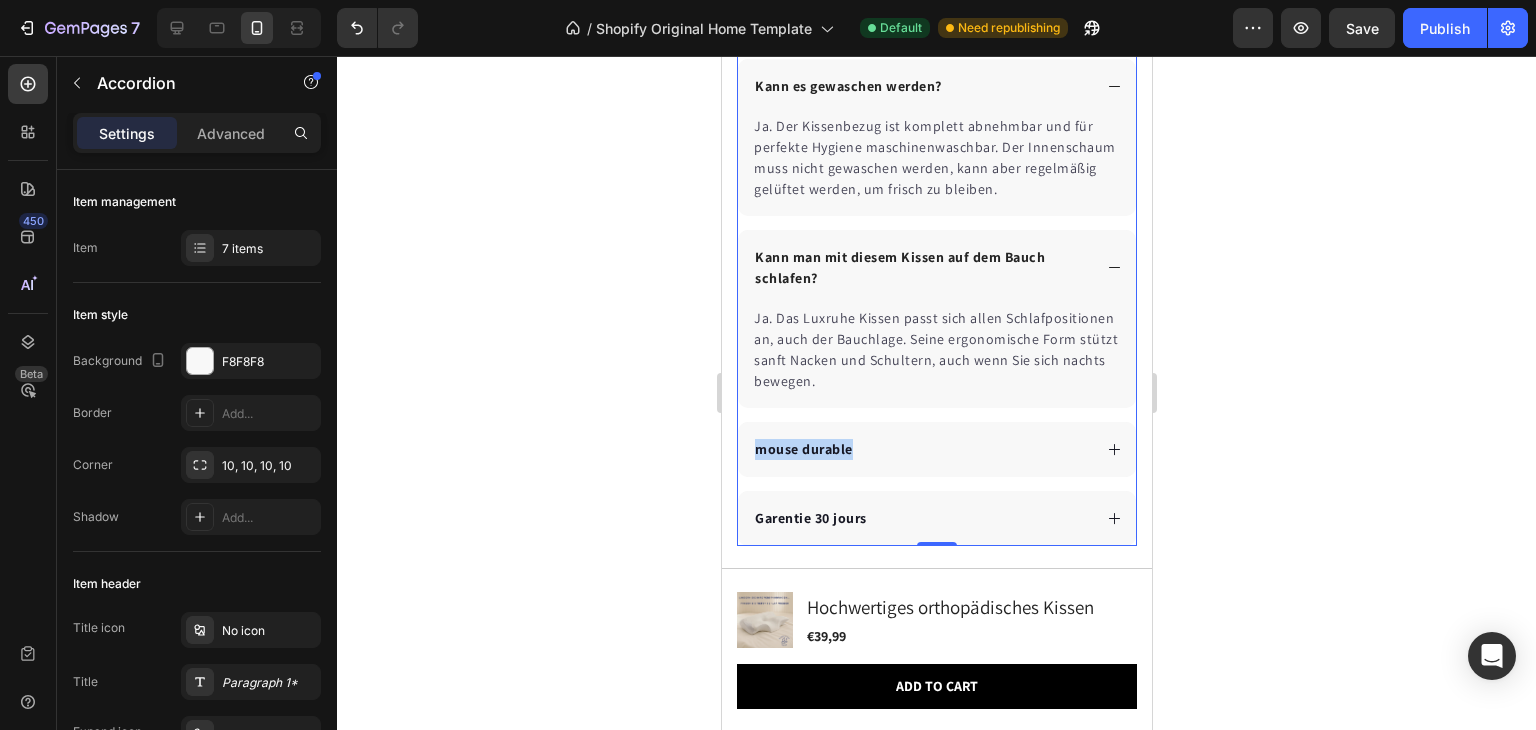 click on "mouse durable" at bounding box center (920, 449) 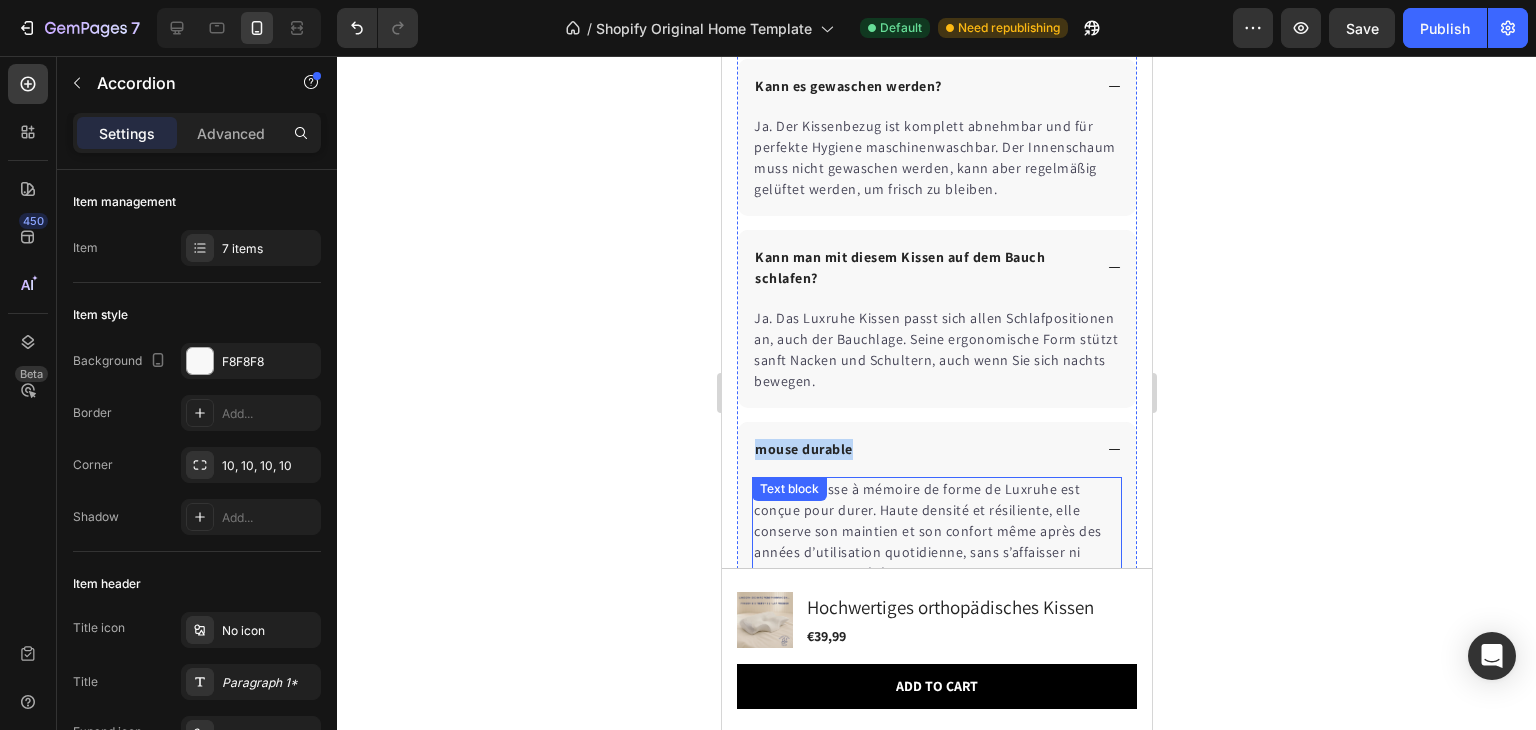 click on "Oui, la mousse à mémoire de forme de Luxruhe est conçue pour durer. Haute densité et résiliente, elle conserve son maintien et son confort même après des années d’utilisation quotidienne, sans s’affaisser ni perdre ses propriétés." at bounding box center [936, 531] 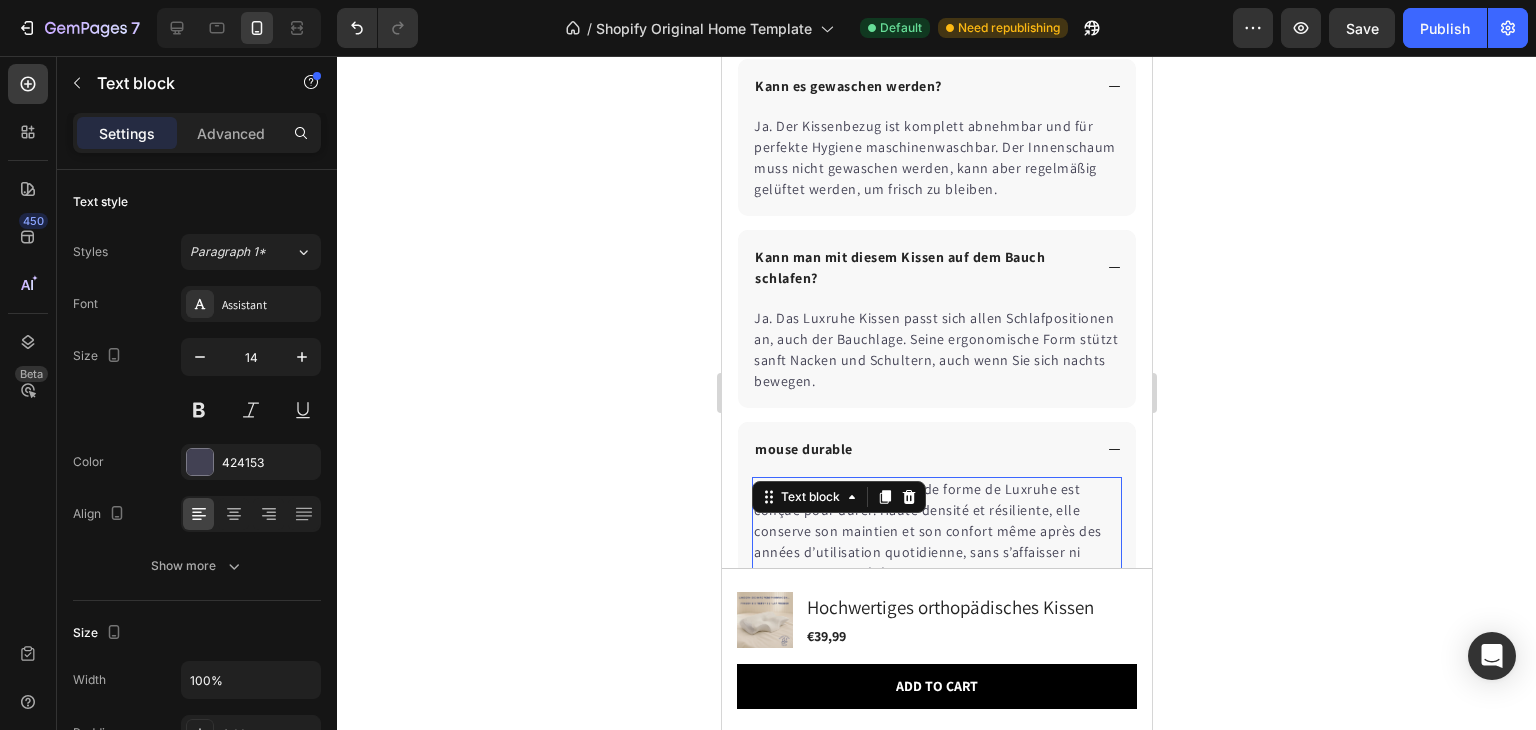 click on "Oui, la mousse à mémoire de forme de Luxruhe est conçue pour durer. Haute densité et résiliente, elle conserve son maintien et son confort même après des années d’utilisation quotidienne, sans s’affaisser ni perdre ses propriétés." at bounding box center (936, 531) 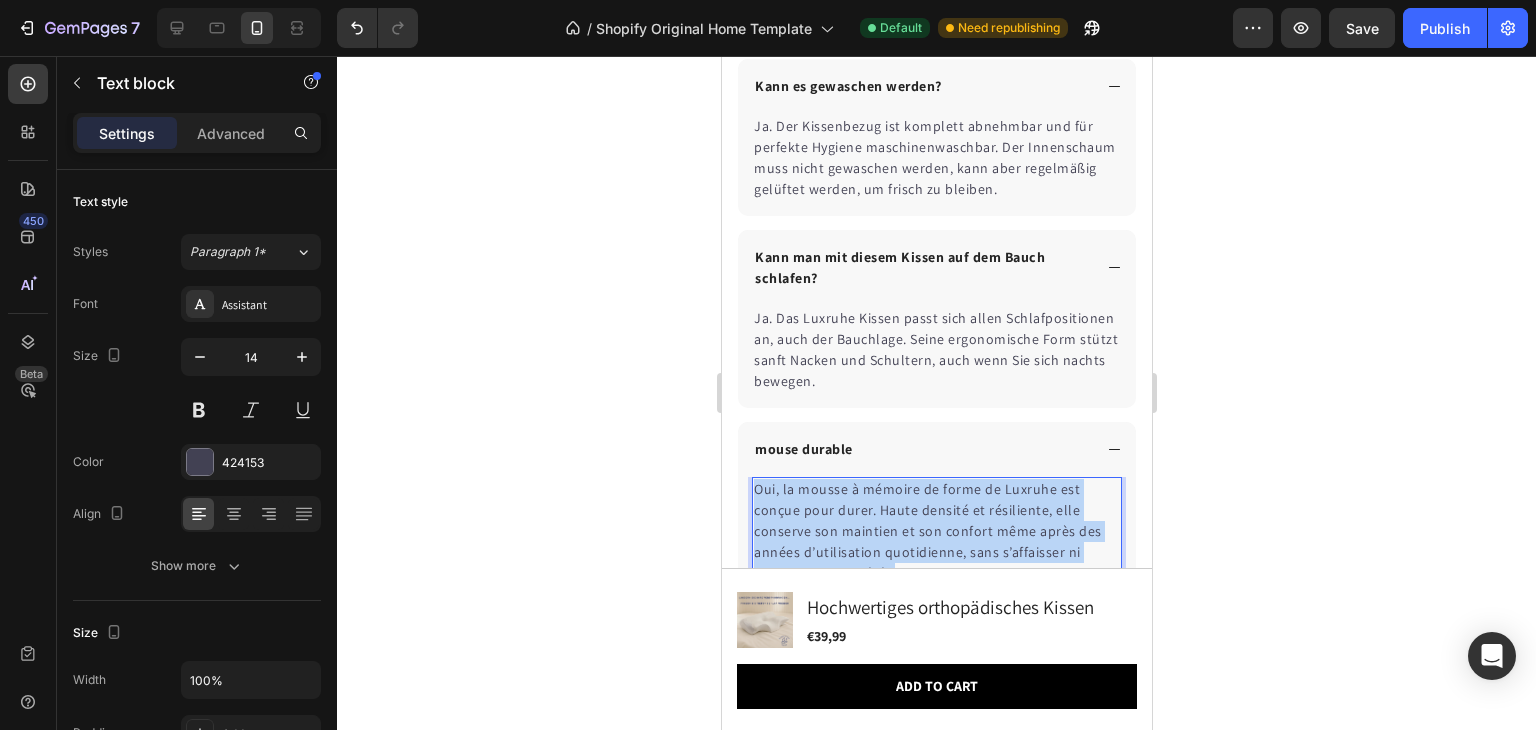click on "Oui, la mousse à mémoire de forme de Luxruhe est conçue pour durer. Haute densité et résiliente, elle conserve son maintien et son confort même après des années d’utilisation quotidienne, sans s’affaisser ni perdre ses propriétés." at bounding box center [936, 531] 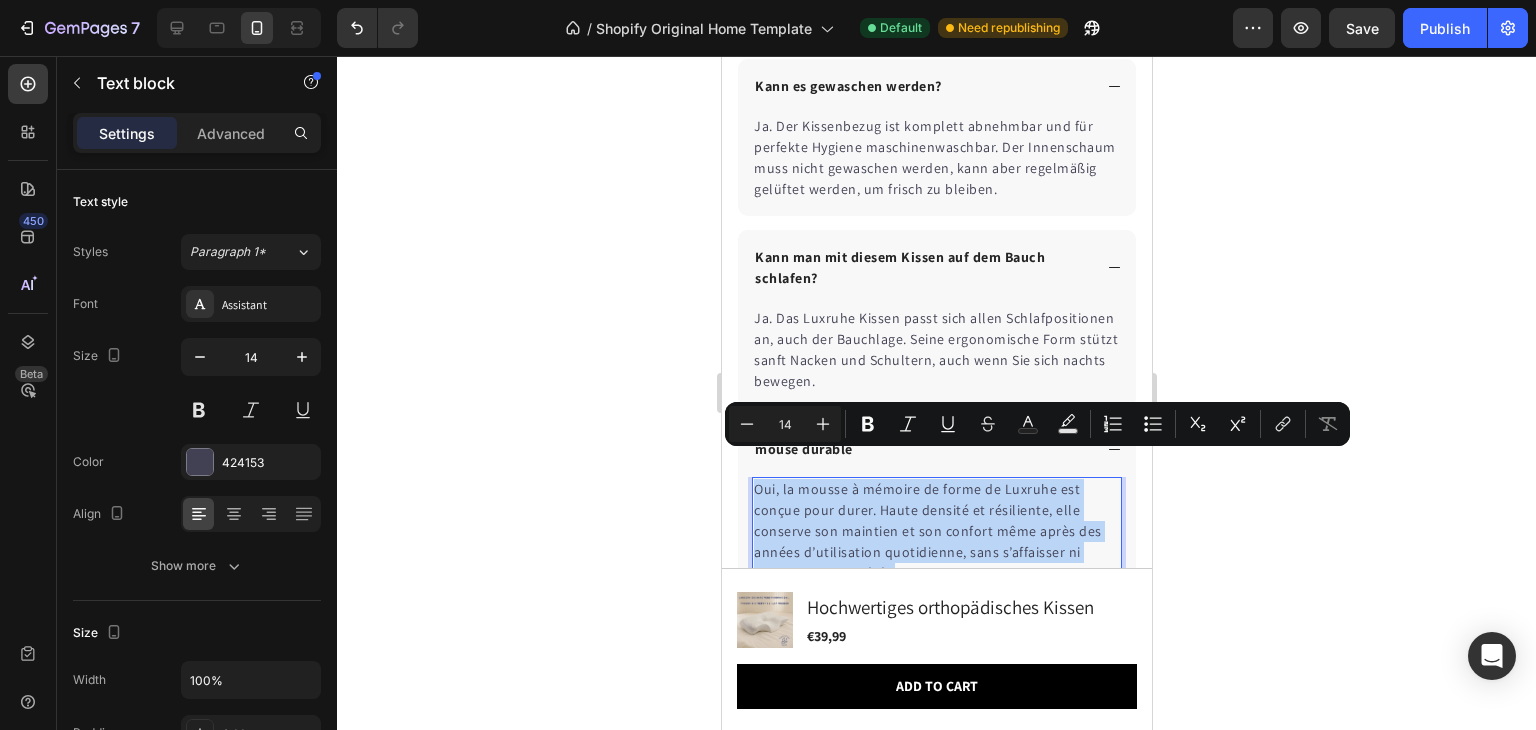 copy on "Oui, la mousse à mémoire de forme de Luxruhe est conçue pour durer. Haute densité et résiliente, elle conserve son maintien et son confort même après des années d’utilisation quotidienne, sans s’affaisser ni perdre ses propriétés." 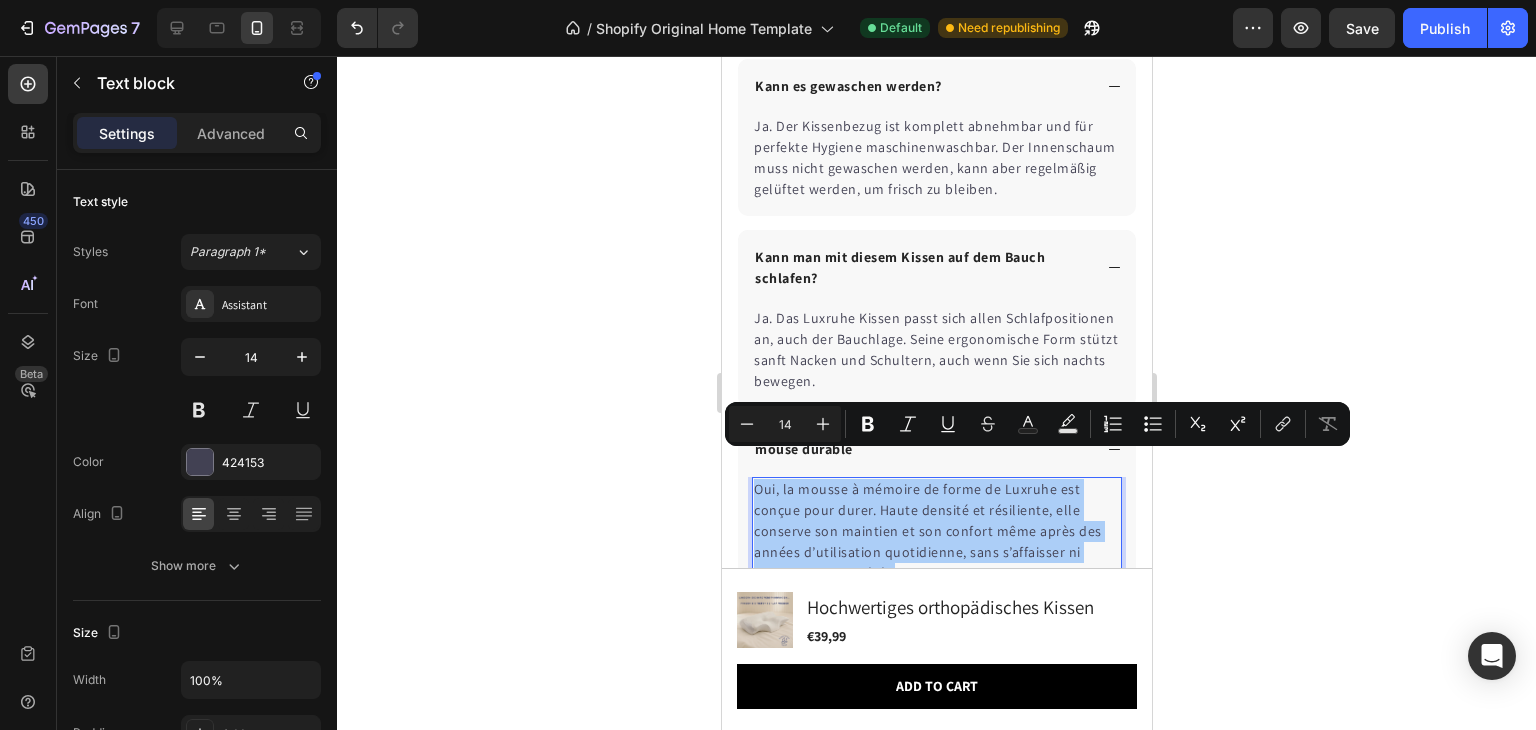 click 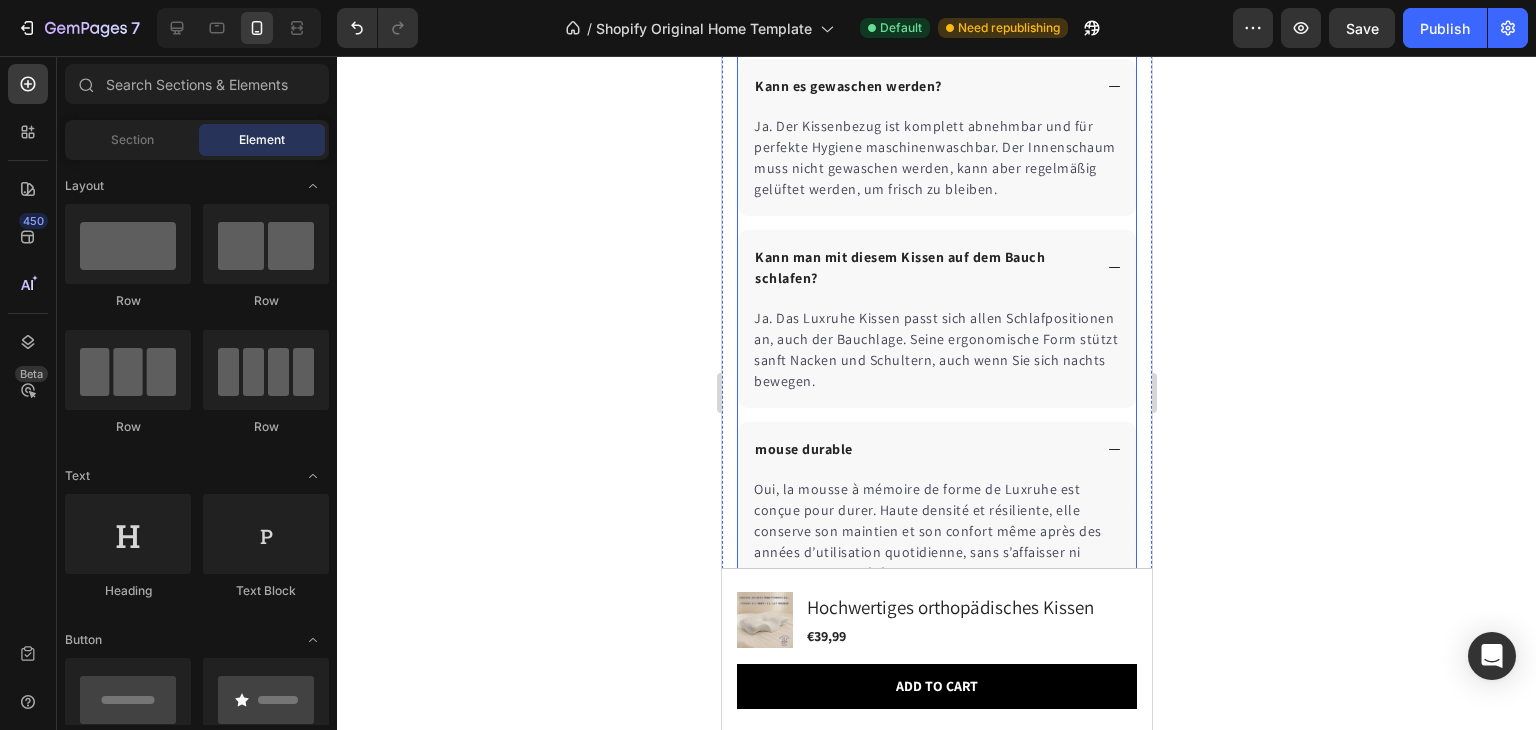 click on "mouse durable" at bounding box center [803, 449] 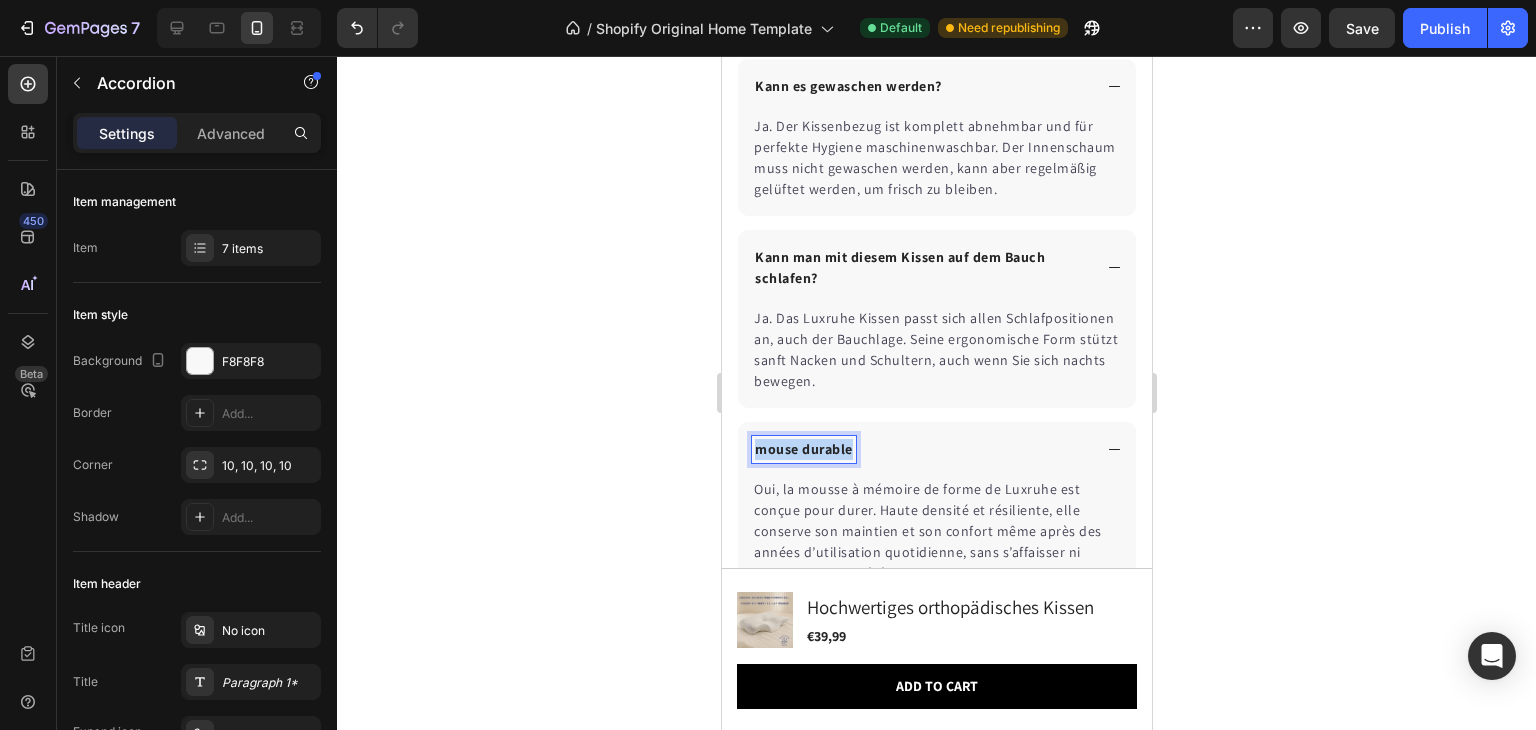 click on "mouse durable" at bounding box center [803, 449] 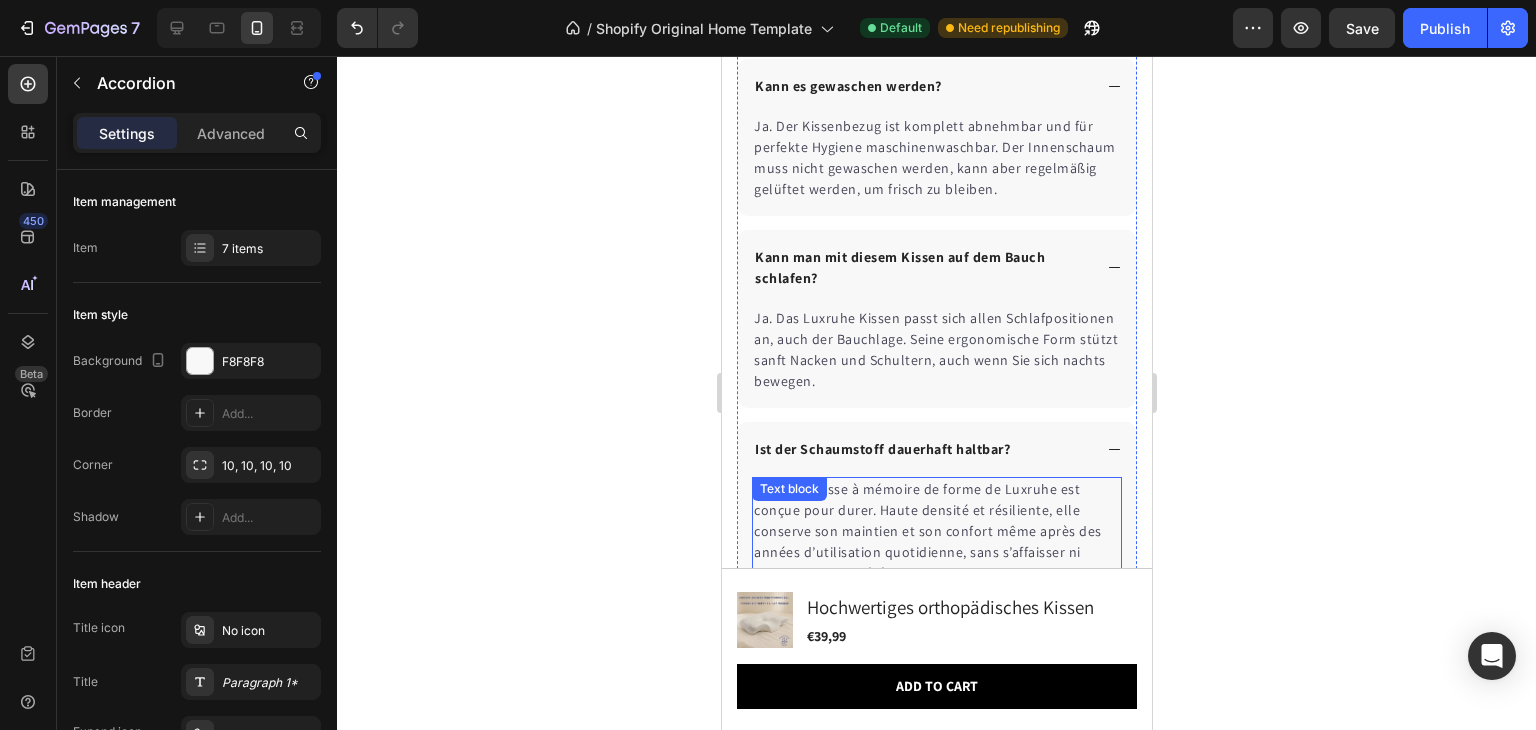 click on "Oui, la mousse à mémoire de forme de Luxruhe est conçue pour durer. Haute densité et résiliente, elle conserve son maintien et son confort même après des années d’utilisation quotidienne, sans s’affaisser ni perdre ses propriétés." at bounding box center (936, 531) 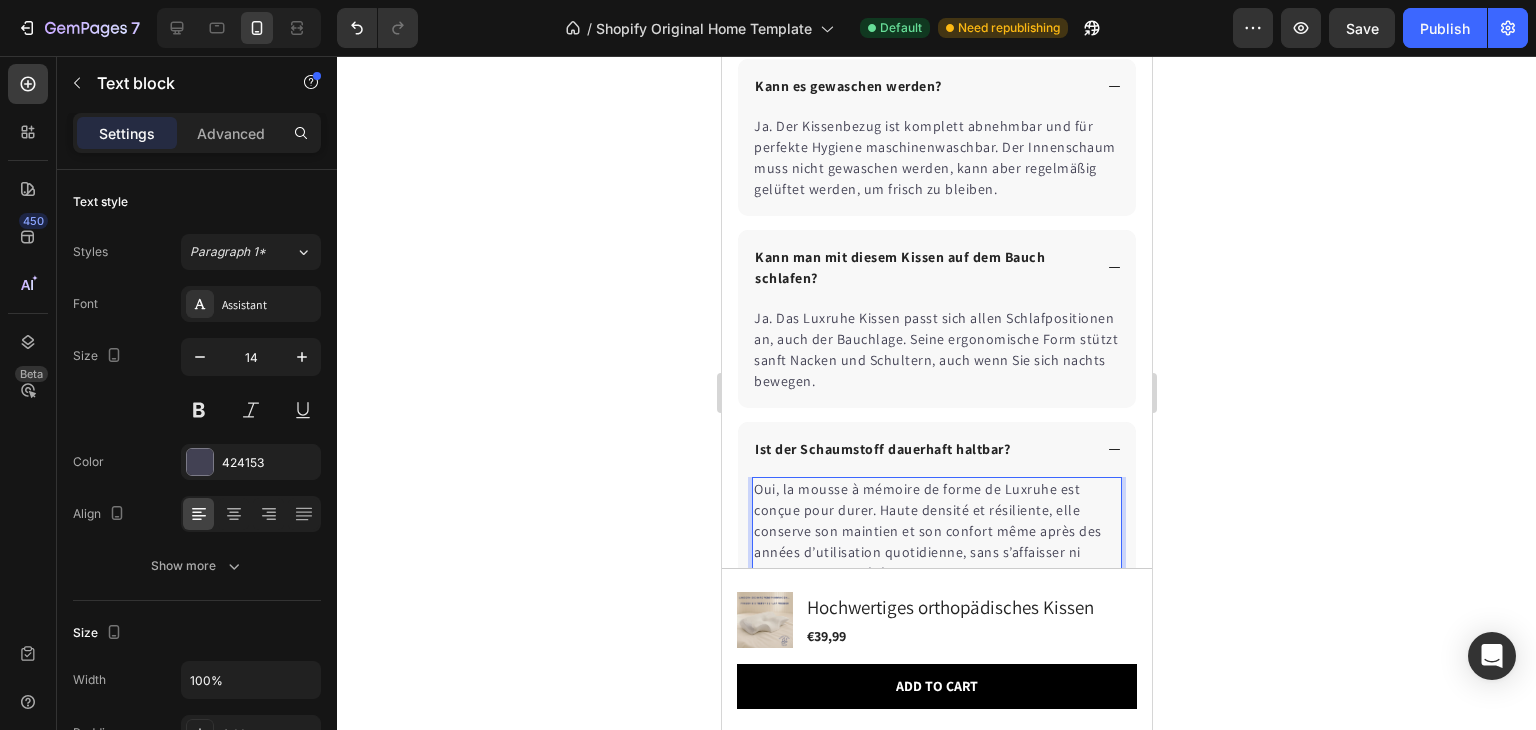 click on "Oui, la mousse à mémoire de forme de Luxruhe est conçue pour durer. Haute densité et résiliente, elle conserve son maintien et son confort même après des années d’utilisation quotidienne, sans s’affaisser ni perdre ses propriétés." at bounding box center [936, 531] 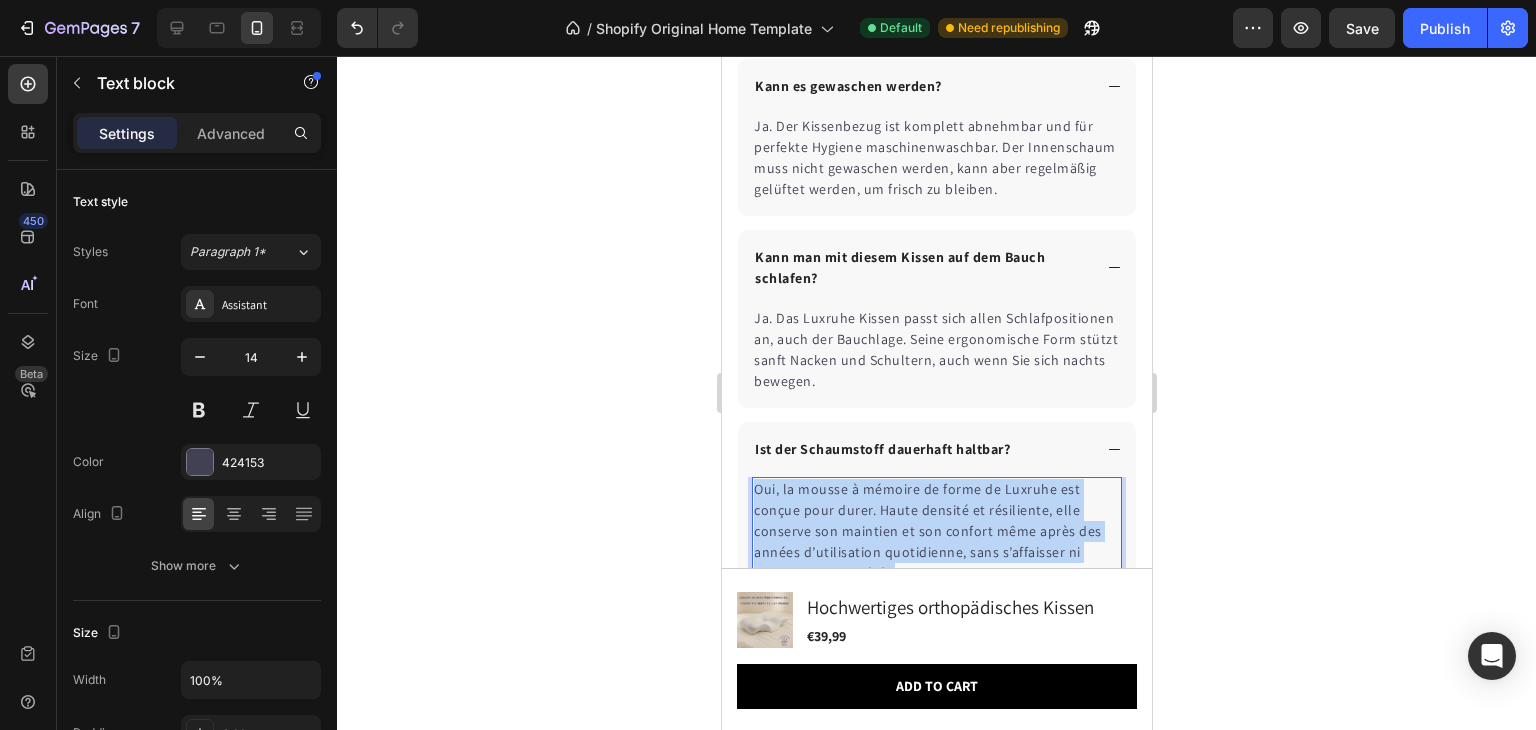 click on "Oui, la mousse à mémoire de forme de Luxruhe est conçue pour durer. Haute densité et résiliente, elle conserve son maintien et son confort même après des années d’utilisation quotidienne, sans s’affaisser ni perdre ses propriétés." at bounding box center (936, 531) 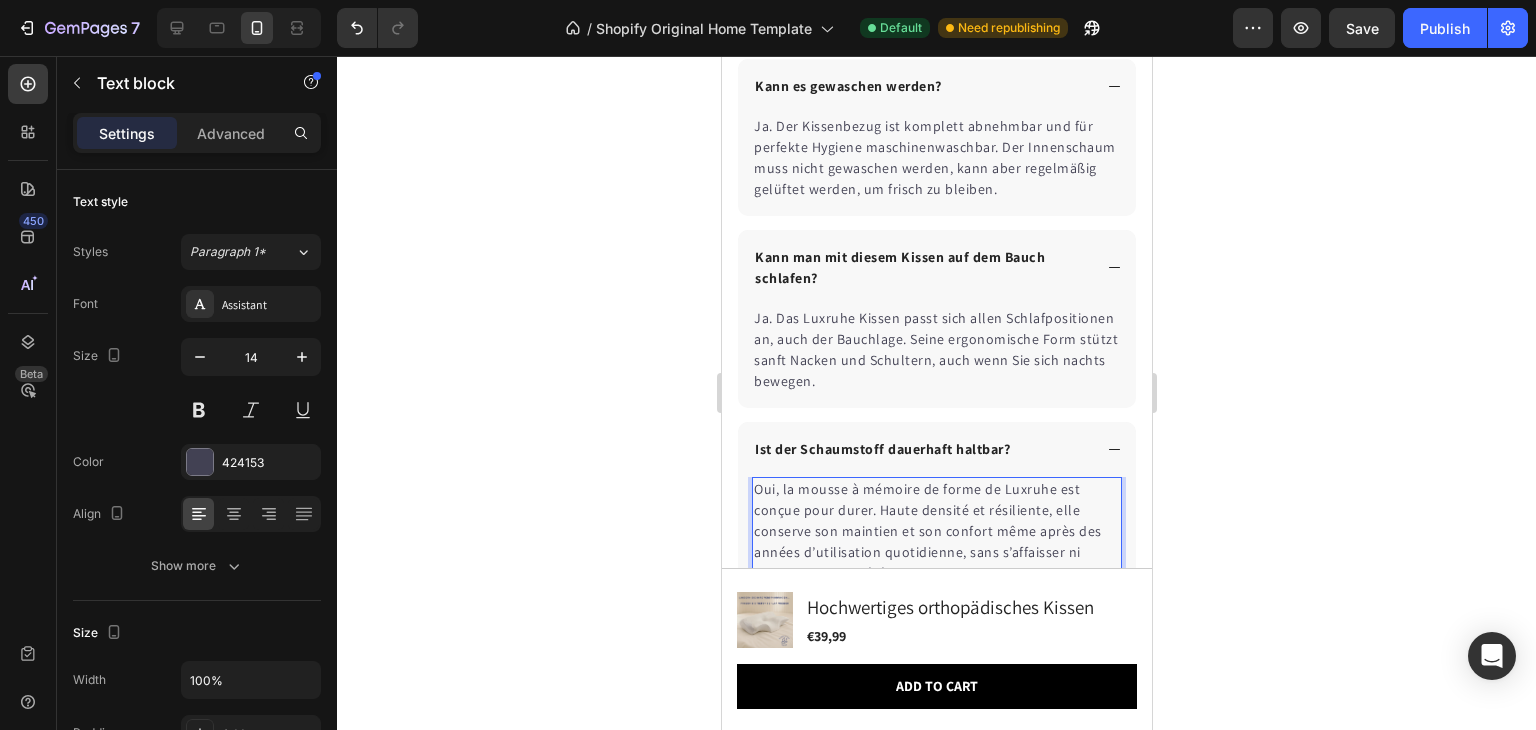 click on "Oui, la mousse à mémoire de forme de Luxruhe est conçue pour durer. Haute densité et résiliente, elle conserve son maintien et son confort même après des années d’utilisation quotidienne, sans s’affaisser ni perdre ses propriétés." at bounding box center (936, 531) 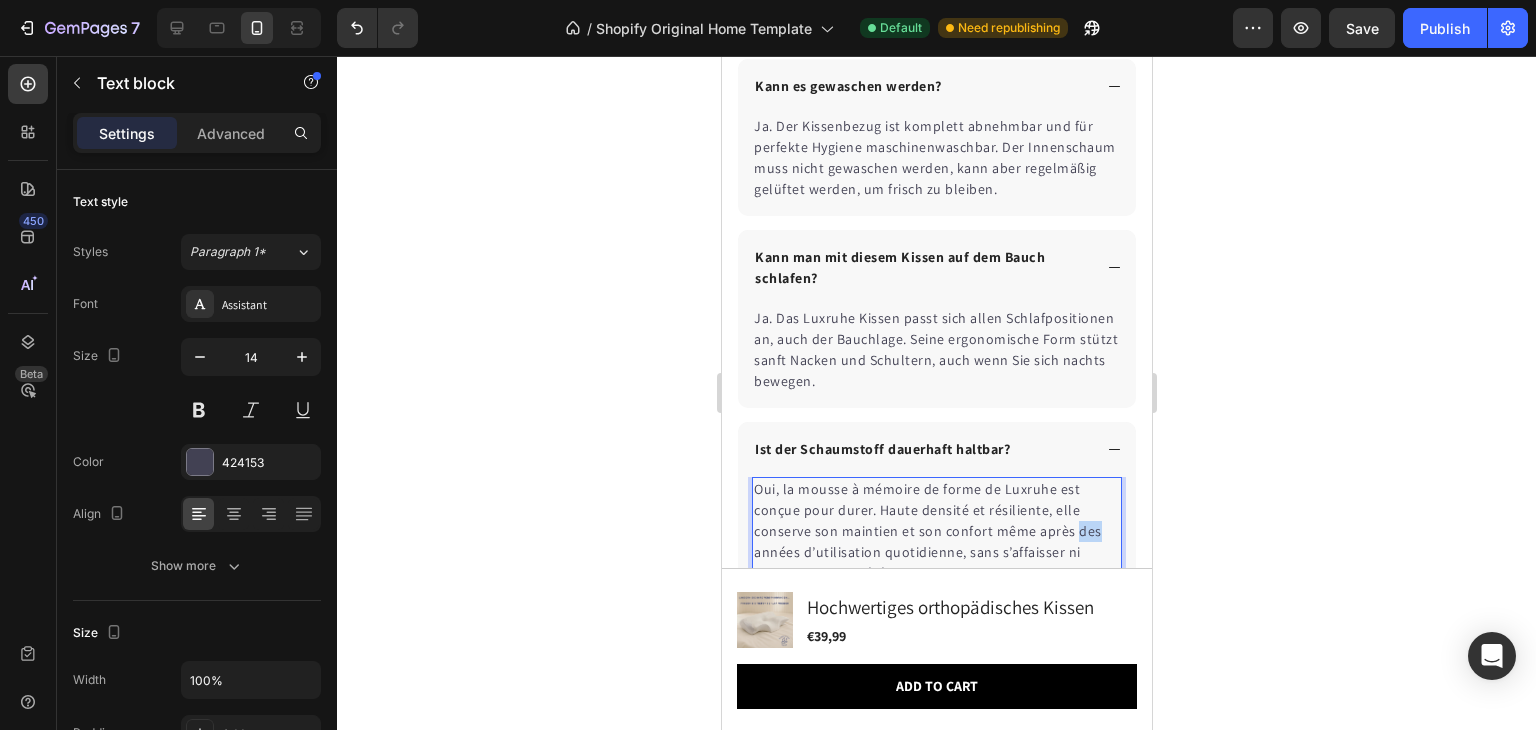 click on "Oui, la mousse à mémoire de forme de Luxruhe est conçue pour durer. Haute densité et résiliente, elle conserve son maintien et son confort même après des années d’utilisation quotidienne, sans s’affaisser ni perdre ses propriétés." at bounding box center (936, 531) 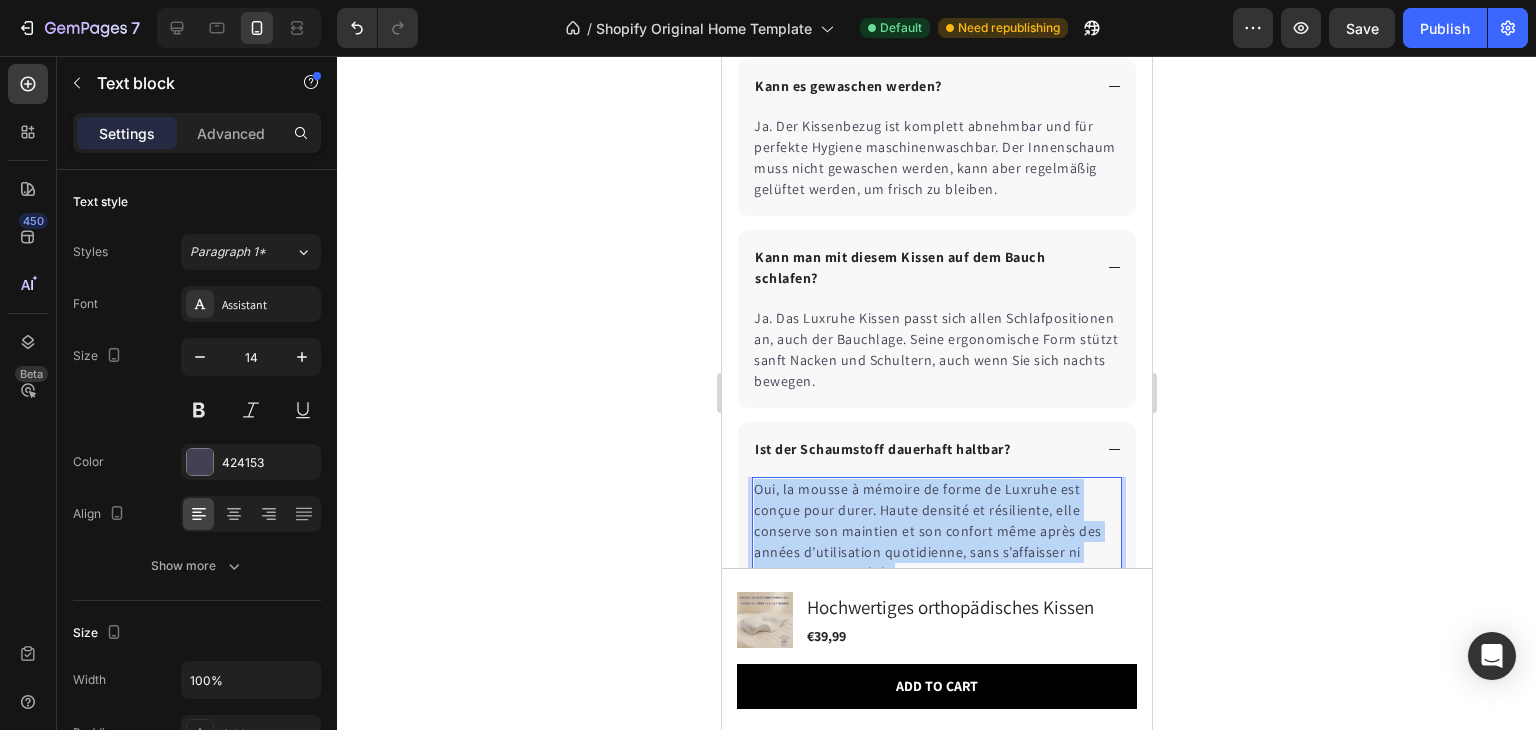 click on "Oui, la mousse à mémoire de forme de Luxruhe est conçue pour durer. Haute densité et résiliente, elle conserve son maintien et son confort même après des années d’utilisation quotidienne, sans s’affaisser ni perdre ses propriétés." at bounding box center [936, 531] 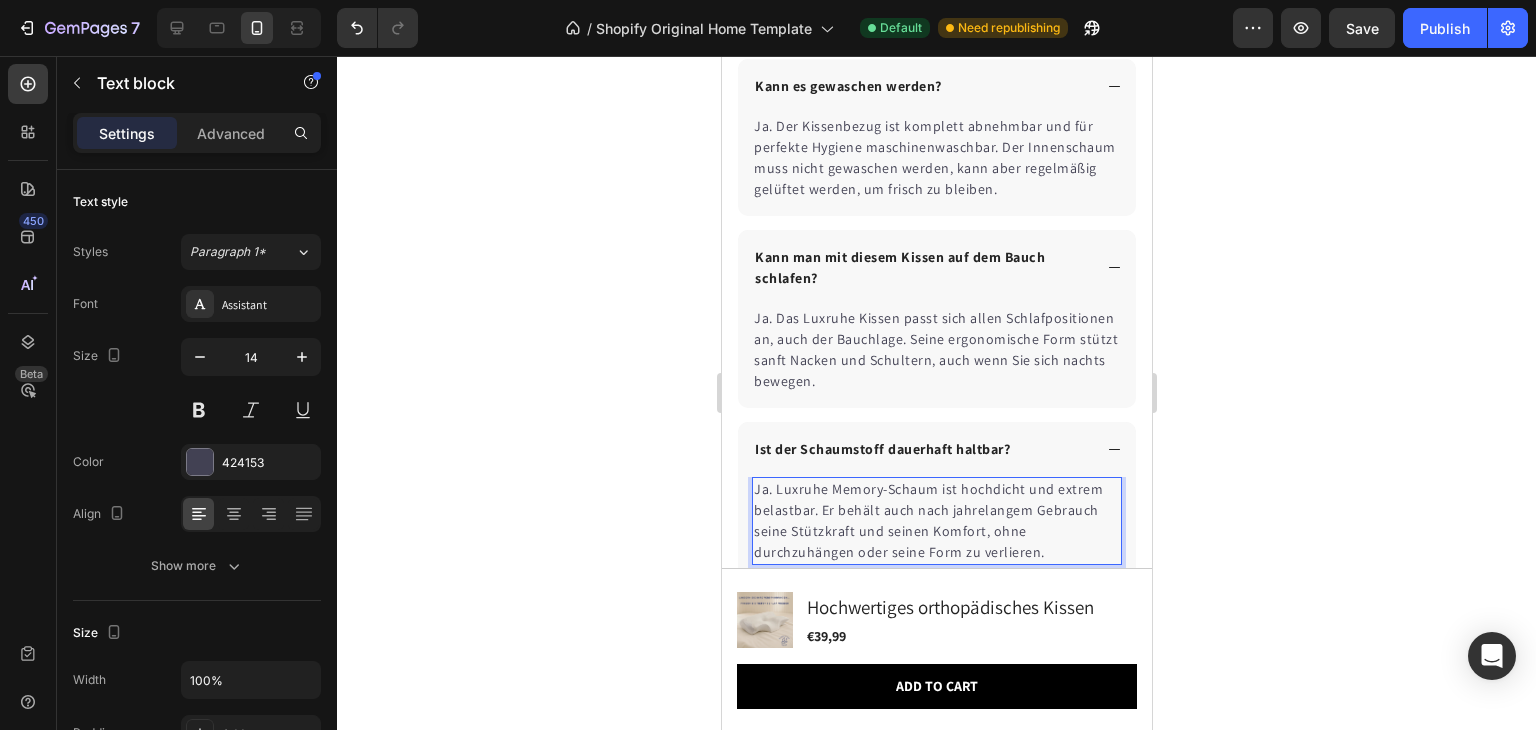 click 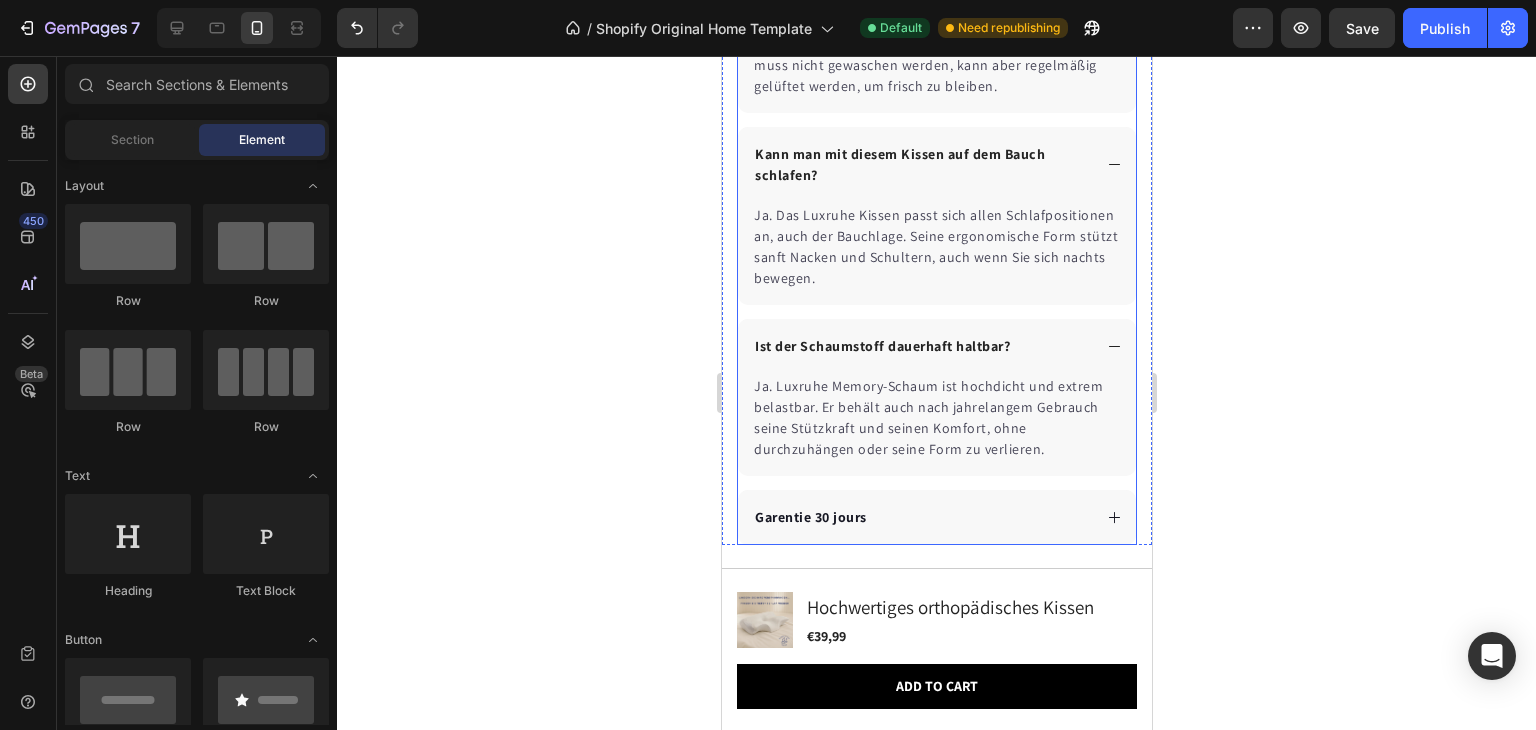 scroll, scrollTop: 7352, scrollLeft: 0, axis: vertical 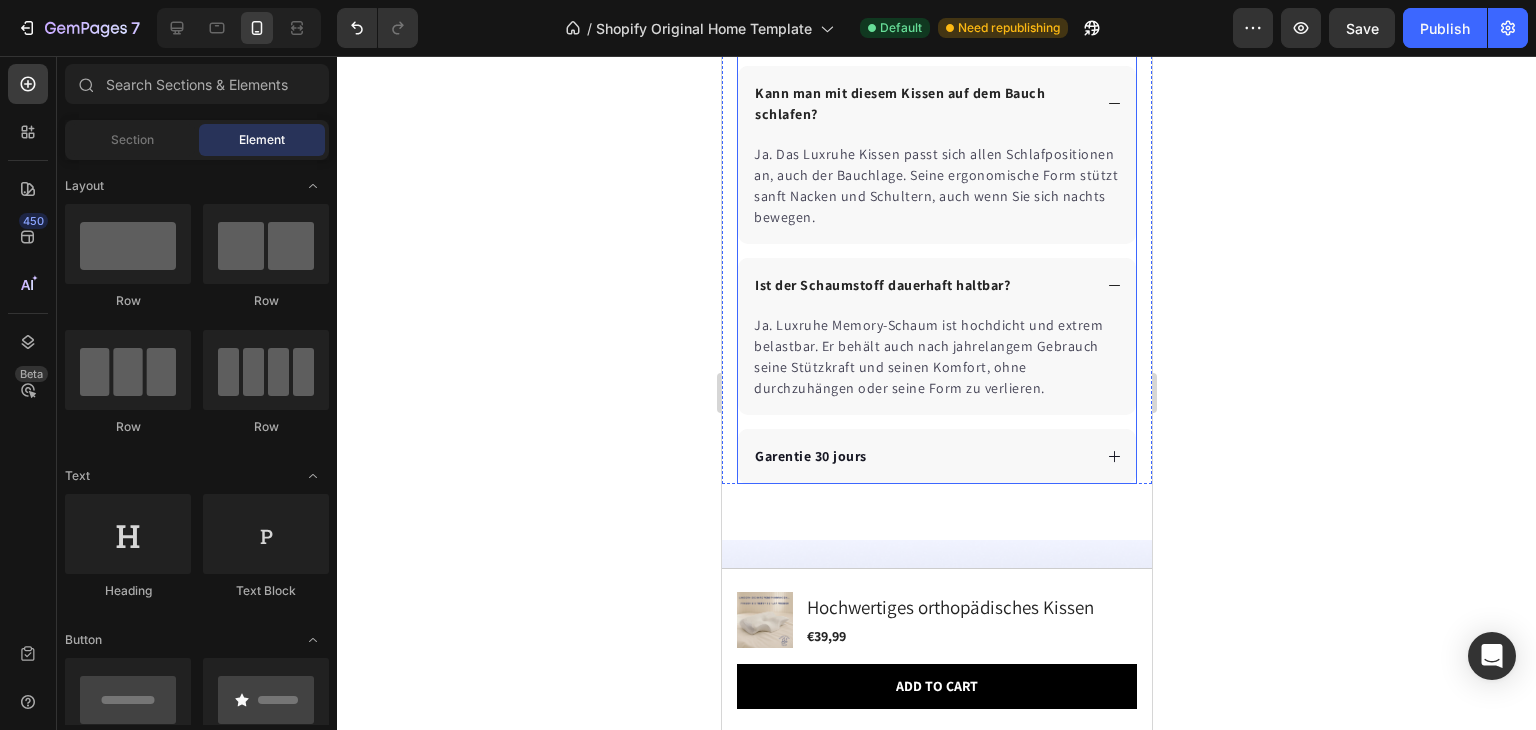 click on "Garentie 30 jours" at bounding box center [920, 456] 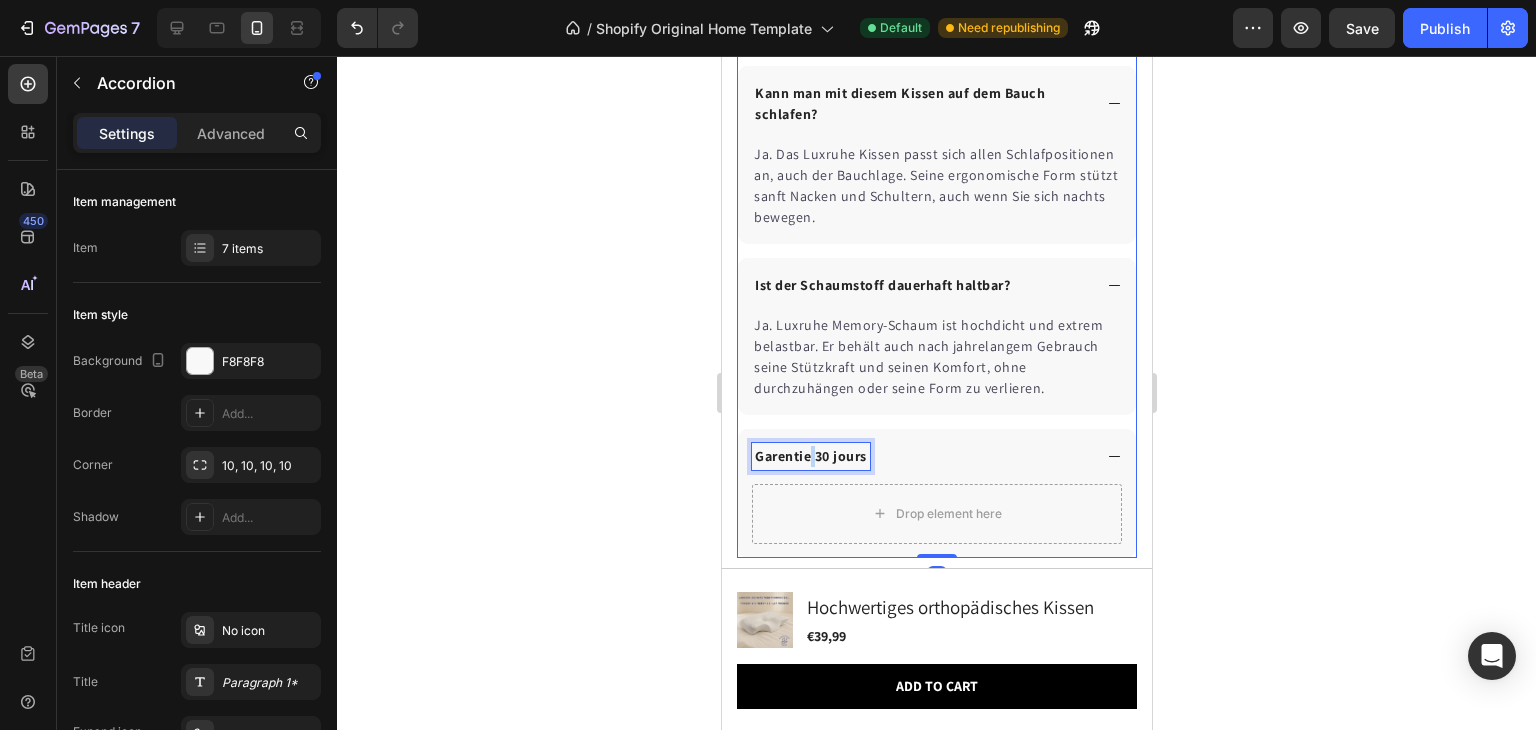 click on "Garentie 30 jours" at bounding box center (810, 456) 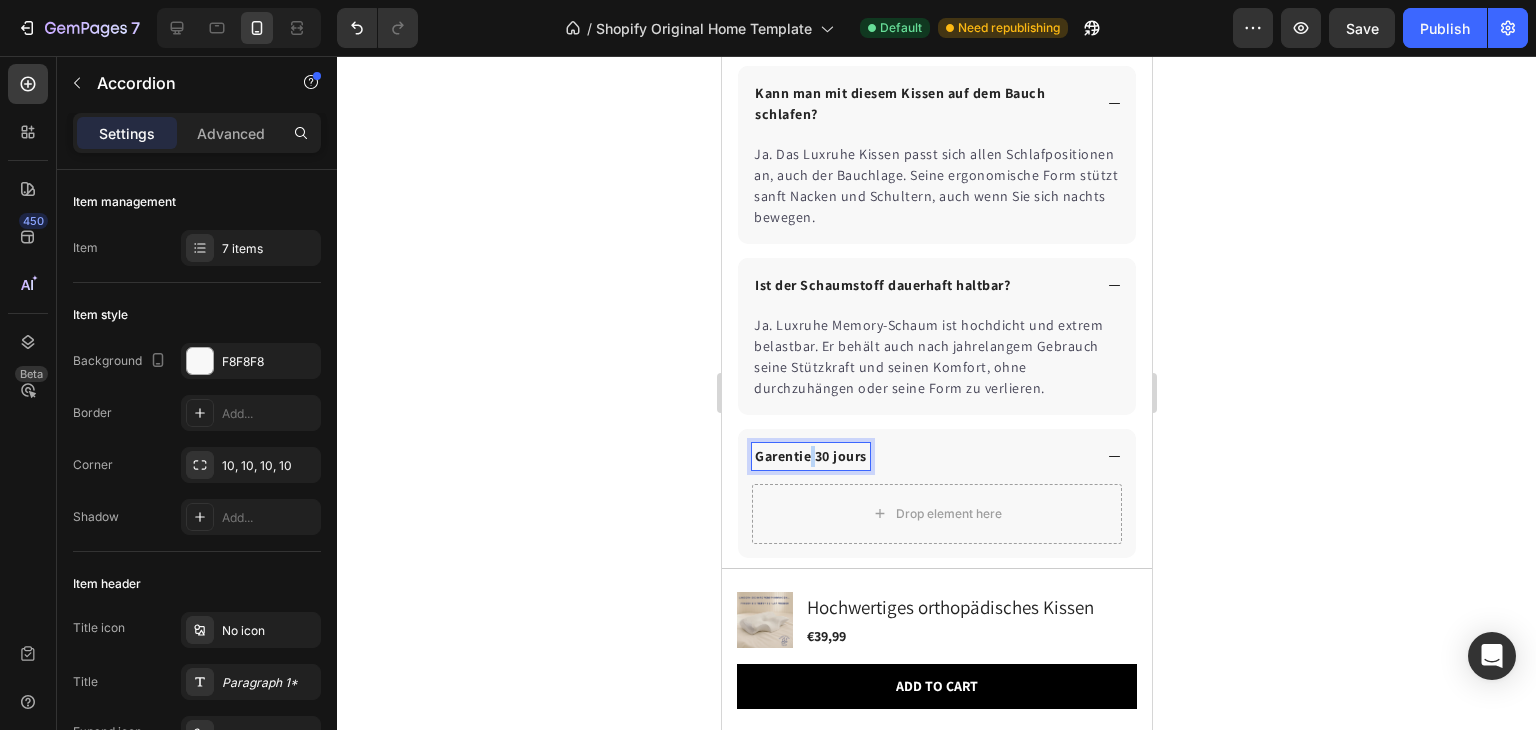 click on "Garentie 30 jours" at bounding box center [810, 456] 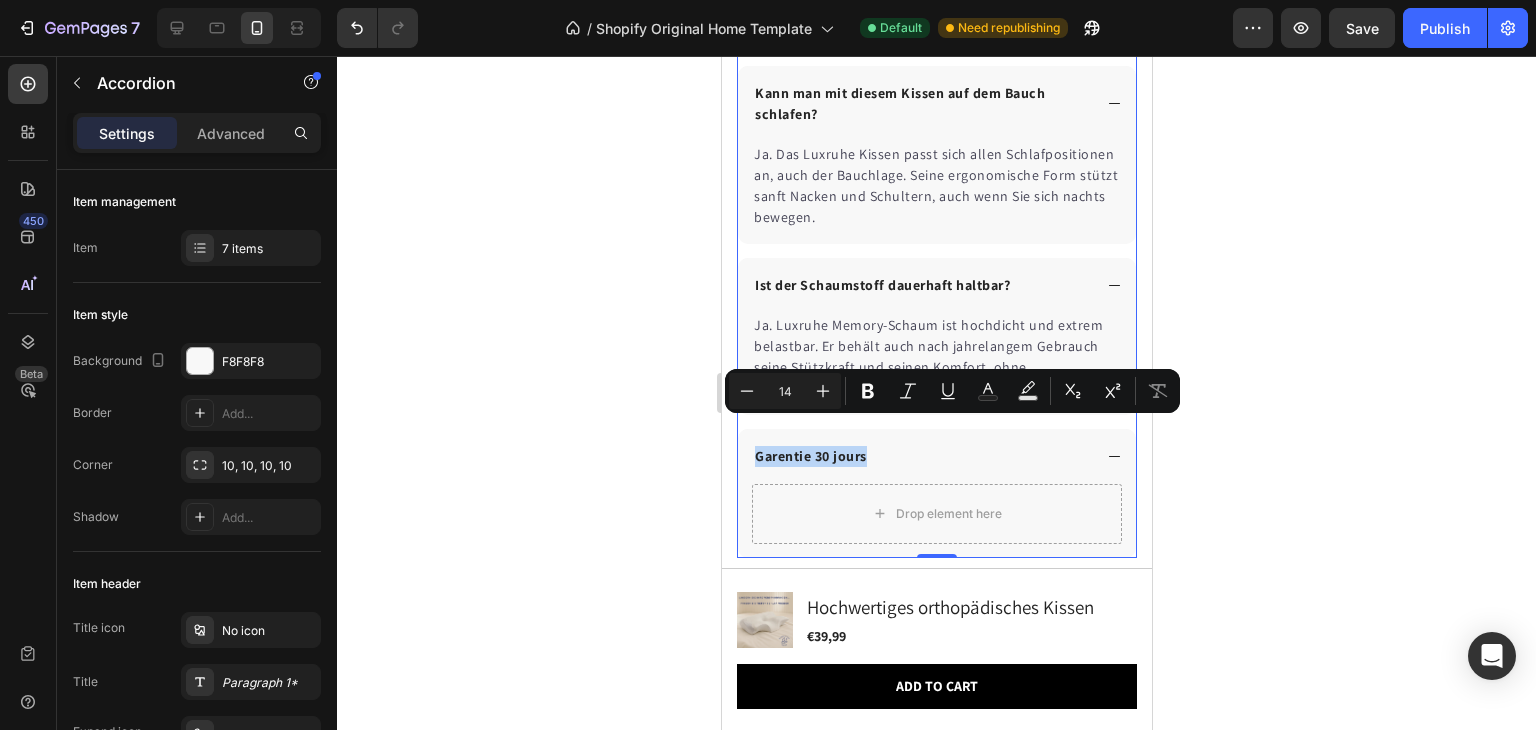 click on "Garentie 30 jours" at bounding box center [810, 456] 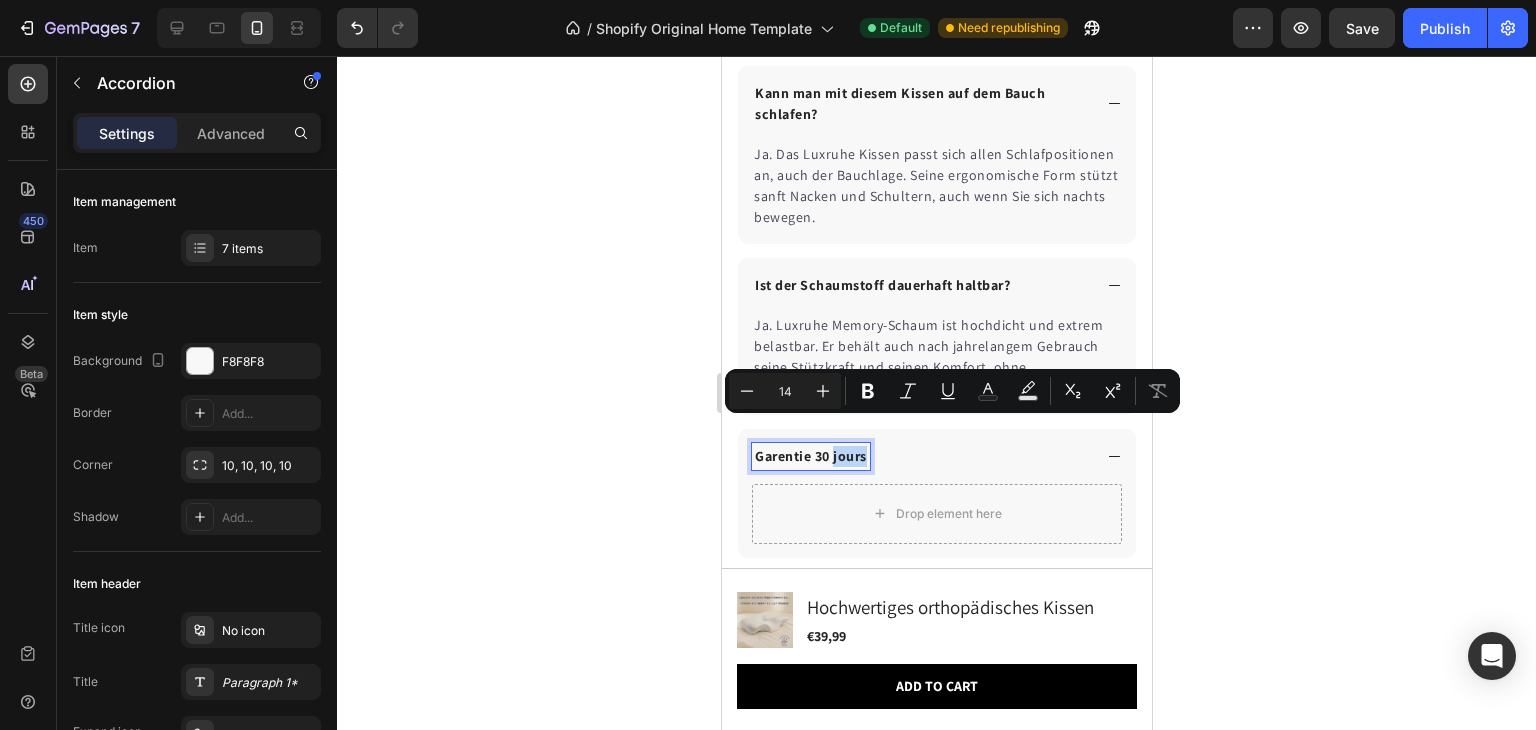 click on "Garentie 30 jours" at bounding box center (810, 456) 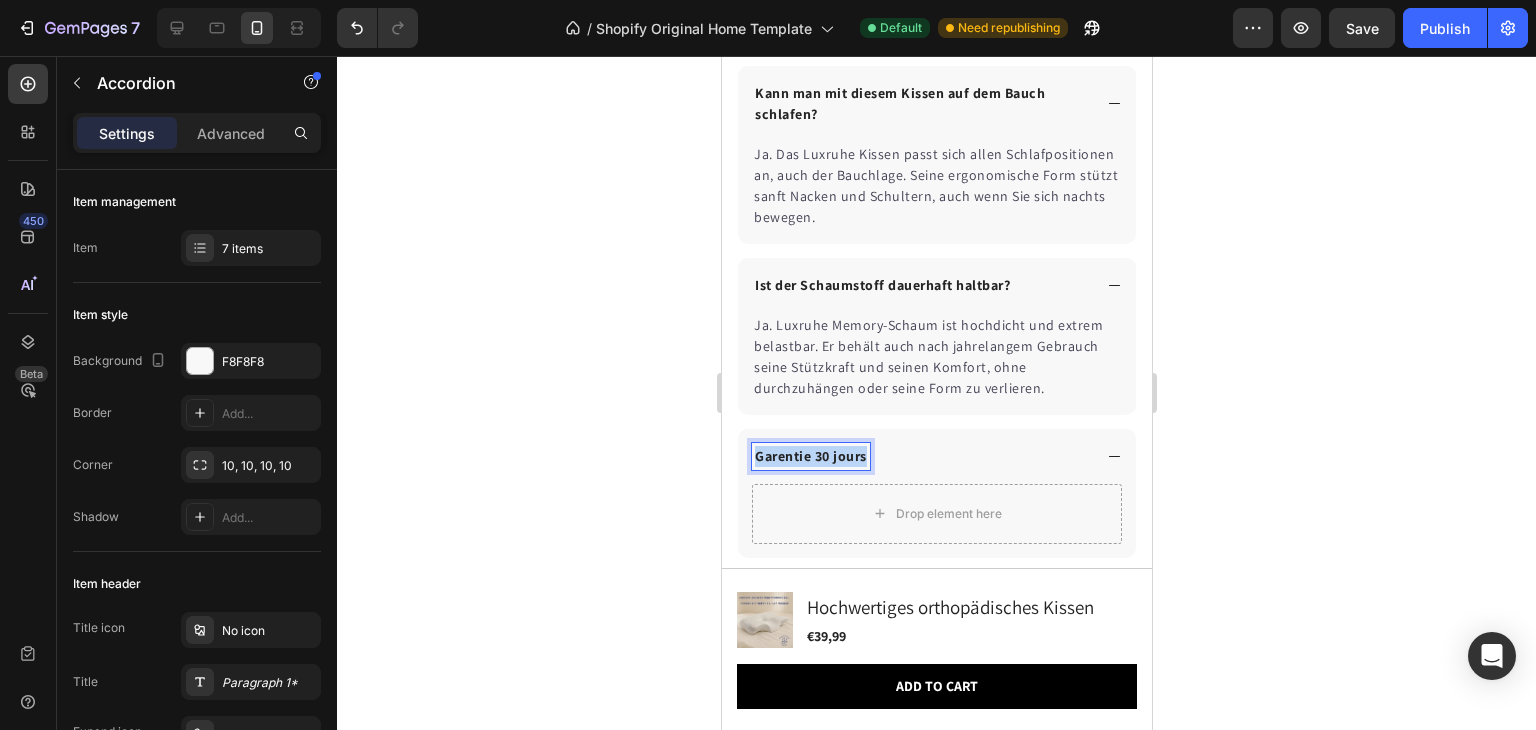 click on "Garentie 30 jours" at bounding box center [810, 456] 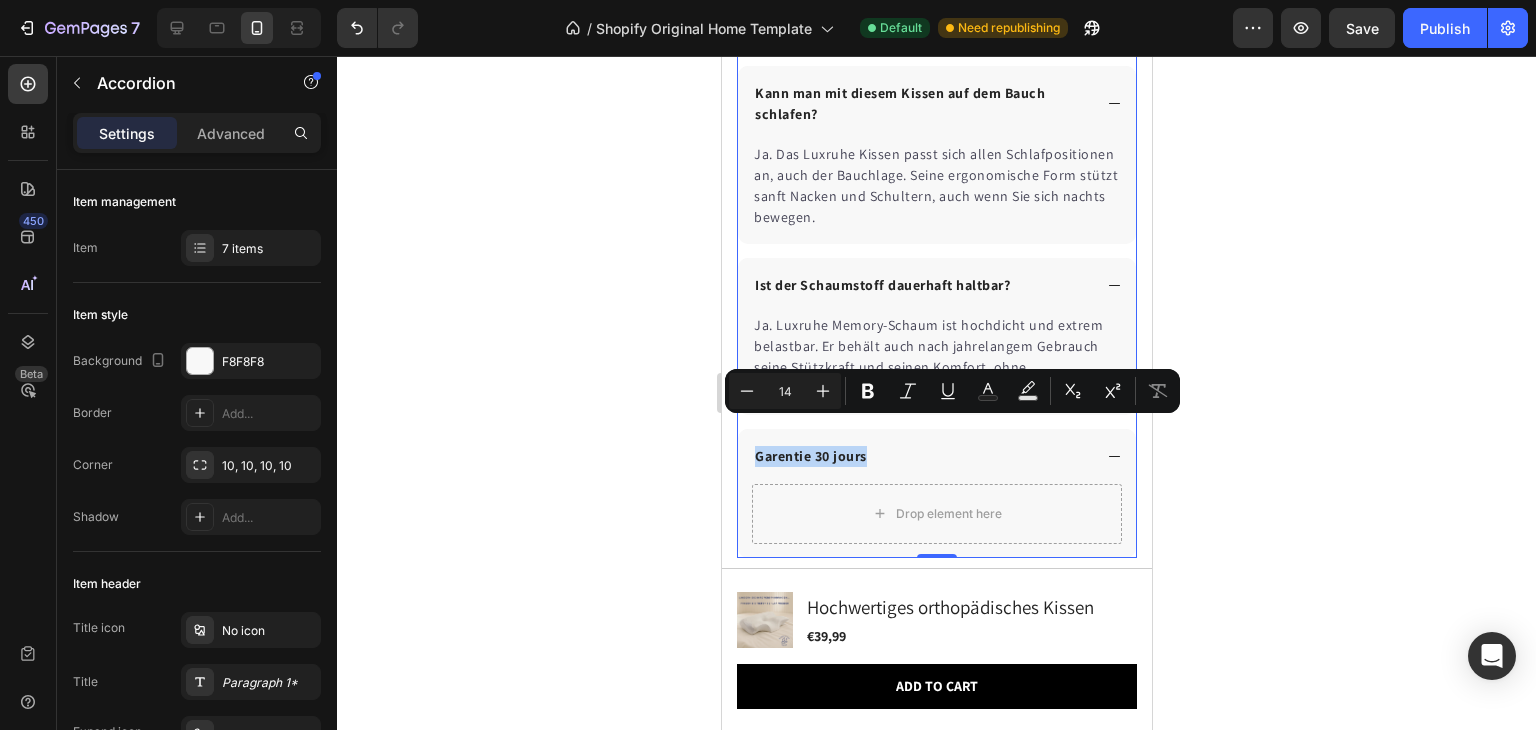 click on "Garentie 30 jours" at bounding box center (810, 456) 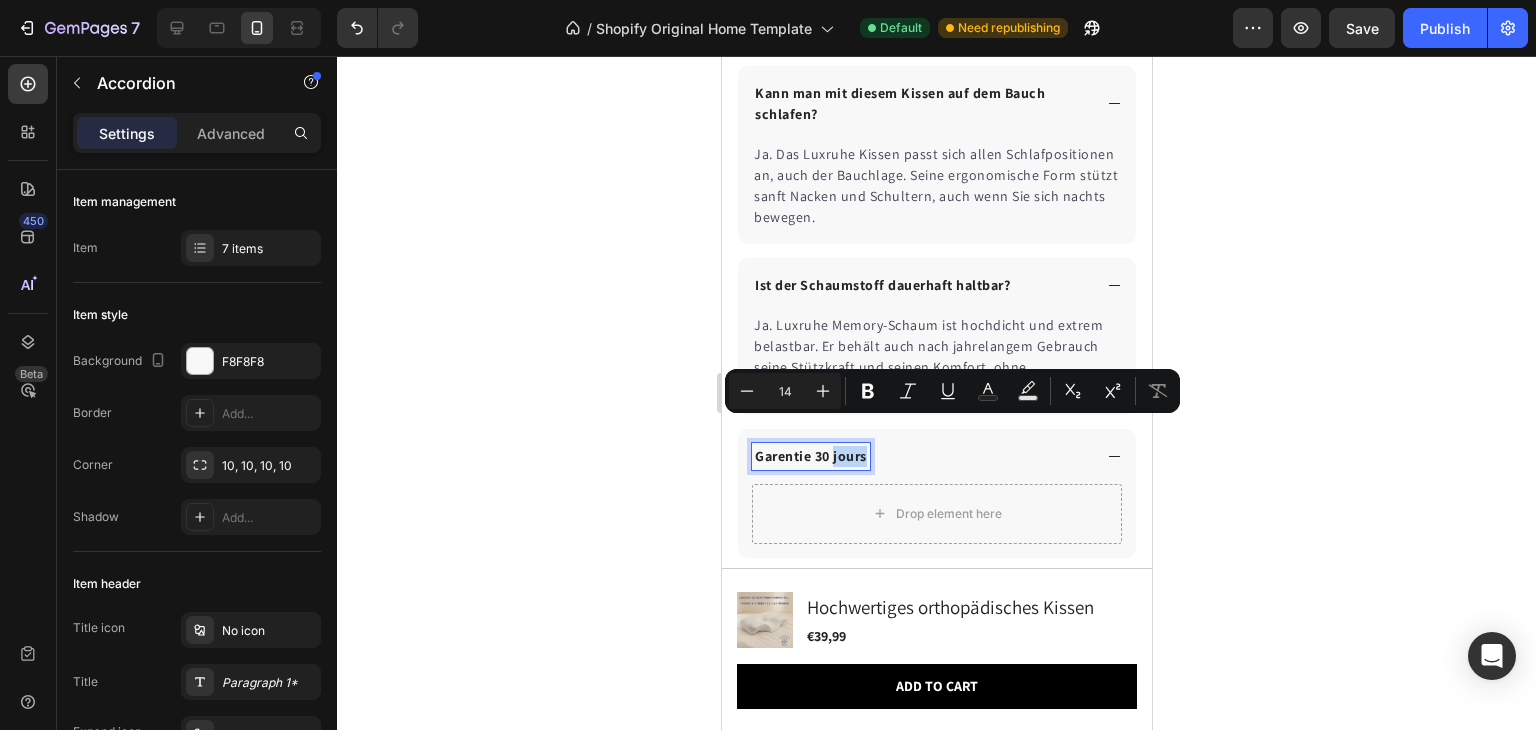 click on "Garentie 30 jours" at bounding box center [810, 456] 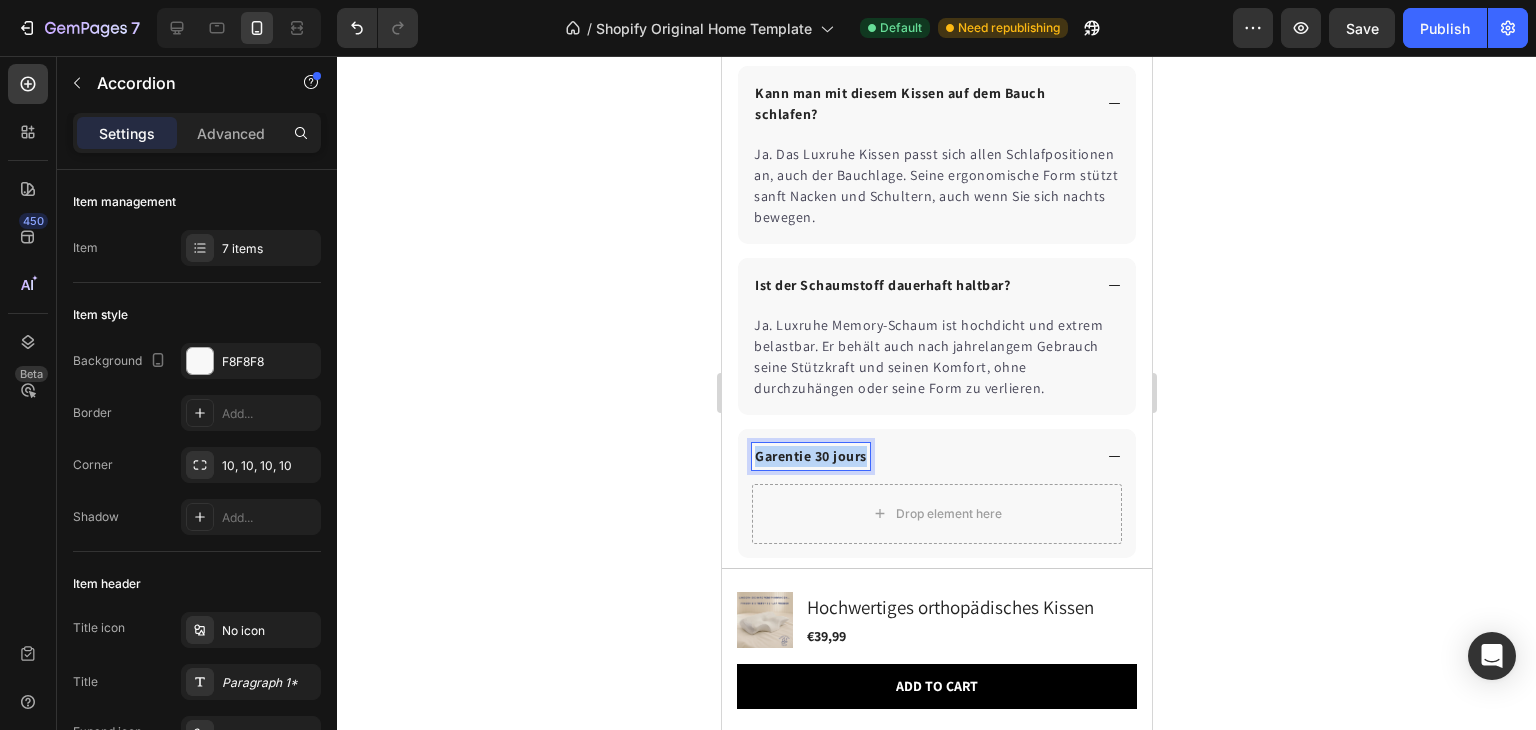 click on "Garentie 30 jours" at bounding box center [810, 456] 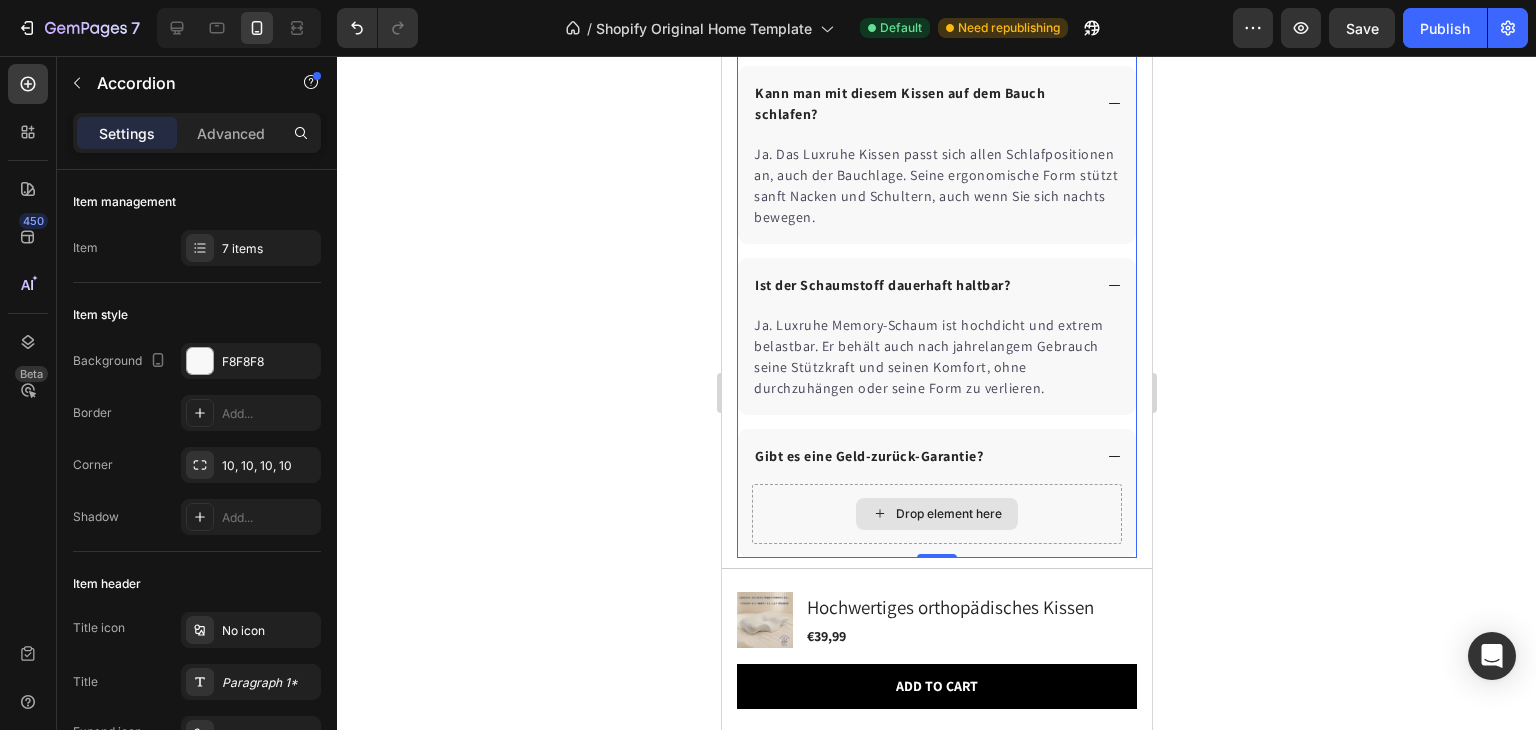click on "Drop element here" at bounding box center (948, 514) 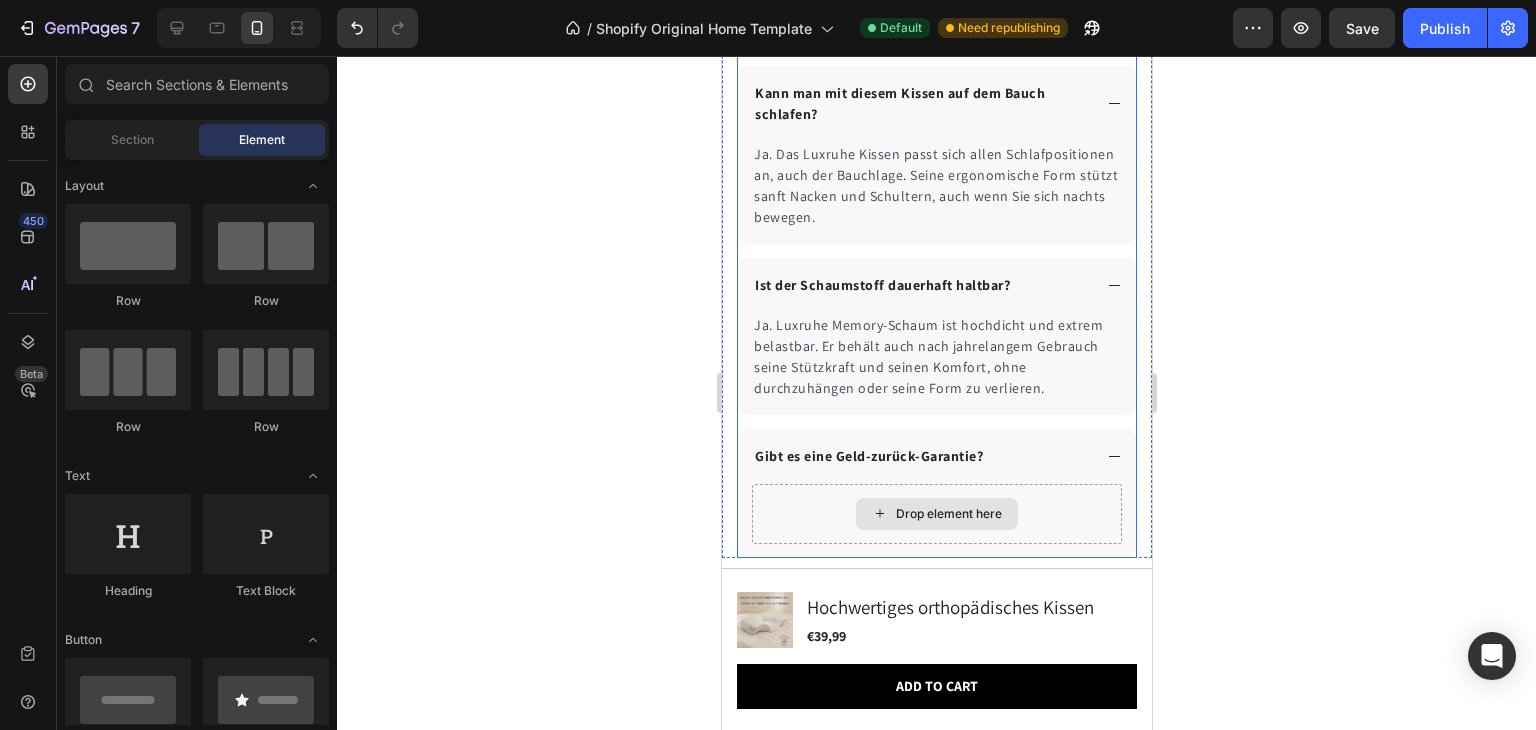click on "Drop element here" at bounding box center (936, 514) 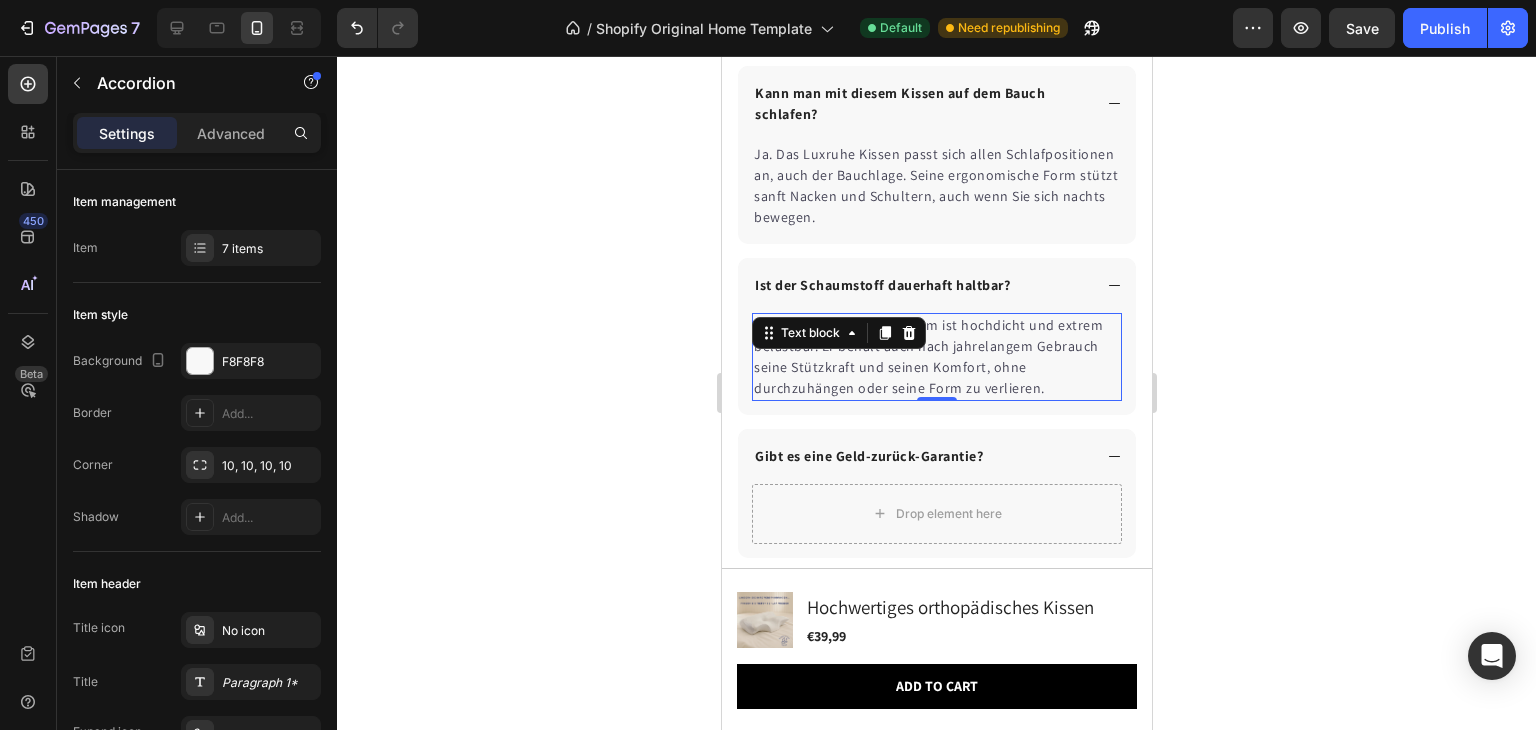 click on "Ja.
Luxruhe Memory-Schaum ist hochdicht und extrem belastbar. Er behält auch nach jahrelangem Gebrauch seine Stützkraft und seinen Komfort, ohne durchzuhängen oder seine Form zu verlieren." at bounding box center (936, 357) 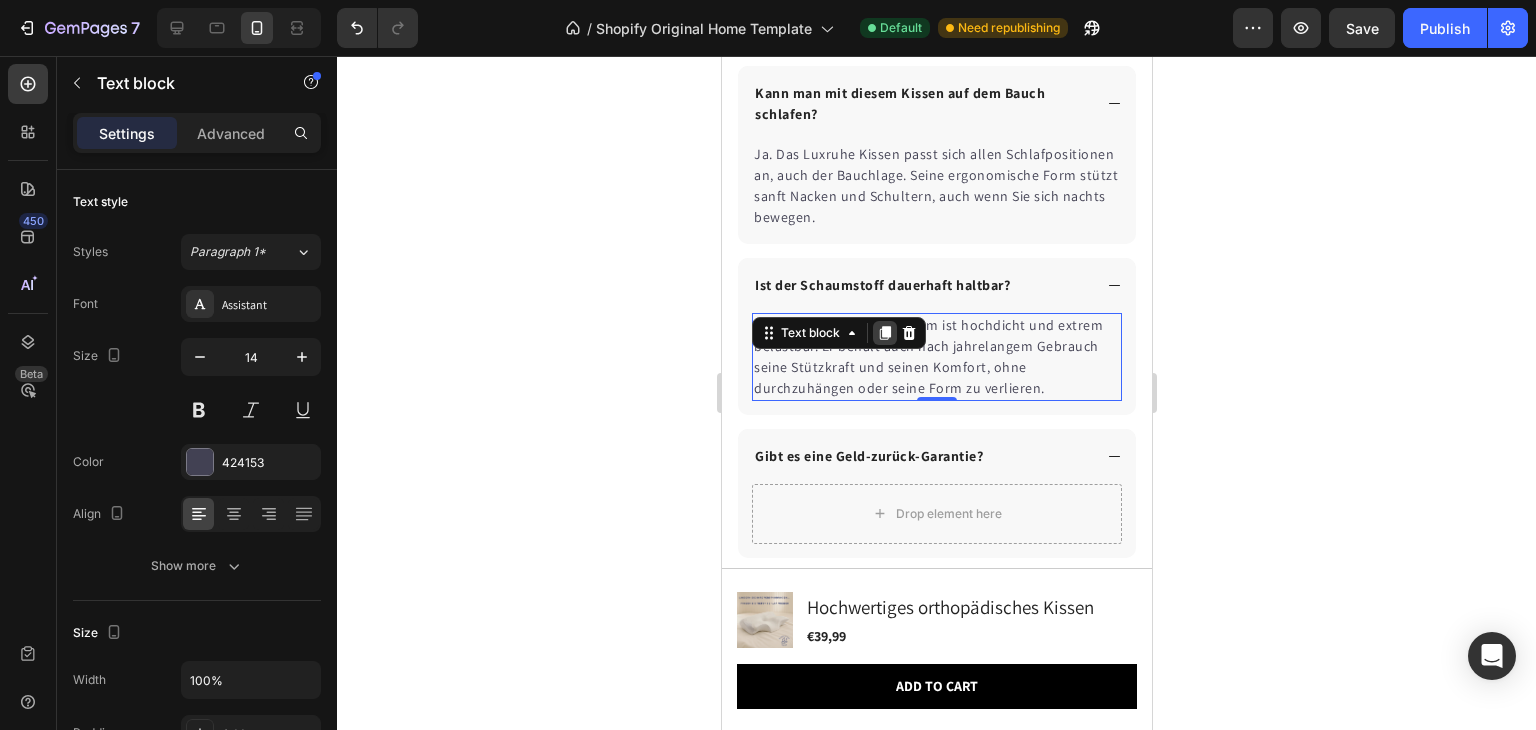 click 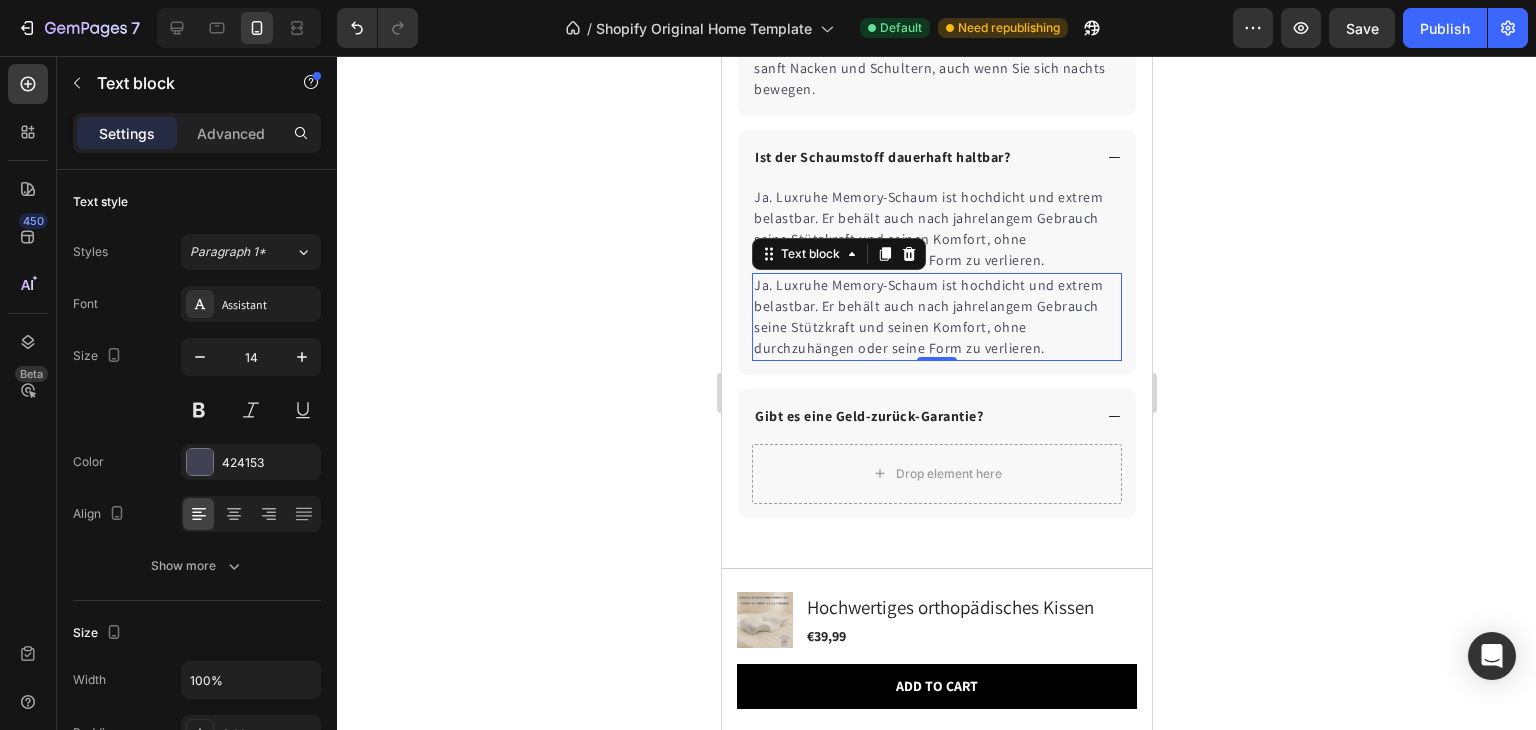 scroll, scrollTop: 7516, scrollLeft: 0, axis: vertical 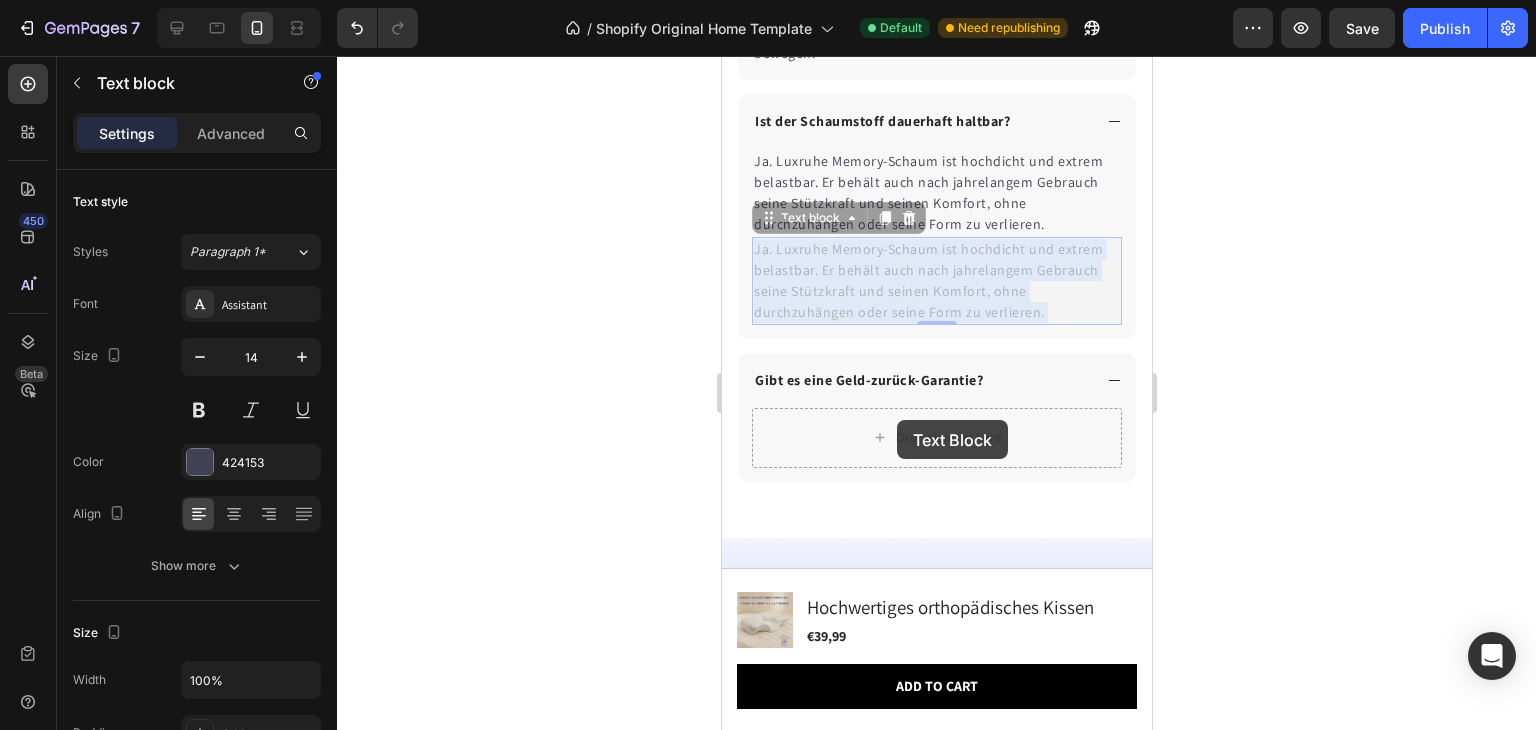 drag, startPoint x: 913, startPoint y: 262, endPoint x: 896, endPoint y: 420, distance: 158.91193 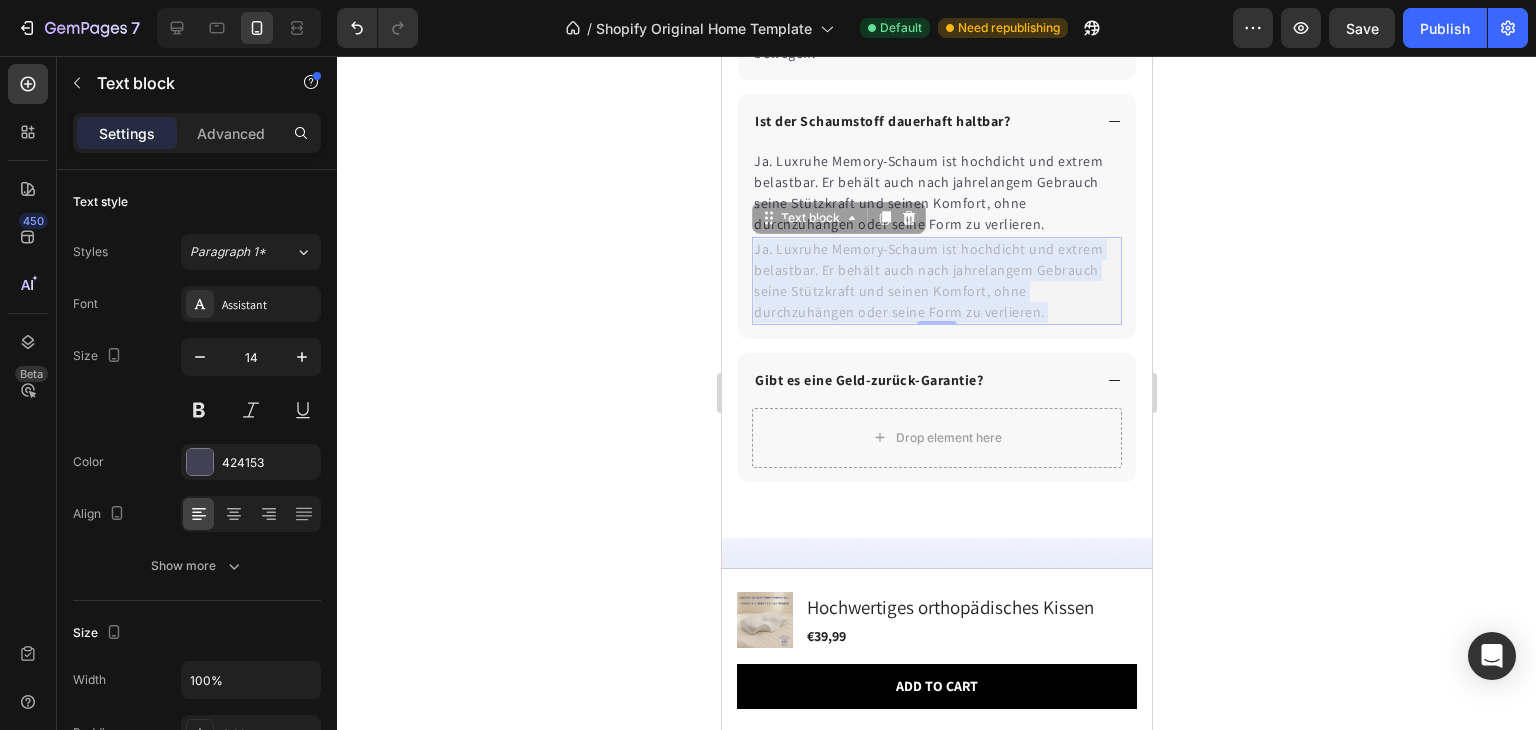 scroll, scrollTop: 7648, scrollLeft: 0, axis: vertical 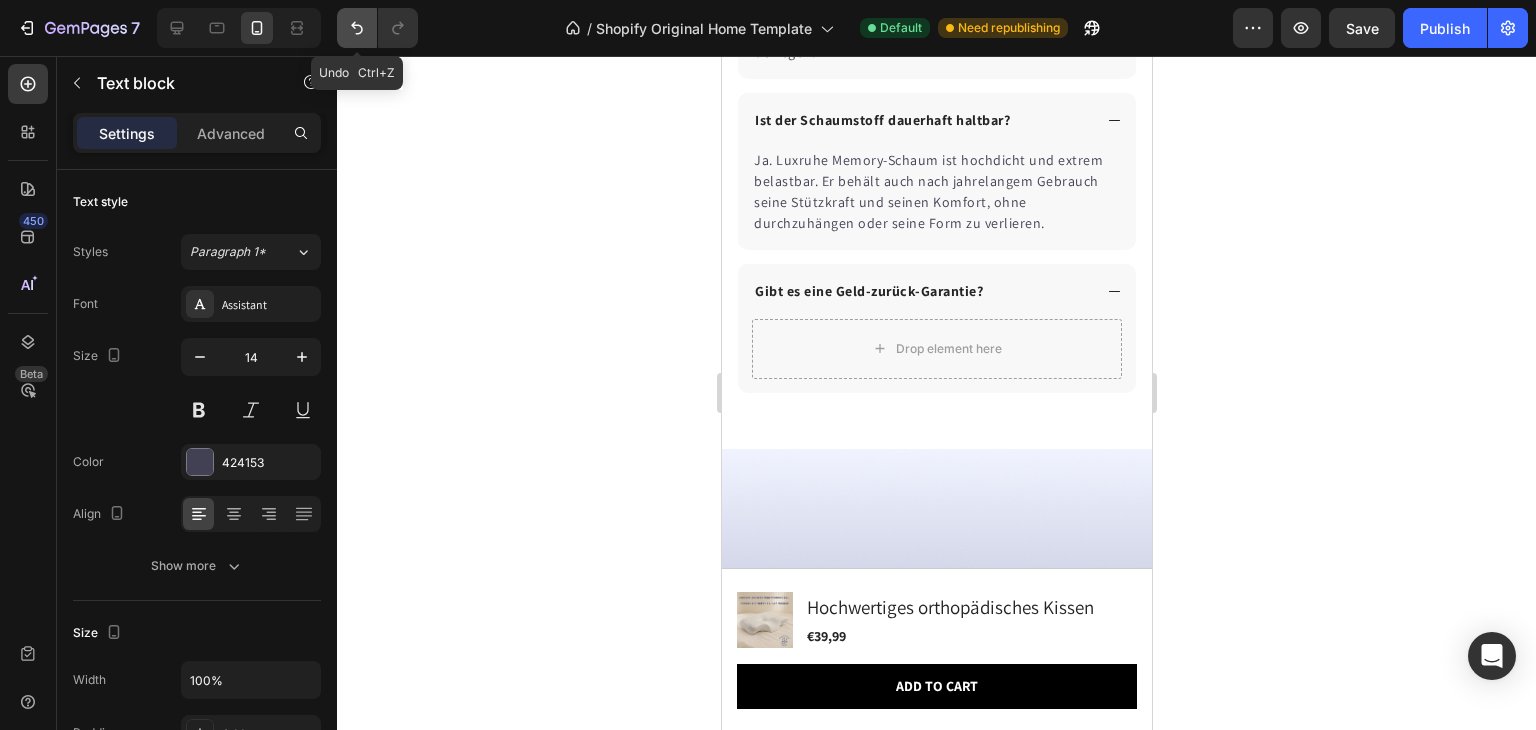 click 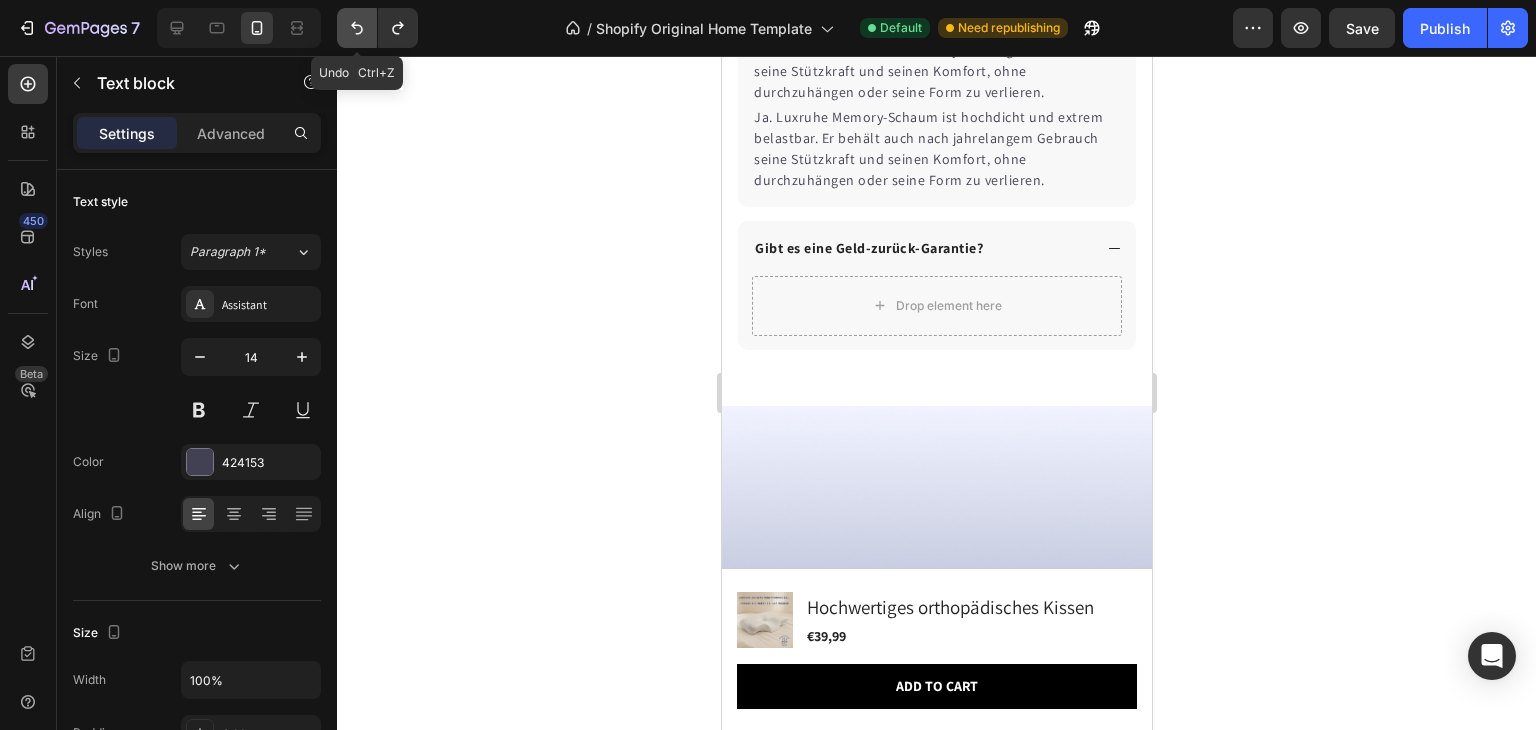 scroll, scrollTop: 7516, scrollLeft: 0, axis: vertical 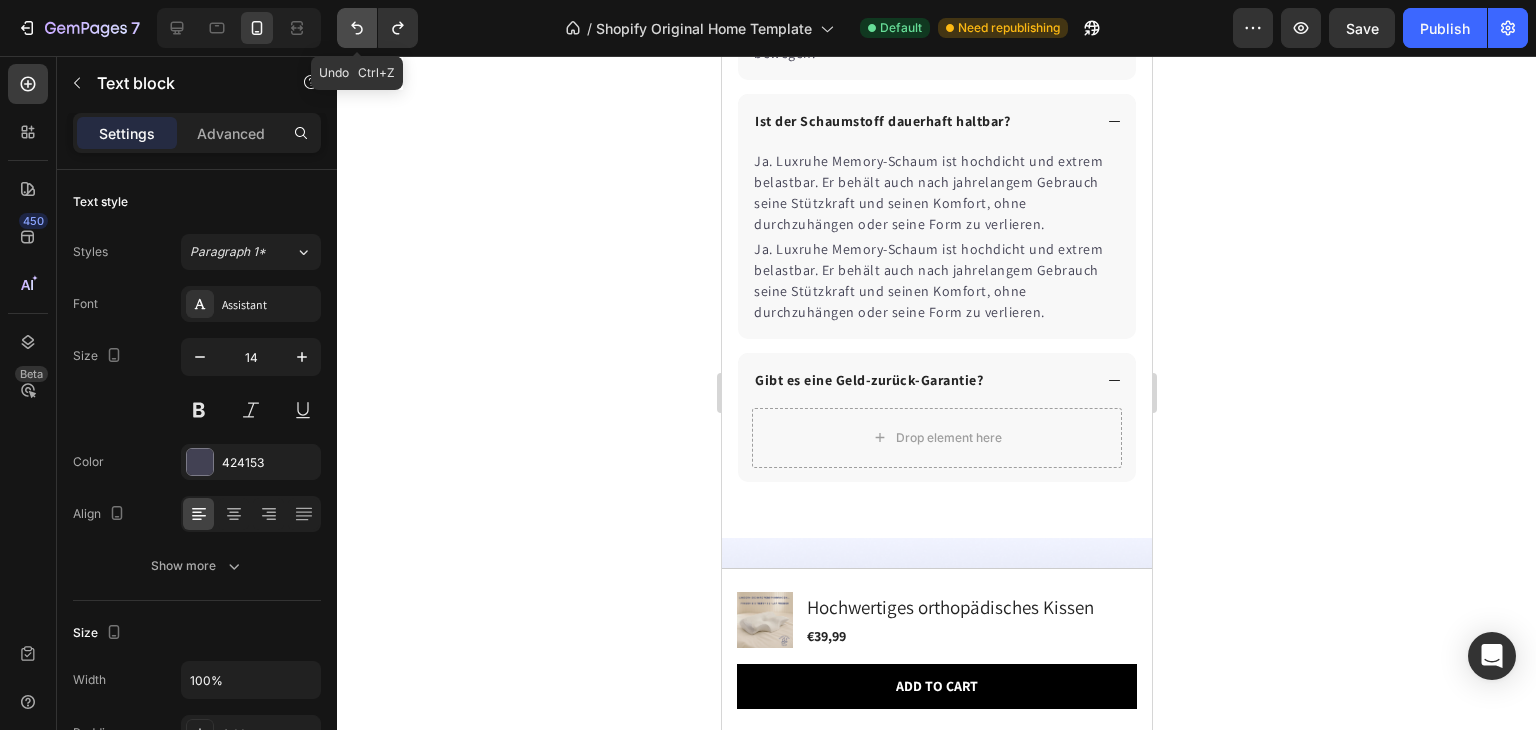 click 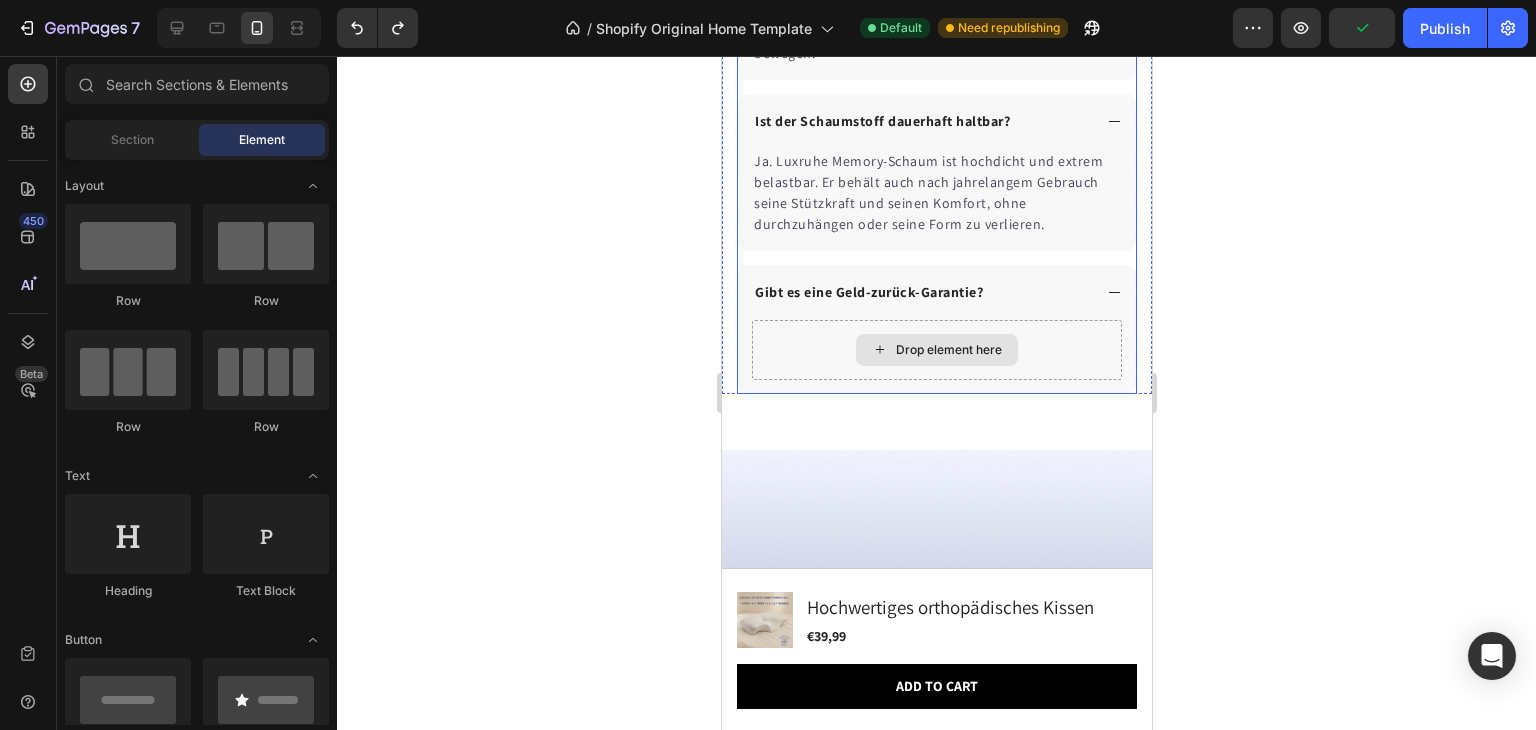 click on "Drop element here" at bounding box center (936, 350) 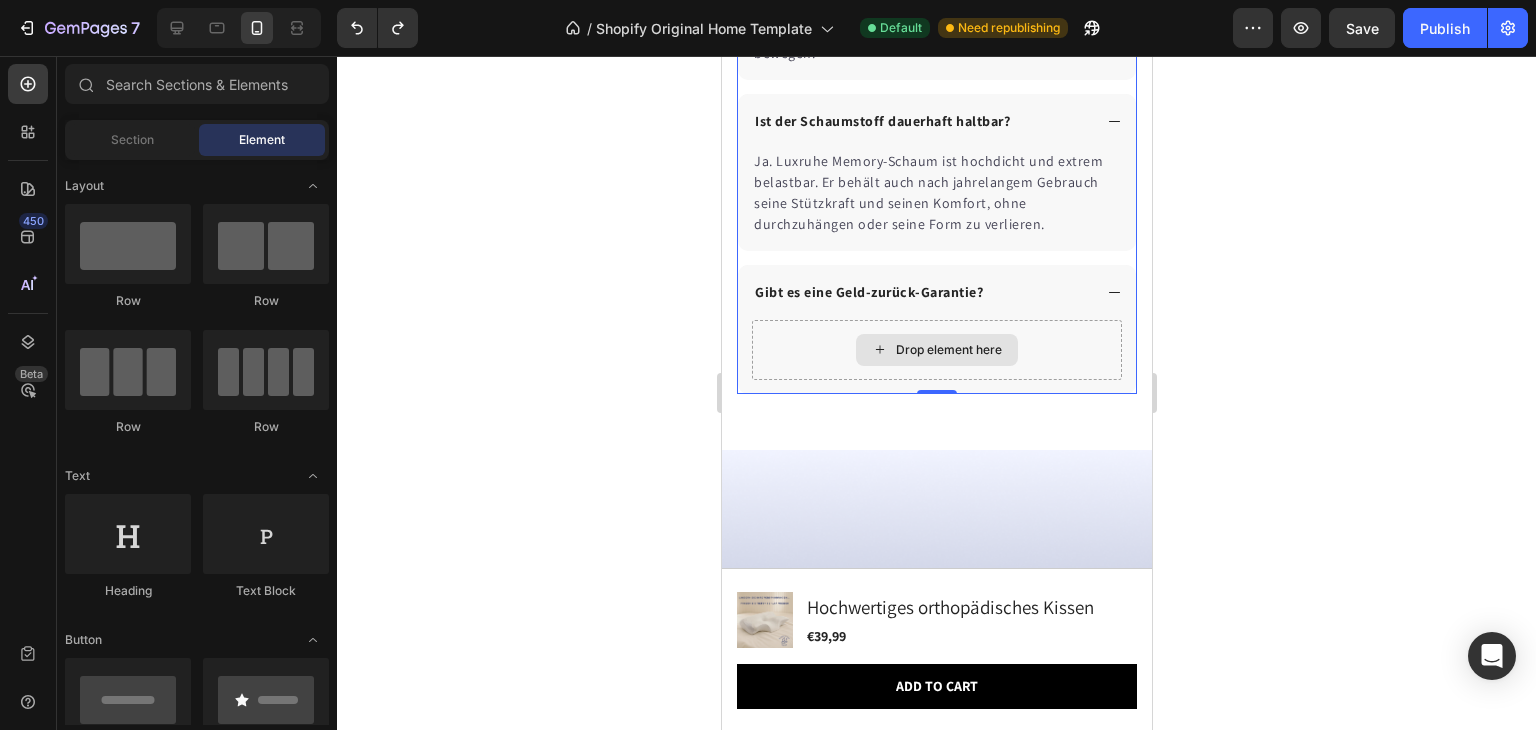 click on "Drop element here" at bounding box center [948, 350] 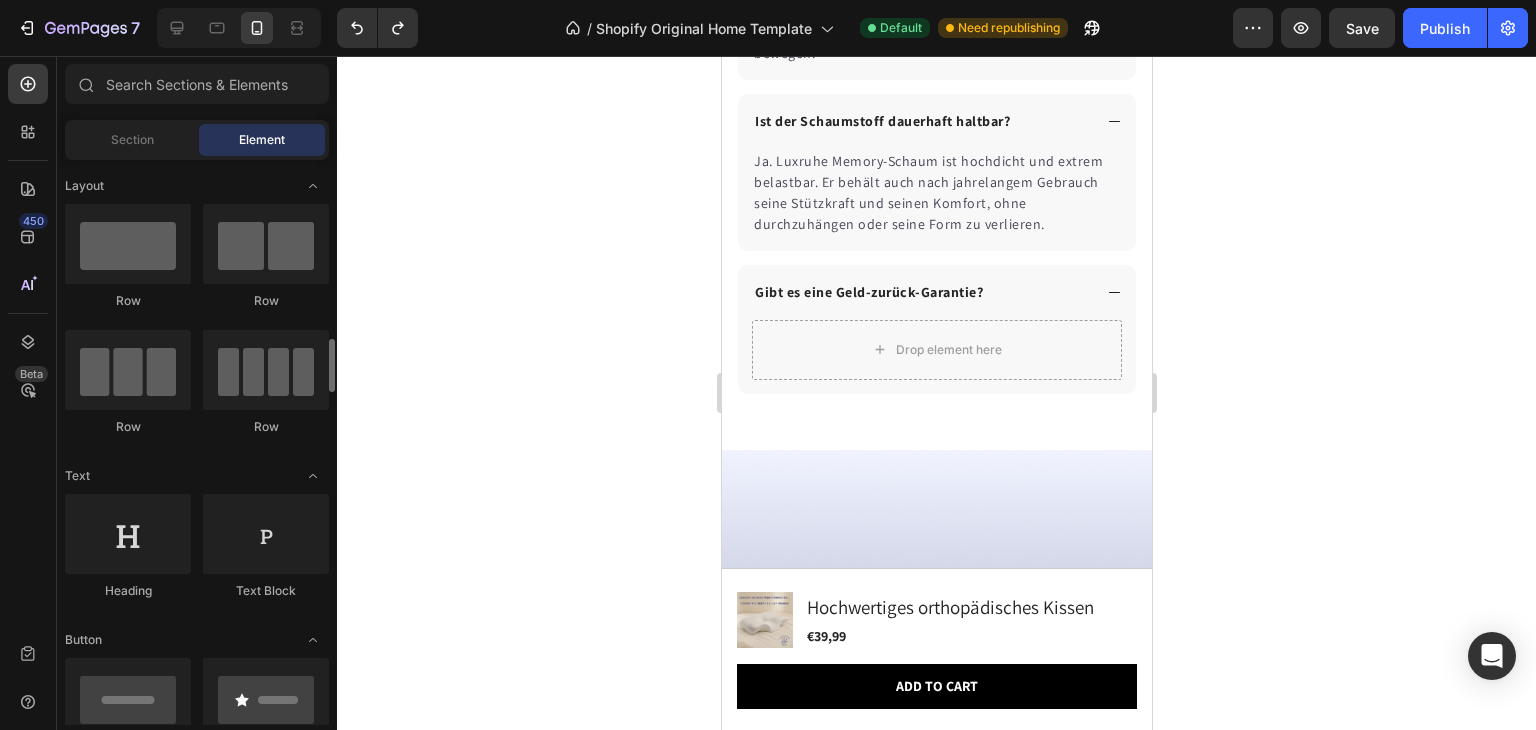 scroll, scrollTop: 164, scrollLeft: 0, axis: vertical 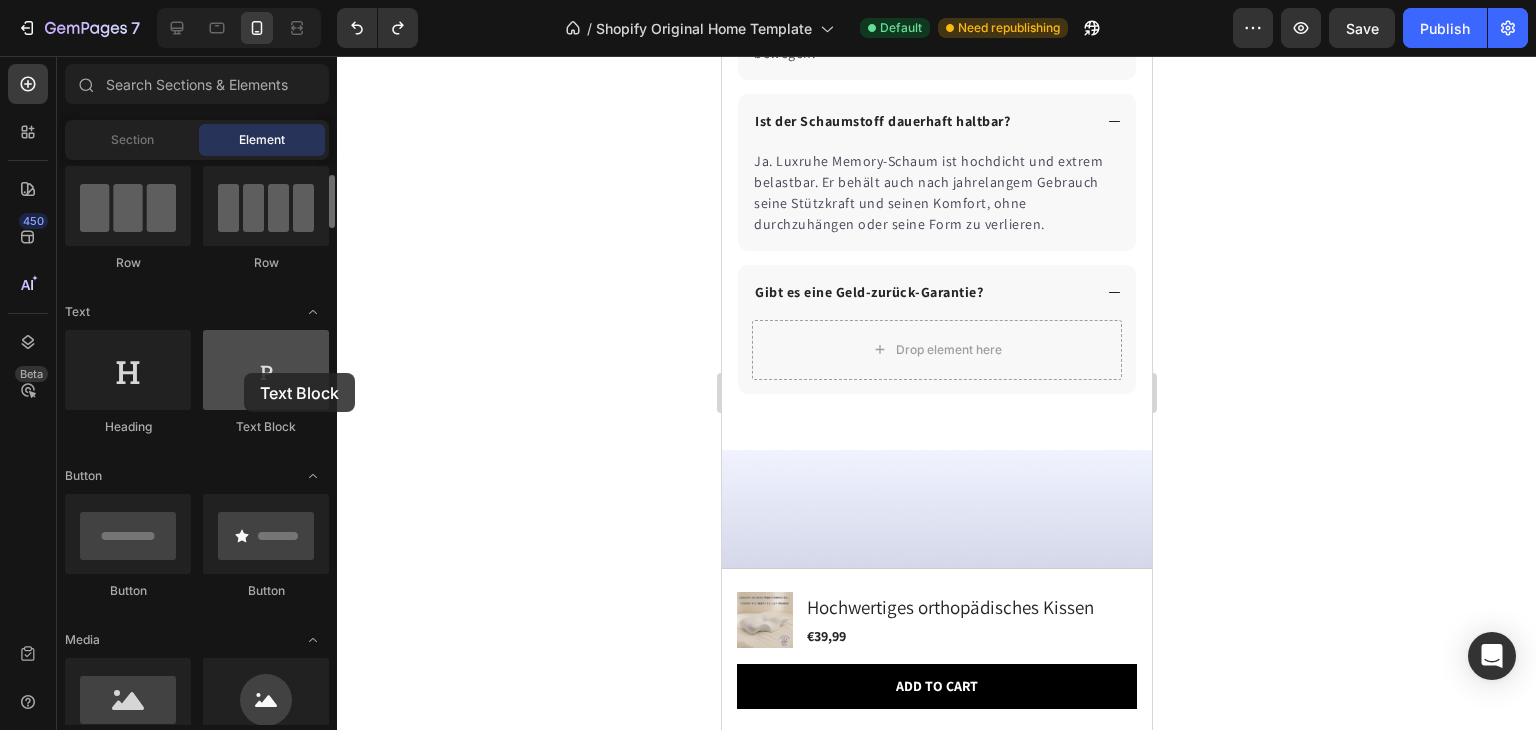 click at bounding box center [266, 370] 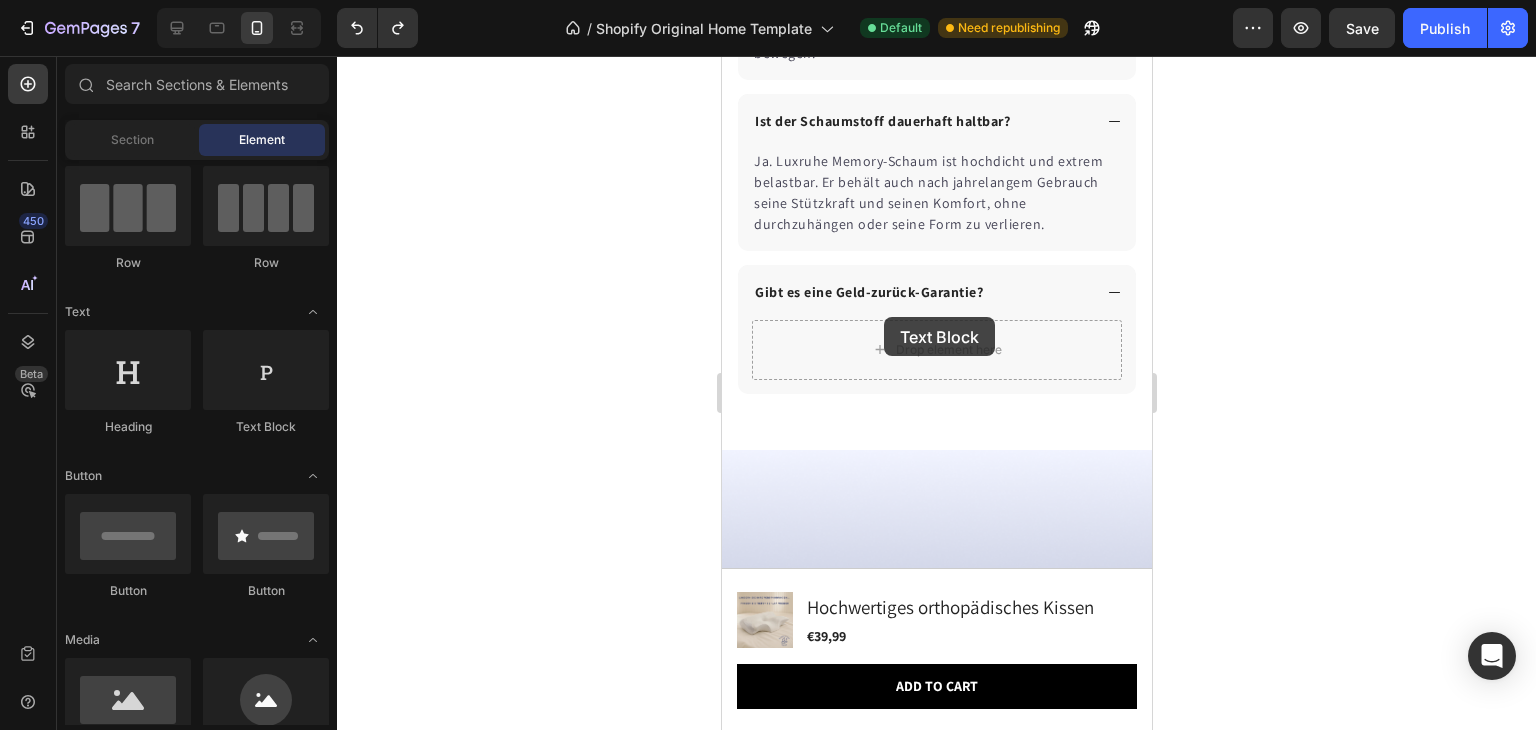 drag, startPoint x: 977, startPoint y: 443, endPoint x: 883, endPoint y: 317, distance: 157.20052 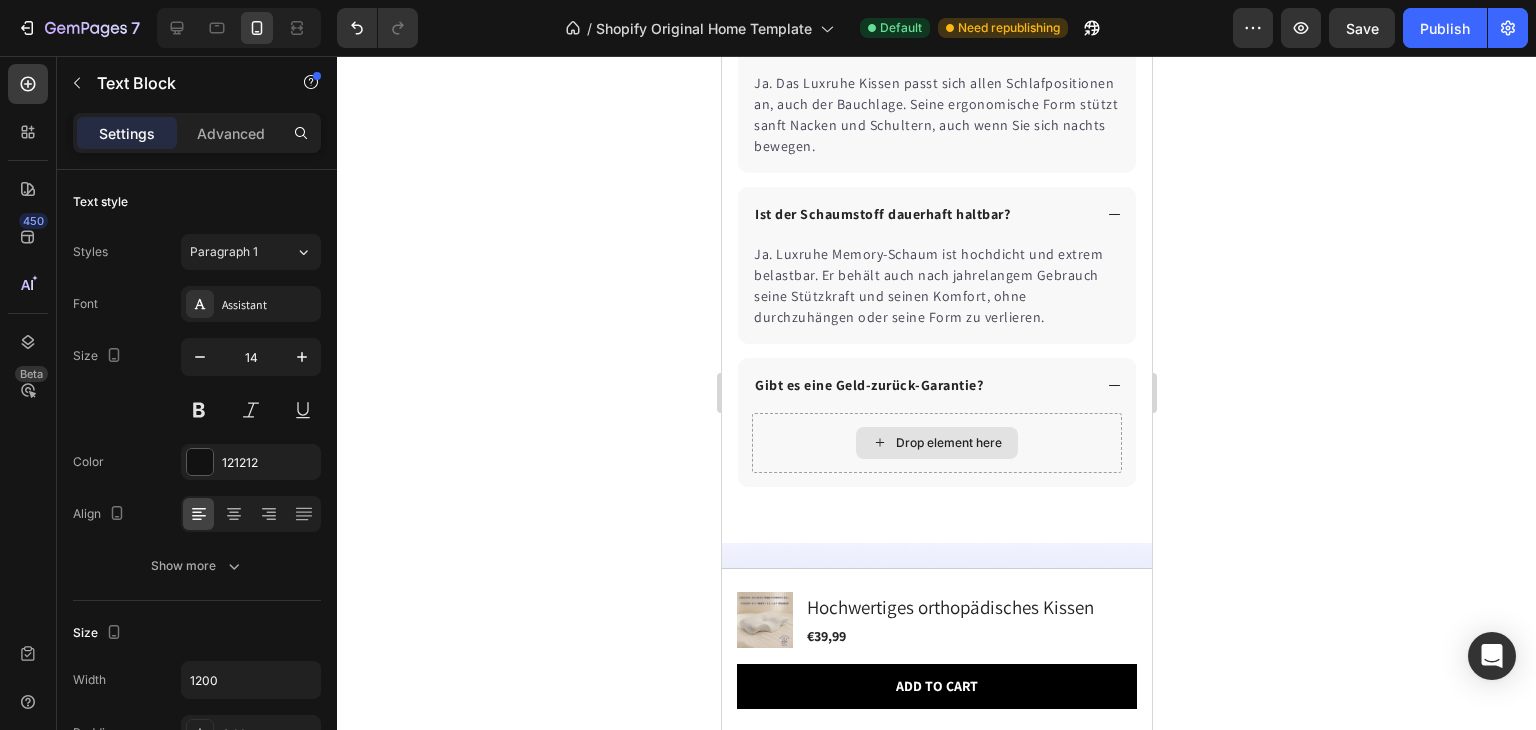 scroll, scrollTop: 7610, scrollLeft: 0, axis: vertical 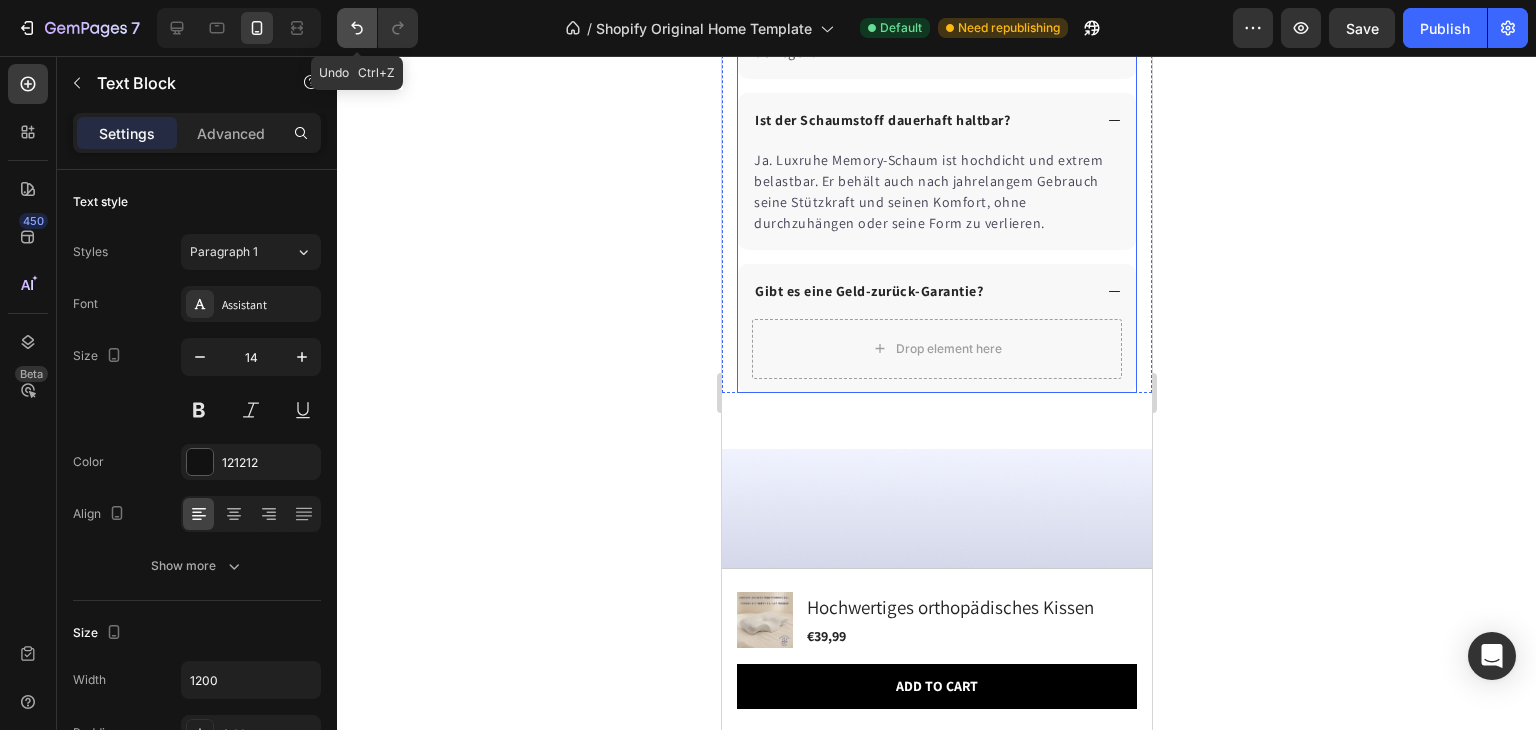 click 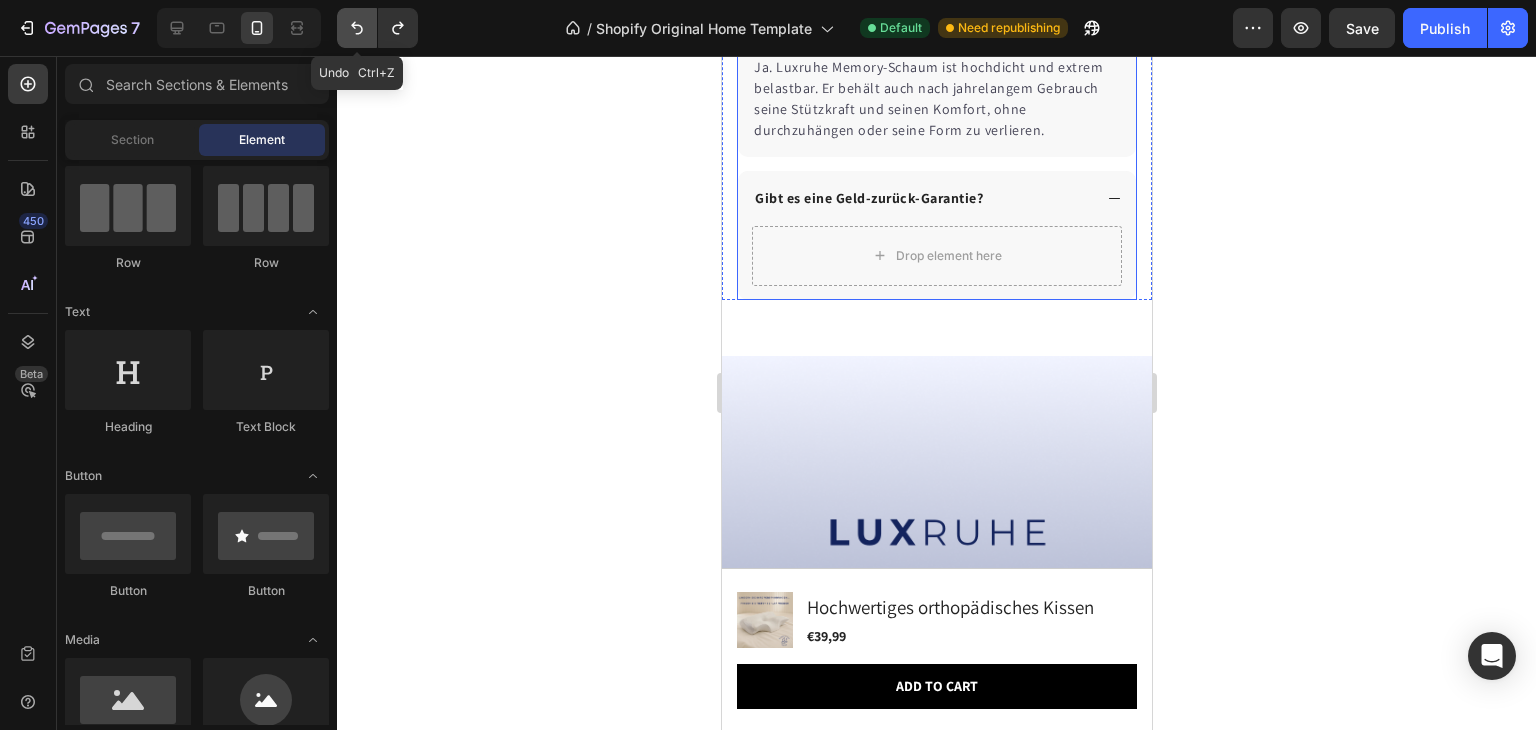scroll, scrollTop: 7516, scrollLeft: 0, axis: vertical 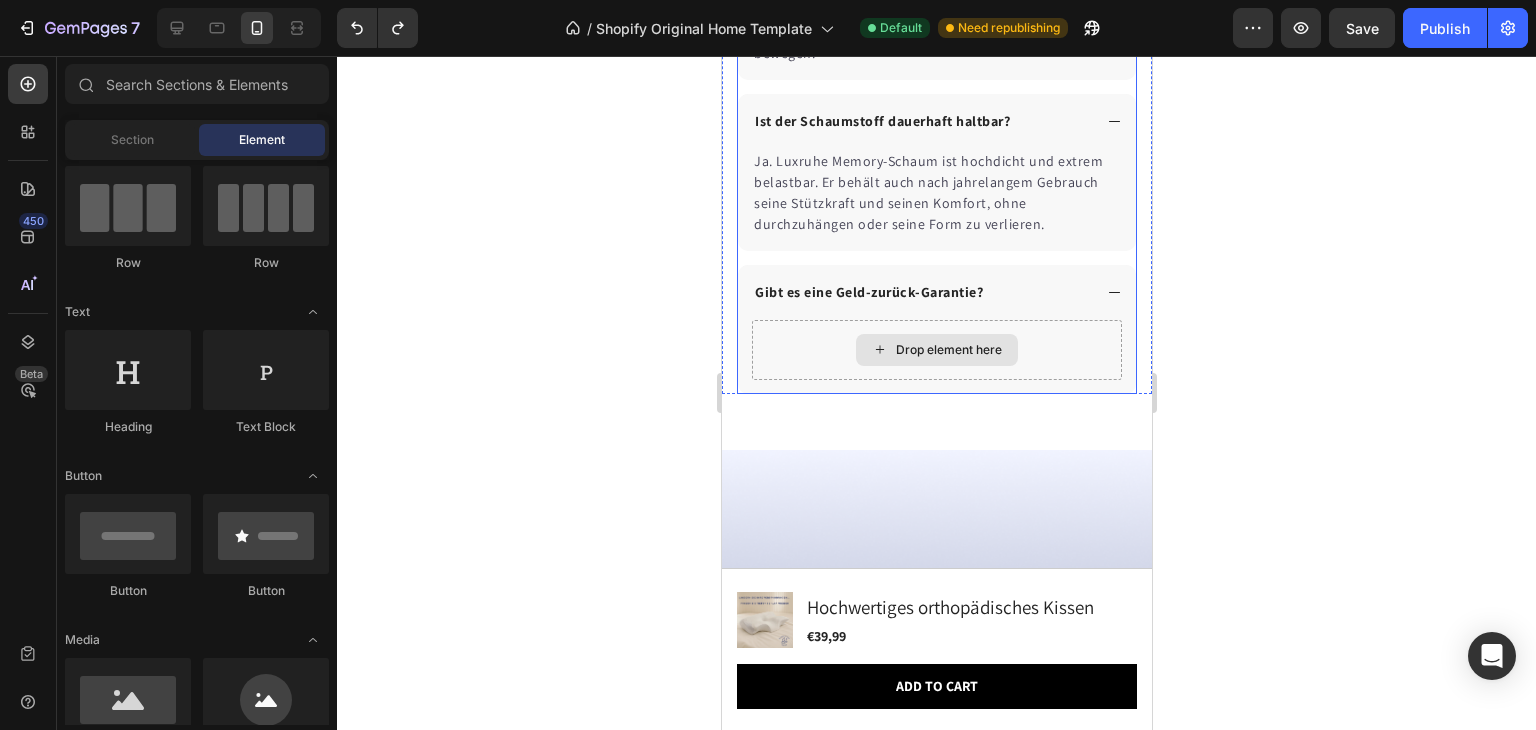 click 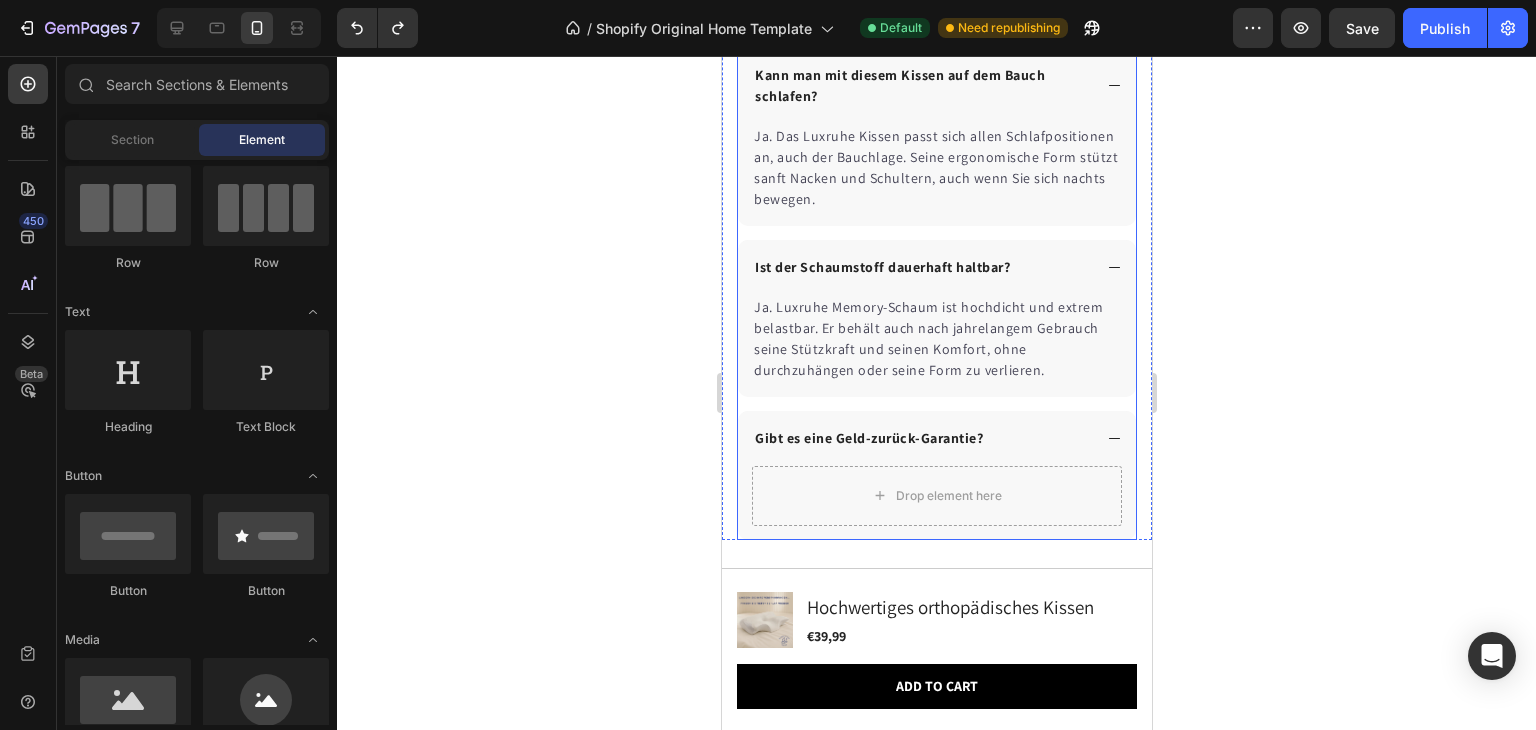 scroll, scrollTop: 7352, scrollLeft: 0, axis: vertical 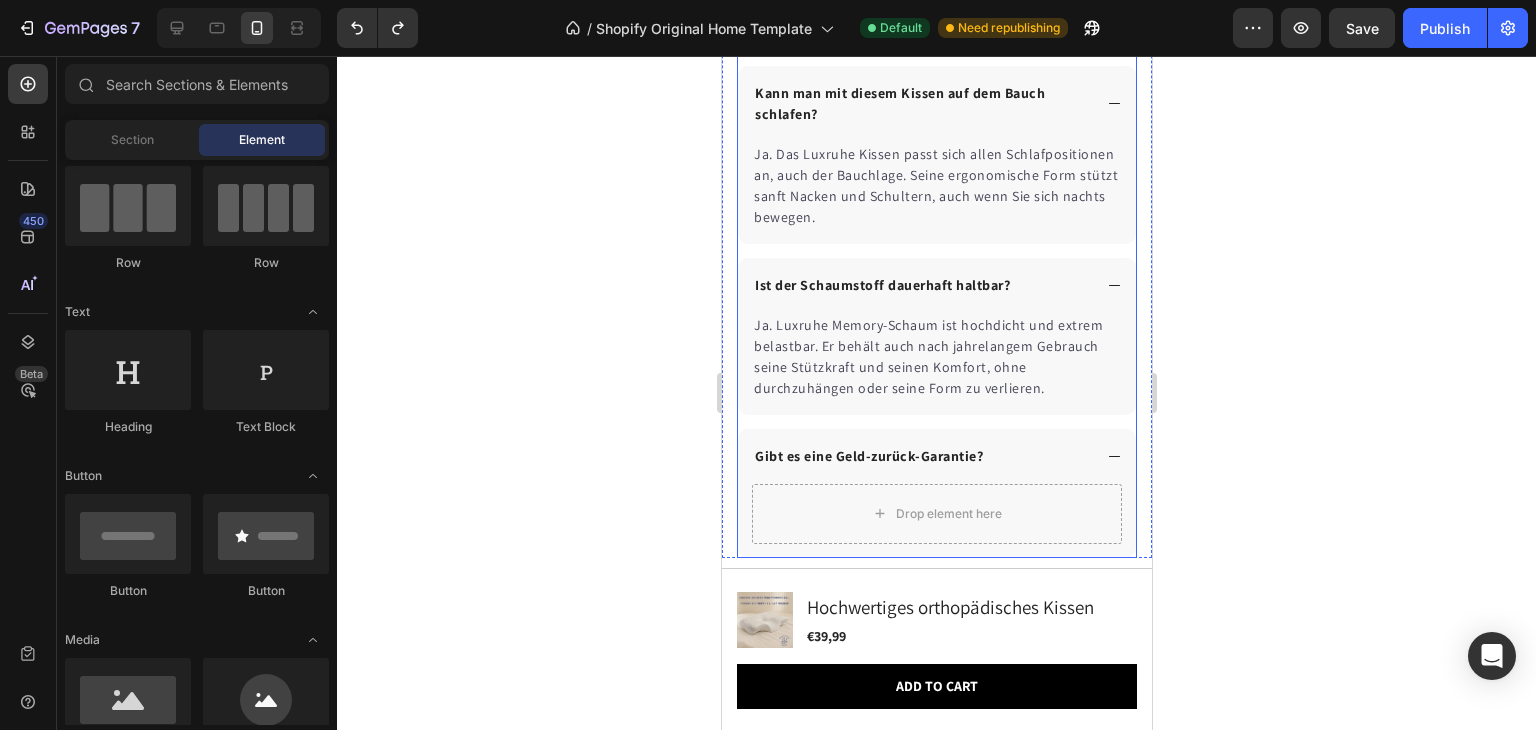 click on "Gibt es eine Geld-zurück-Garantie?" at bounding box center [920, 456] 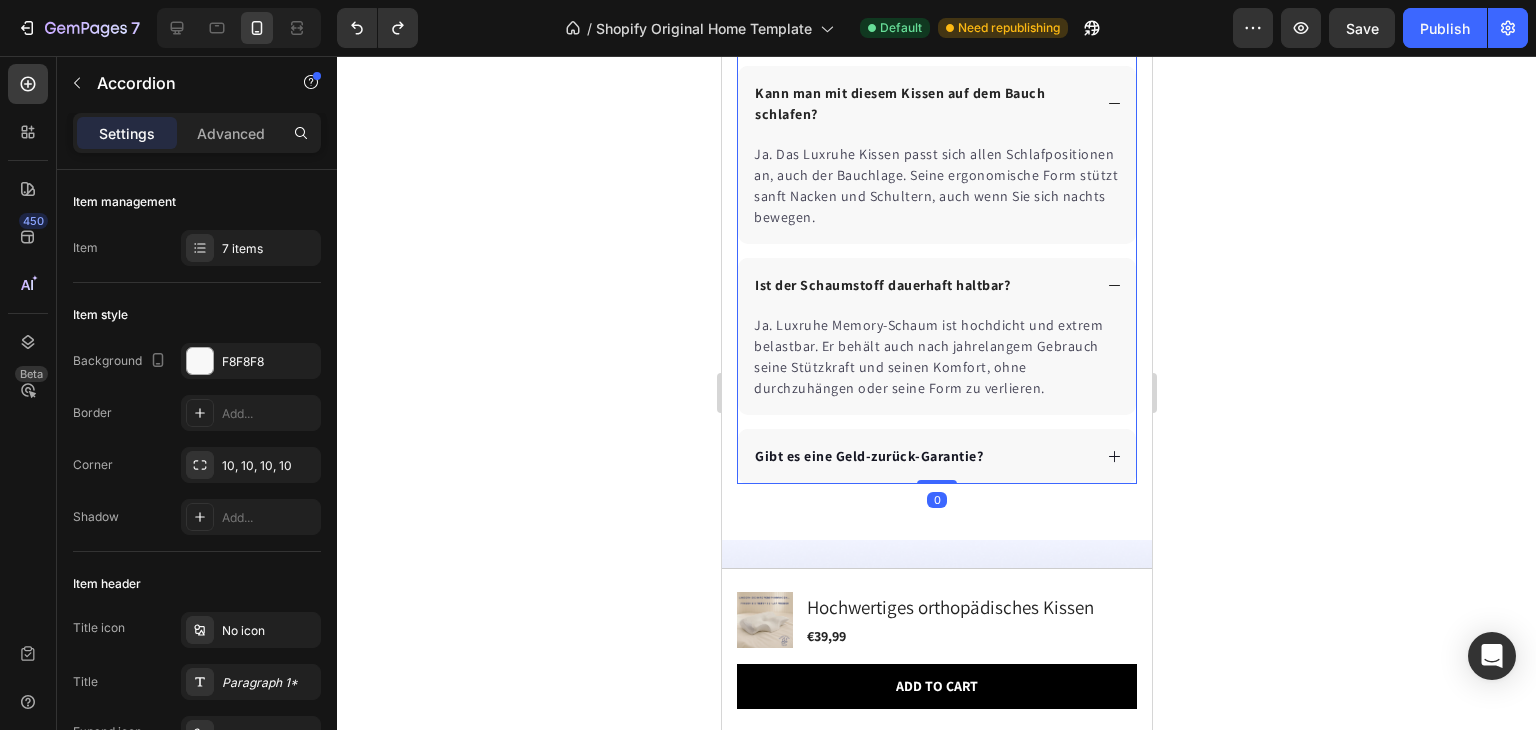 click on "Ist der Schaumstoff dauerhaft haltbar?" at bounding box center [920, 285] 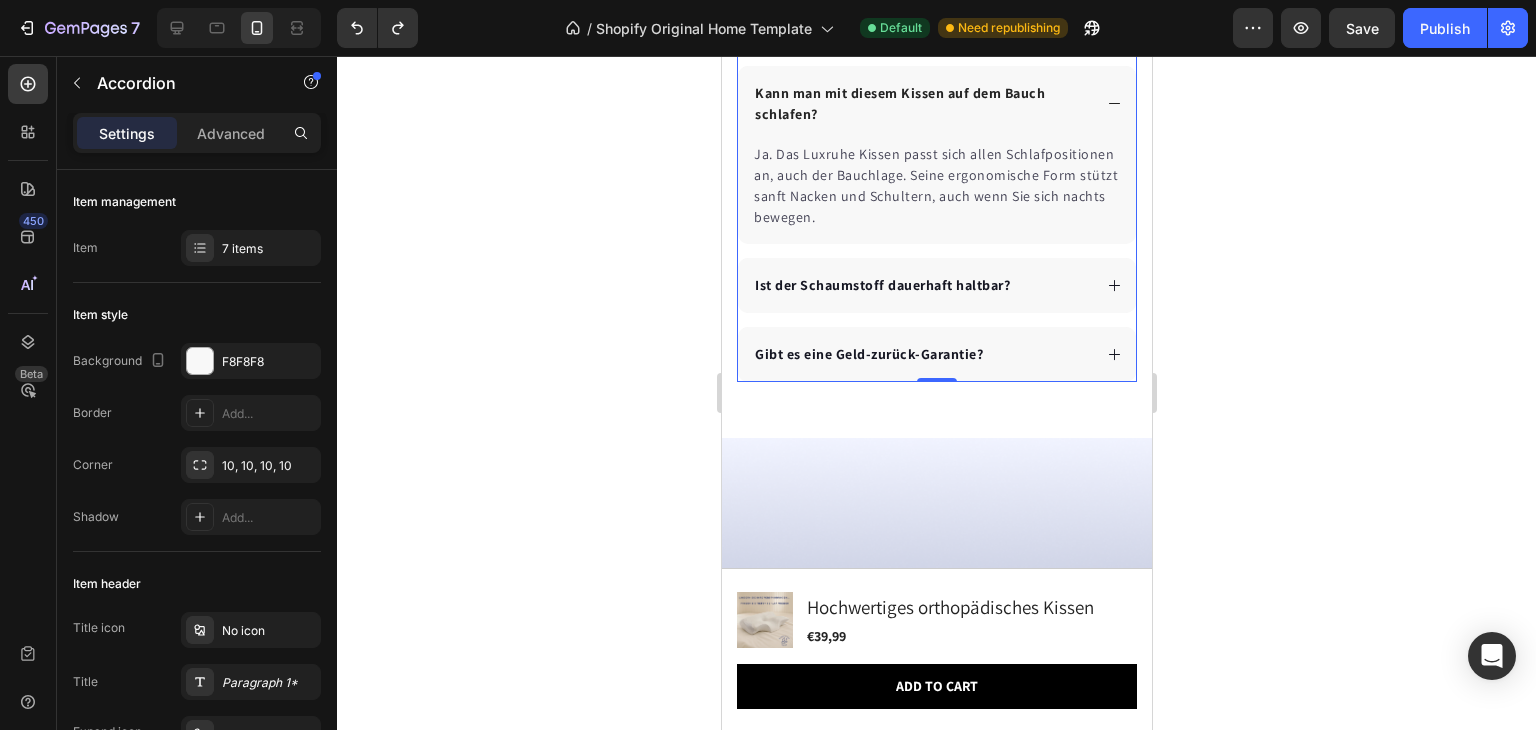 click on "Ist der Schaumstoff dauerhaft haltbar?" at bounding box center (920, 285) 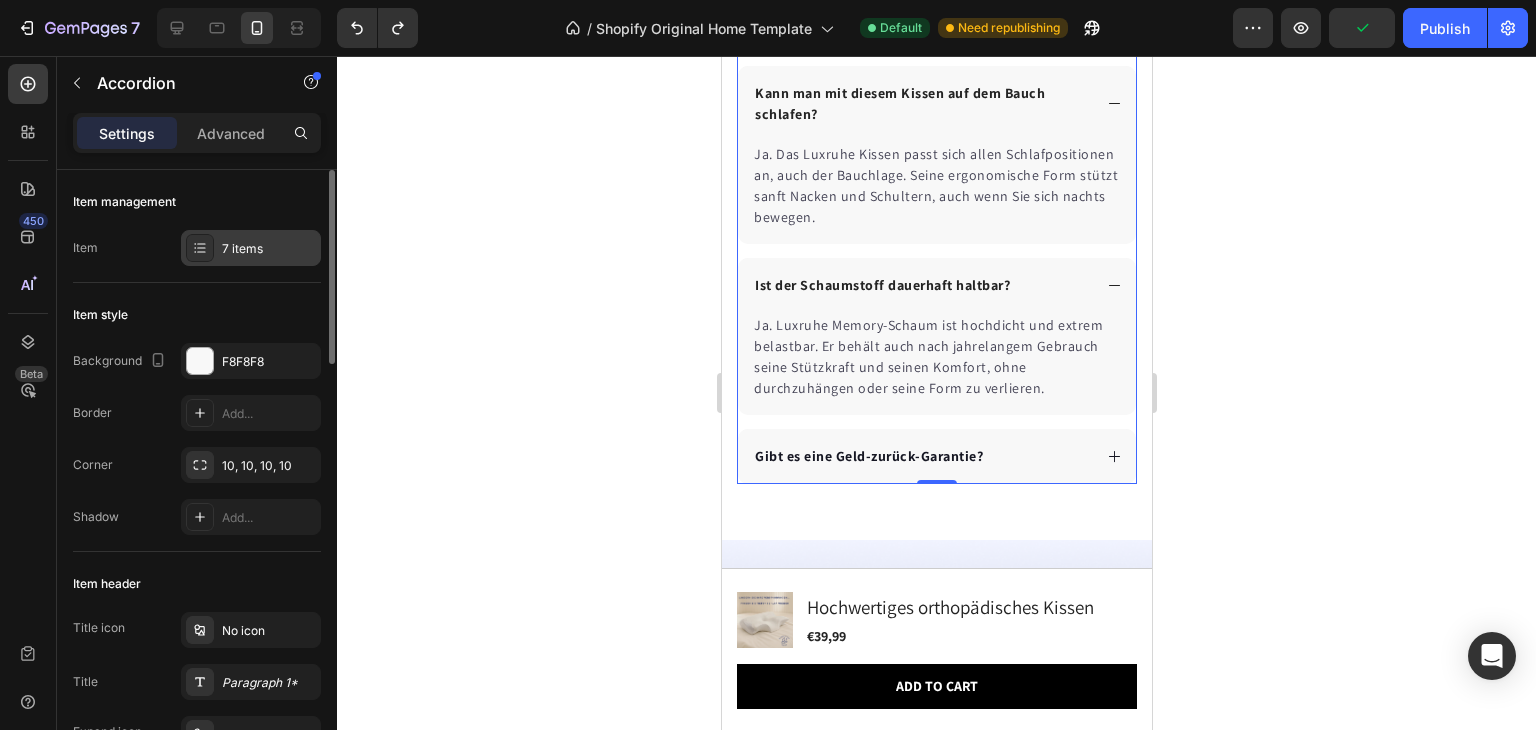 click on "7 items" at bounding box center [269, 249] 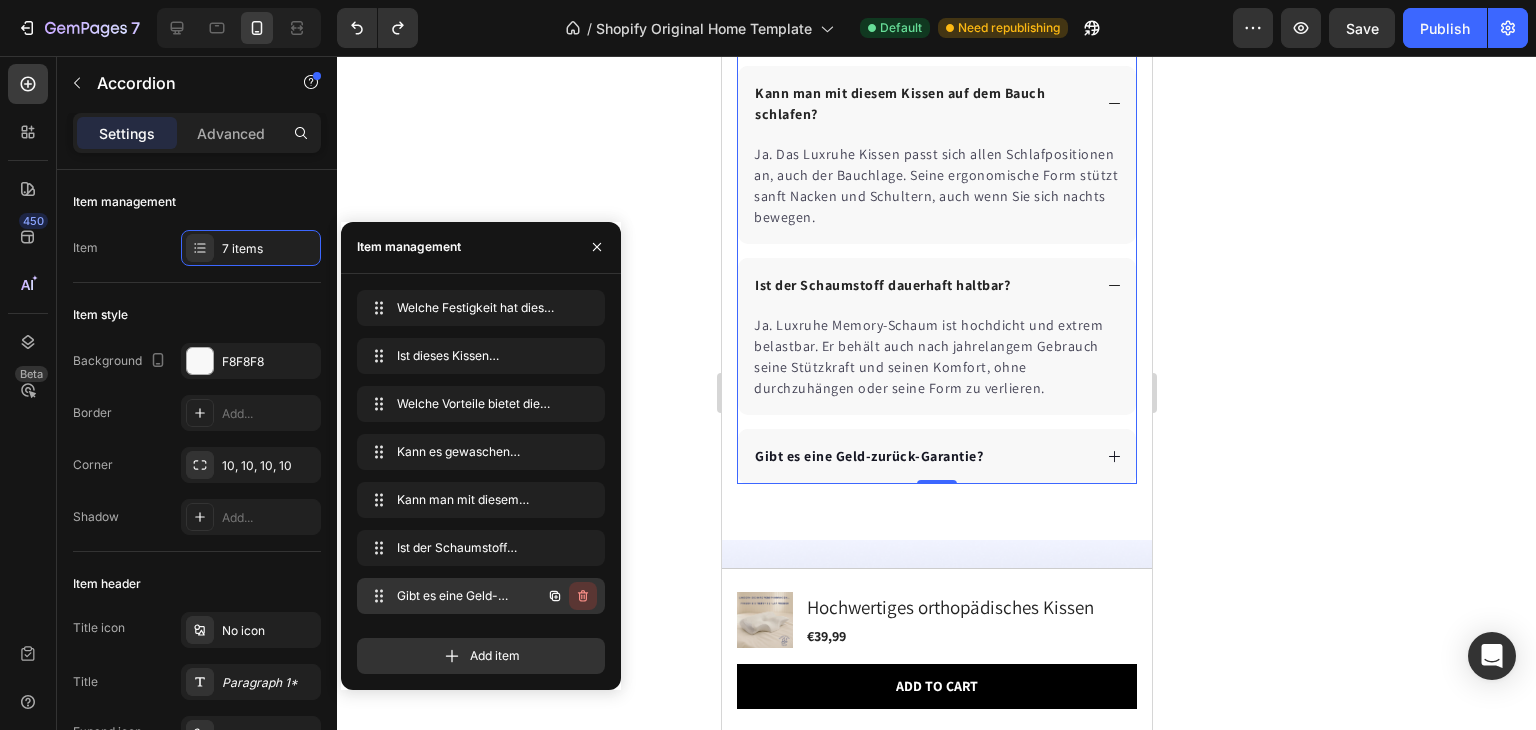 click 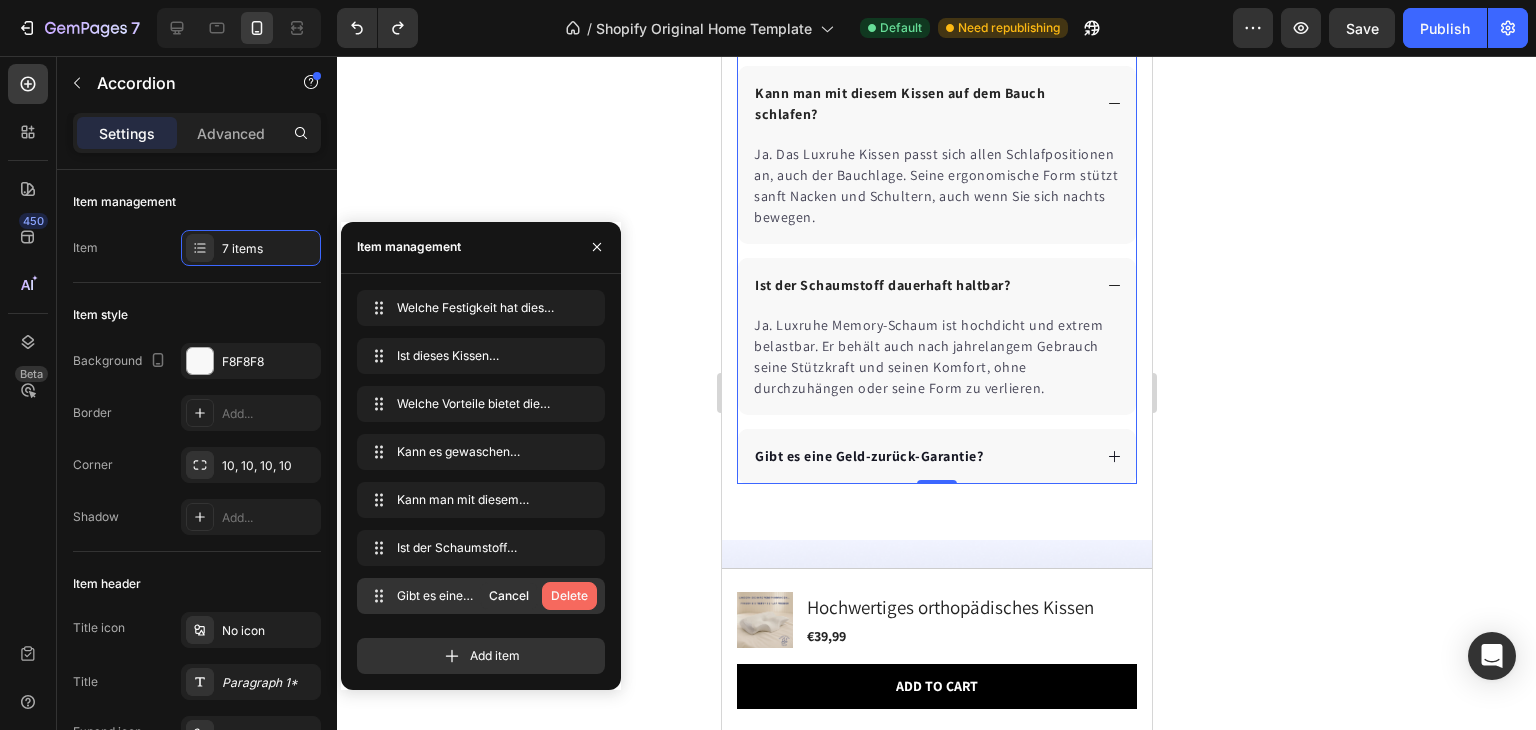 click on "Delete" at bounding box center [569, 596] 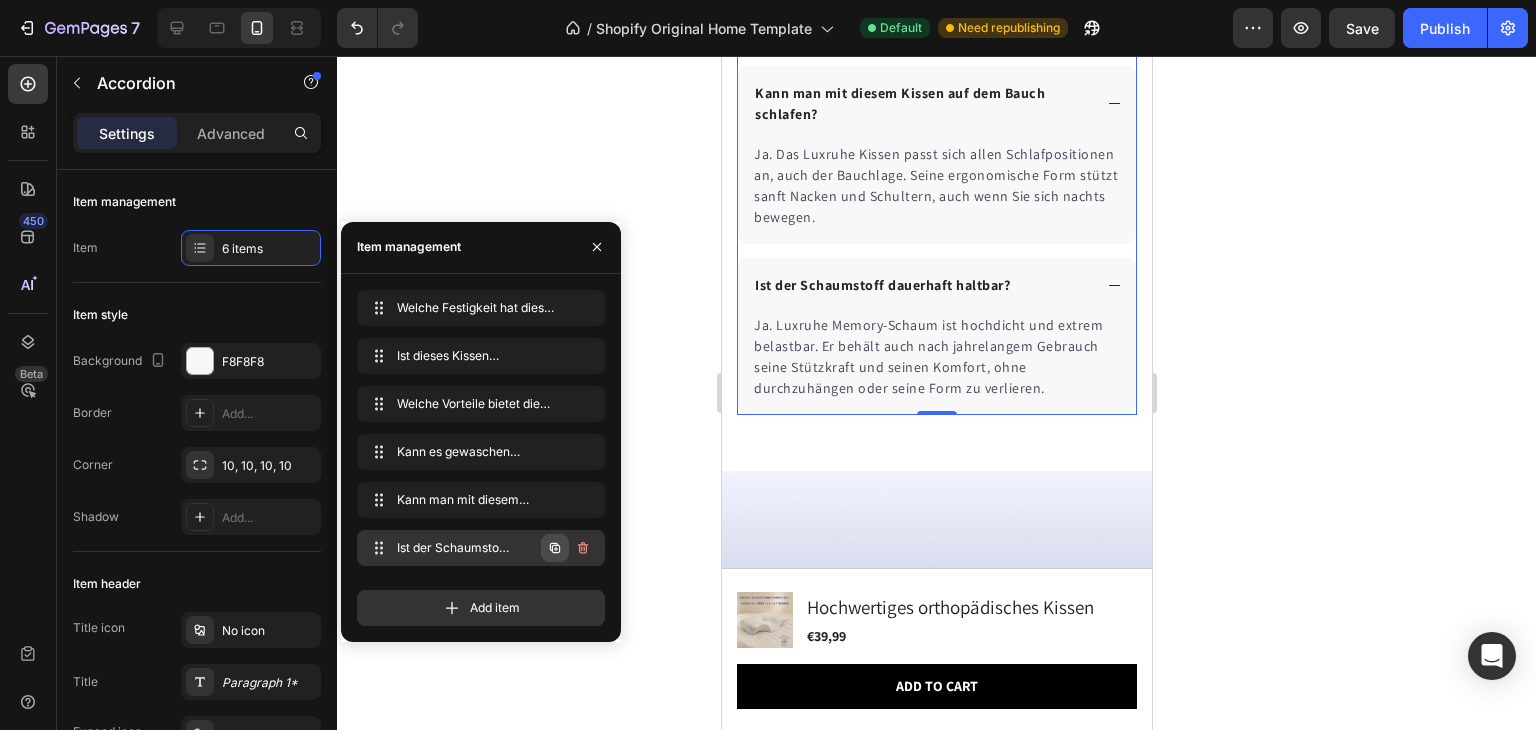 click 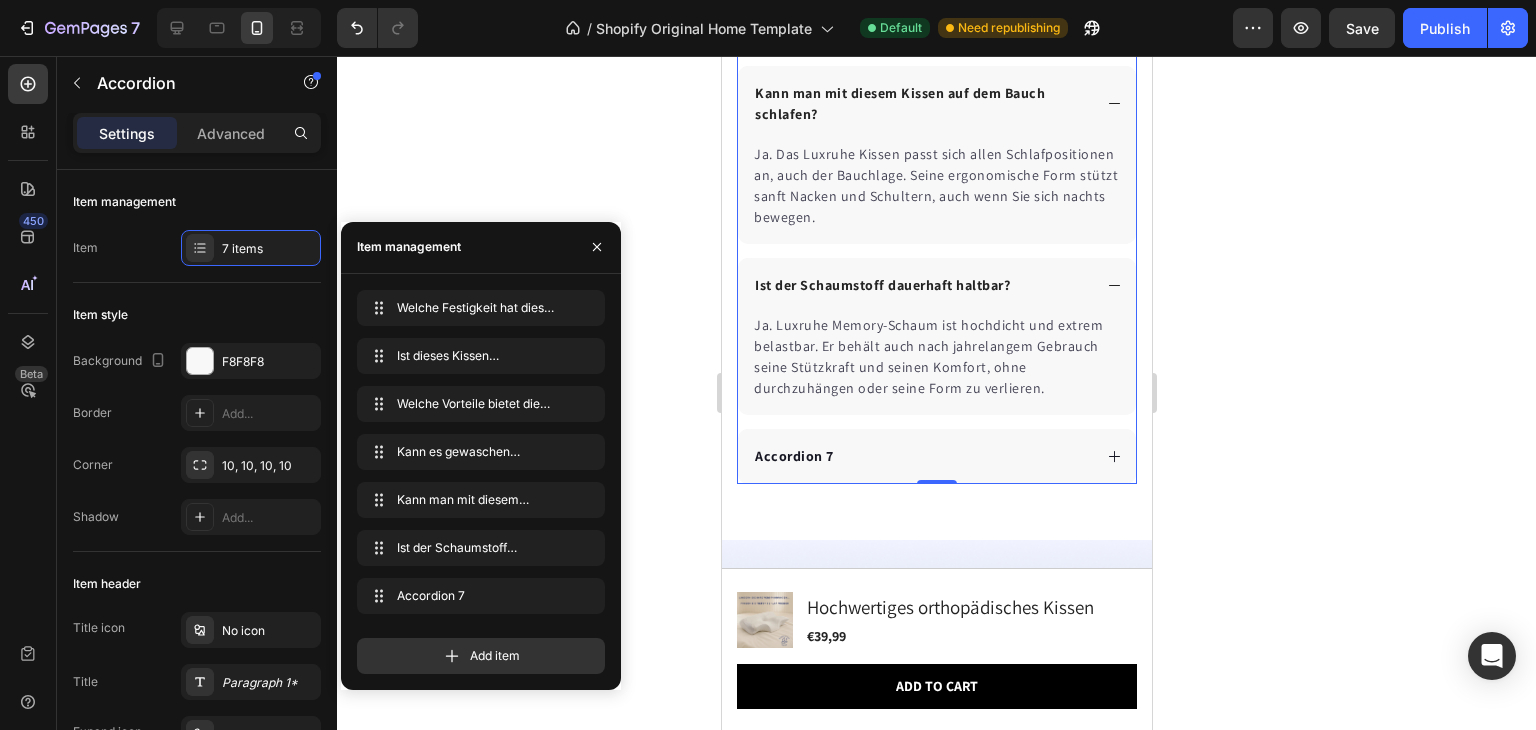 click on "Accordion 7" at bounding box center [920, 456] 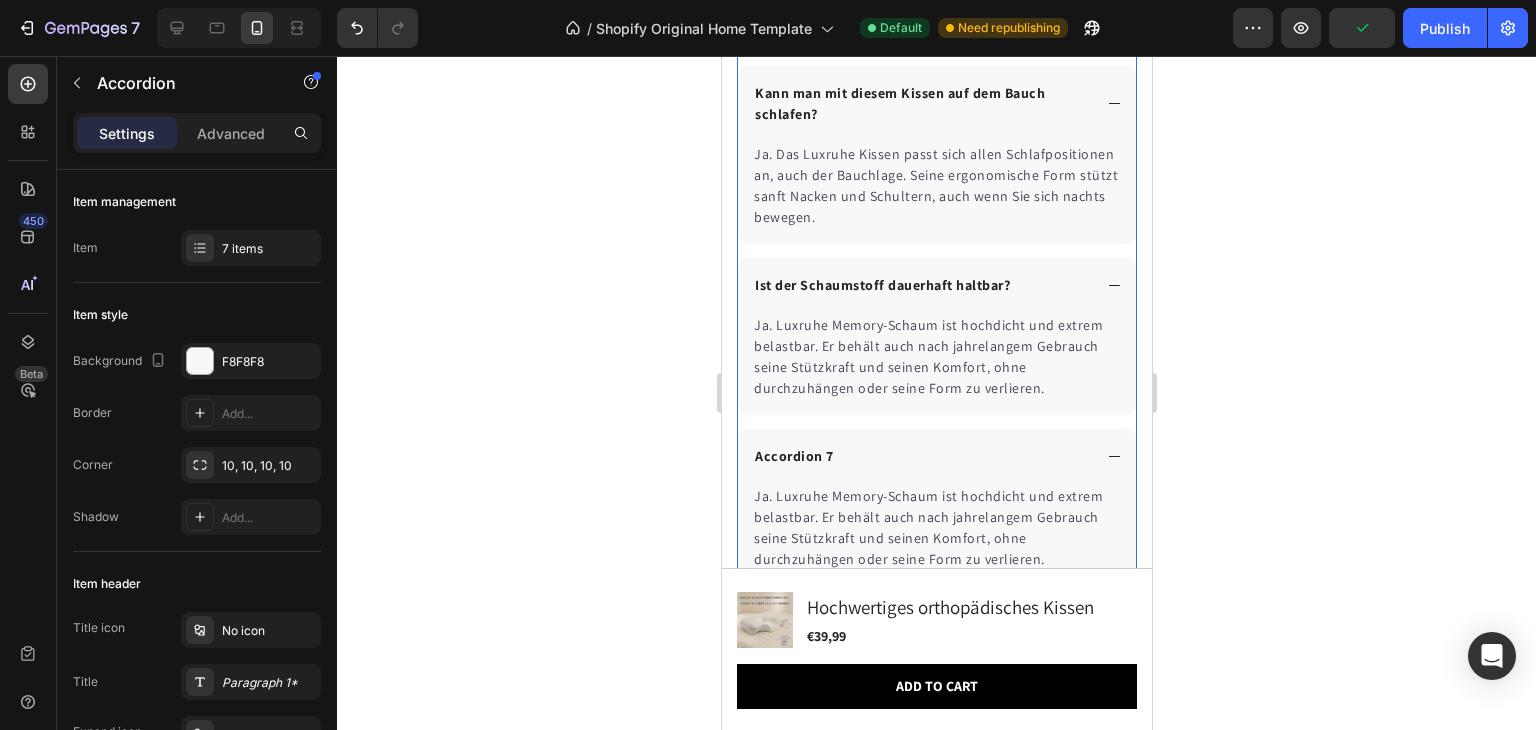 click on "Accordion 7" at bounding box center (793, 456) 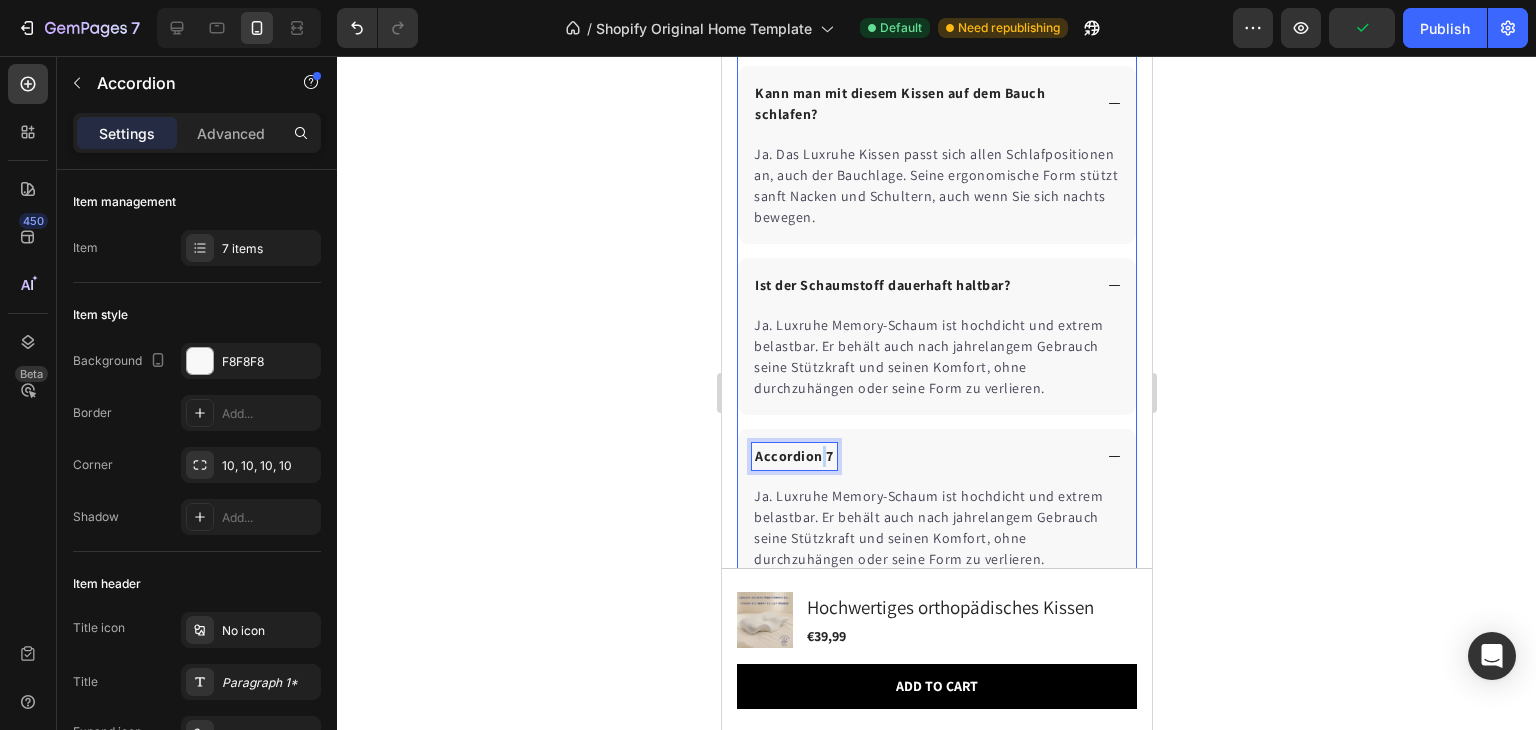 click on "Accordion 7" at bounding box center [793, 456] 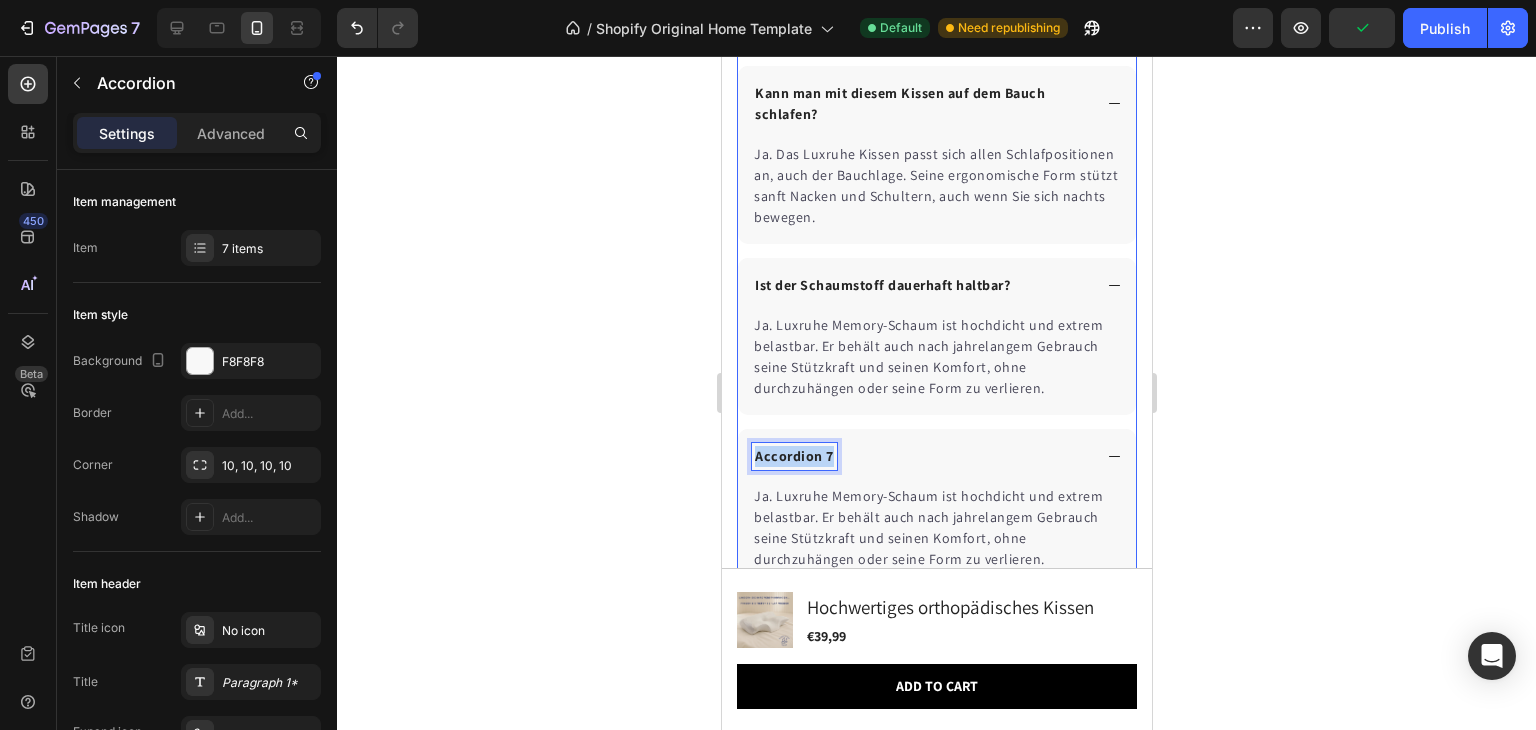 click on "Accordion 7" at bounding box center [793, 456] 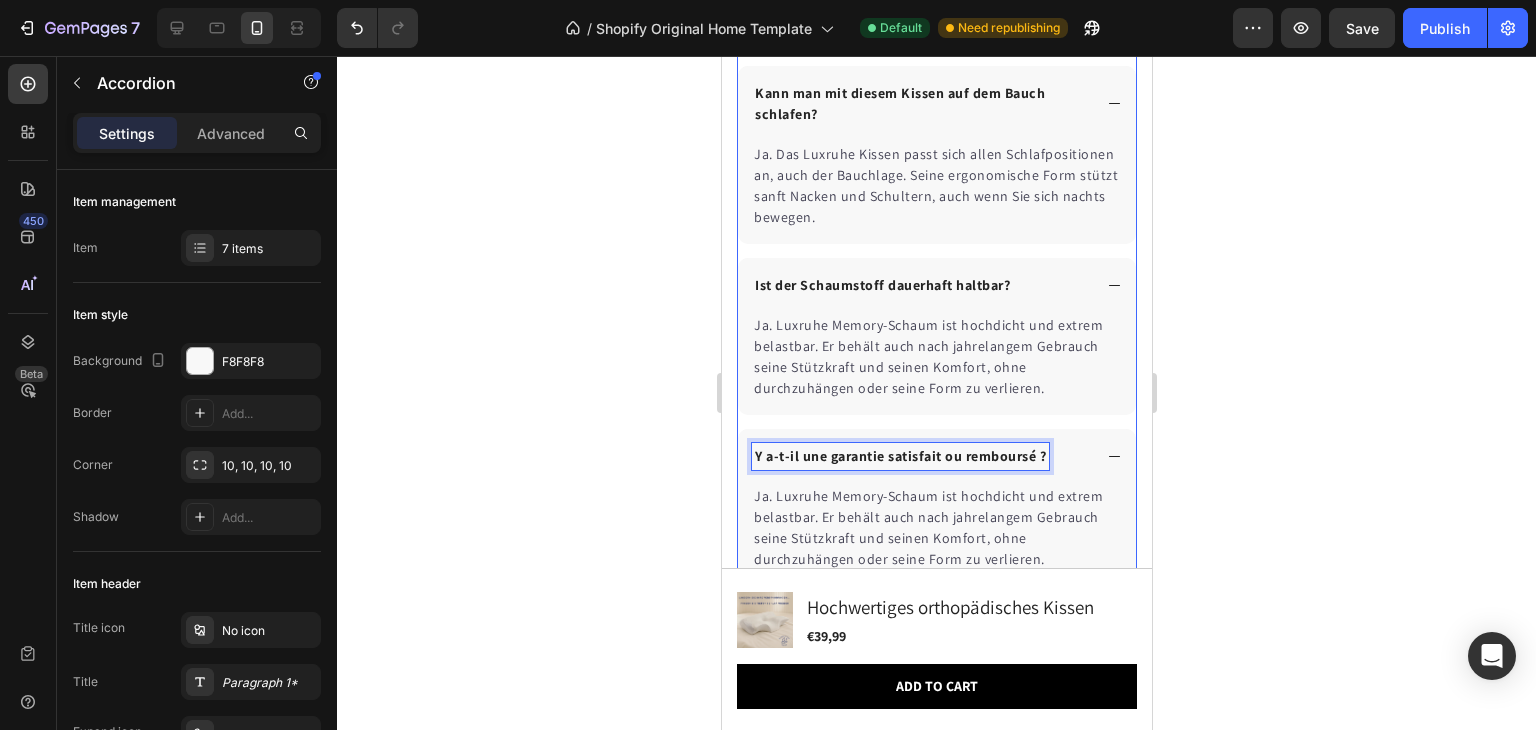 click on "Y a-t-il une garantie satisfait ou remboursé ?" at bounding box center [899, 456] 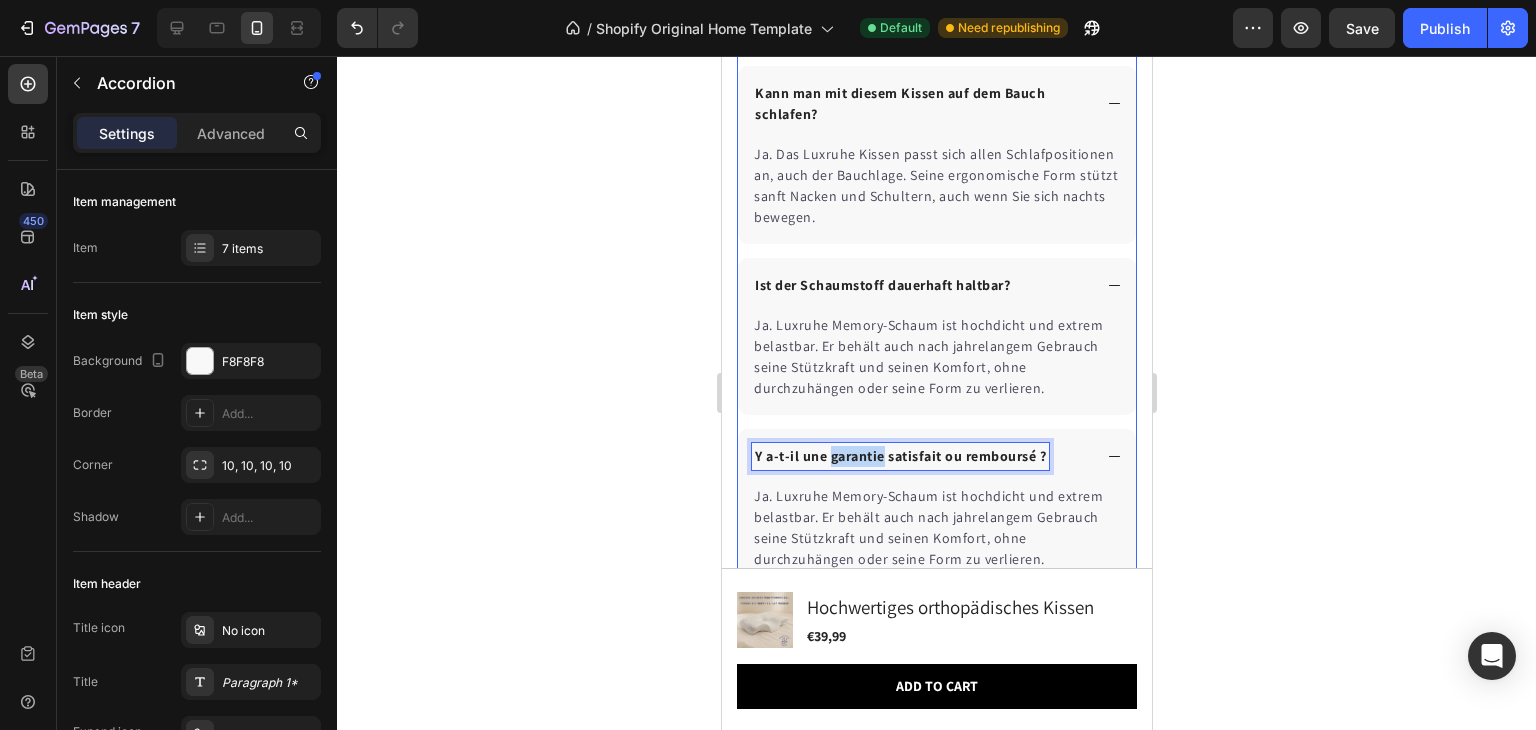 click on "Y a-t-il une garantie satisfait ou remboursé ?" at bounding box center [899, 456] 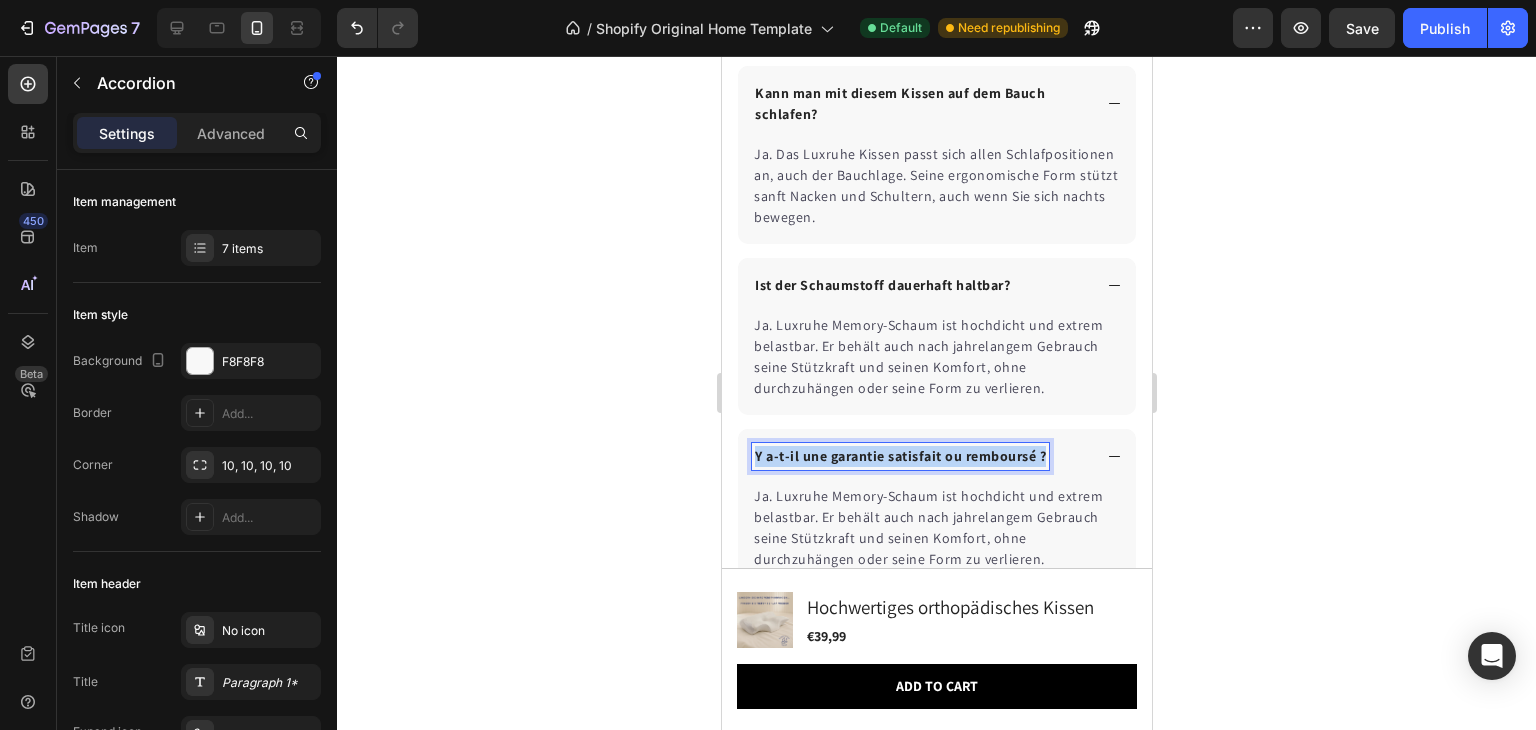 click on "Y a-t-il une garantie satisfait ou remboursé ?" at bounding box center (899, 456) 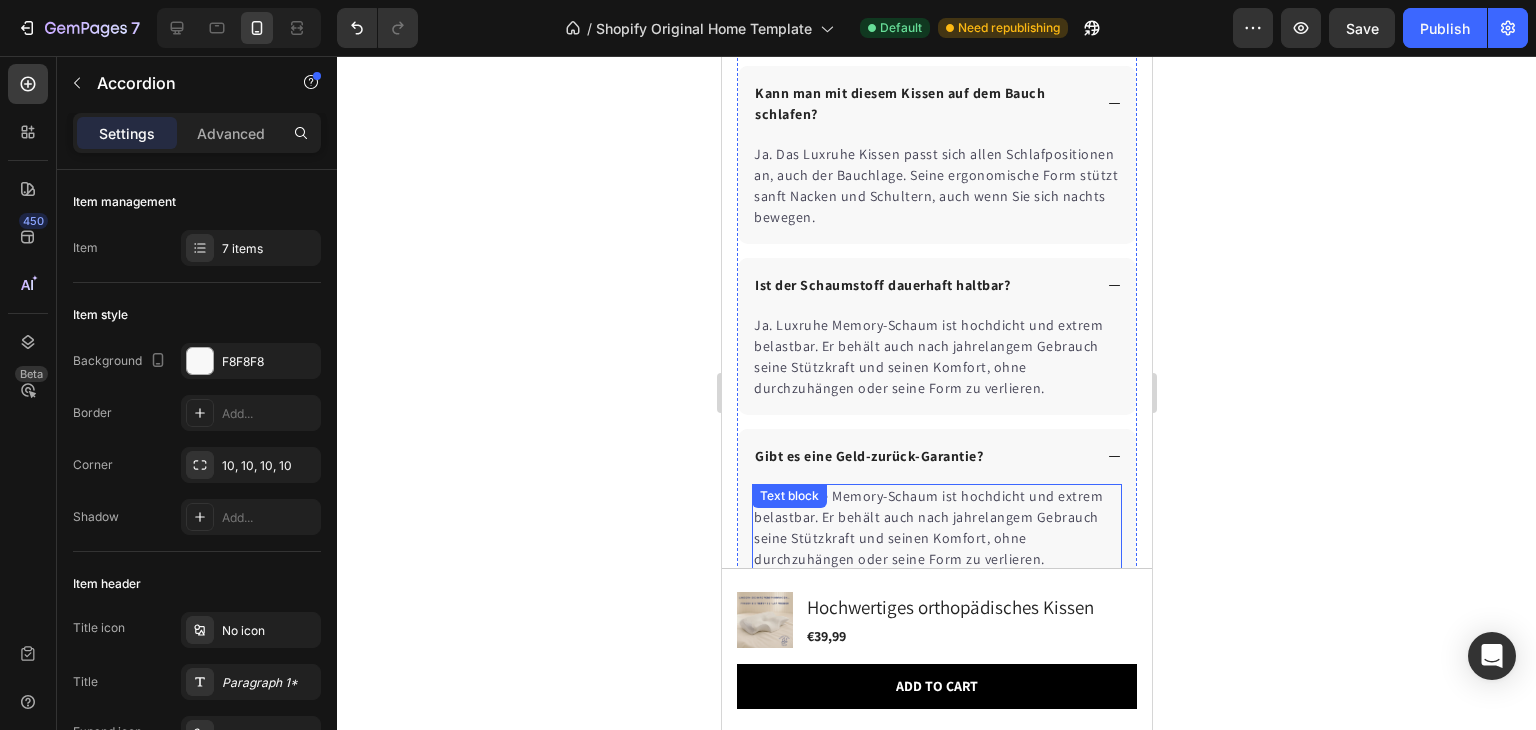 click on "Ja.
Luxruhe Memory-Schaum ist hochdicht und extrem belastbar. Er behält auch nach jahrelangem Gebrauch seine Stützkraft und seinen Komfort, ohne durchzuhängen oder seine Form zu verlieren." at bounding box center [936, 528] 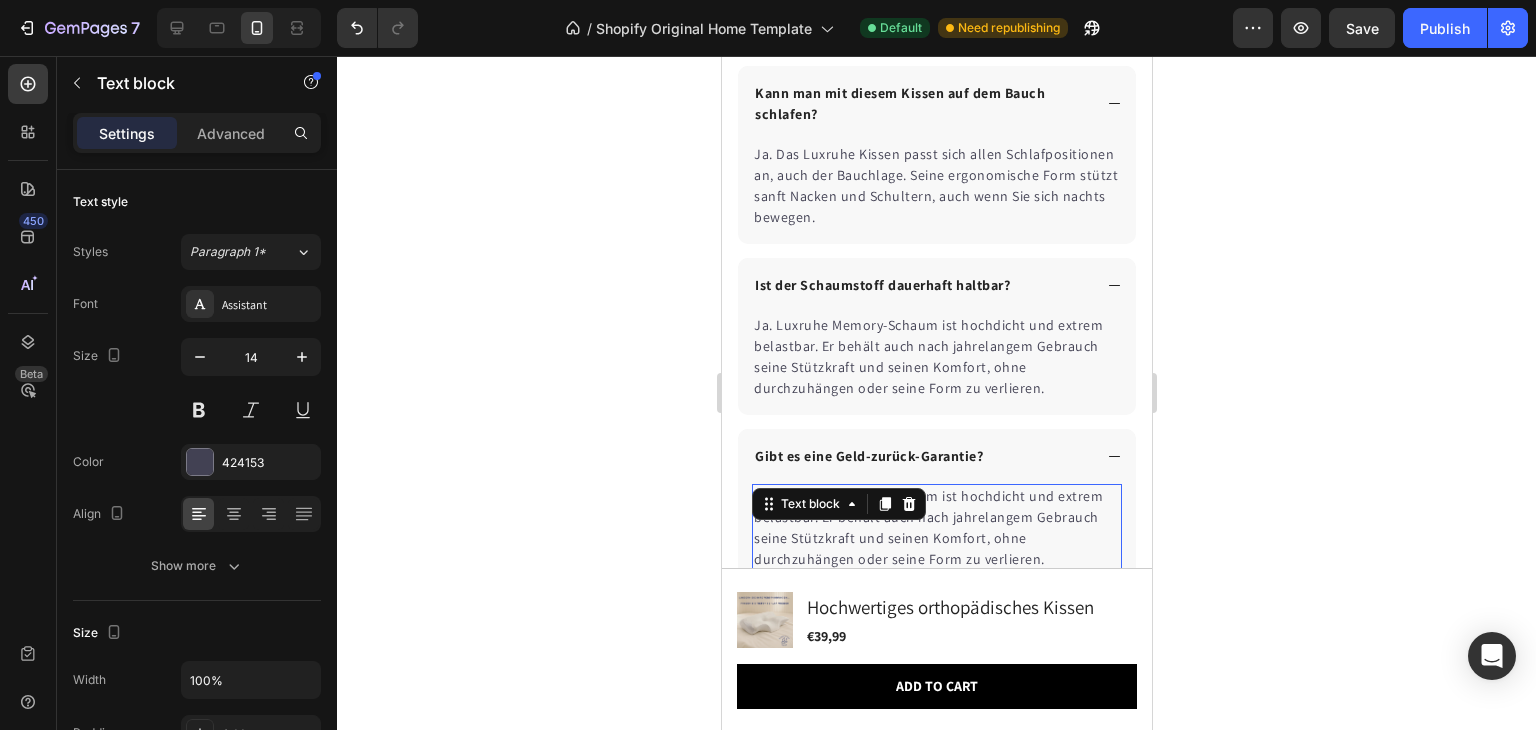 click on "Text block" at bounding box center (838, 504) 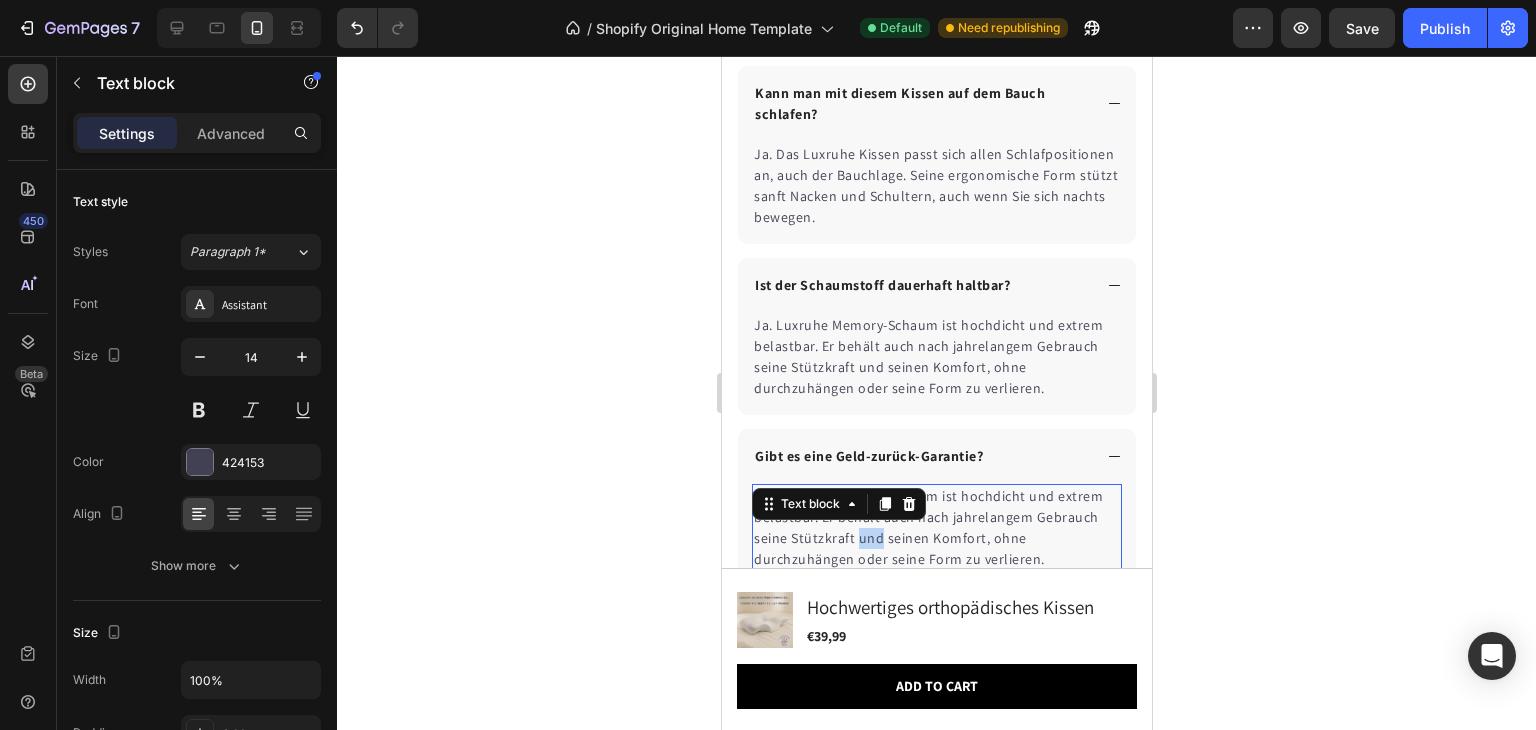 click on "Ja. Luxruhe Memory-Schaum ist hochdicht und extrem belastbar. Er behält auch nach jahrelangem Gebrauch seine Stützkraft und seinen Komfort, ohne durchzuhängen oder seine Form zu verlieren." at bounding box center [936, 528] 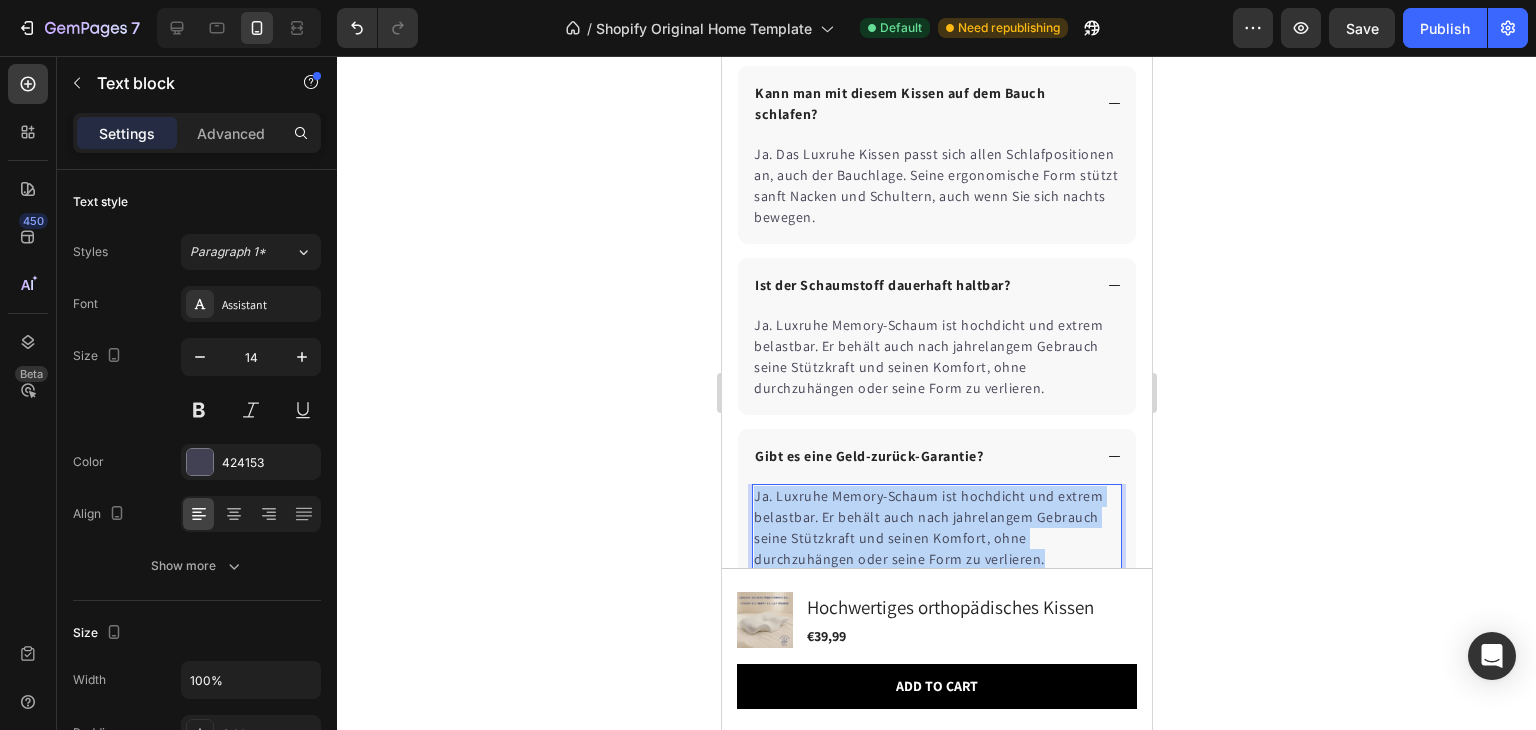 click on "Ja. Luxruhe Memory-Schaum ist hochdicht und extrem belastbar. Er behält auch nach jahrelangem Gebrauch seine Stützkraft und seinen Komfort, ohne durchzuhängen oder seine Form zu verlieren." at bounding box center [936, 528] 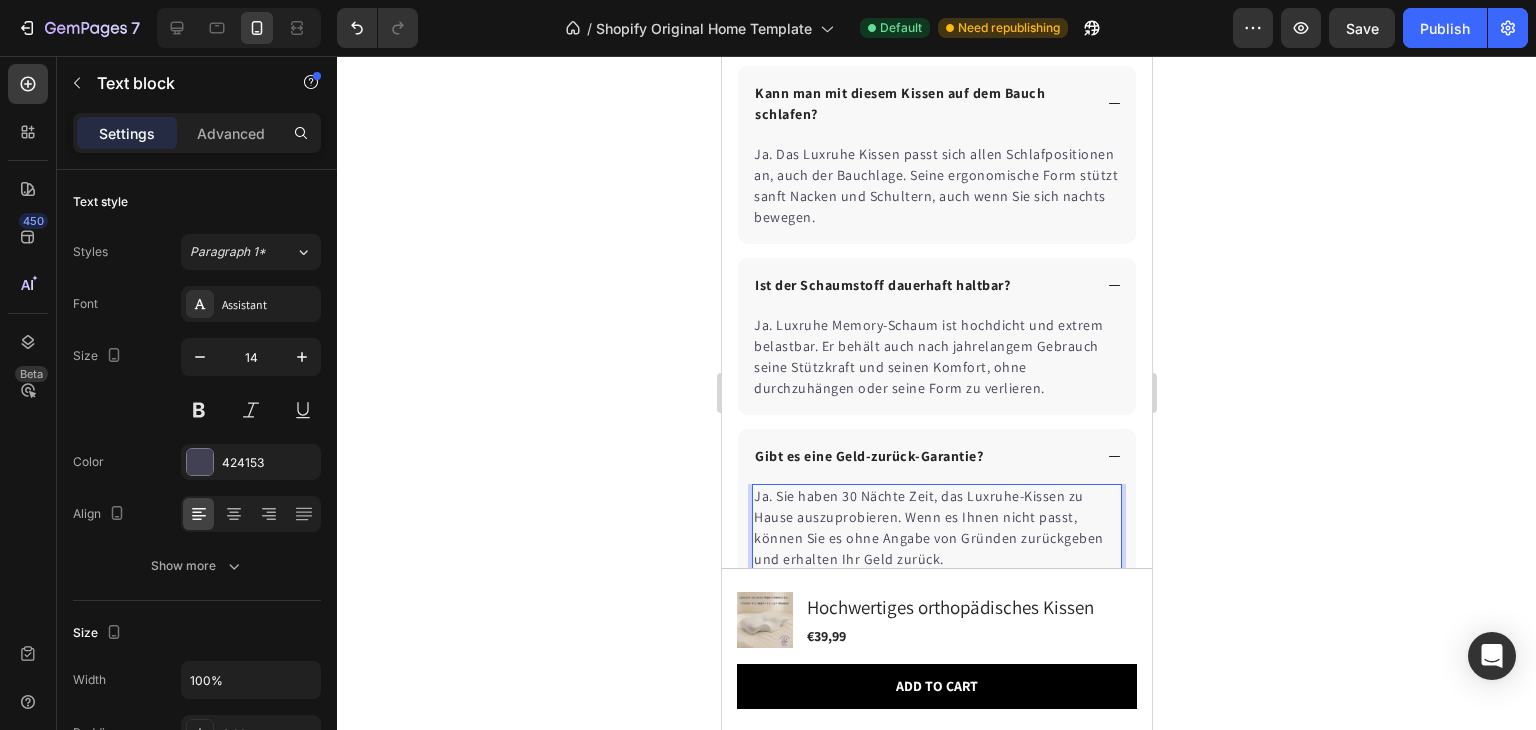 click 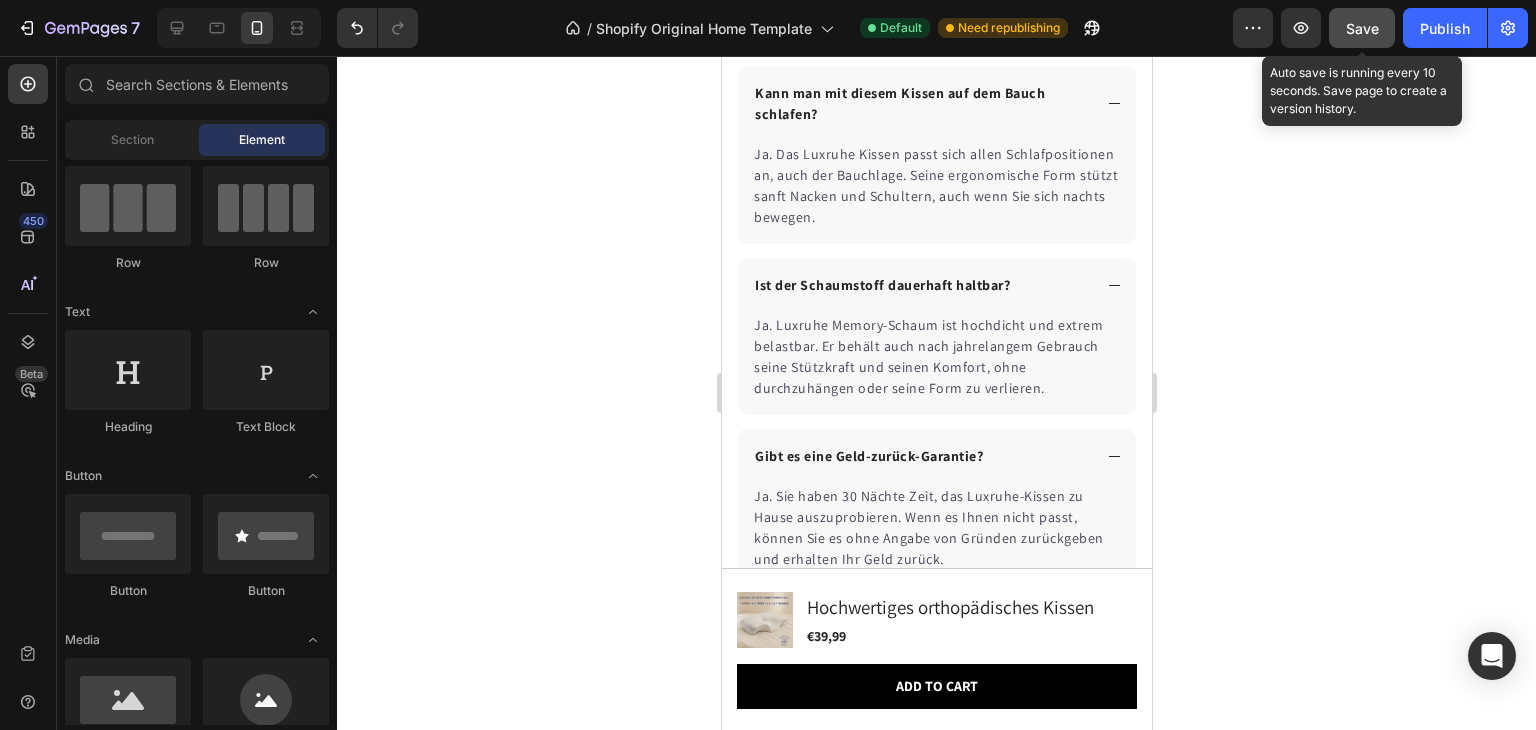 click on "Save" at bounding box center [1362, 28] 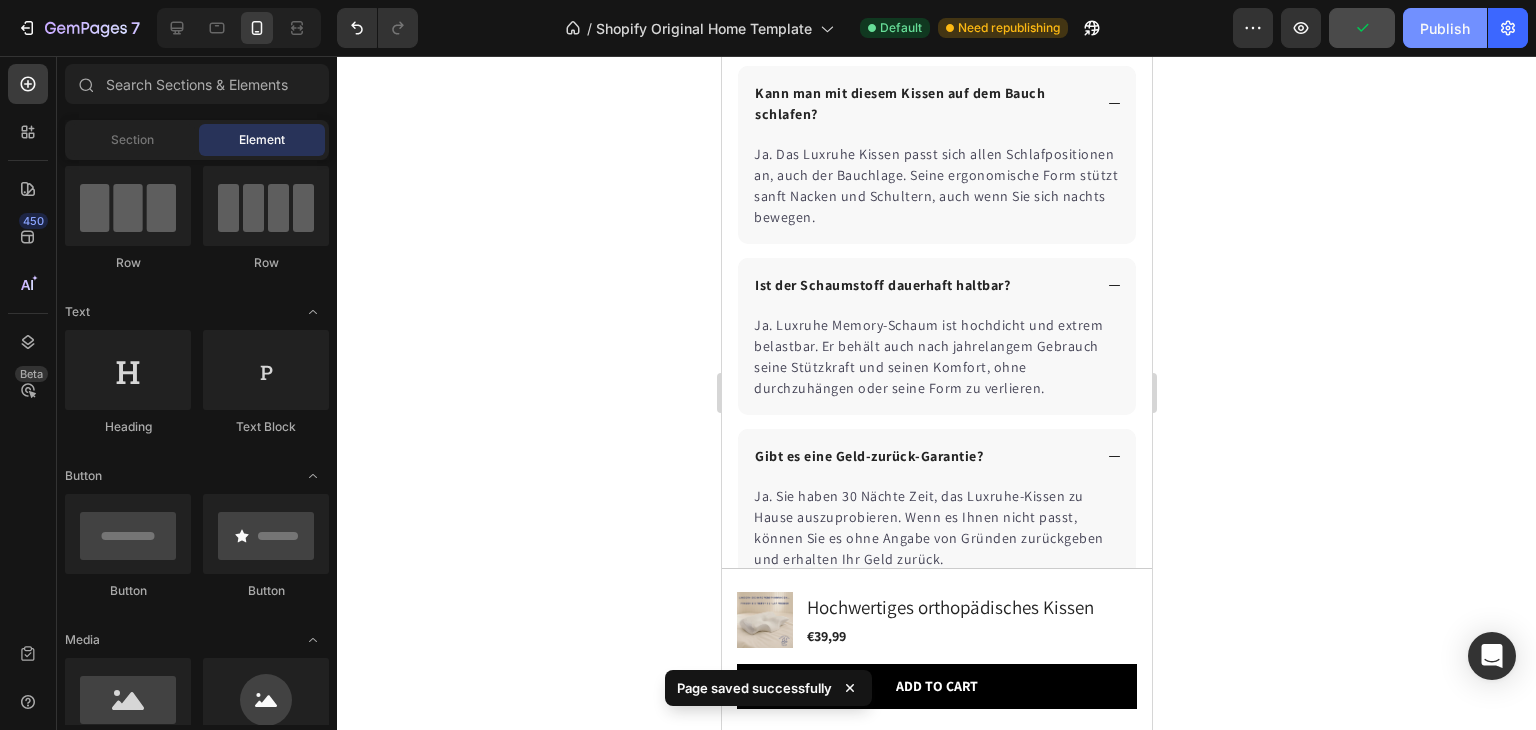 click on "Publish" 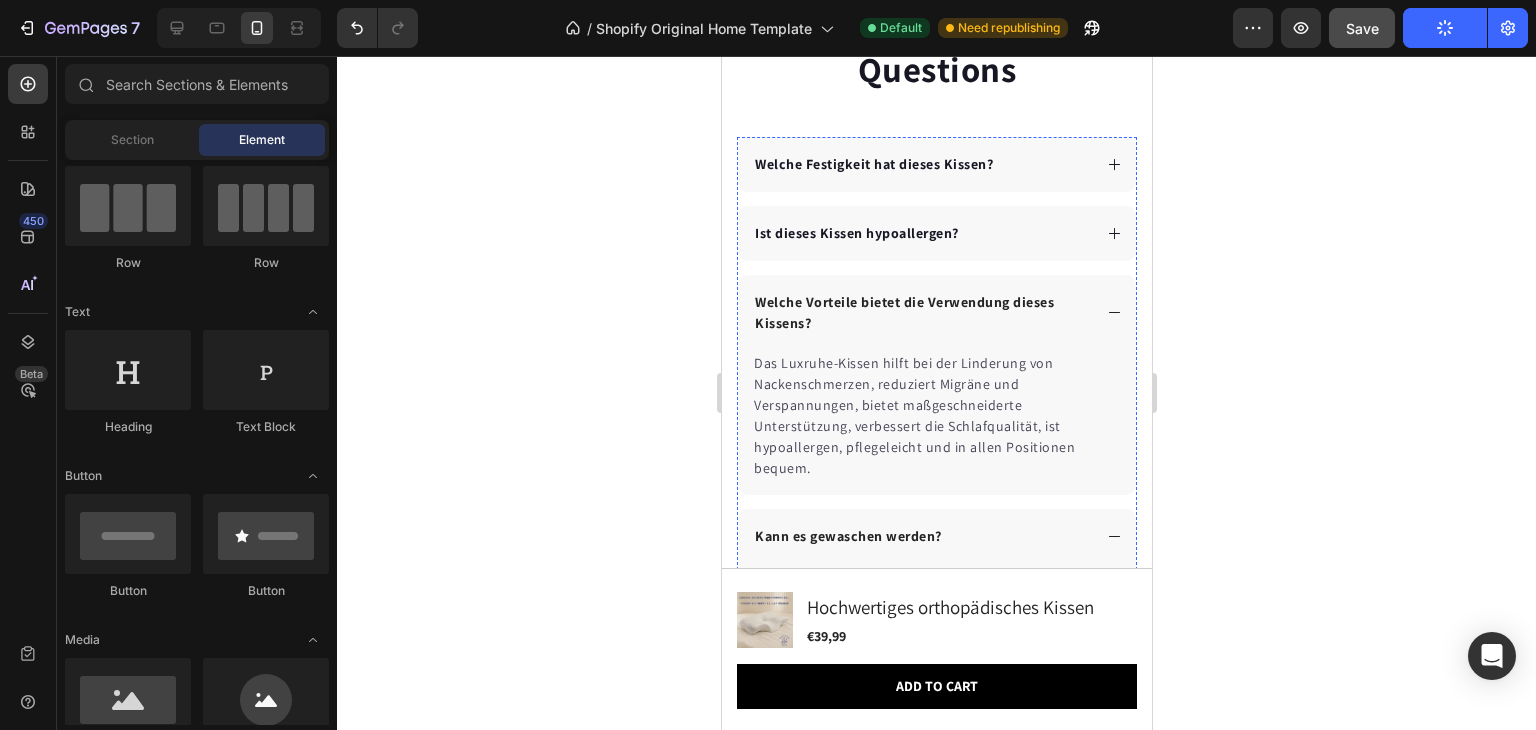 scroll, scrollTop: 6532, scrollLeft: 0, axis: vertical 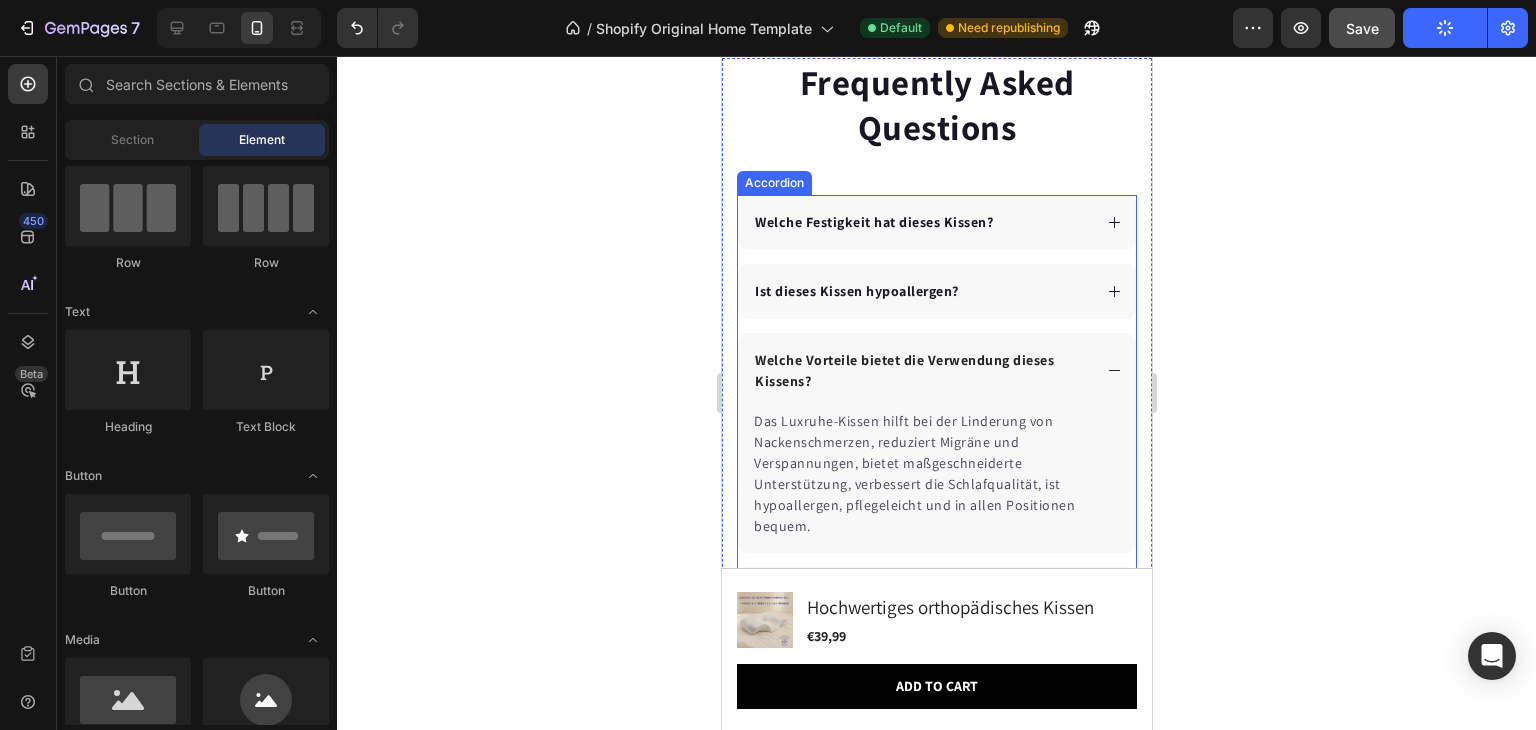 click 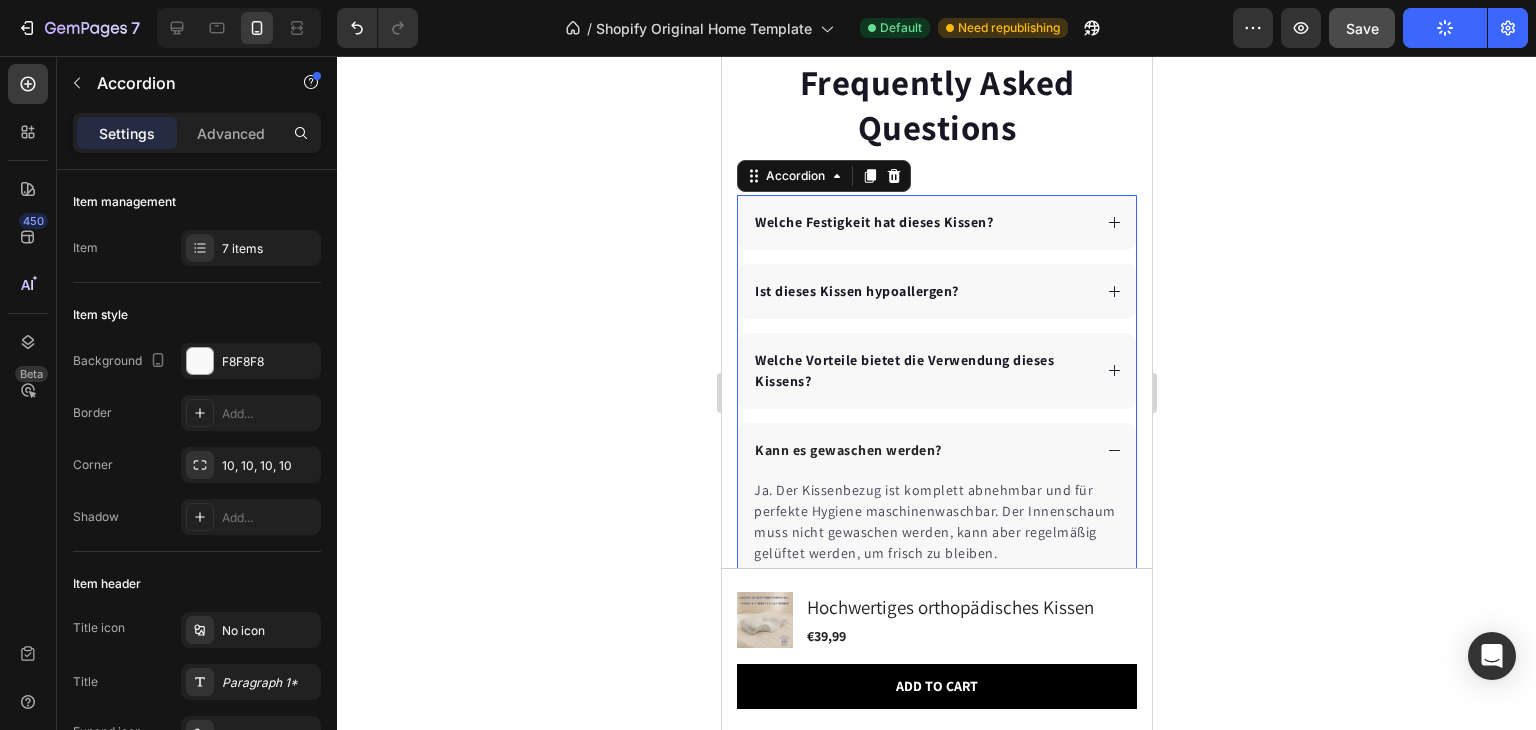 click 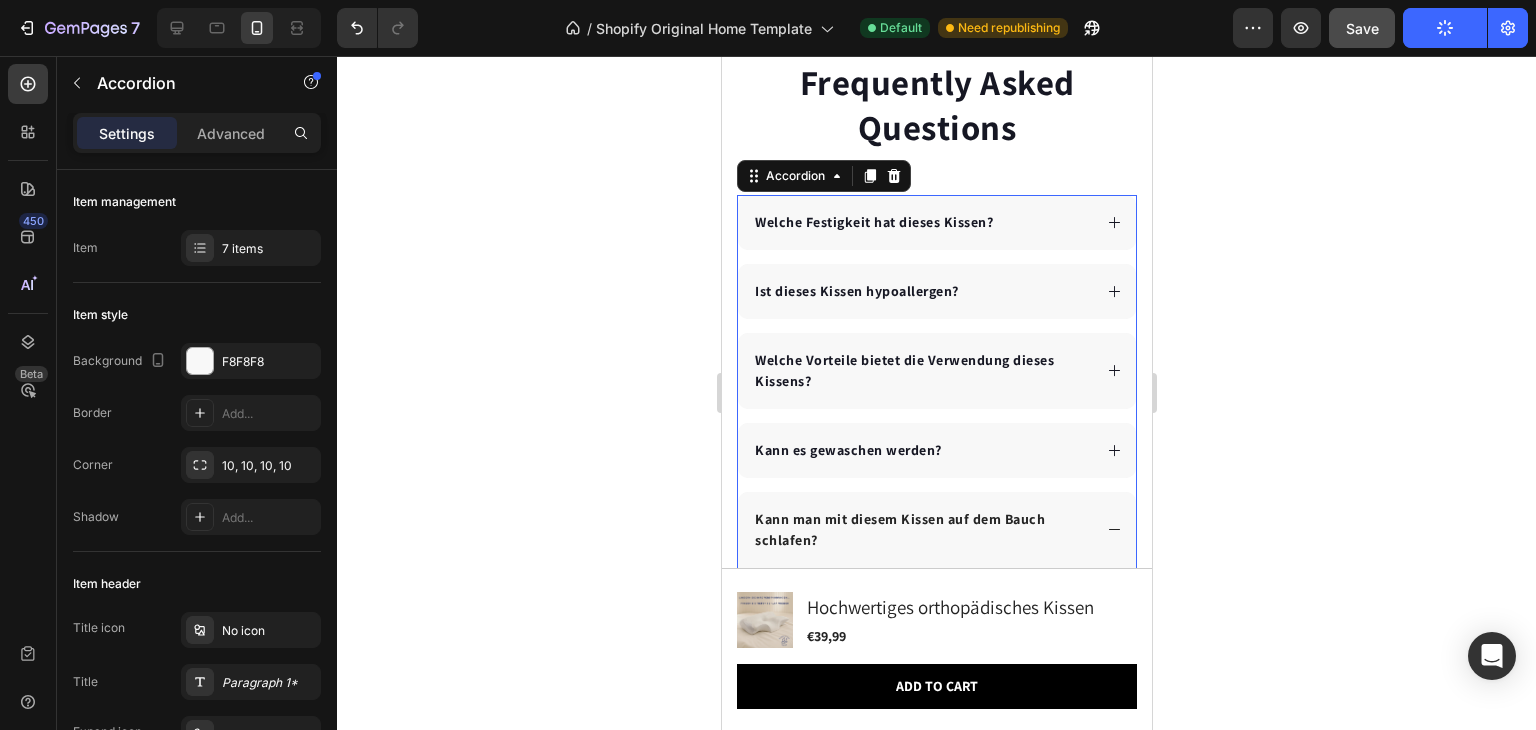 click on "Kann man mit diesem Kissen auf dem Bauch schlafen?" at bounding box center [936, 530] 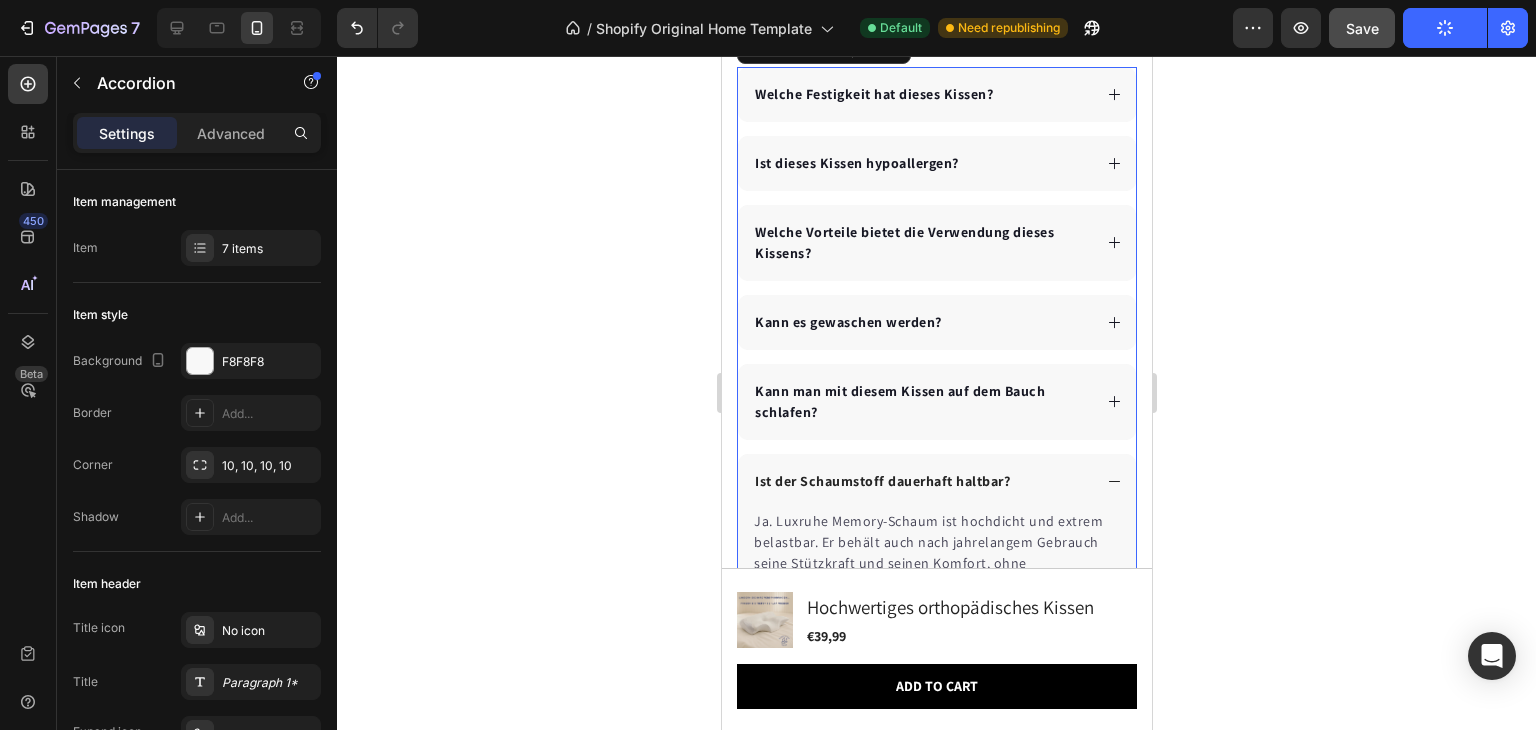 scroll, scrollTop: 6696, scrollLeft: 0, axis: vertical 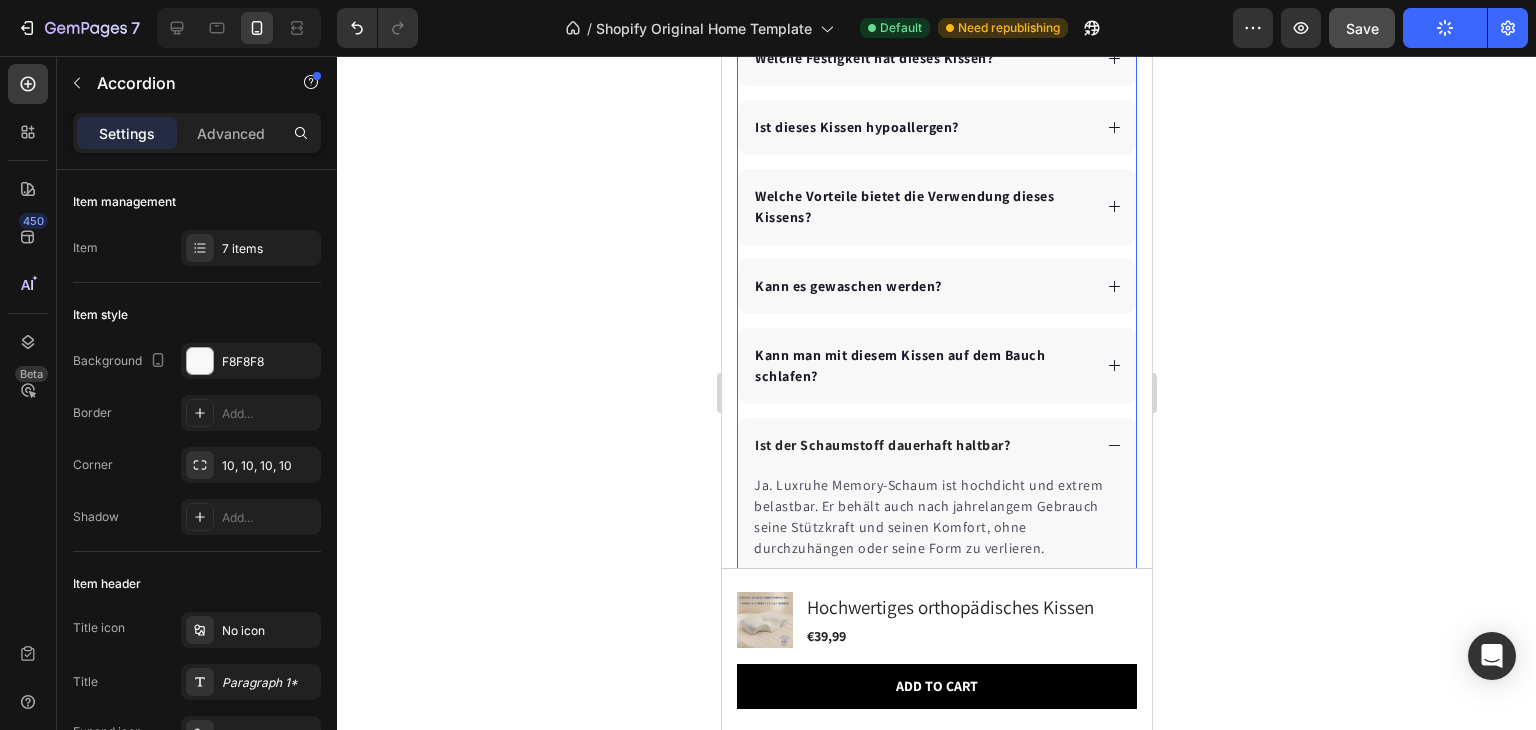 click 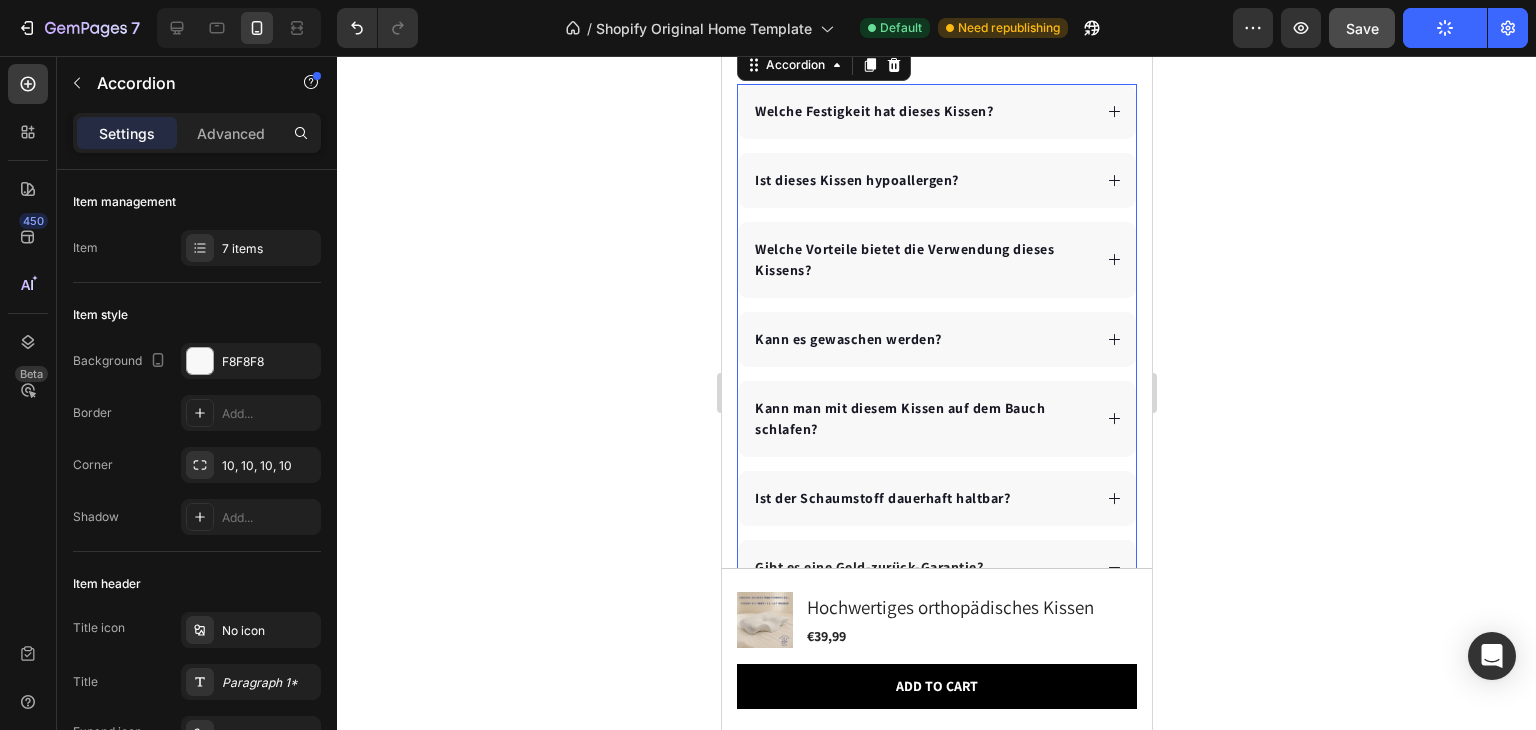 scroll, scrollTop: 6488, scrollLeft: 0, axis: vertical 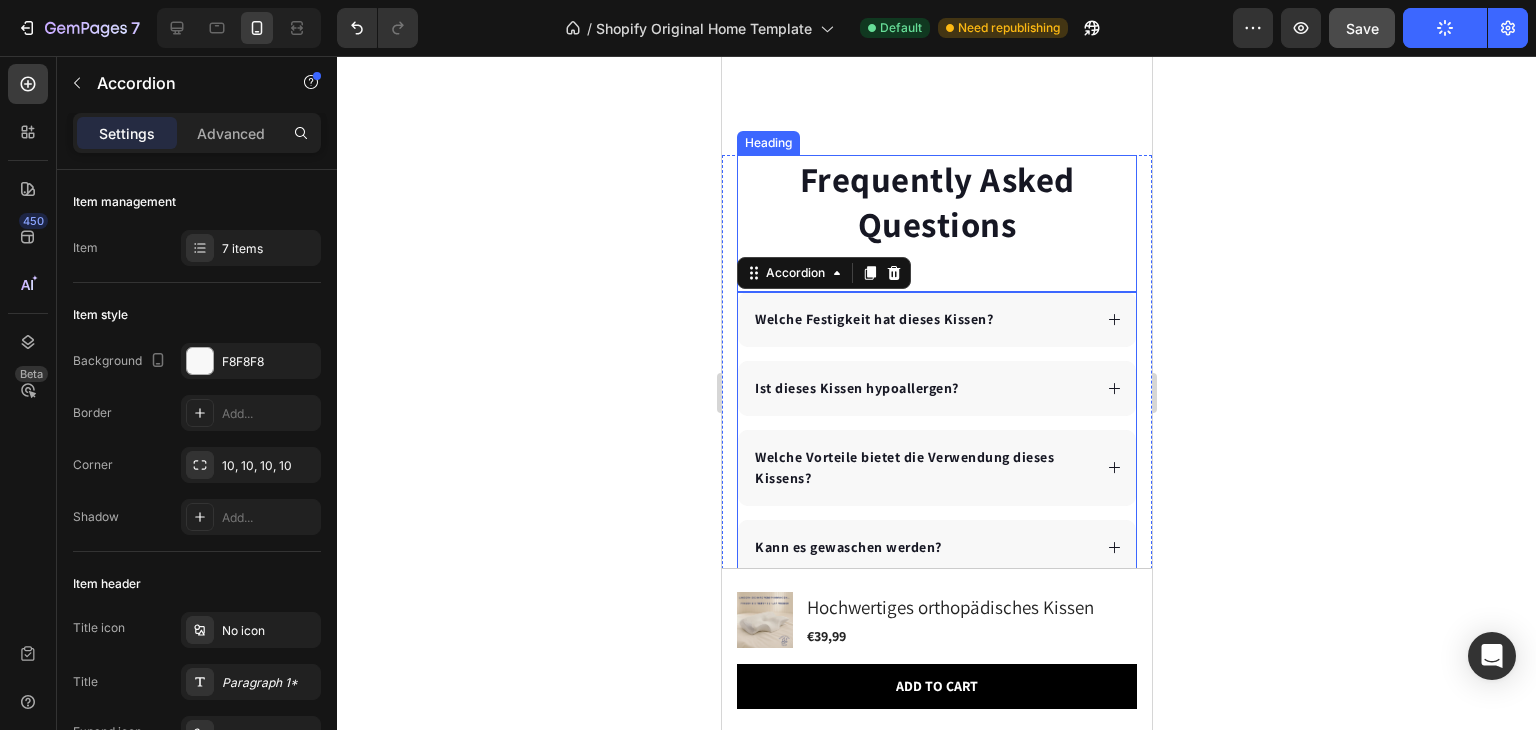 click on "Frequently Asked Questions" at bounding box center [936, 202] 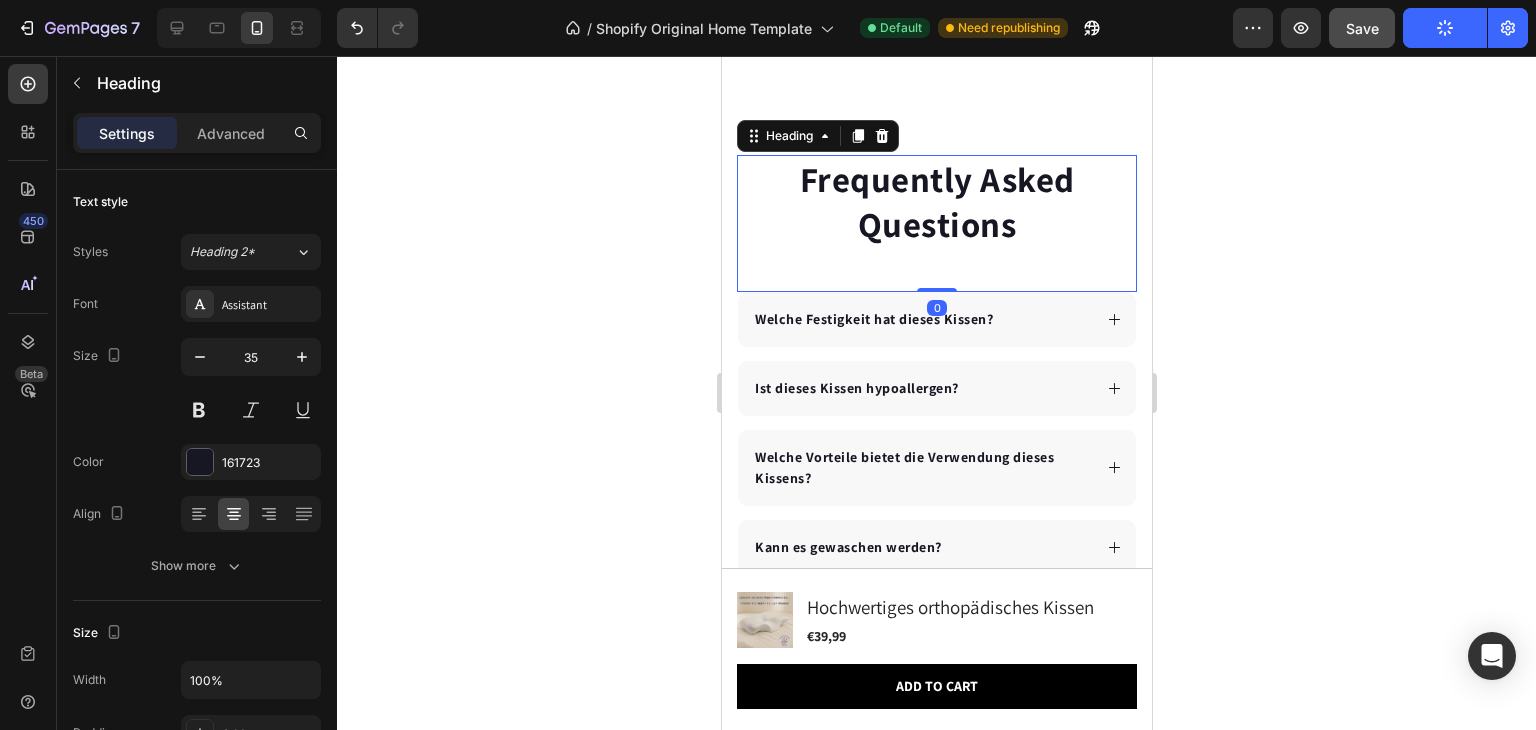 click on "Frequently Asked Questions" at bounding box center [936, 202] 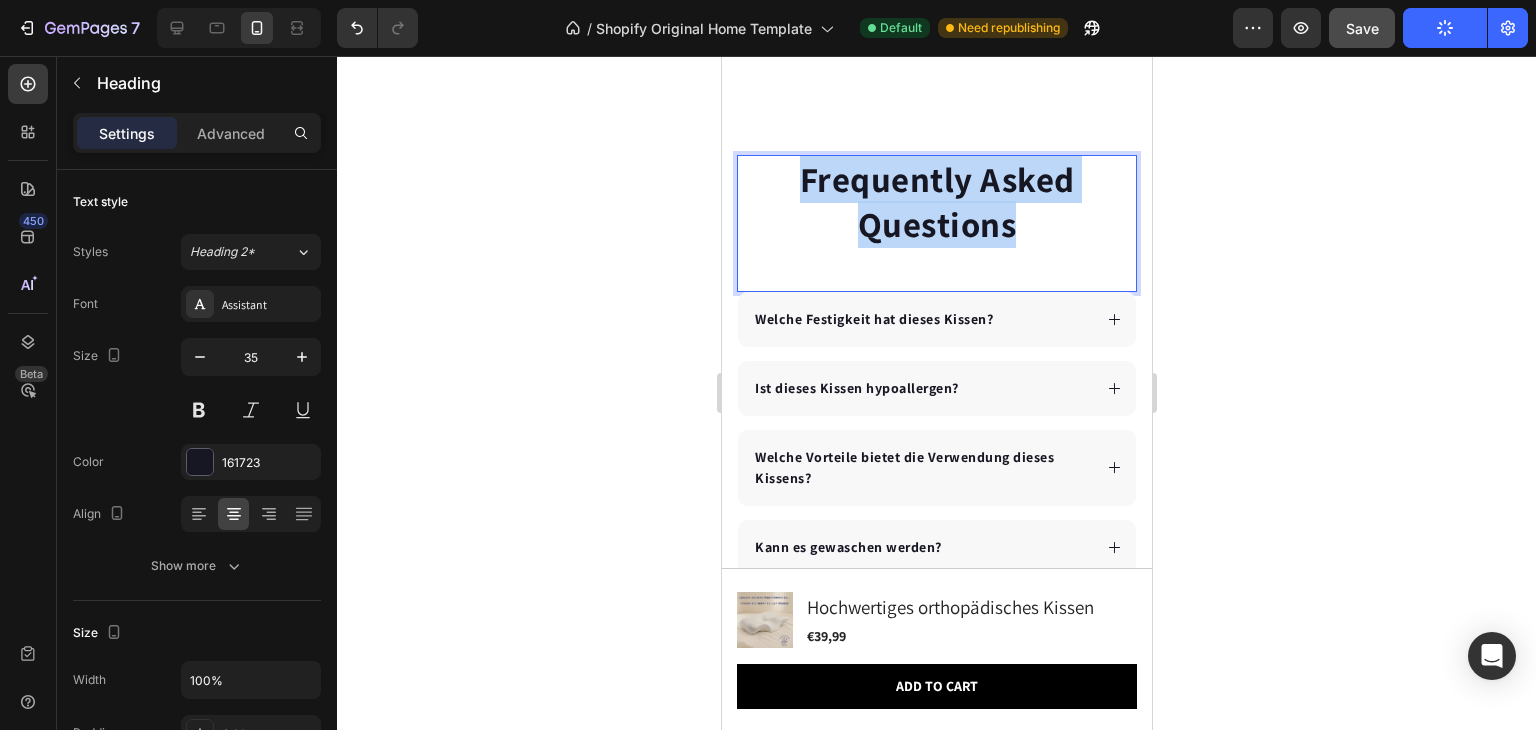 click on "Frequently Asked Questions" at bounding box center [936, 202] 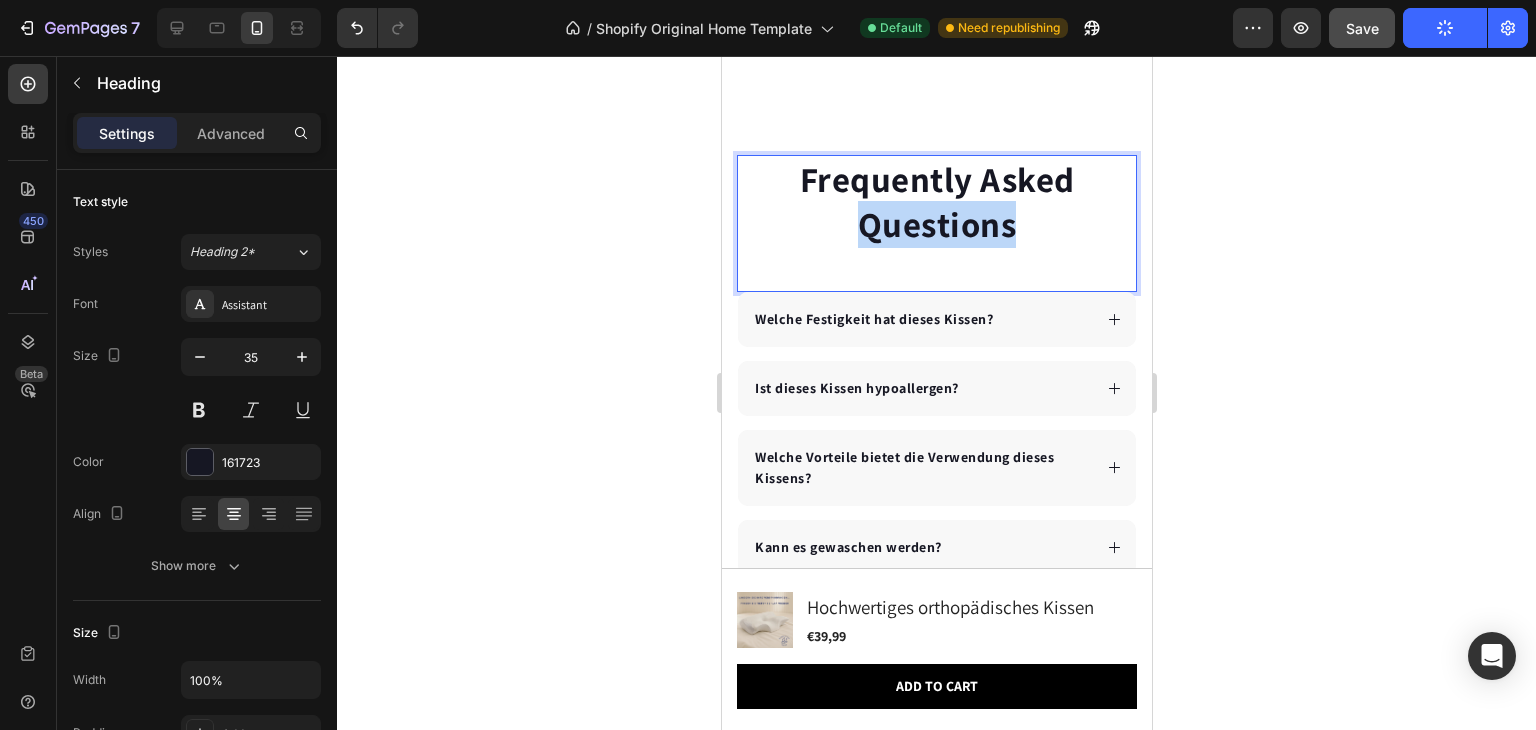 click on "Frequently Asked Questions" at bounding box center (936, 202) 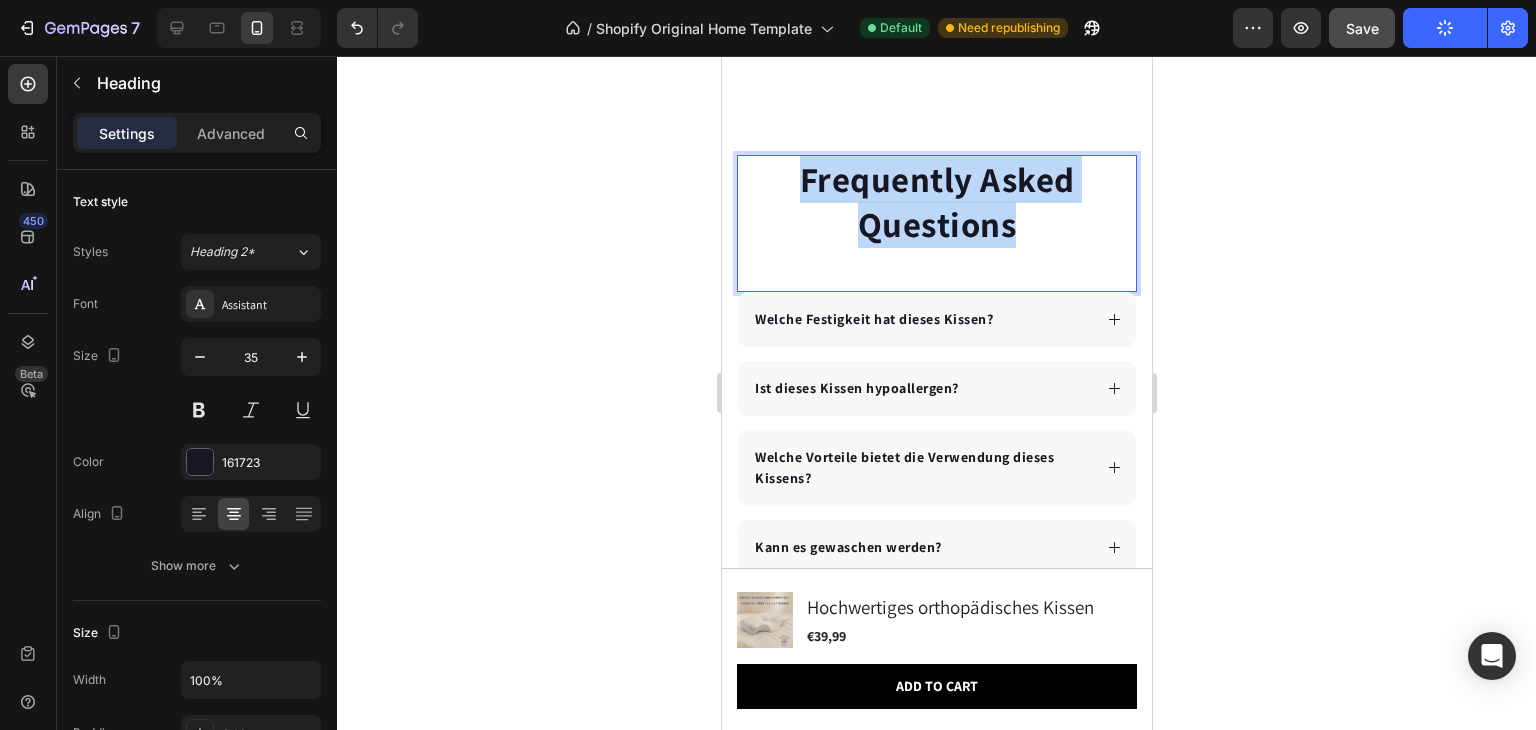 click on "Frequently Asked Questions" at bounding box center (936, 202) 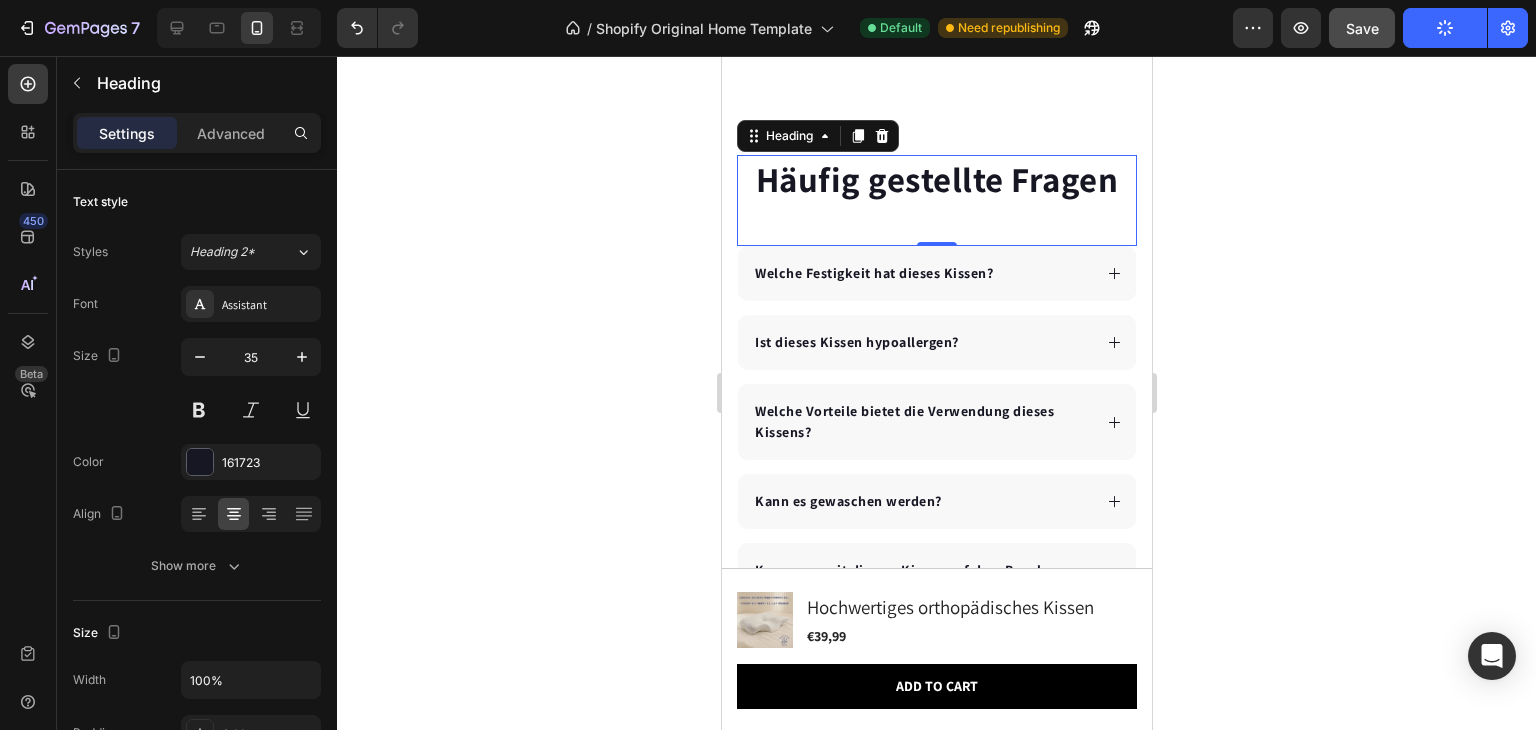 click 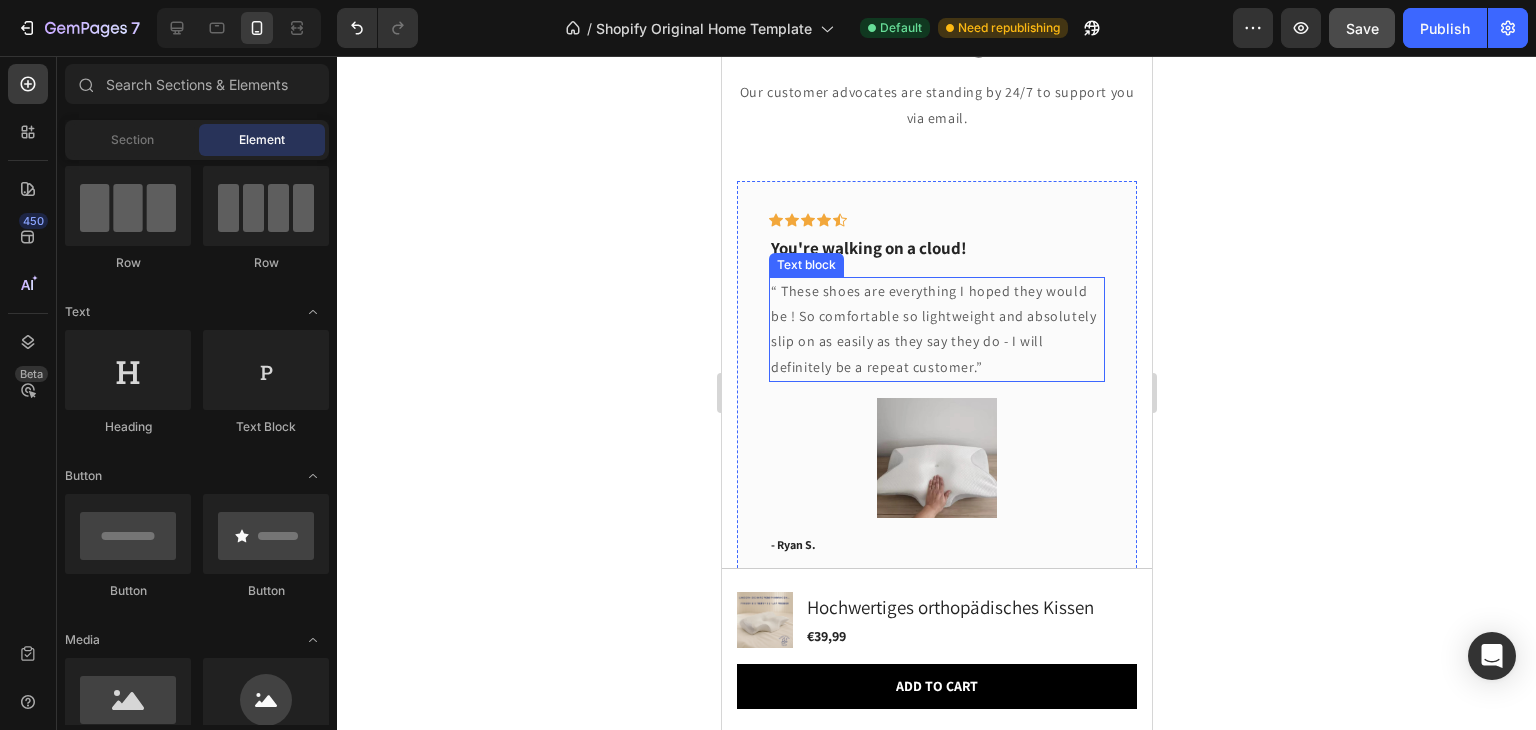 scroll, scrollTop: 6160, scrollLeft: 0, axis: vertical 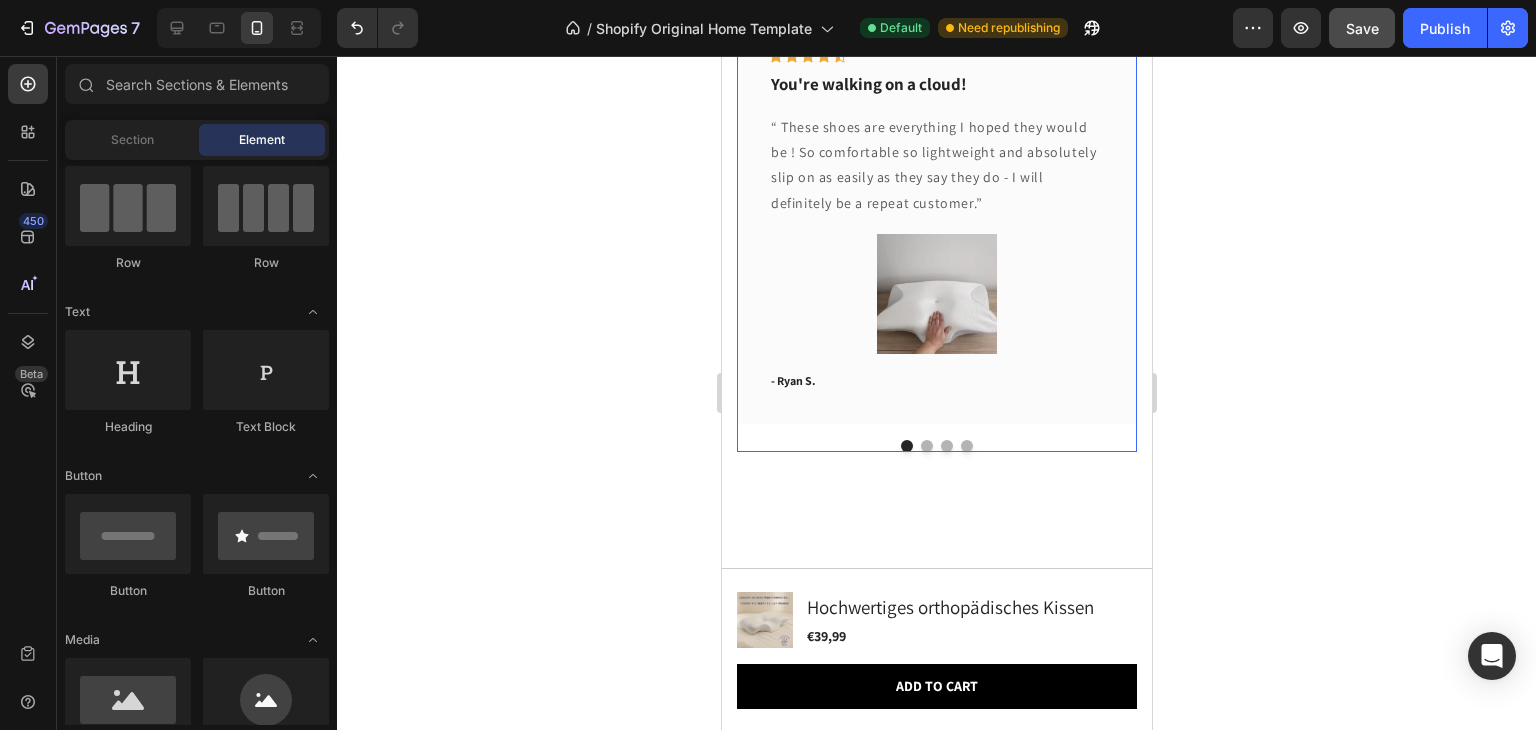 click at bounding box center [926, 446] 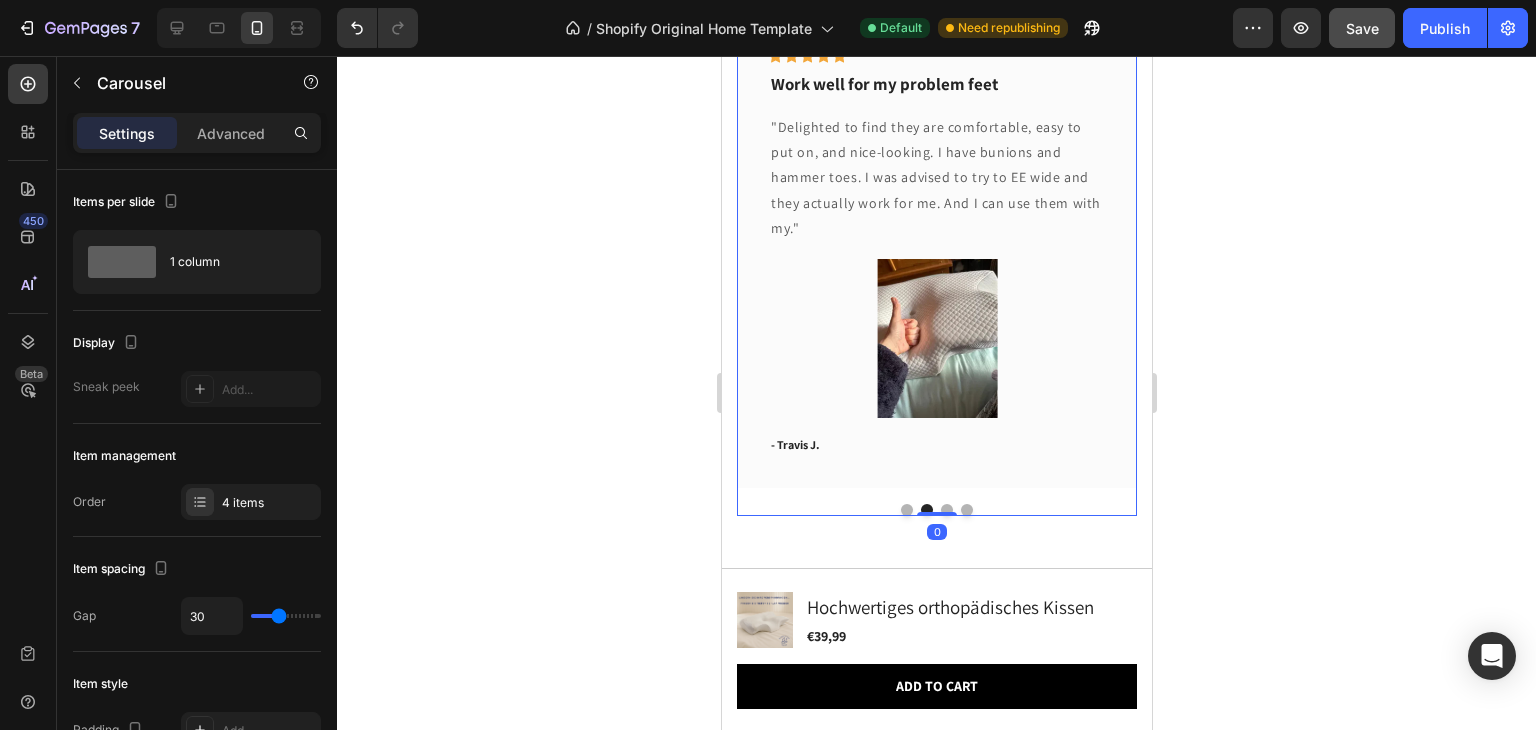 click at bounding box center [946, 510] 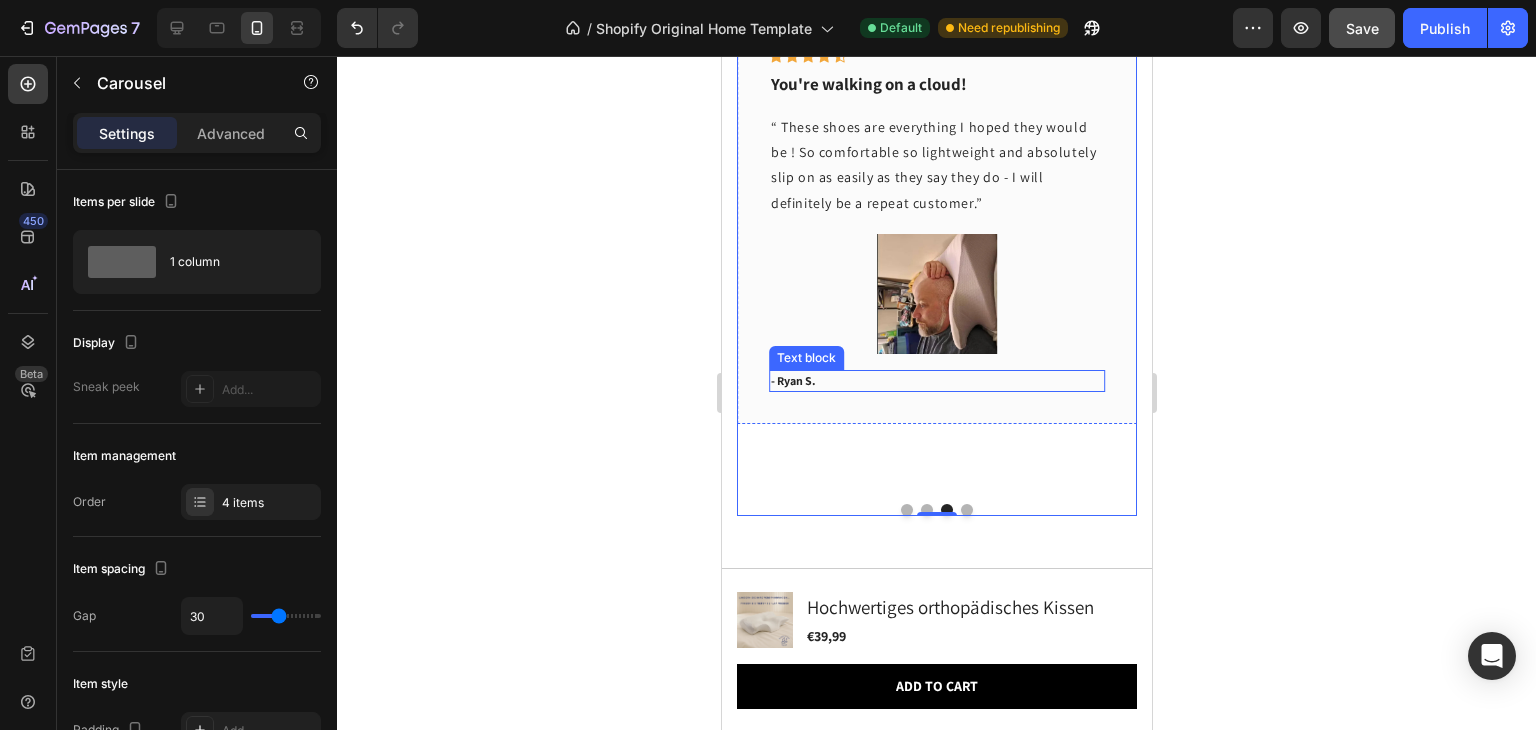 click on "- Ryan S." at bounding box center (936, 381) 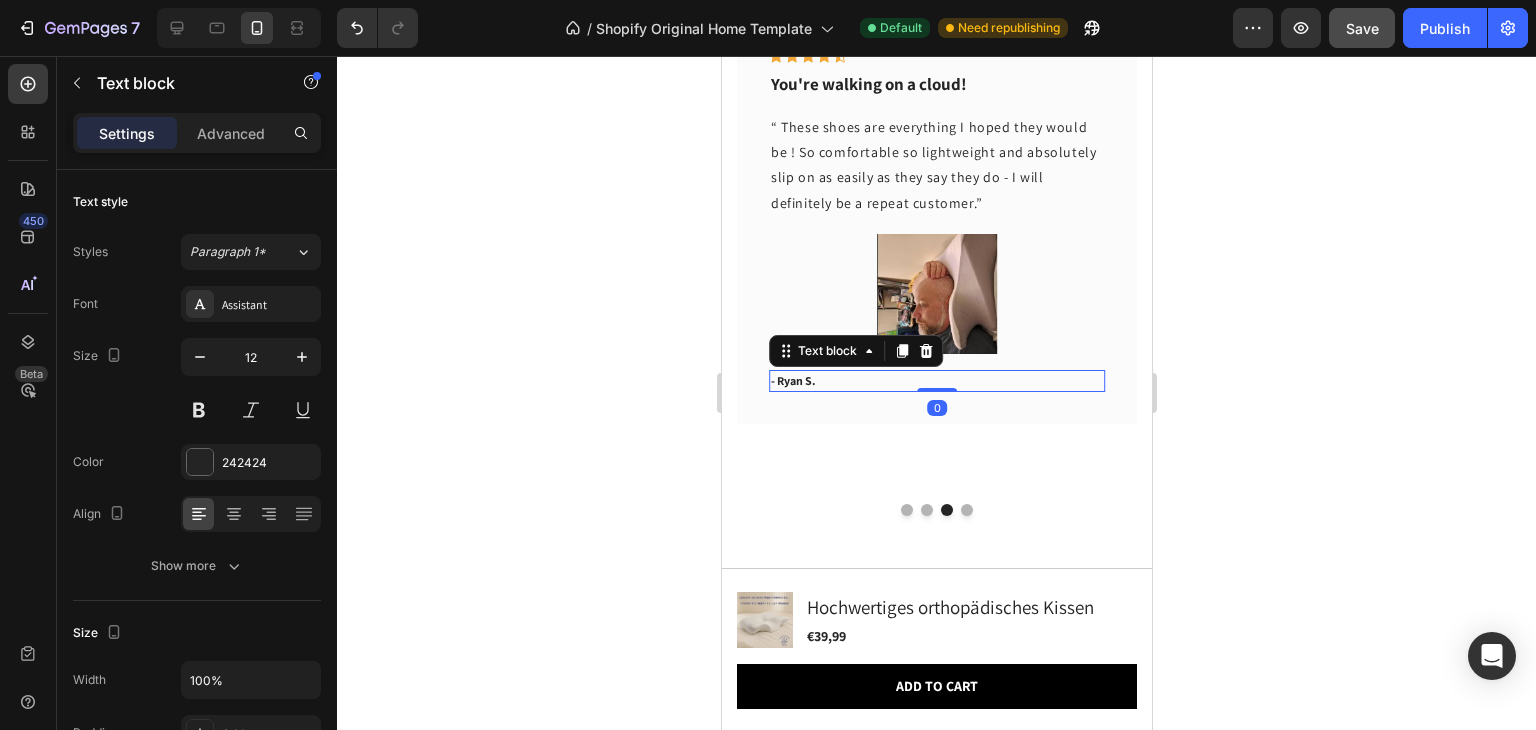 click on "- Ryan S." at bounding box center [936, 381] 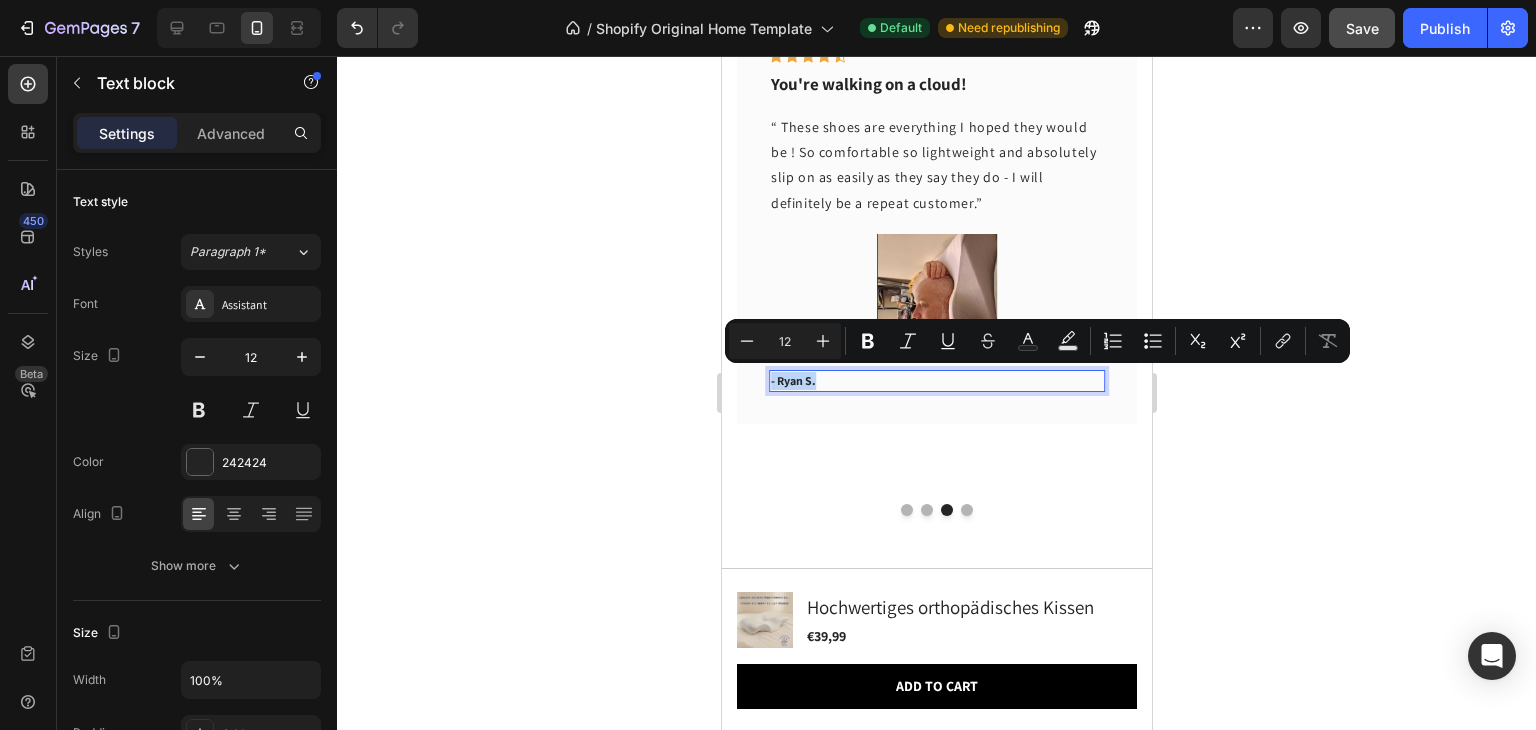 click on "- Ryan S." at bounding box center [936, 381] 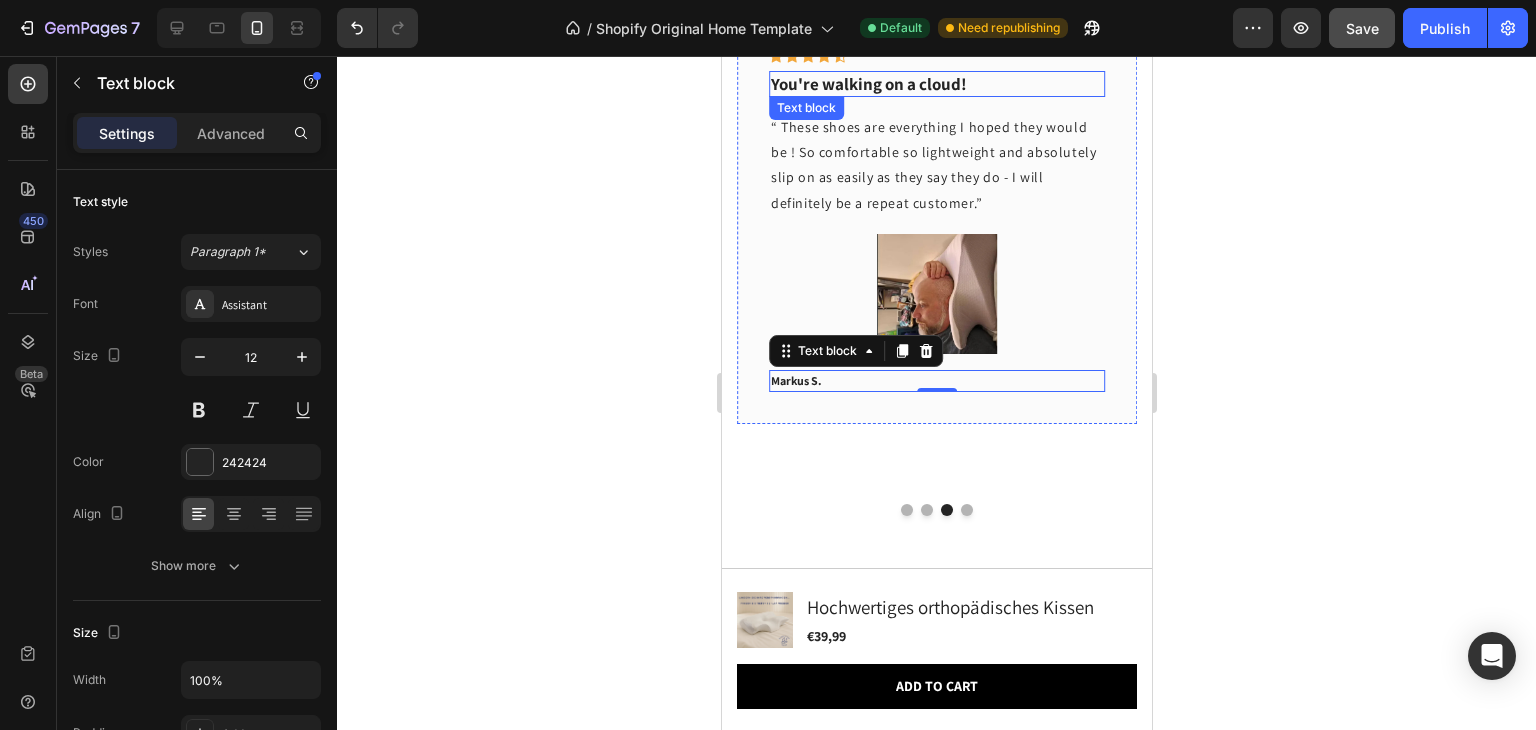 click on "You're walking on a cloud!" at bounding box center [936, 84] 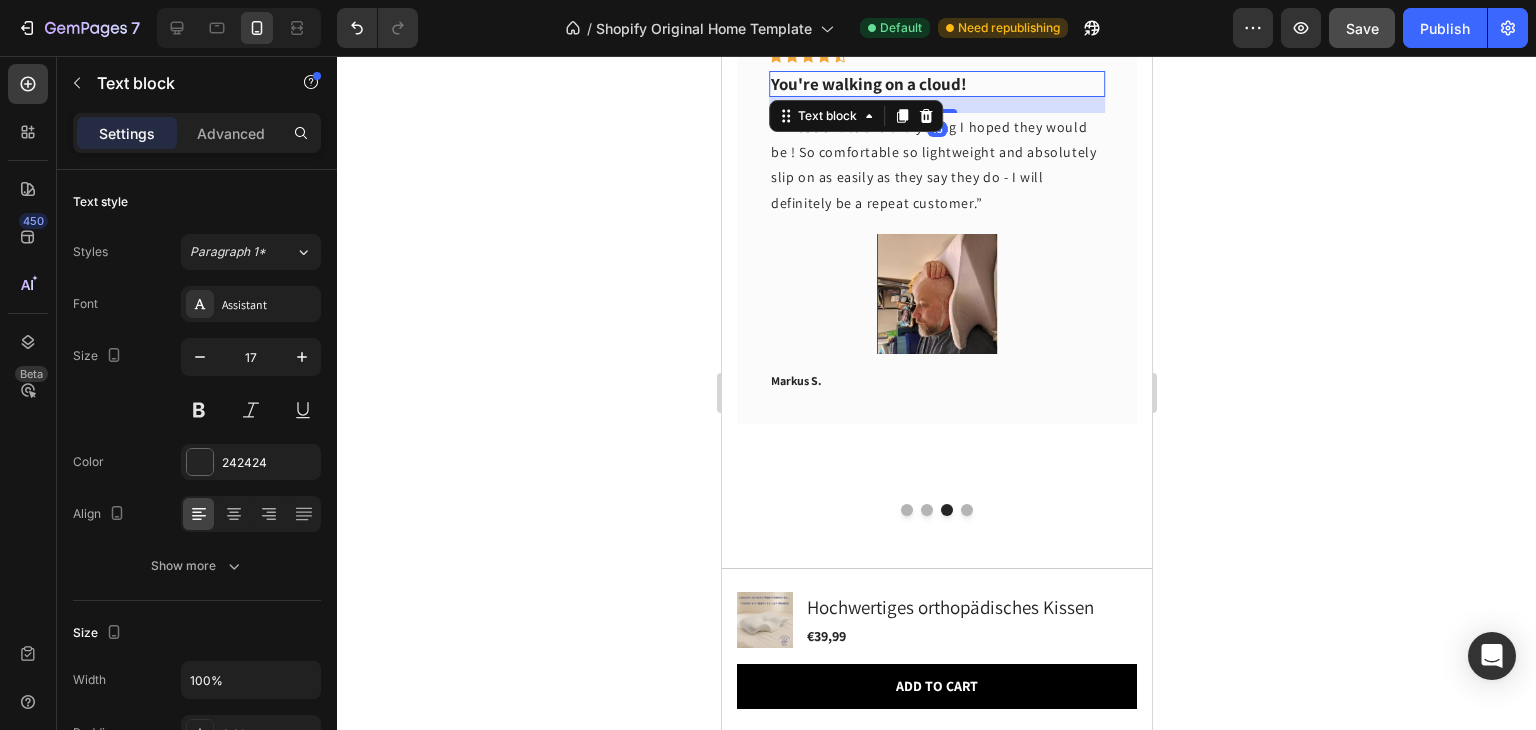 click on "You're walking on a cloud!" at bounding box center (936, 84) 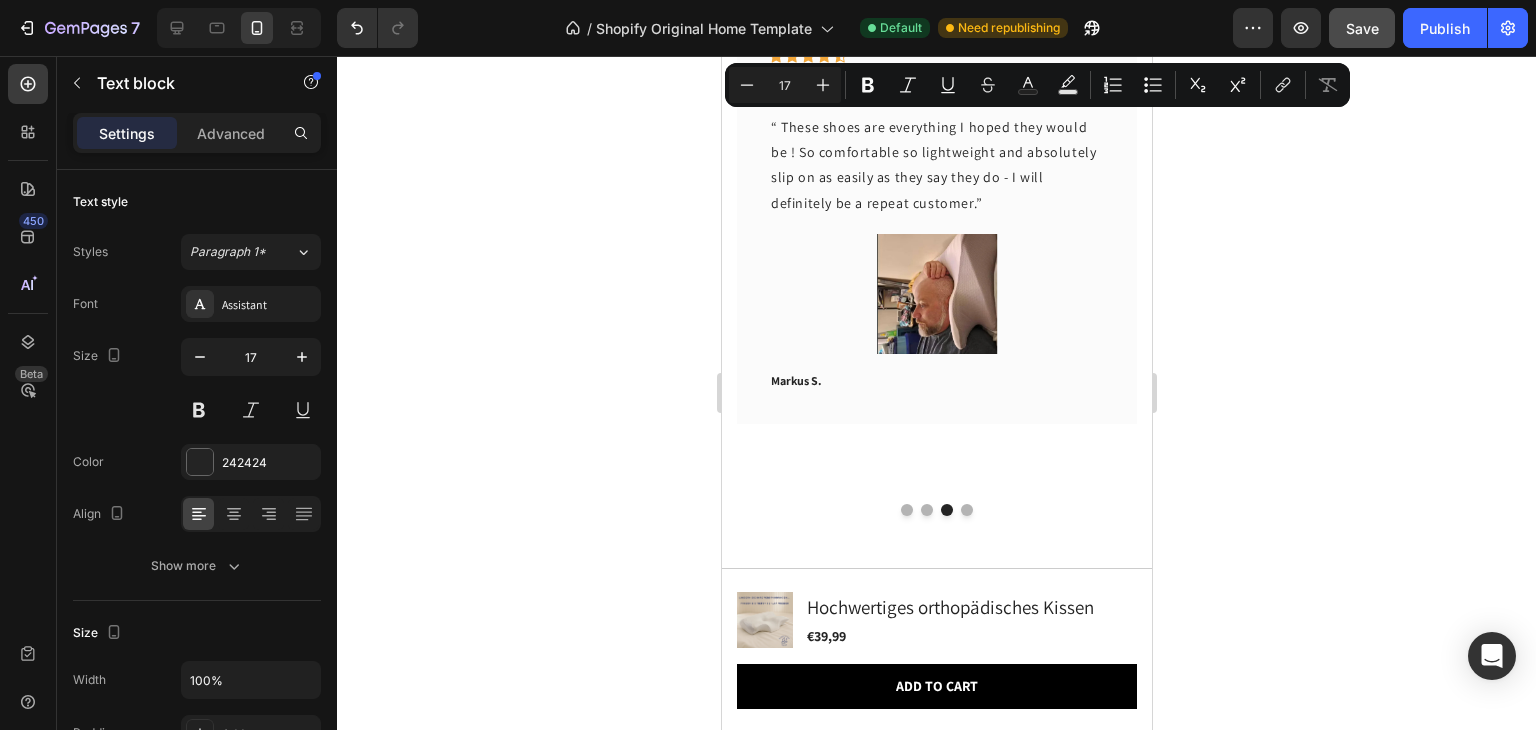 click 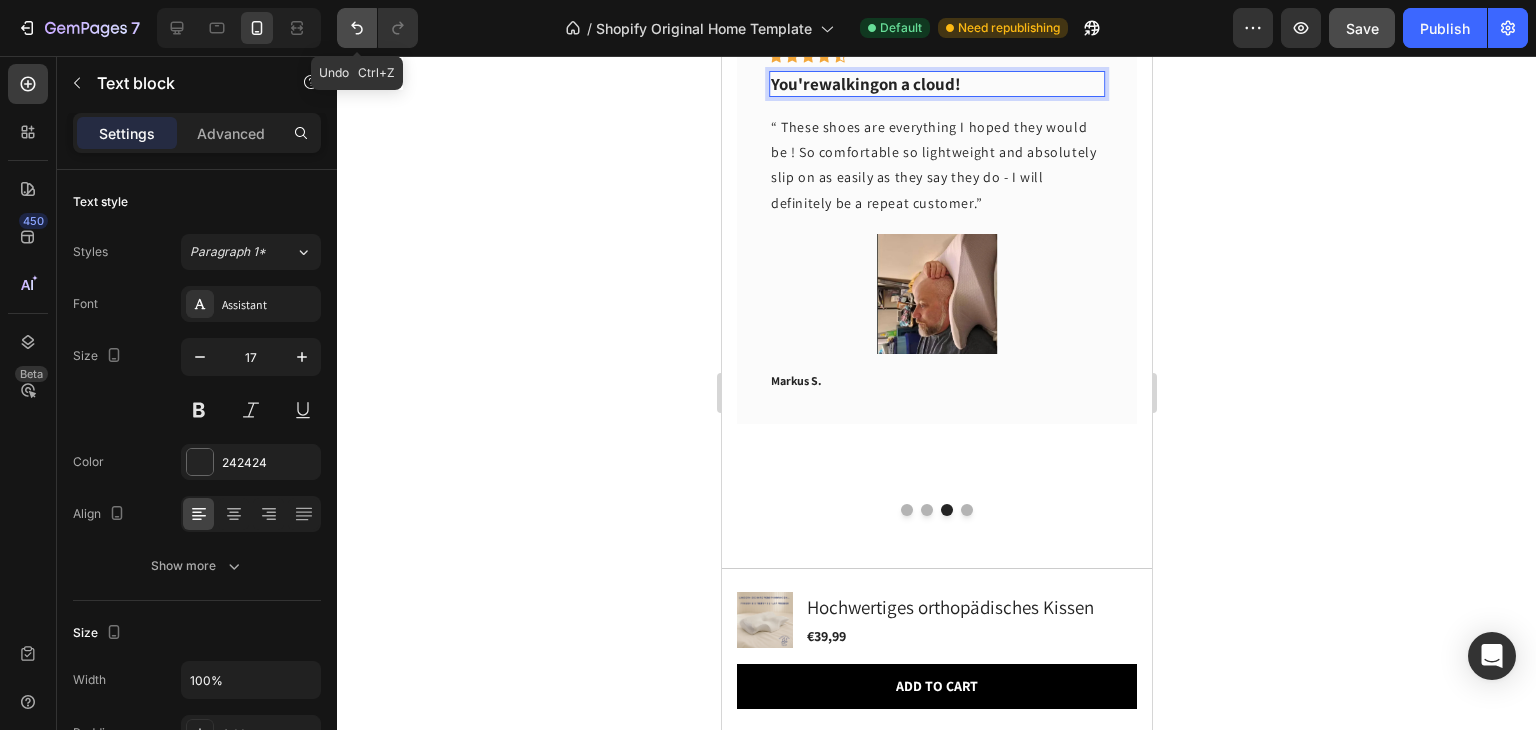 click 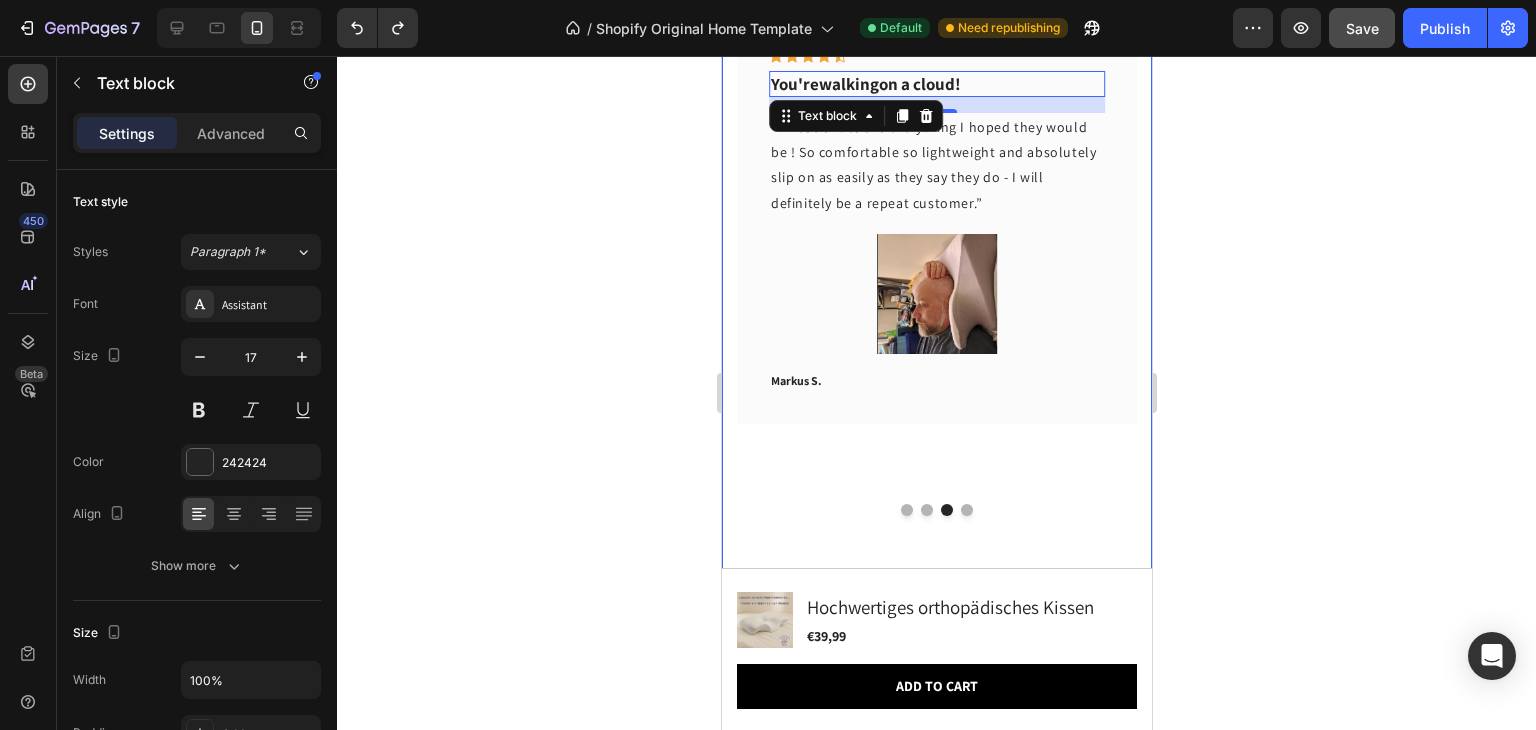click 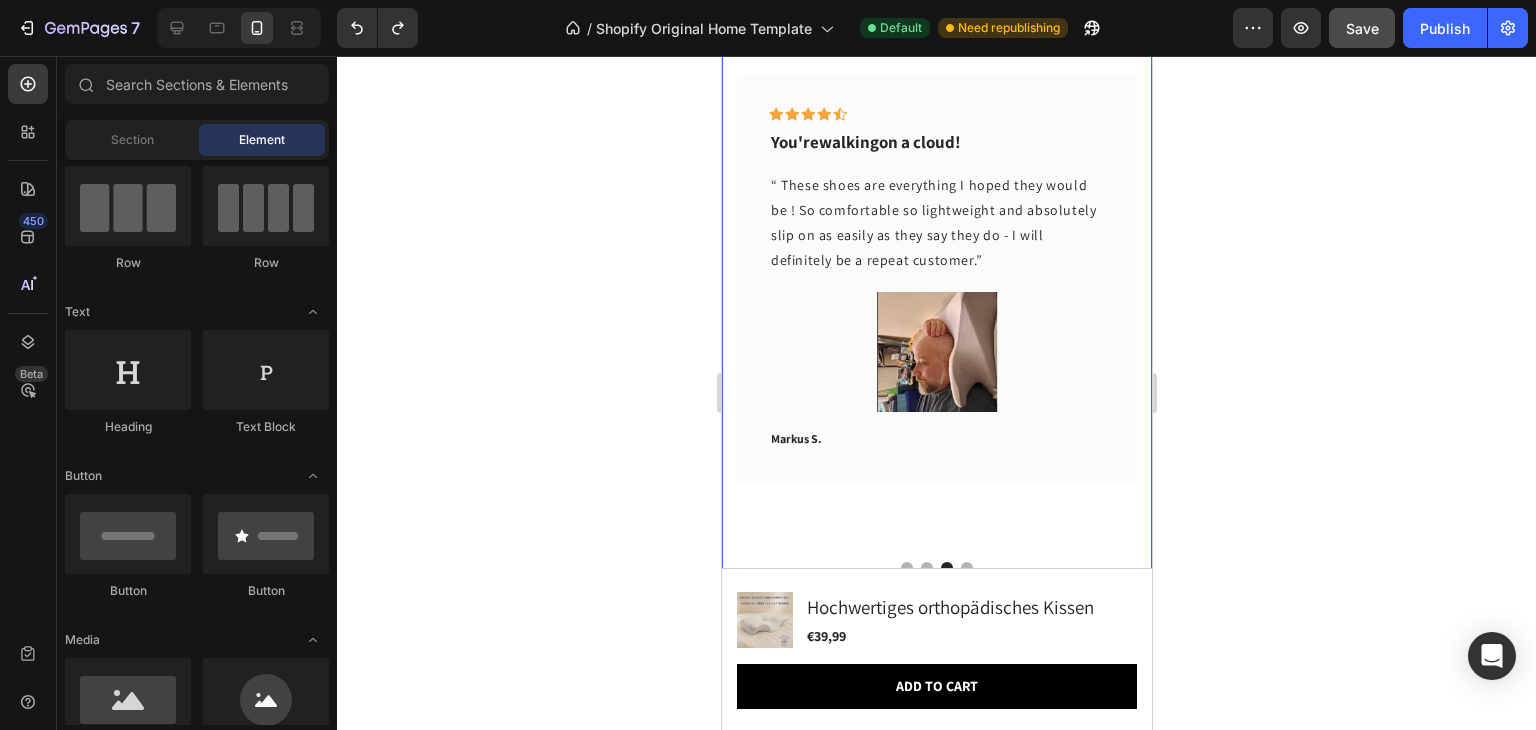 scroll, scrollTop: 5504, scrollLeft: 0, axis: vertical 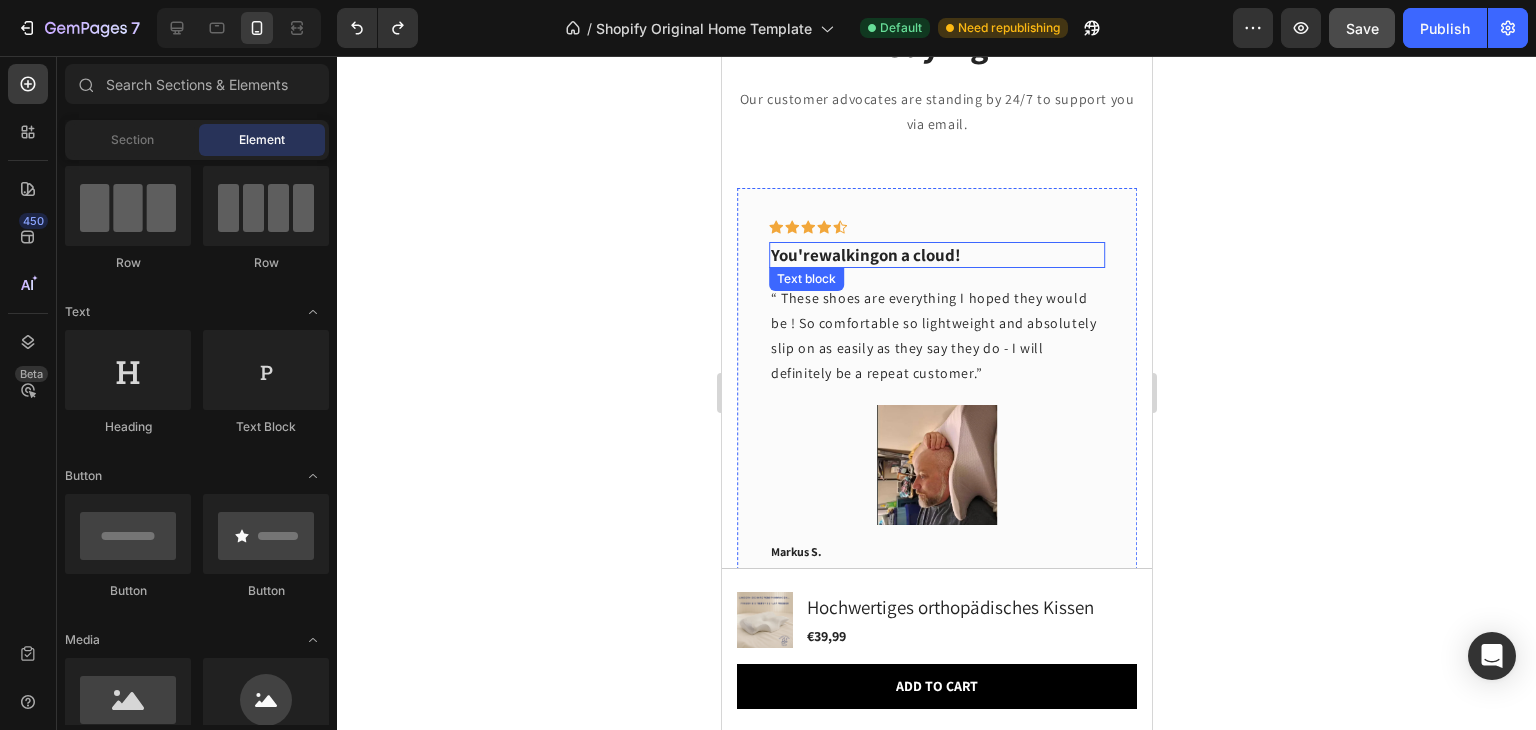 click on "You're  walking  on a cloud!" at bounding box center (936, 255) 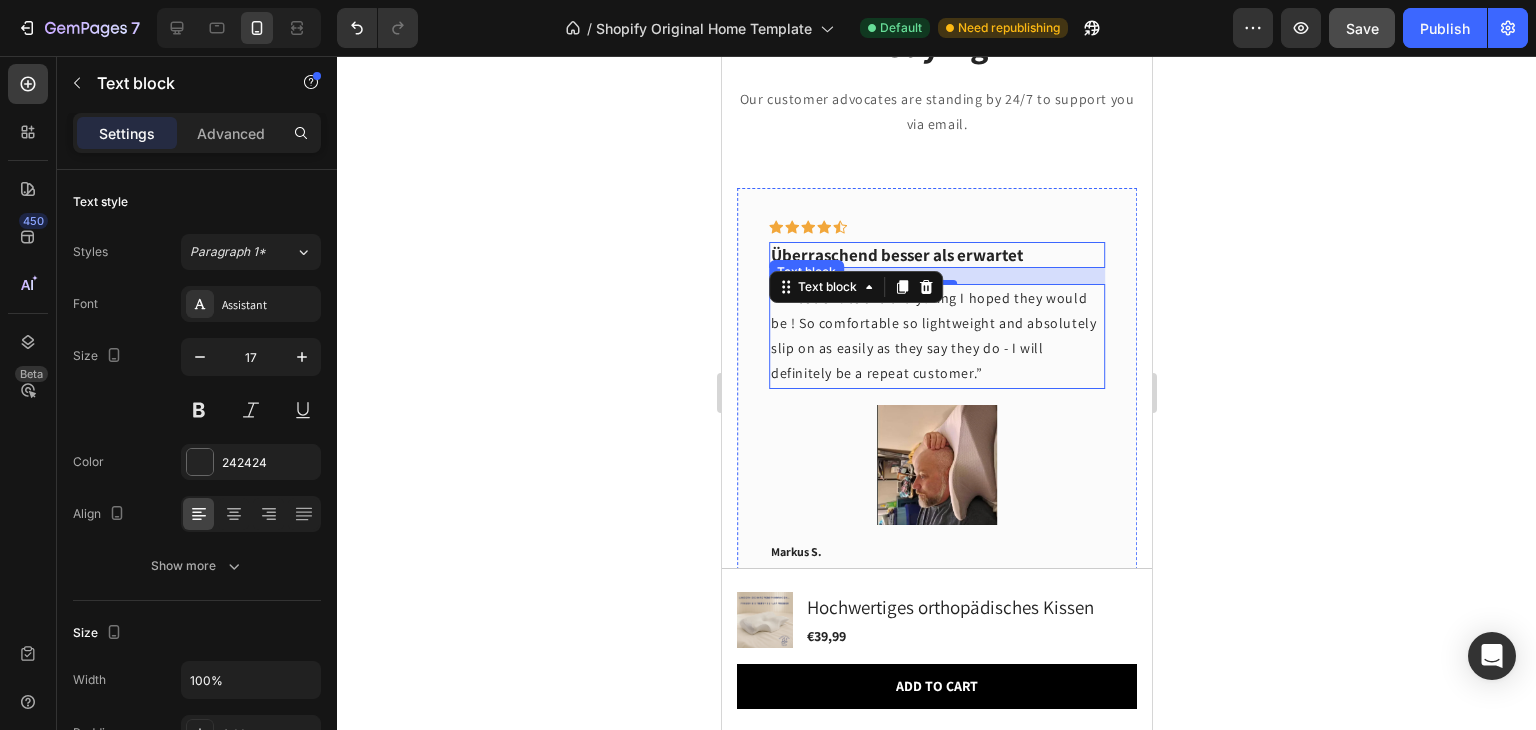 click on "“ These shoes are everything I hoped they would be ! So comfortable so lightweight and absolutely slip on as easily as they say they do - I will definitely be a repeat customer.”" at bounding box center [936, 336] 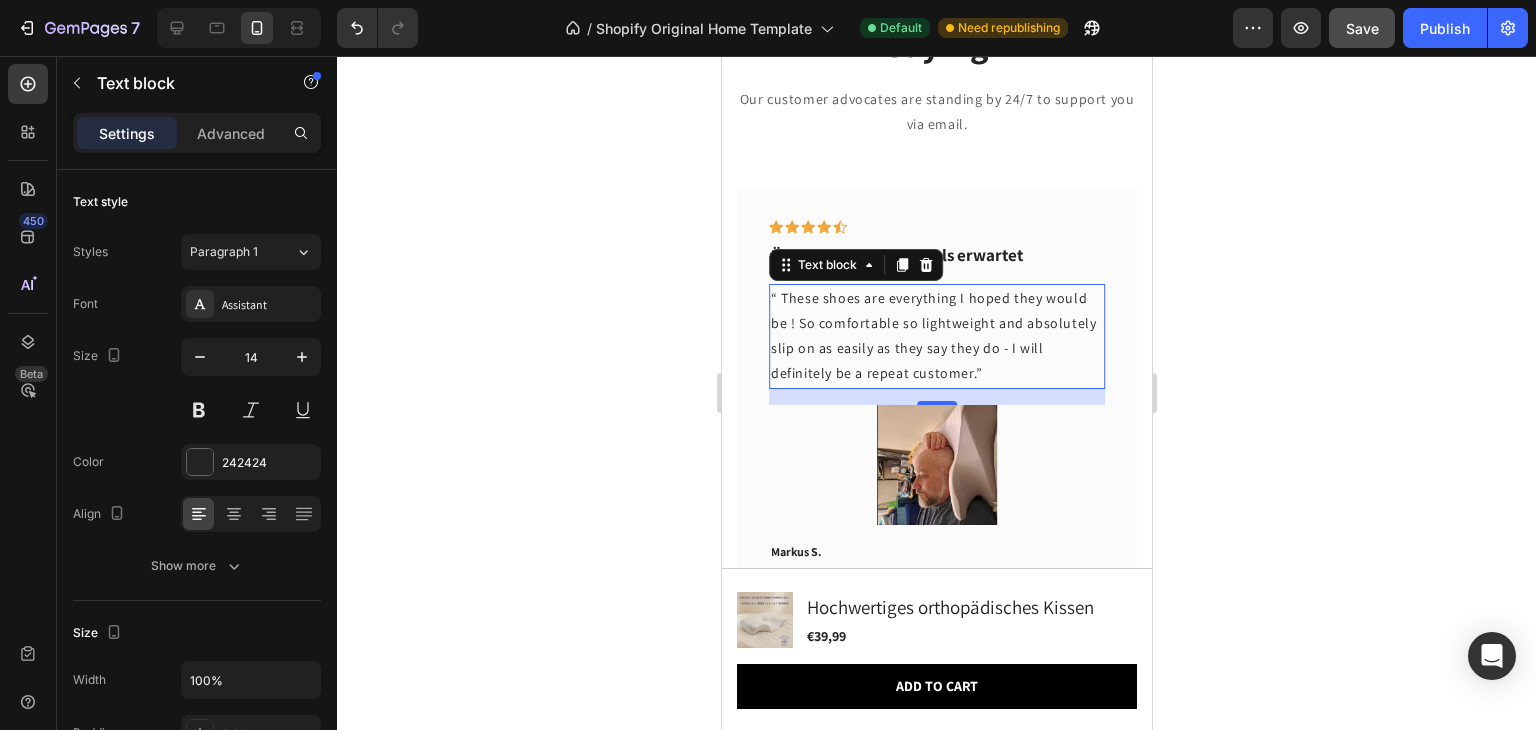 click on "“ These shoes are everything I hoped they would be ! So comfortable so lightweight and absolutely slip on as easily as they say they do - I will definitely be a repeat customer.”" at bounding box center (936, 336) 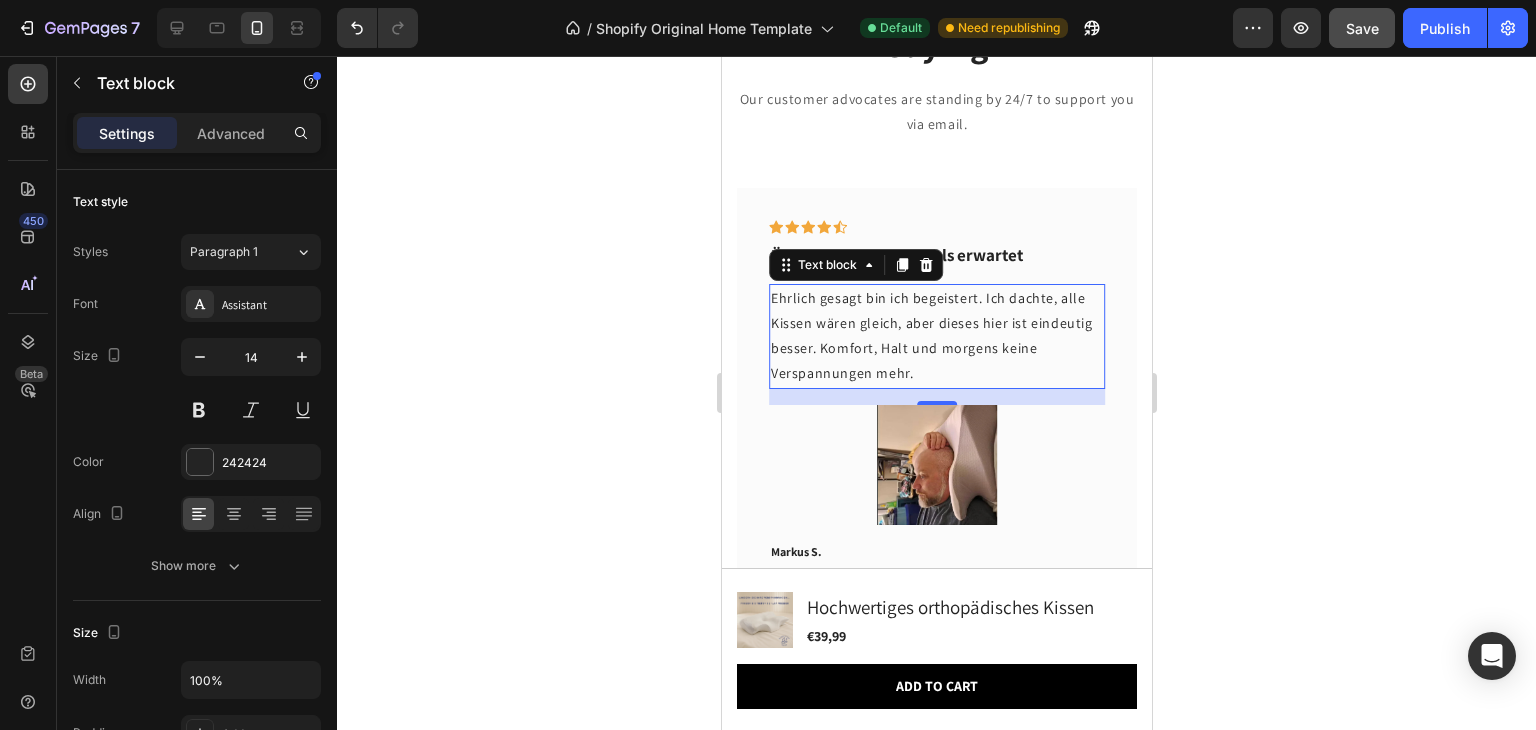 click 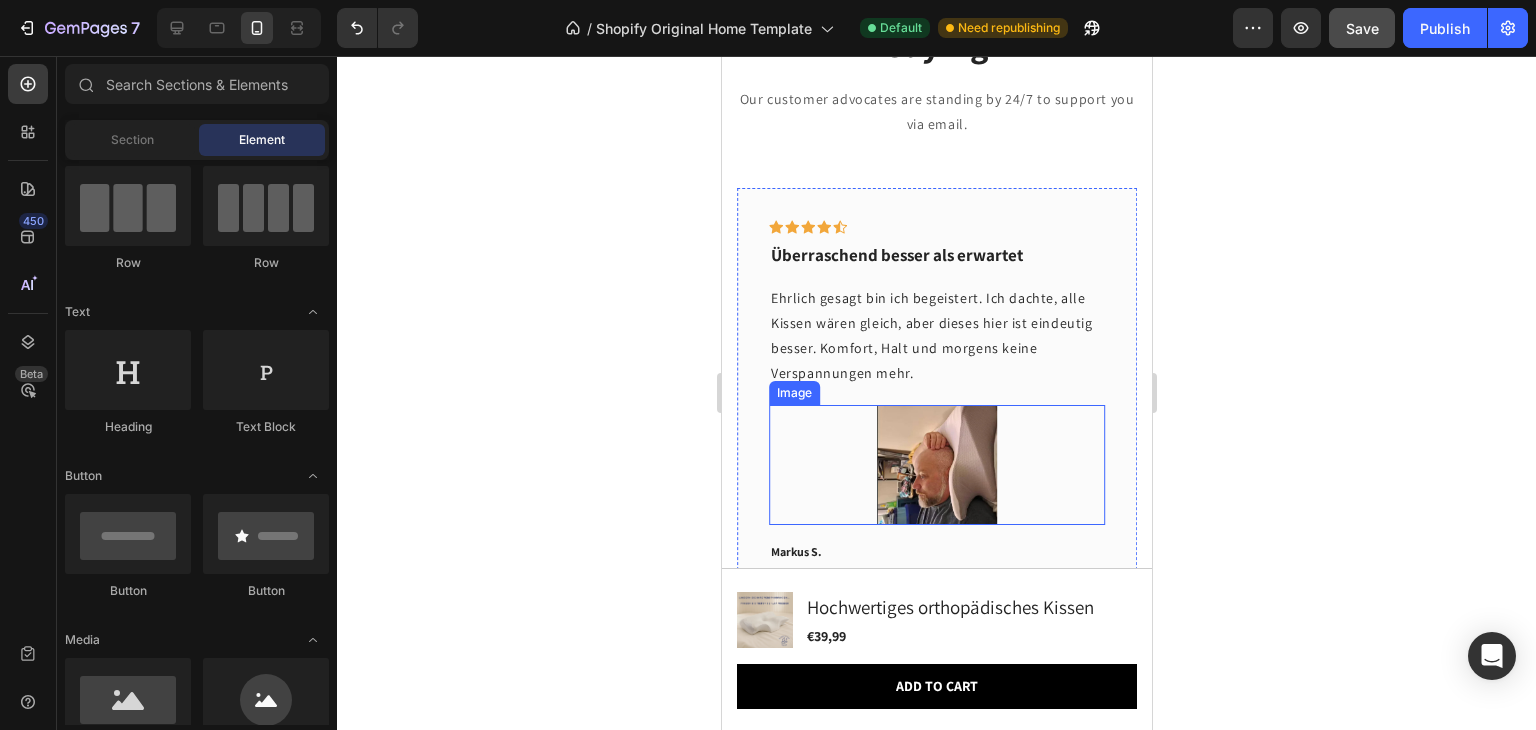 scroll, scrollTop: 5668, scrollLeft: 0, axis: vertical 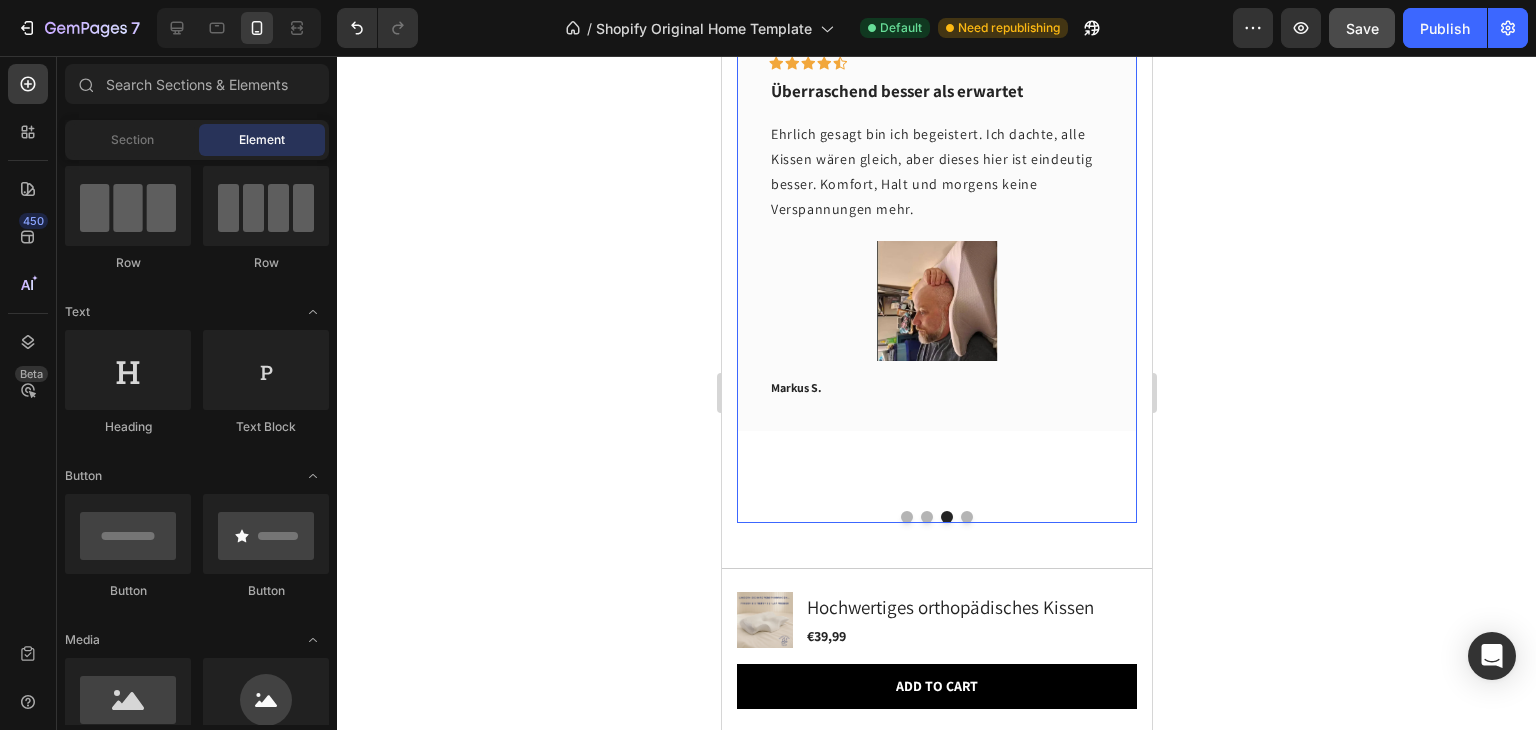 click at bounding box center [926, 517] 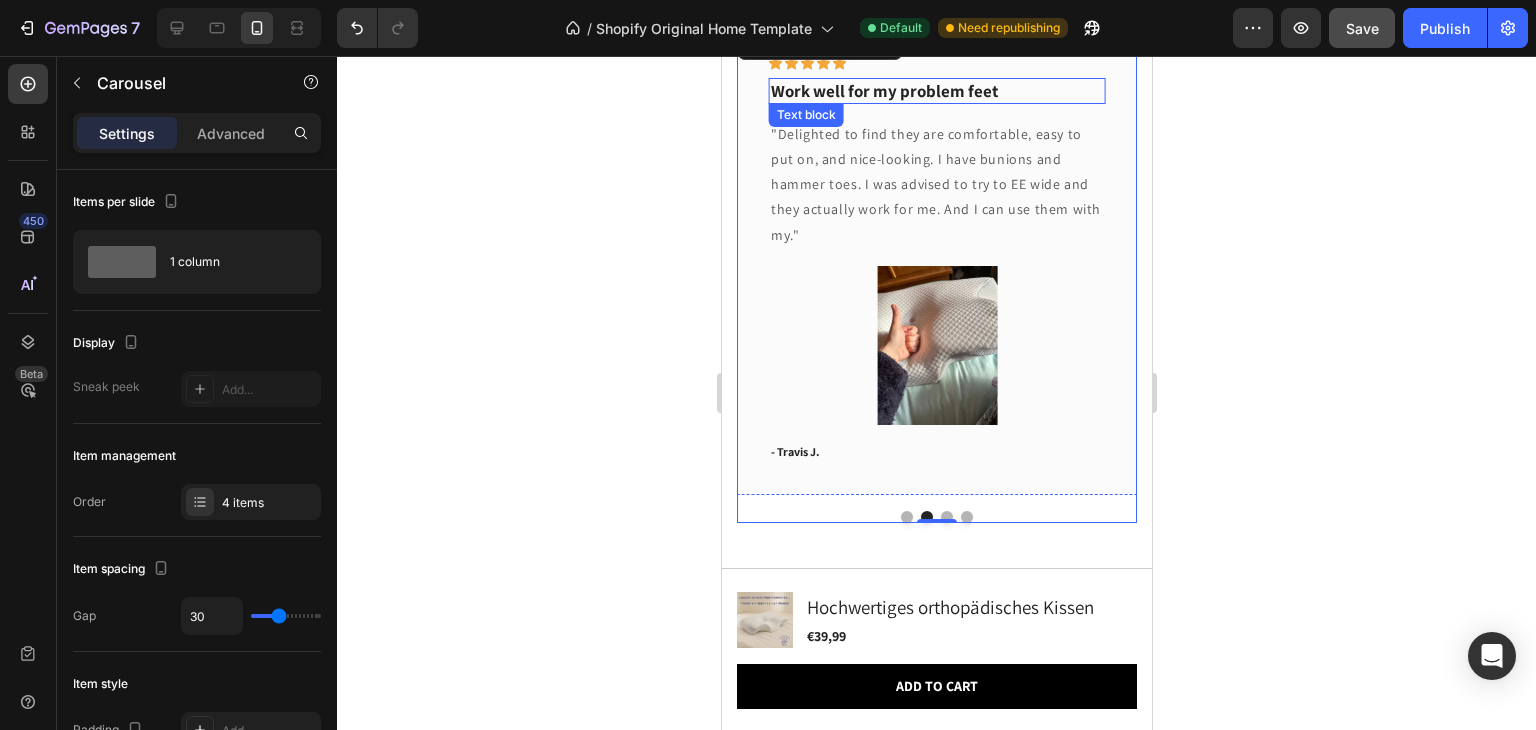 click on "Work well for my problem feet" at bounding box center [936, 91] 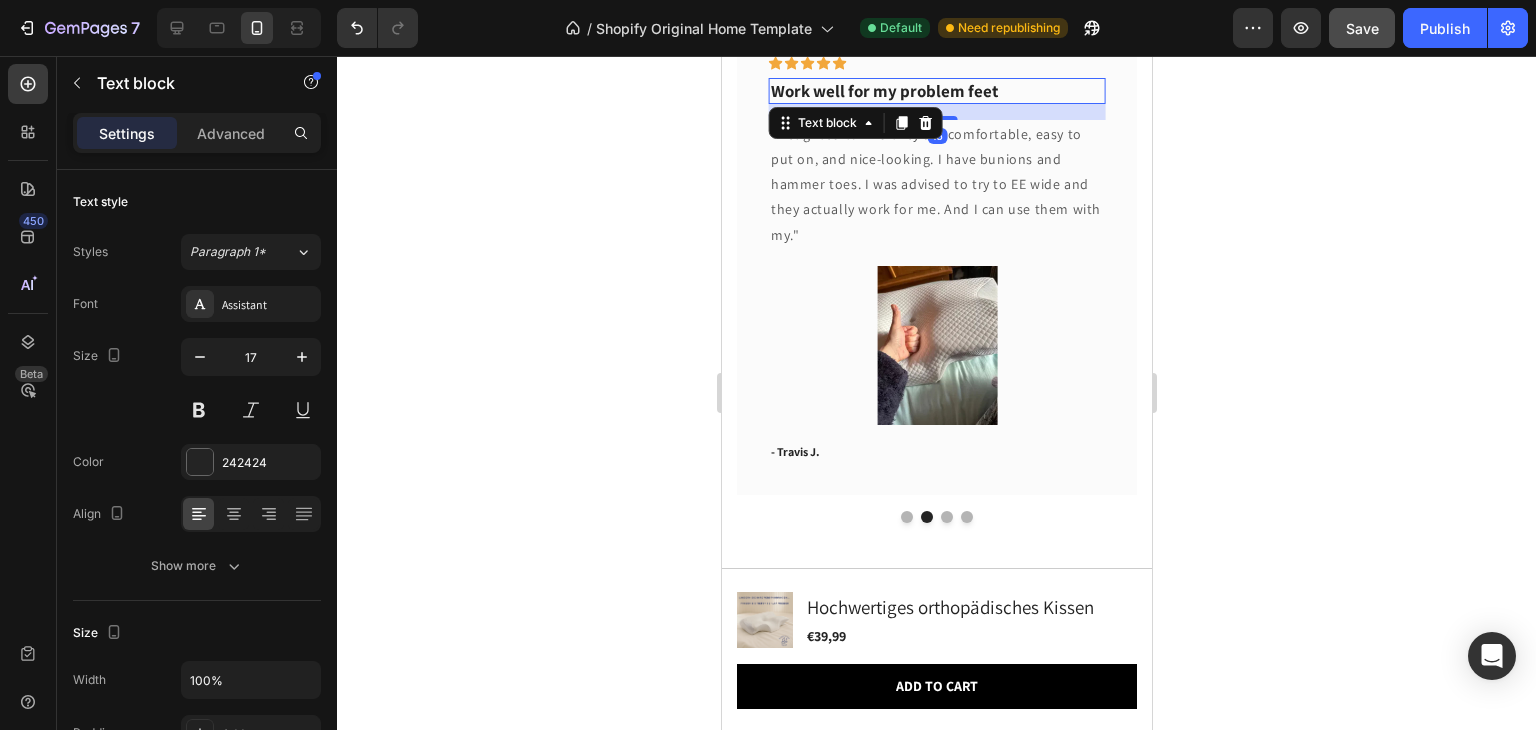 click on "Work well for my problem feet" at bounding box center [936, 91] 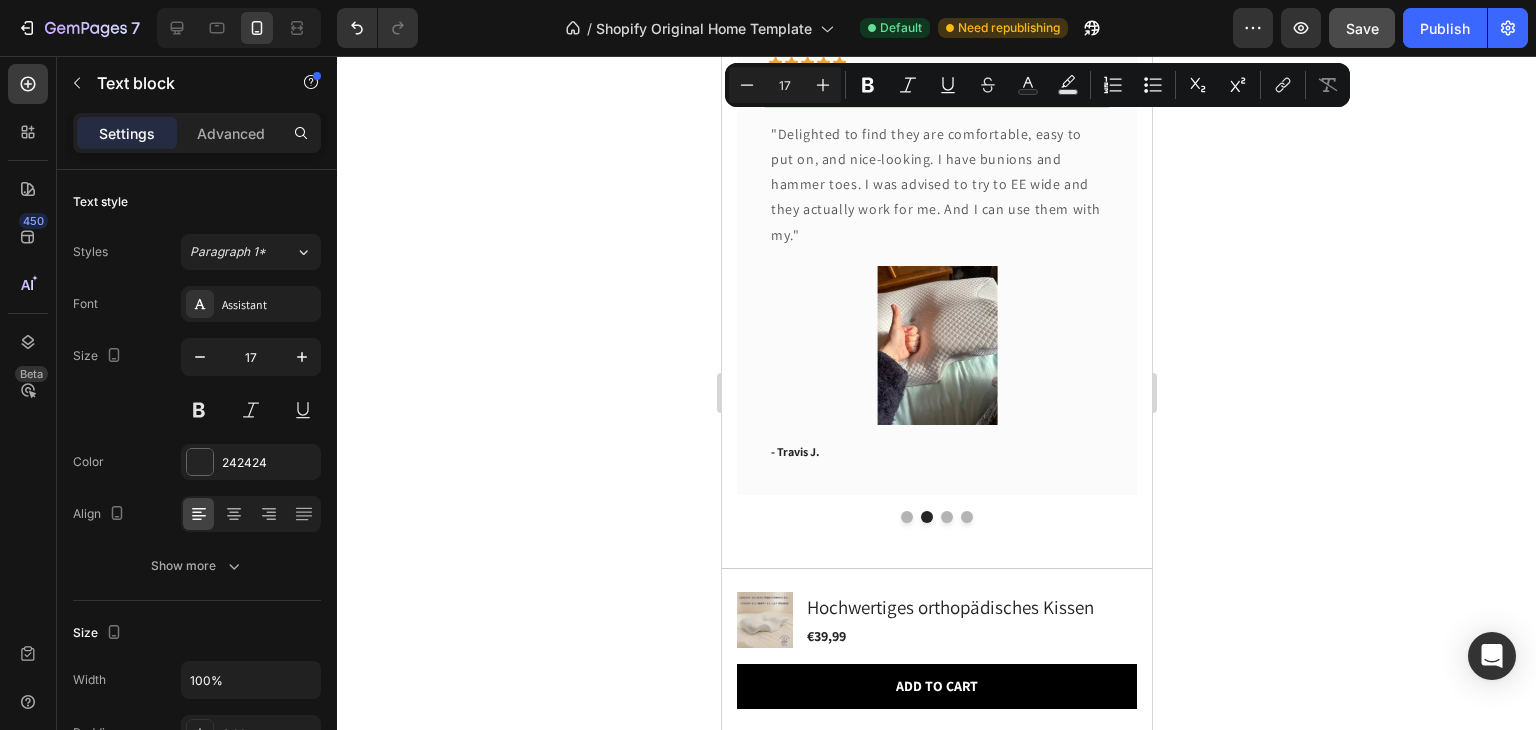 click on "Minus 17 Plus Bold Italic Underline       Strikethrough
Text Color
Text Background Color Numbered List Bulleted List Subscript Superscript       link Remove Format" at bounding box center (1037, 85) 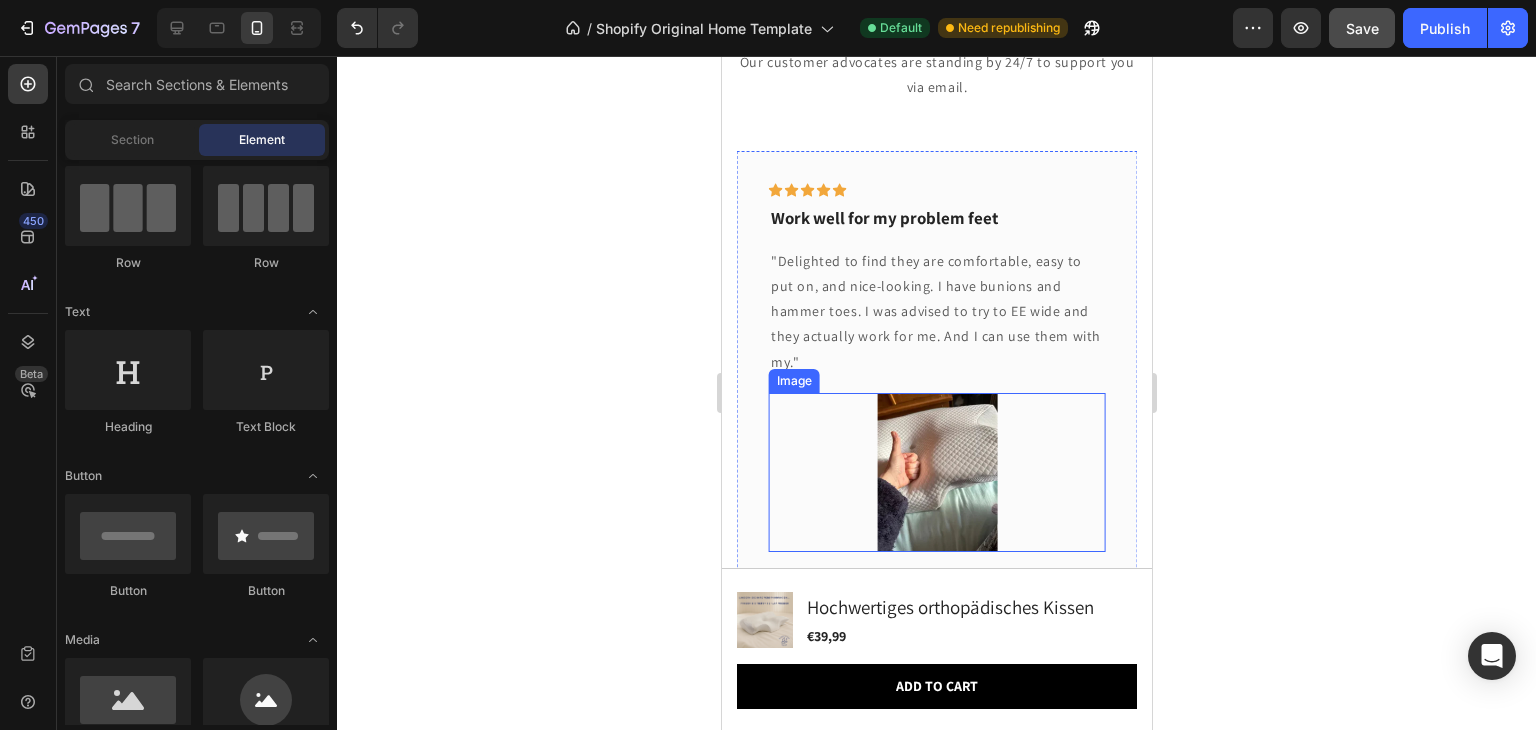 scroll, scrollTop: 5504, scrollLeft: 0, axis: vertical 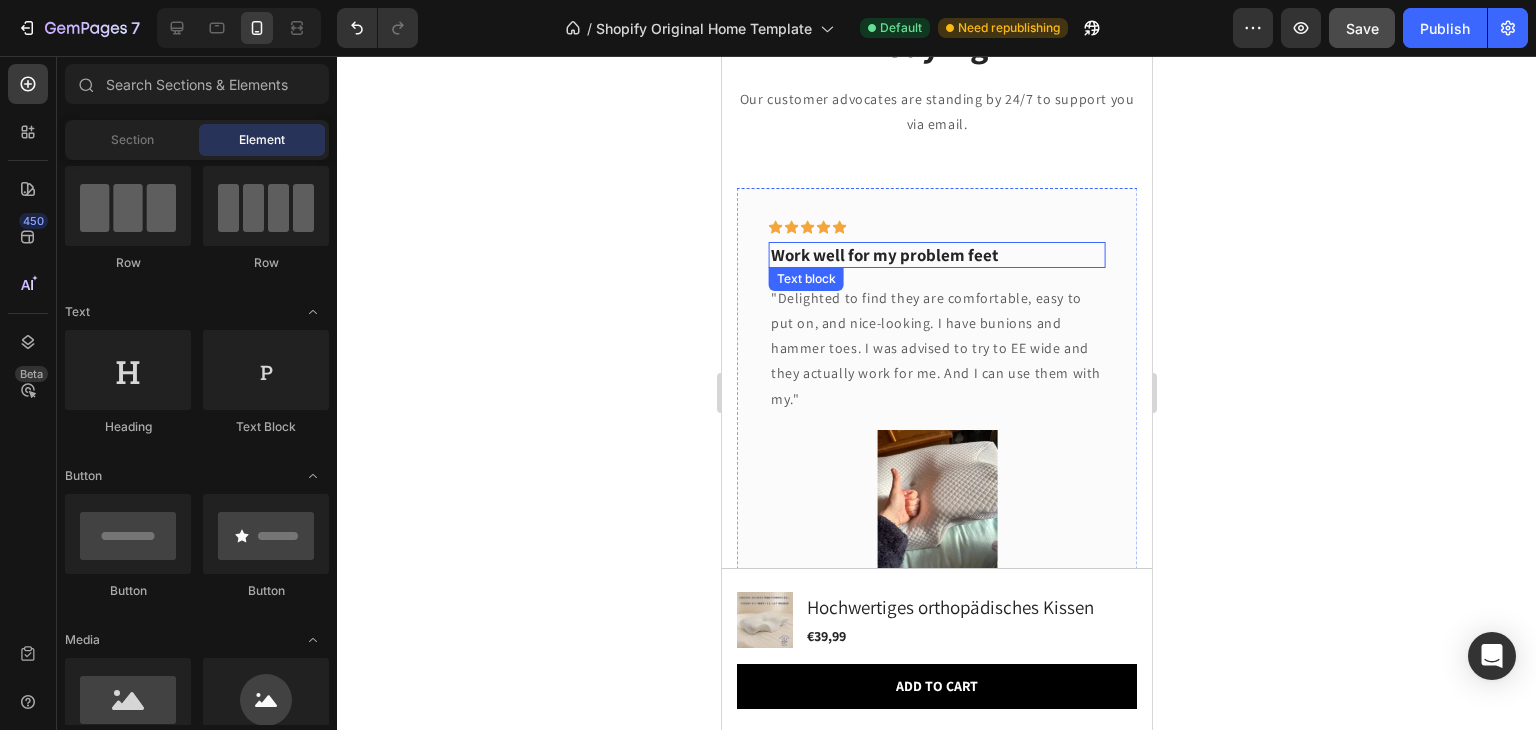 click on "Work well for my problem feet" at bounding box center [936, 255] 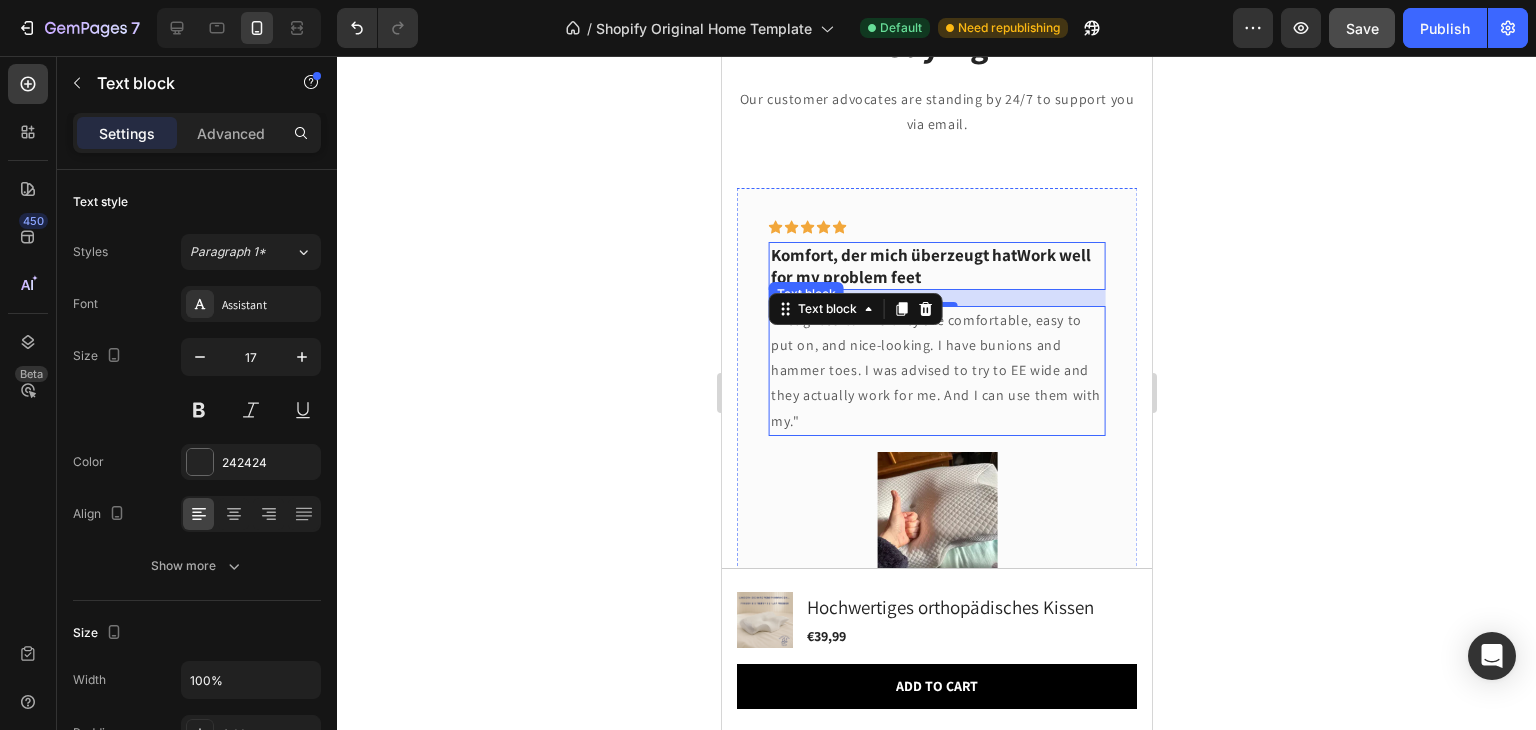 click on ""Delighted to find they are comfortable, easy to put on, and nice-looking. I have bunions and hammer toes. I was advised to try to EE wide and they actually work for me. And I can use them with my."" at bounding box center [936, 371] 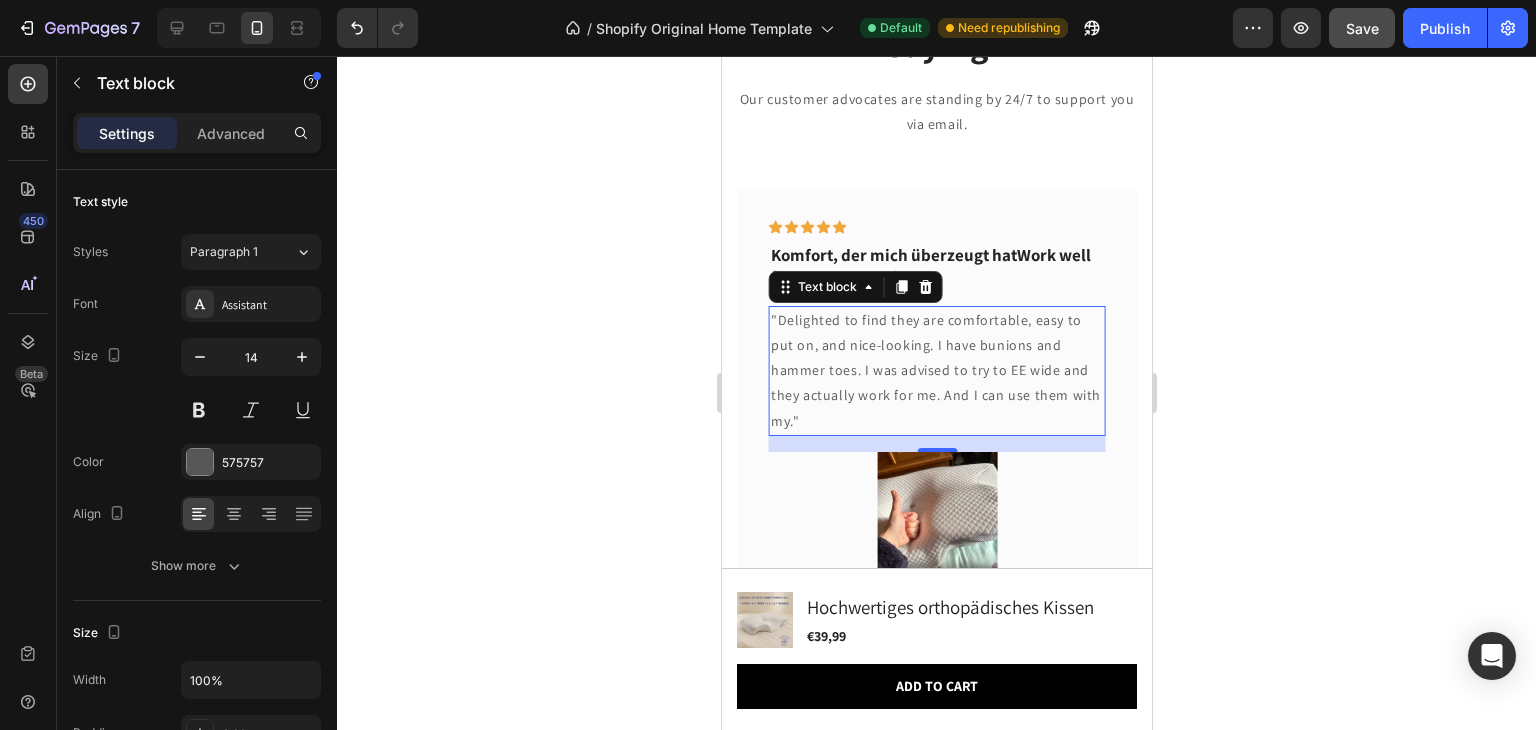 click on ""Delighted to find they are comfortable, easy to put on, and nice-looking. I have bunions and hammer toes. I was advised to try to EE wide and they actually work for me. And I can use them with my."" at bounding box center (936, 371) 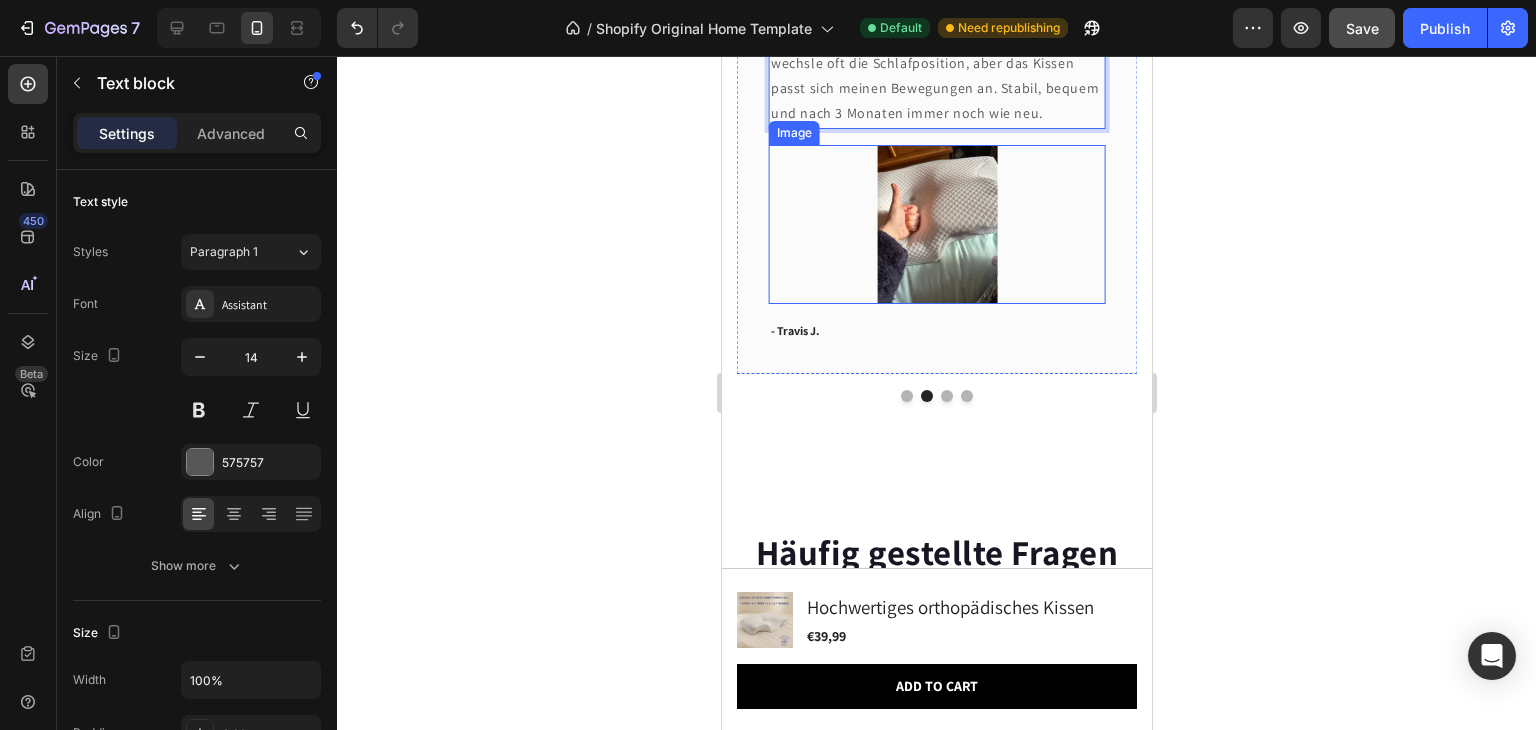 scroll, scrollTop: 5832, scrollLeft: 0, axis: vertical 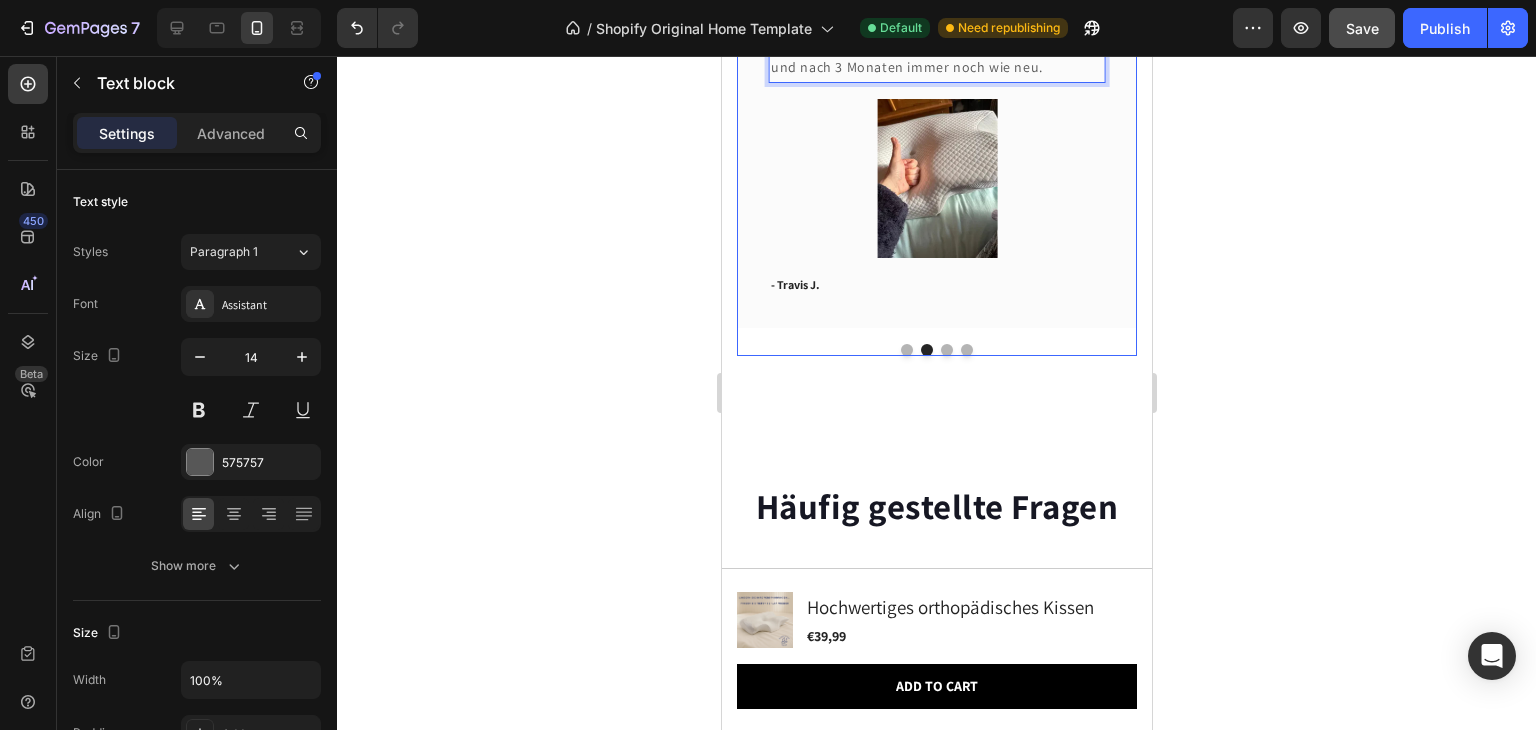 click at bounding box center [906, 350] 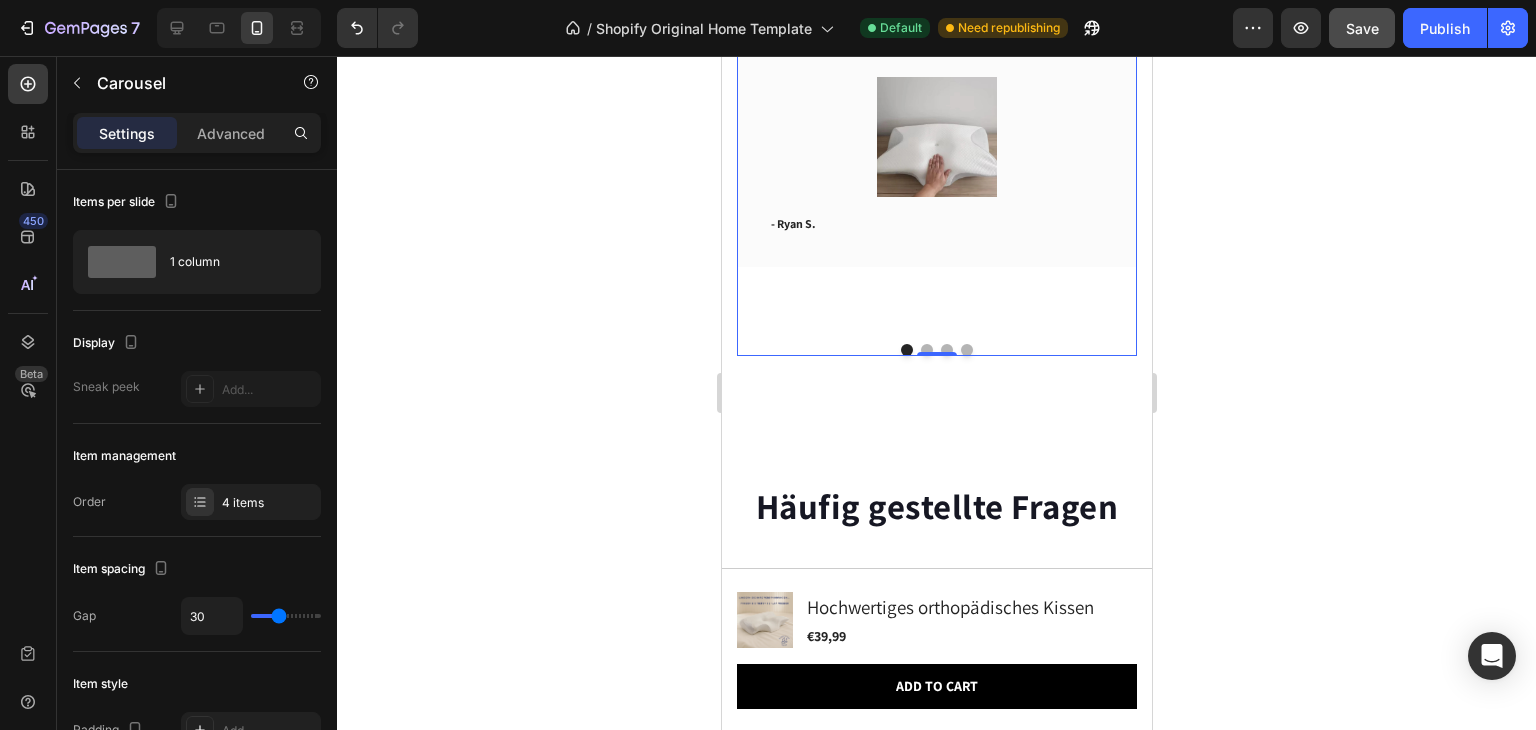 click at bounding box center (926, 350) 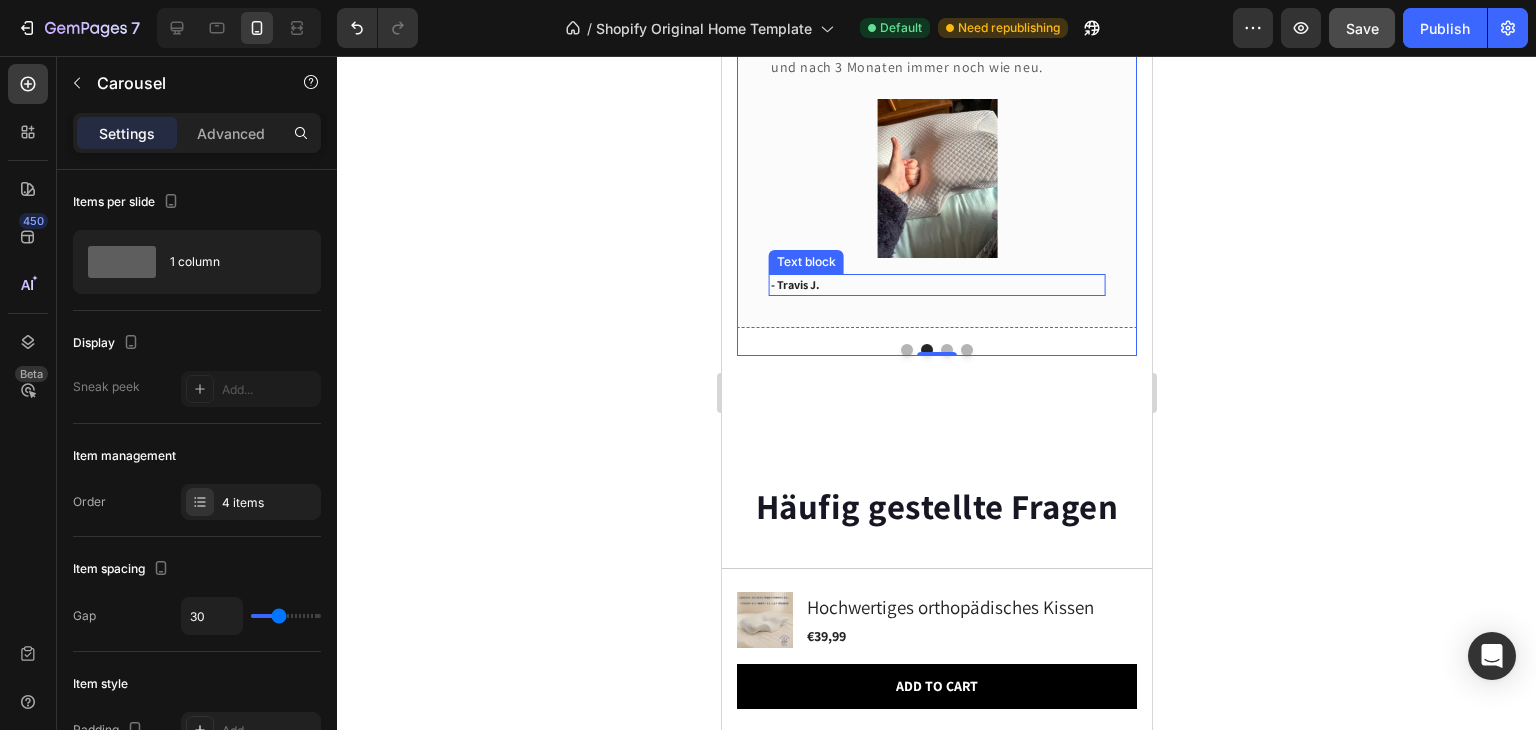 click on "- Travis J." at bounding box center (936, 285) 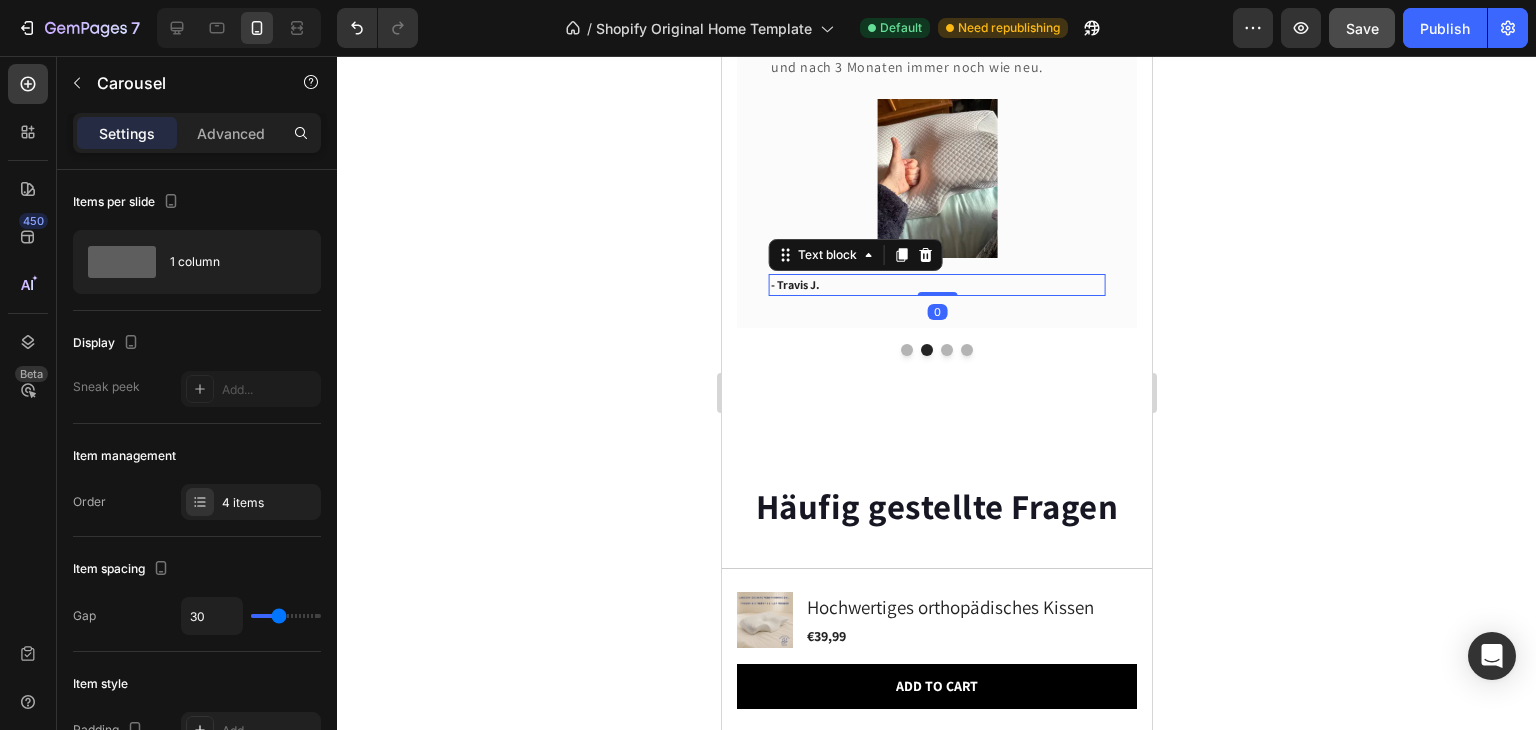 click on "- Travis J." at bounding box center [936, 285] 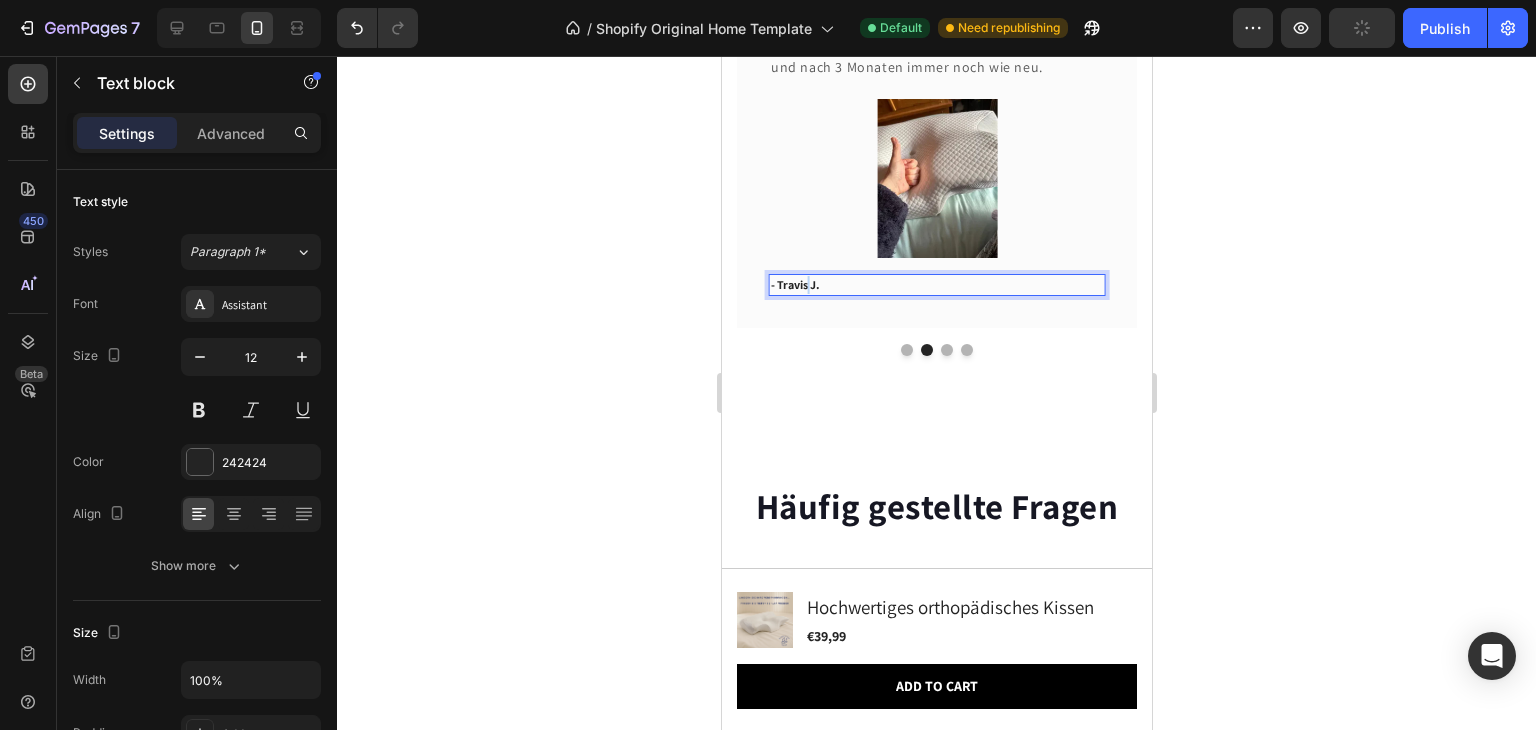 click on "- Travis J." at bounding box center (936, 285) 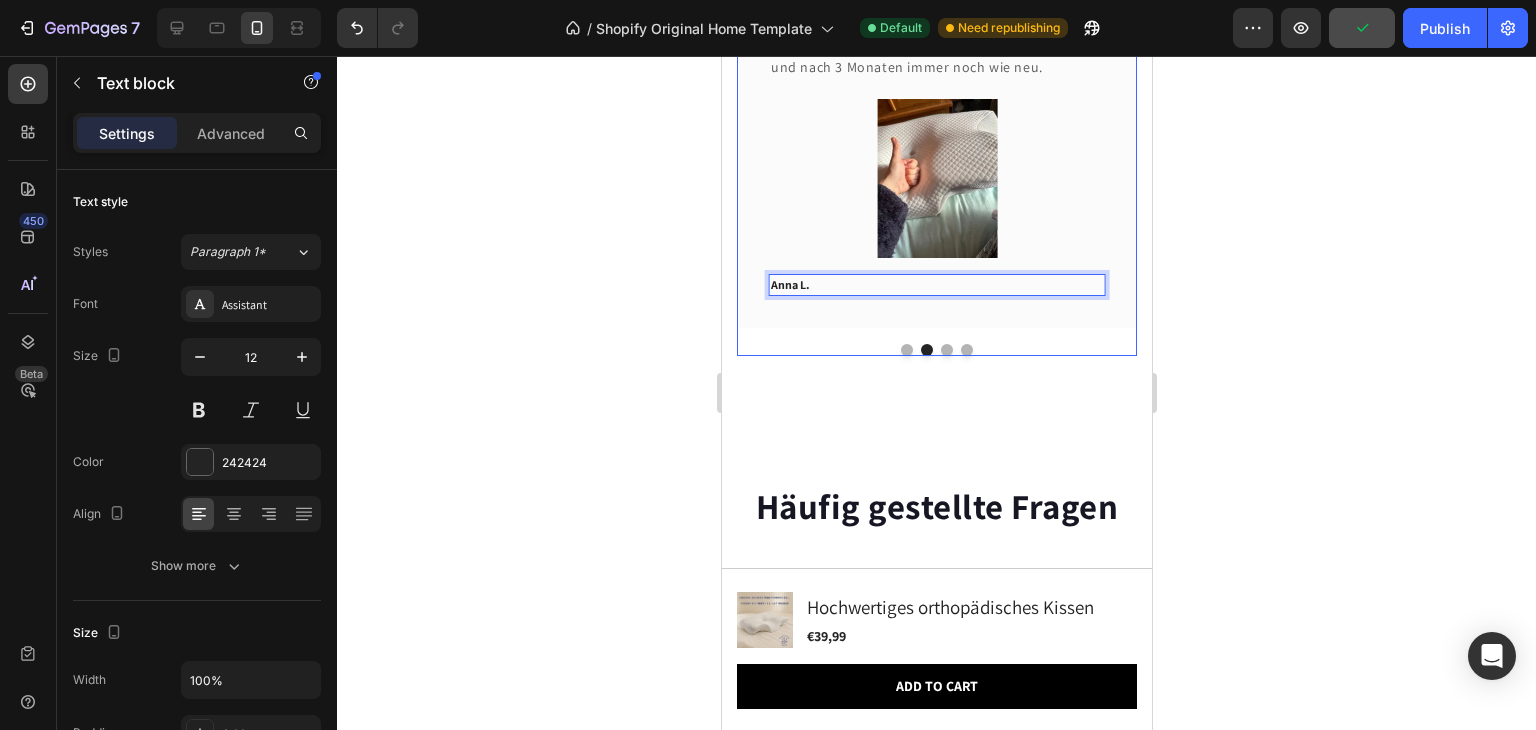 click at bounding box center [906, 350] 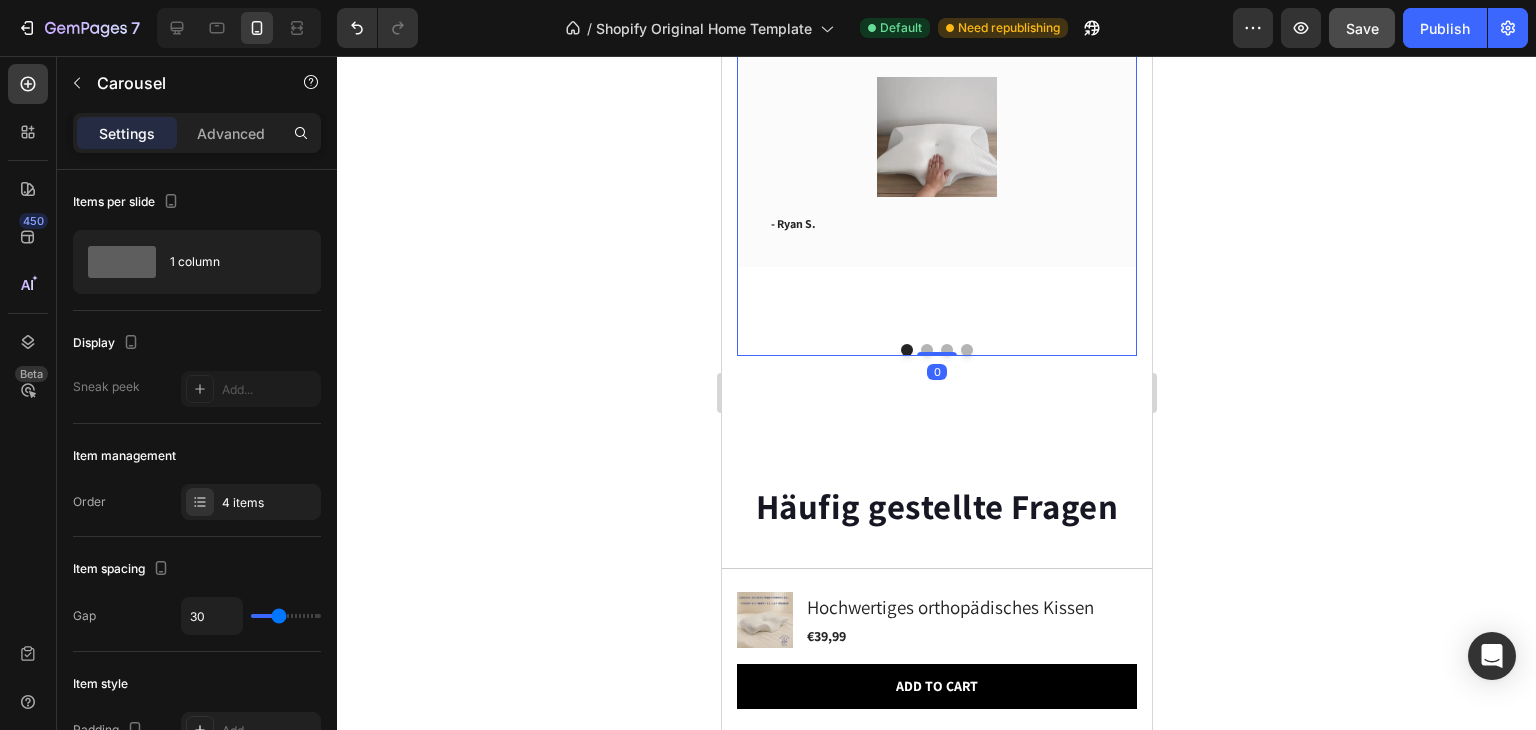 scroll, scrollTop: 5504, scrollLeft: 0, axis: vertical 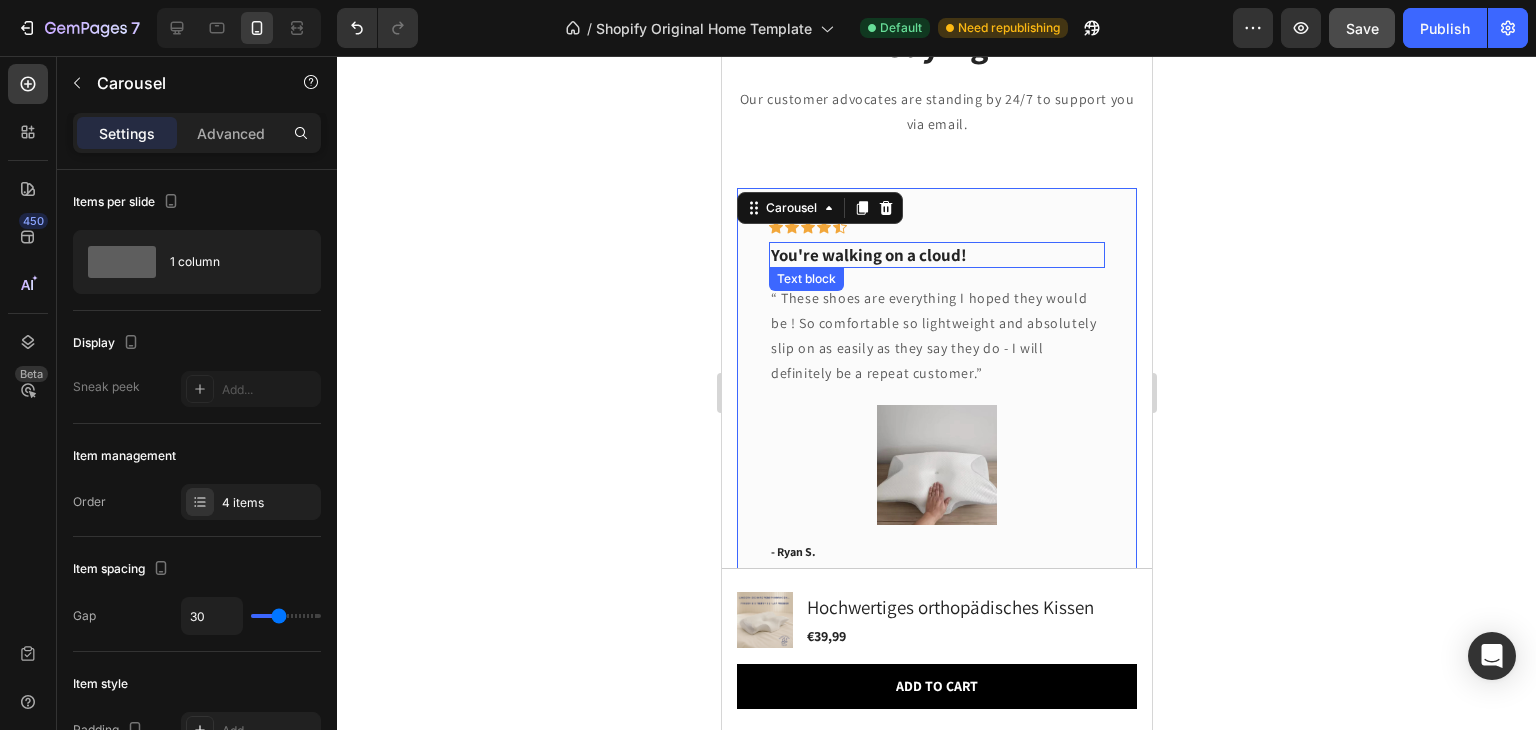 click on "You're walking on a cloud!" at bounding box center [936, 255] 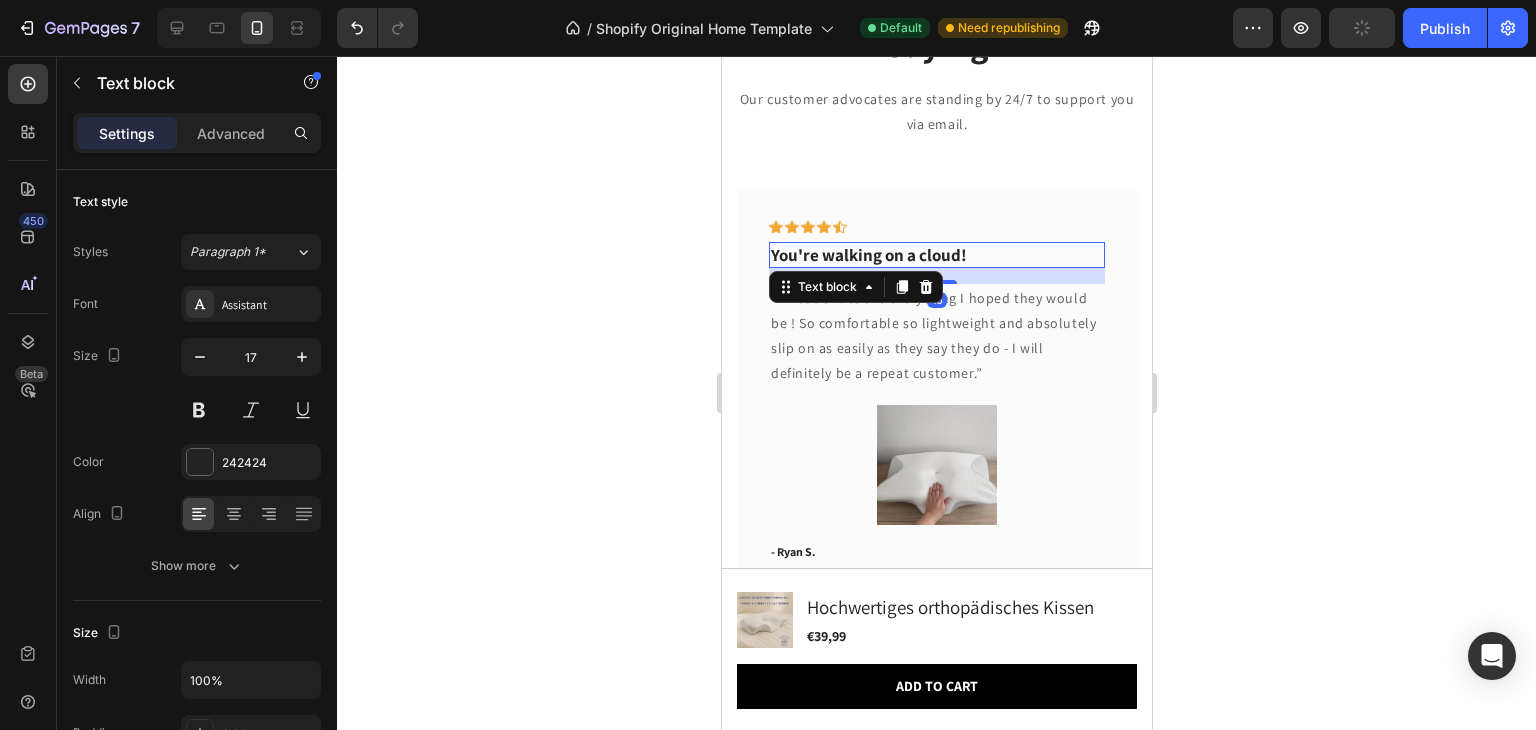 click on "You're walking on a cloud!" at bounding box center (936, 255) 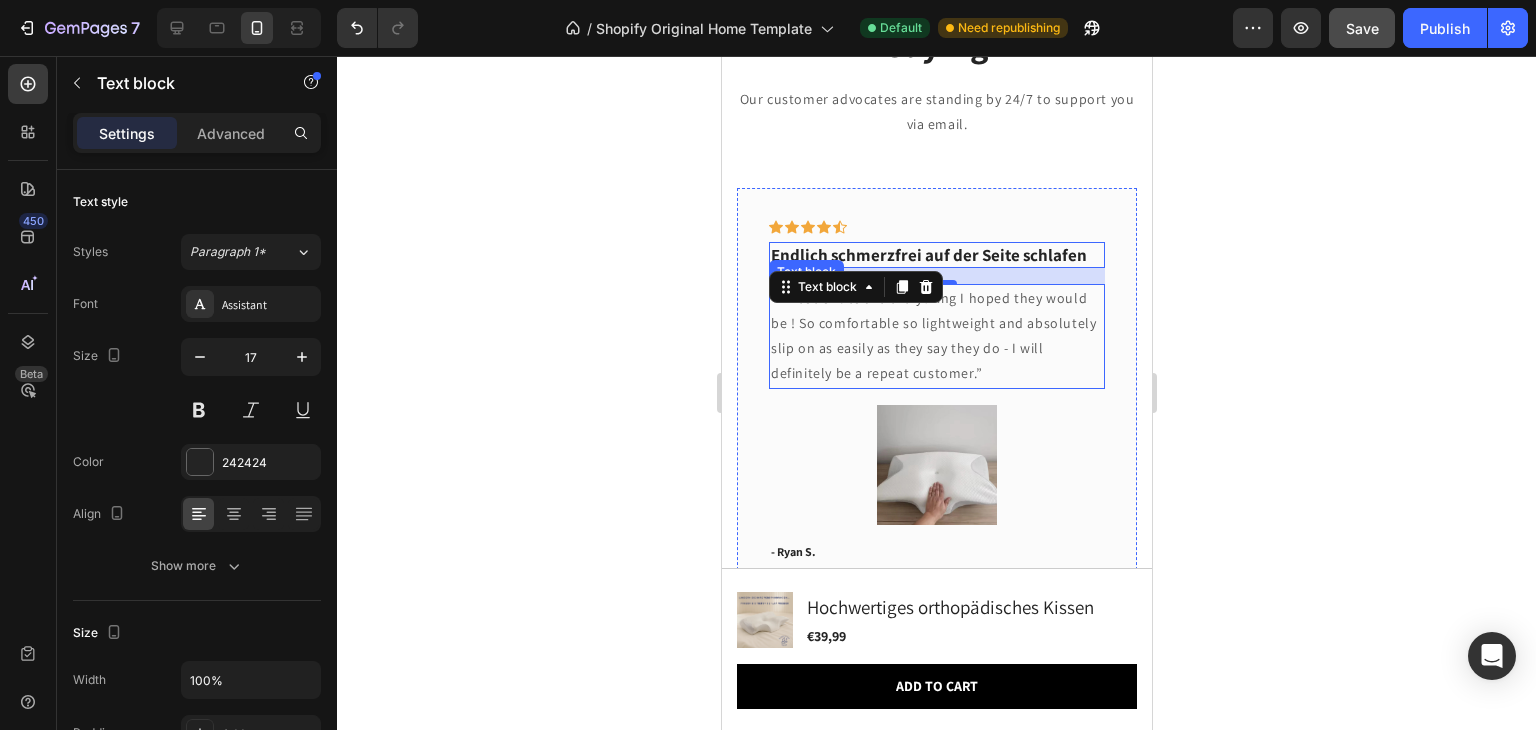 click on "“ These shoes are everything I hoped they would be ! So comfortable so lightweight and absolutely slip on as easily as they say they do - I will definitely be a repeat customer.”" at bounding box center (936, 336) 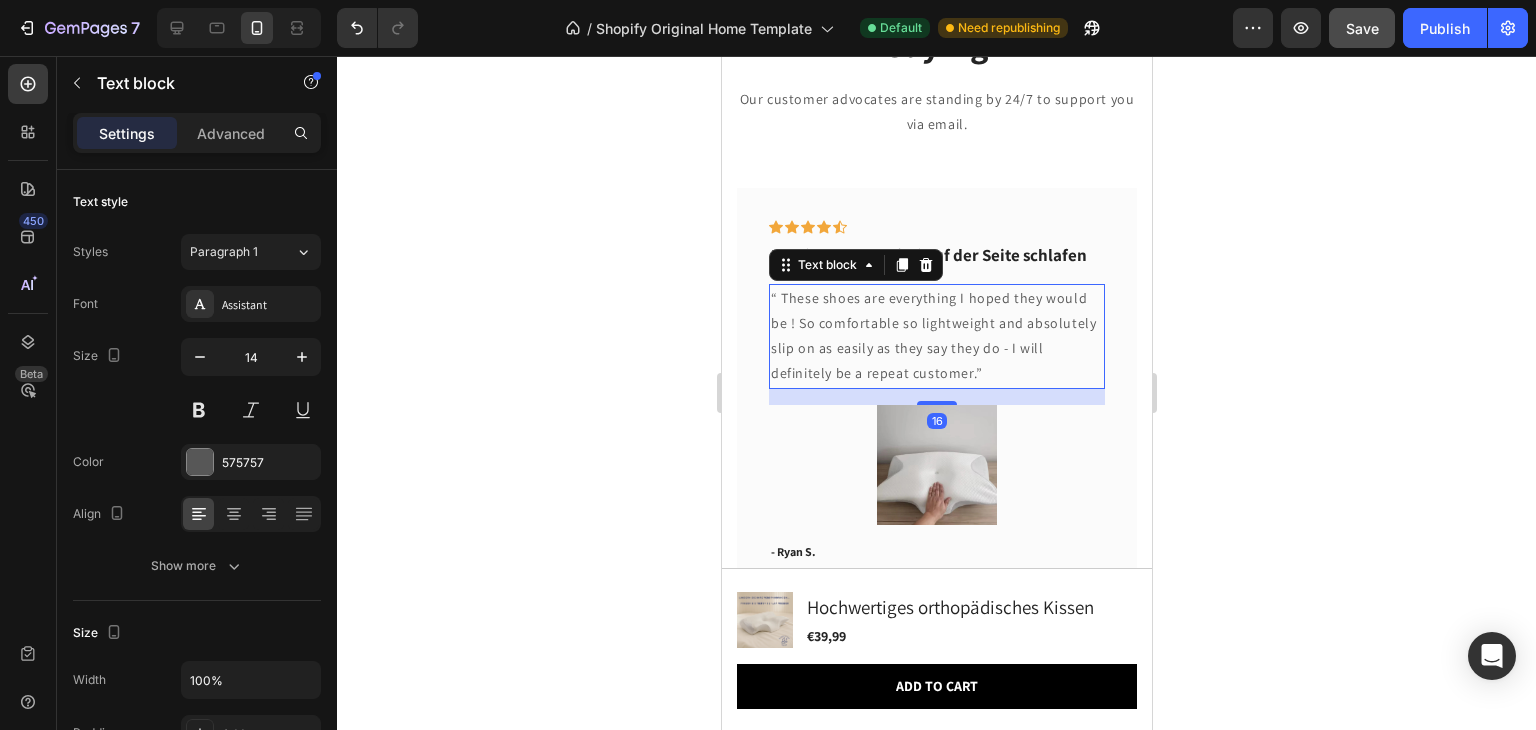 click on "“ These shoes are everything I hoped they would be ! So comfortable so lightweight and absolutely slip on as easily as they say they do - I will definitely be a repeat customer.”" at bounding box center (936, 336) 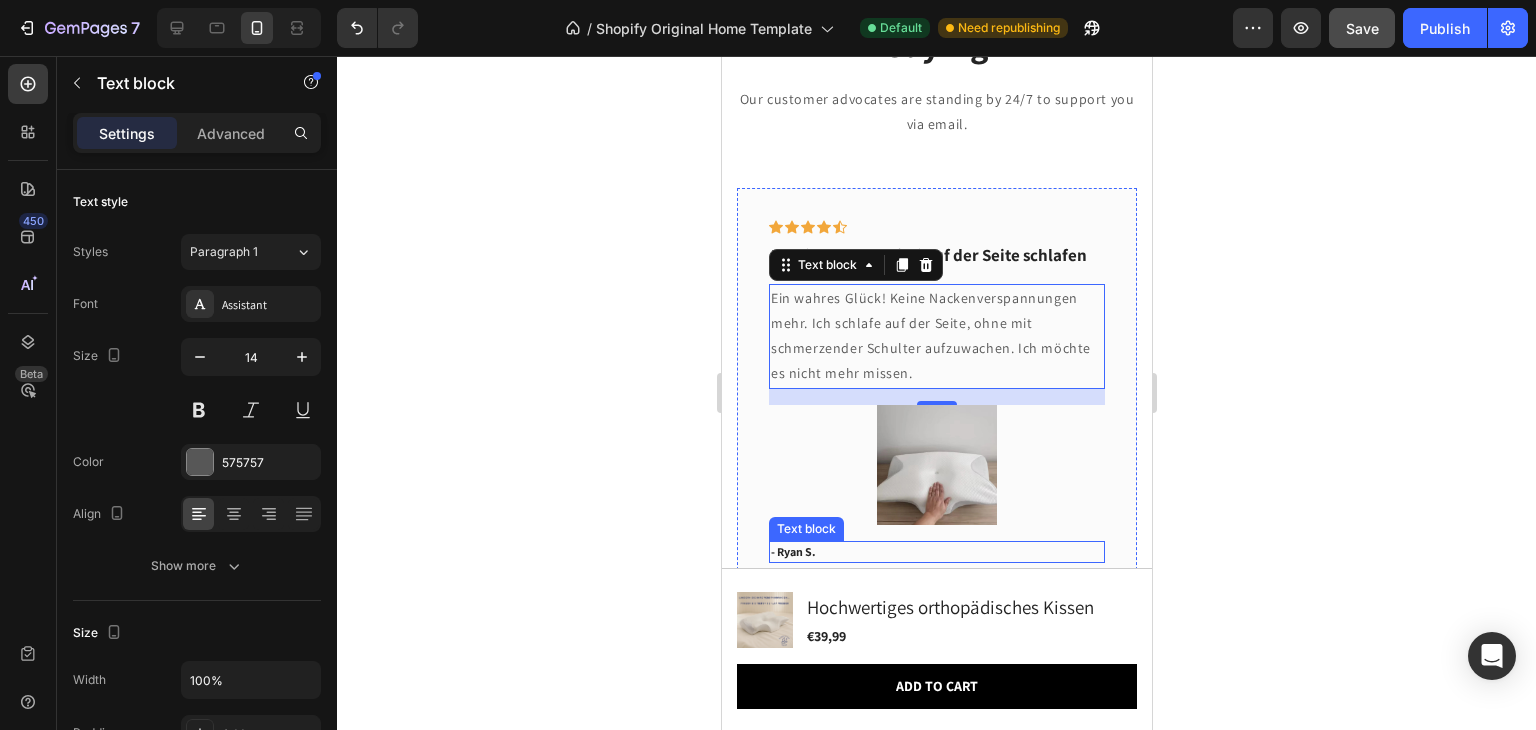 click on "- Ryan S." at bounding box center (936, 552) 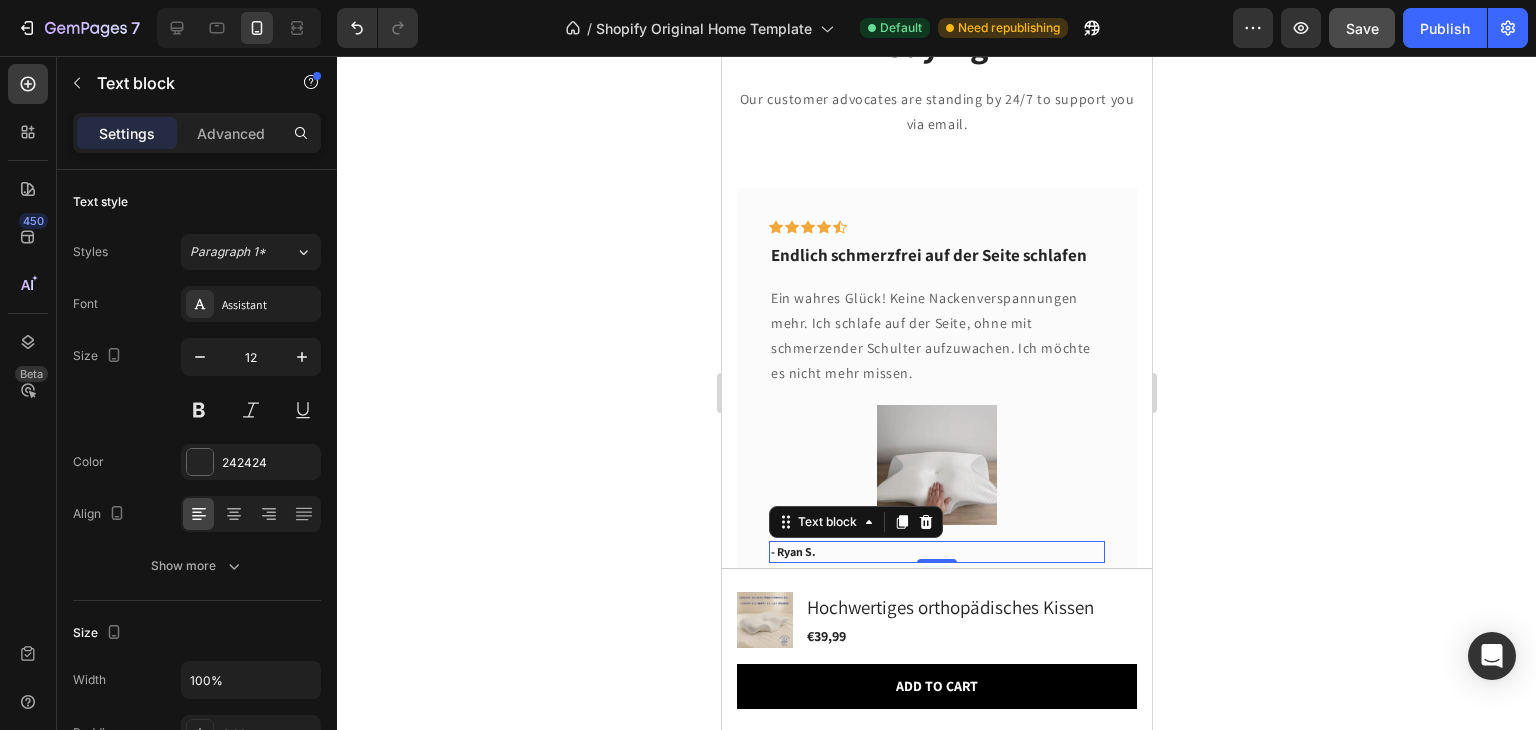click on "- Ryan S." at bounding box center (936, 552) 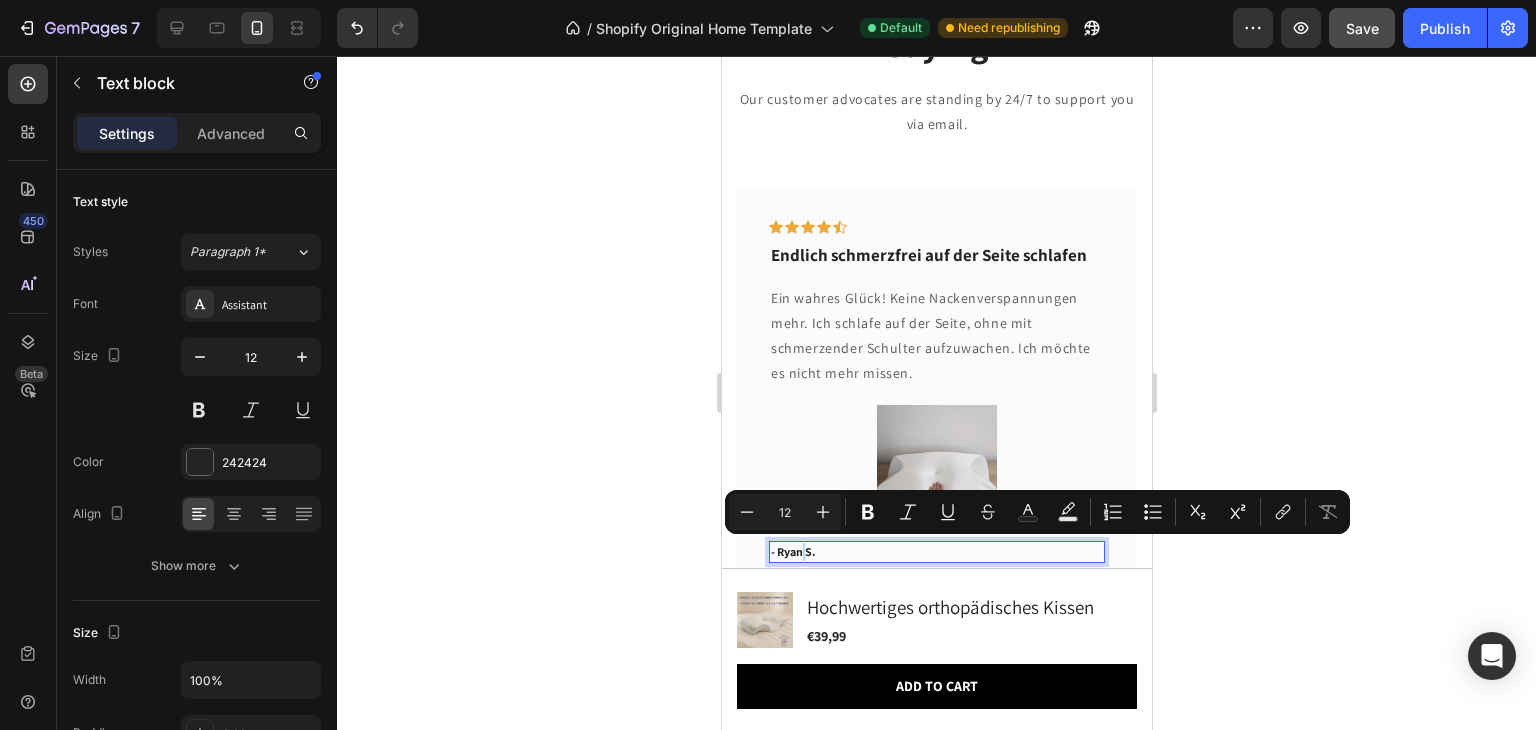 click on "- Ryan S." at bounding box center [936, 552] 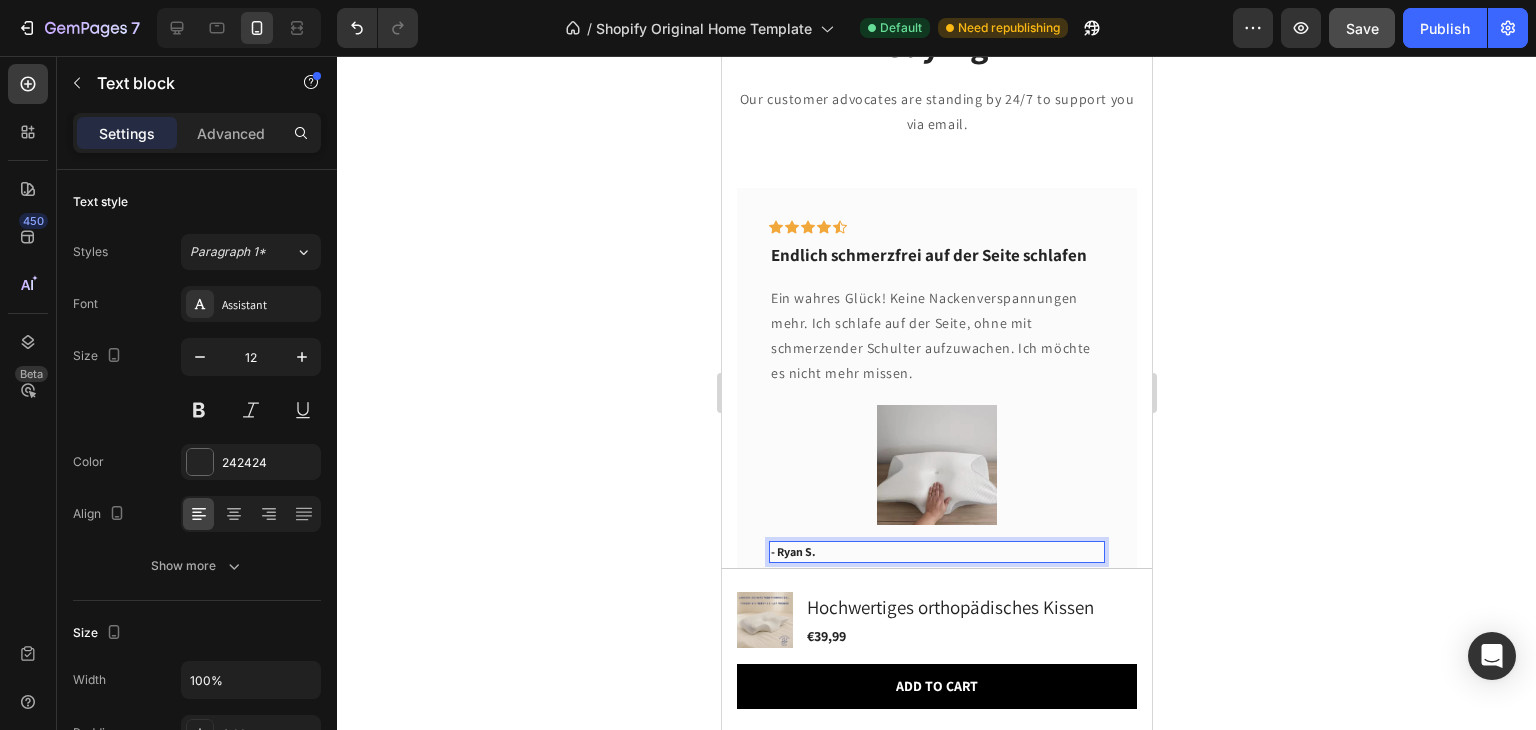 click on "- Ryan S." at bounding box center (936, 552) 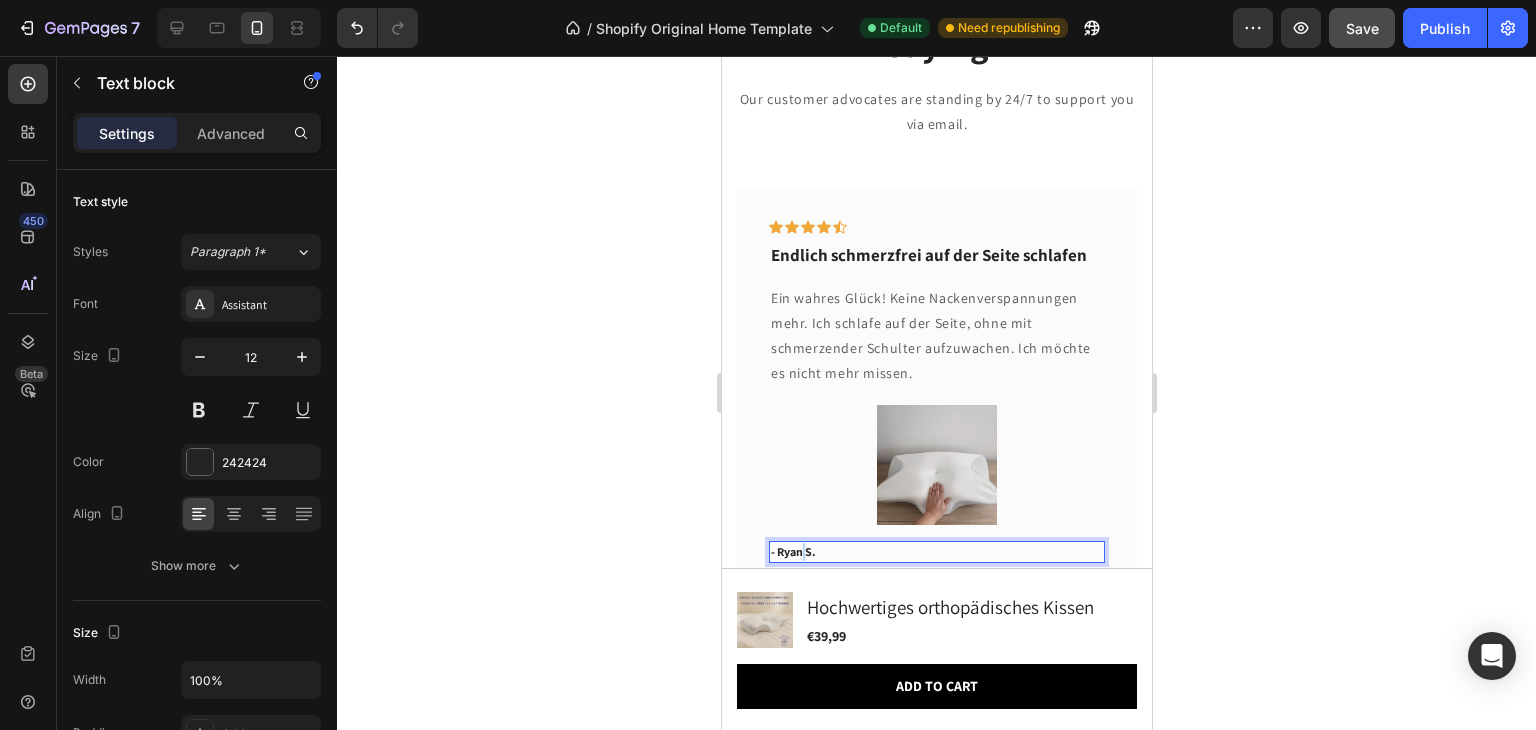click on "- Ryan S." at bounding box center (936, 552) 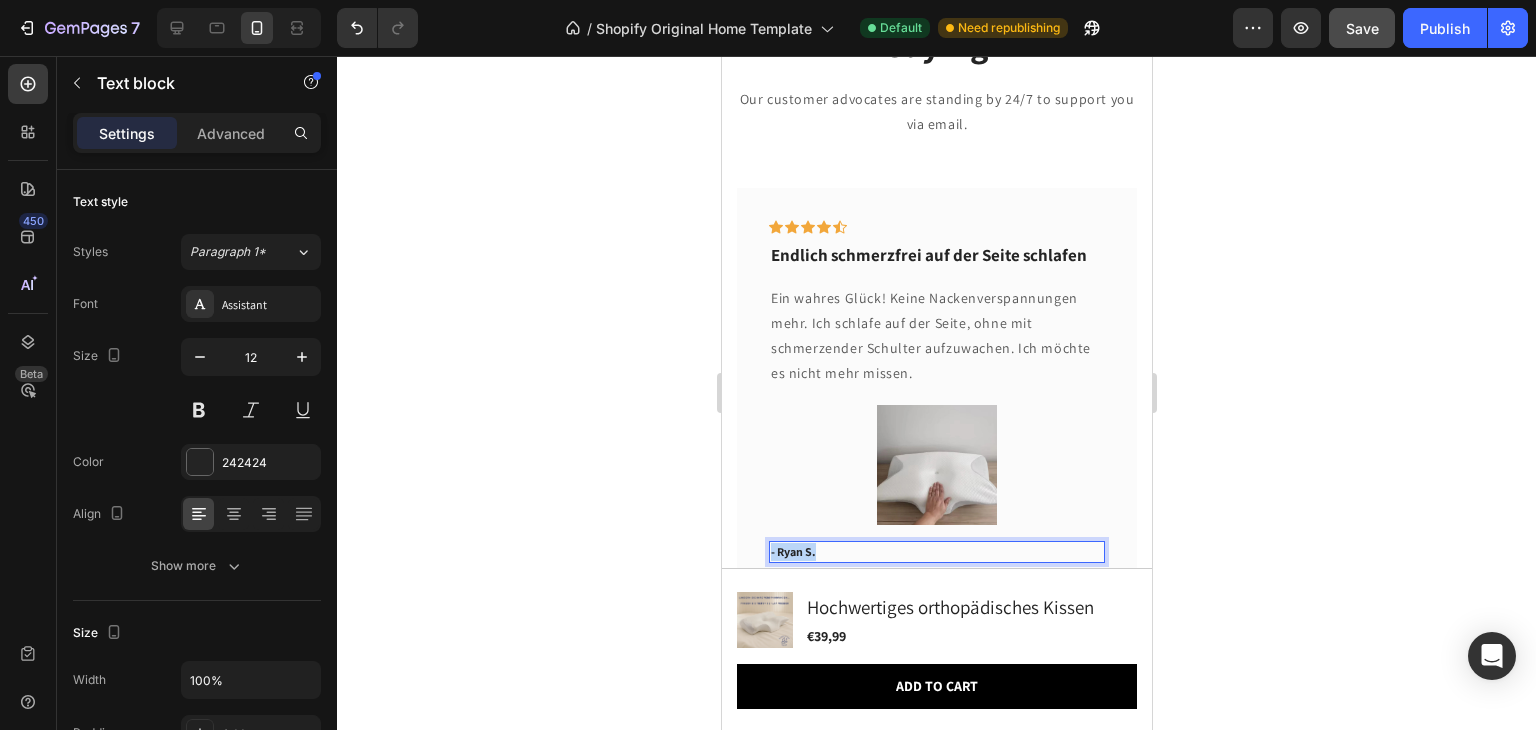 click on "- Ryan S." at bounding box center (936, 552) 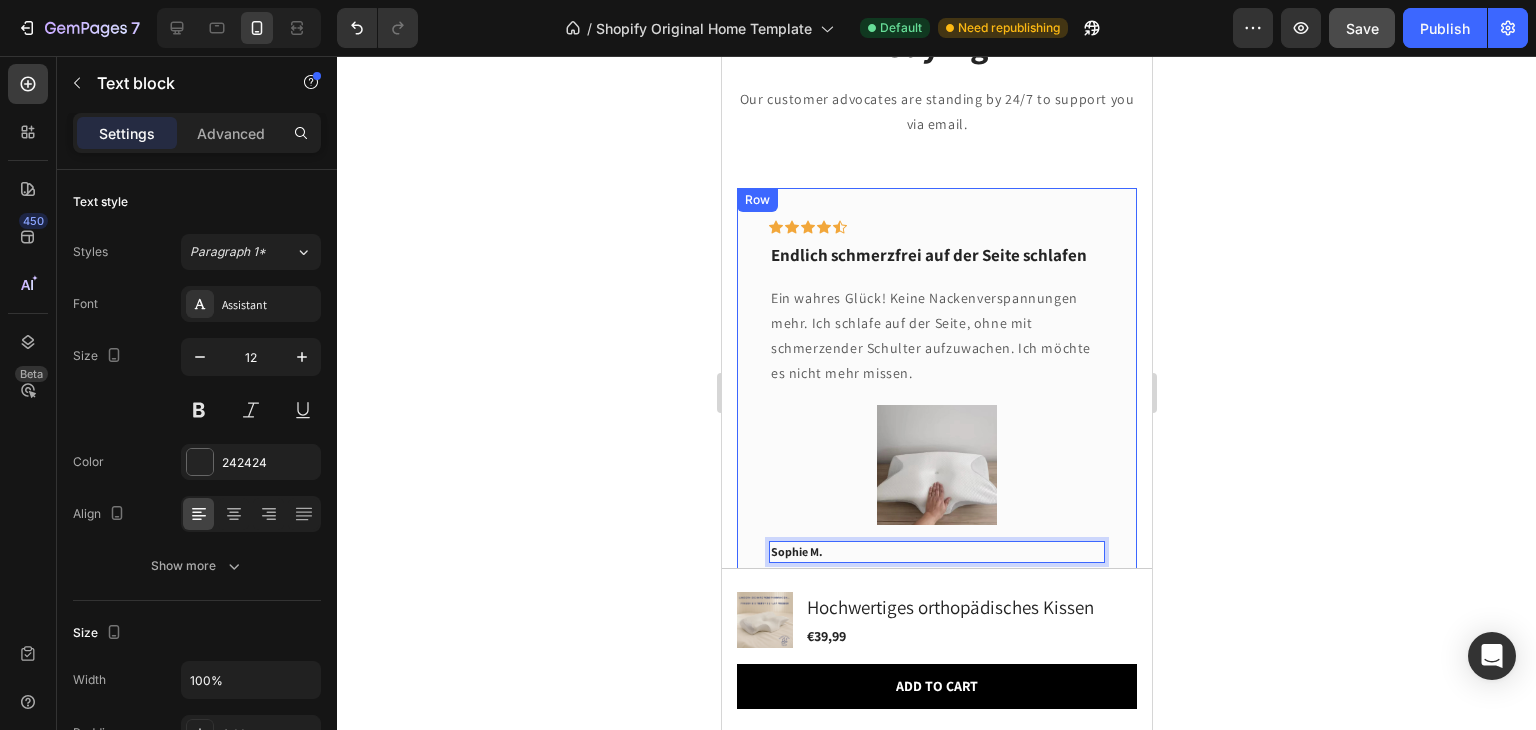 click 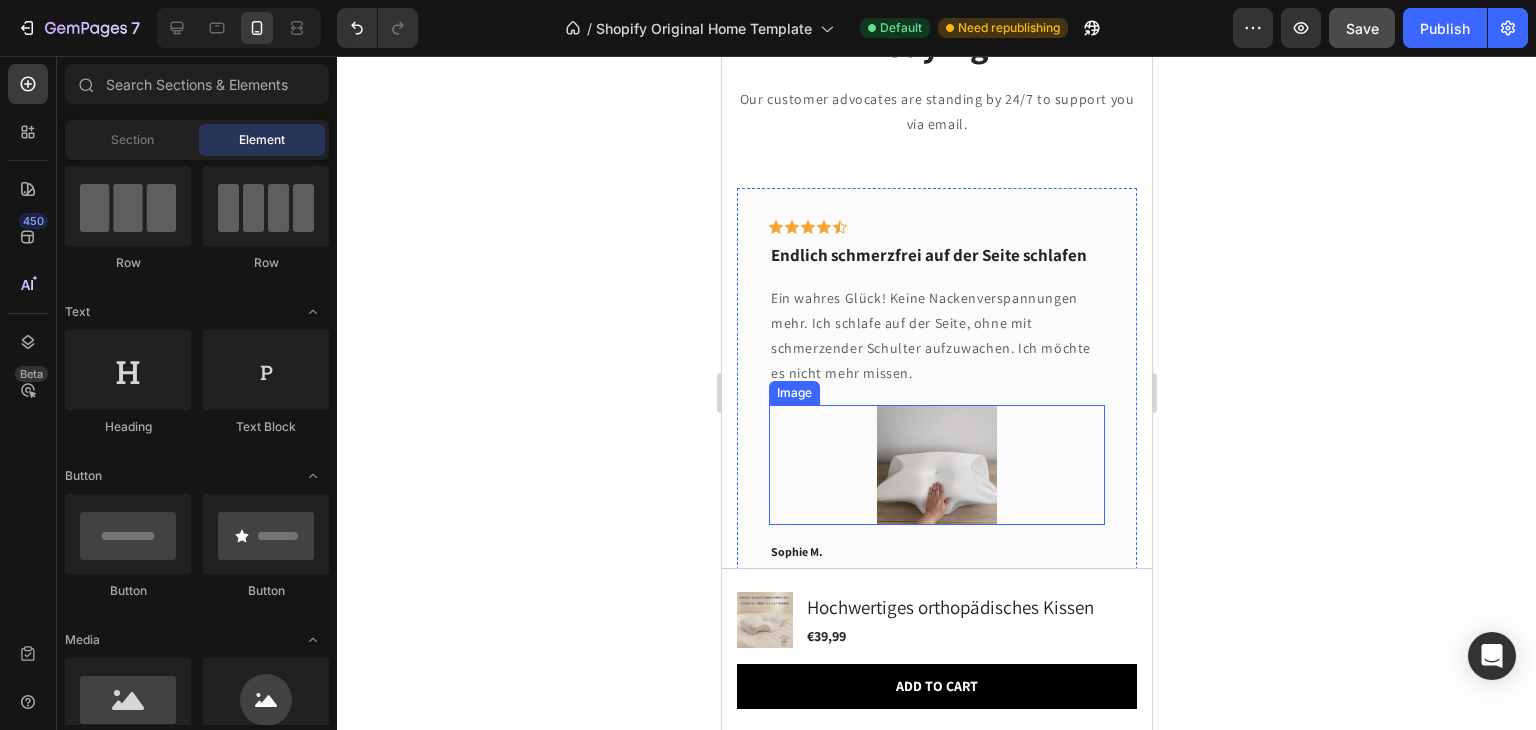 scroll, scrollTop: 5668, scrollLeft: 0, axis: vertical 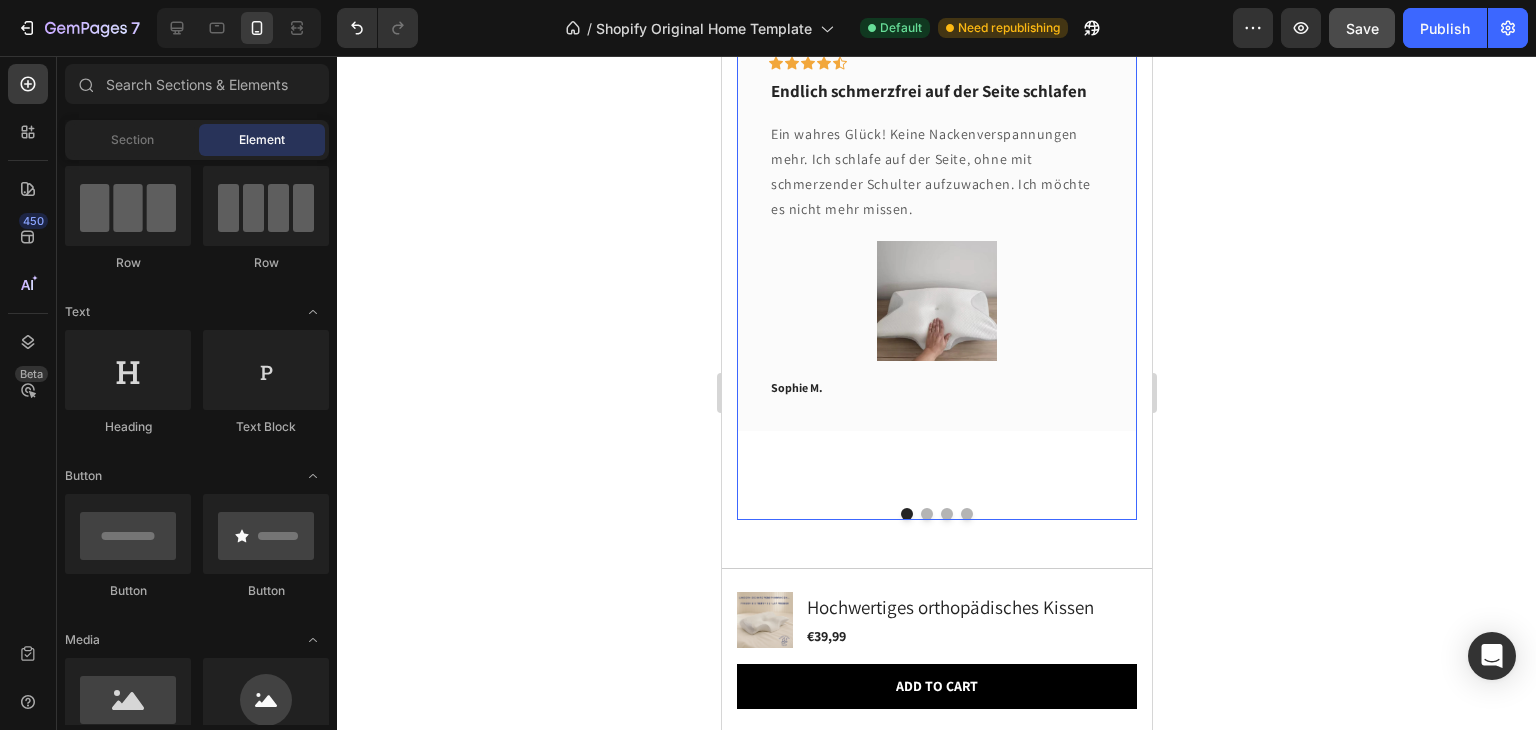 click at bounding box center [946, 514] 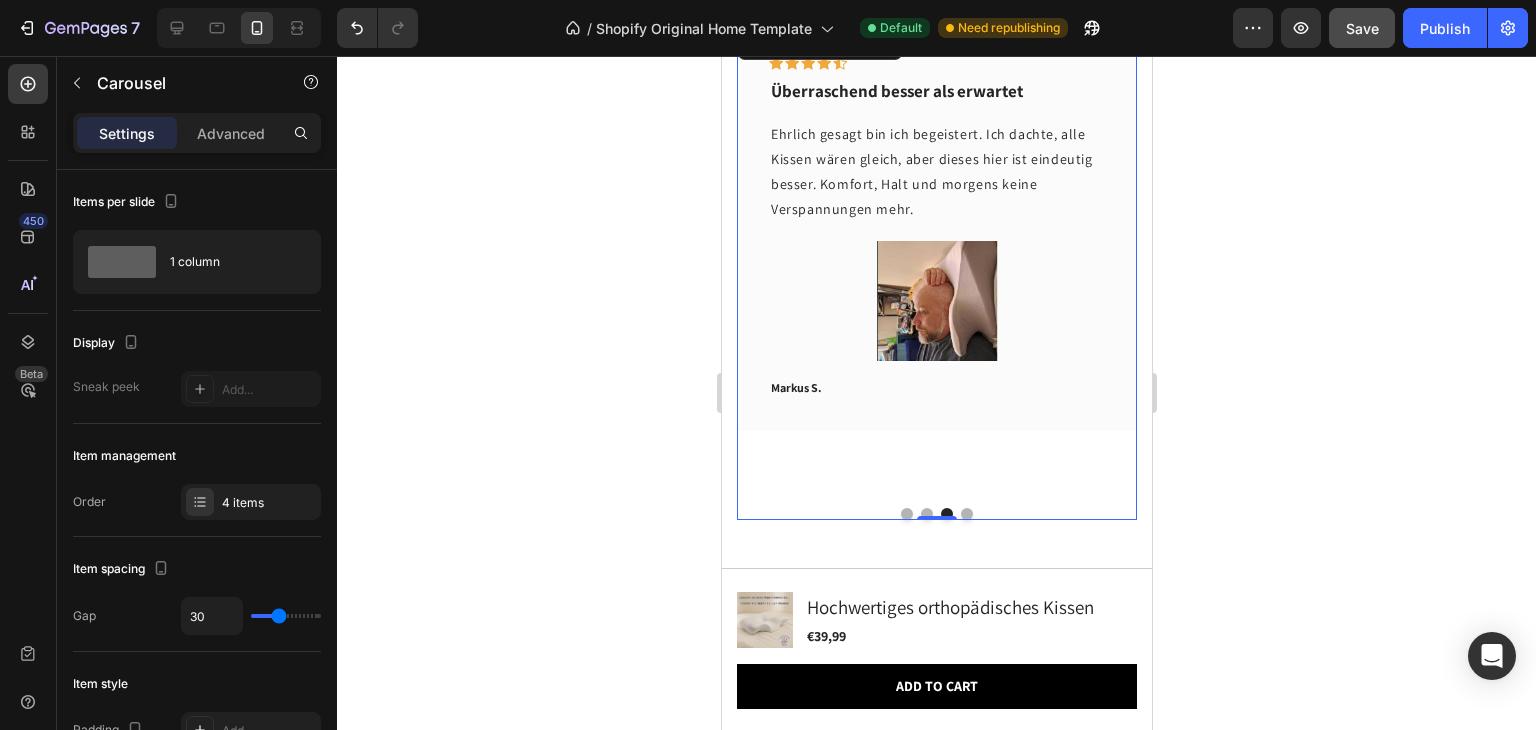 click at bounding box center (966, 514) 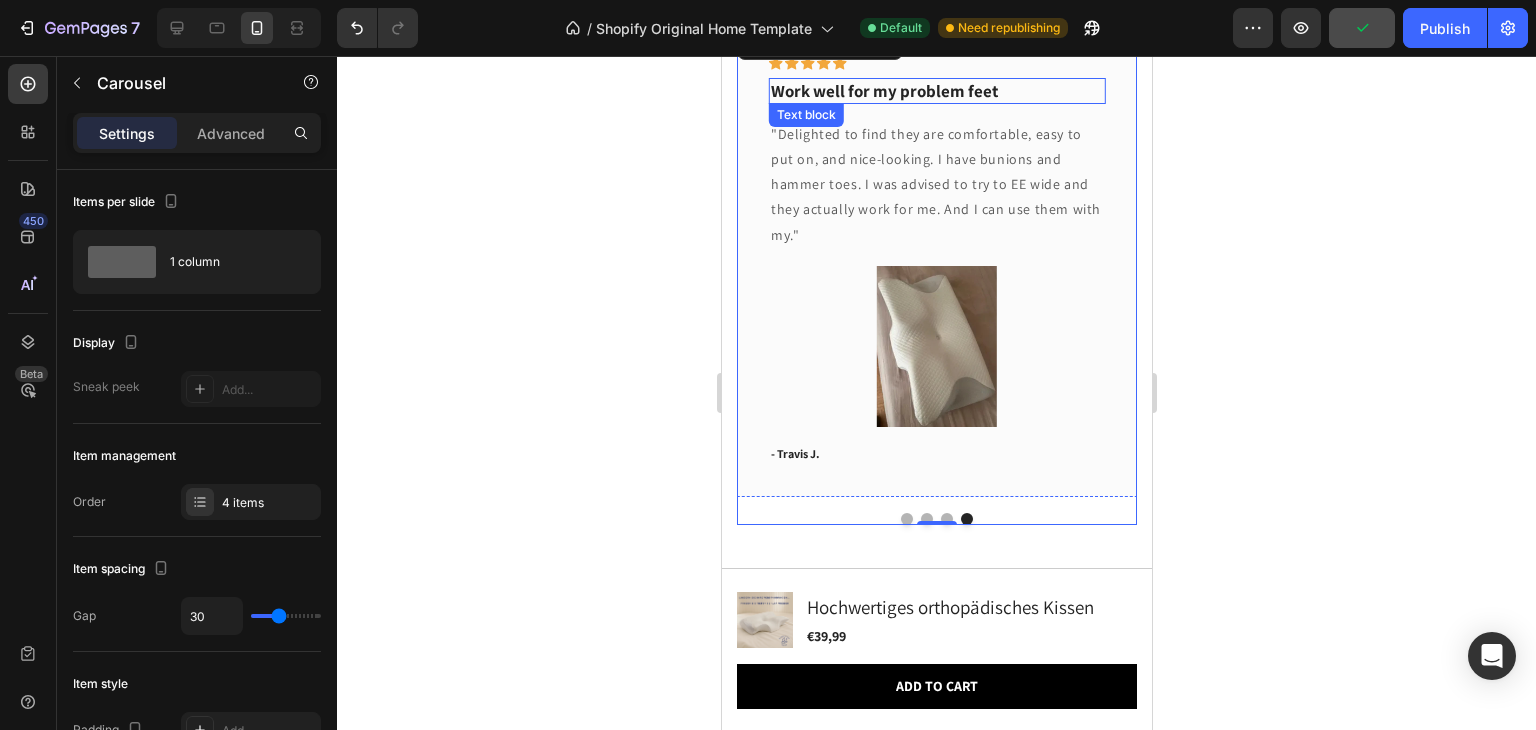 click on "Work well for my problem feet" at bounding box center (936, 91) 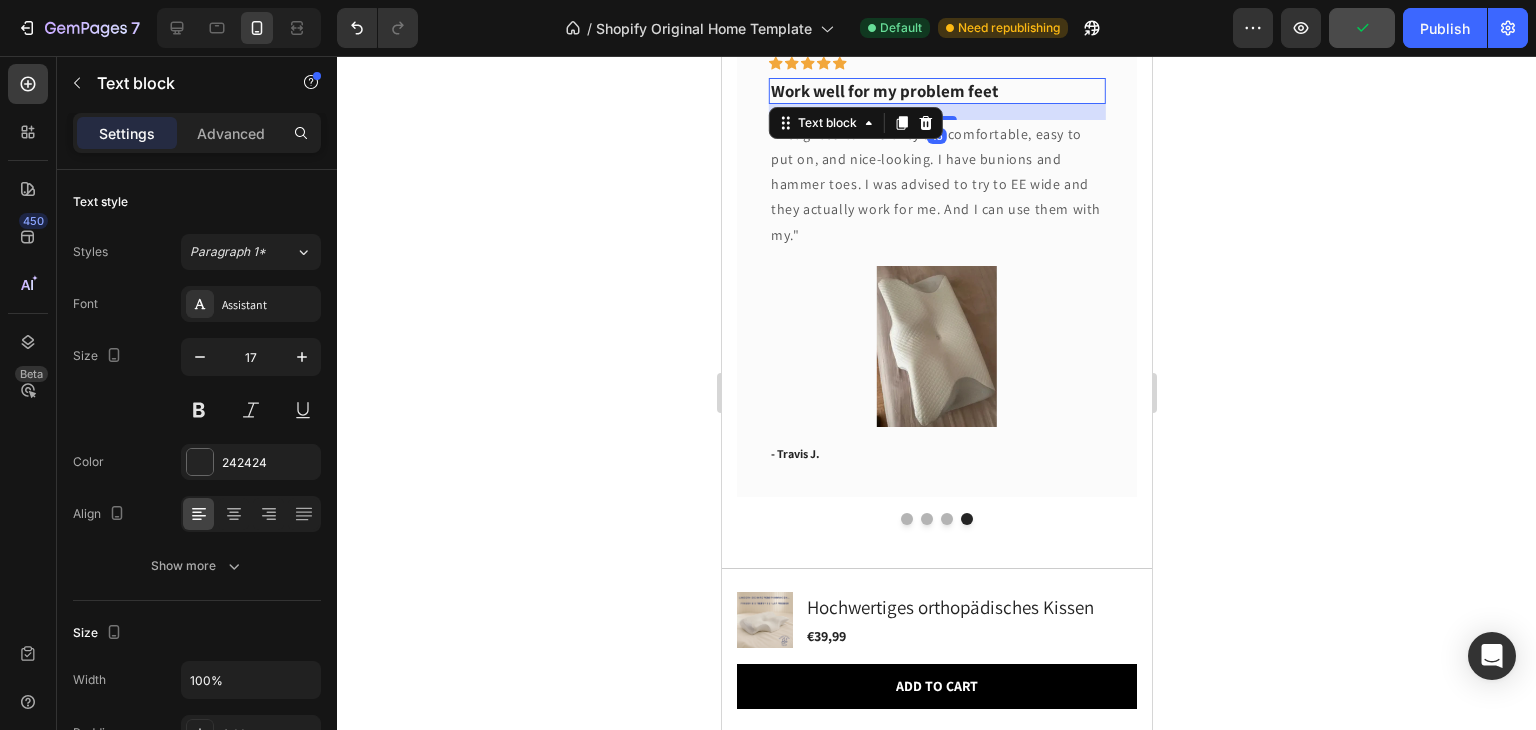 click on "Work well for my problem feet" at bounding box center (936, 91) 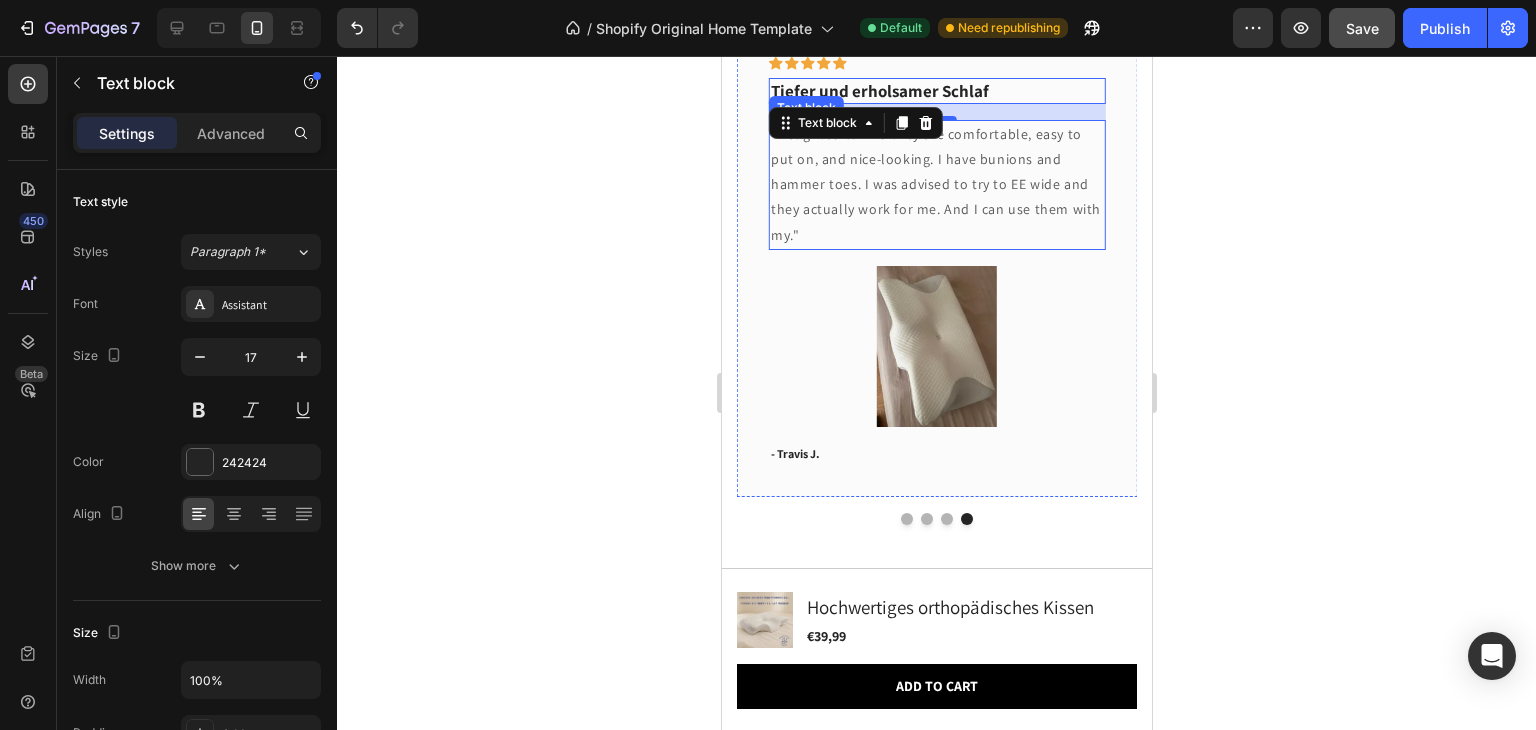 click on ""Delighted to find they are comfortable, easy to put on, and nice-looking. I have bunions and hammer toes. I was advised to try to EE wide and they actually work for me. And I can use them with my."" at bounding box center (936, 185) 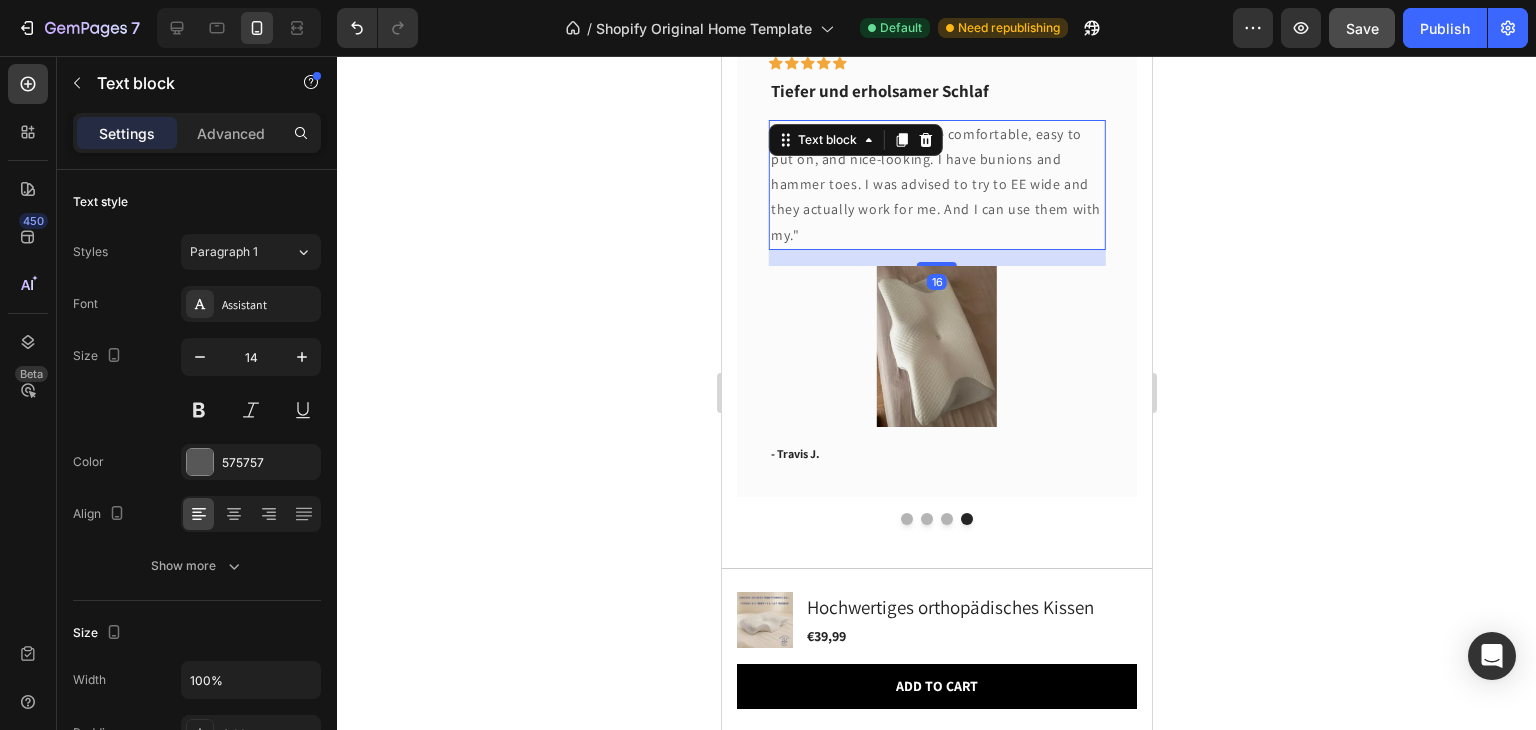 click on ""Delighted to find they are comfortable, easy to put on, and nice-looking. I have bunions and hammer toes. I was advised to try to EE wide and they actually work for me. And I can use them with my."" at bounding box center [936, 185] 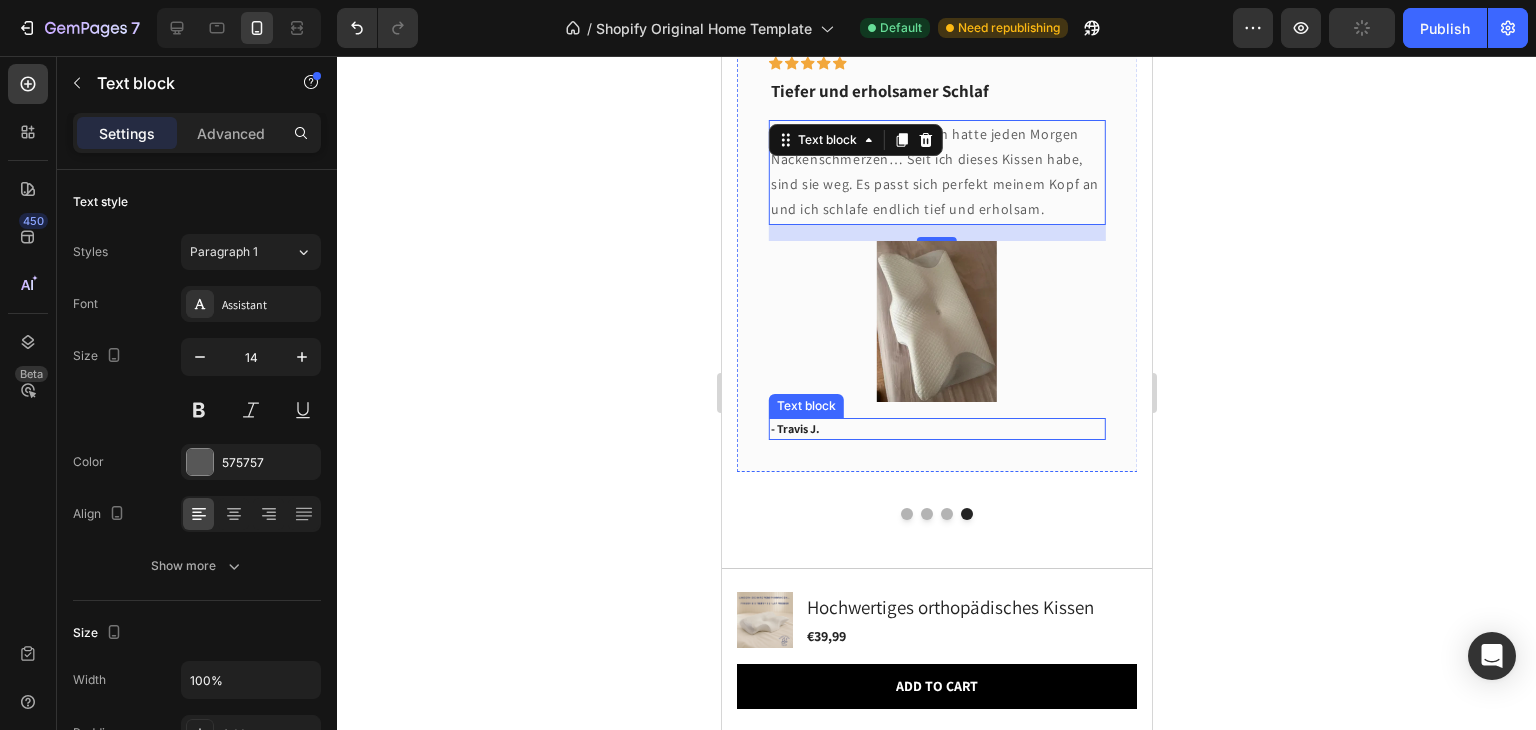 click on "- Travis J." at bounding box center (936, 429) 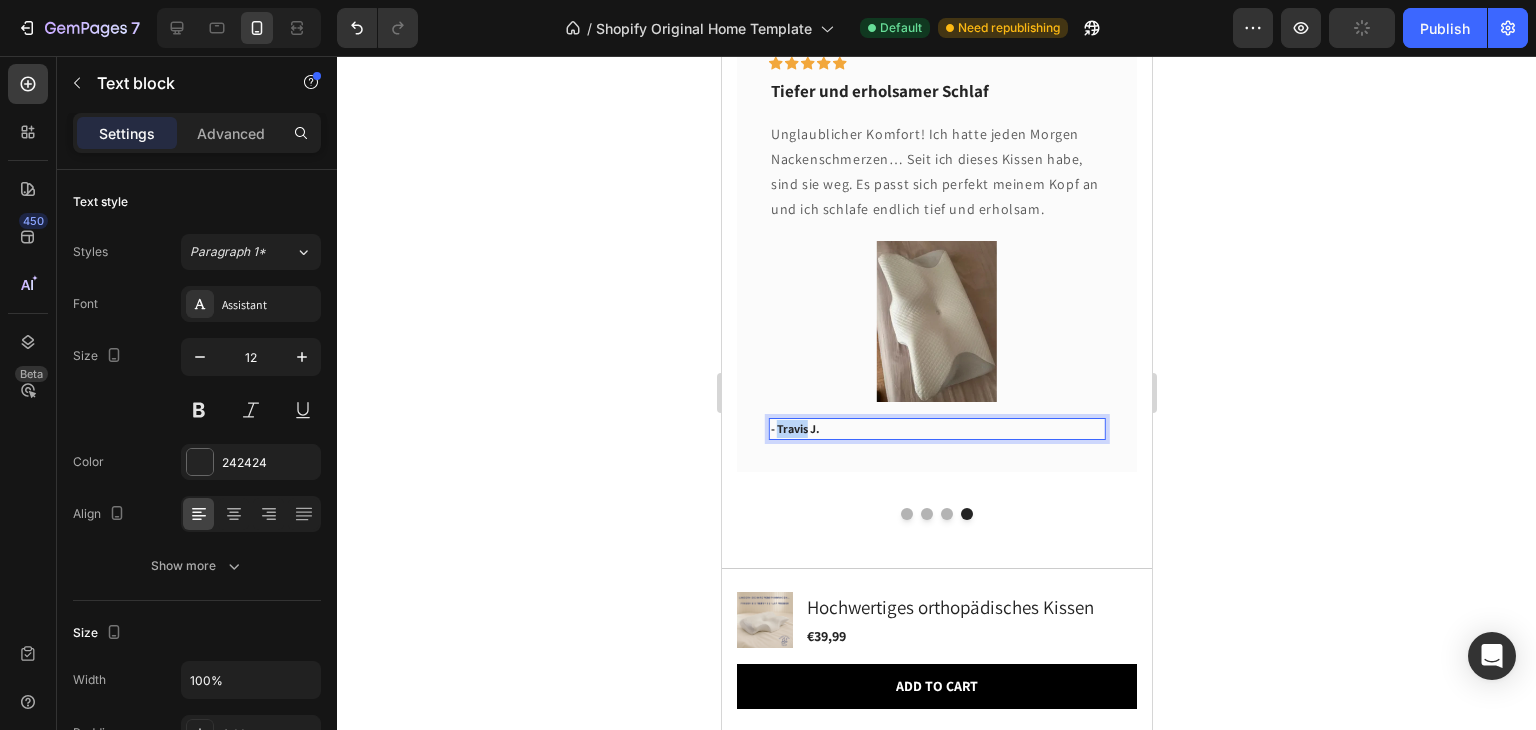 click on "- Travis J." at bounding box center (936, 429) 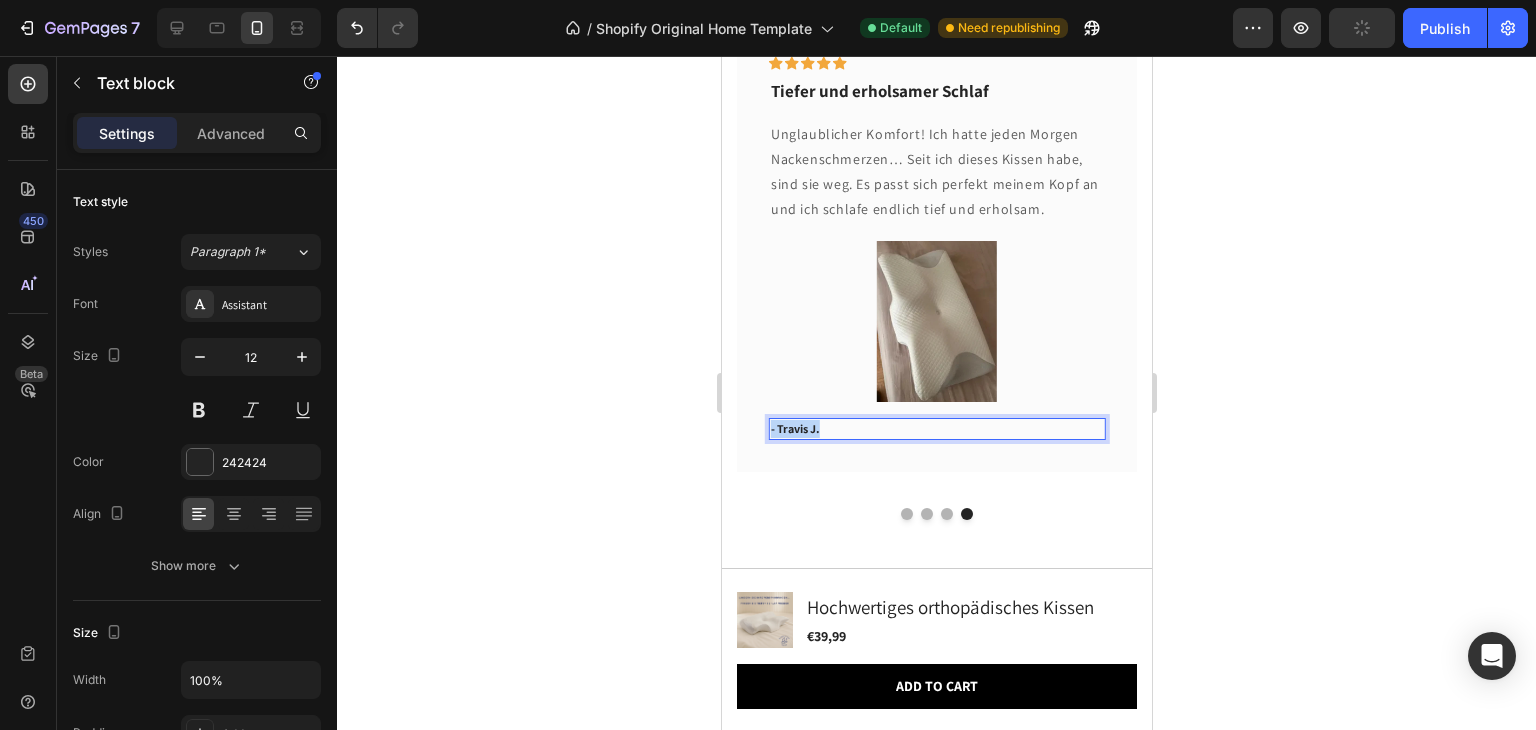 click on "- Travis J." at bounding box center [936, 429] 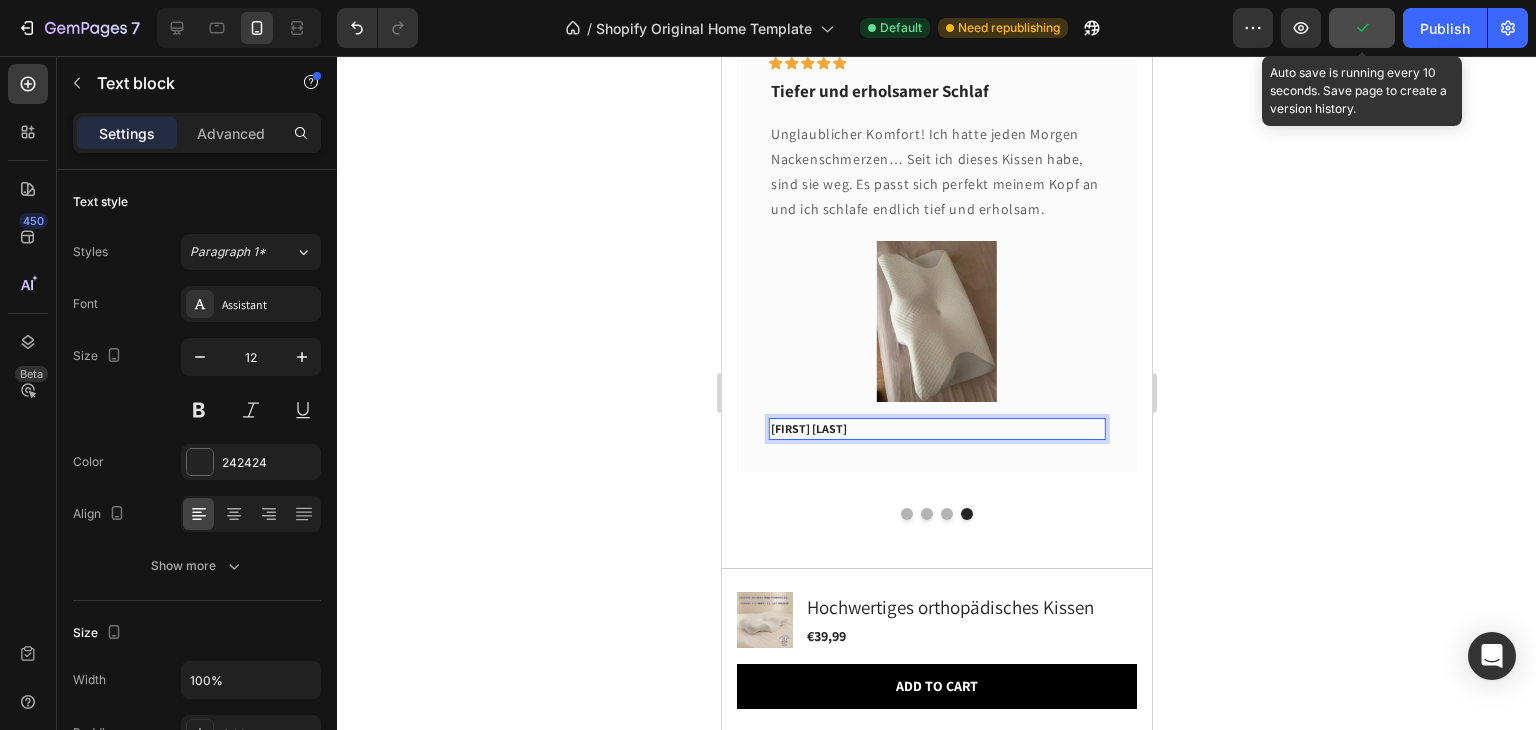 click 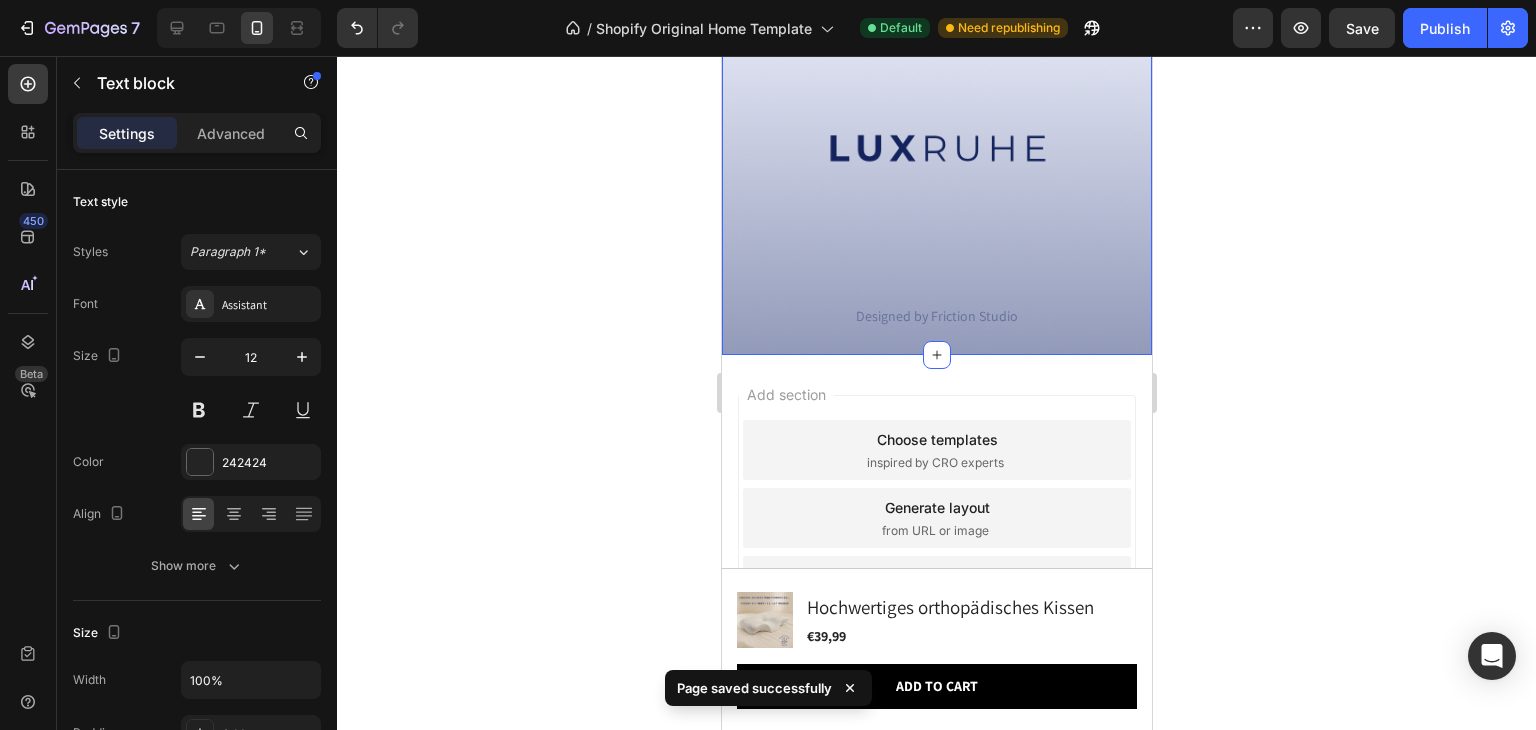 scroll, scrollTop: 6942, scrollLeft: 0, axis: vertical 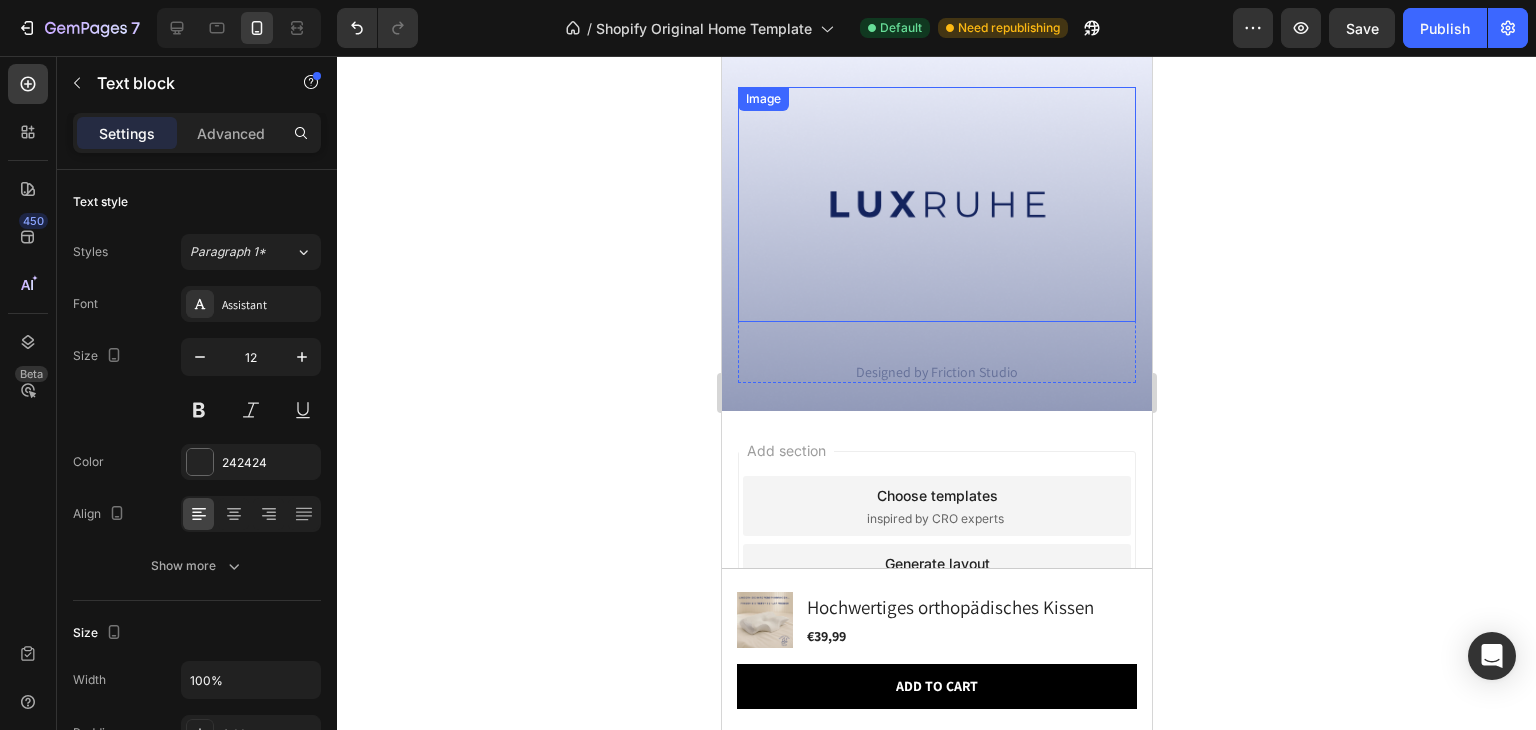 click at bounding box center (936, 204) 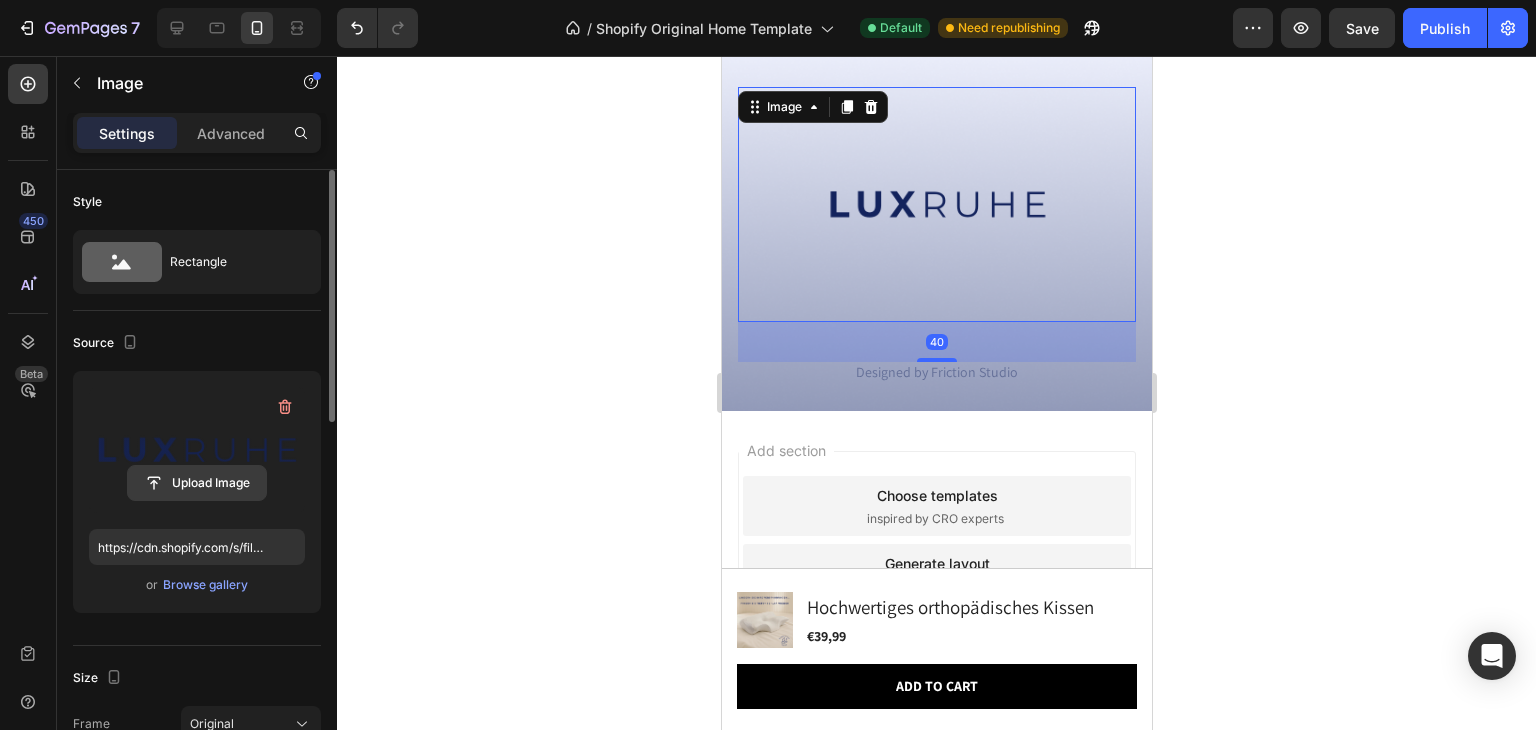 click 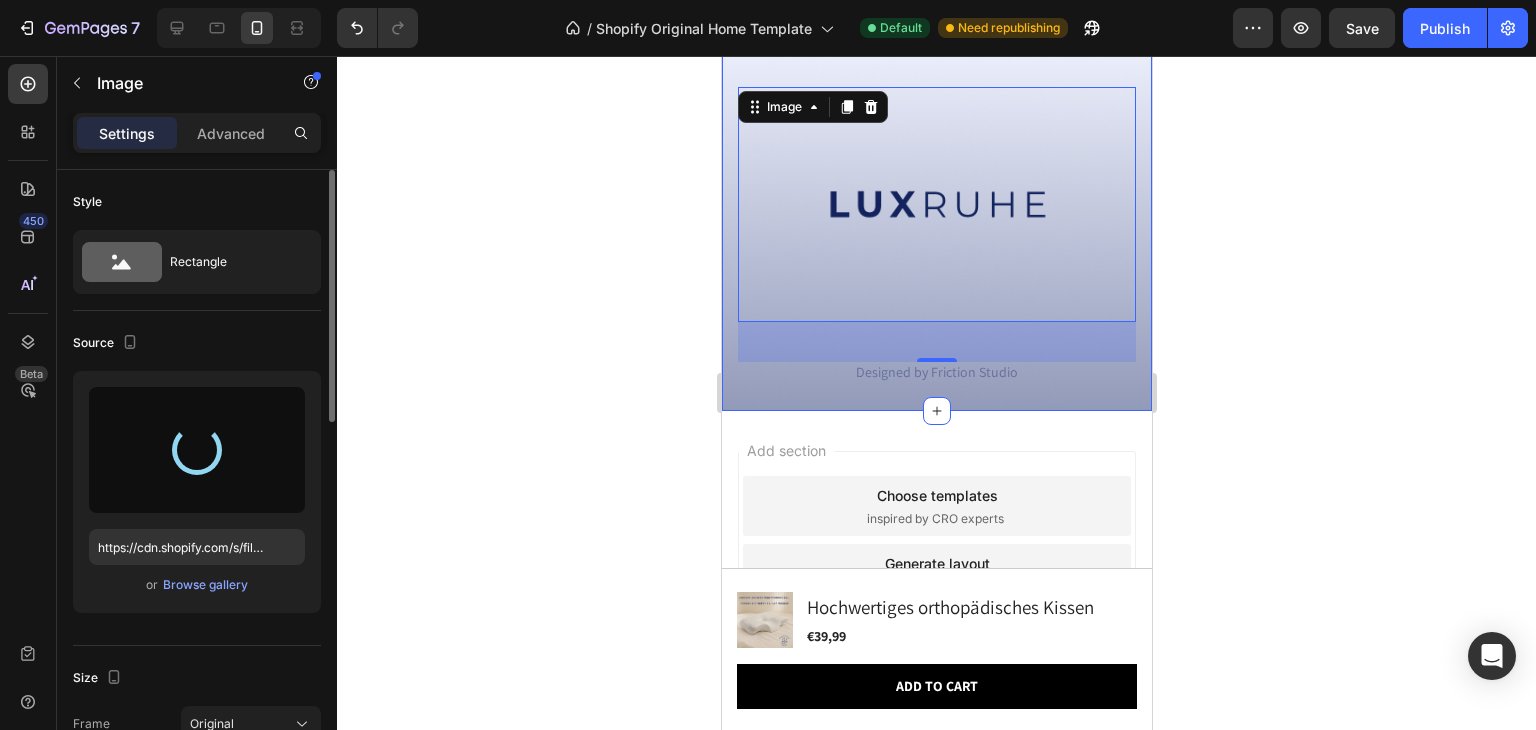 type on "https://cdn.shopify.com/s/files/1/0633/0567/8961/files/gempages_577573968886629052-0a0028d3-449c-4529-98b0-23d70e3d15d6.png" 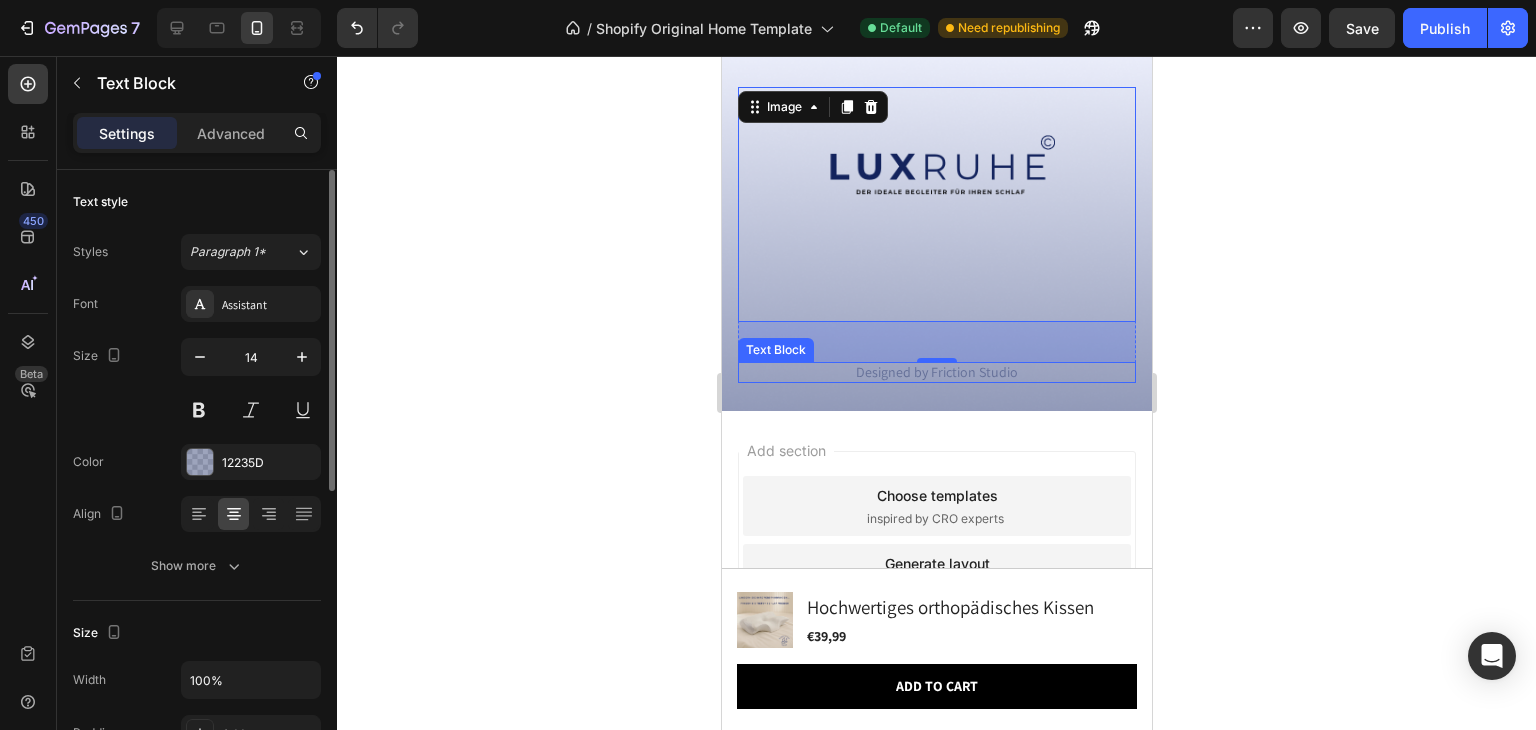 click on "Designed by Friction Studio" at bounding box center (936, 373) 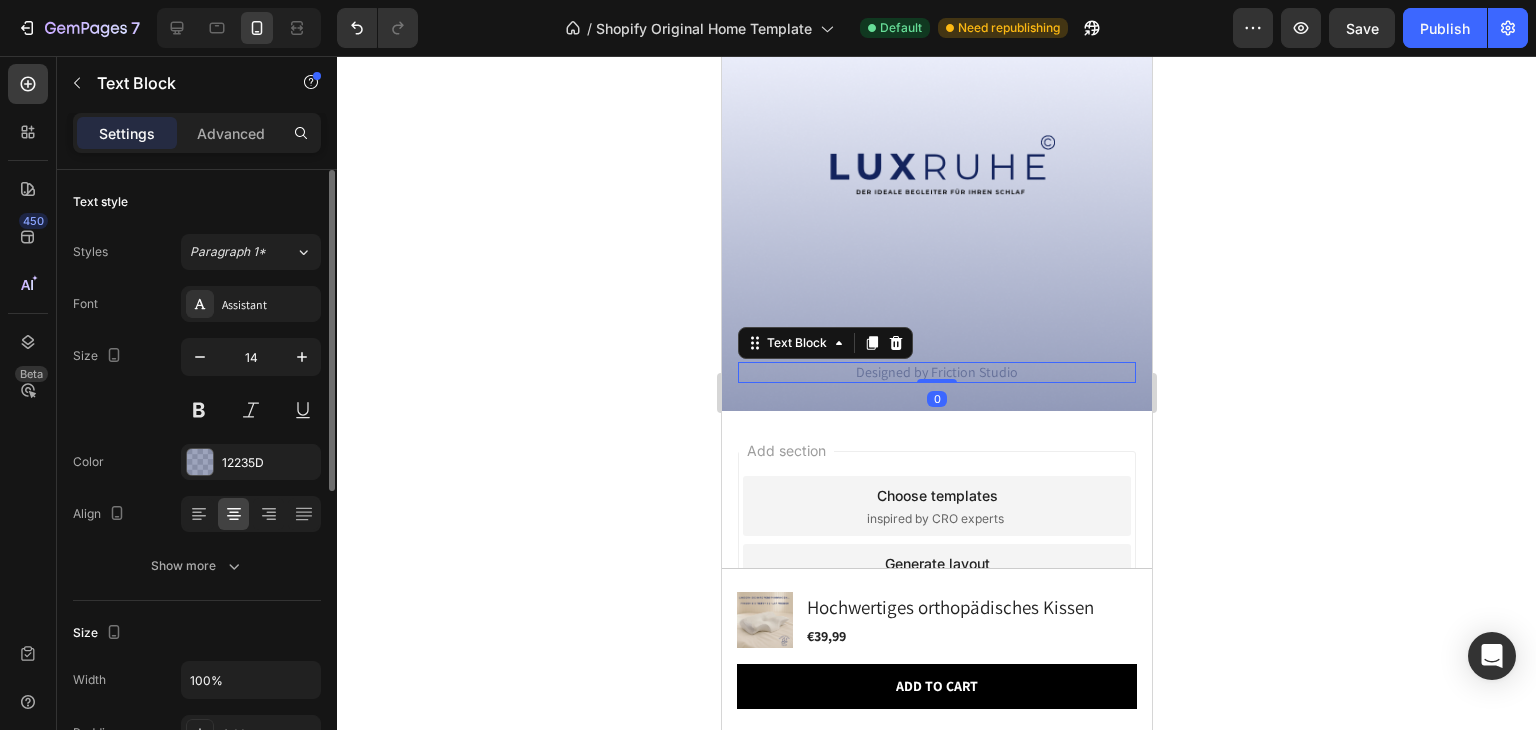 click on "Designed by Friction Studio" at bounding box center [936, 373] 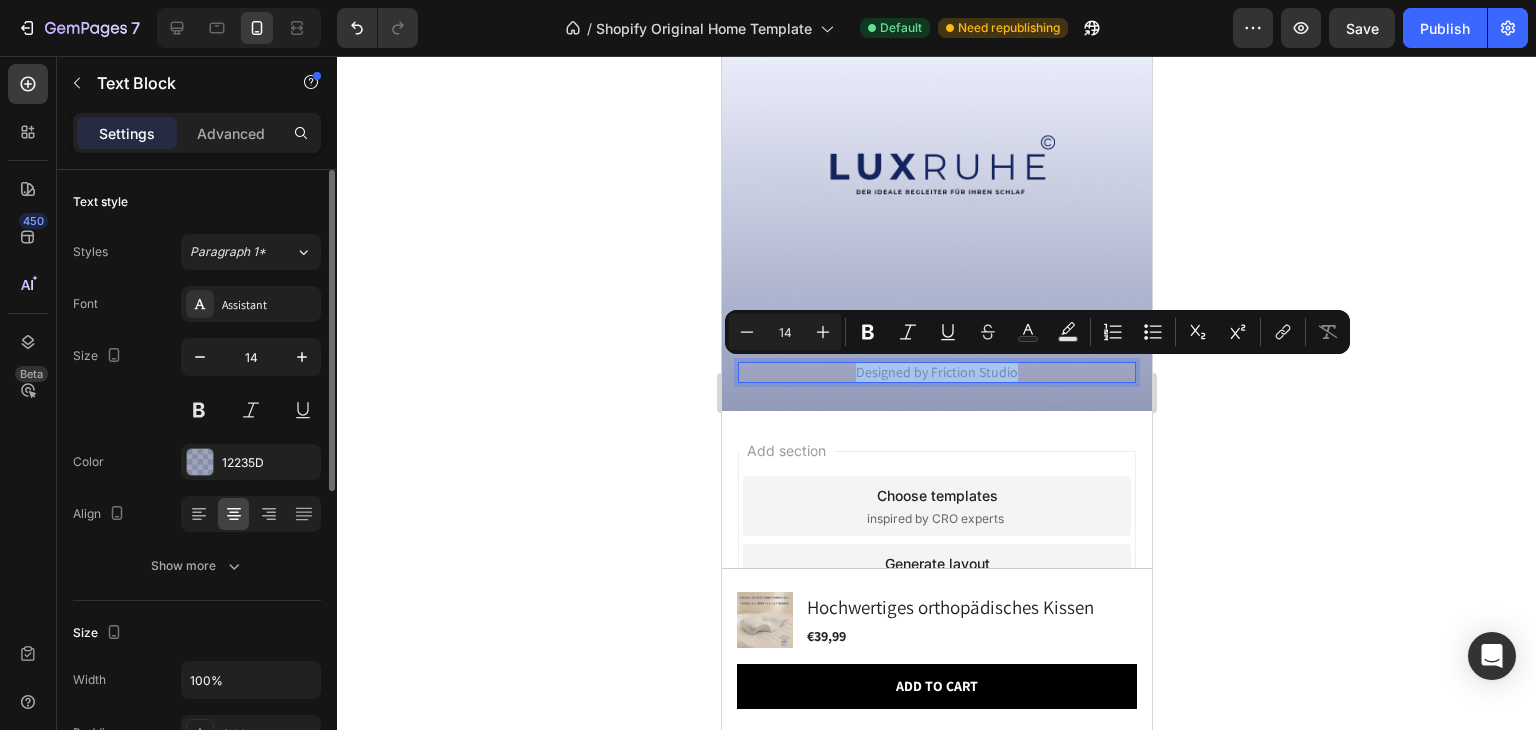 click on "Designed by Friction Studio" at bounding box center (936, 373) 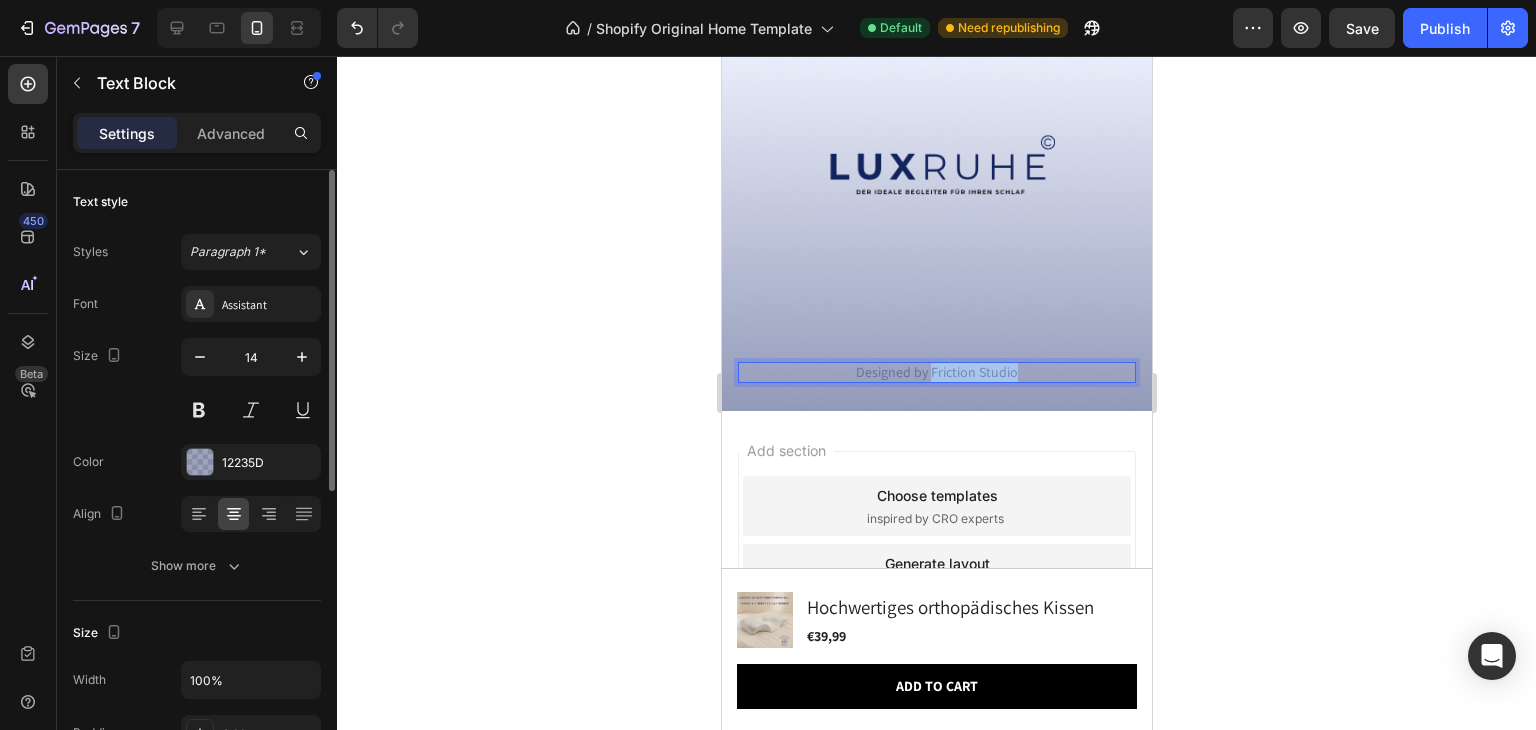drag, startPoint x: 933, startPoint y: 376, endPoint x: 1015, endPoint y: 374, distance: 82.02438 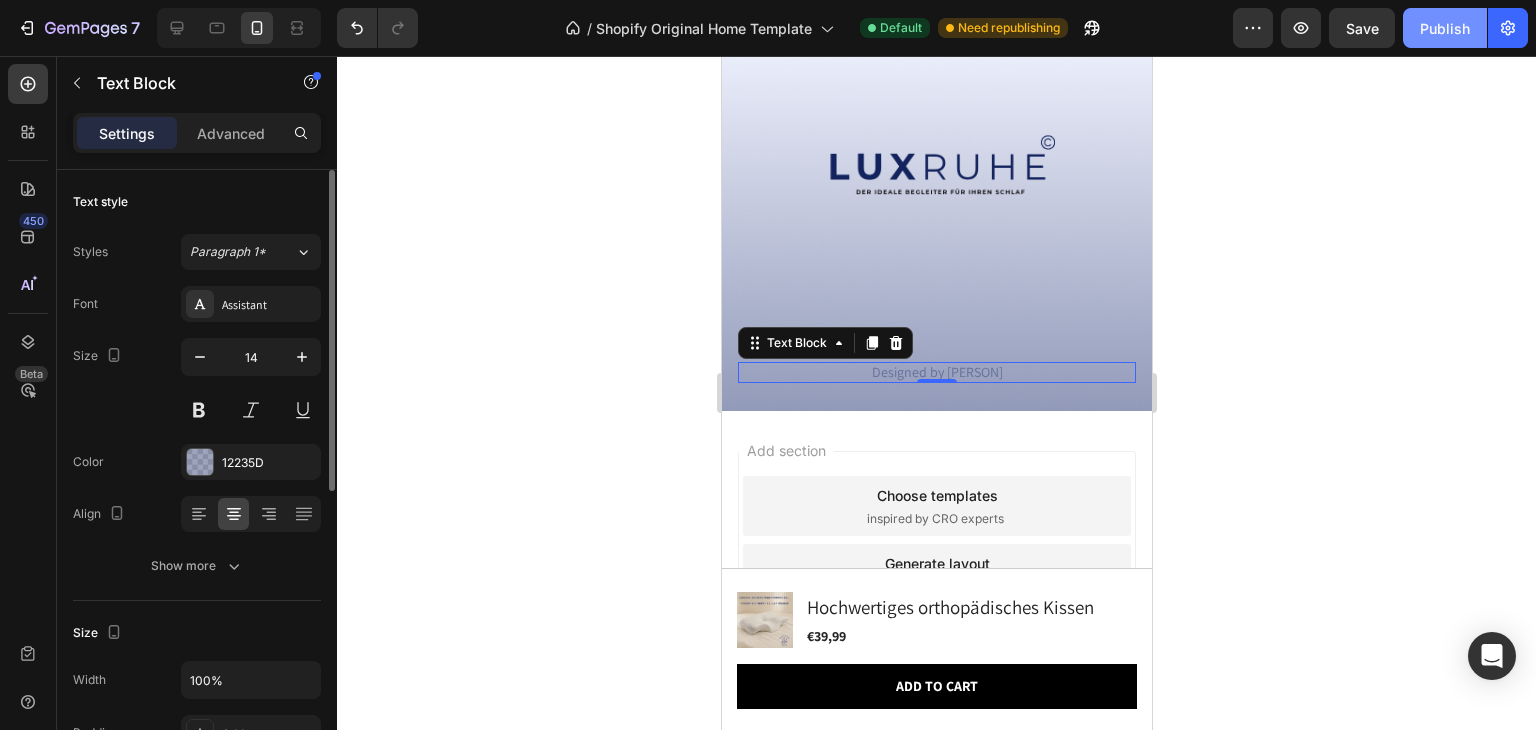 click on "Publish" at bounding box center [1445, 28] 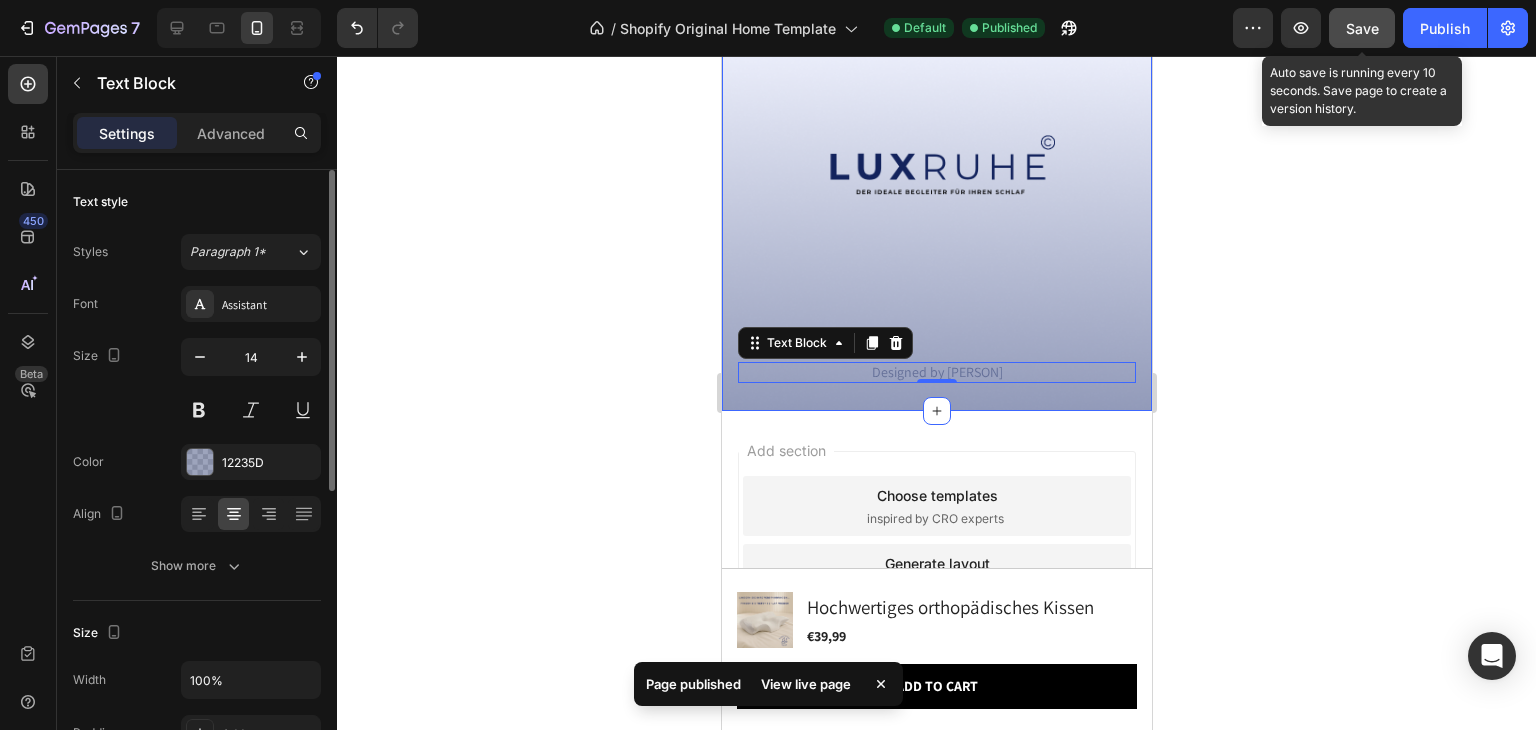 click on "Save" 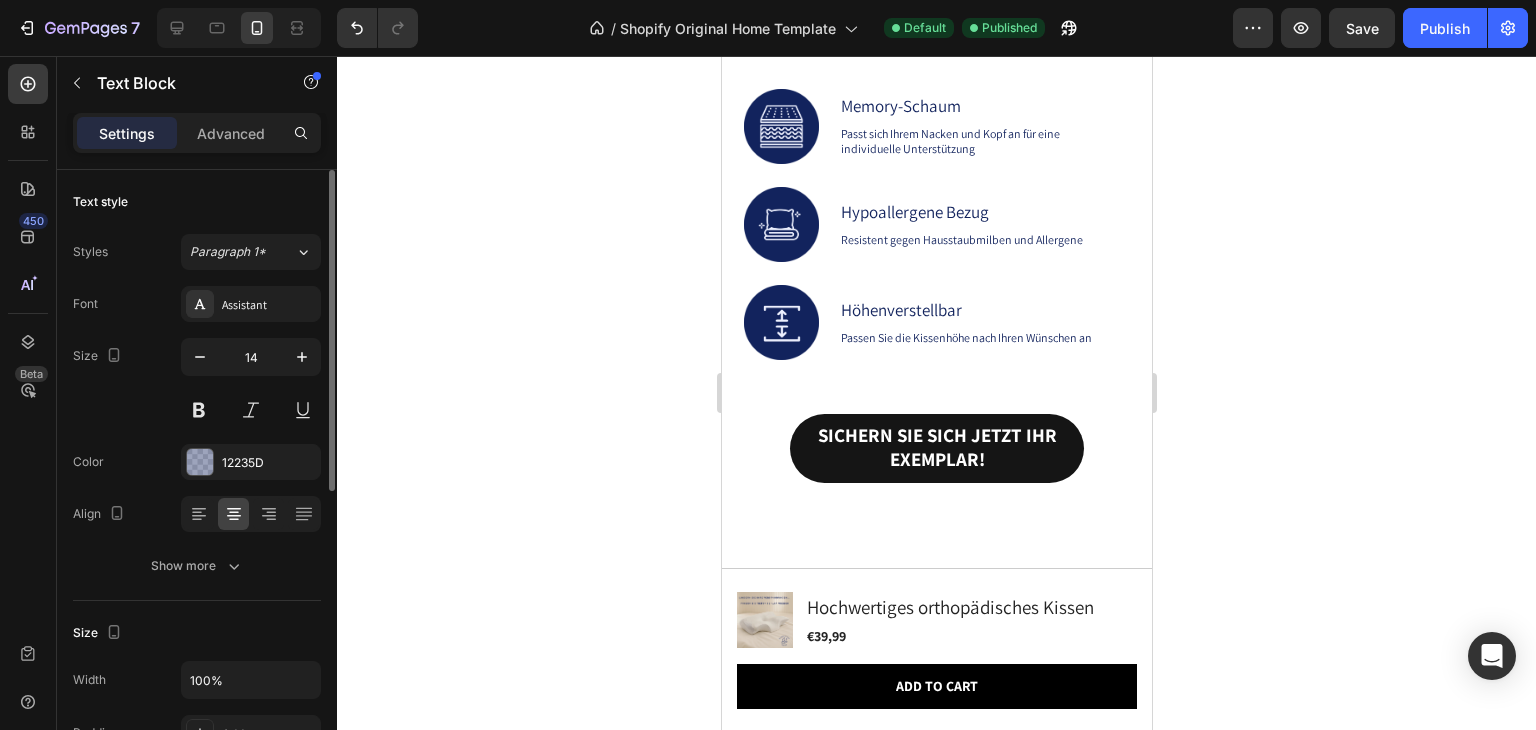 scroll, scrollTop: 4624, scrollLeft: 0, axis: vertical 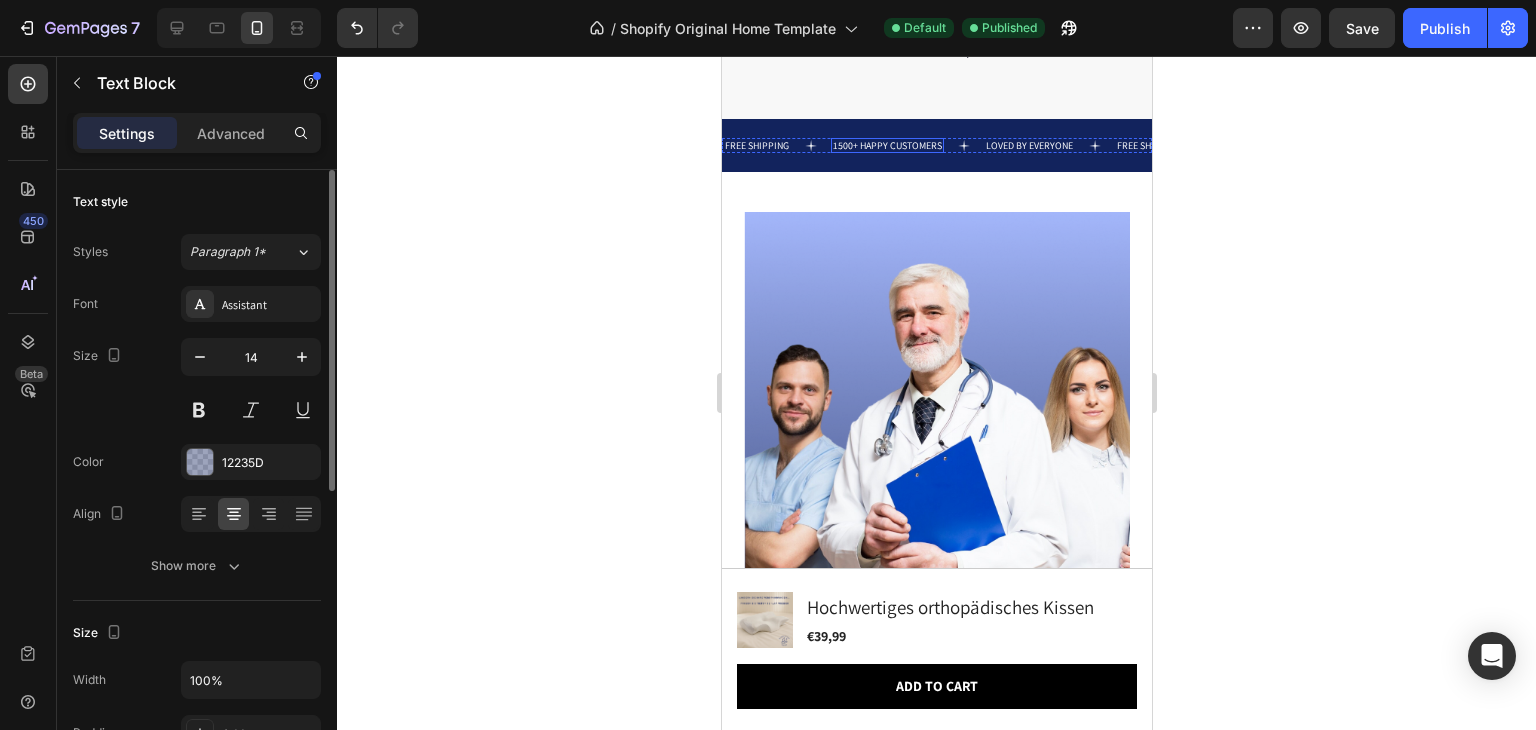 click on "1500+ HAPPY CUSTOMERS" at bounding box center [886, 145] 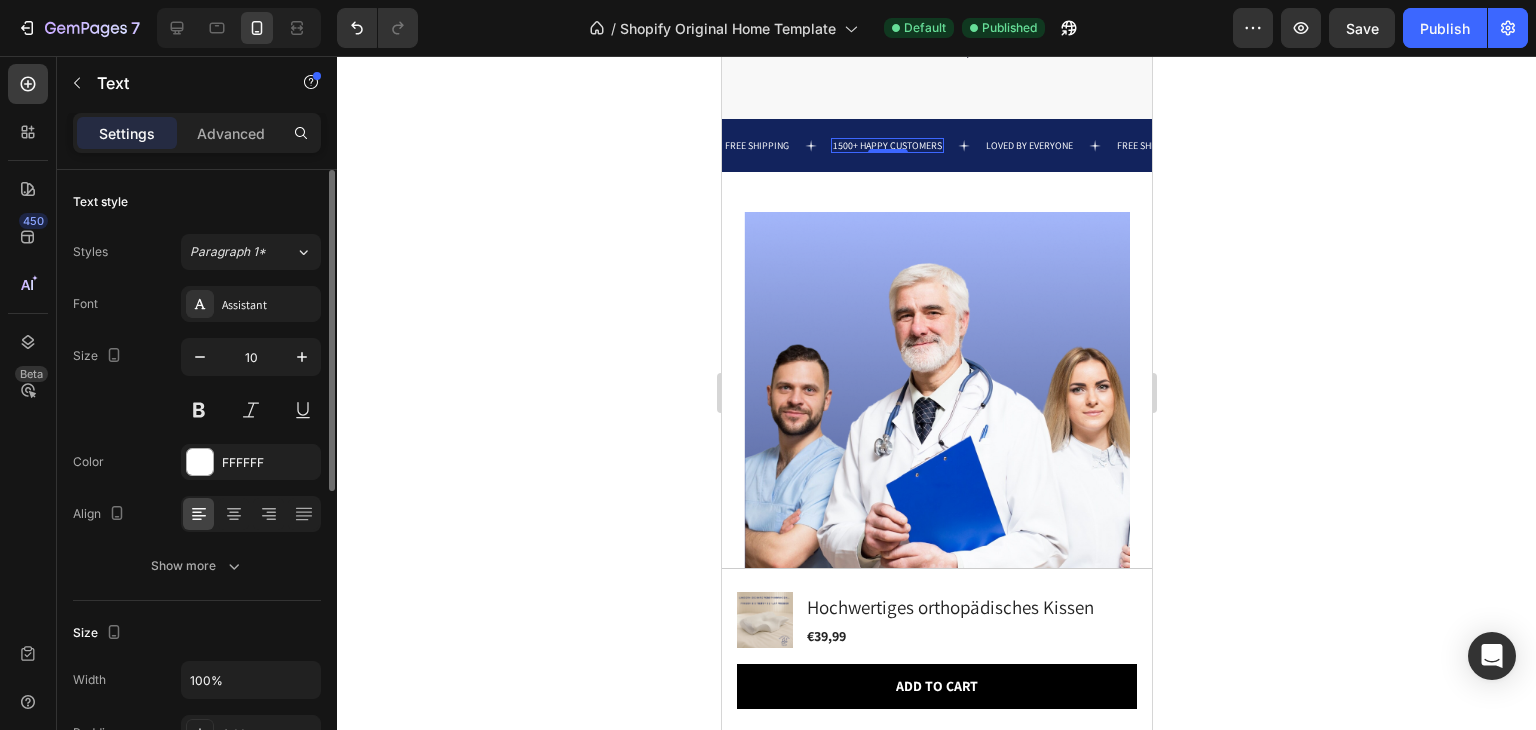 click on "1500+ HAPPY CUSTOMERS" at bounding box center [886, 145] 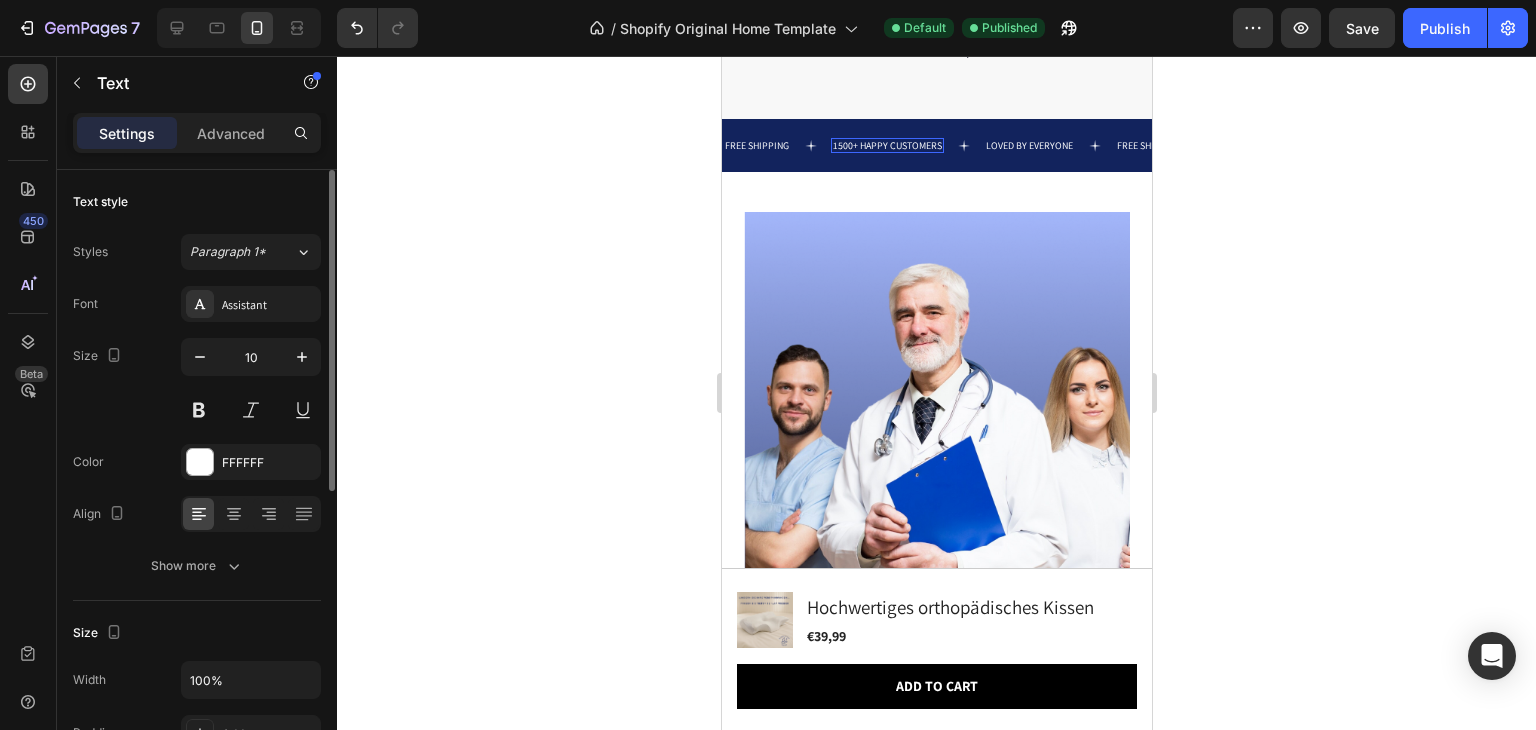 click on "1500+ HAPPY CUSTOMERS" at bounding box center [886, 145] 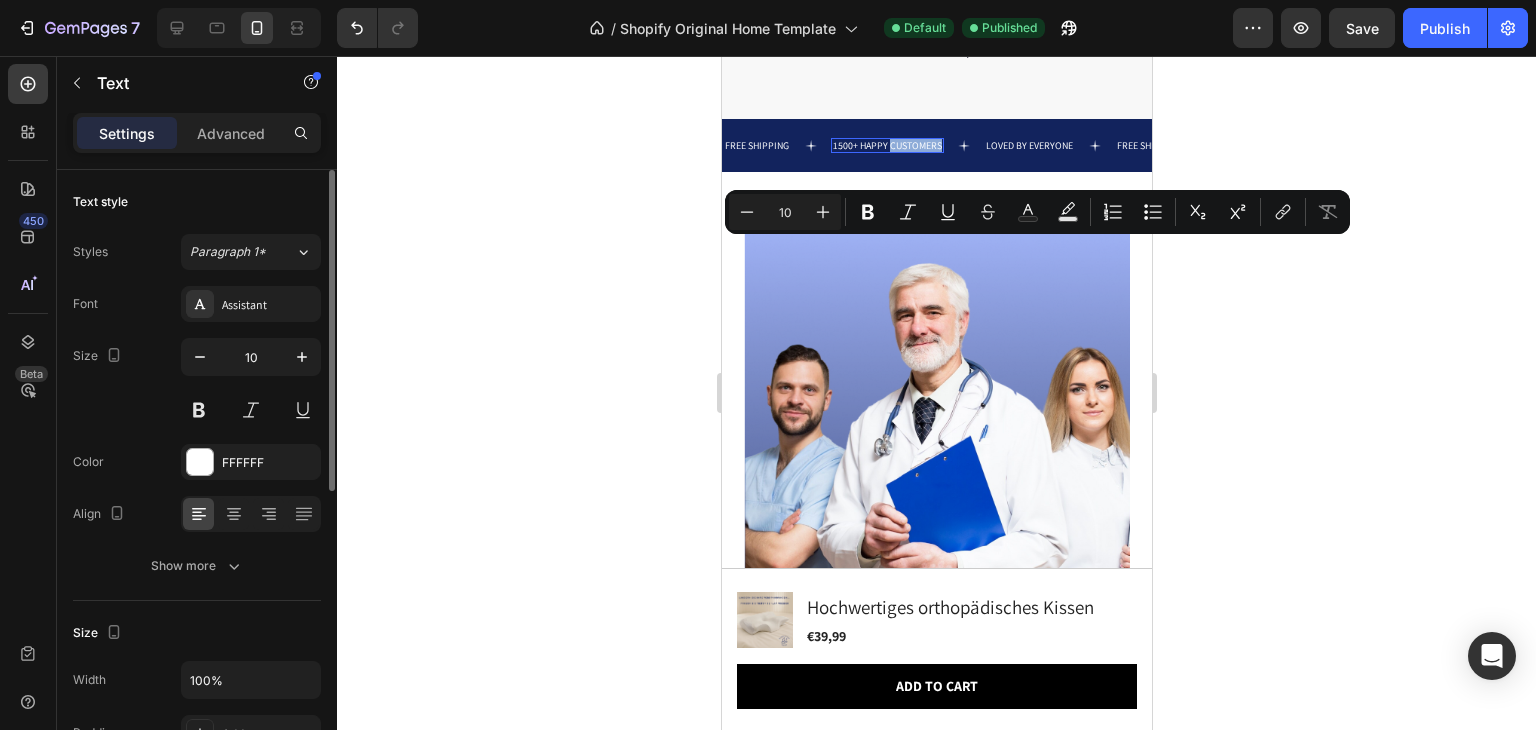 click on "1500+ HAPPY CUSTOMERS" at bounding box center (886, 145) 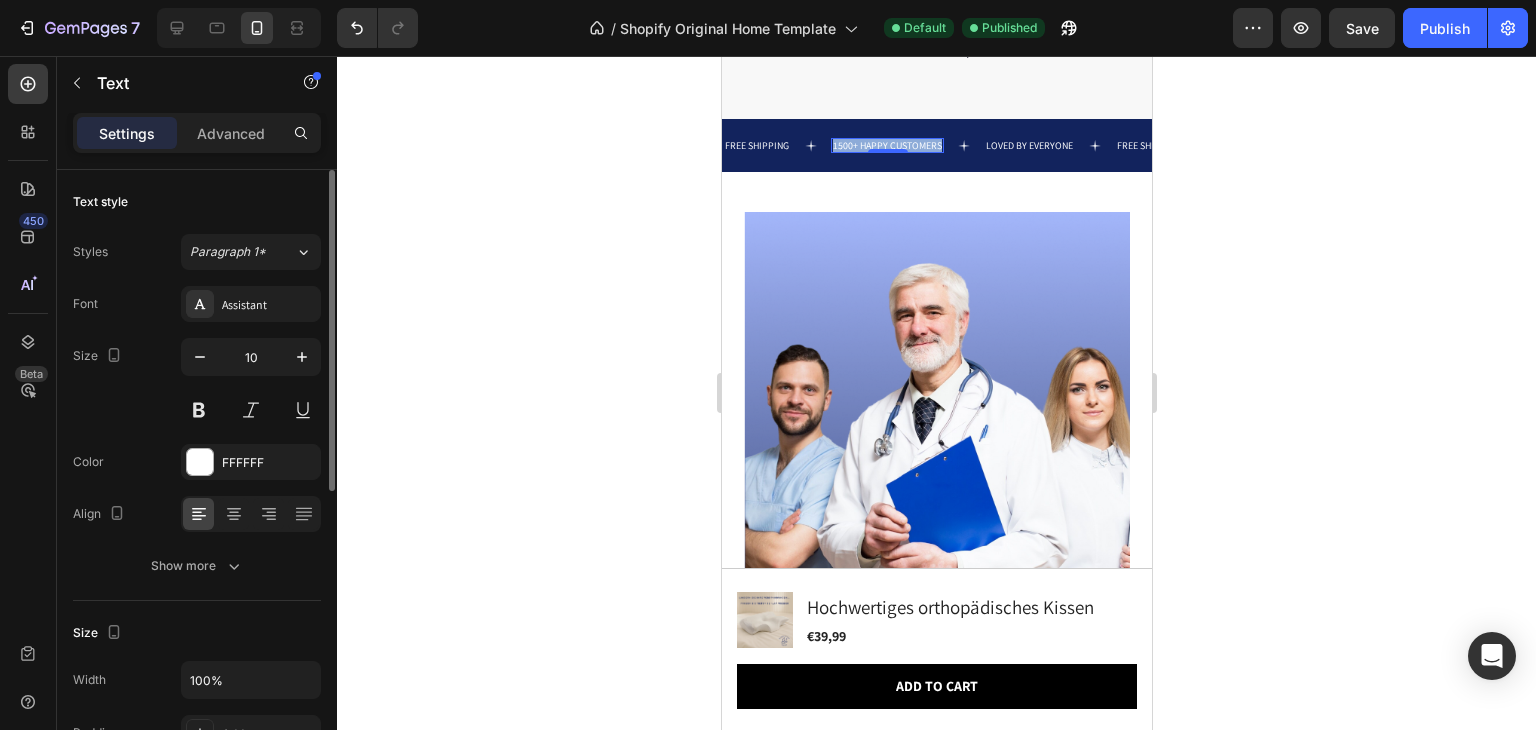 click on "1500+ HAPPY CUSTOMERS" at bounding box center [886, 145] 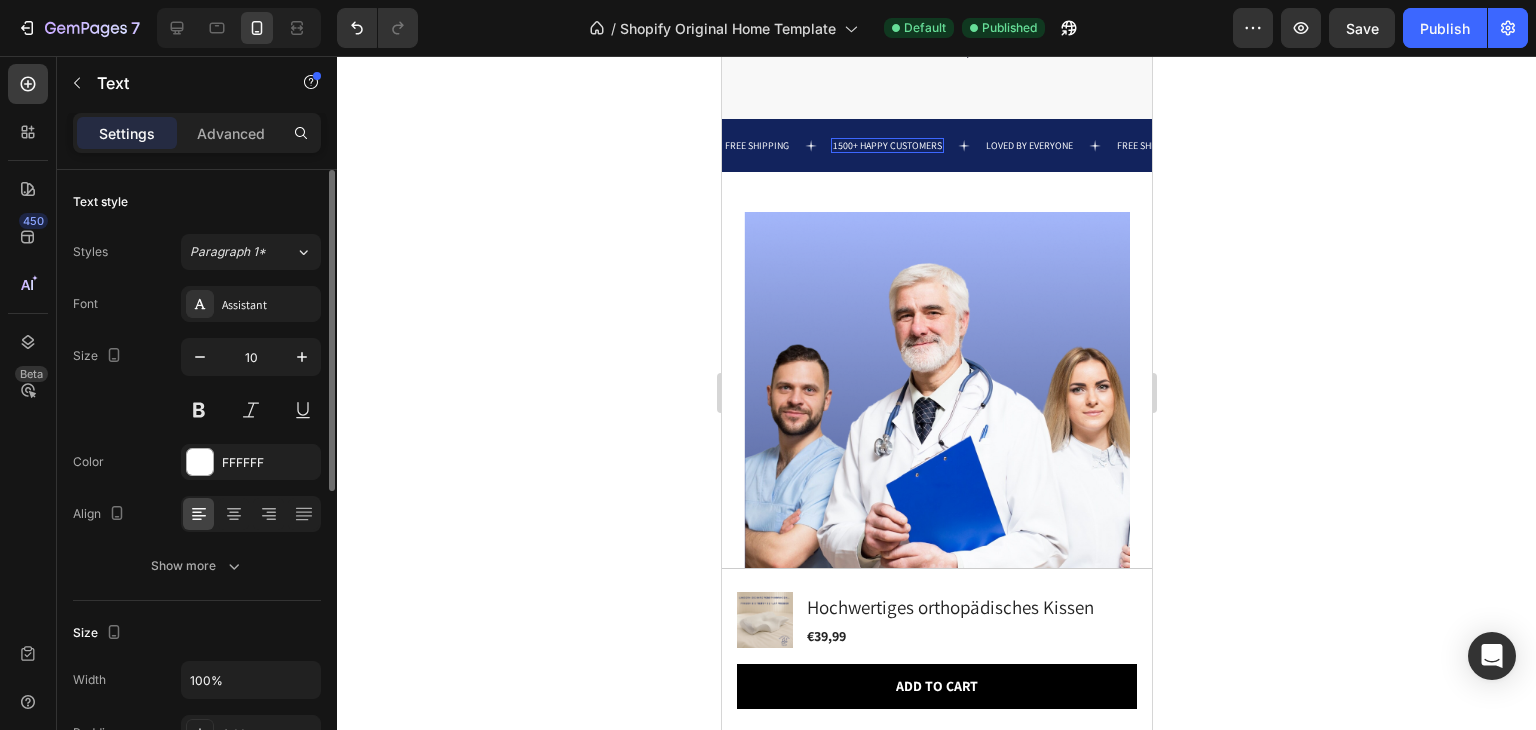 click on "1500+ HAPPY CUSTOMERS" at bounding box center (886, 145) 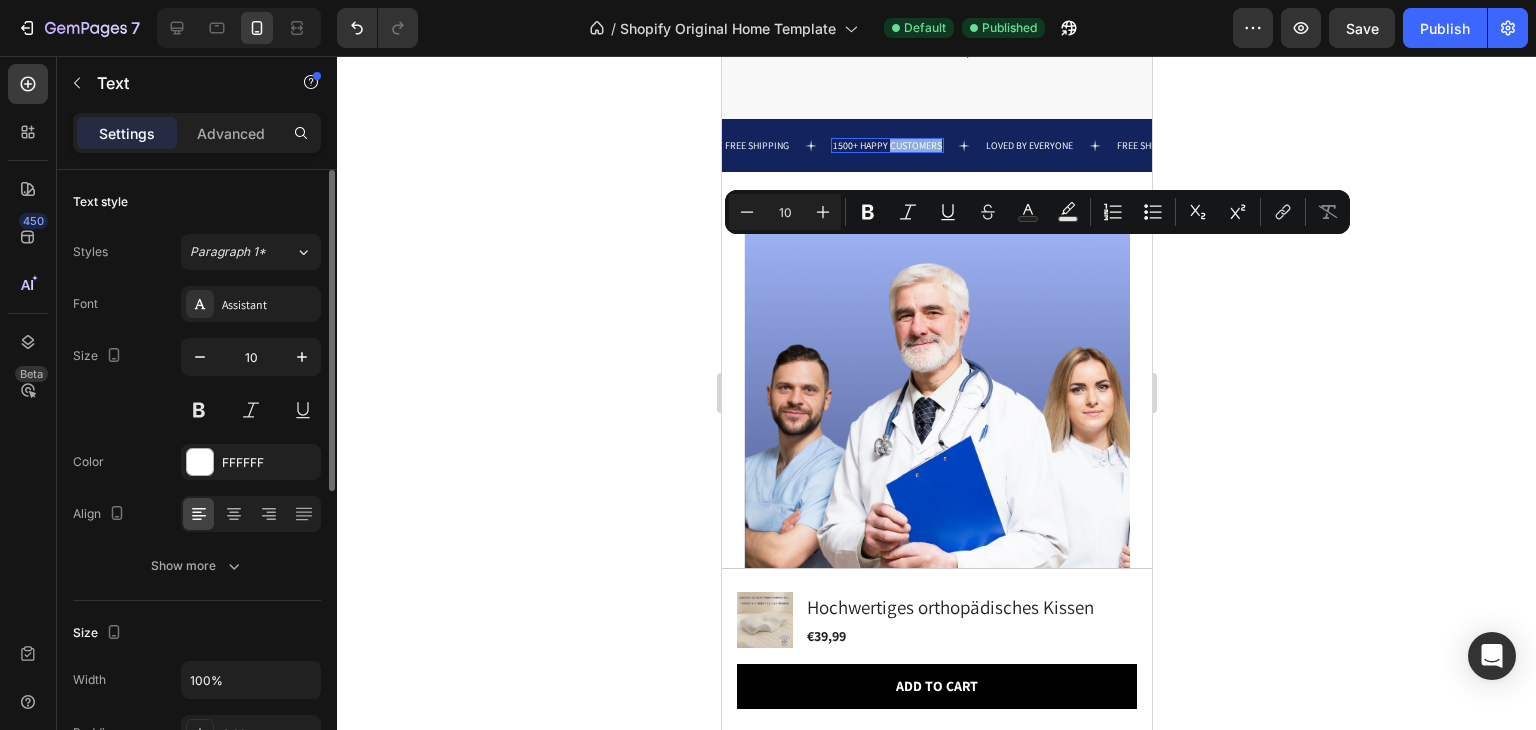 click on "1500+ HAPPY CUSTOMERS" at bounding box center [886, 145] 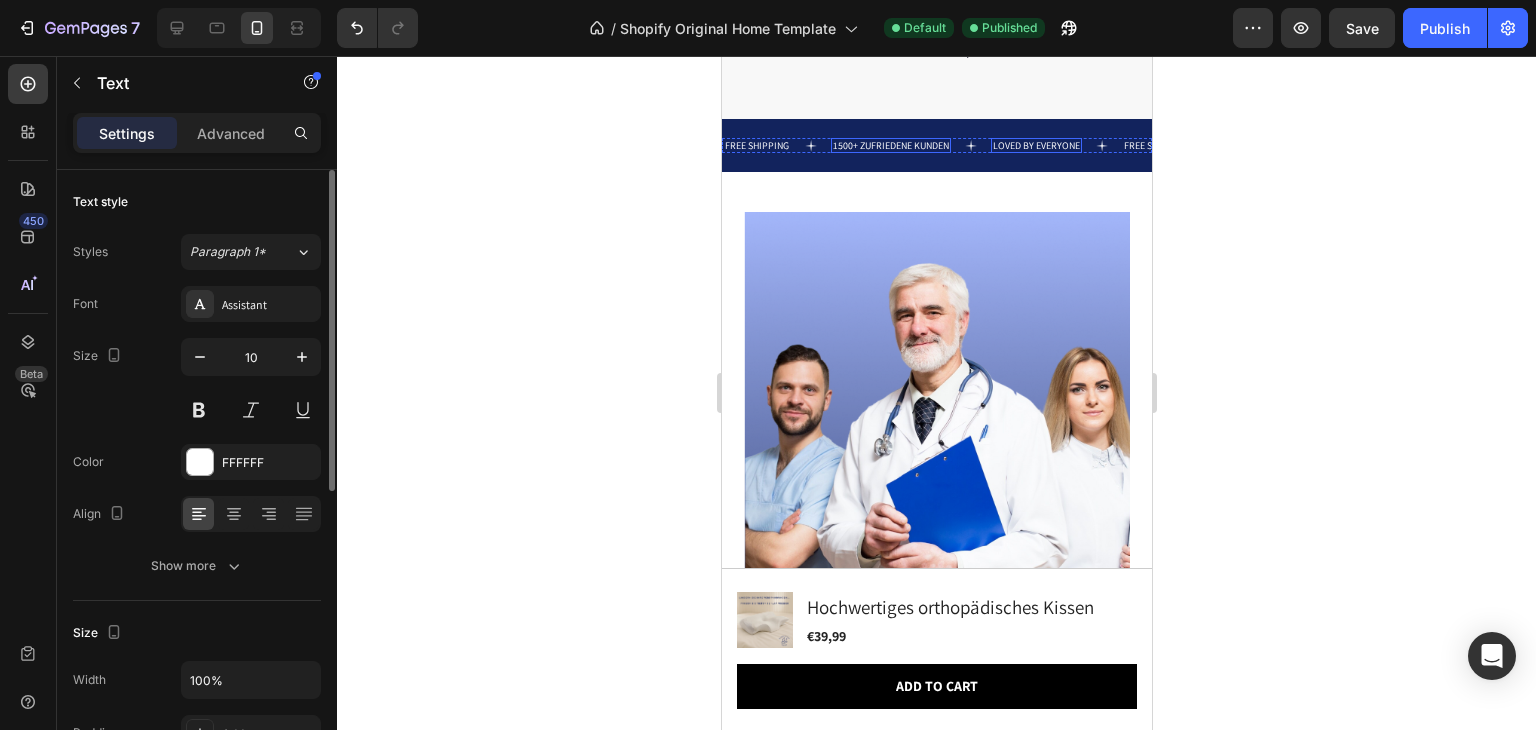 click on "LOVED BY EVERYONE" at bounding box center (1035, 145) 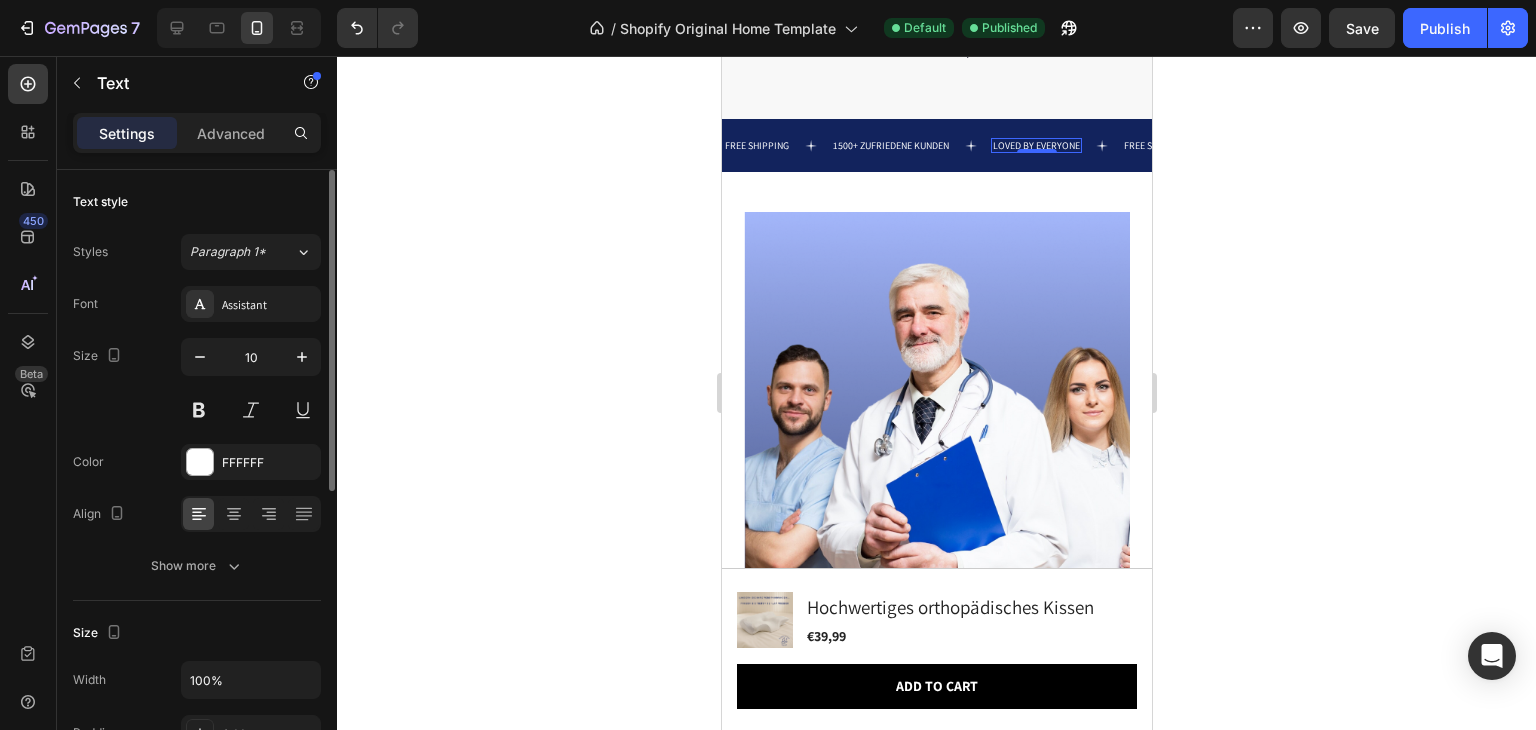 click on "LOVED BY EVERYONE" at bounding box center (1035, 145) 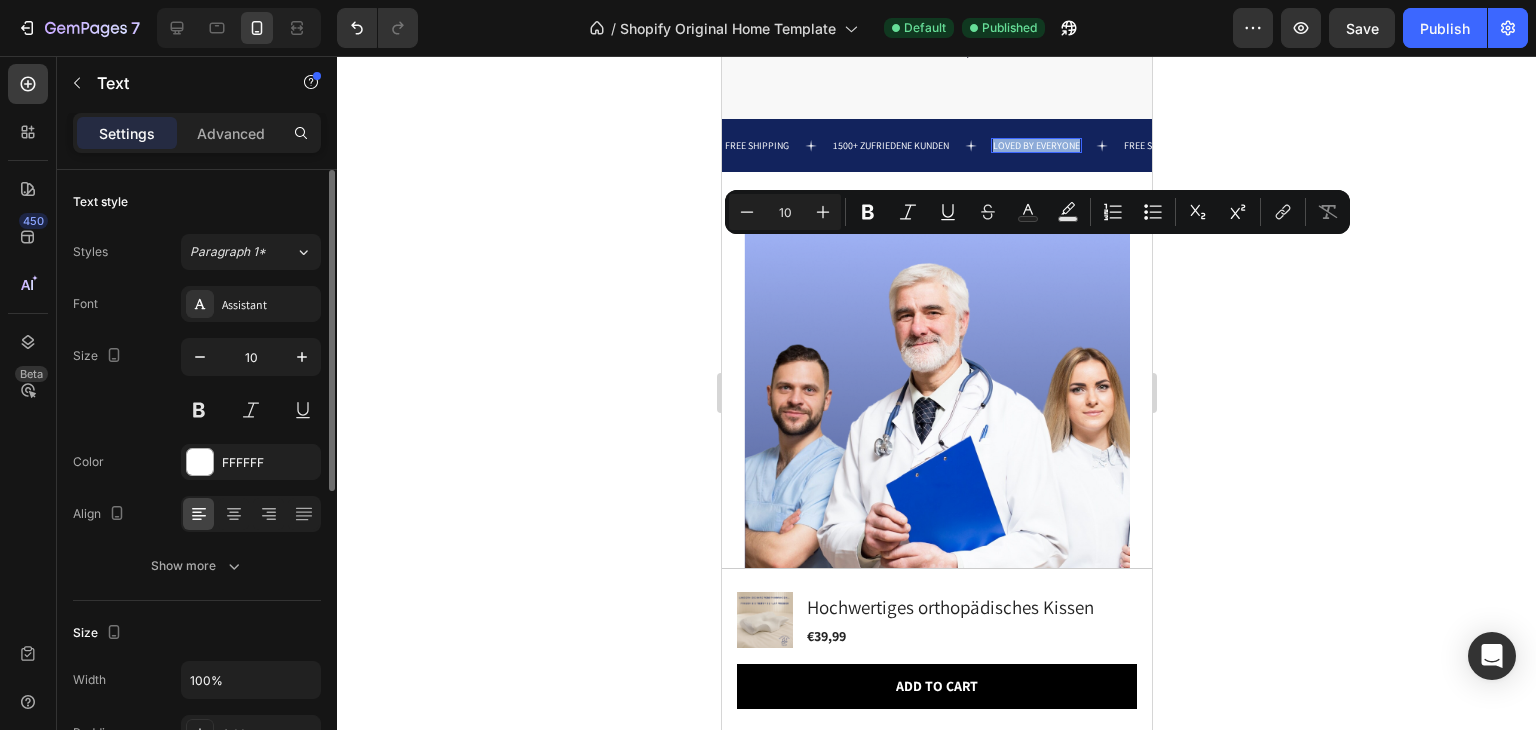 click on "LOVED BY EVERYONE" at bounding box center (1035, 145) 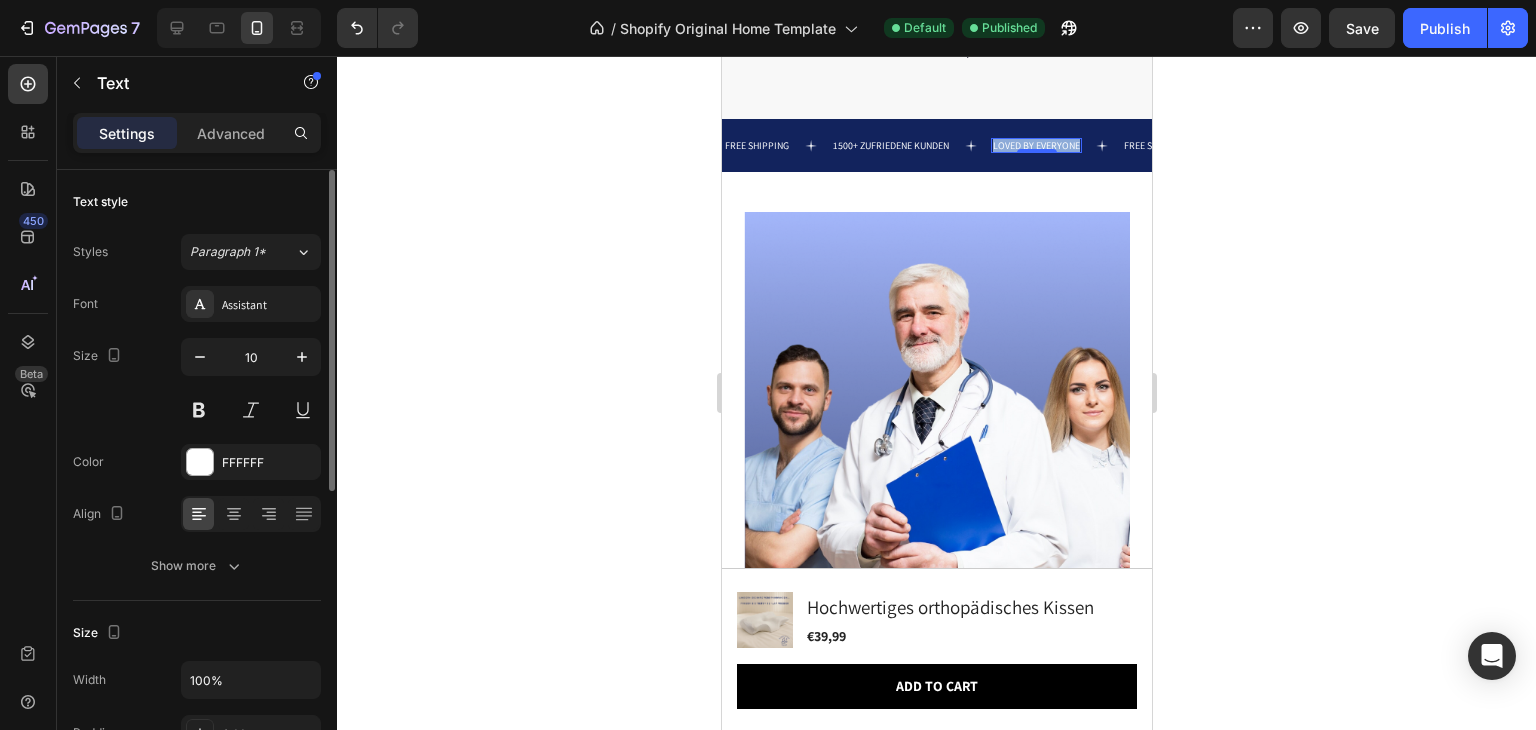 click on "LOVED BY EVERYONE" at bounding box center [1035, 145] 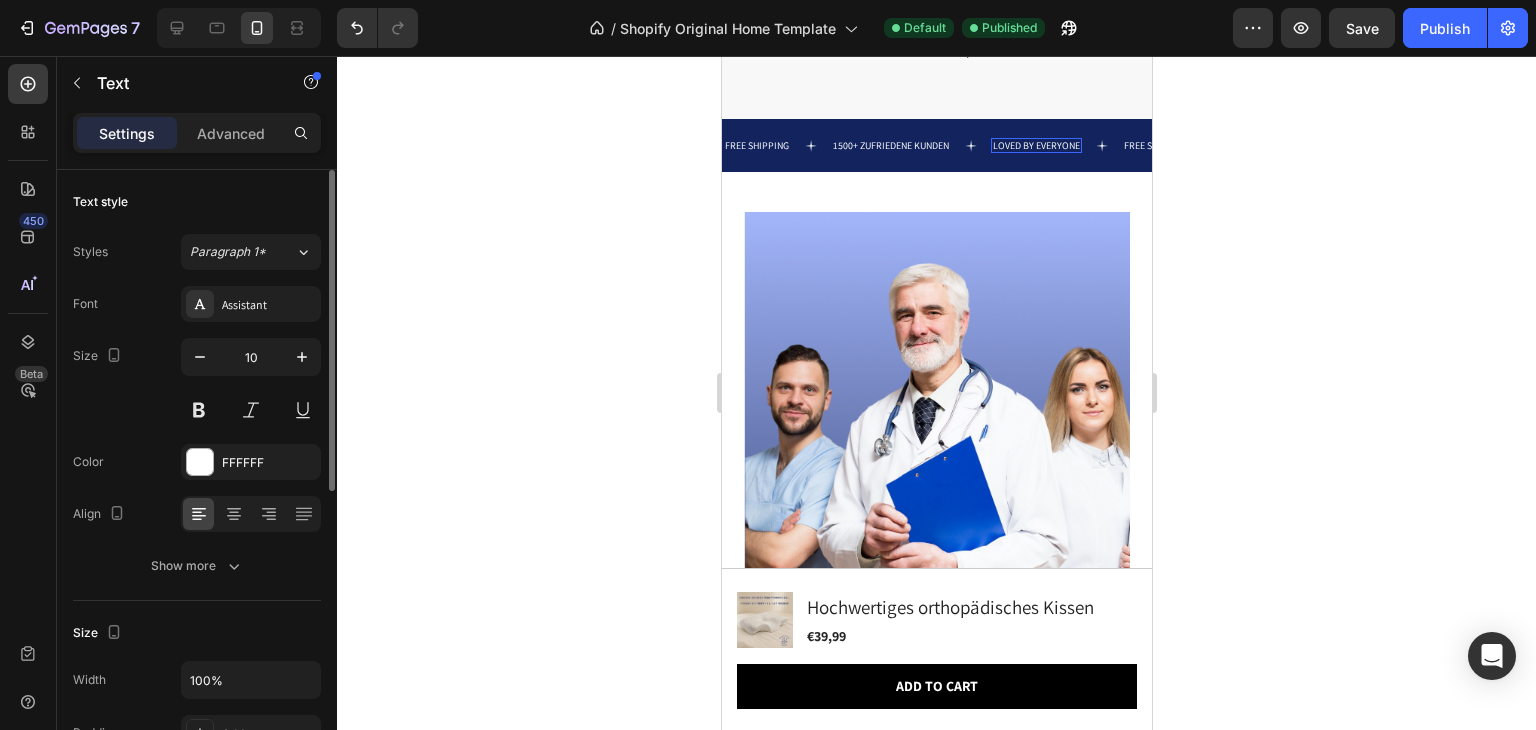 click on "LOVED BY EVERYONE" at bounding box center [1035, 145] 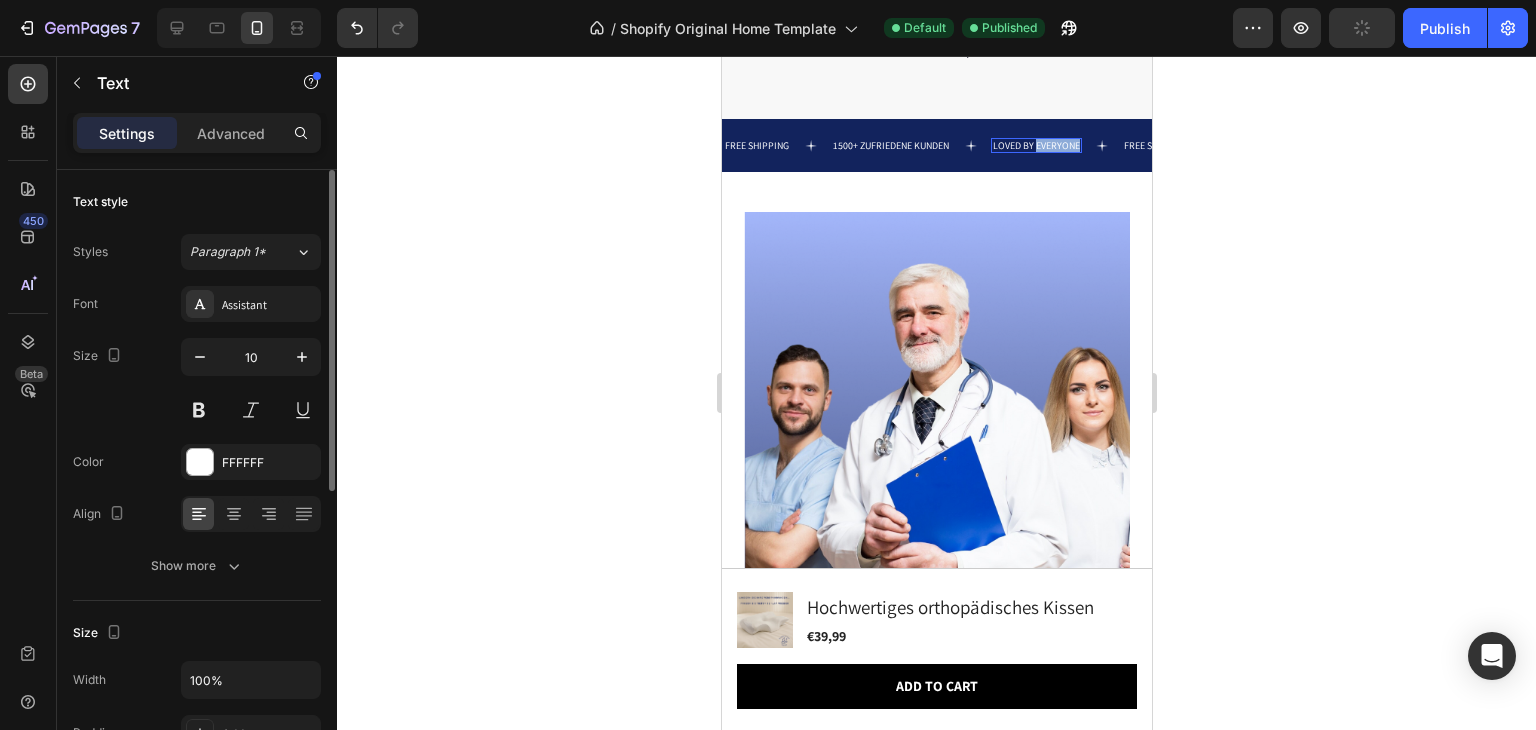 click on "LOVED BY EVERYONE" at bounding box center (1035, 145) 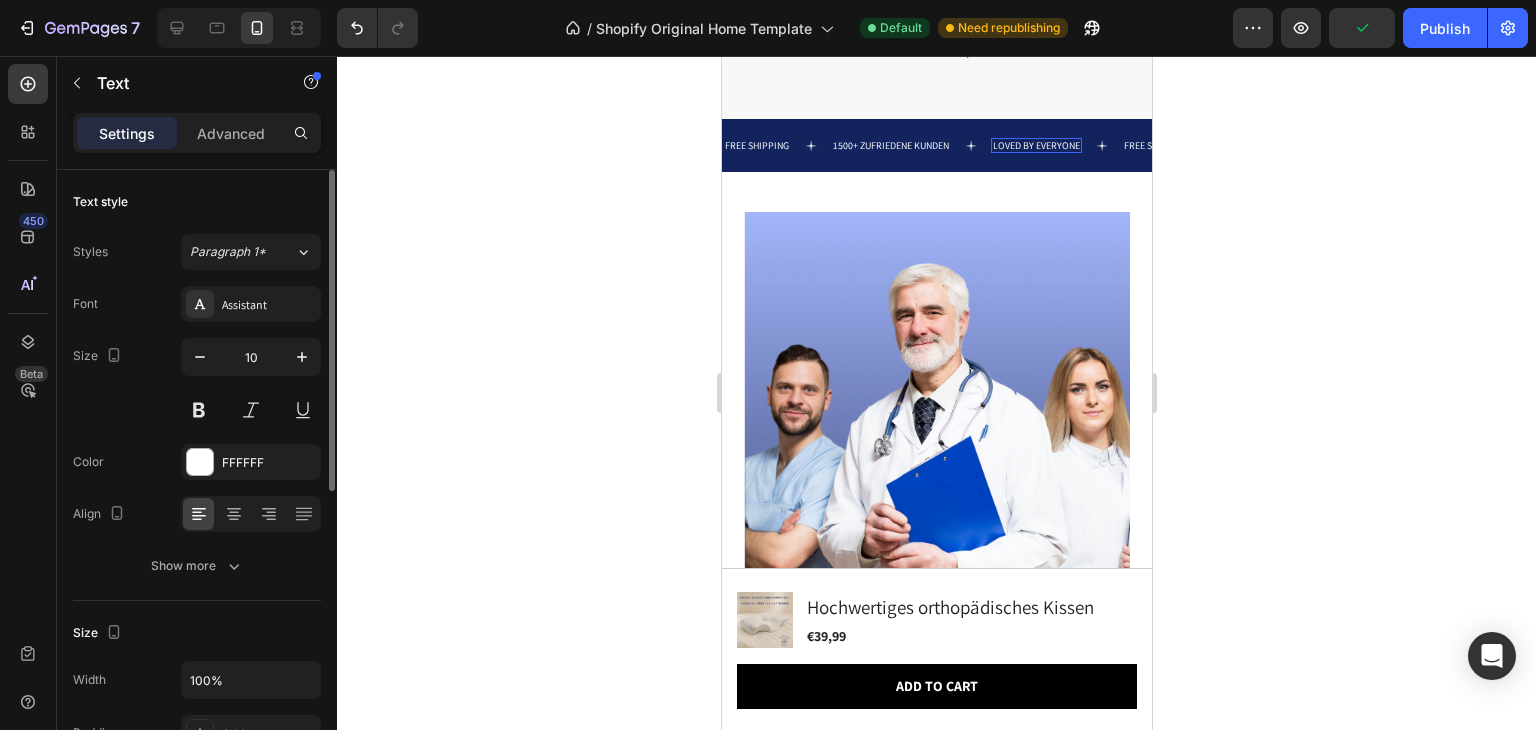 click on "LOVED BY EVERYONE" at bounding box center (1035, 145) 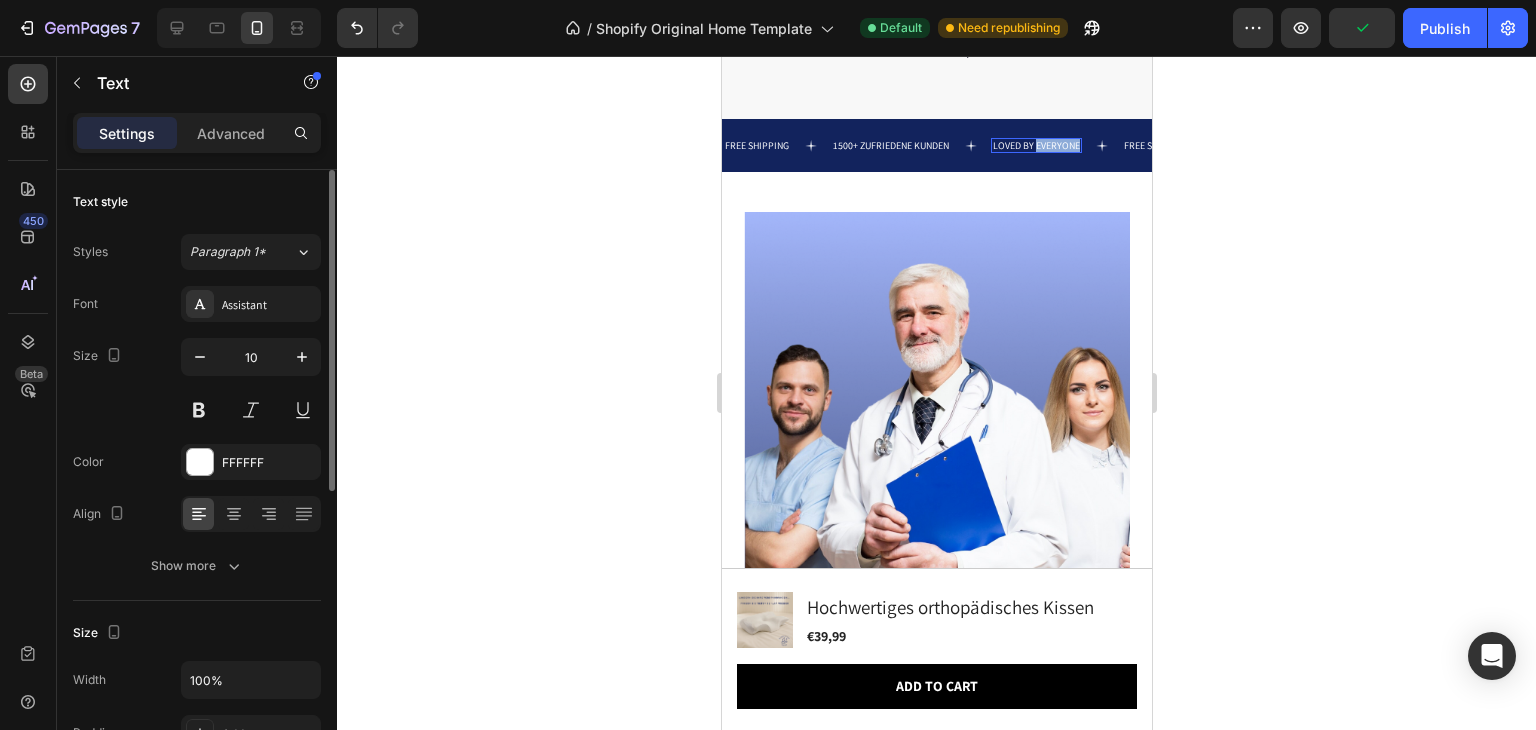 click on "LOVED BY EVERYONE" at bounding box center [1035, 145] 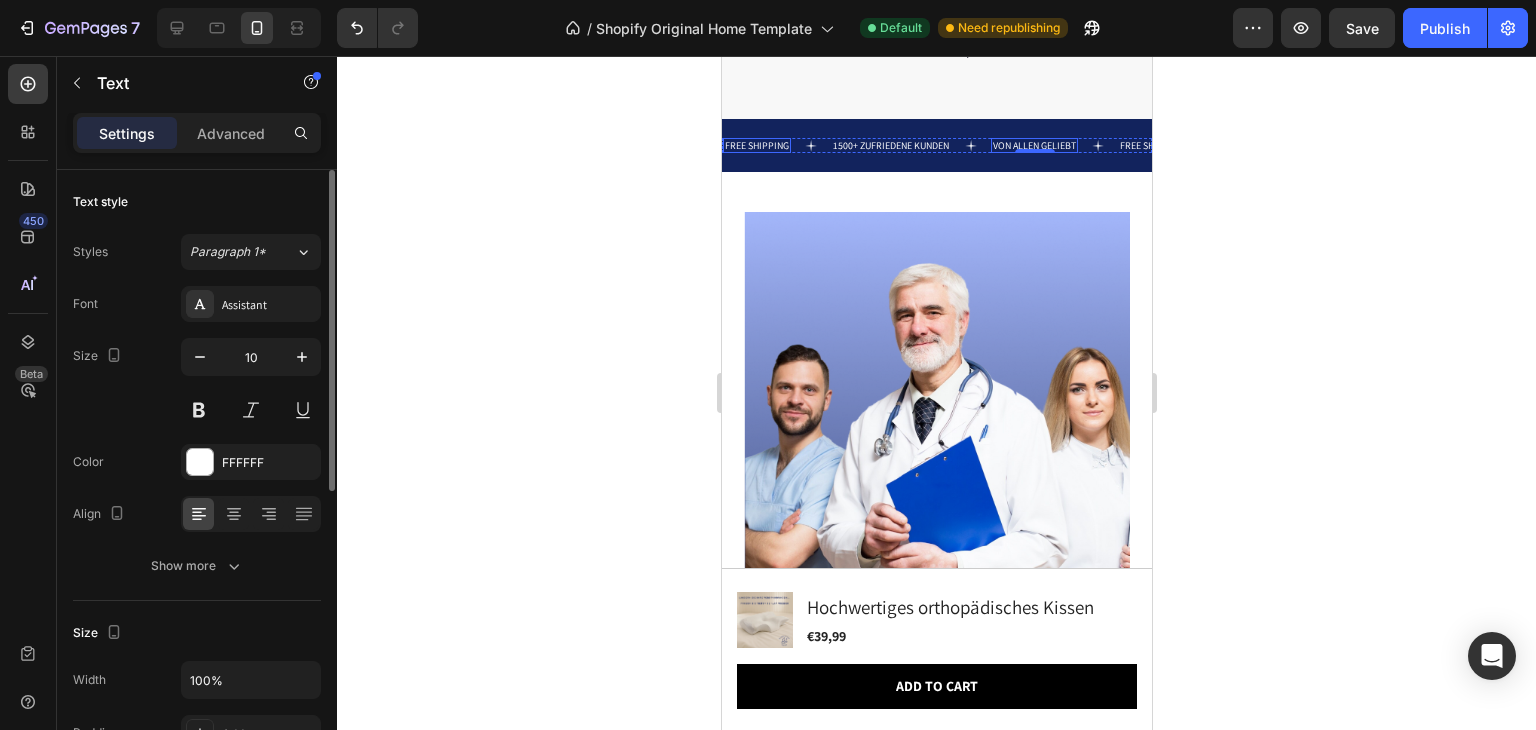 click on "FREE SHIPPING" at bounding box center [756, 145] 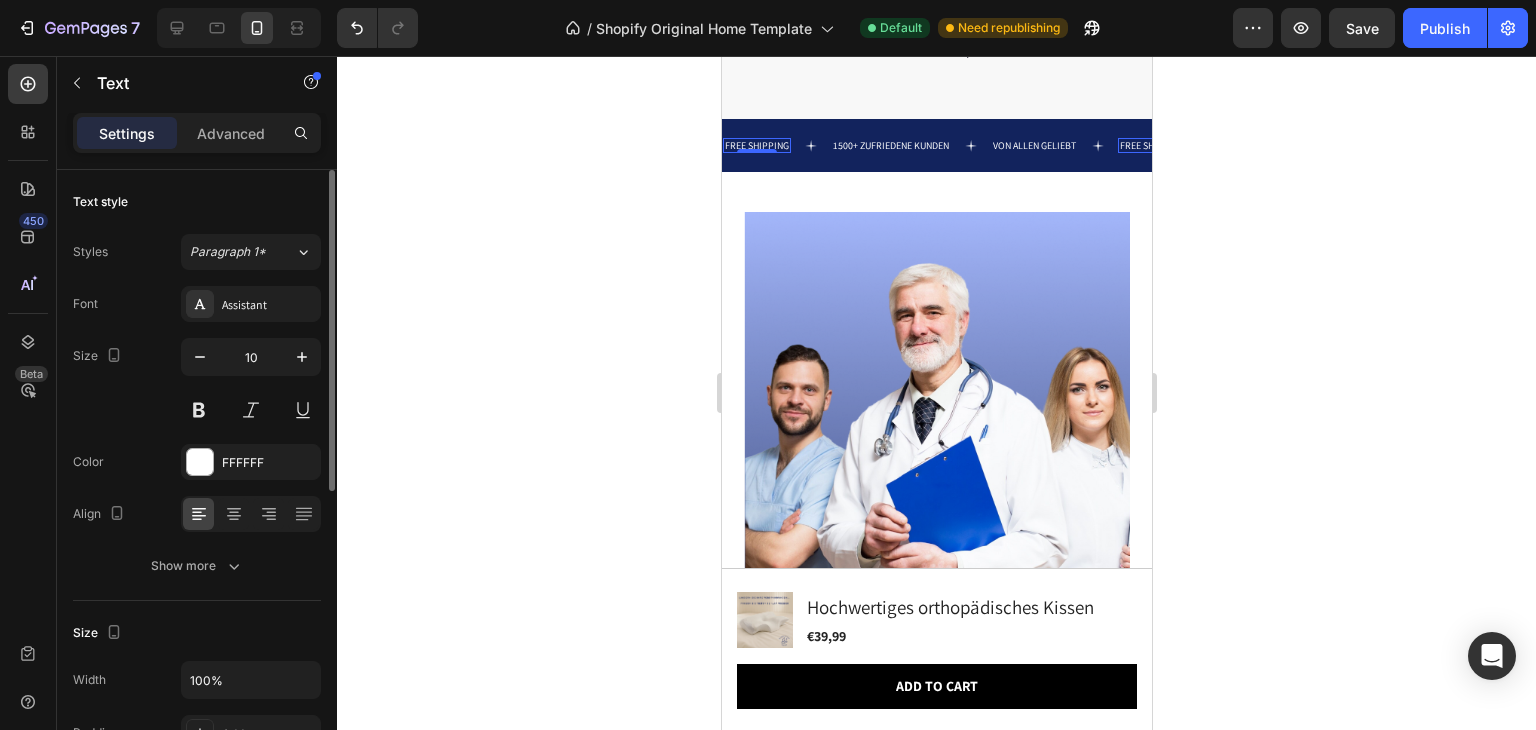 click on "FREE SHIPPING" at bounding box center [756, 145] 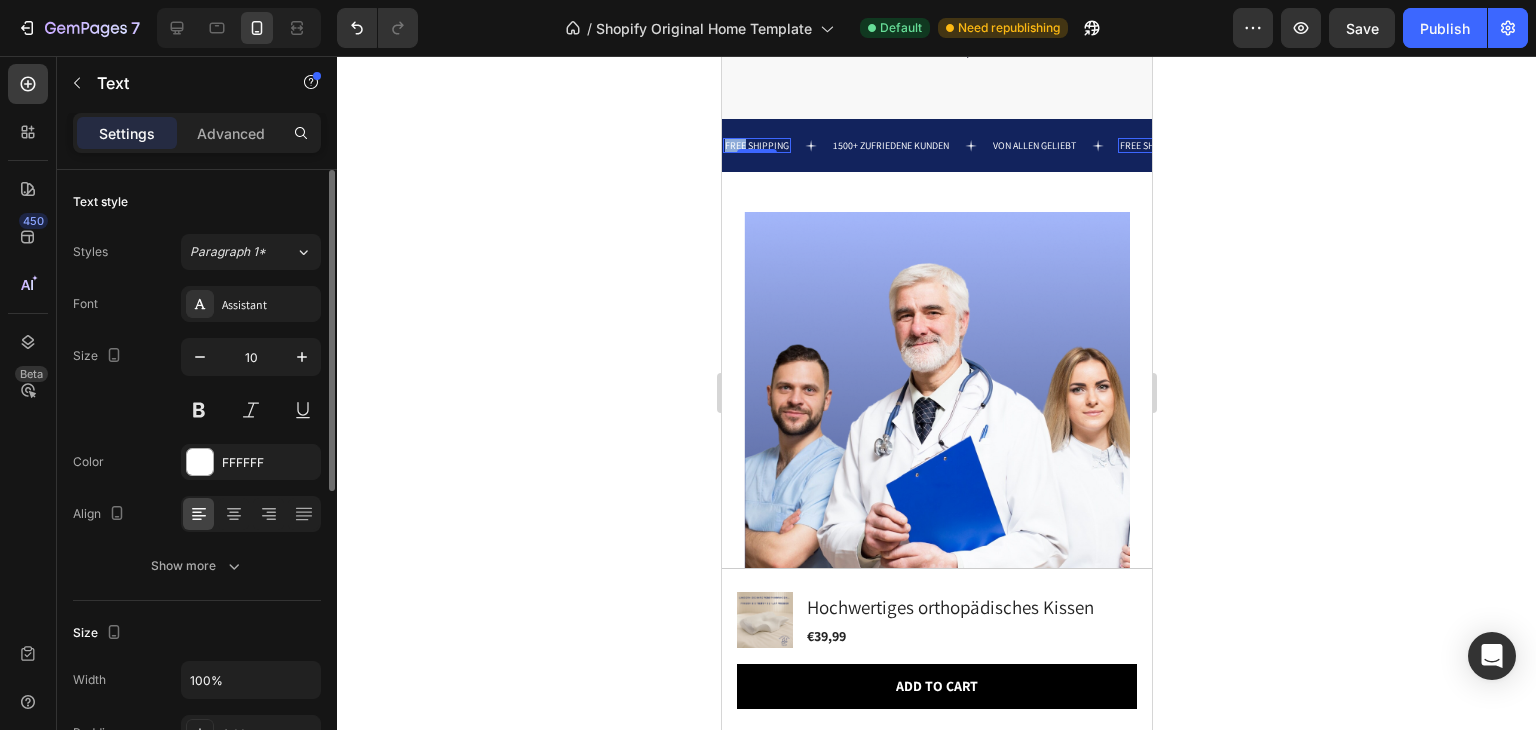 click on "FREE SHIPPING" at bounding box center [756, 145] 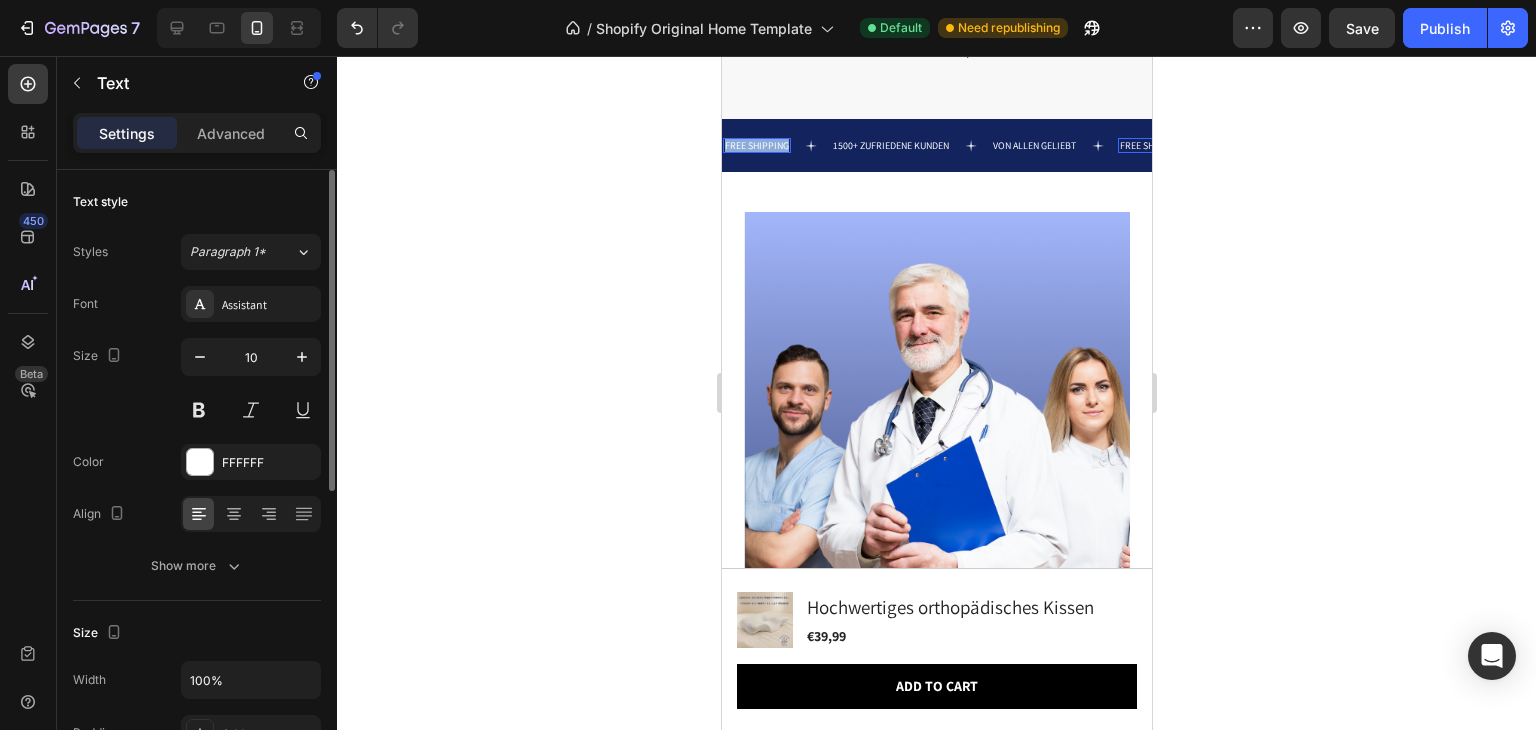 click on "FREE SHIPPING" at bounding box center [756, 145] 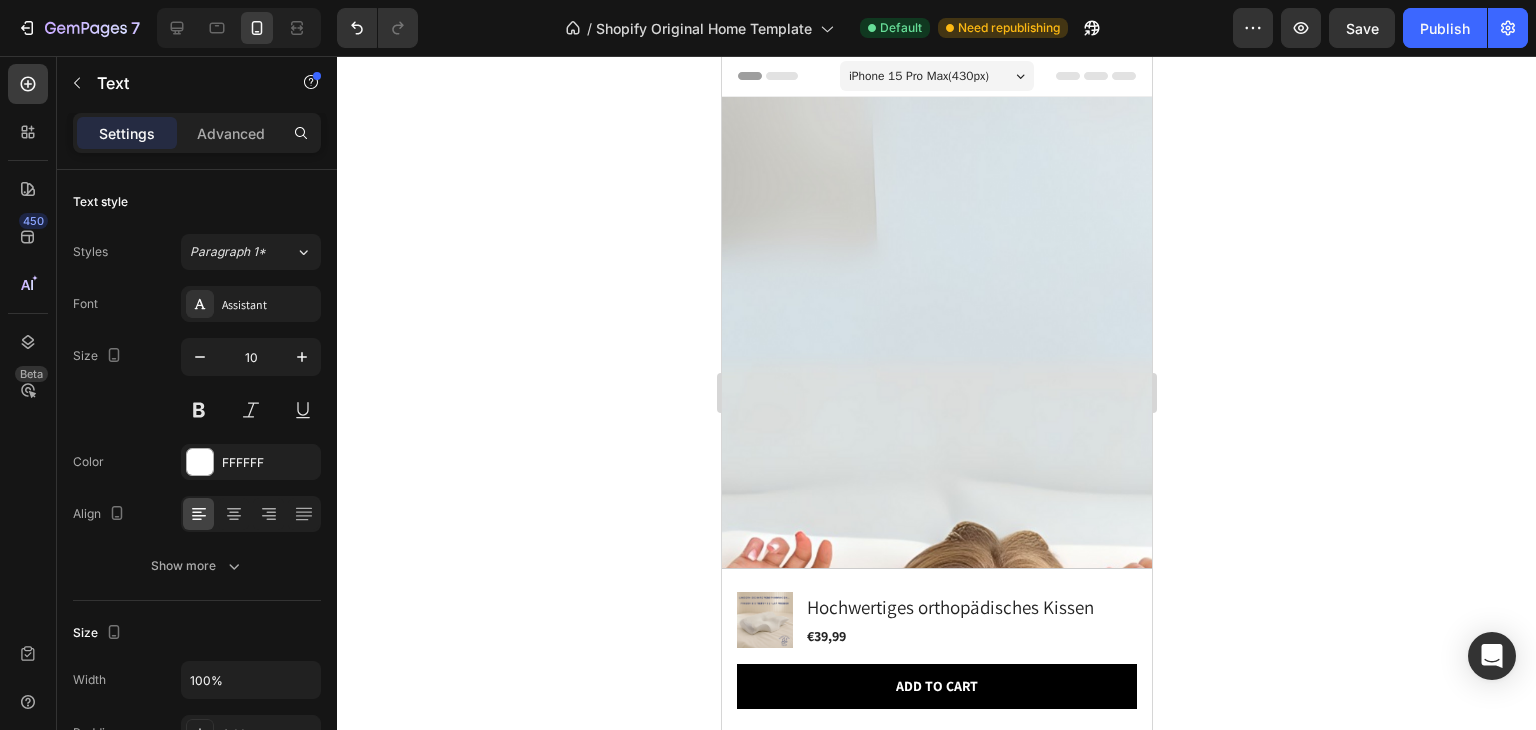 scroll, scrollTop: 4624, scrollLeft: 0, axis: vertical 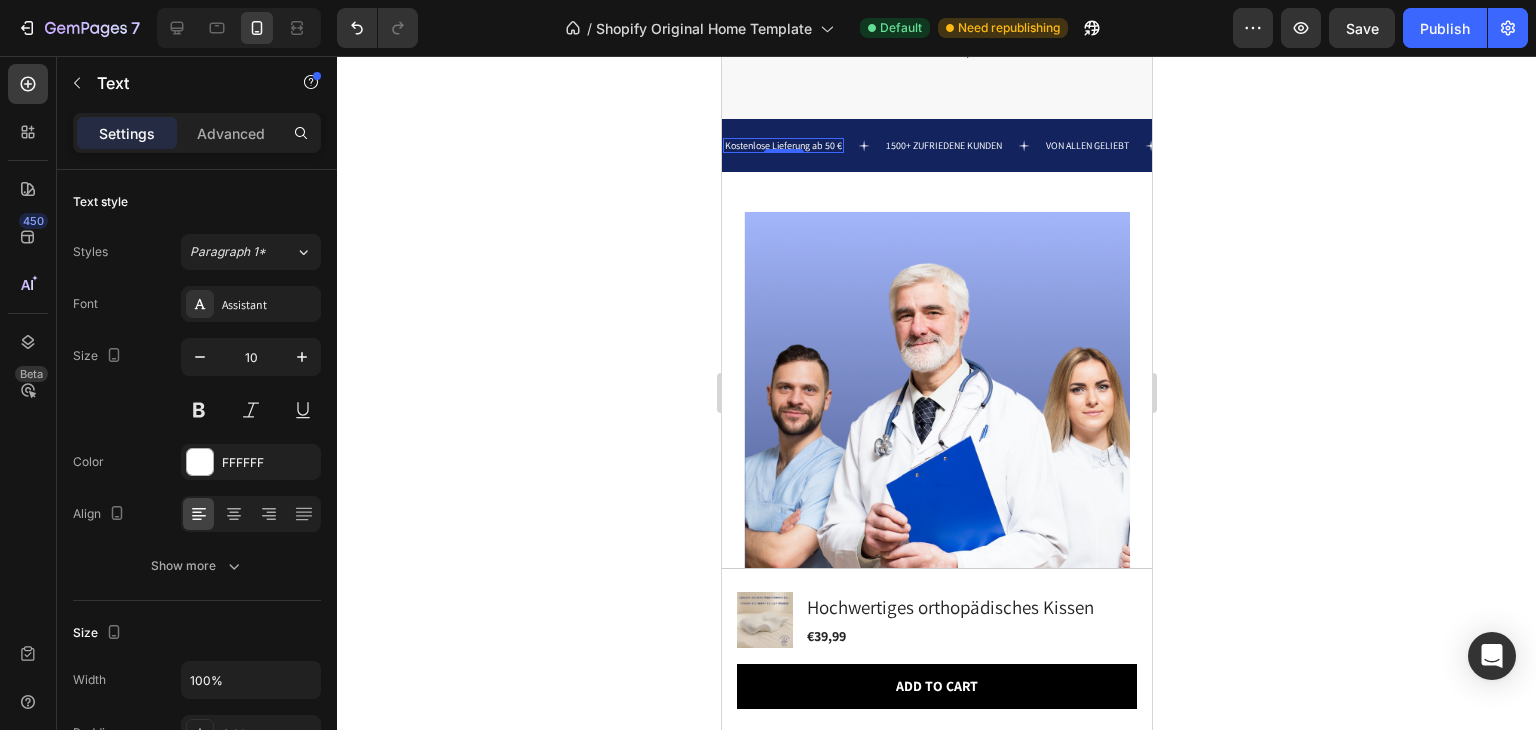 click on "Kostenlose Lieferung ab 50 €" at bounding box center (782, 145) 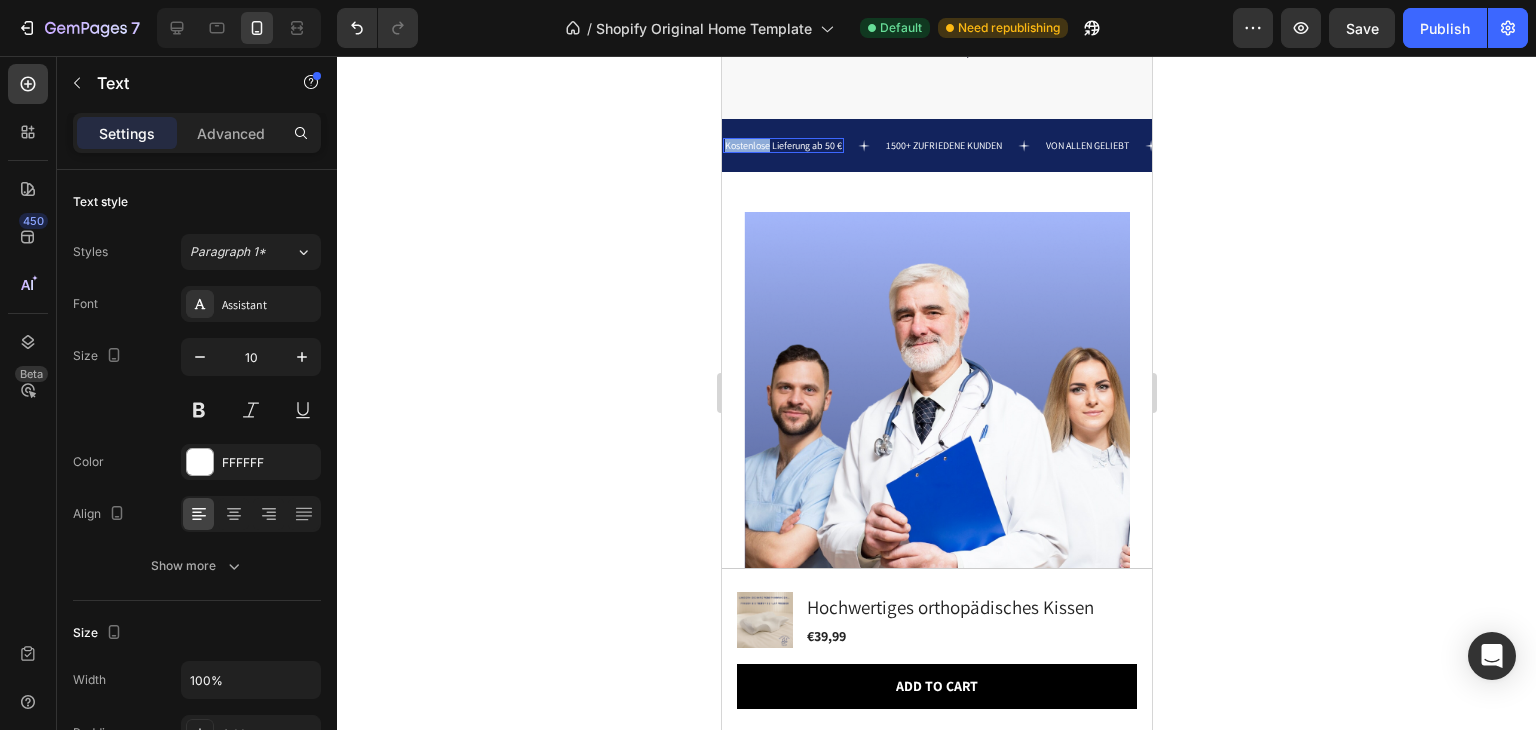 click on "Kostenlose Lieferung ab 50 €" at bounding box center (782, 145) 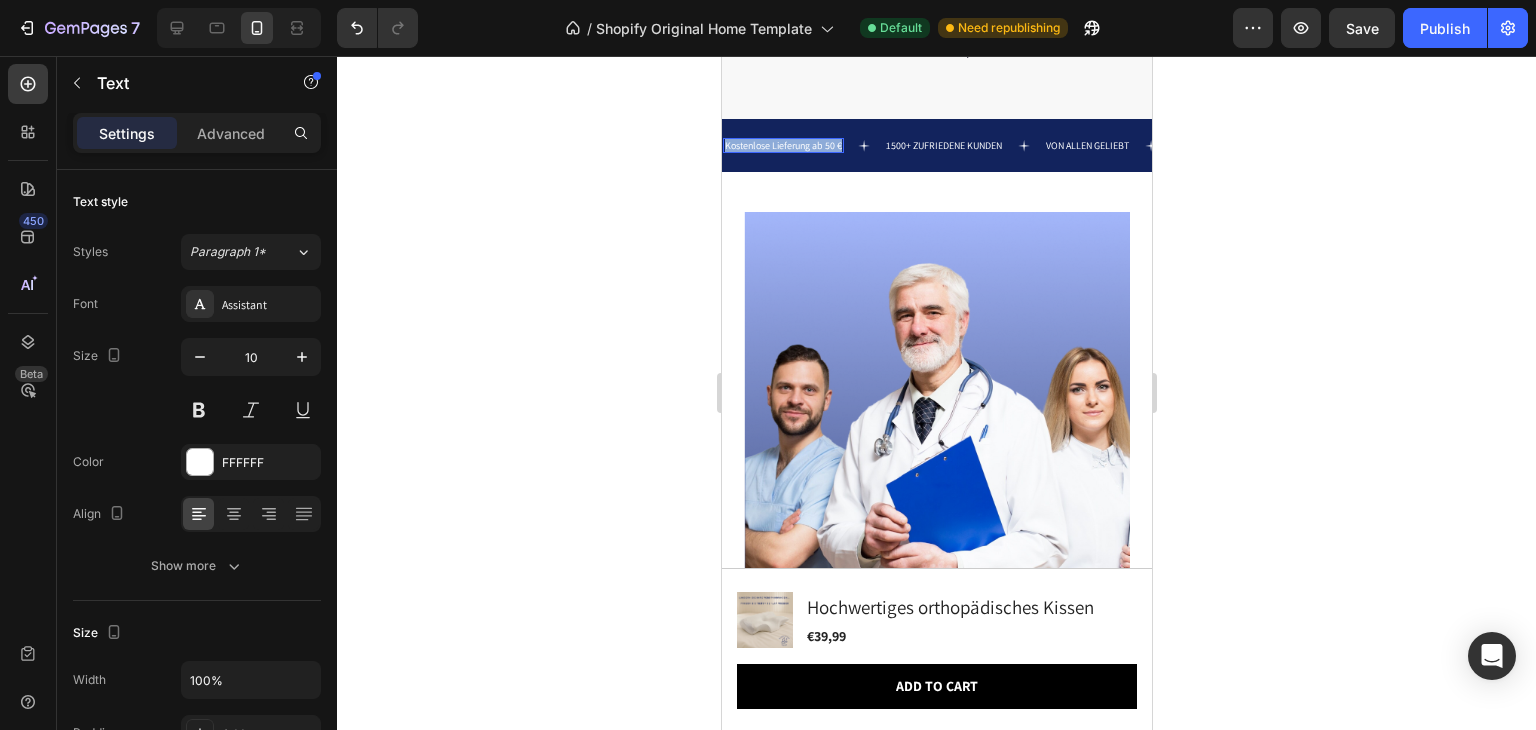 click on "Kostenlose Lieferung ab 50 €" at bounding box center [782, 145] 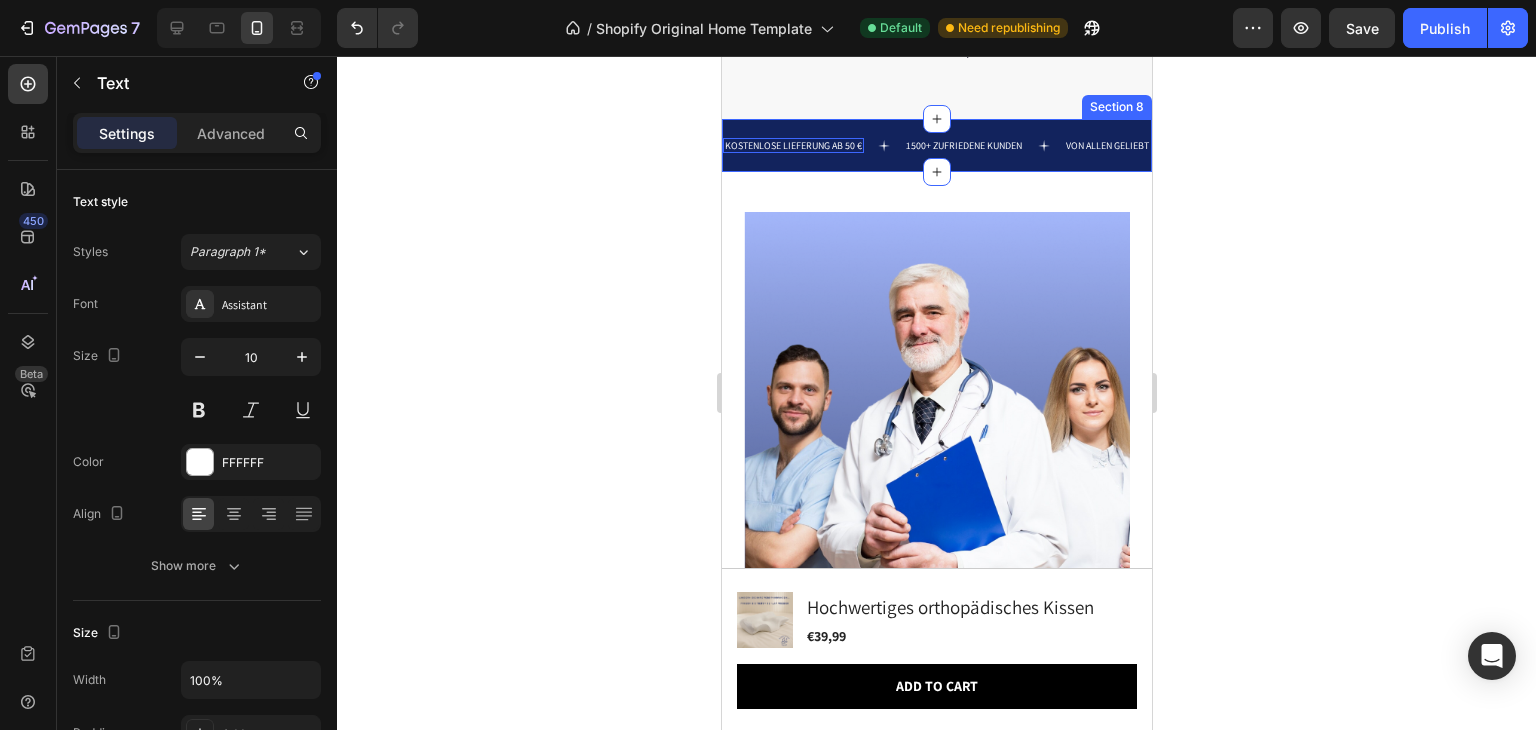 click 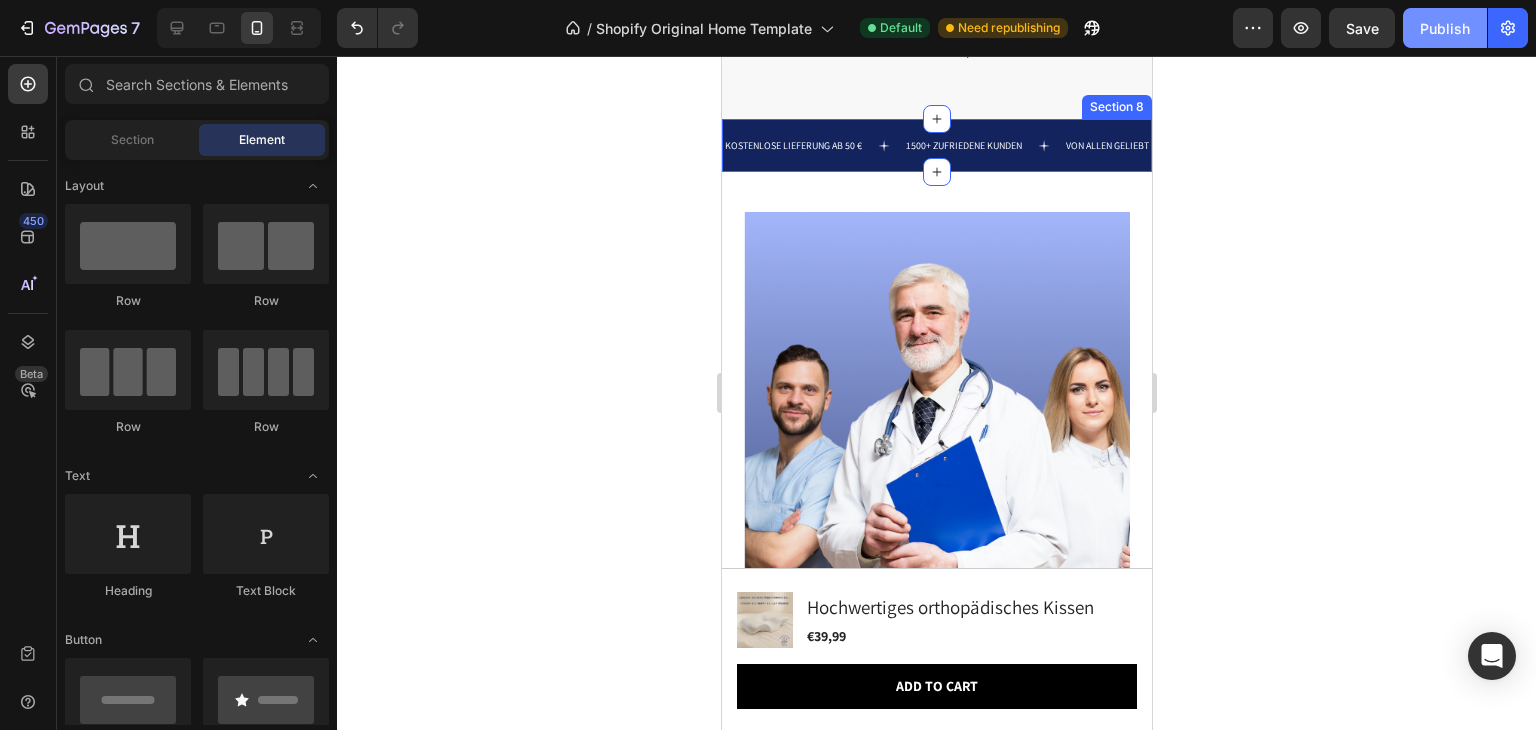 click on "Publish" 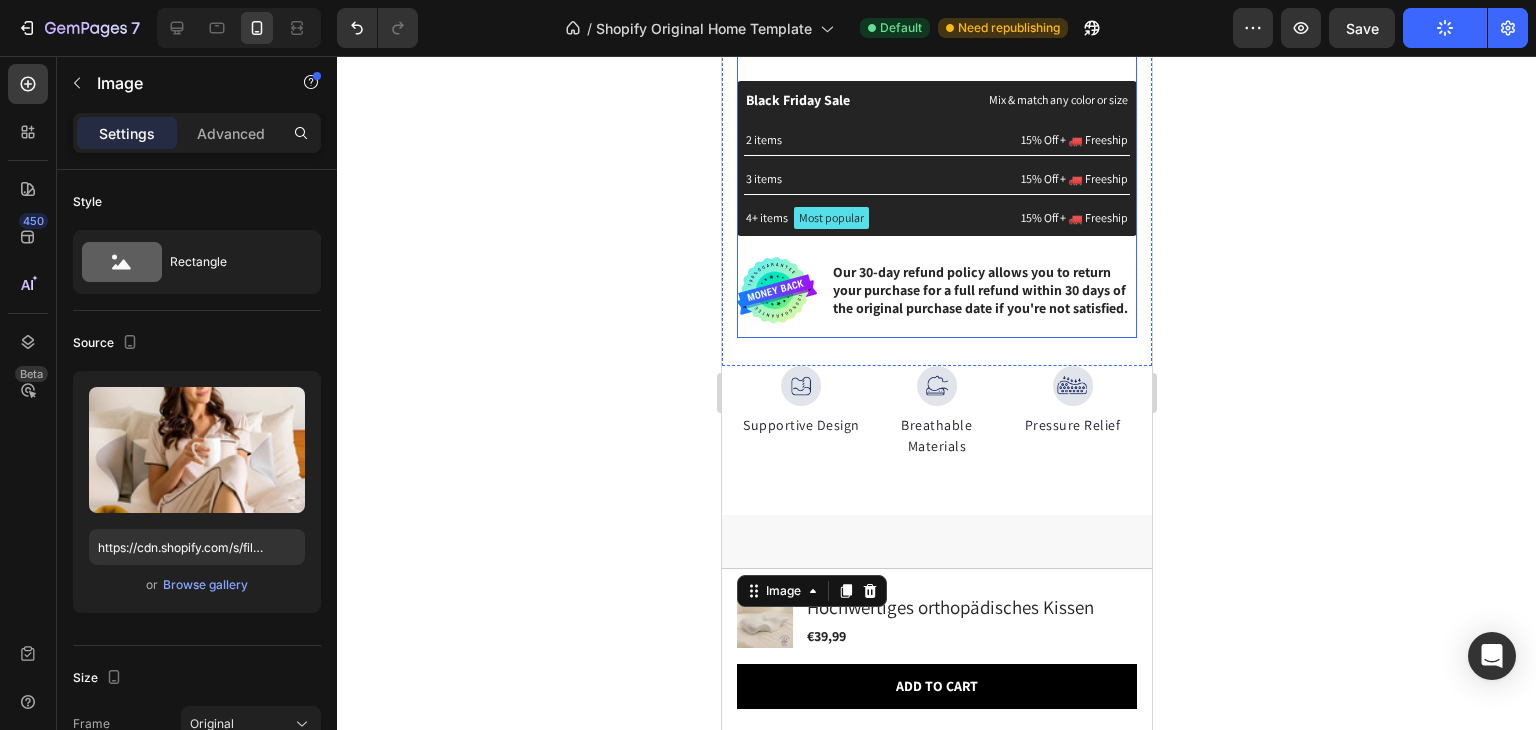 scroll, scrollTop: 2033, scrollLeft: 0, axis: vertical 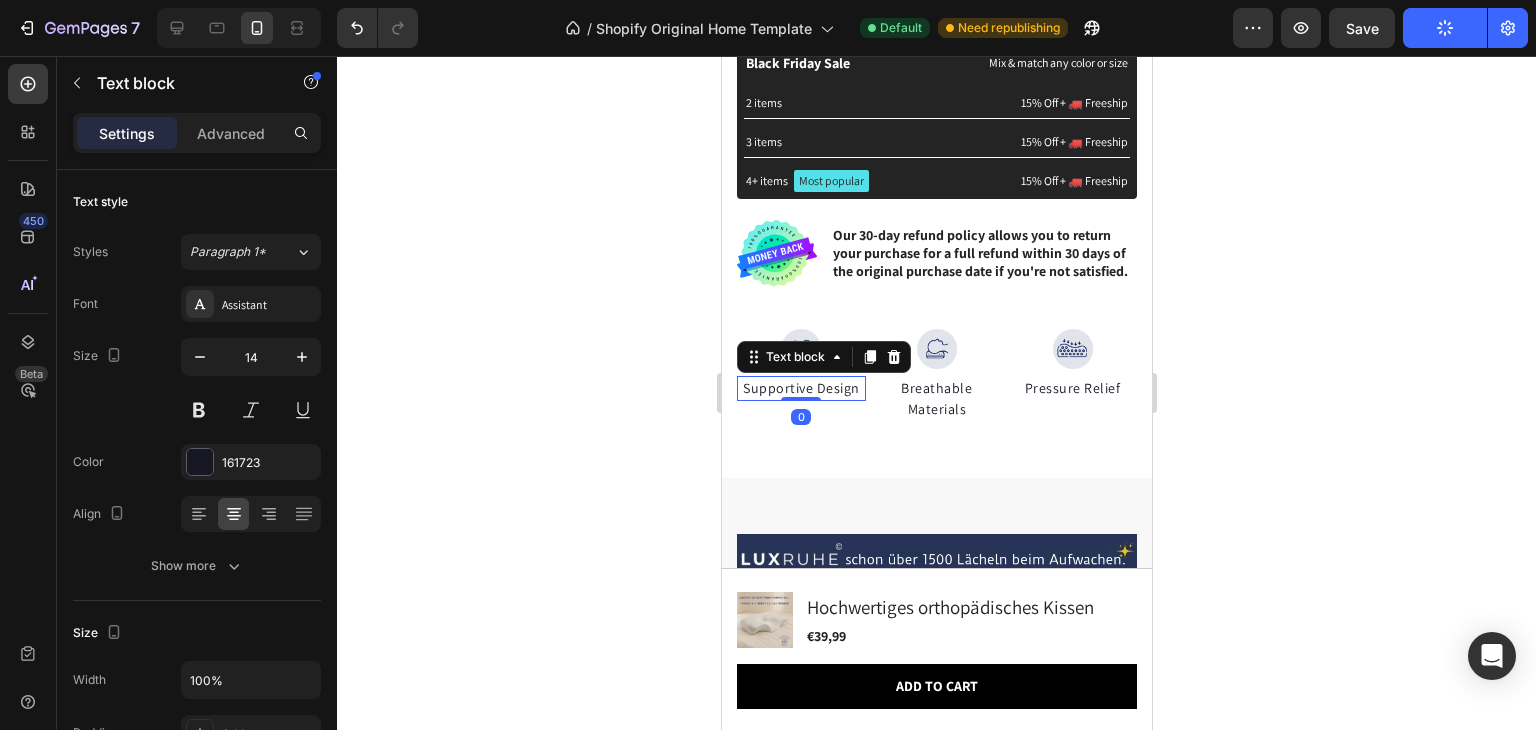 click on "Supportive Design" at bounding box center [800, 388] 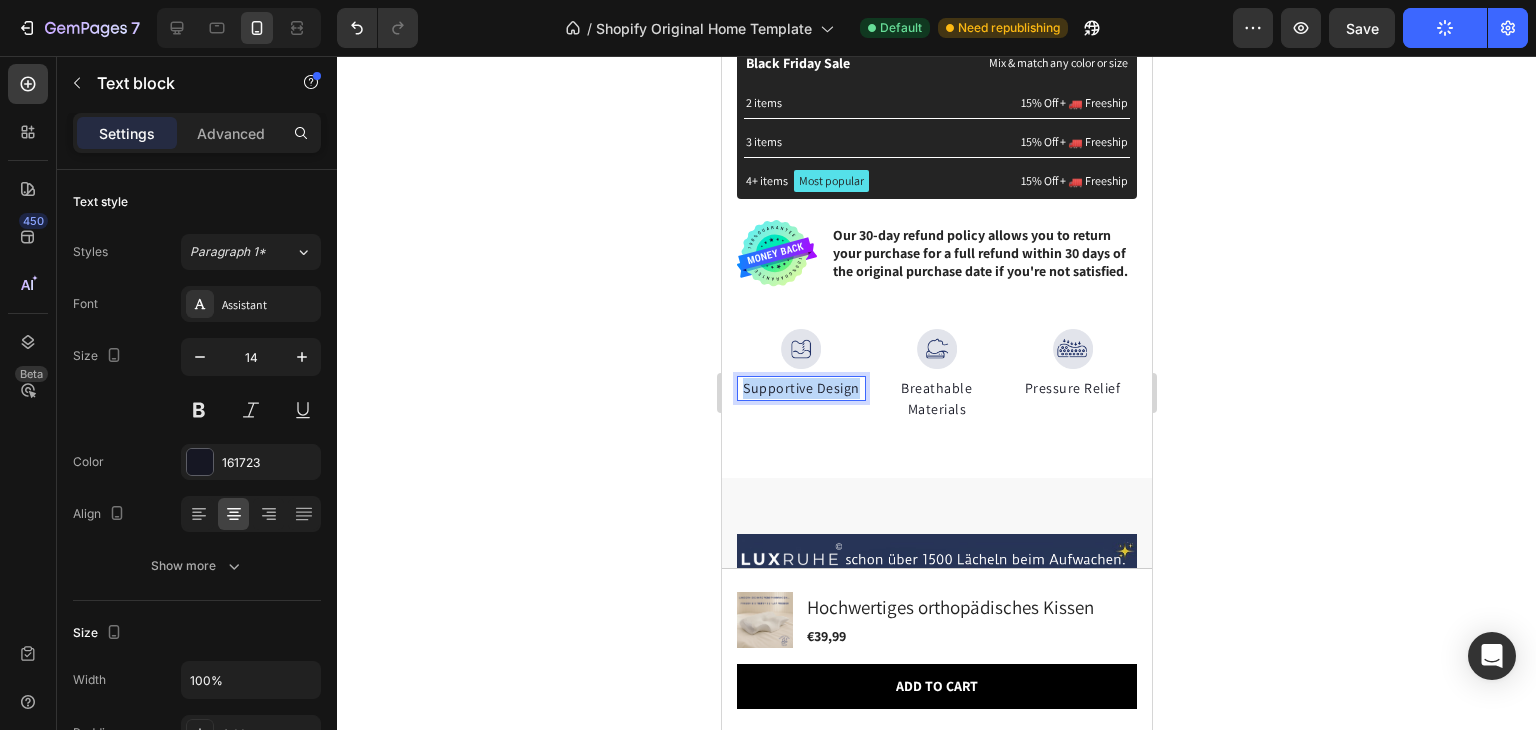 click on "Supportive Design" at bounding box center [800, 388] 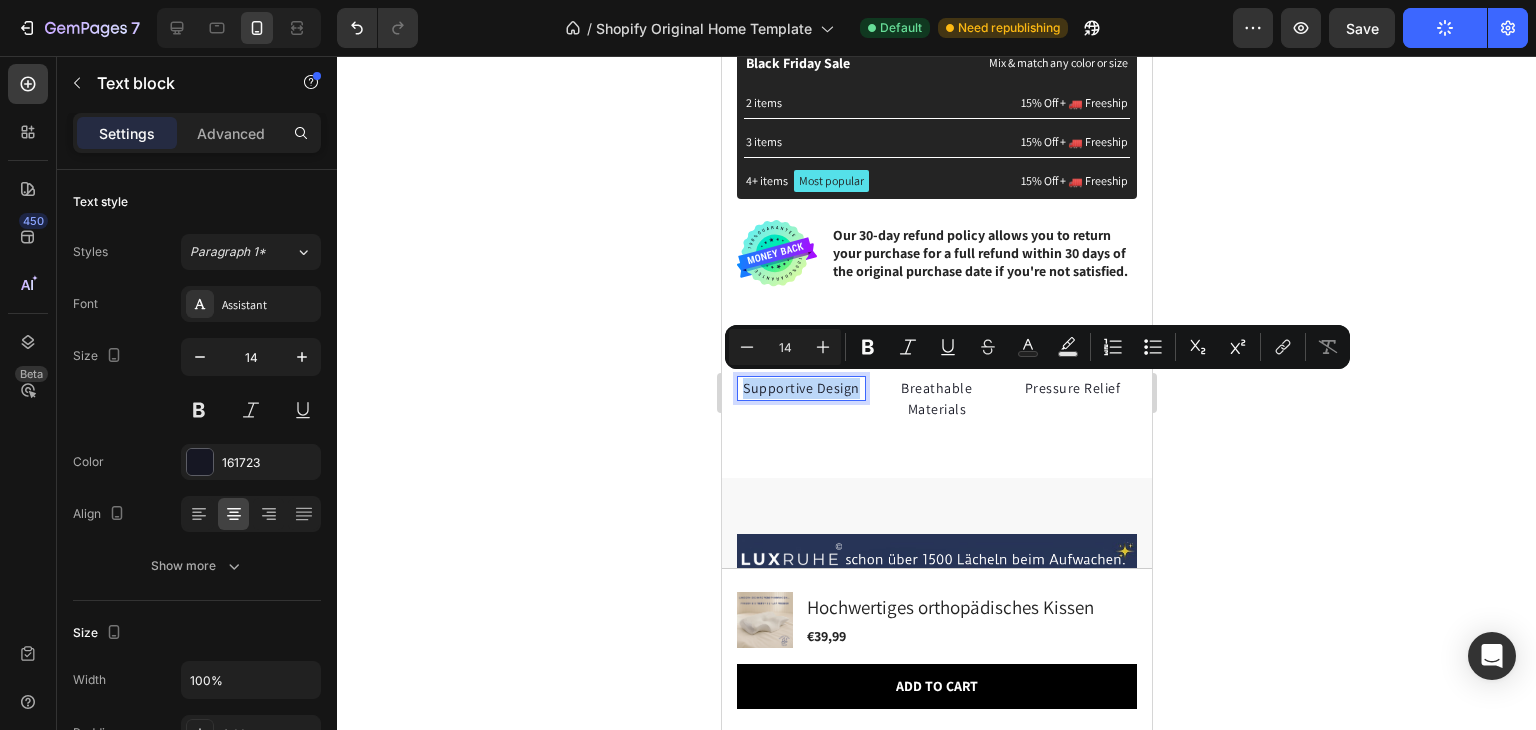 copy on "Supportive Design" 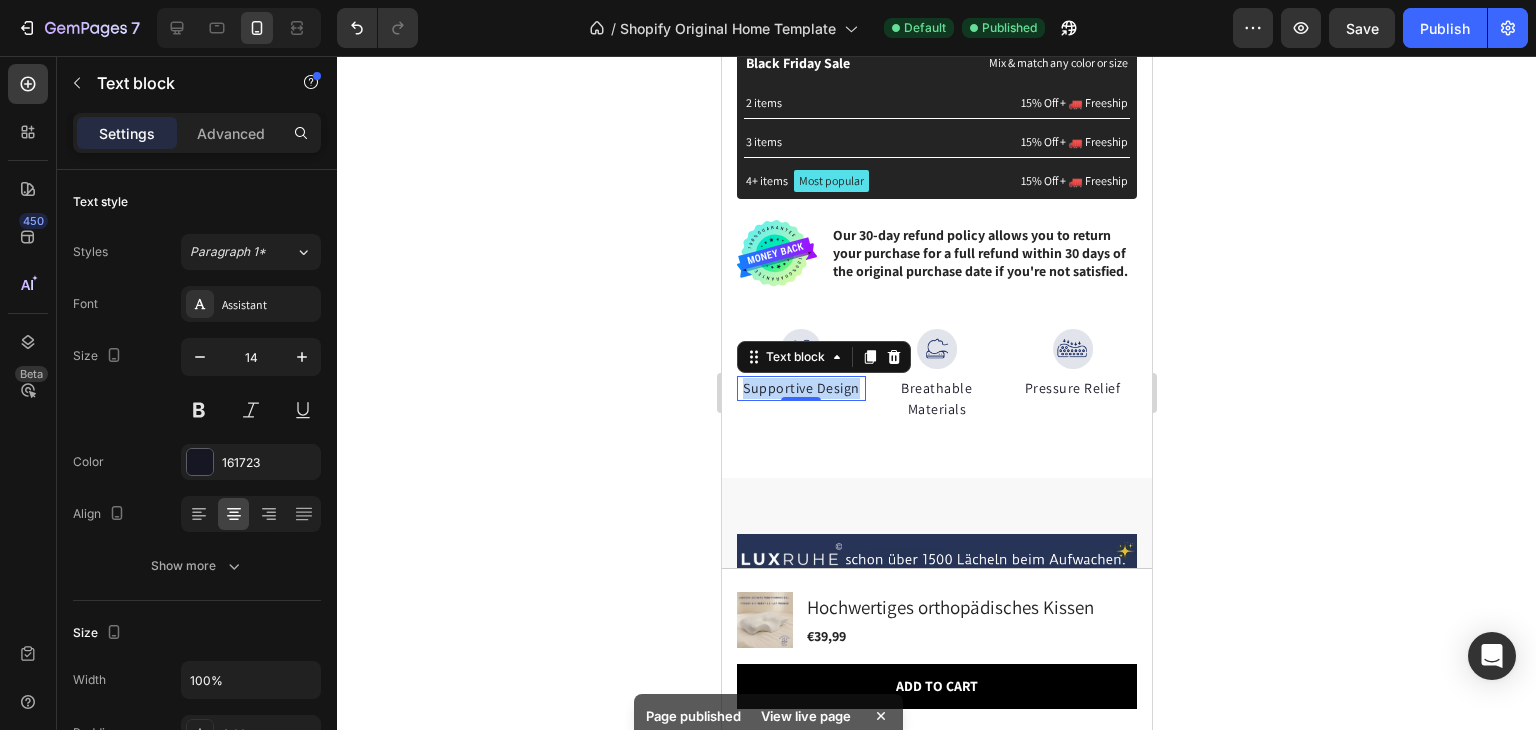 click on "Supportive Design" at bounding box center (800, 388) 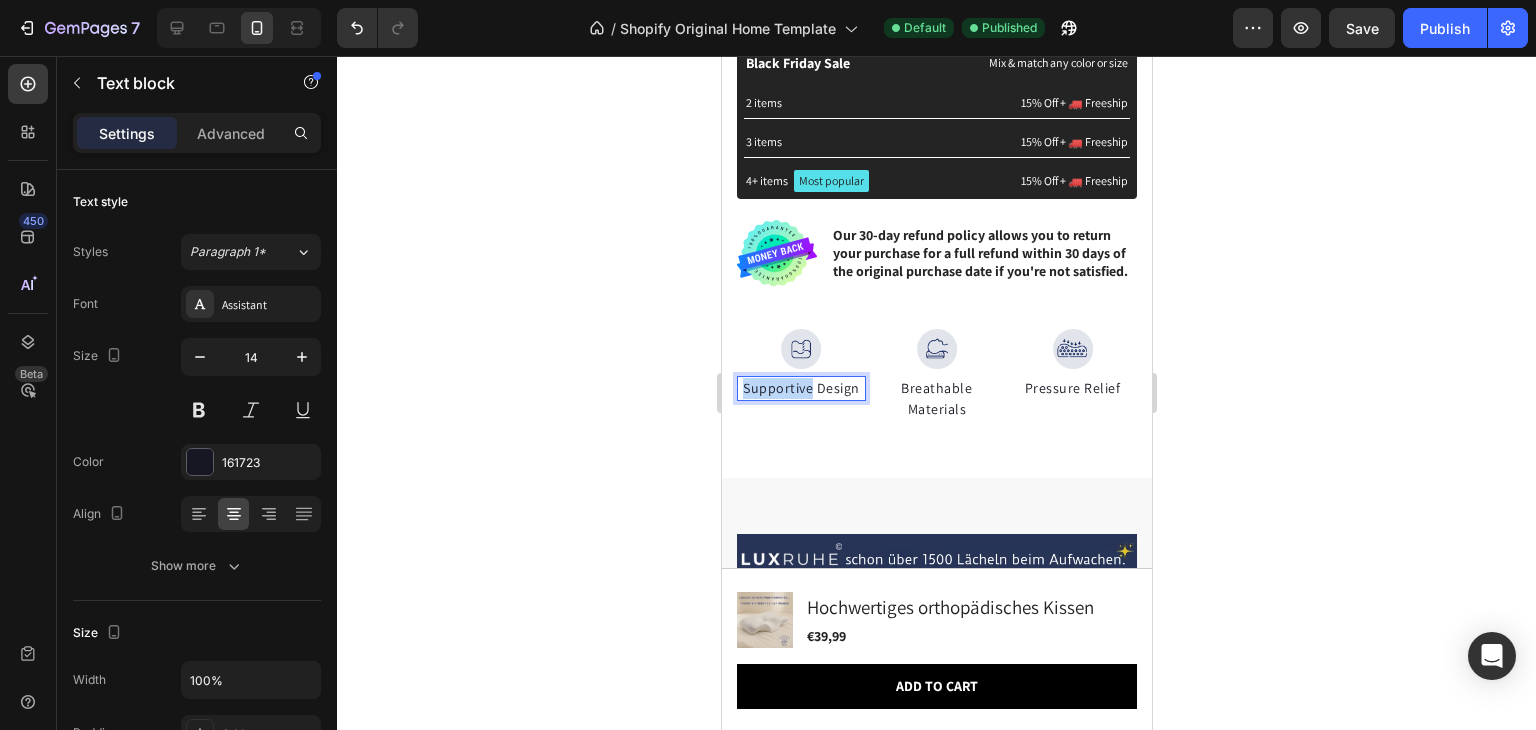 click on "Supportive Design" at bounding box center (800, 388) 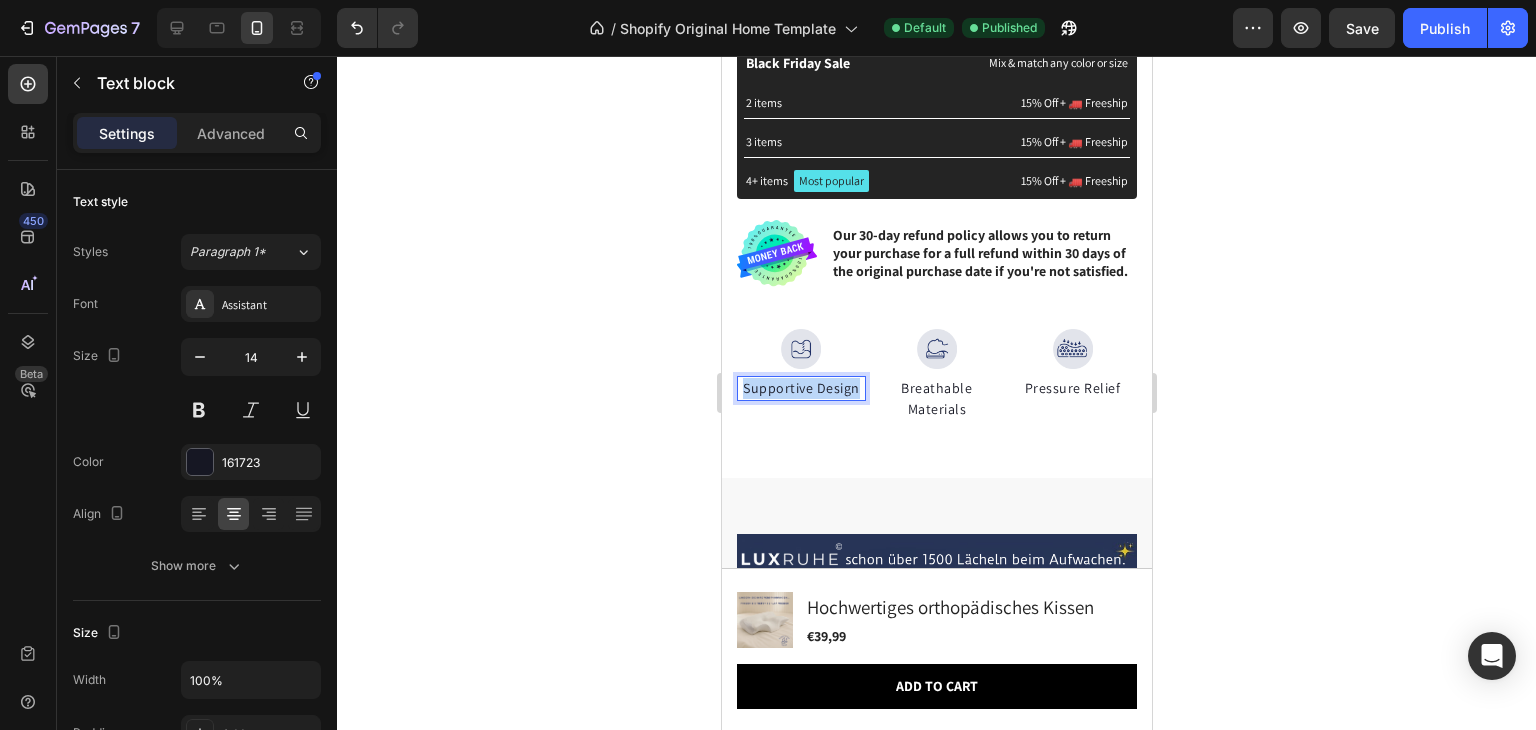 click on "Supportive Design" at bounding box center [800, 388] 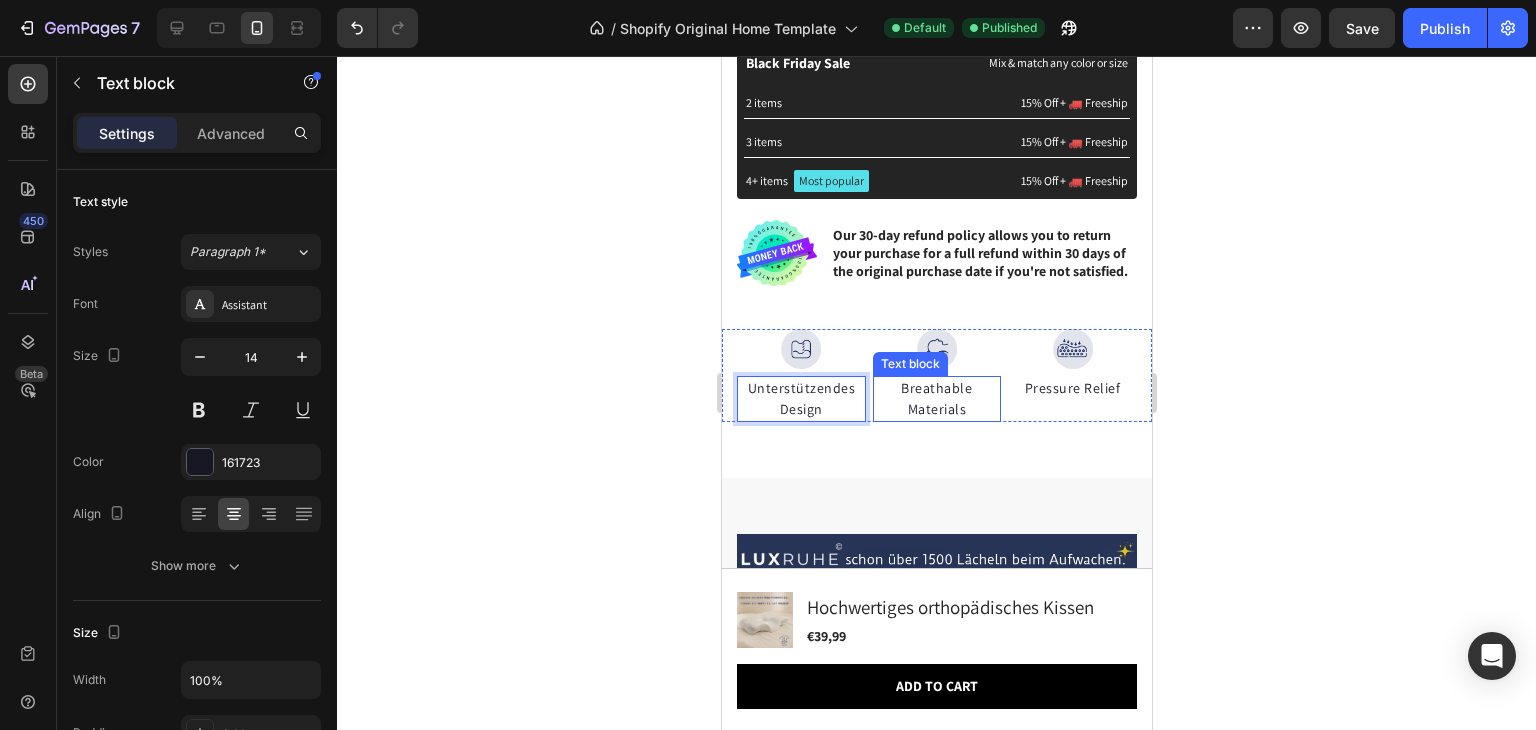 click on "Breathable Materials" at bounding box center (936, 399) 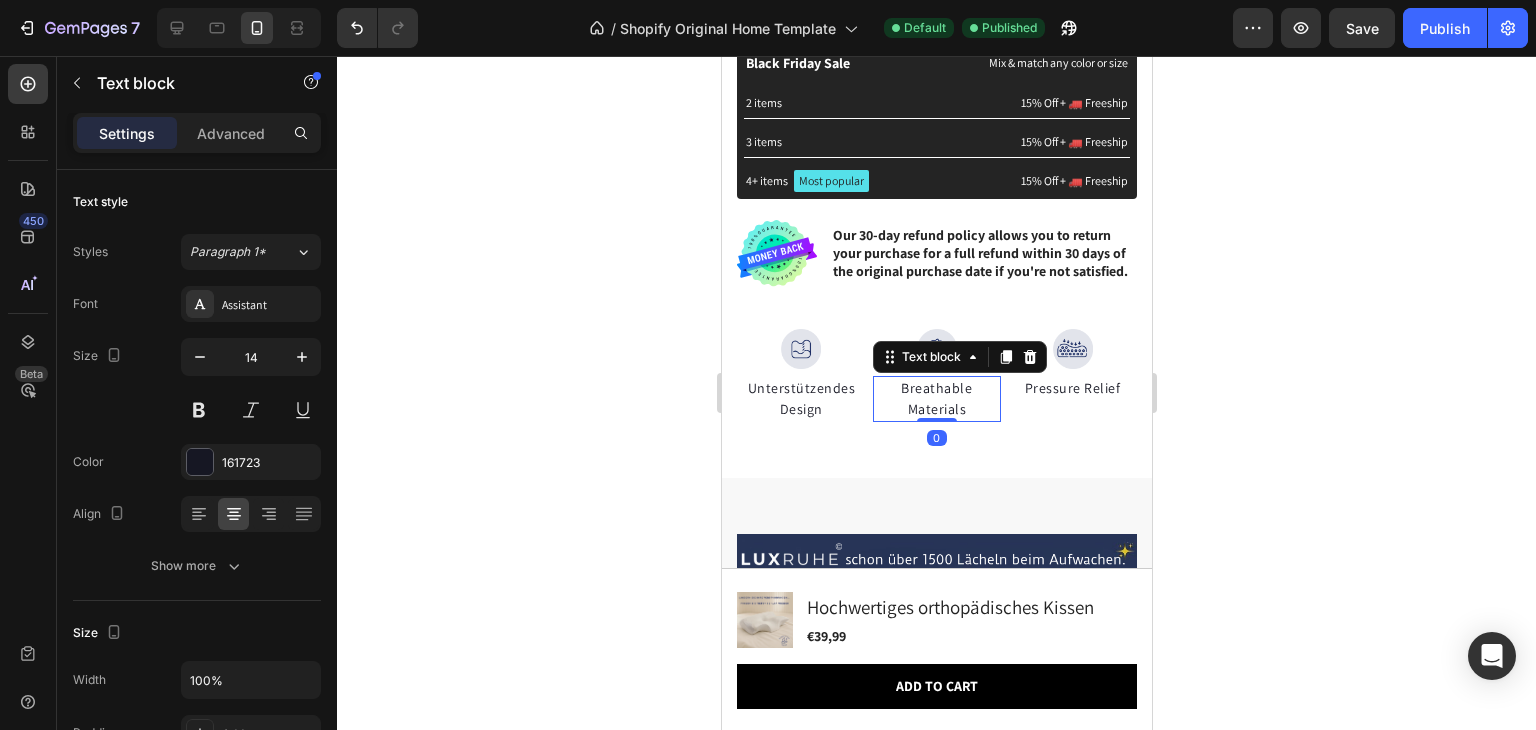 click on "Breathable Materials" at bounding box center [936, 399] 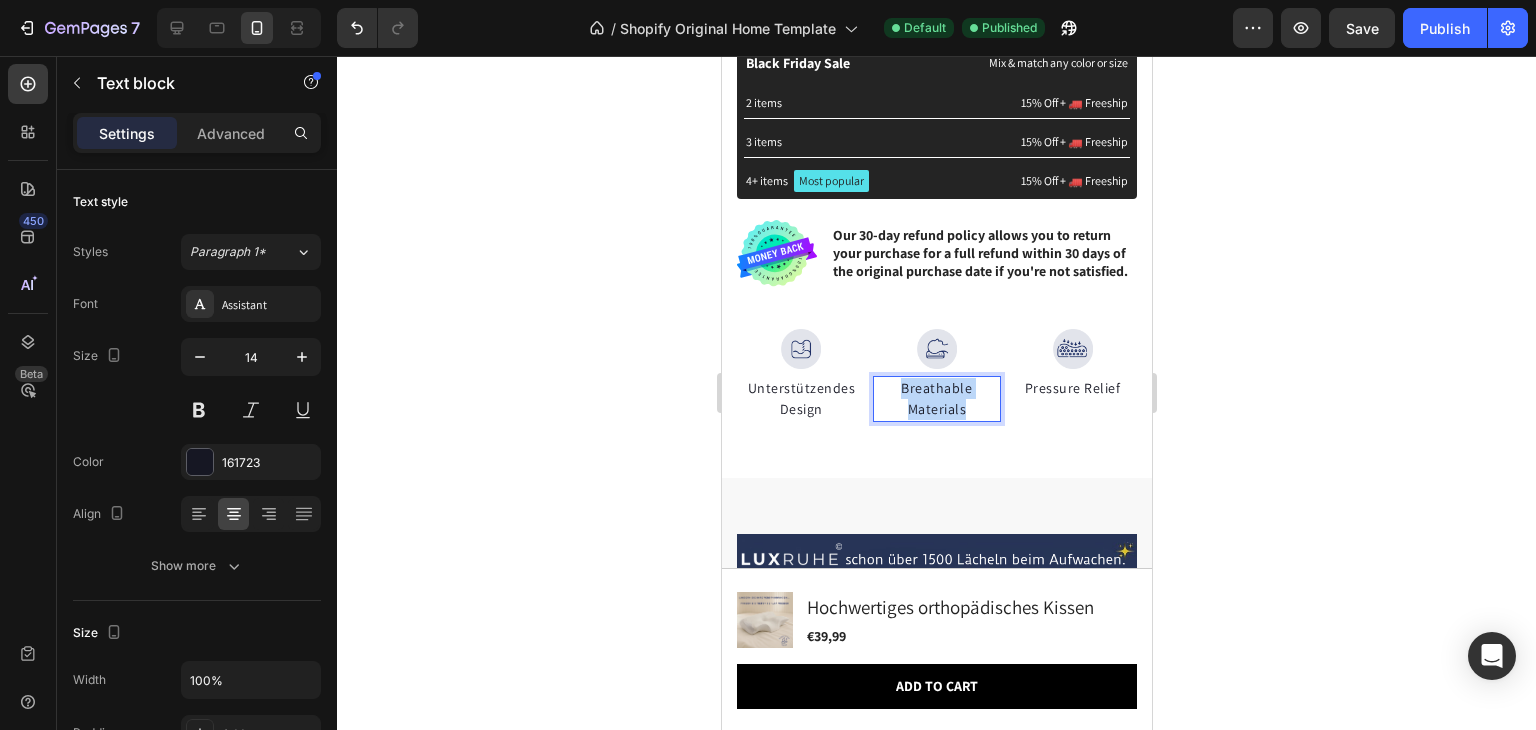 click on "Breathable Materials" at bounding box center (936, 399) 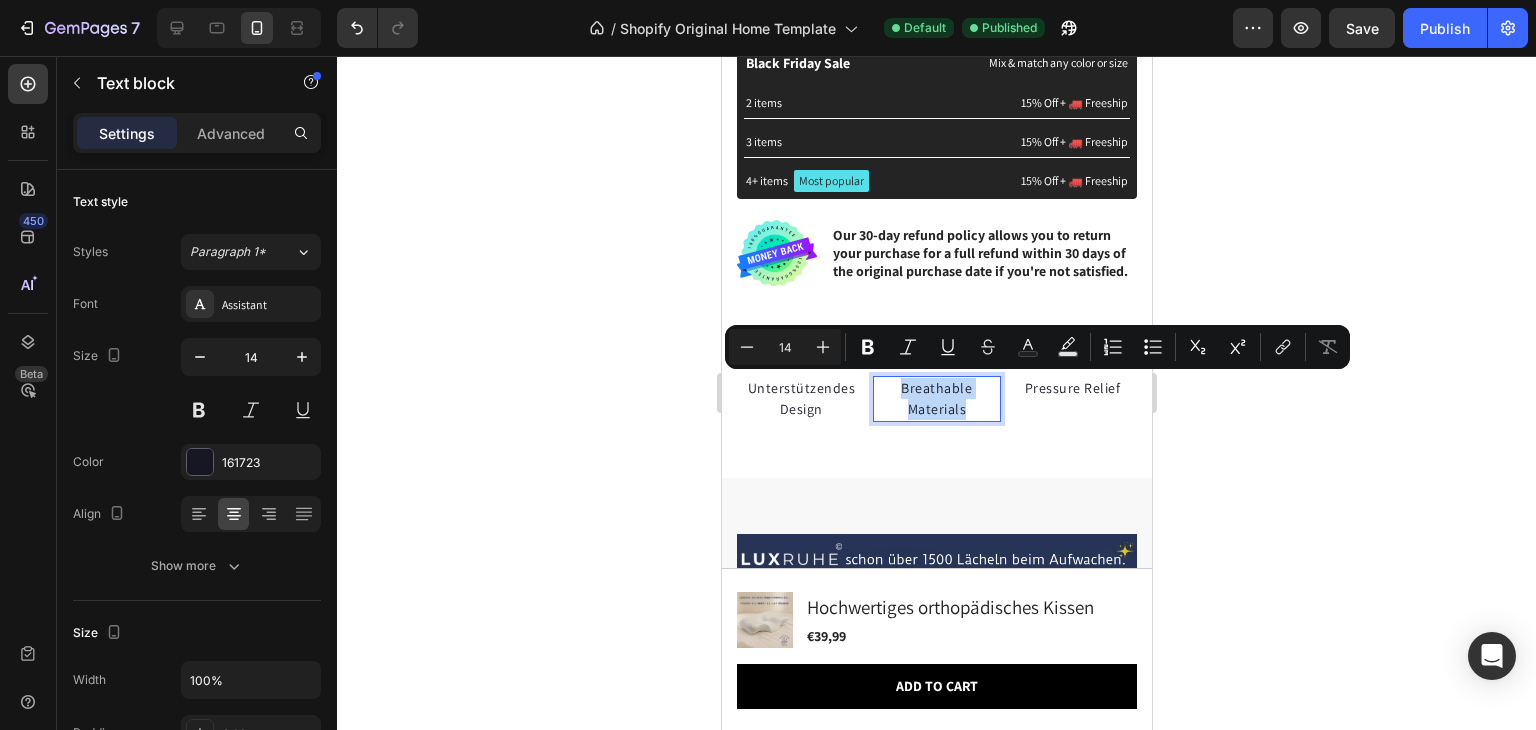 copy on "Breathable Materials" 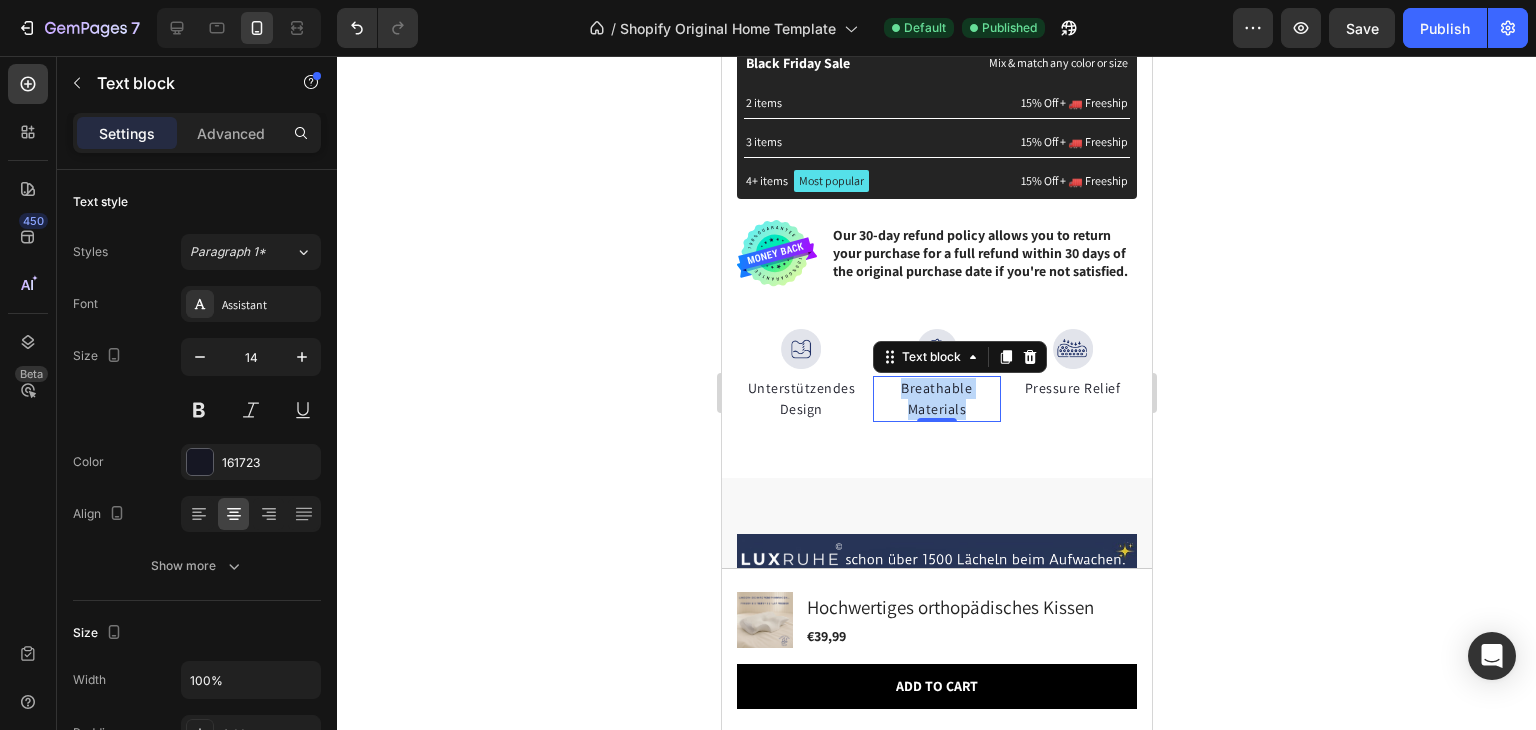 click on "Breathable Materials" at bounding box center [936, 399] 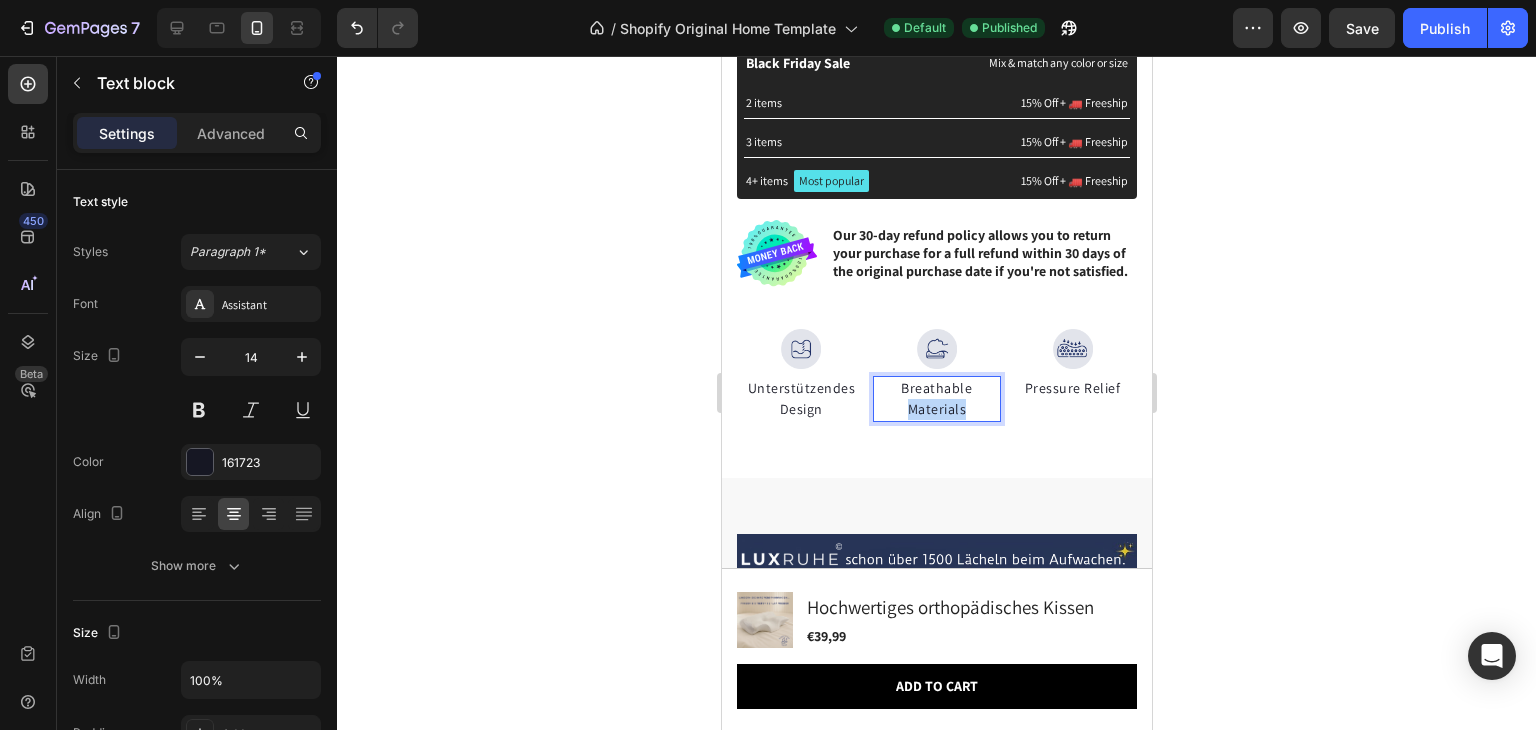 click on "Breathable Materials" at bounding box center (936, 399) 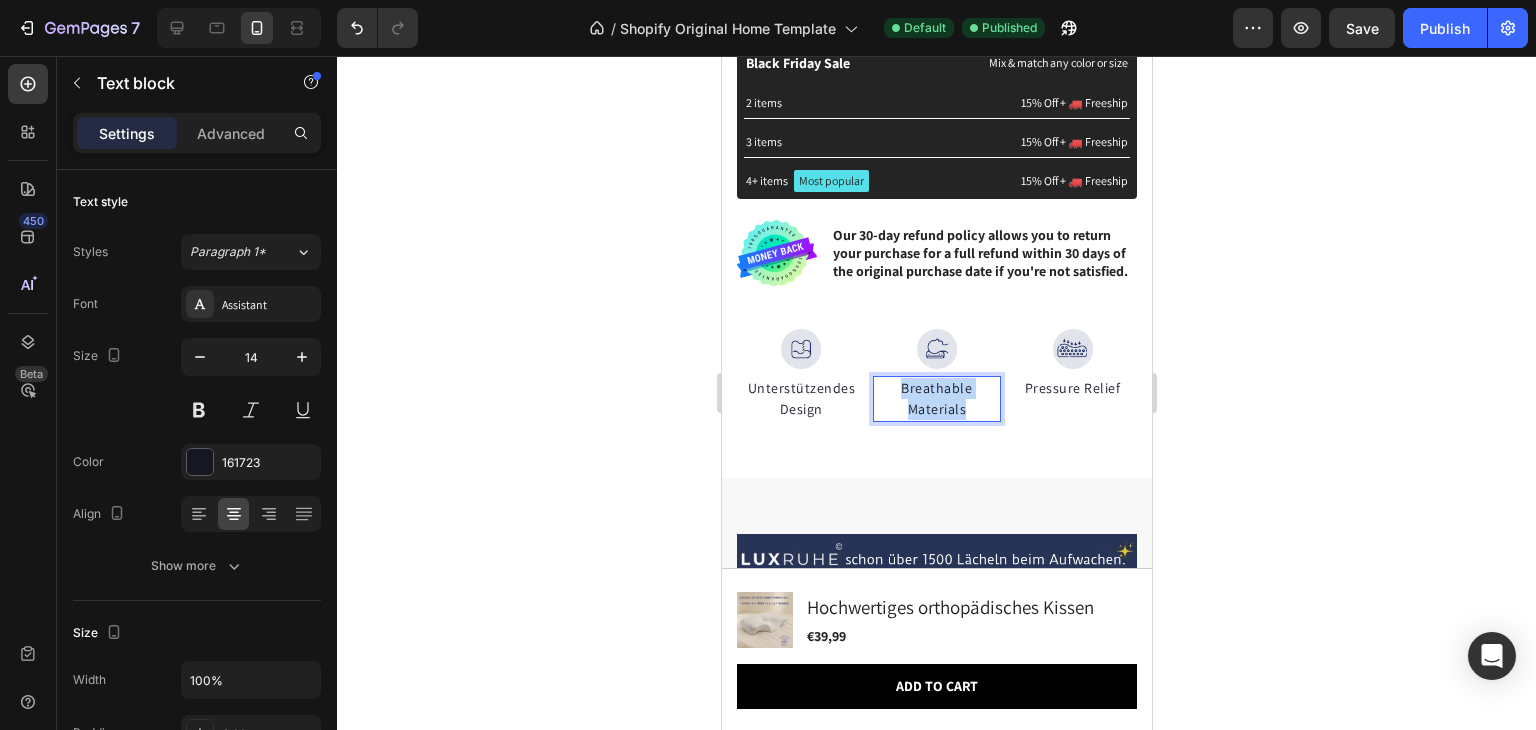 click on "Breathable Materials" at bounding box center (936, 399) 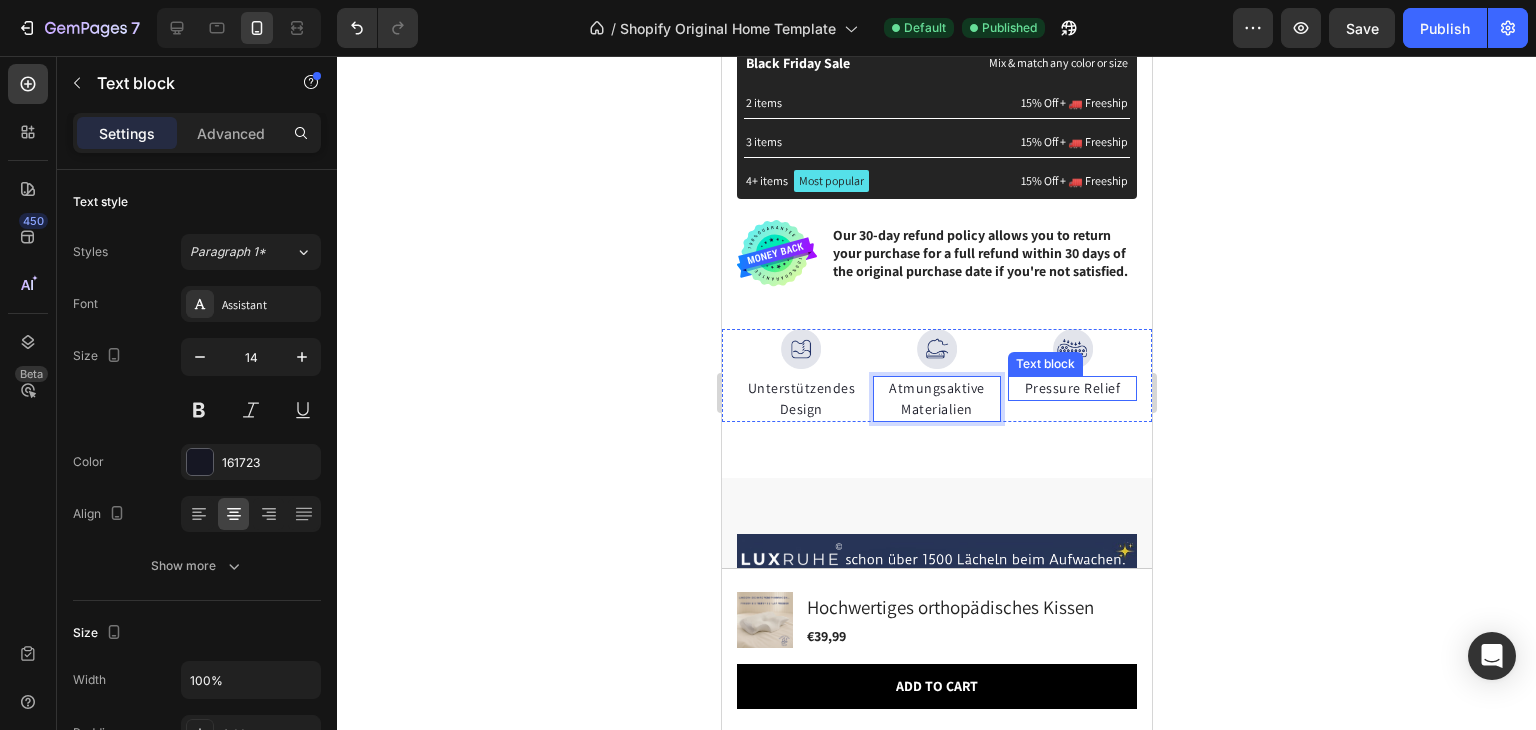 click on "Pressure Relief" at bounding box center (1071, 388) 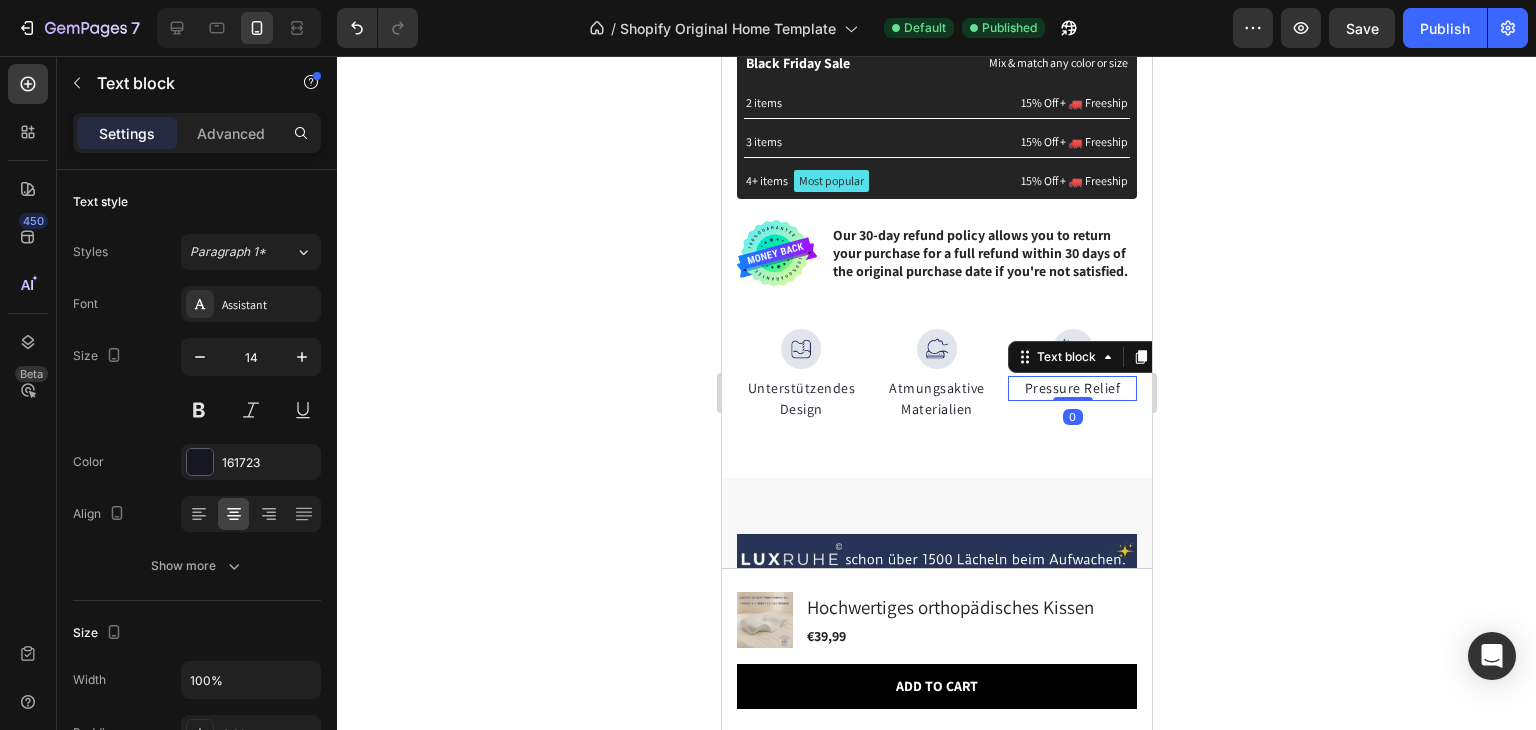 click on "Pressure Relief" at bounding box center [1071, 388] 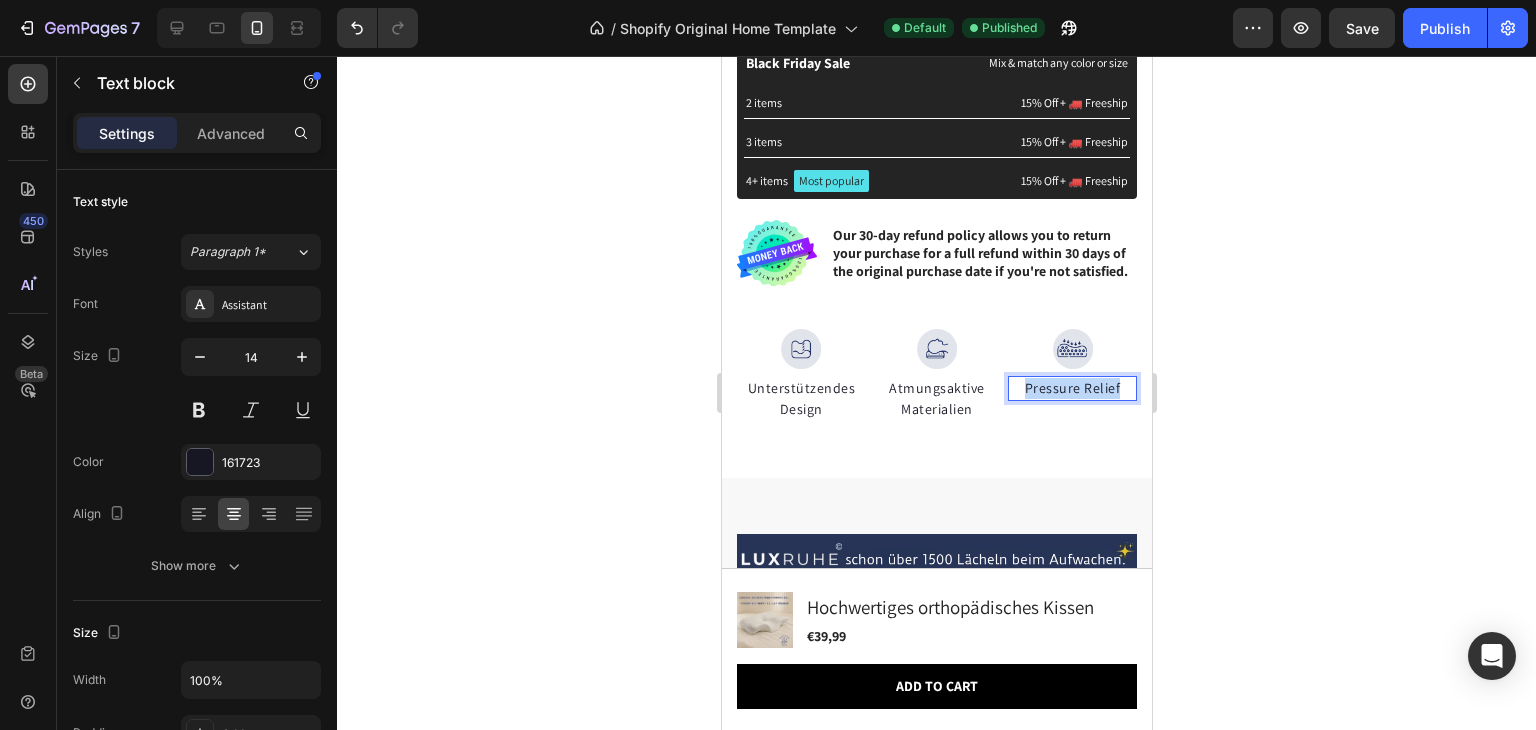 click on "Pressure Relief" at bounding box center [1071, 388] 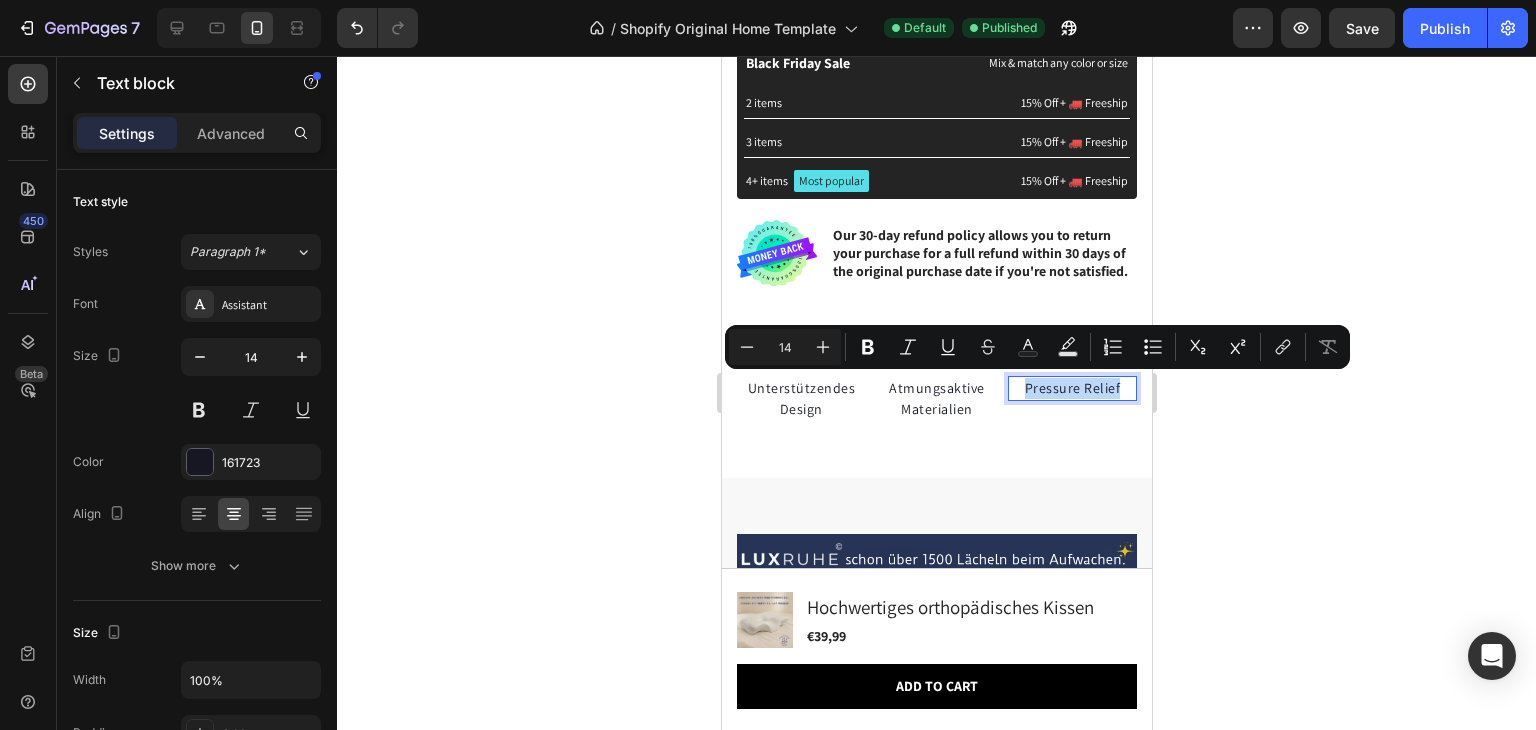 copy on "Pressure Relief" 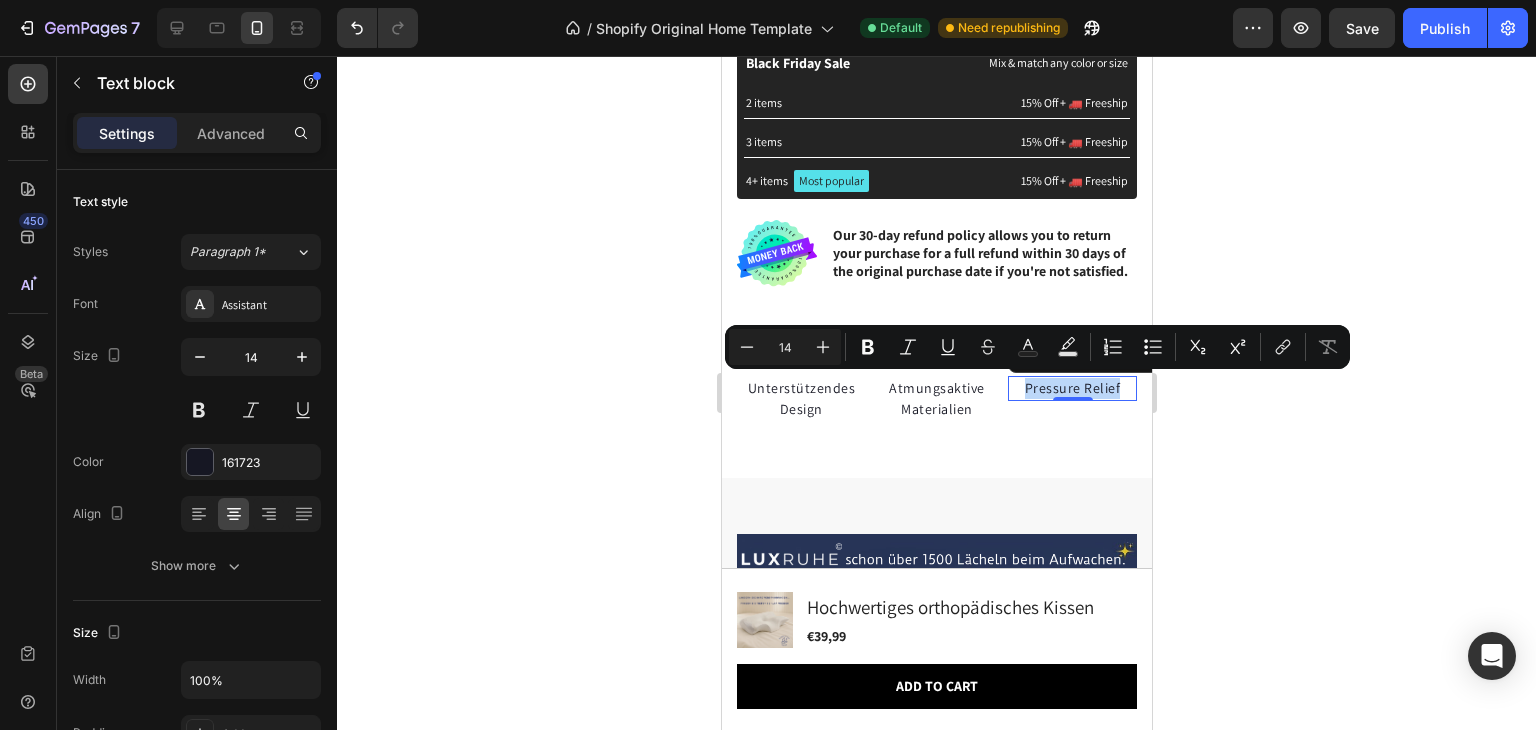 click on "Pressure Relief" at bounding box center [1071, 388] 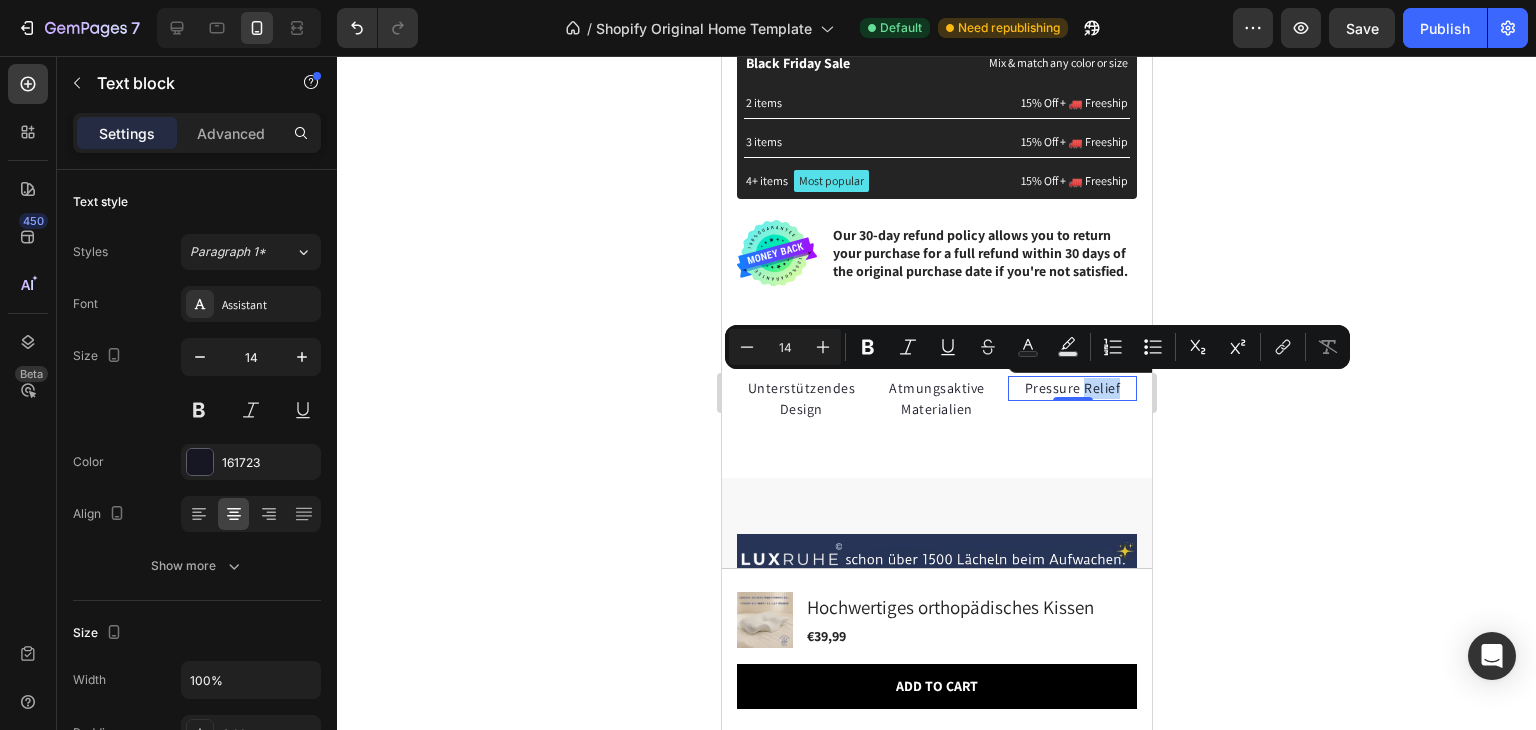 click on "Pressure Relief" at bounding box center (1071, 388) 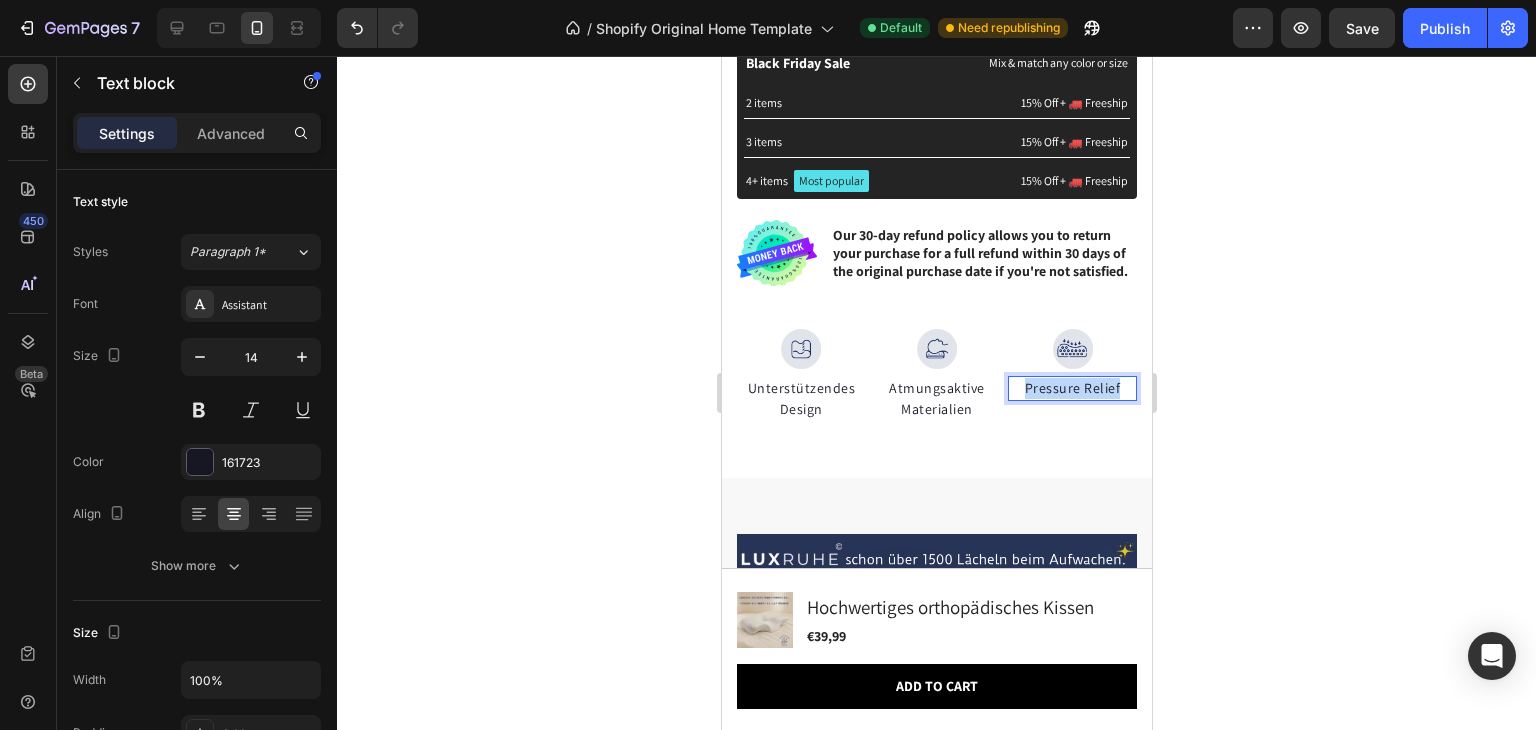 click on "Pressure Relief" at bounding box center [1071, 388] 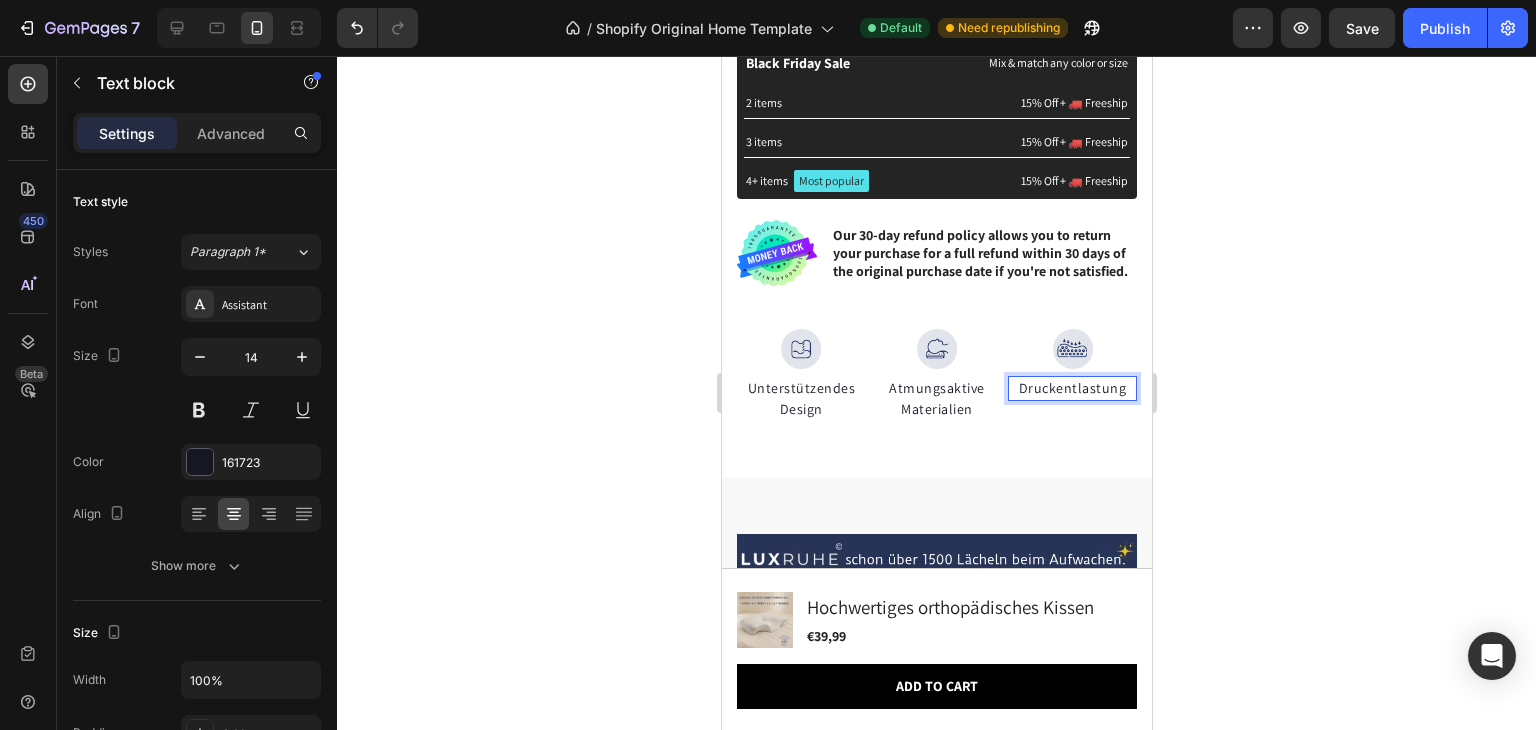 click 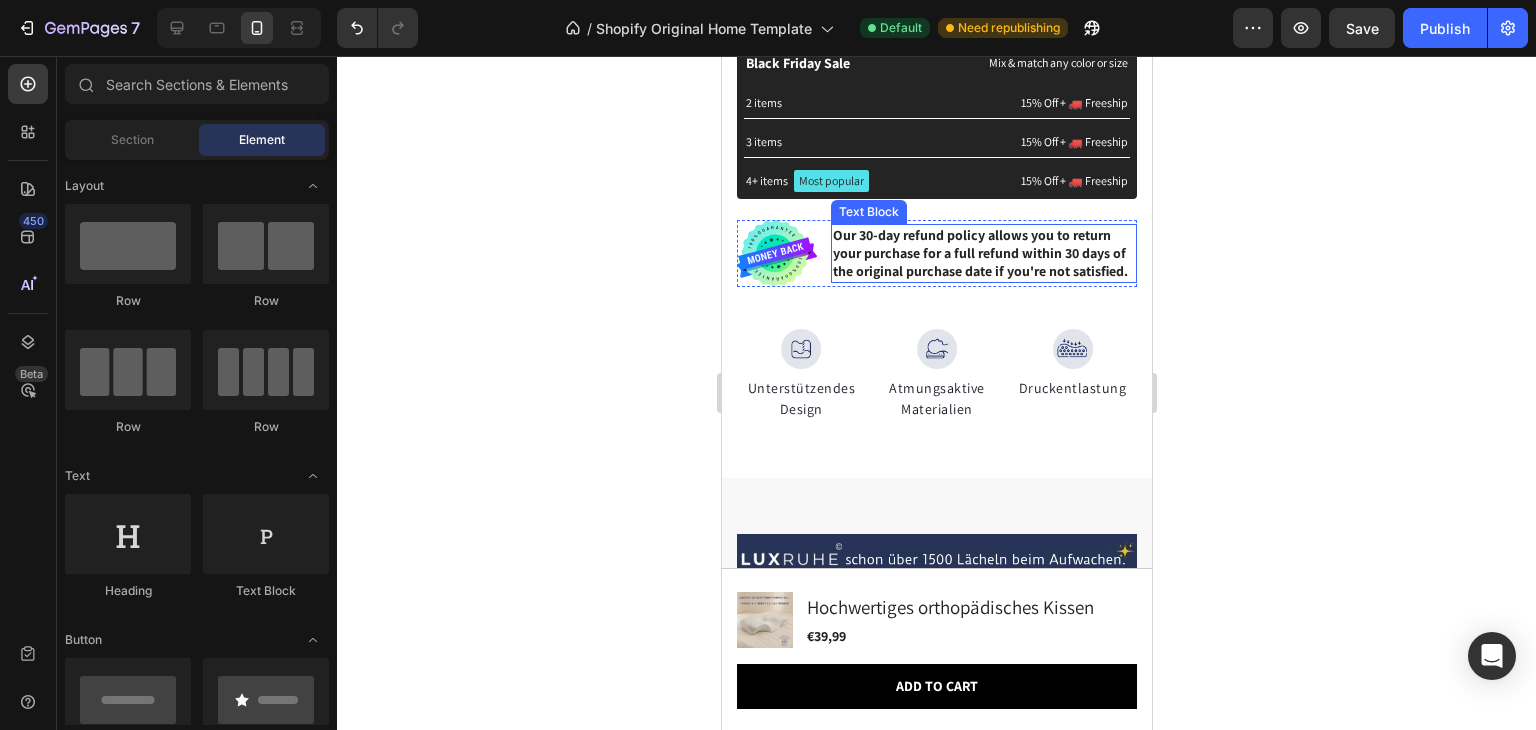 click on "Our 30-day refund policy allows you to return your purchase for a full refund within 30 days of the original purchase date if you're not satisfied." at bounding box center (983, 253) 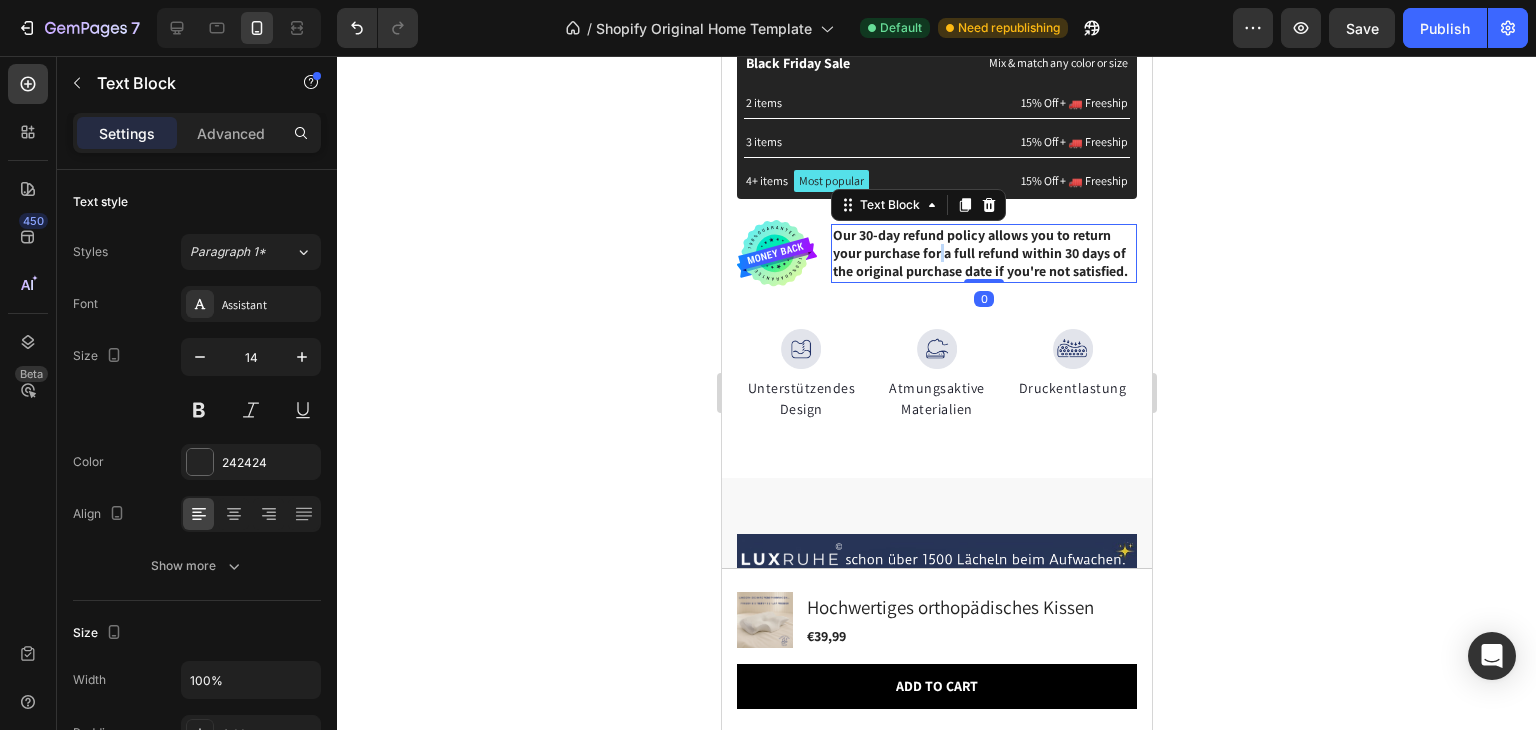 click on "Our 30-day refund policy allows you to return your purchase for a full refund within 30 days of the original purchase date if you're not satisfied." at bounding box center (983, 253) 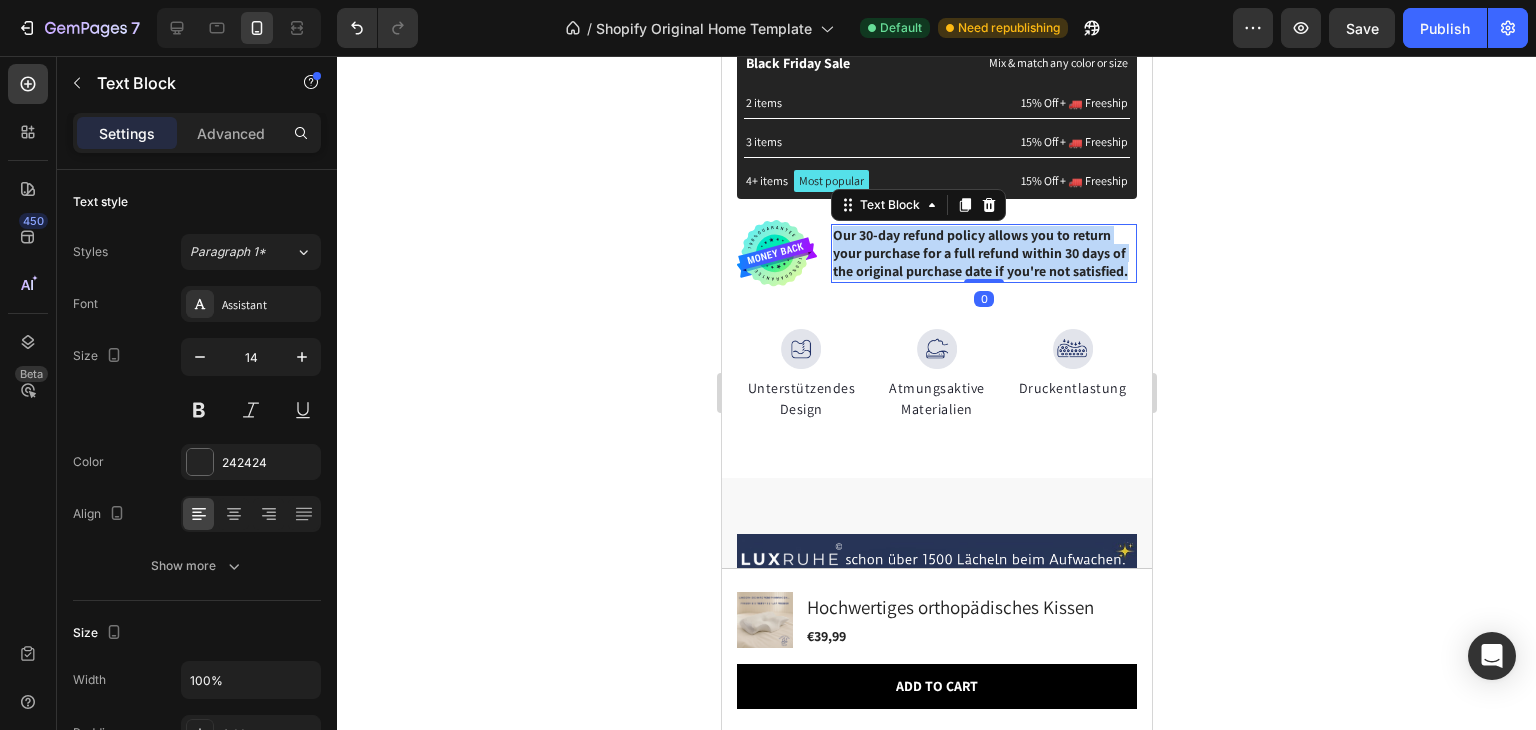 click on "Our 30-day refund policy allows you to return your purchase for a full refund within 30 days of the original purchase date if you're not satisfied." at bounding box center (983, 253) 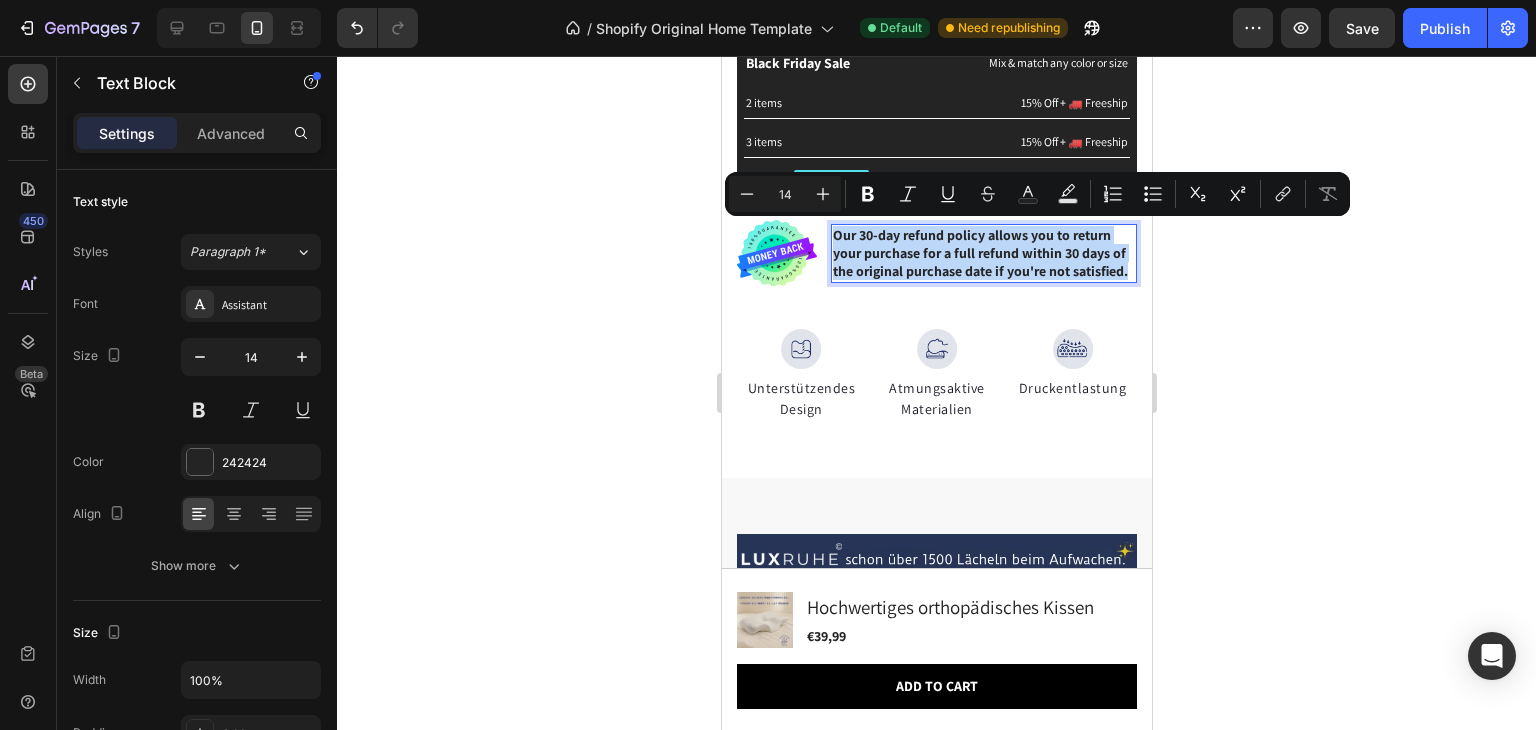 copy on "Our 30-day refund policy allows you to return your purchase for a full refund within 30 days of the original purchase date if you're not satisfied." 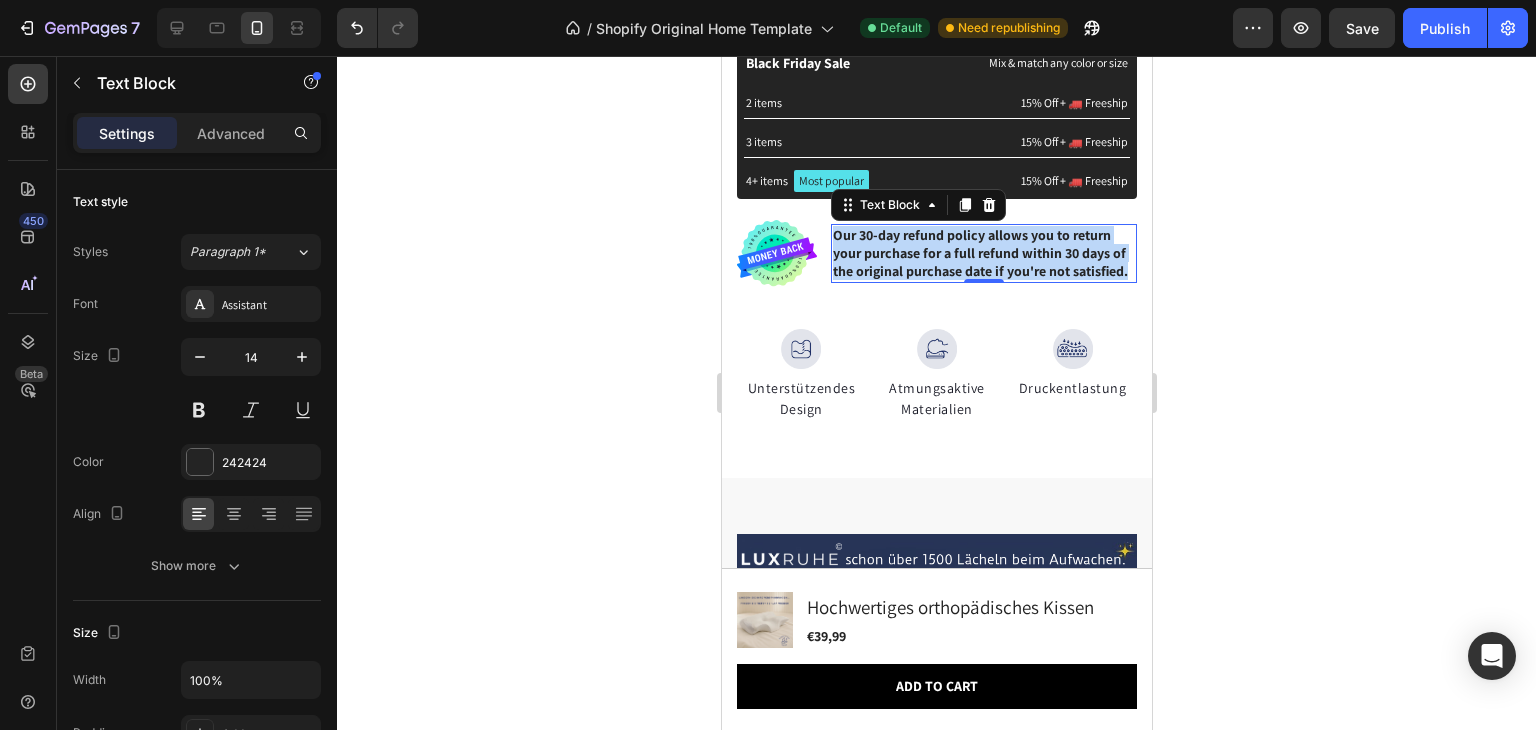 click on "Our 30-day refund policy allows you to return your purchase for a full refund within 30 days of the original purchase date if you're not satisfied." at bounding box center [983, 253] 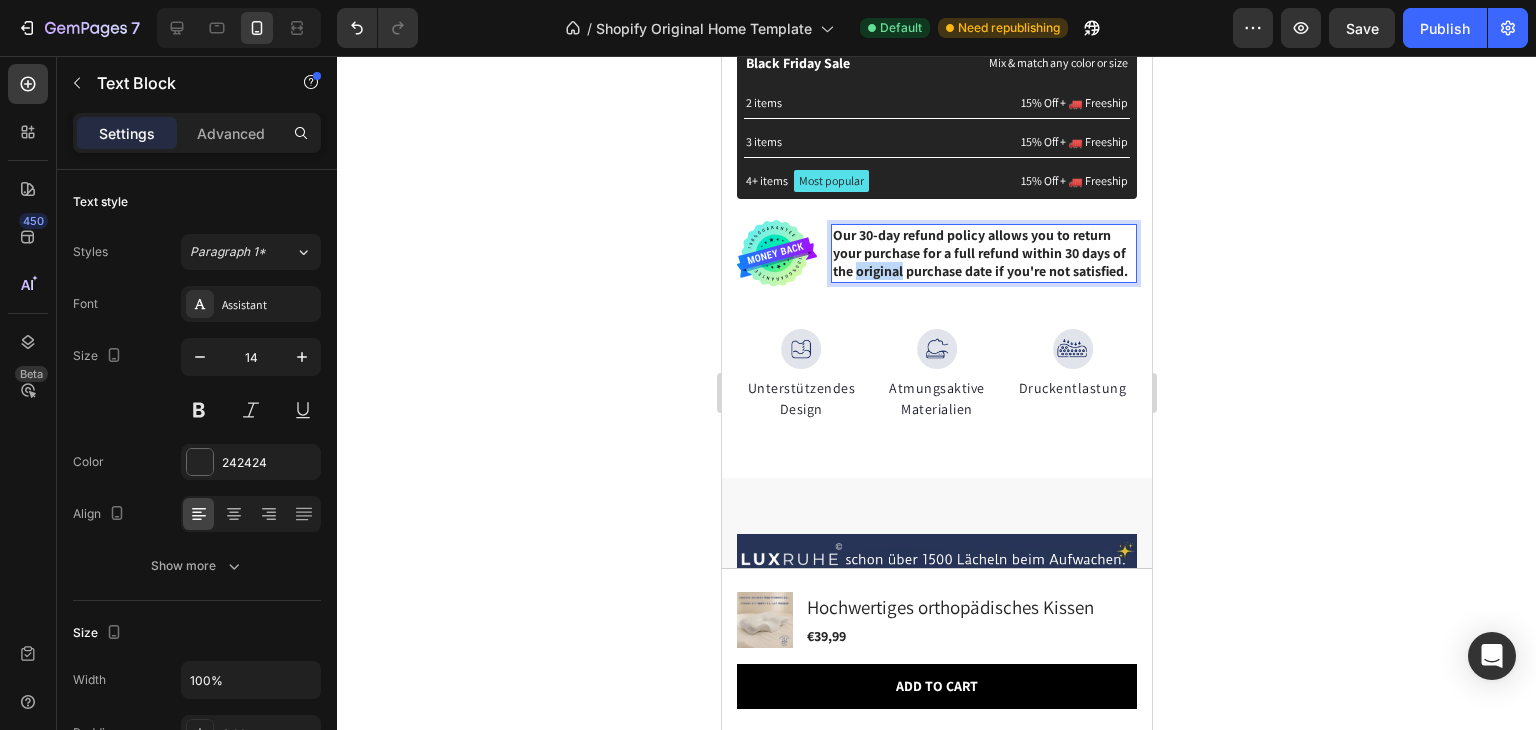 click on "Our 30-day refund policy allows you to return your purchase for a full refund within 30 days of the original purchase date if you're not satisfied." at bounding box center (983, 253) 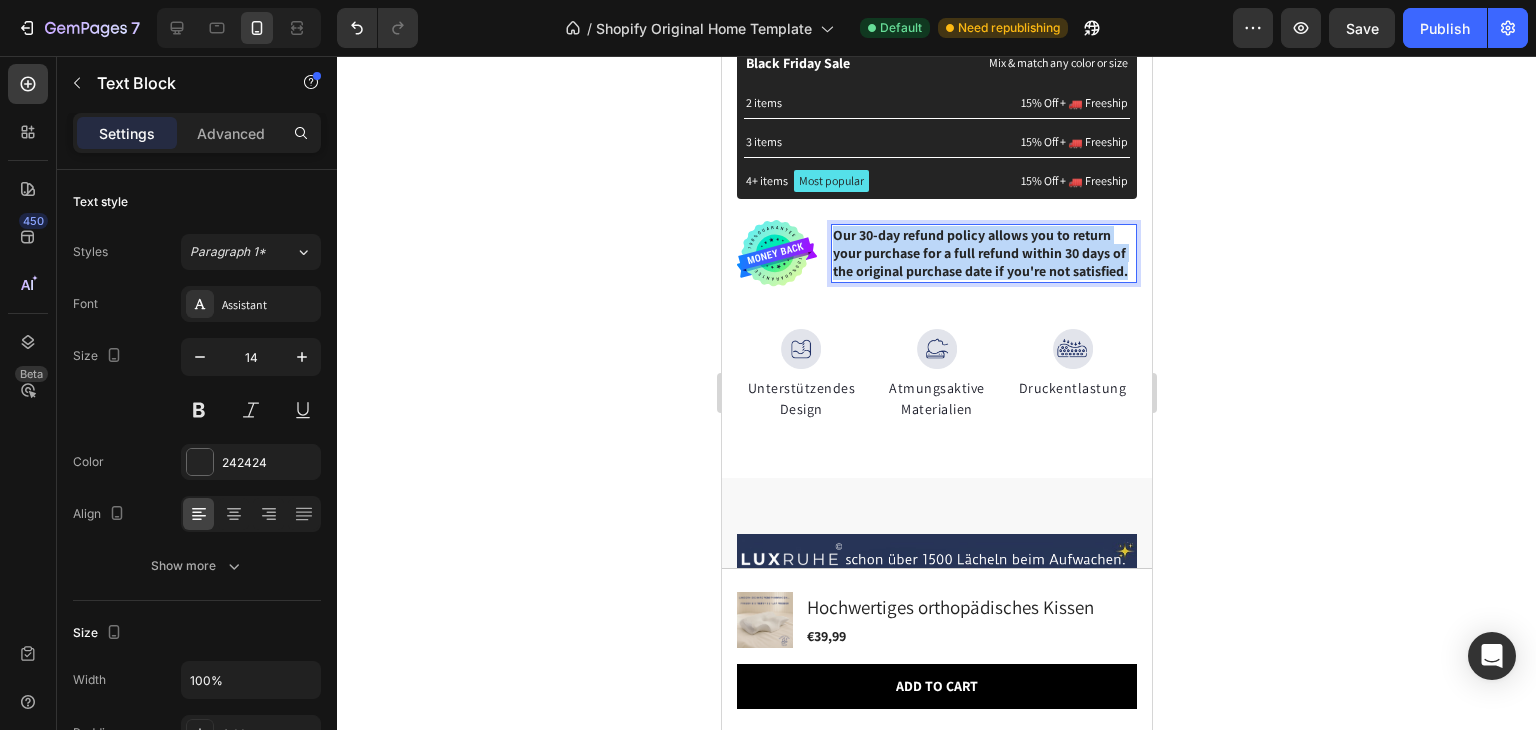 click on "Our 30-day refund policy allows you to return your purchase for a full refund within 30 days of the original purchase date if you're not satisfied." at bounding box center [983, 253] 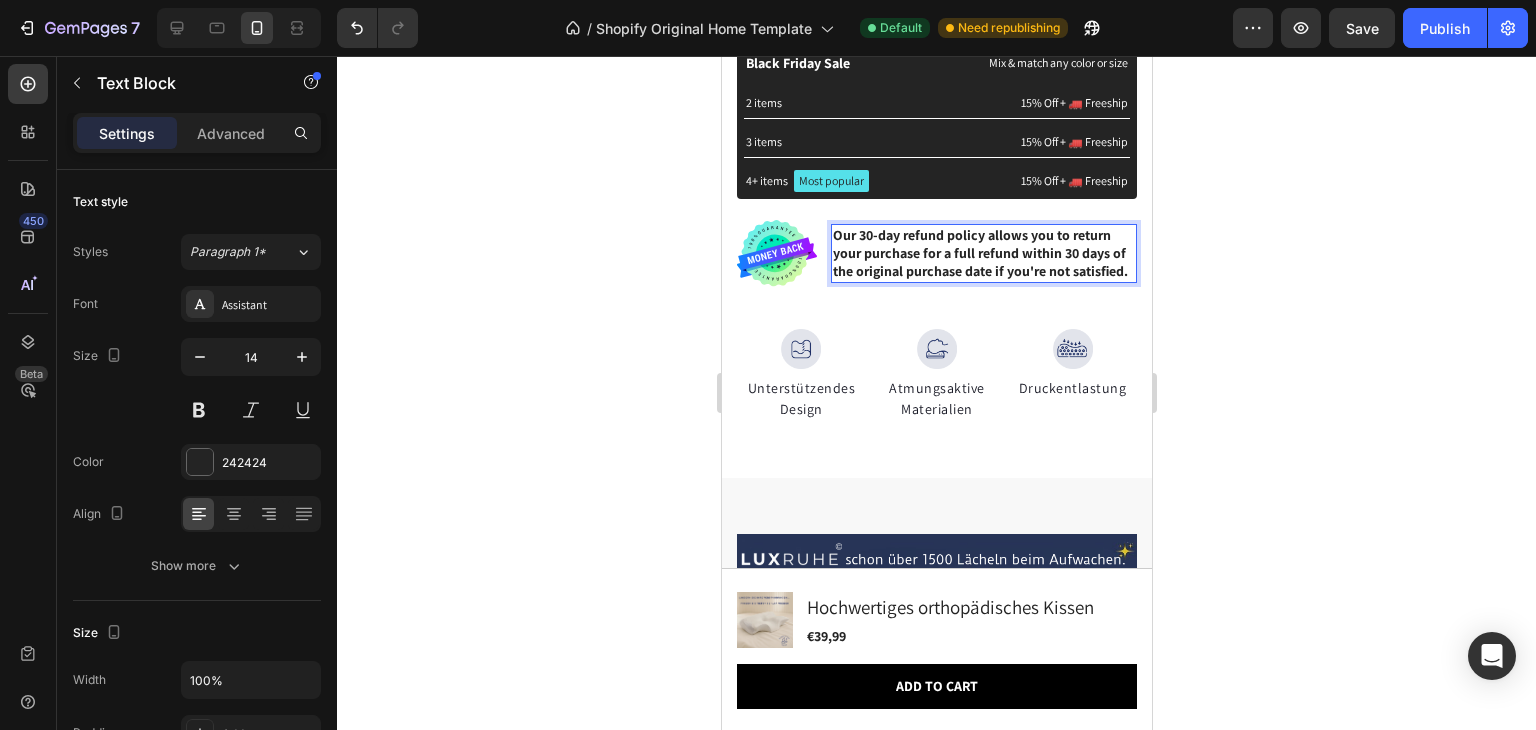 click on "Our 30-day refund policy allows you to return your purchase for a full refund within 30 days of the original purchase date if you're not satisfied." at bounding box center (983, 253) 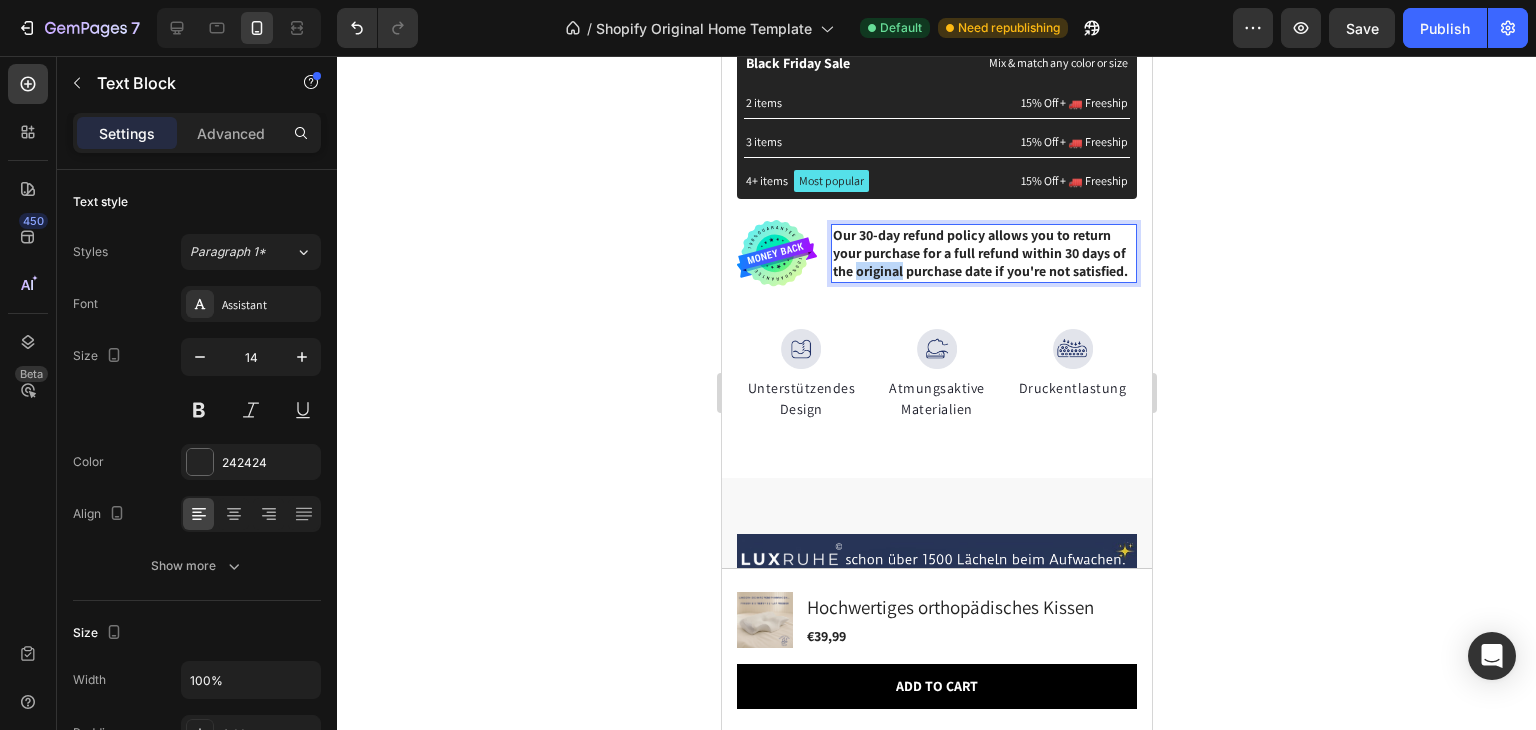 click on "Our 30-day refund policy allows you to return your purchase for a full refund within 30 days of the original purchase date if you're not satisfied." at bounding box center [983, 253] 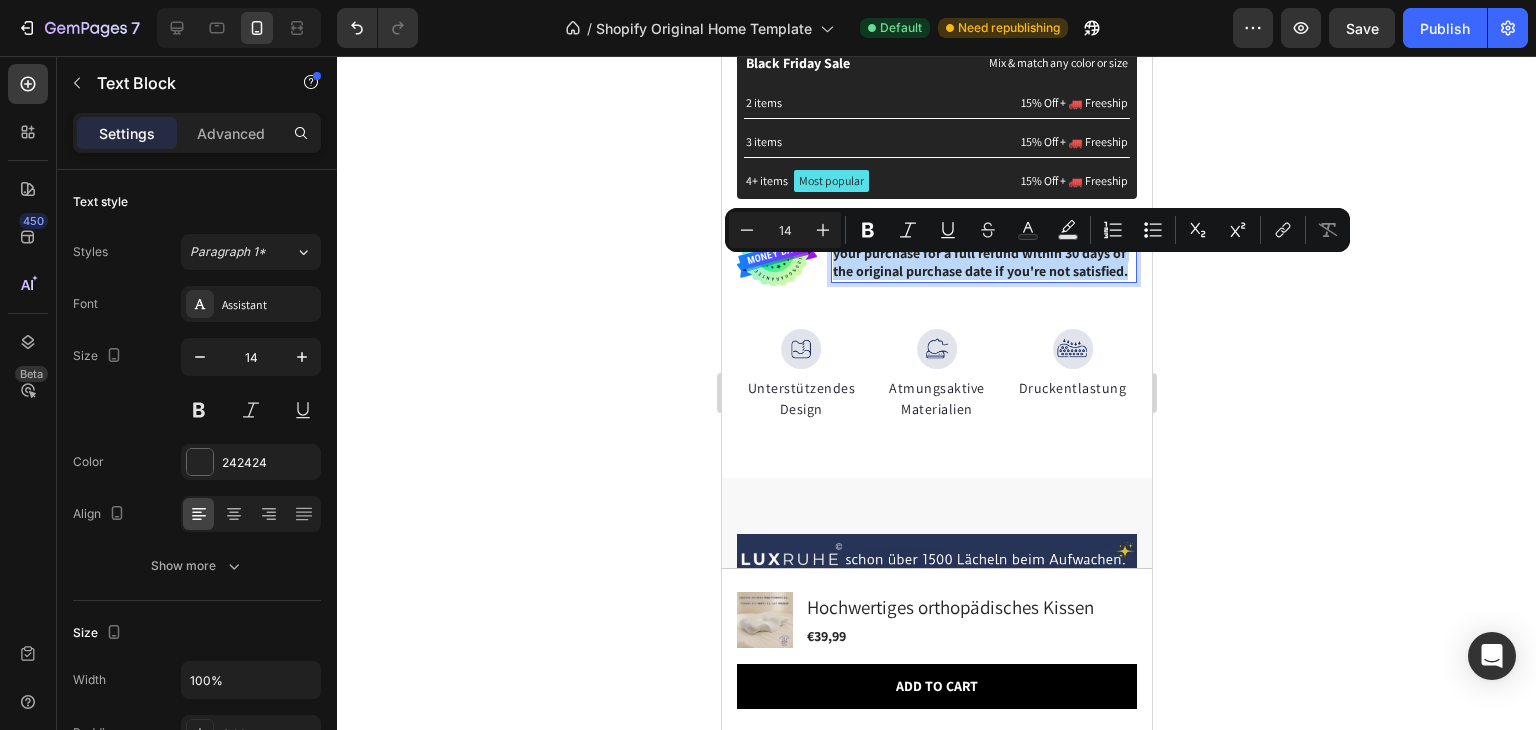 click on "Our 30-day refund policy allows you to return your purchase for a full refund within 30 days of the original purchase date if you're not satisfied." at bounding box center [983, 253] 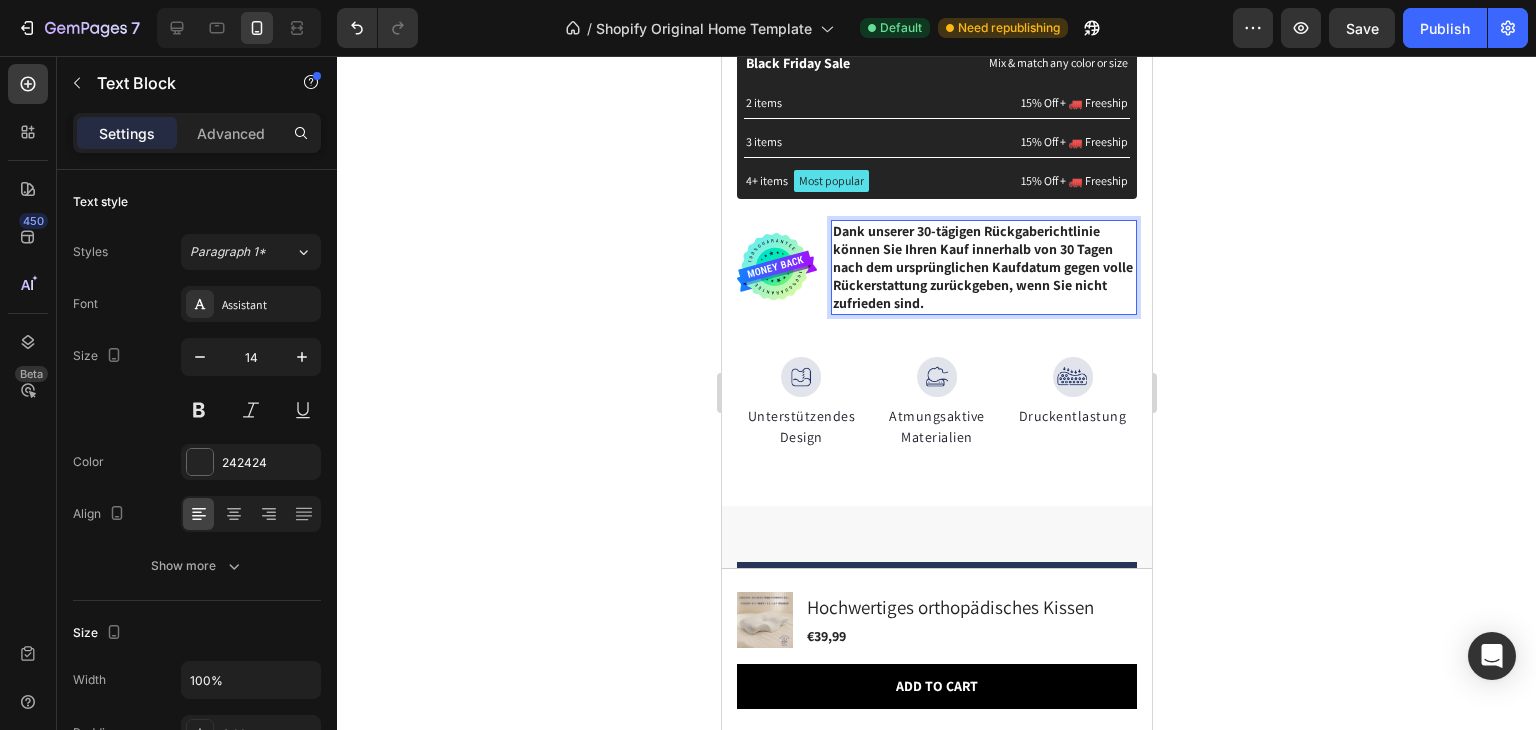 click 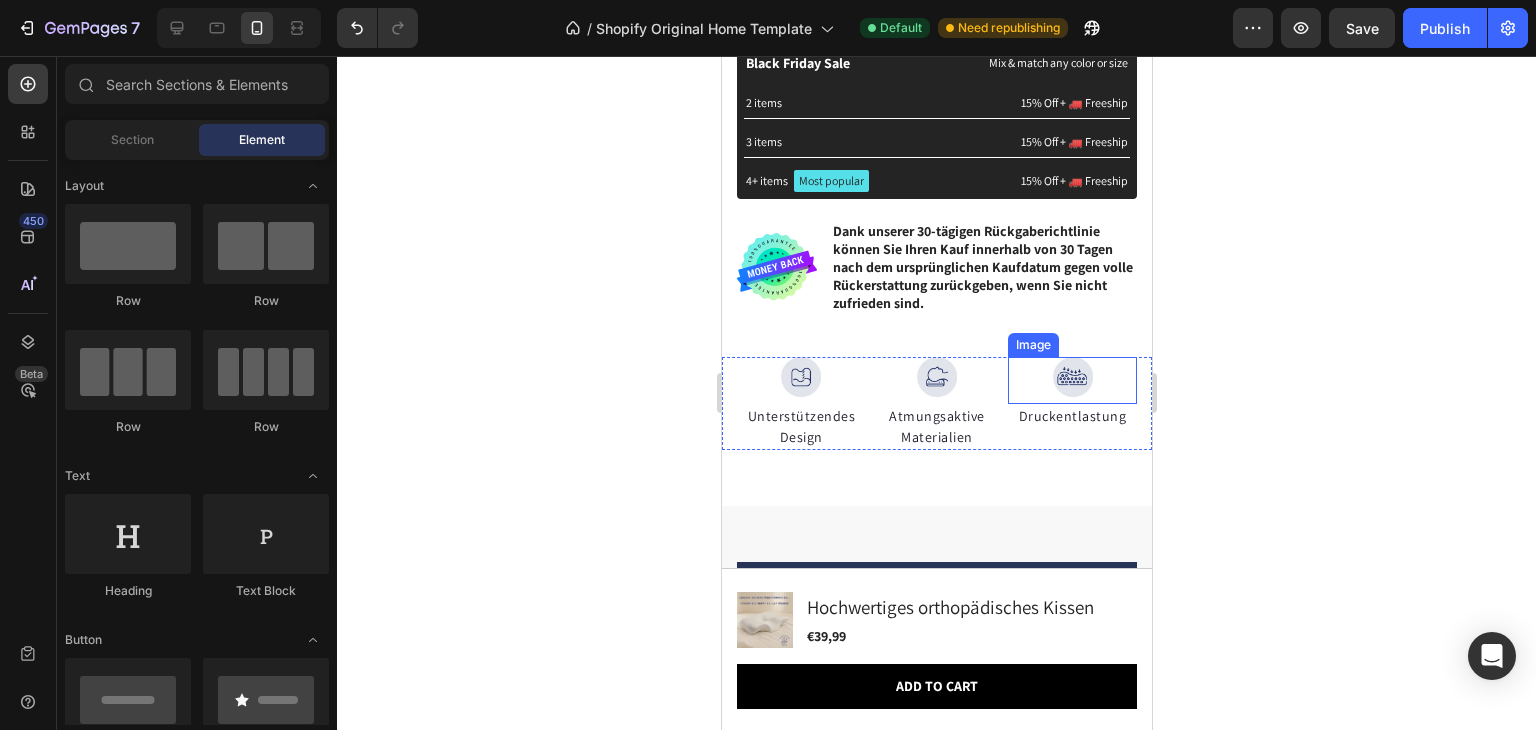 scroll, scrollTop: 1869, scrollLeft: 0, axis: vertical 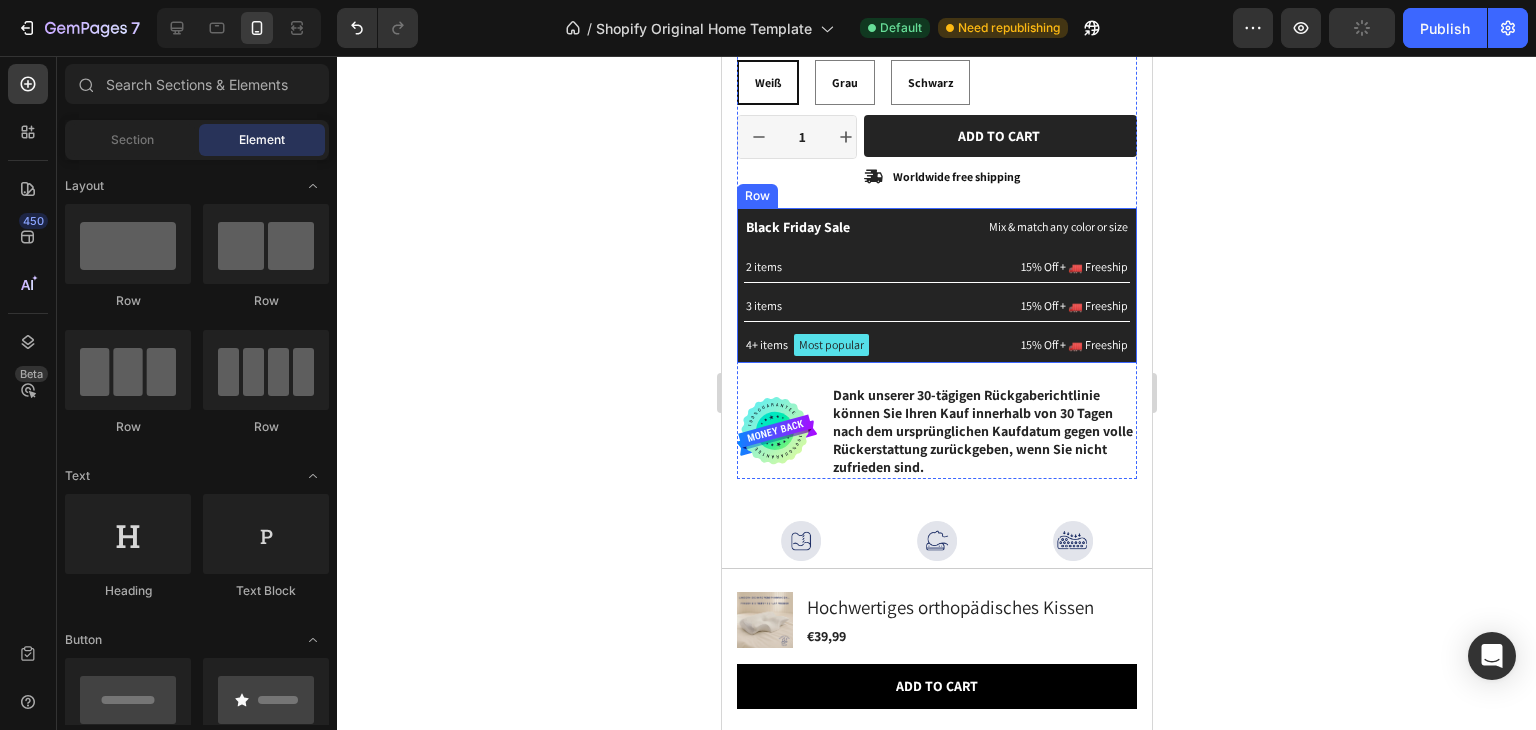 click on "Black Friday Sale Text Block Mix & match any color or size Text Block Row 2 items Text Block 15% Off + 🚛 Freeship Text Block Row 3 items Text Block 15% Off + 🚛 Freeship Text Block Row 4+ items Text Block Most popular Text Block Row 15% Off + 🚛 Freeship Text Block Row Row" at bounding box center [936, 285] 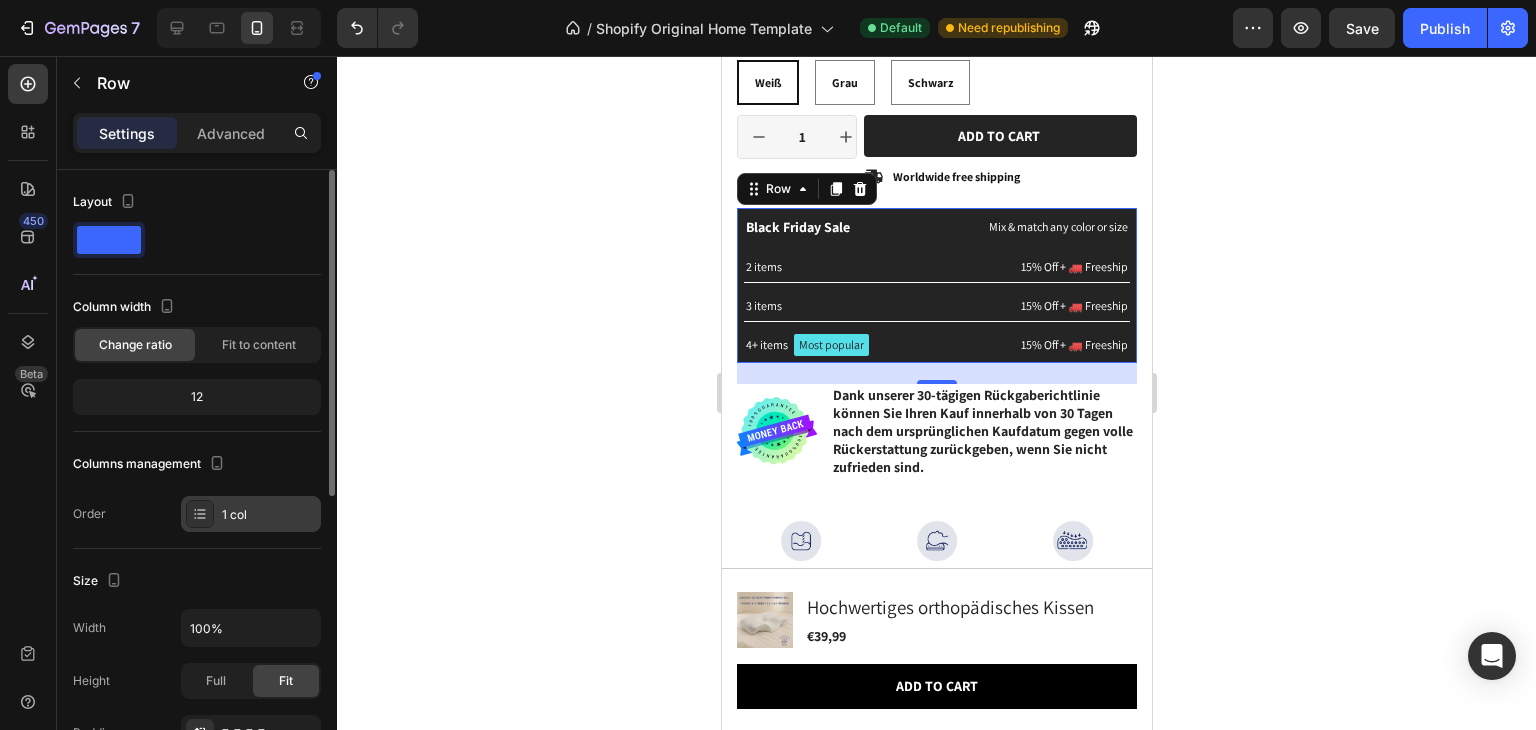 click on "1 col" at bounding box center (269, 515) 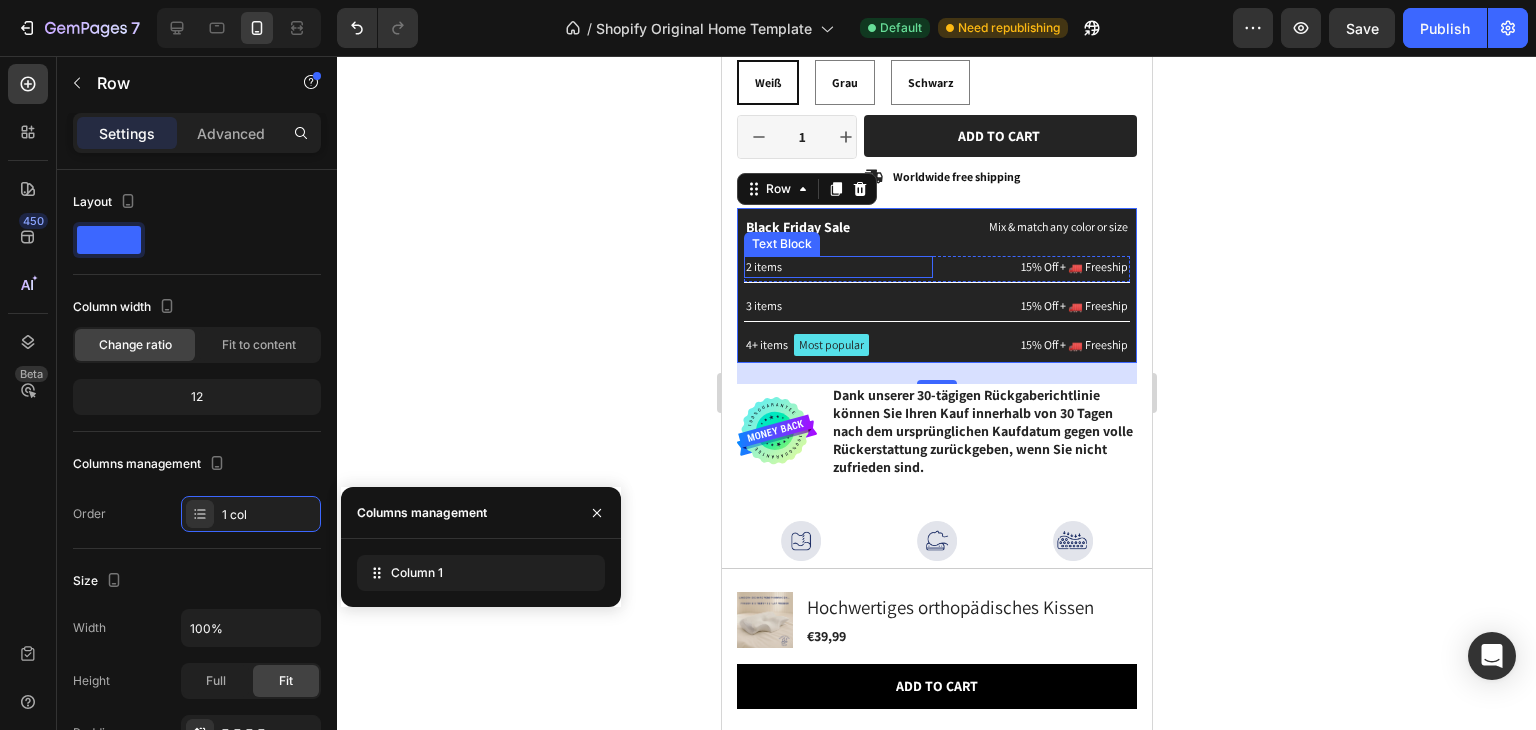 click on "2 items" at bounding box center (837, 267) 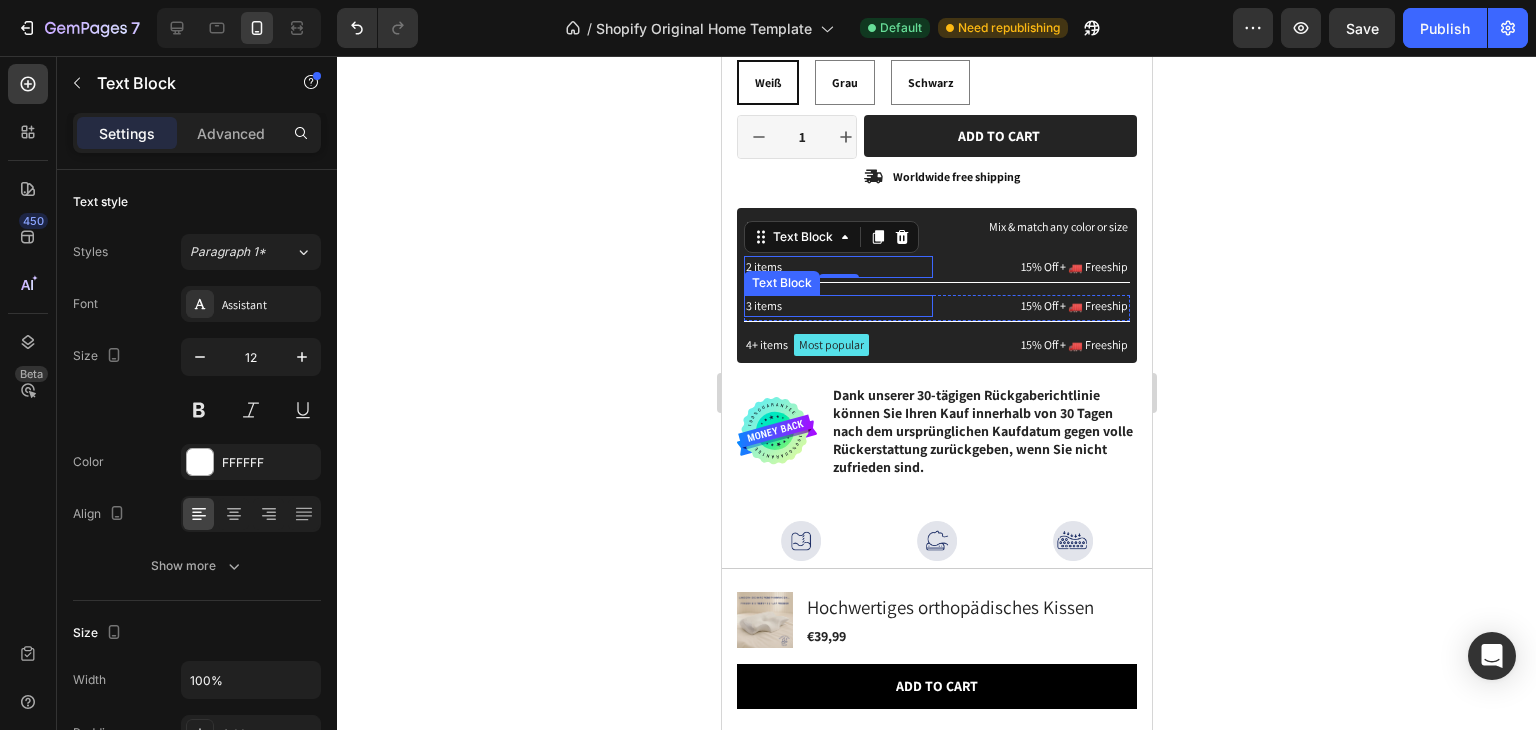 click on "3 items" at bounding box center [837, 306] 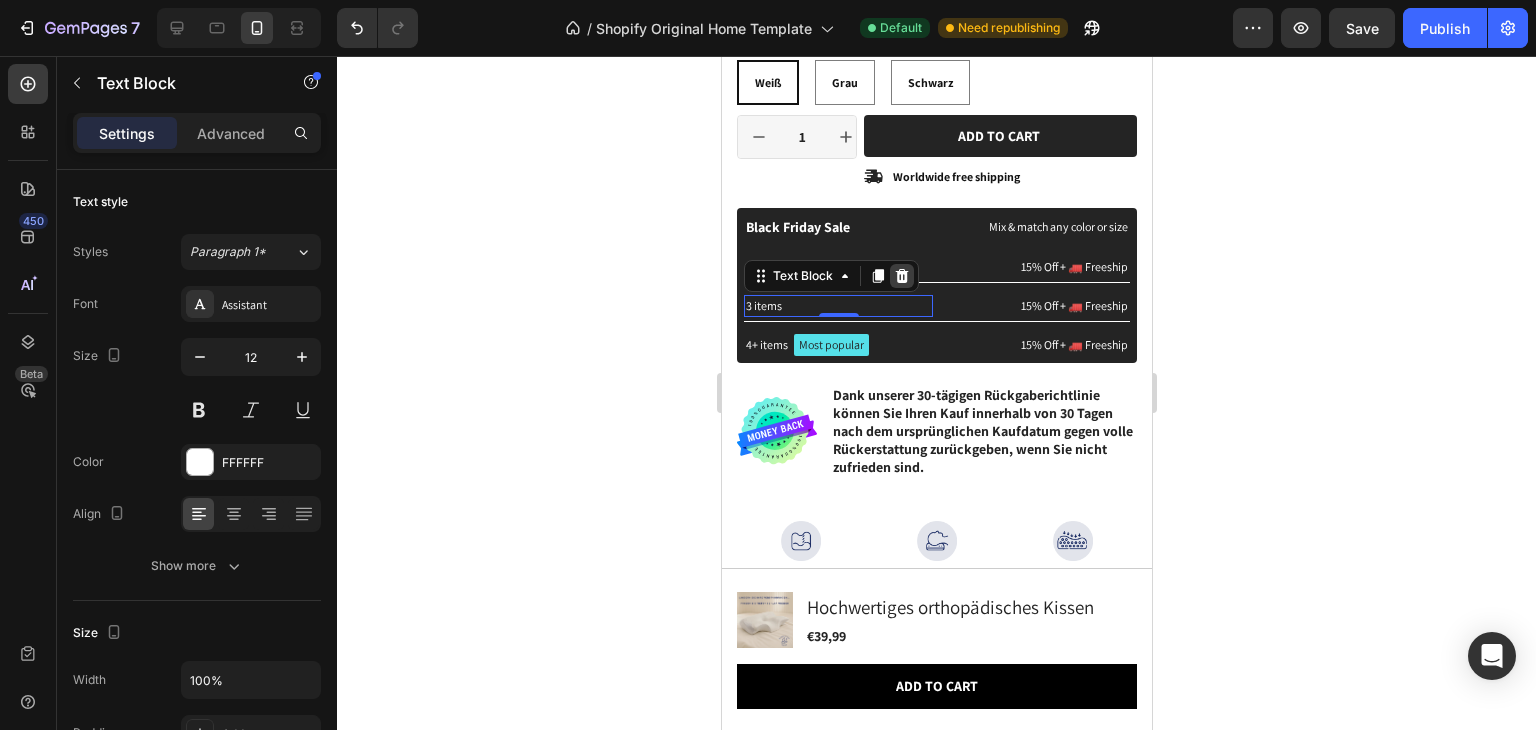 click 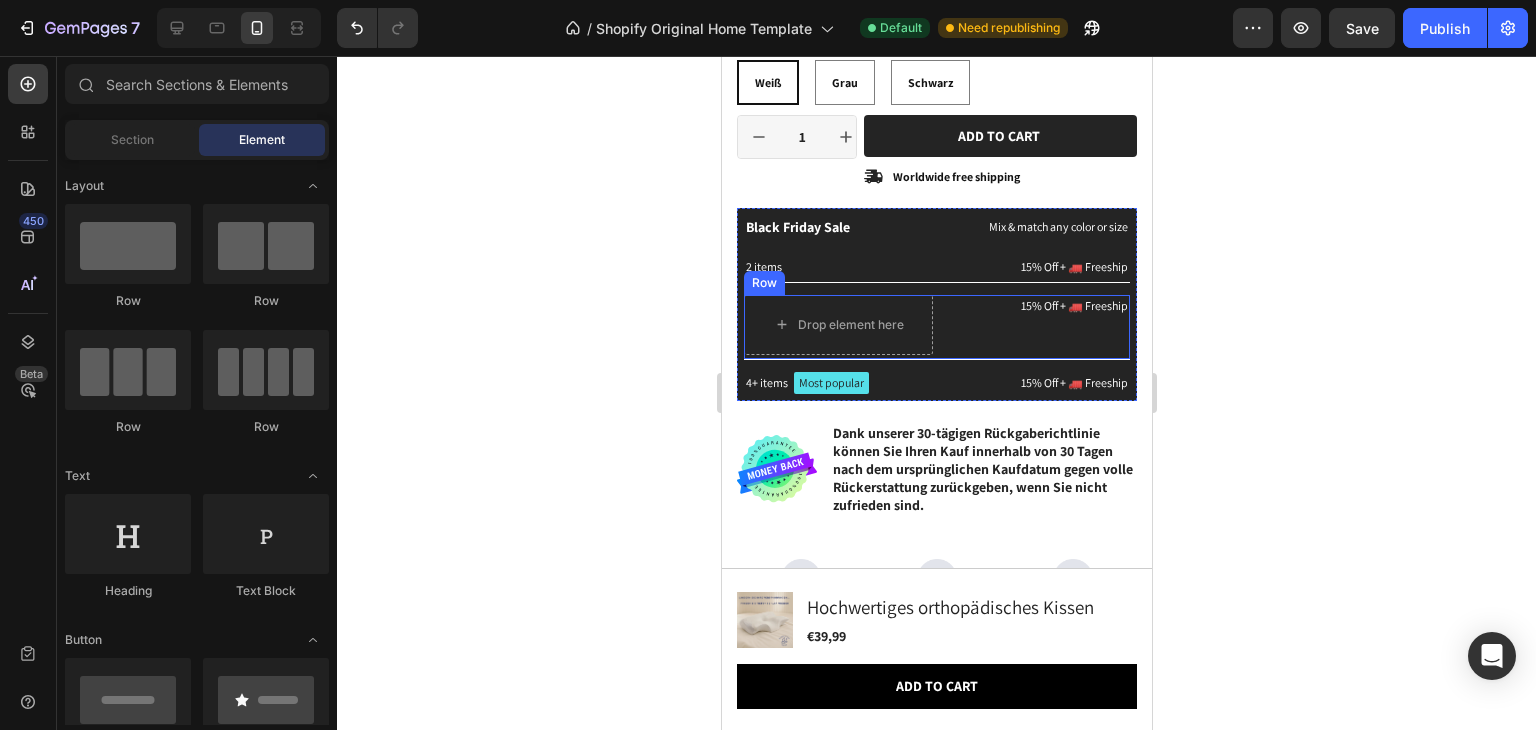 click on "15% Off + 🚛 Freeship Text Block" at bounding box center (1034, 325) 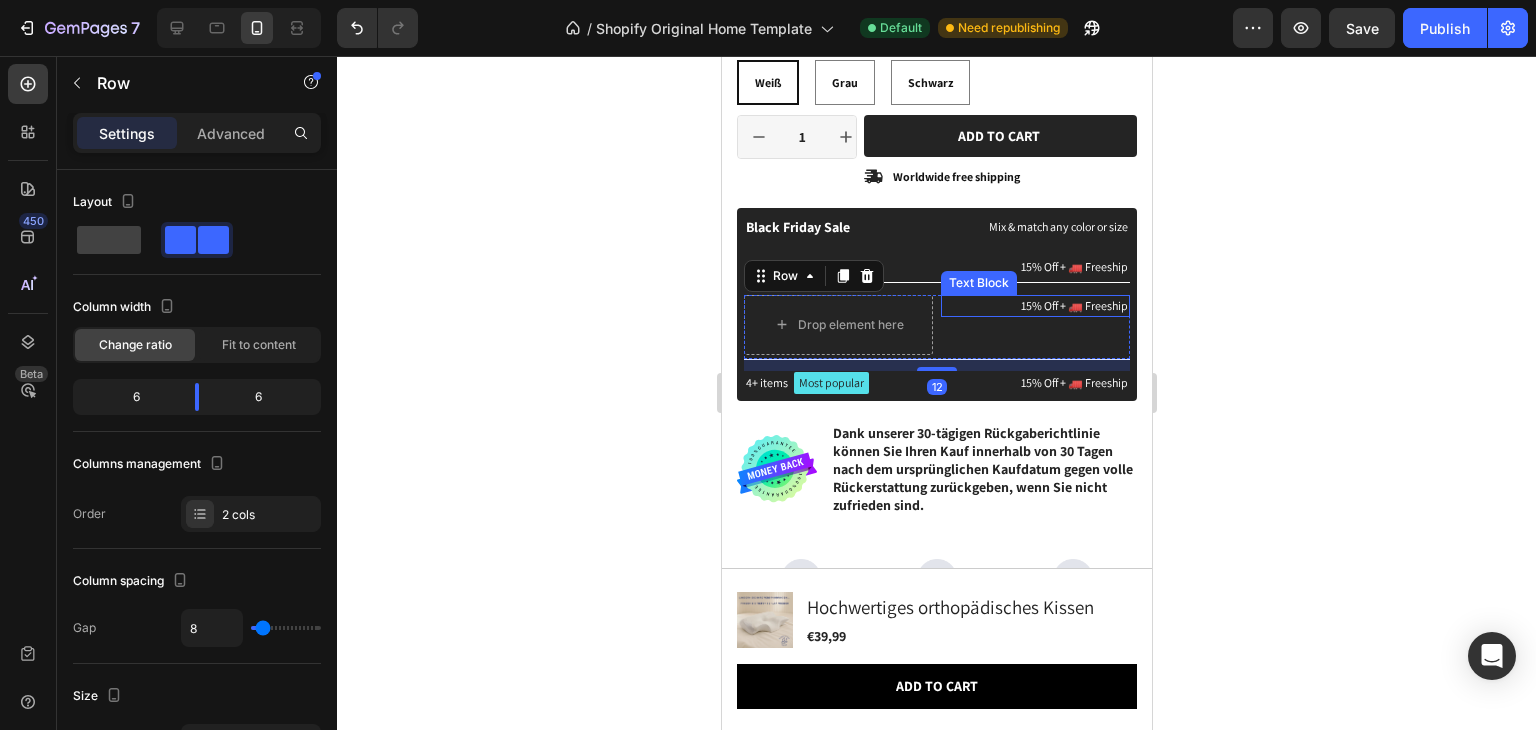 click on "15% Off + 🚛 Freeship" at bounding box center [1034, 306] 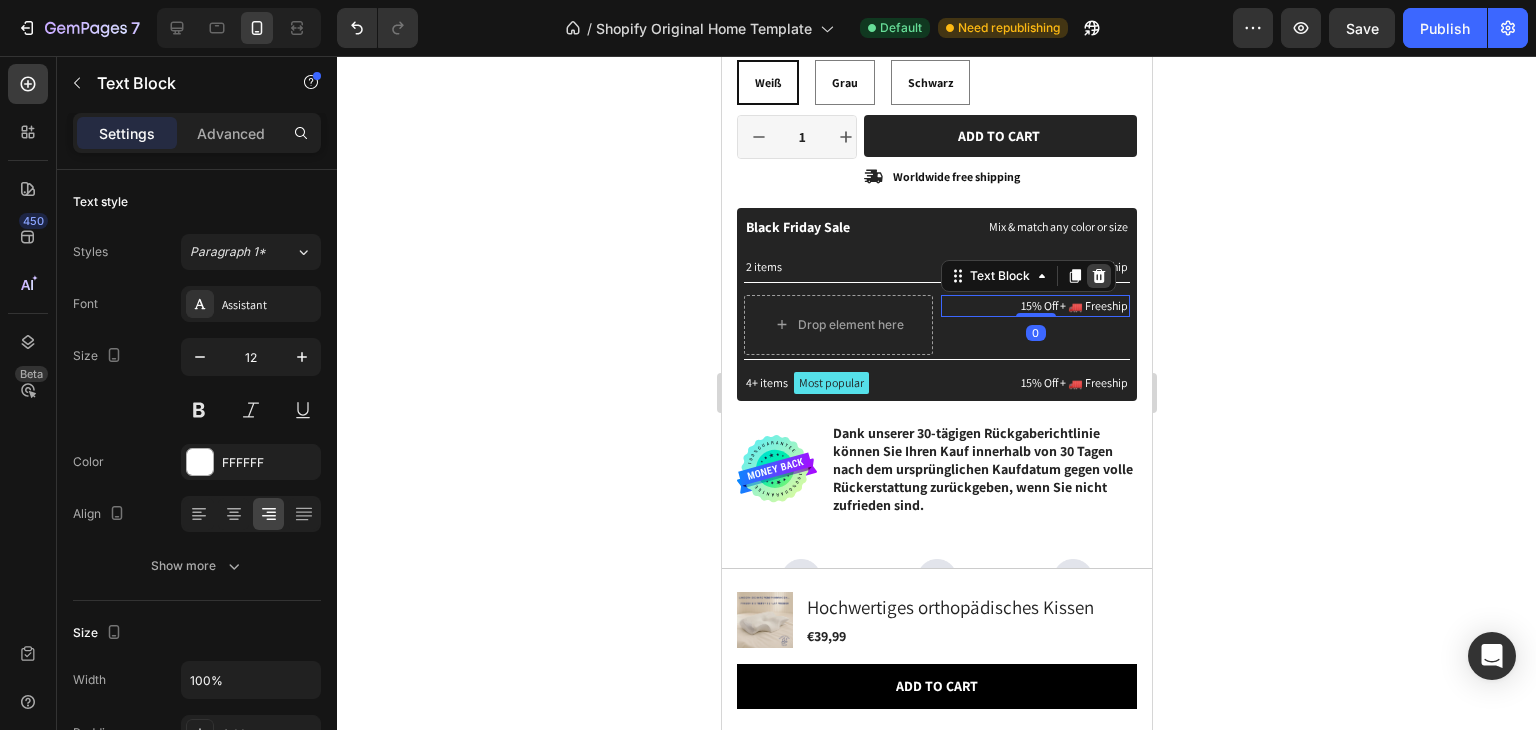 click 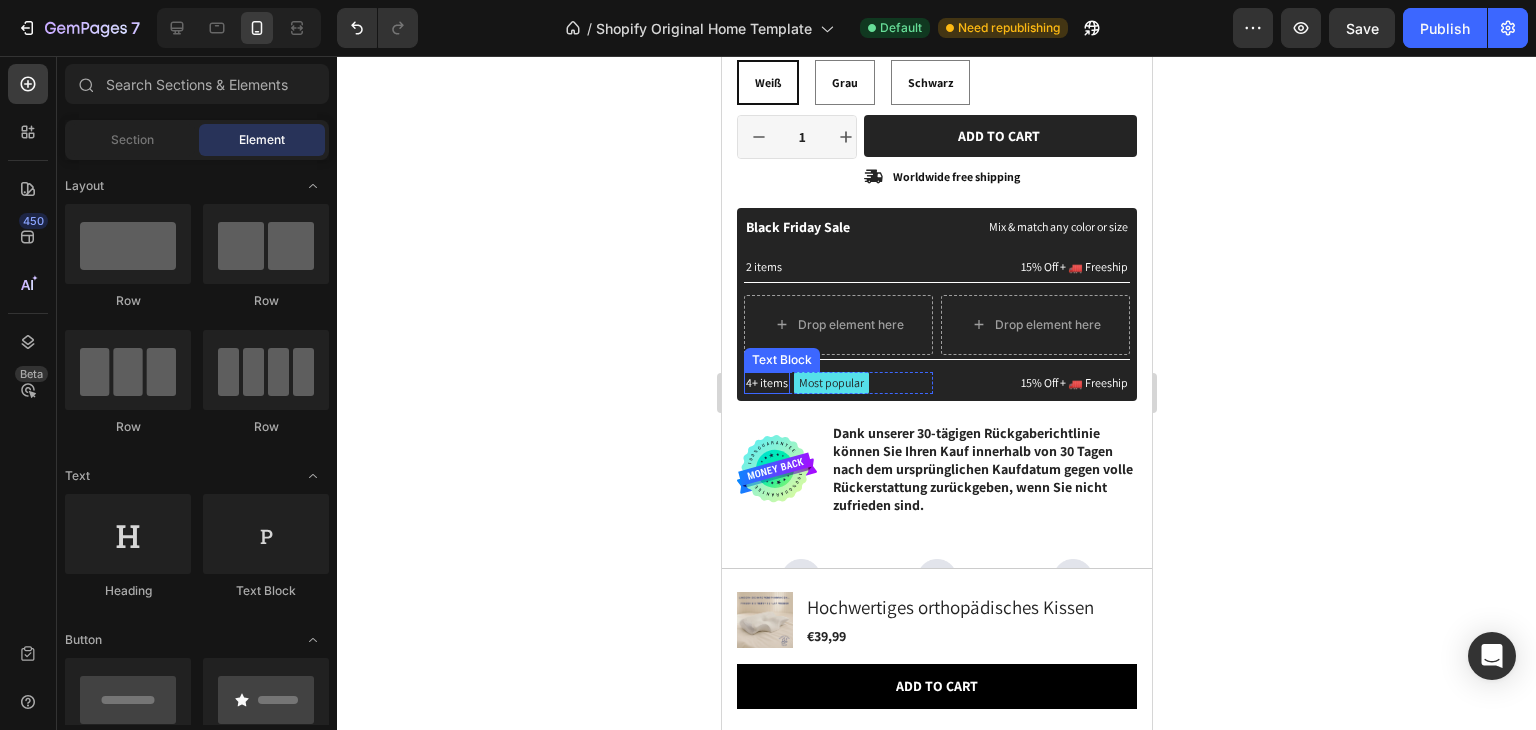 click on "4+ items" at bounding box center (766, 383) 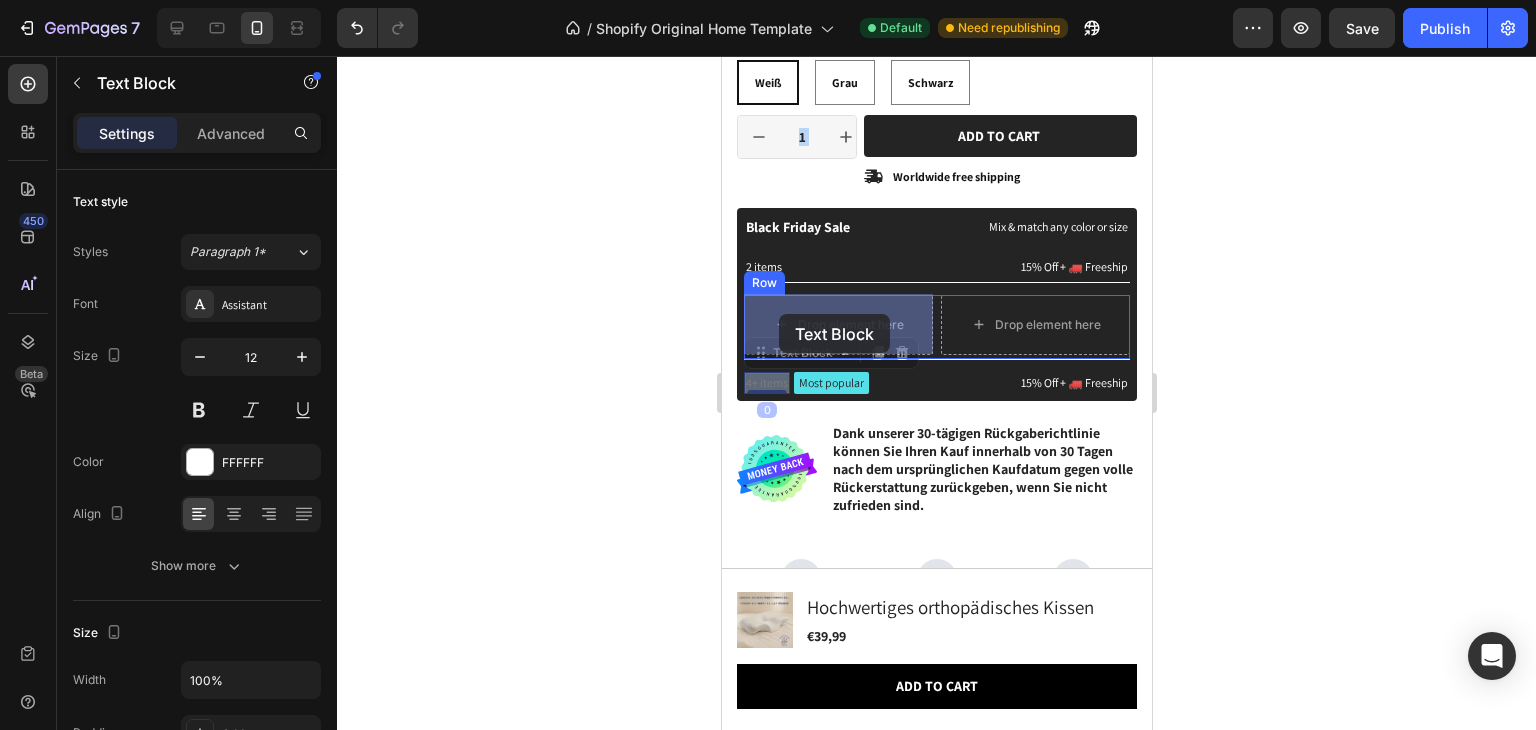 drag, startPoint x: 768, startPoint y: 384, endPoint x: 776, endPoint y: 321, distance: 63.505905 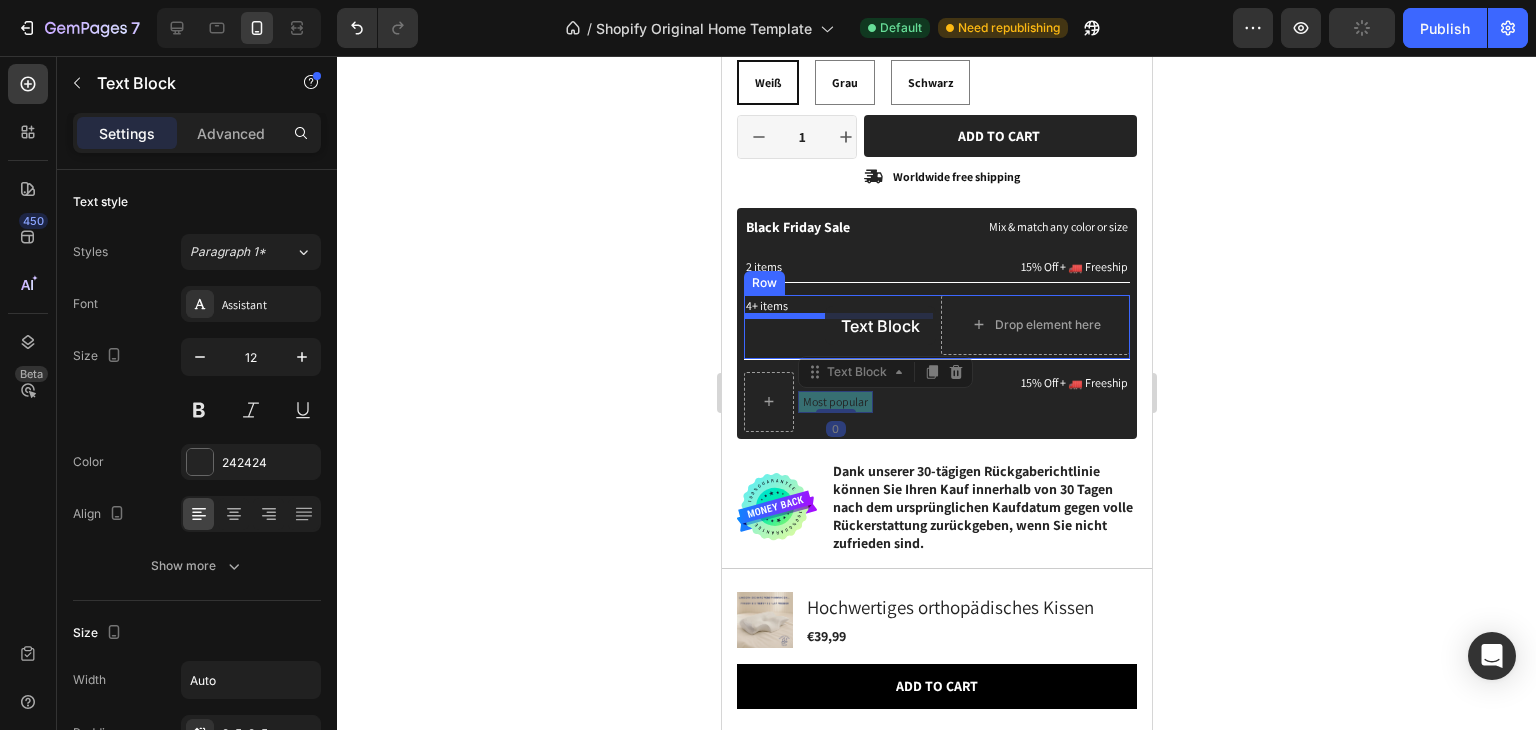 drag, startPoint x: 834, startPoint y: 396, endPoint x: 824, endPoint y: 306, distance: 90.55385 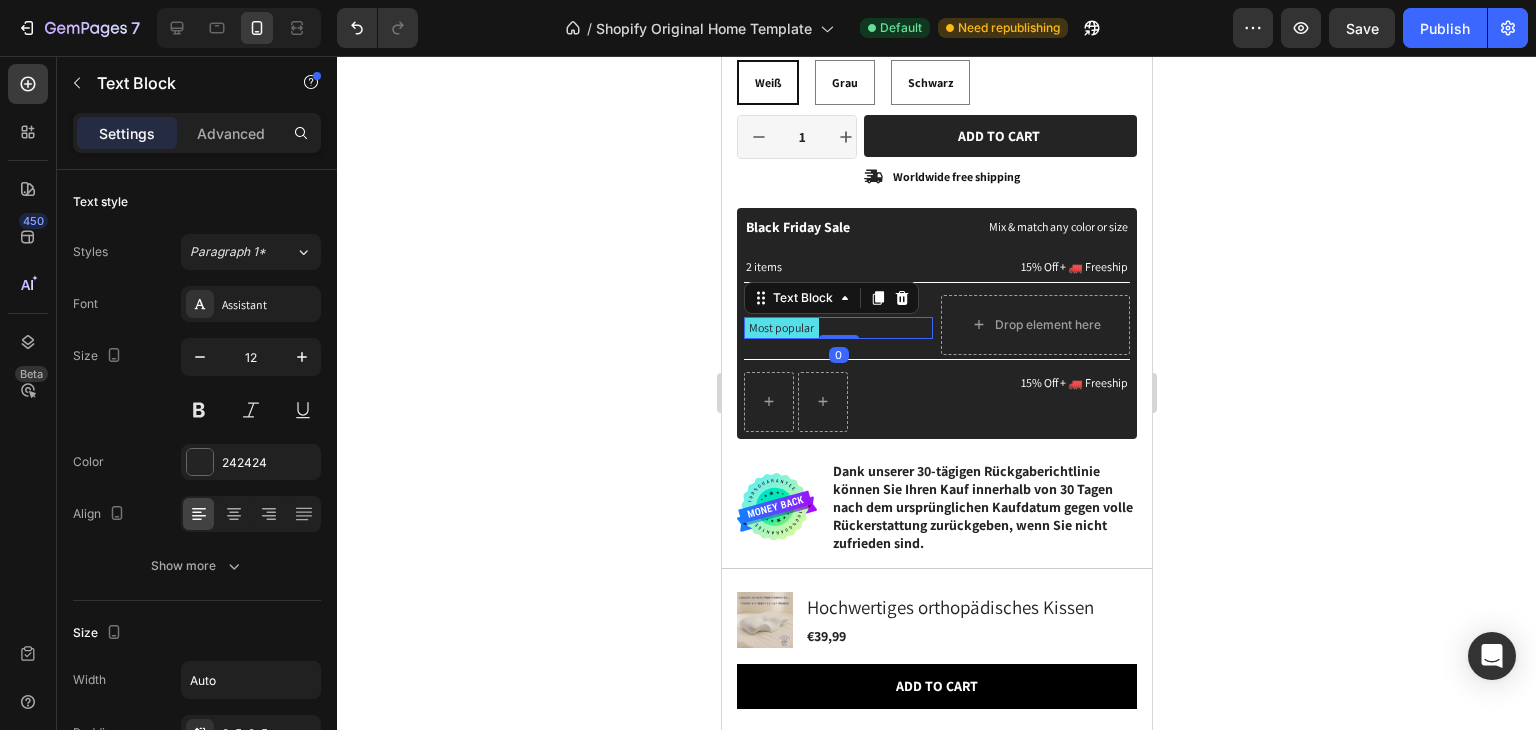 click 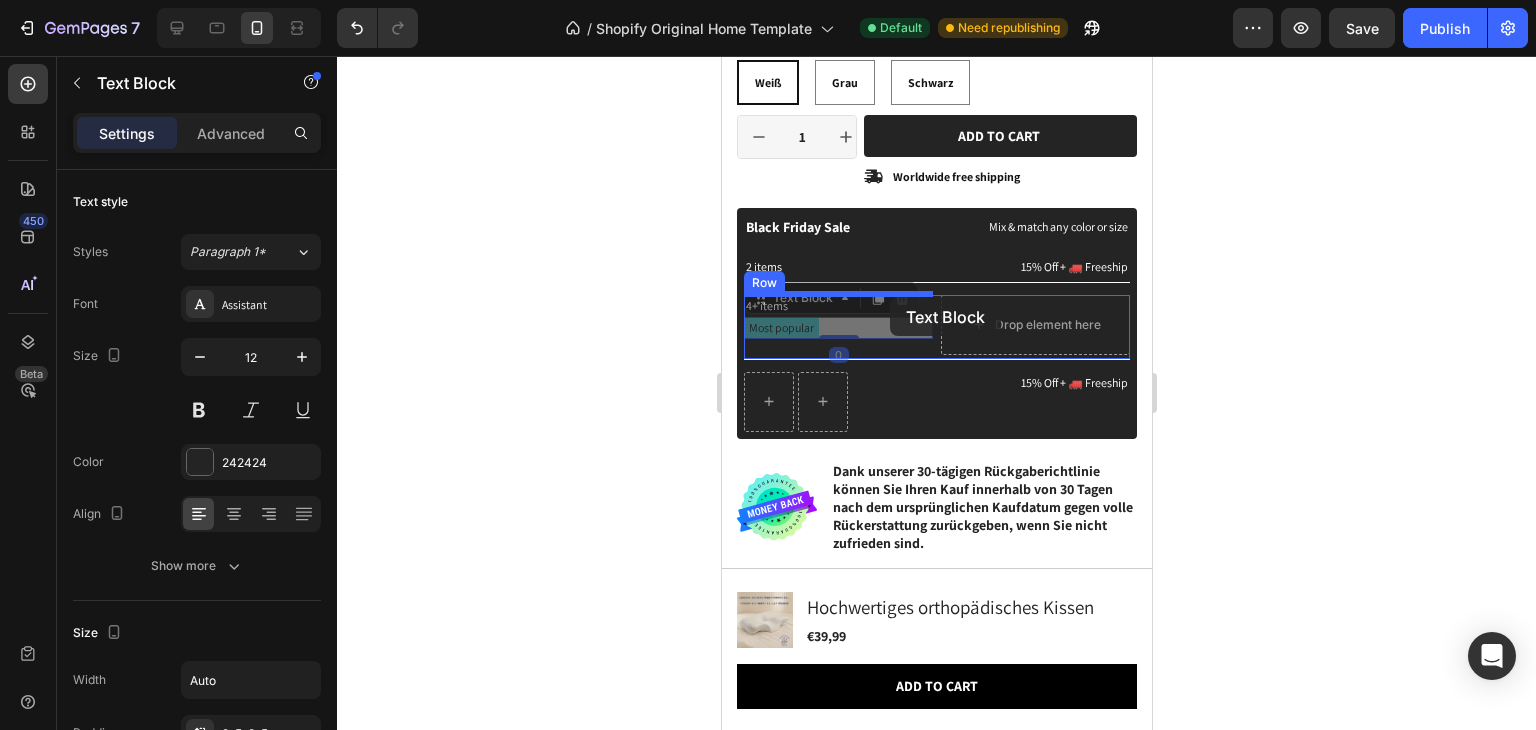 drag, startPoint x: 813, startPoint y: 326, endPoint x: 889, endPoint y: 297, distance: 81.34495 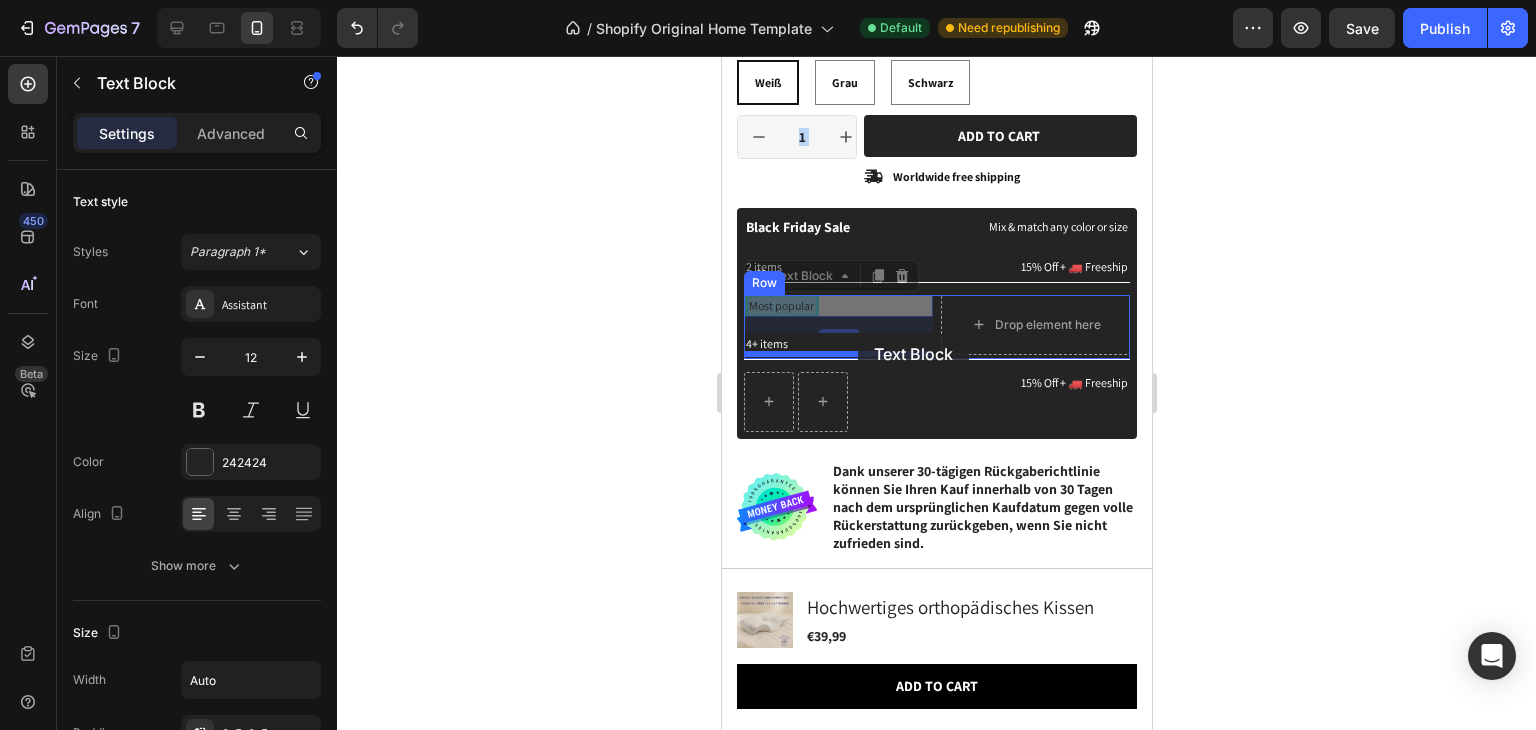 drag, startPoint x: 802, startPoint y: 308, endPoint x: 857, endPoint y: 334, distance: 60.835846 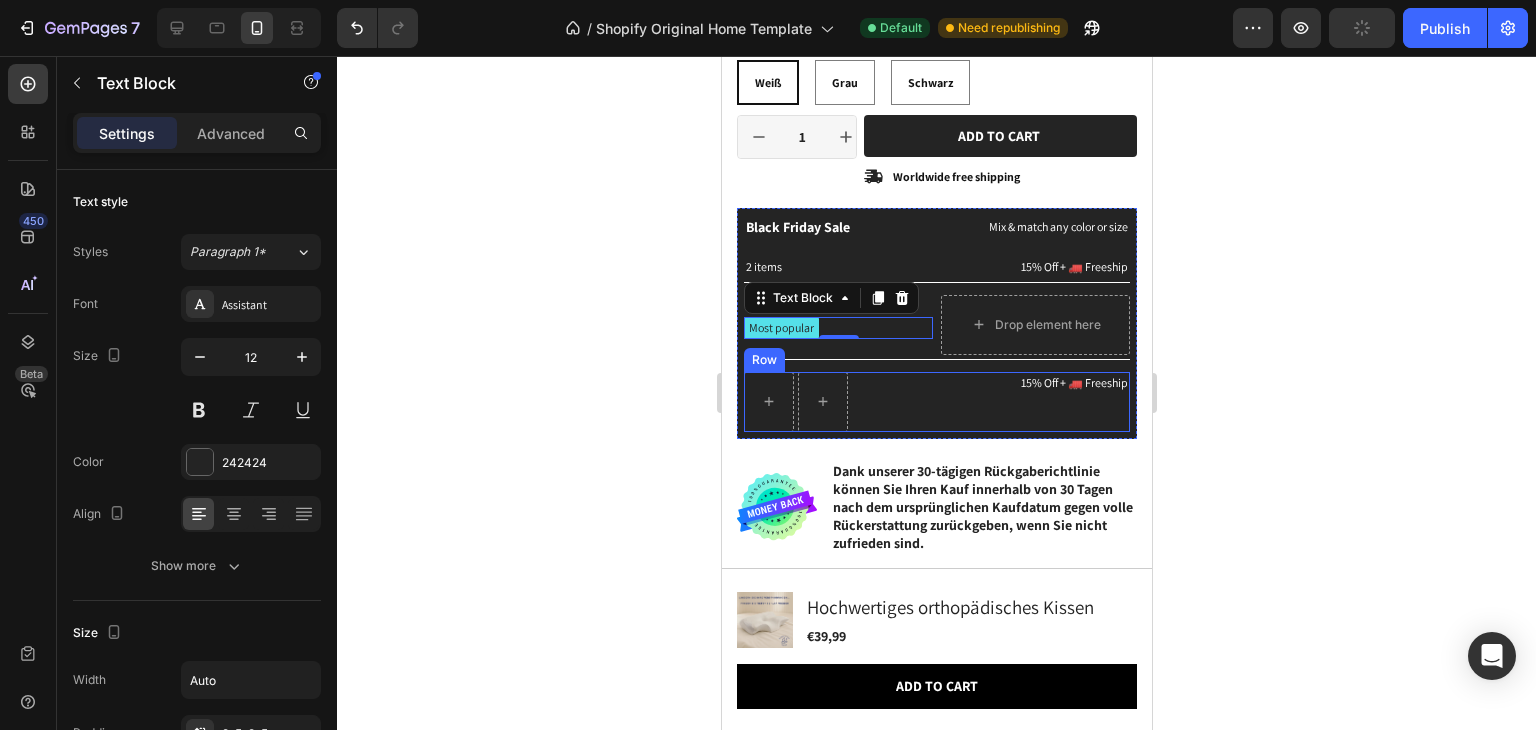 click 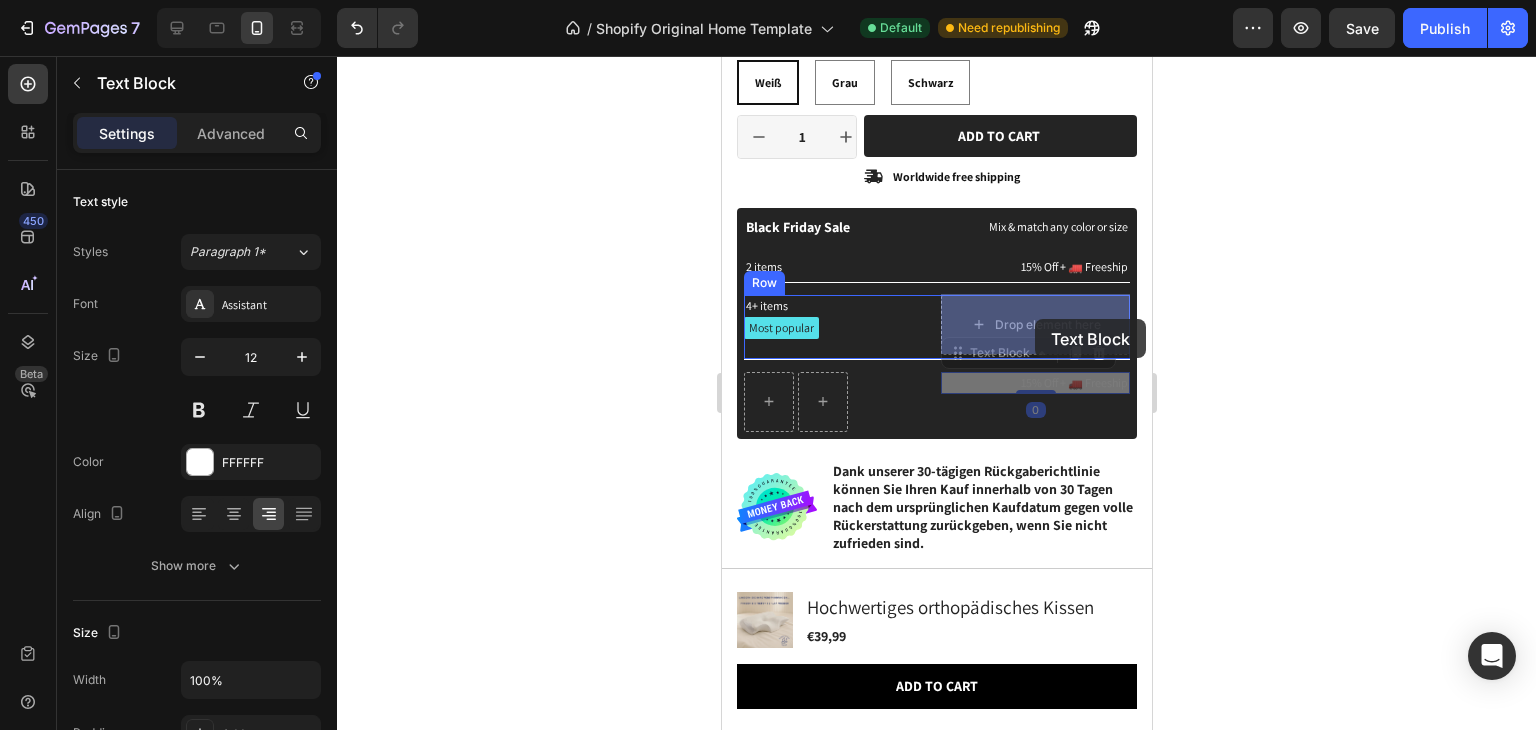 drag, startPoint x: 1042, startPoint y: 389, endPoint x: 1034, endPoint y: 319, distance: 70.45566 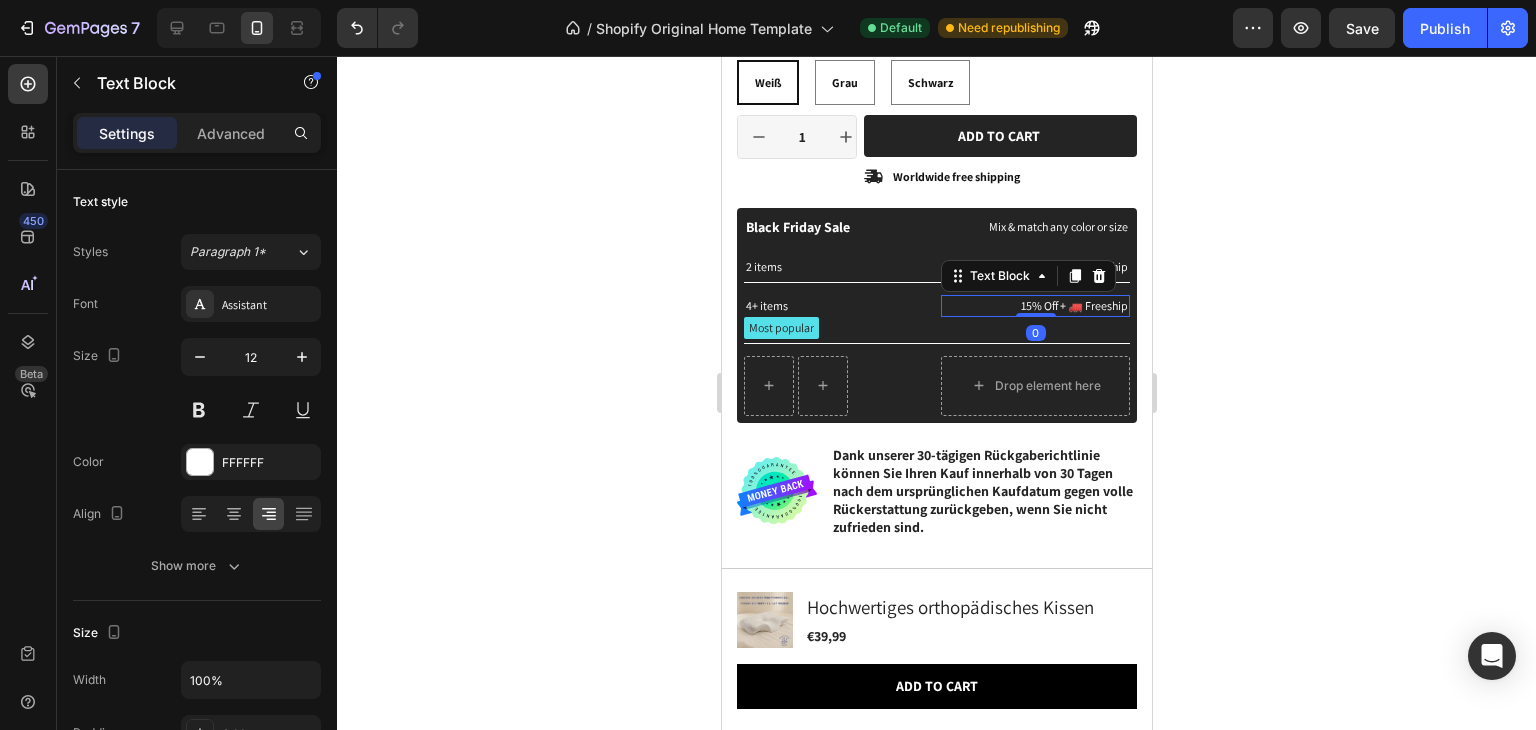 click 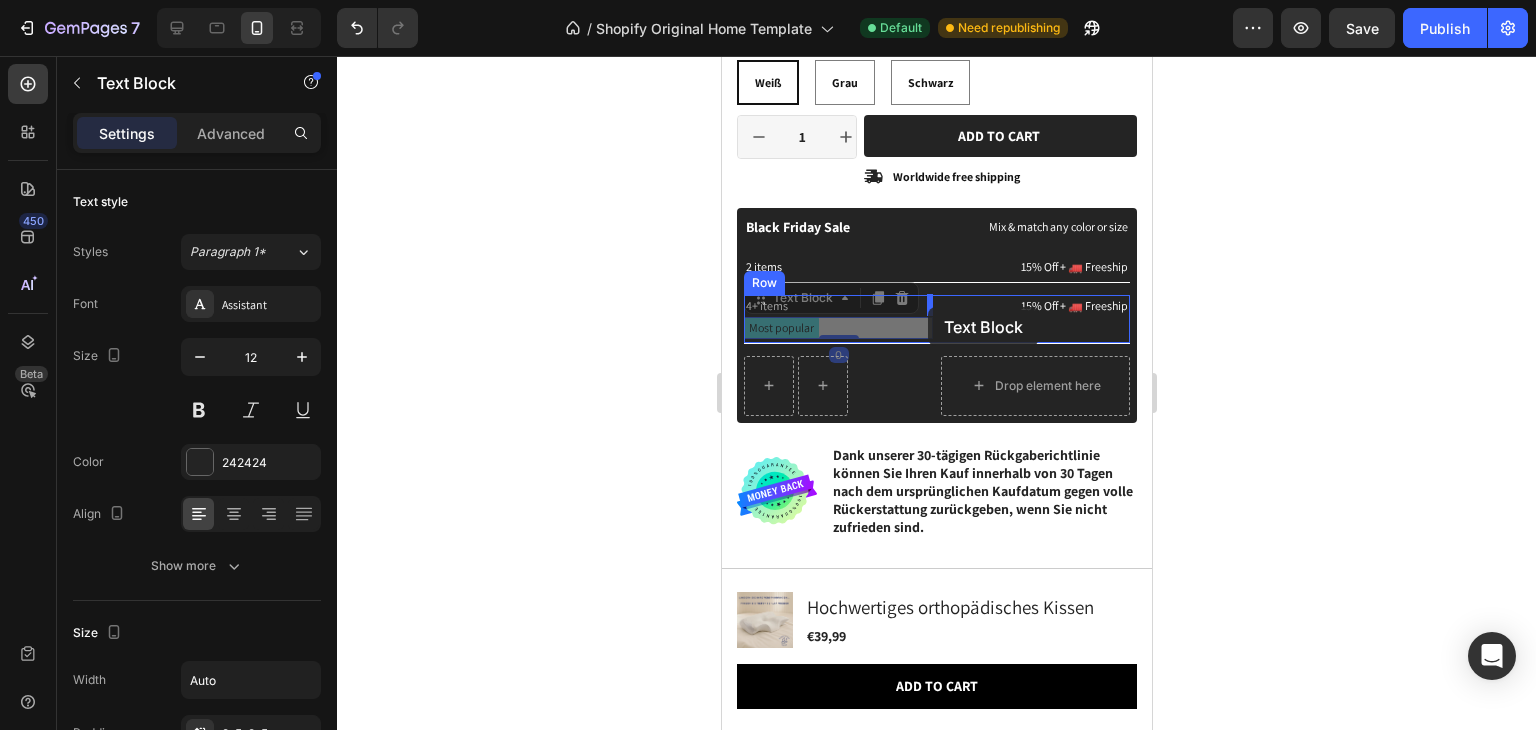 drag, startPoint x: 801, startPoint y: 328, endPoint x: 927, endPoint y: 307, distance: 127.738014 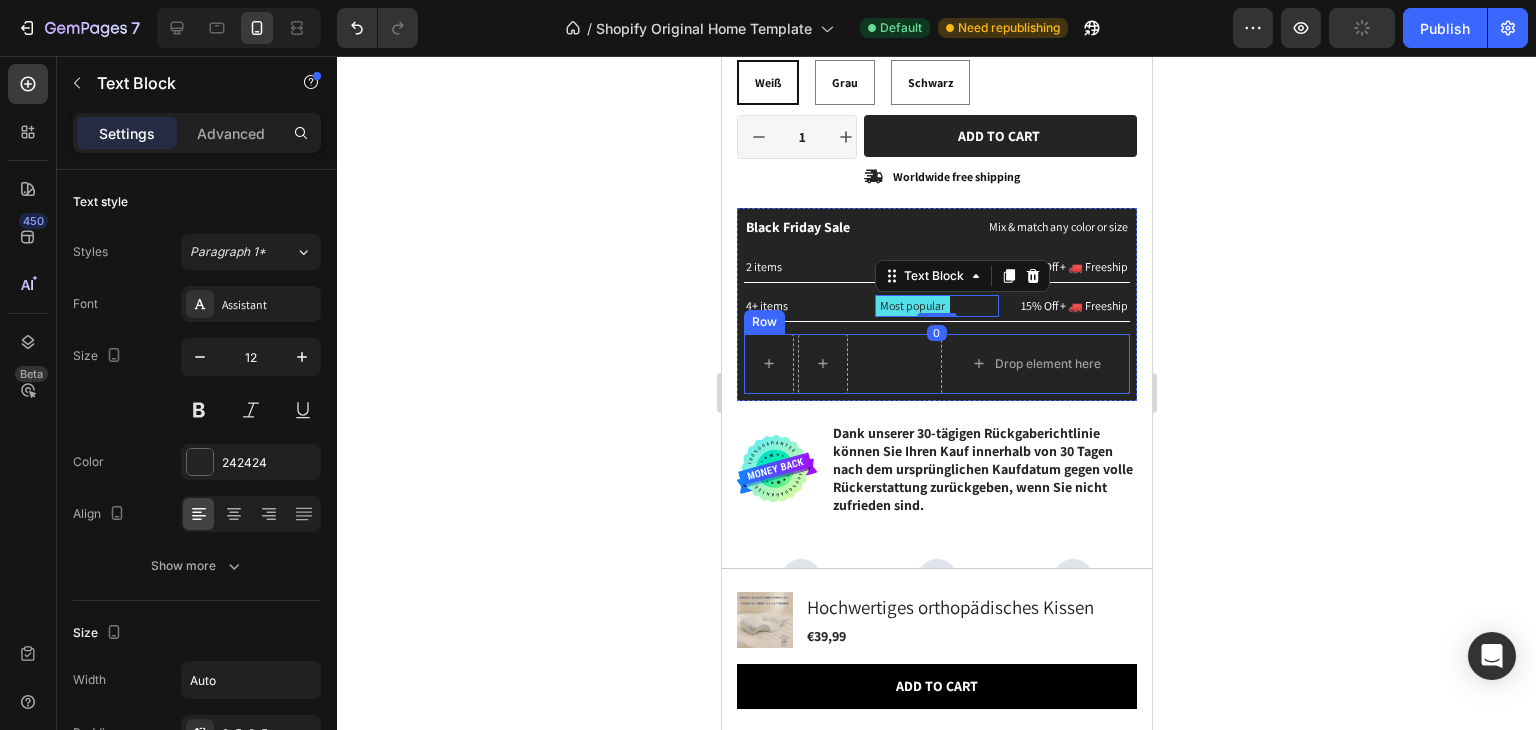click 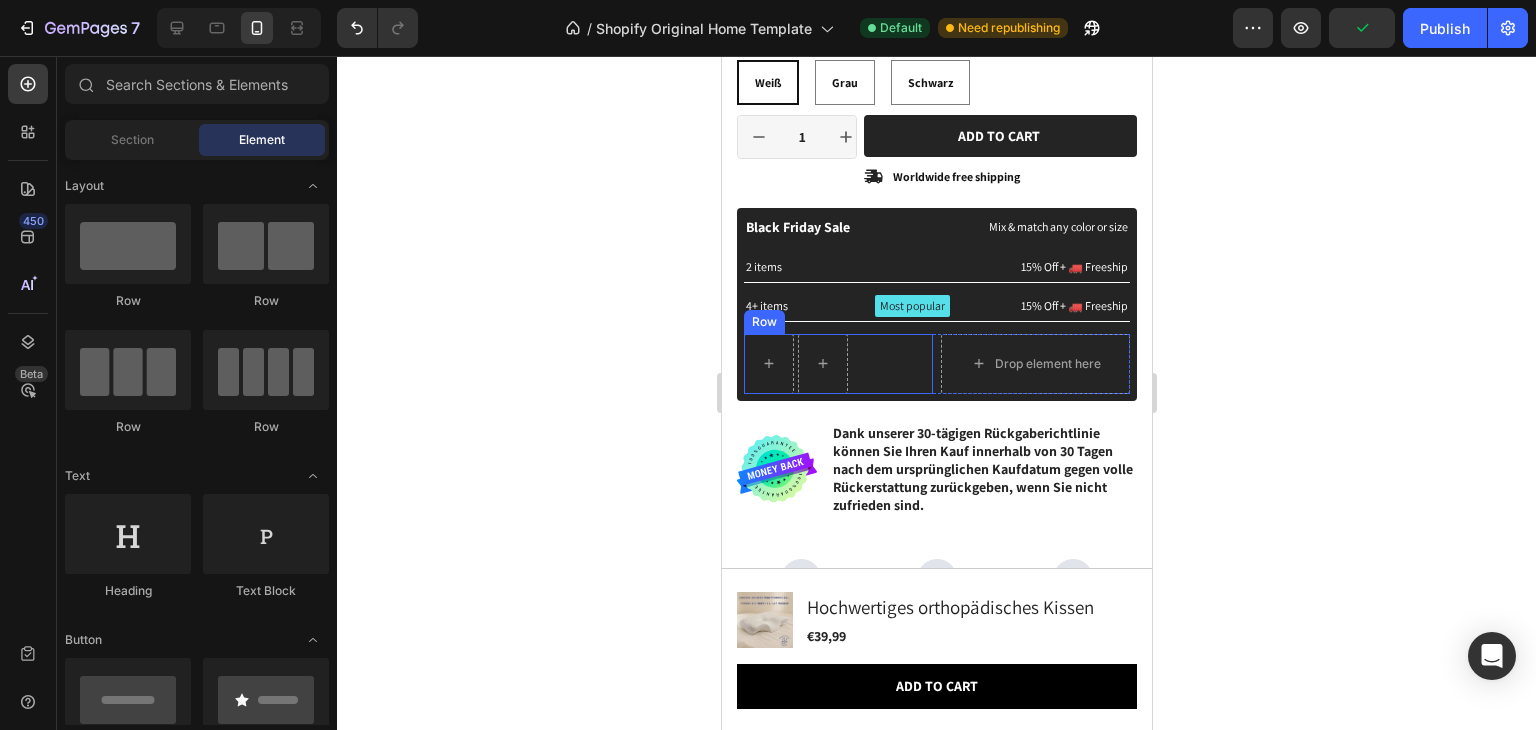 click on "Row" at bounding box center [837, 364] 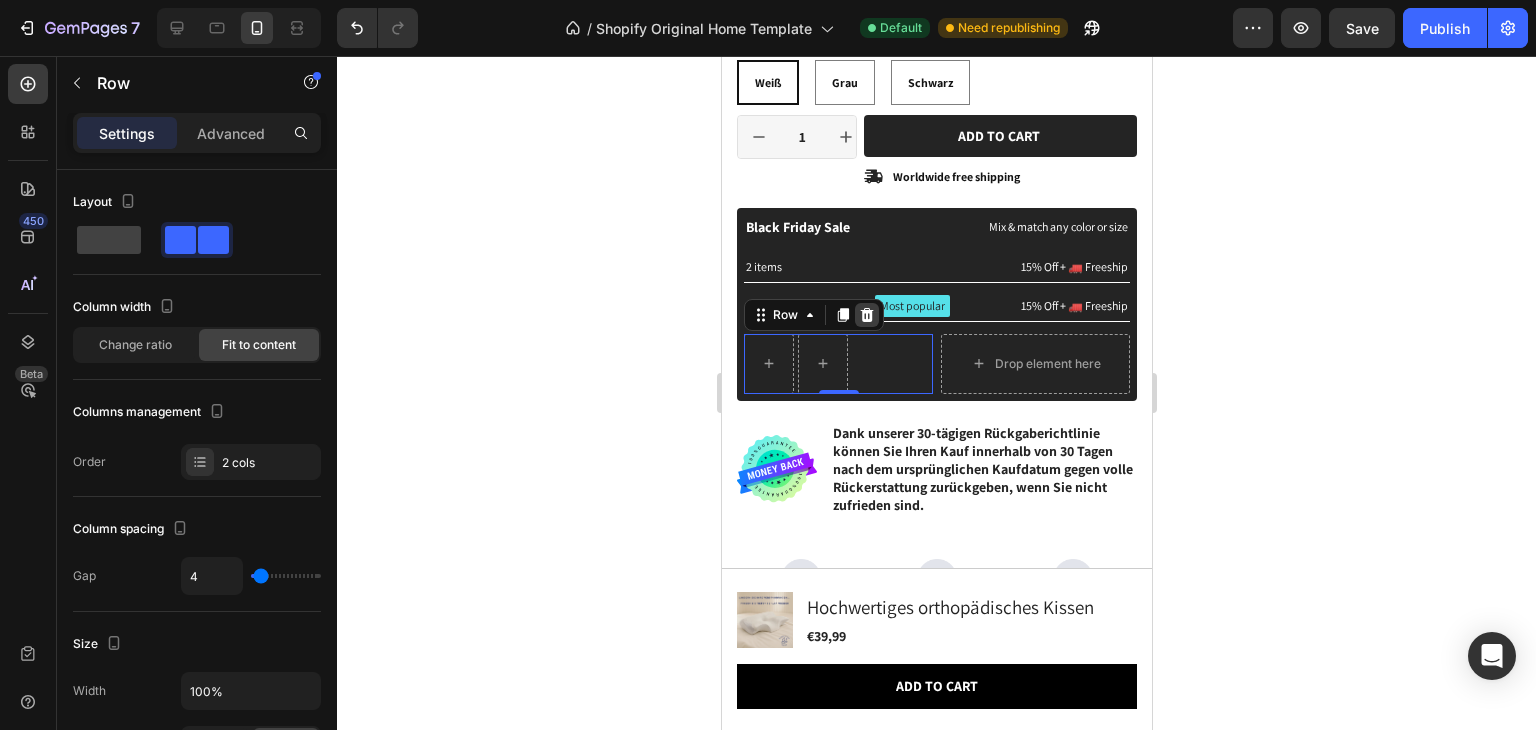 click 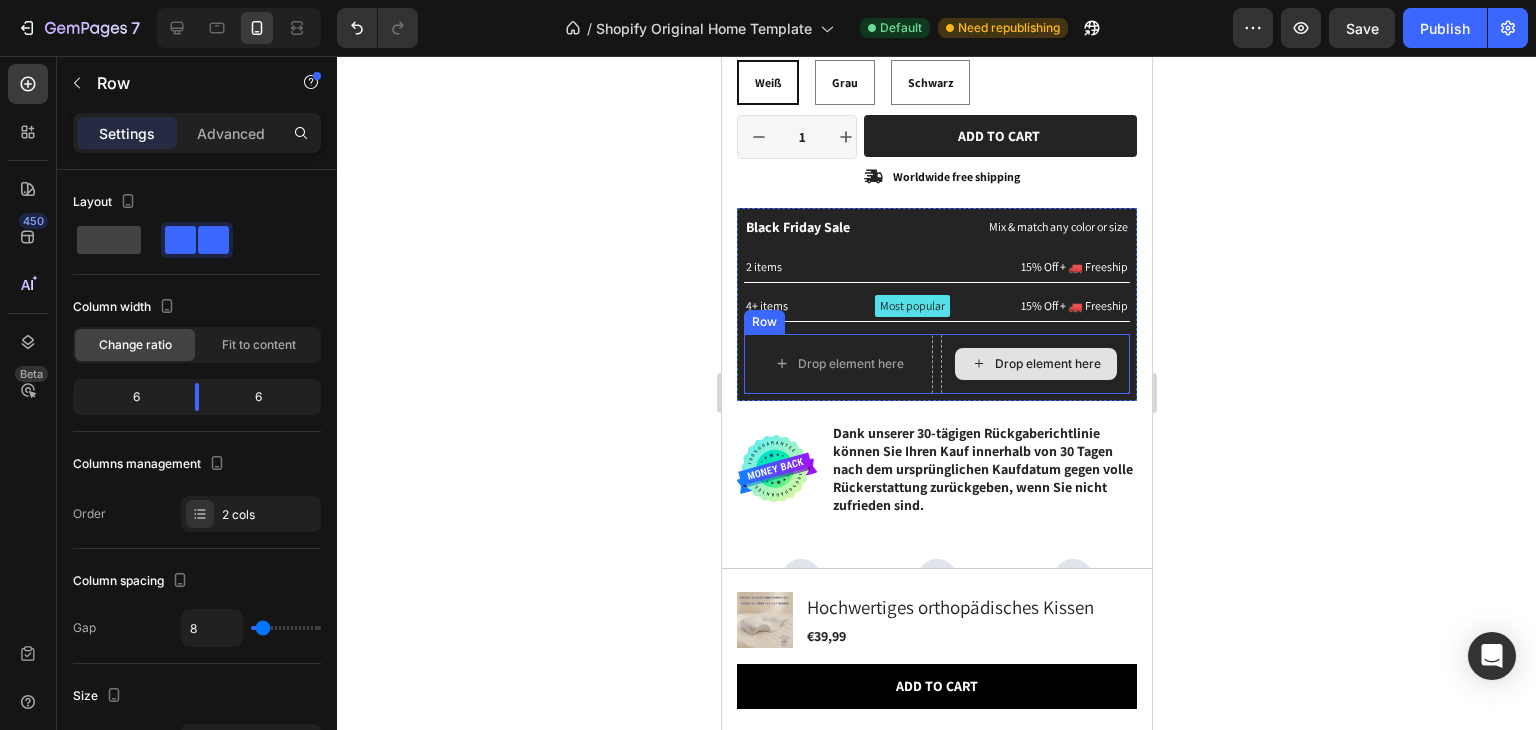 click on "Drop element here" at bounding box center (1034, 364) 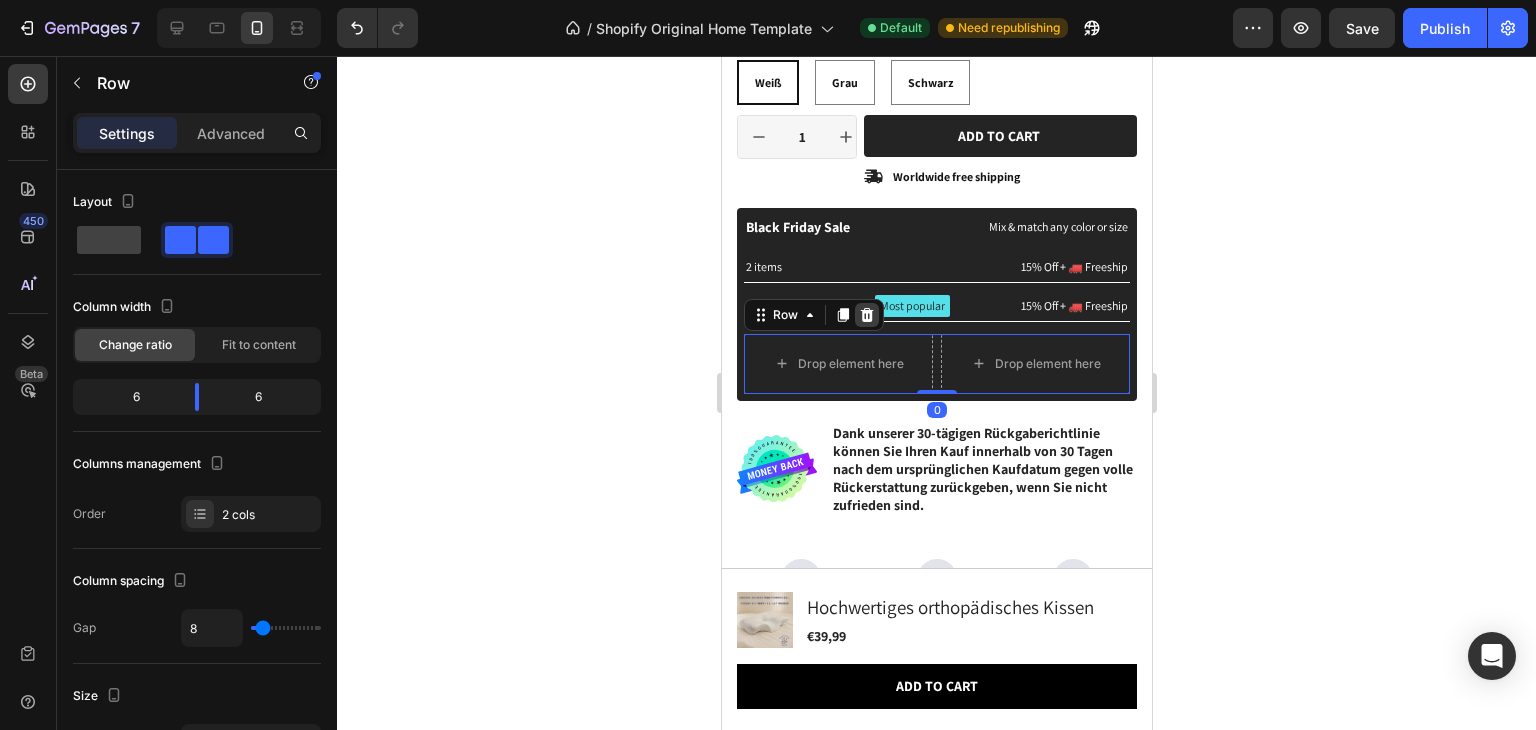 click 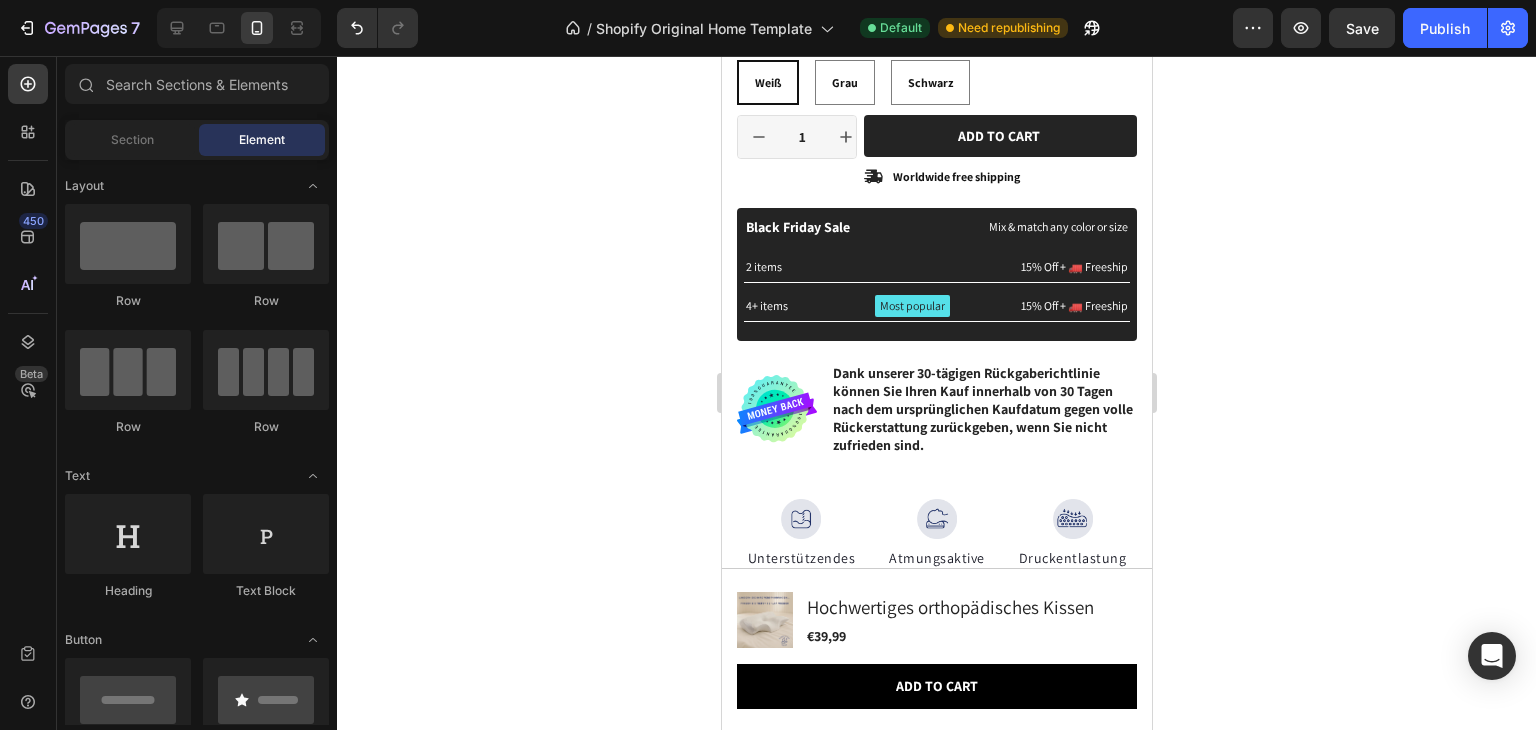 click 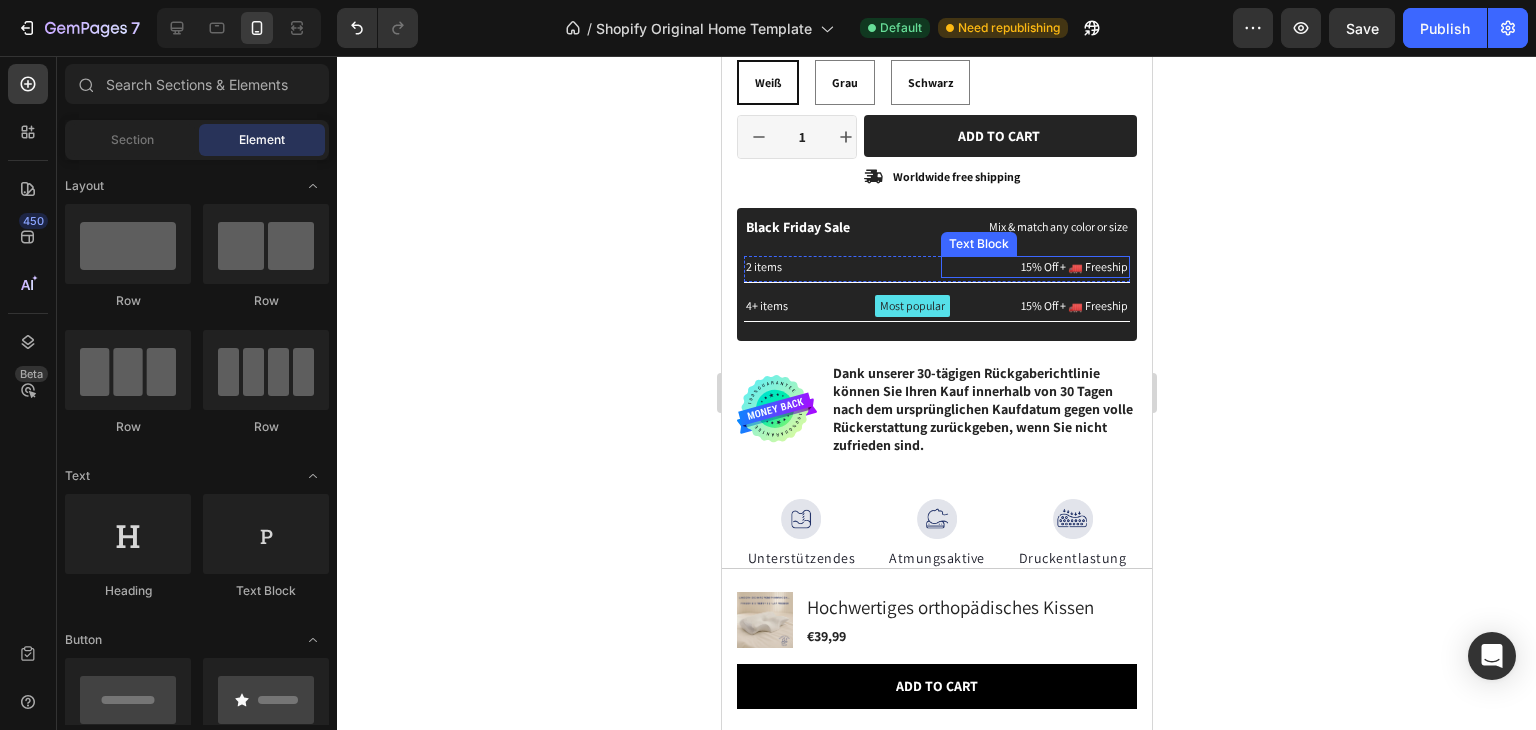 click on "15% Off + 🚛 Freeship" at bounding box center (1034, 267) 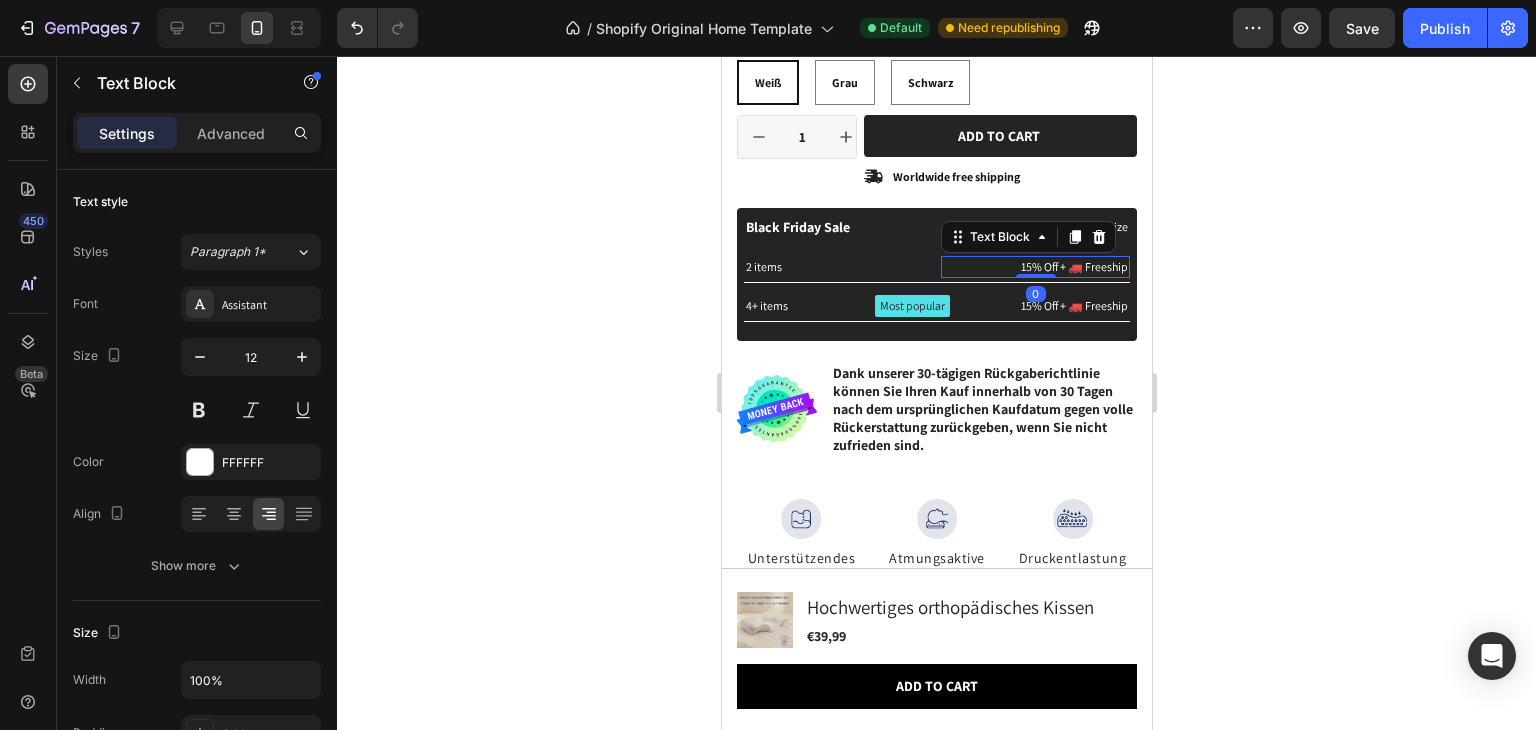 click on "15% Off + 🚛 Freeship" at bounding box center (1034, 267) 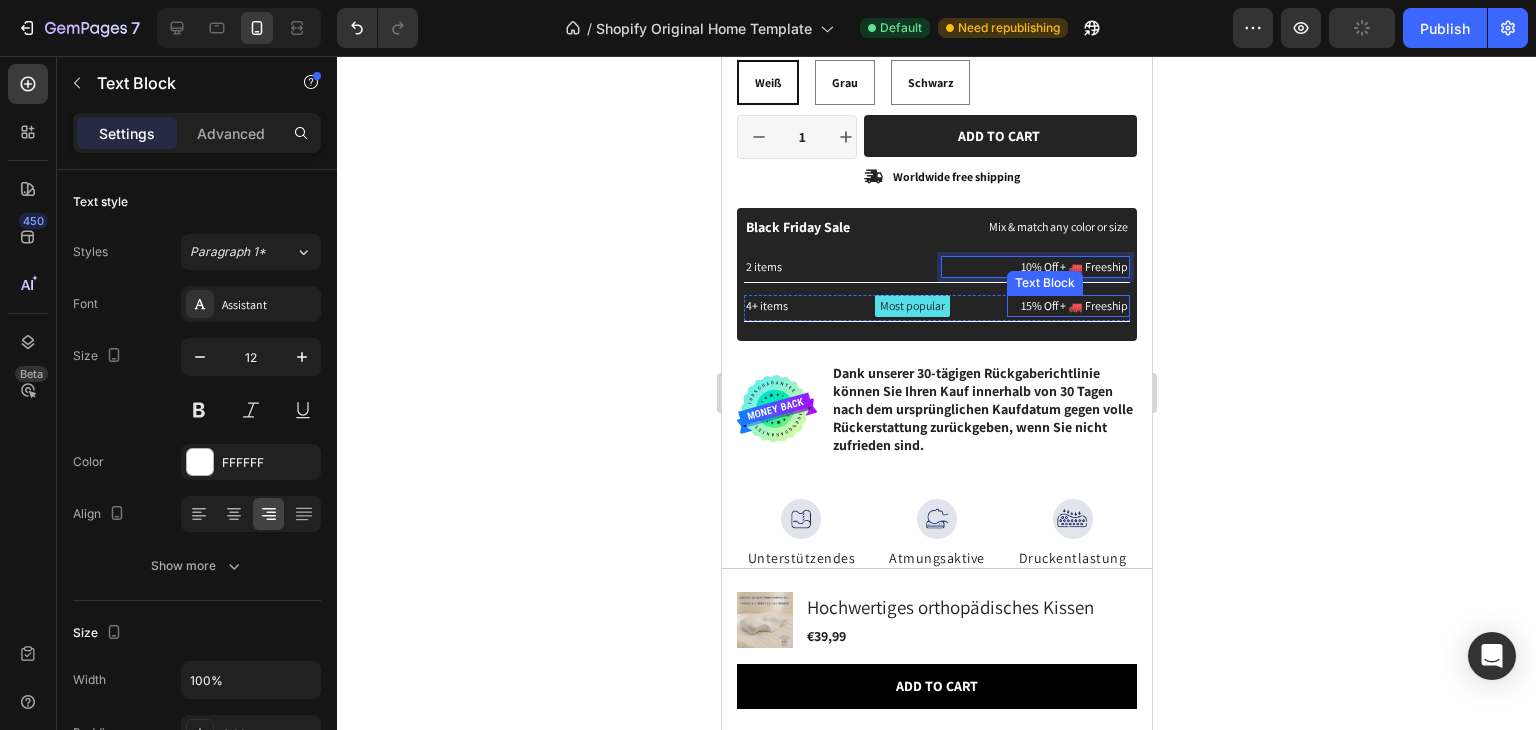 click on "15% Off + 🚛 Freeship" at bounding box center [1067, 306] 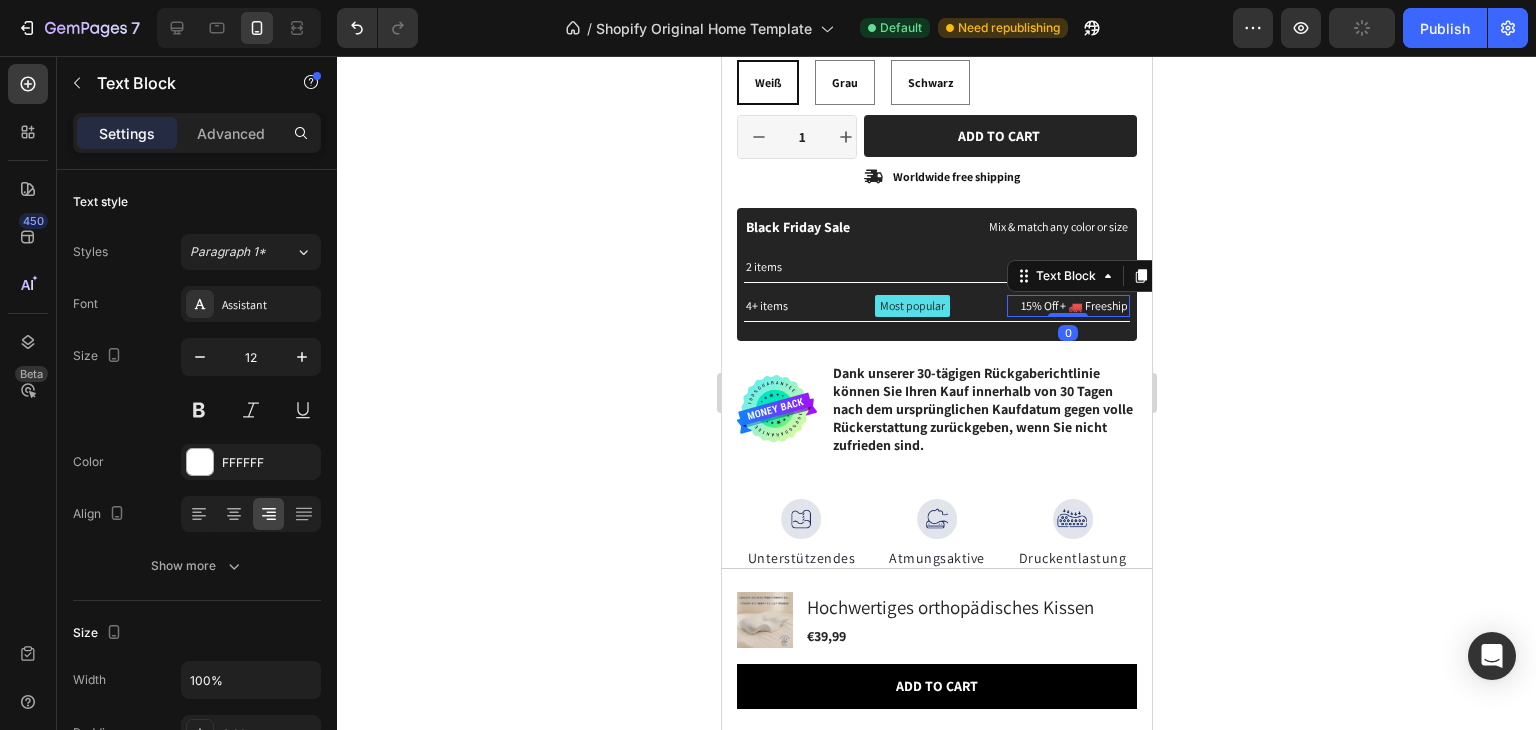 click on "15% Off + 🚛 Freeship" at bounding box center [1067, 306] 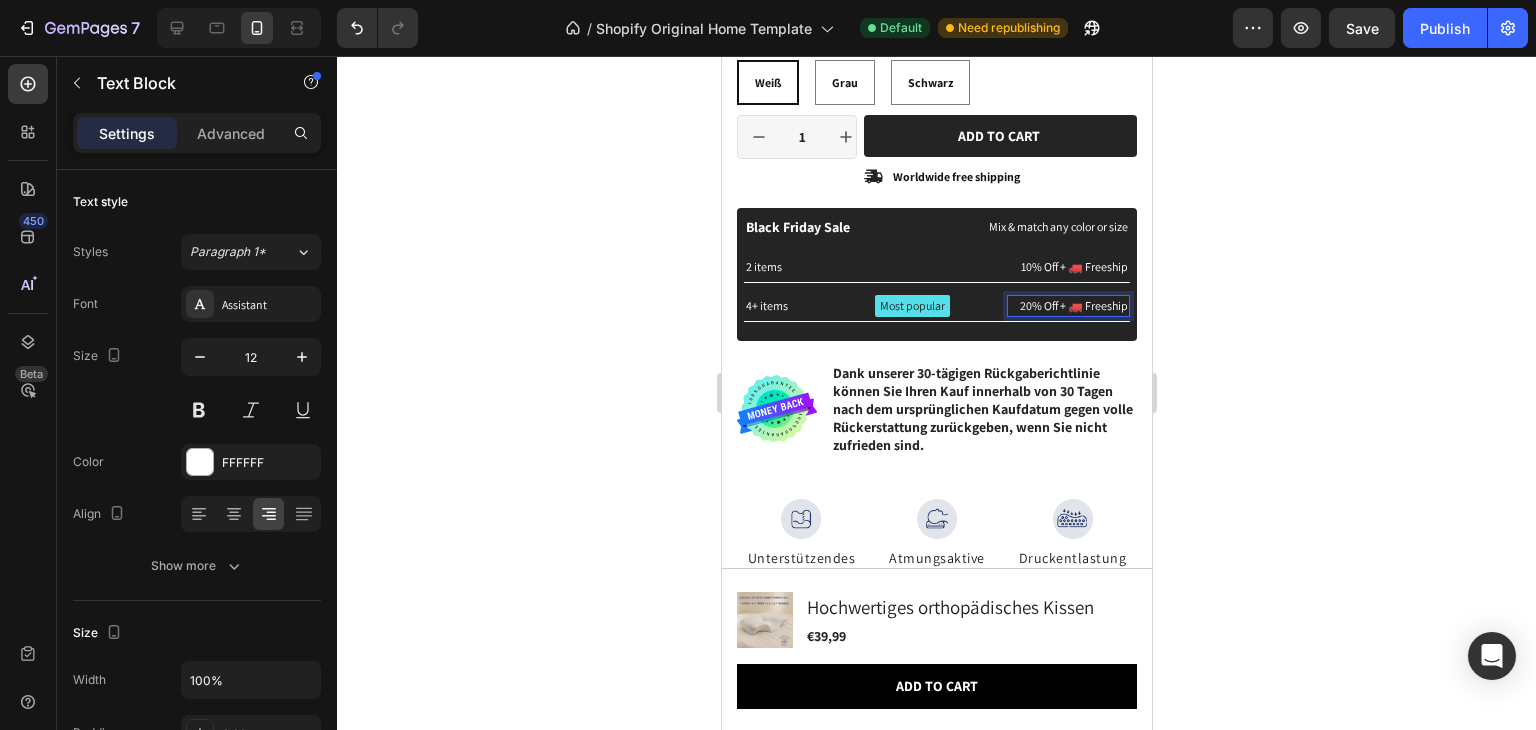 click 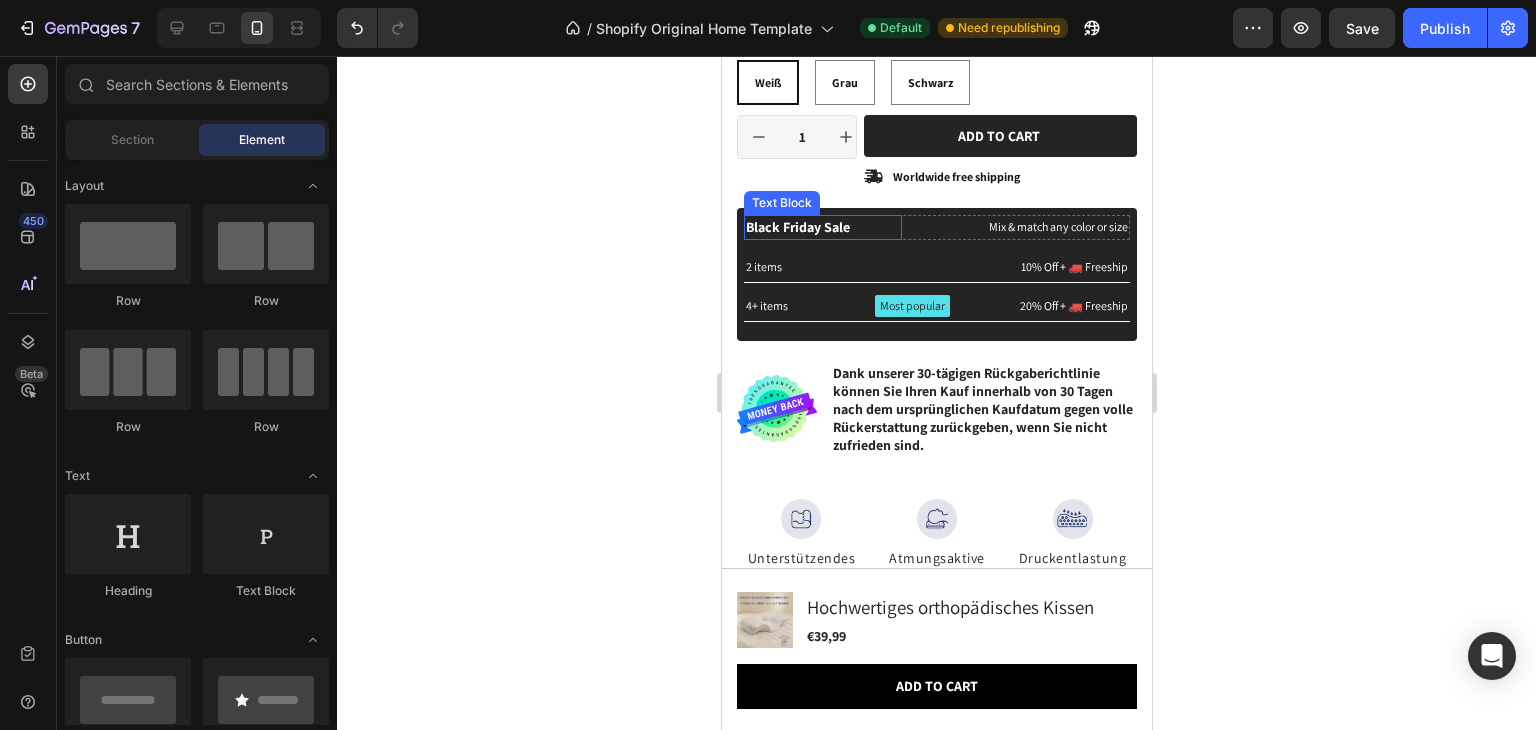click on "Black Friday Sale" at bounding box center (822, 227) 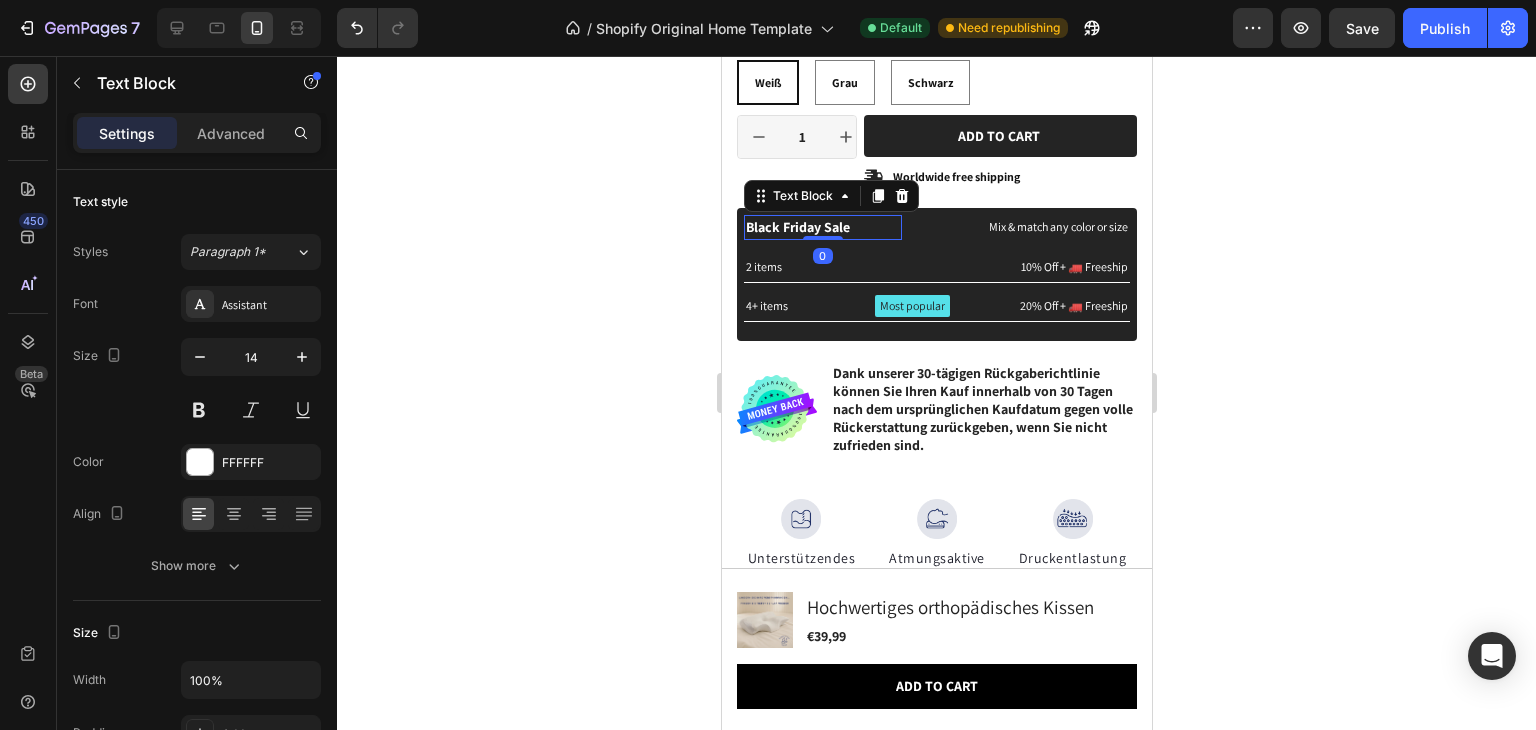 click on "Black Friday Sale" at bounding box center [822, 227] 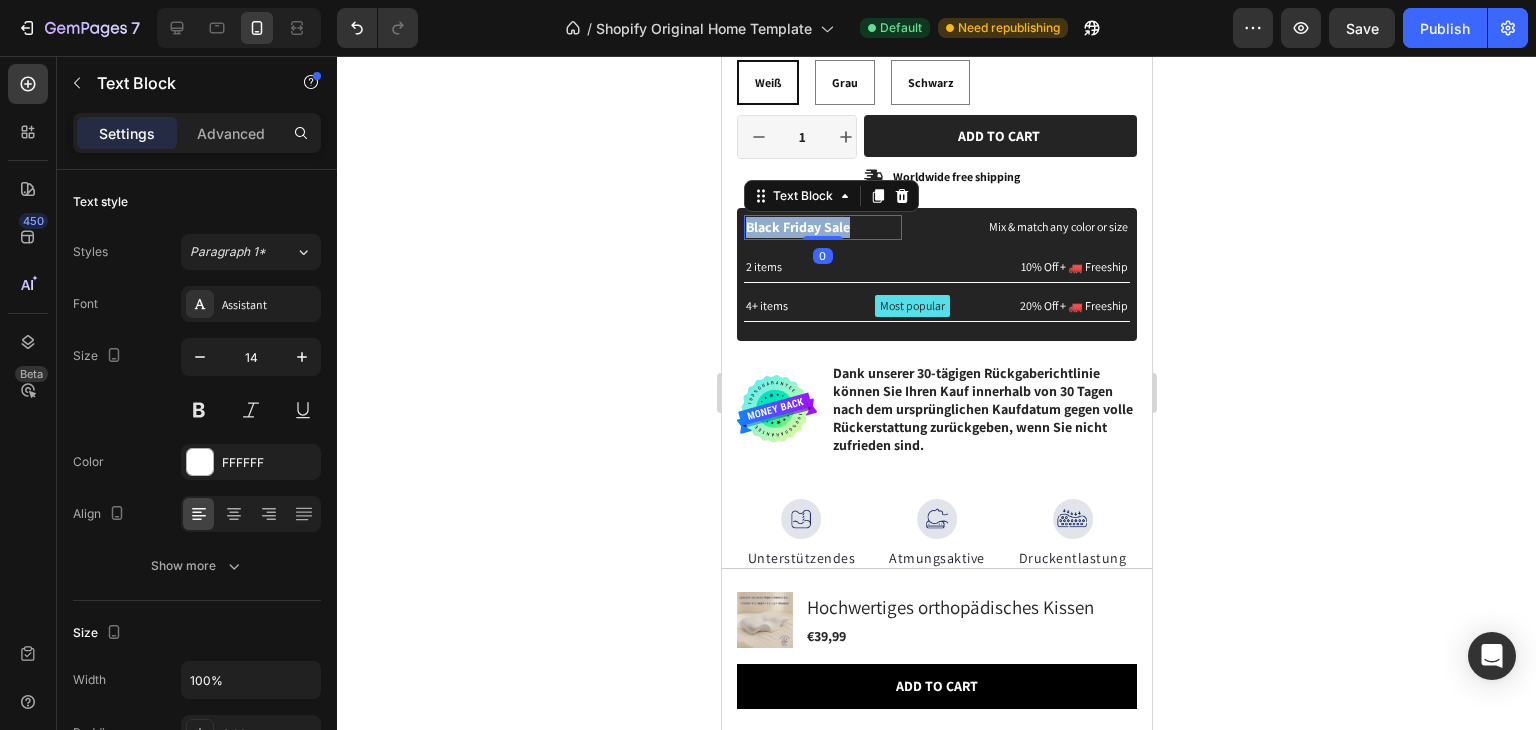 click on "Black Friday Sale" at bounding box center (822, 227) 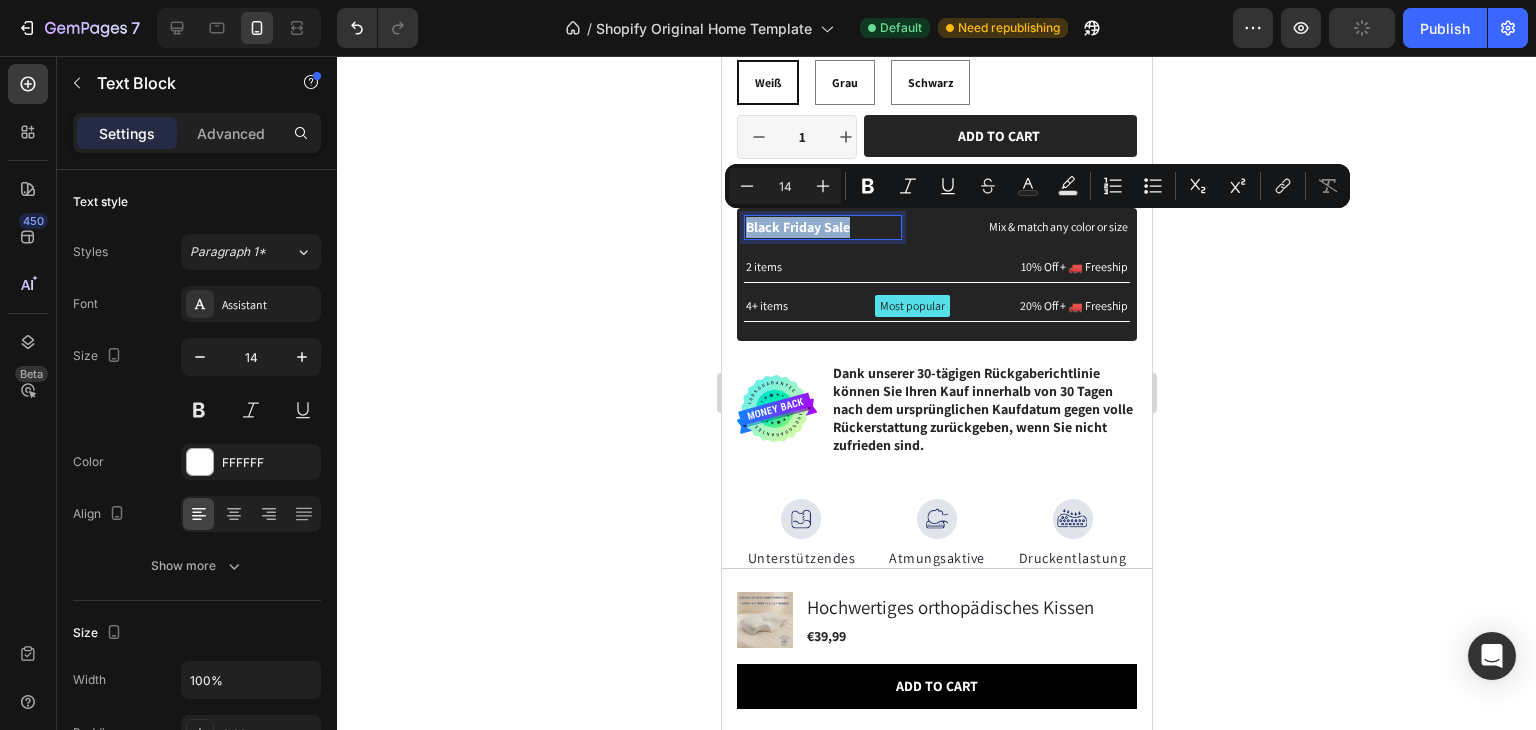 copy on "Black Friday Sale" 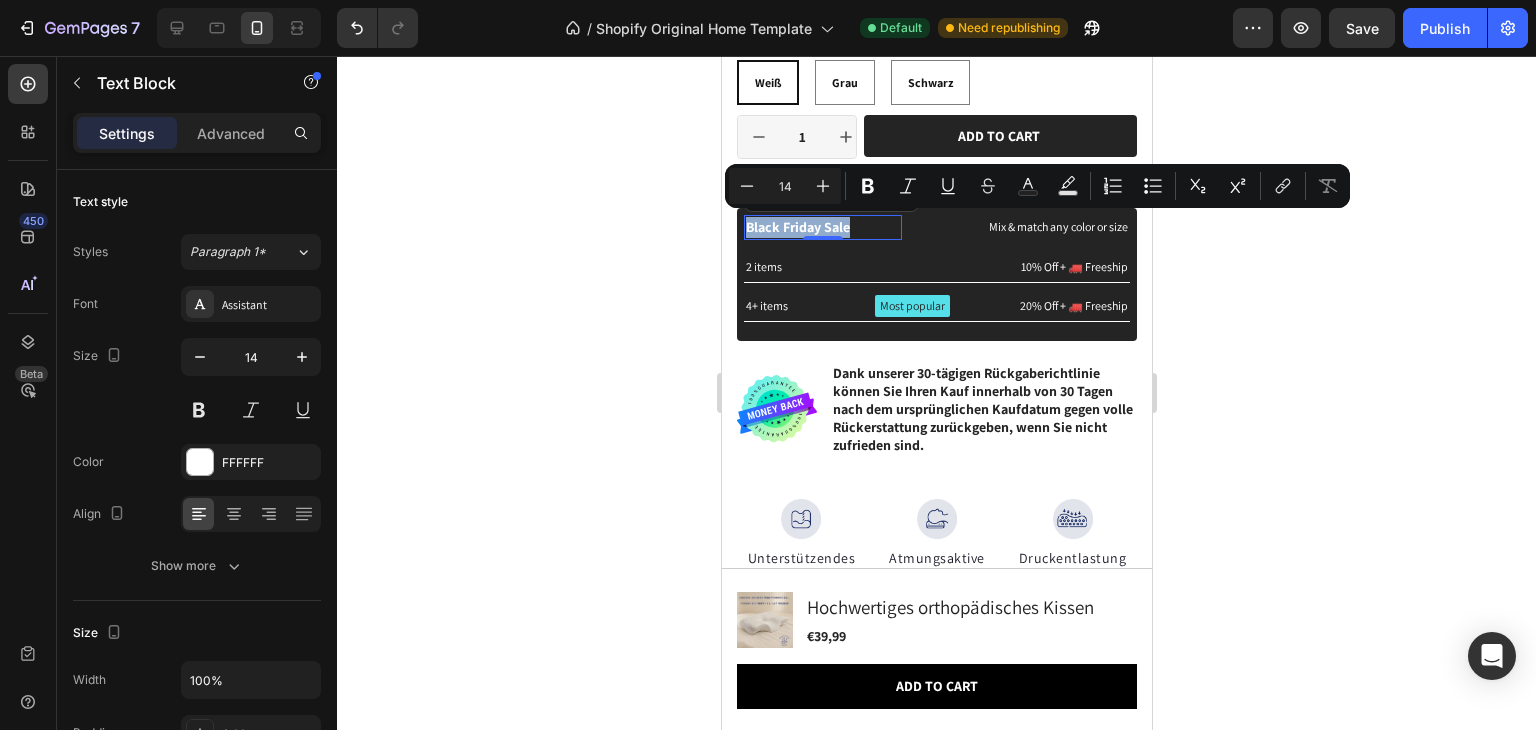 click on "Black Friday Sale" at bounding box center (822, 227) 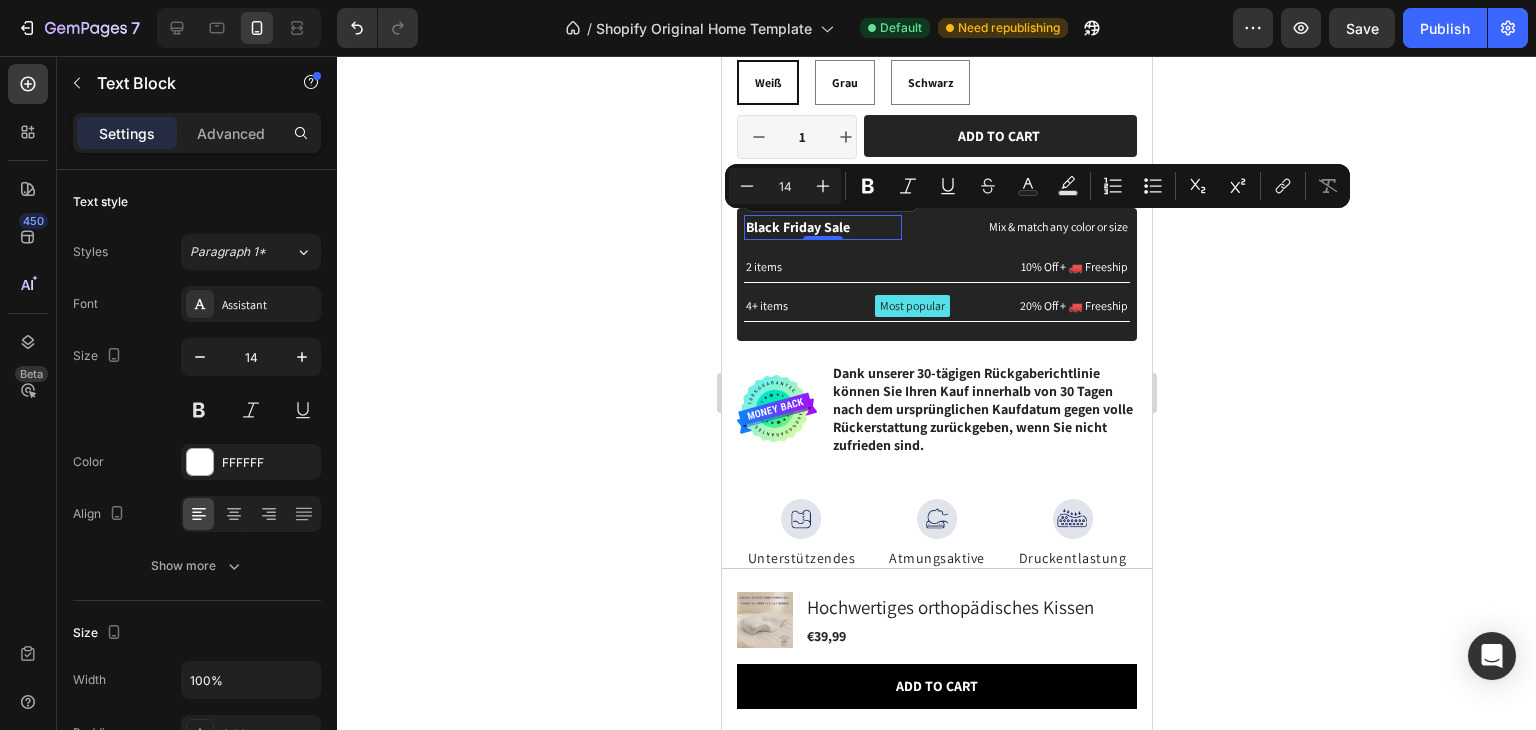 click on "Black Friday Sale" at bounding box center [822, 227] 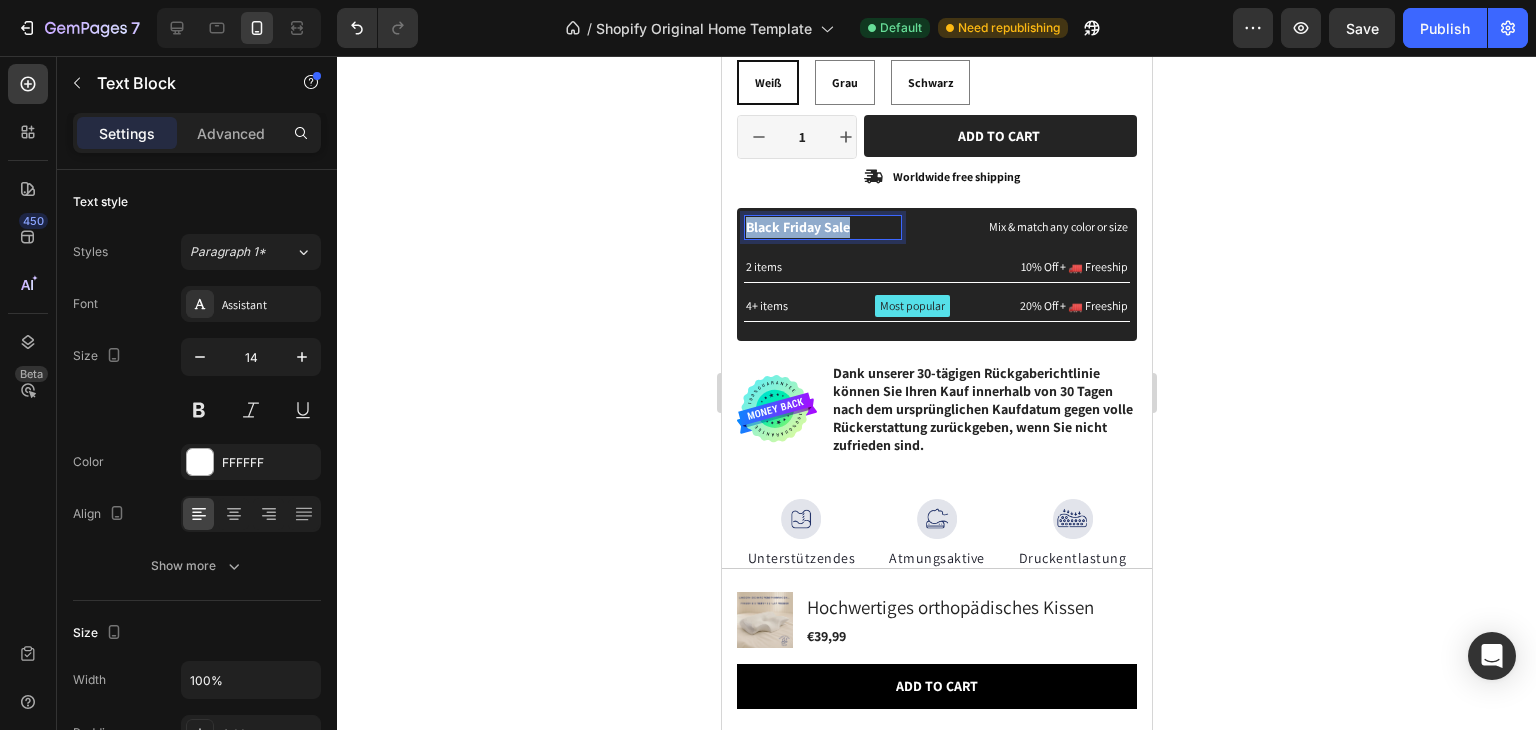 click on "Black Friday Sale" at bounding box center (822, 227) 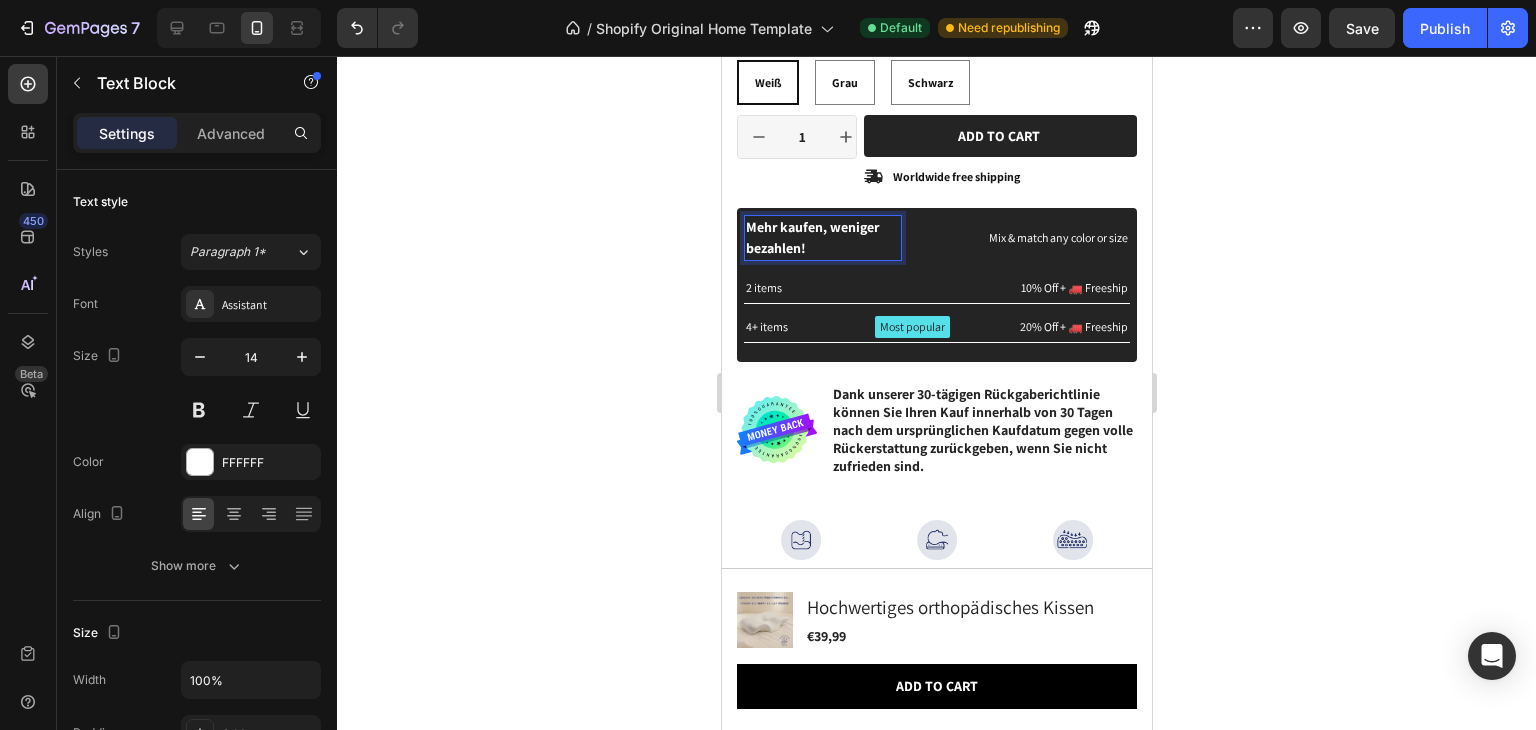 click on "Mehr kaufen, weniger bezahlen!" at bounding box center [822, 238] 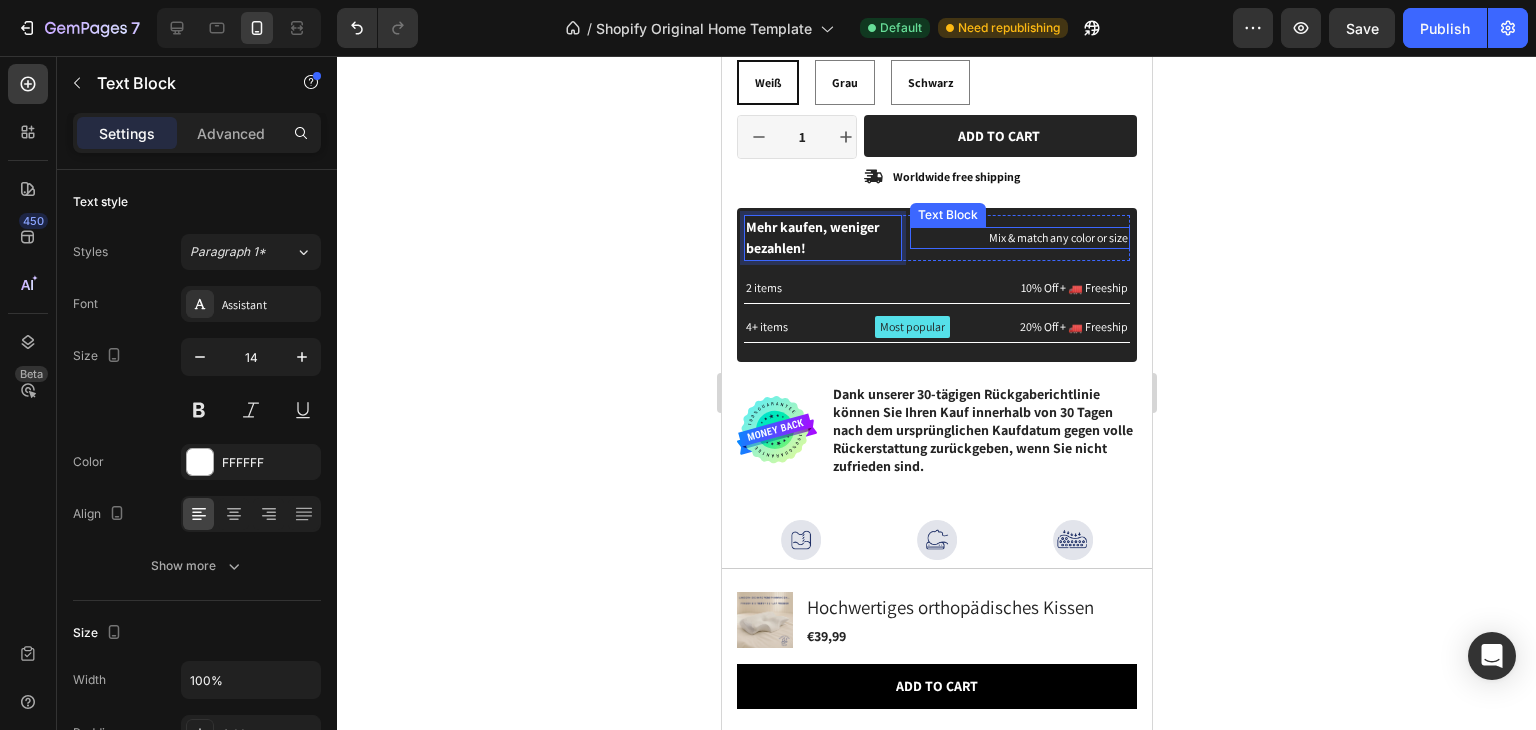 click on "Mix & match any color or size" at bounding box center [1019, 238] 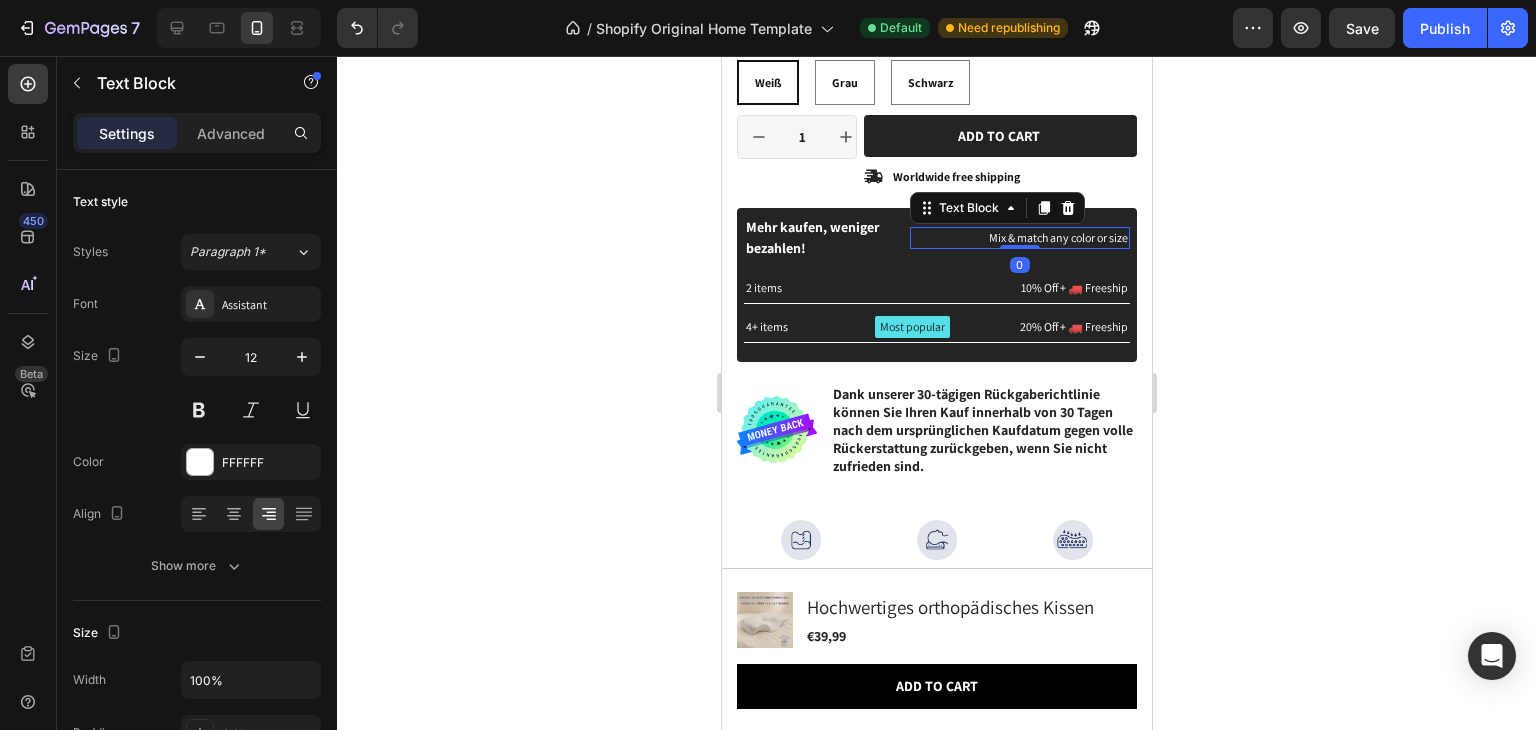 click on "Mix & match any color or size" at bounding box center (1019, 238) 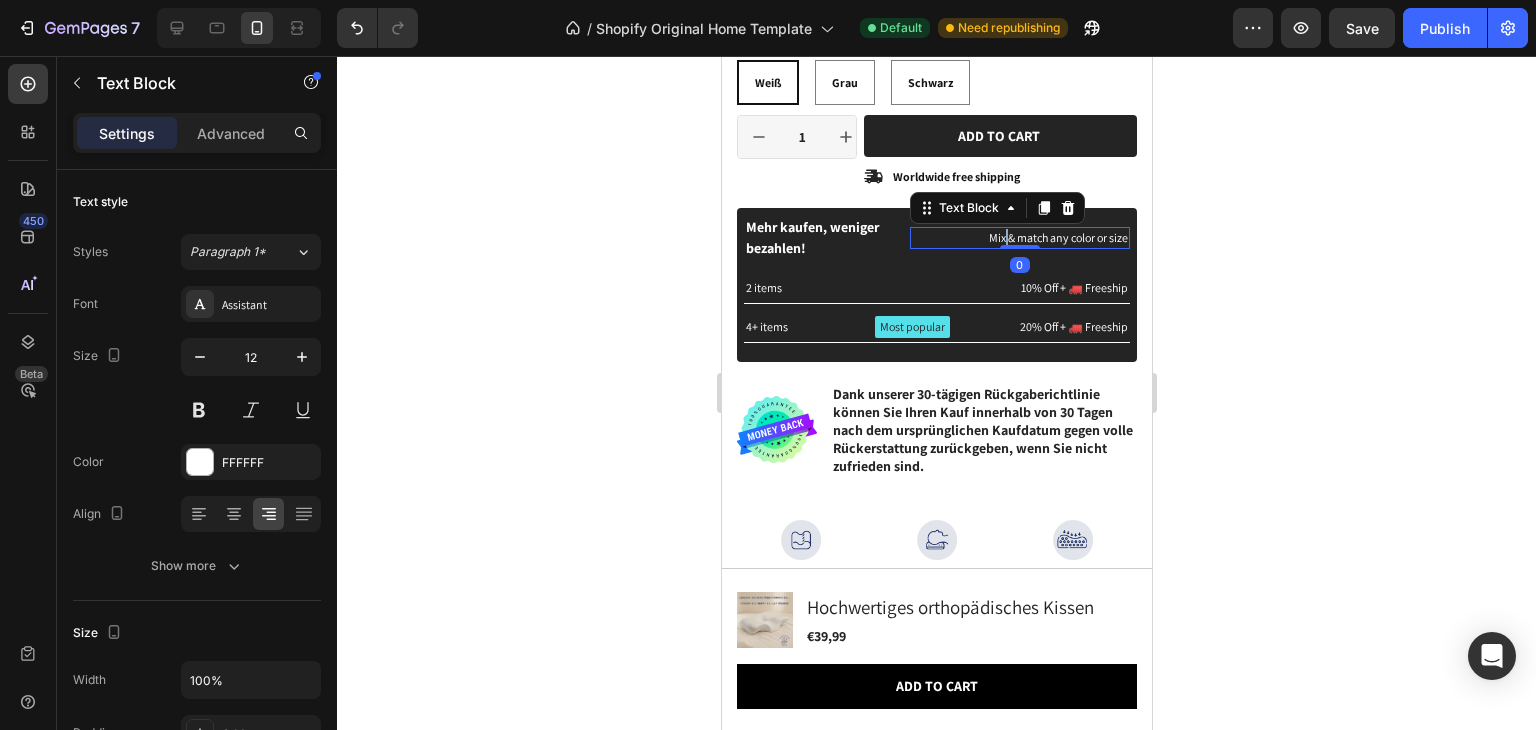 click on "Mix & match any color or size" at bounding box center [1019, 238] 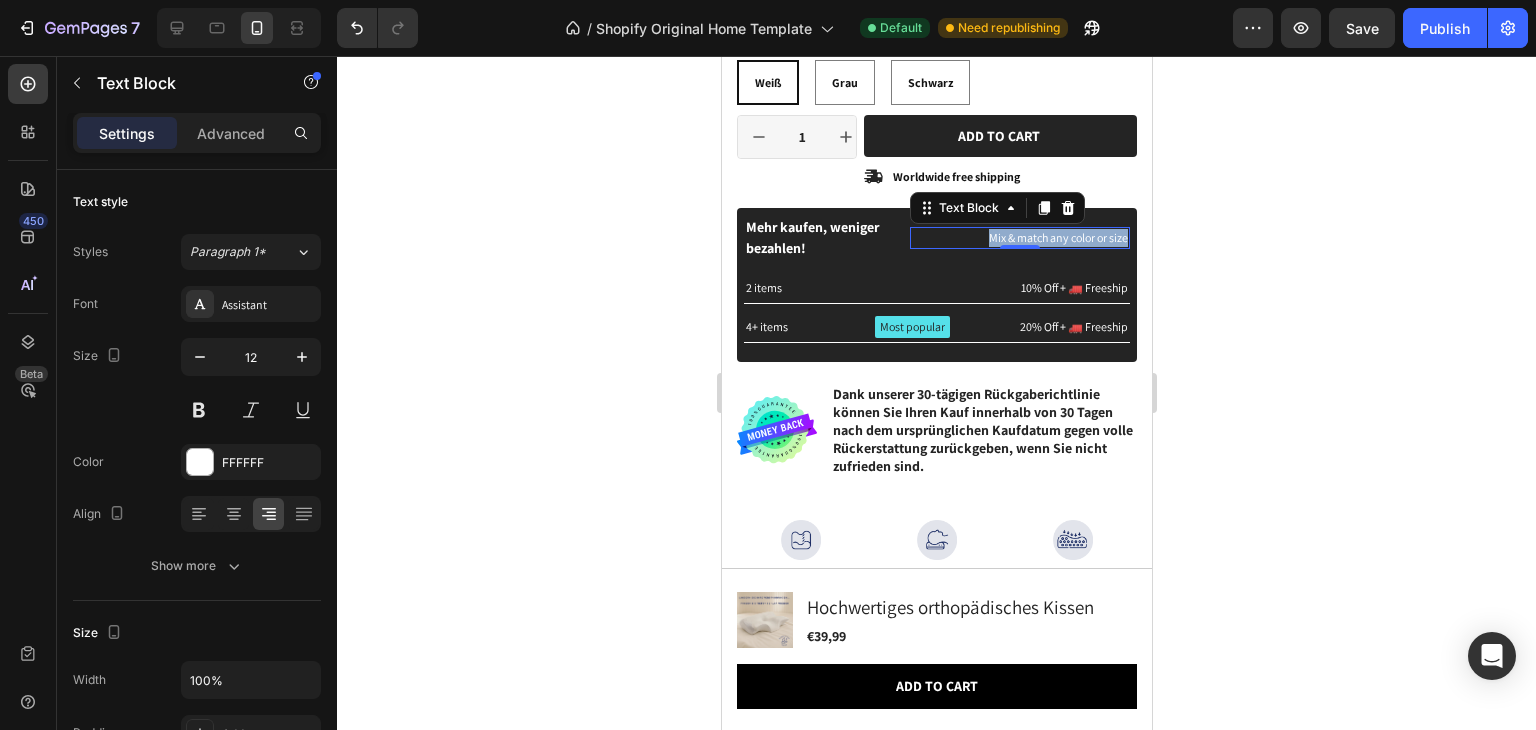 click on "Mix & match any color or size" at bounding box center [1019, 238] 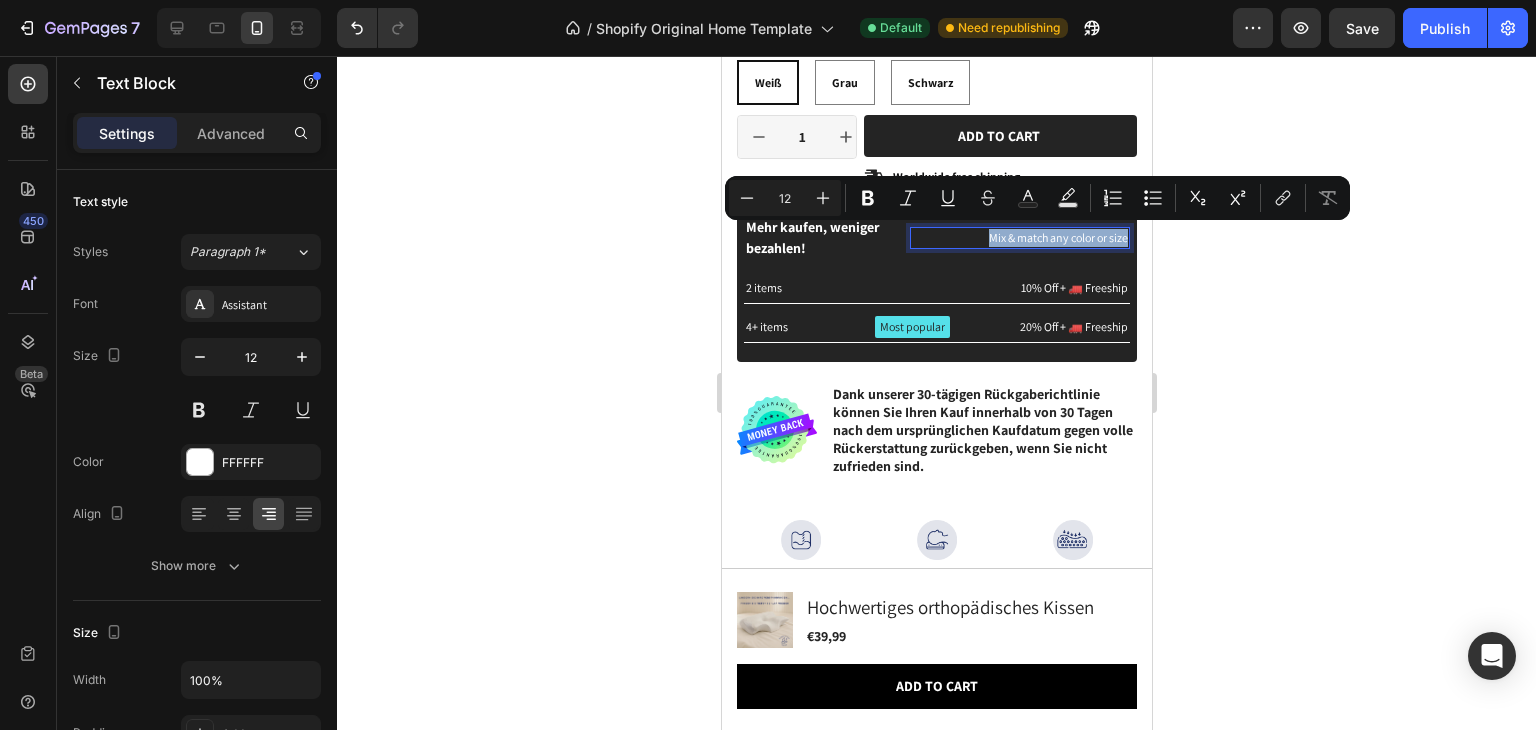 copy on "Mix & match any color or size" 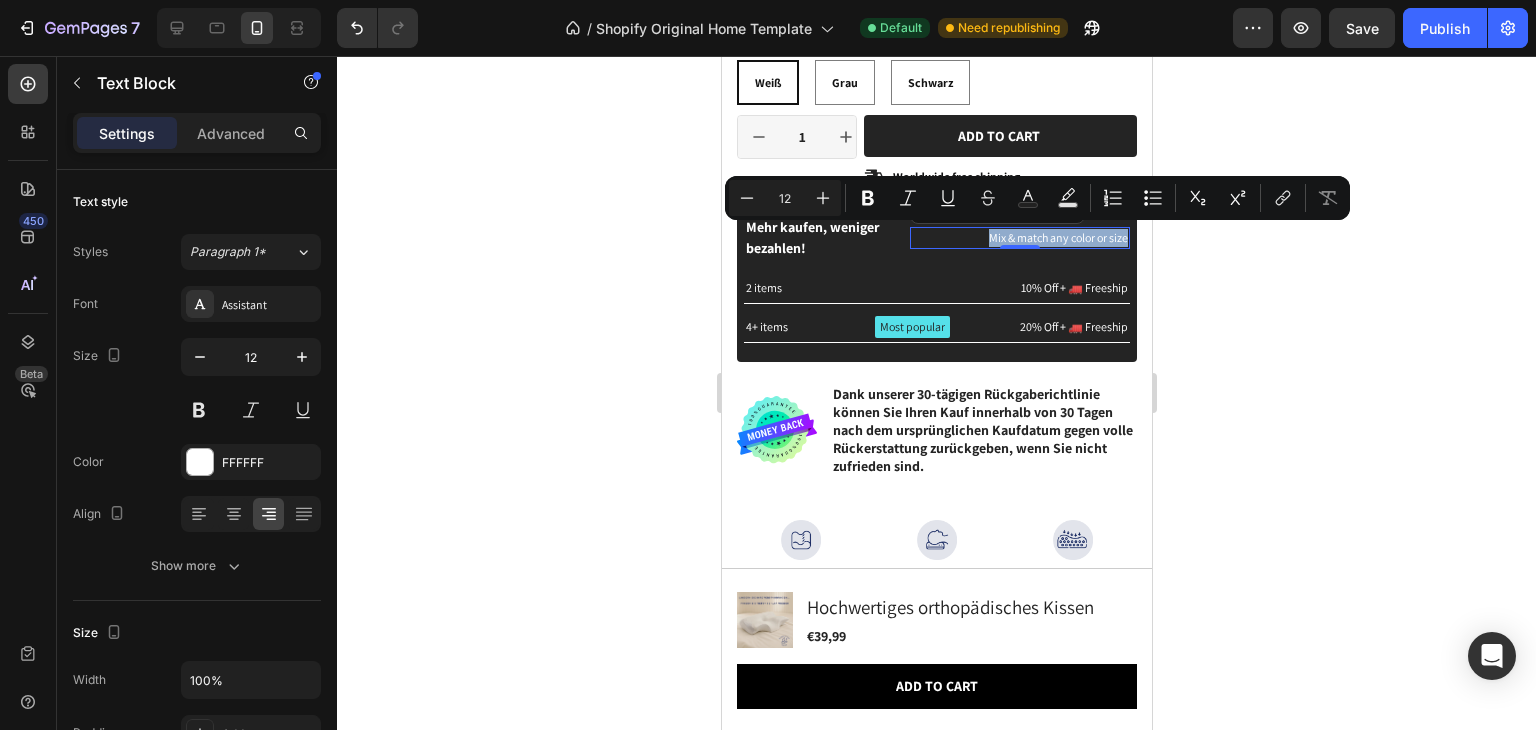 click on "Mix & match any color or size" at bounding box center (1019, 238) 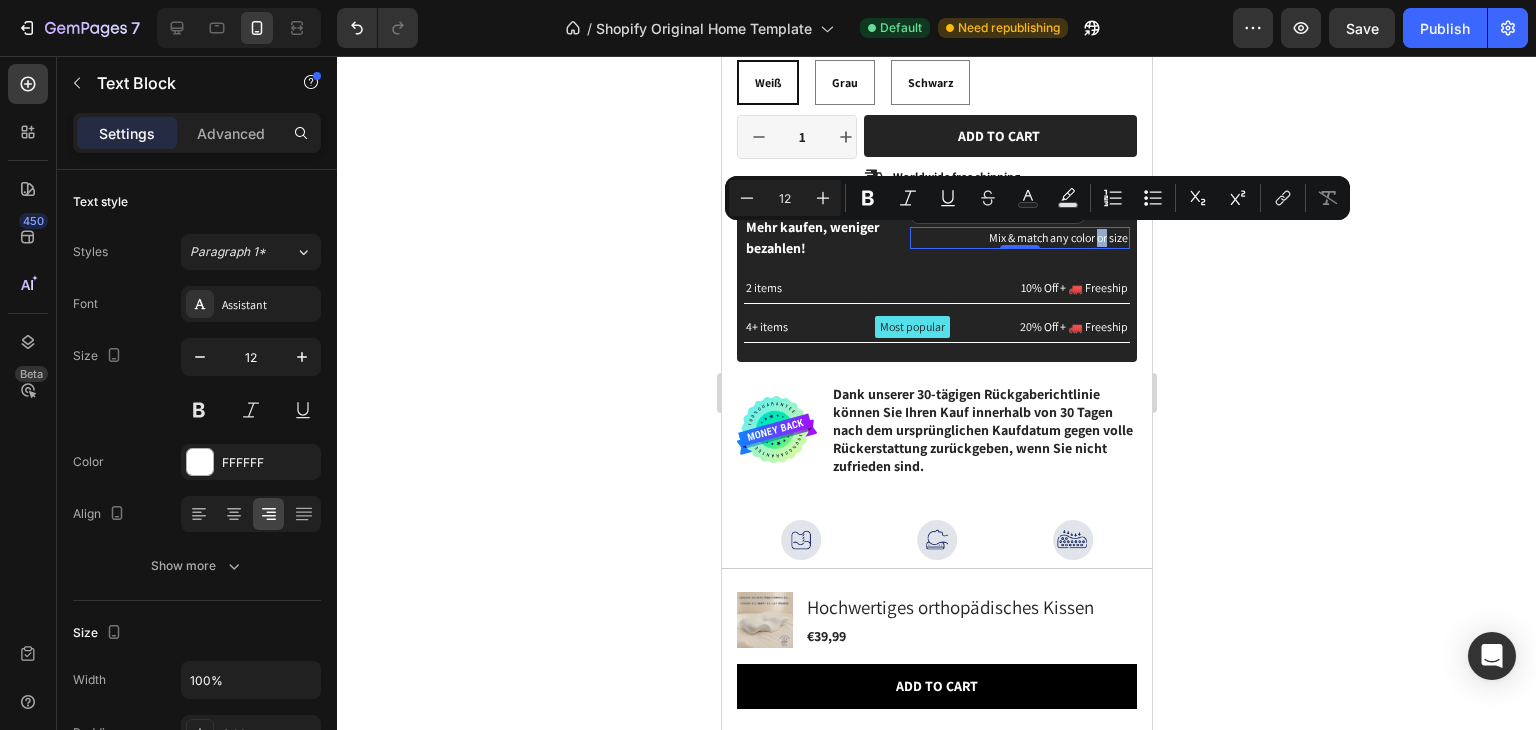 click on "Mix & match any color or size" at bounding box center (1019, 238) 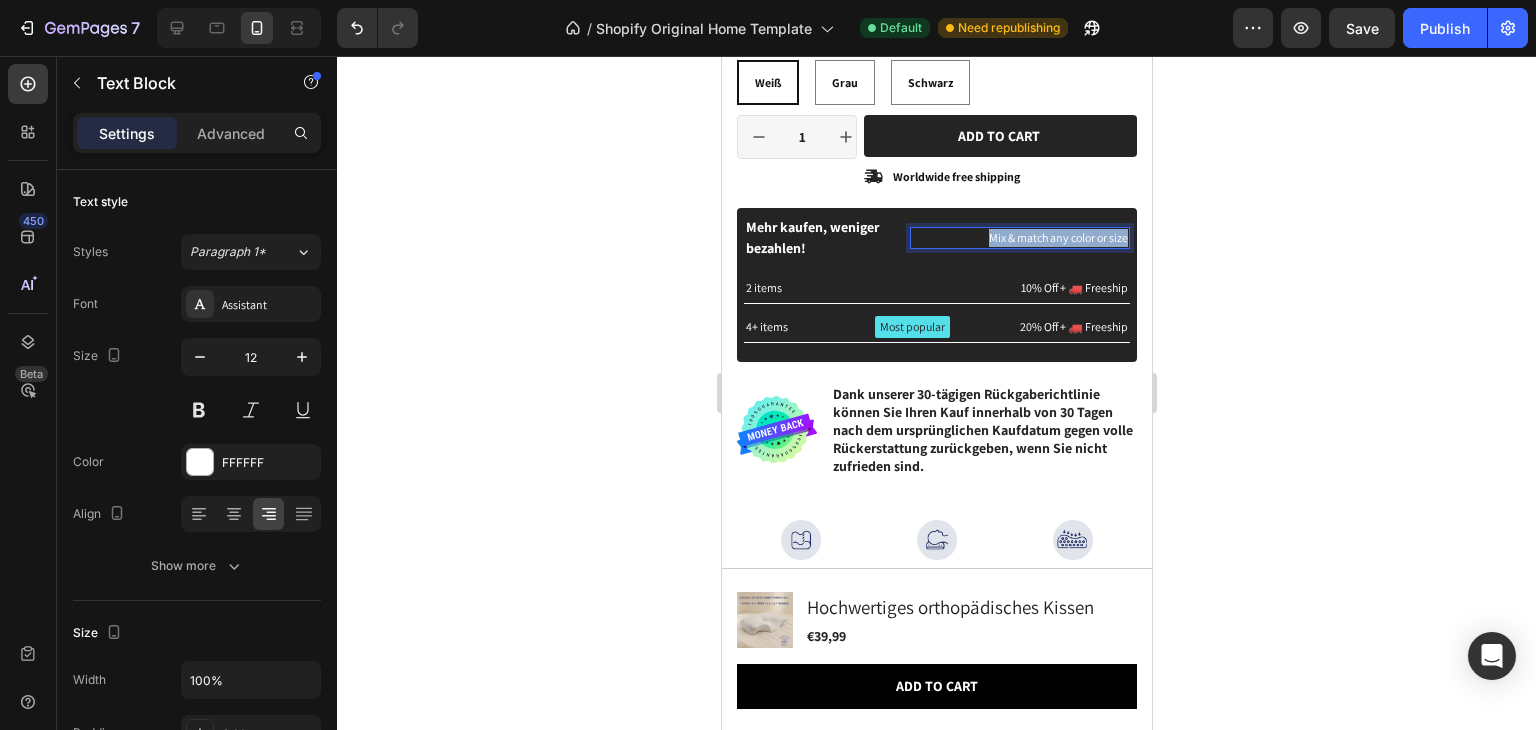 click on "Mix & match any color or size" at bounding box center (1019, 238) 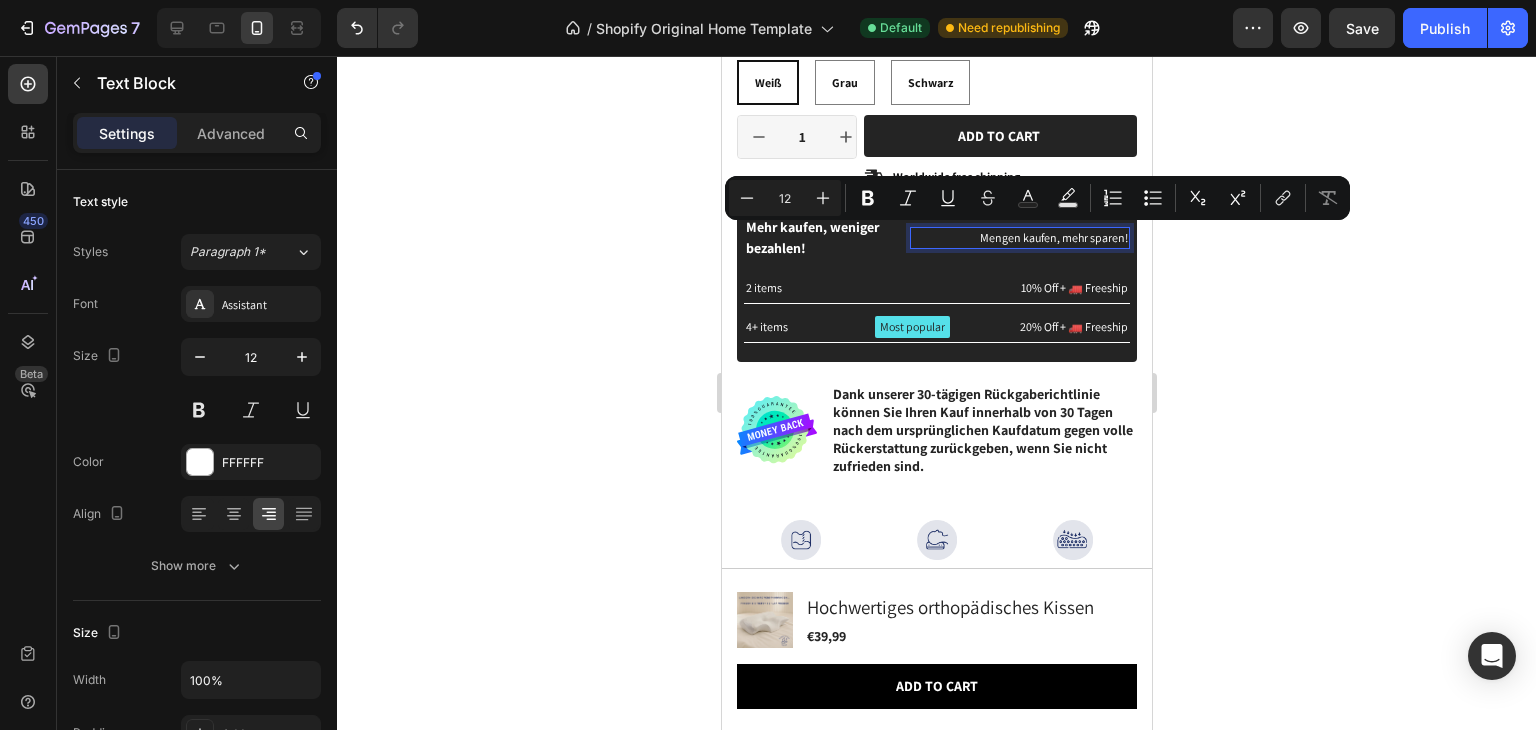 click on "Mengen kaufen, mehr sparen!" at bounding box center [1019, 238] 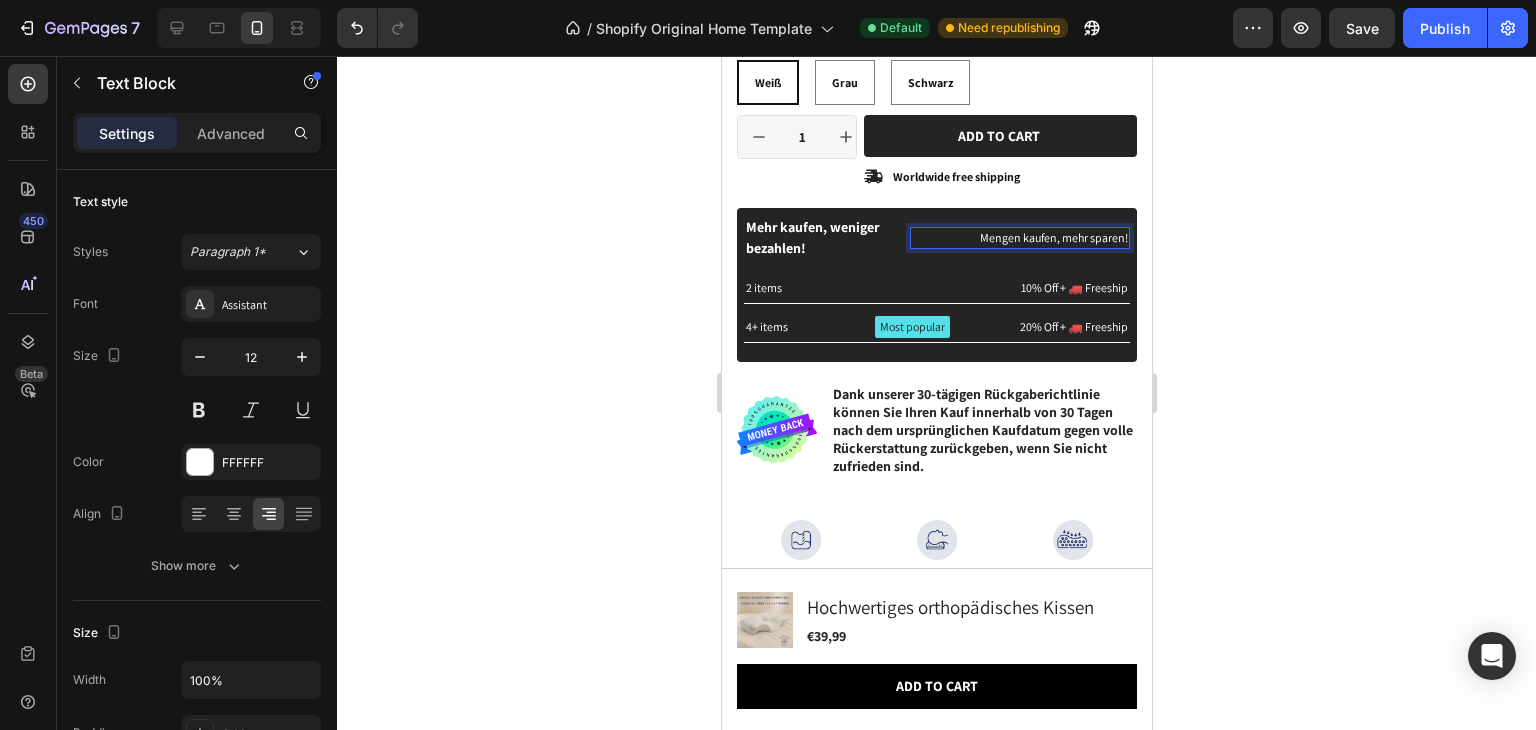 click 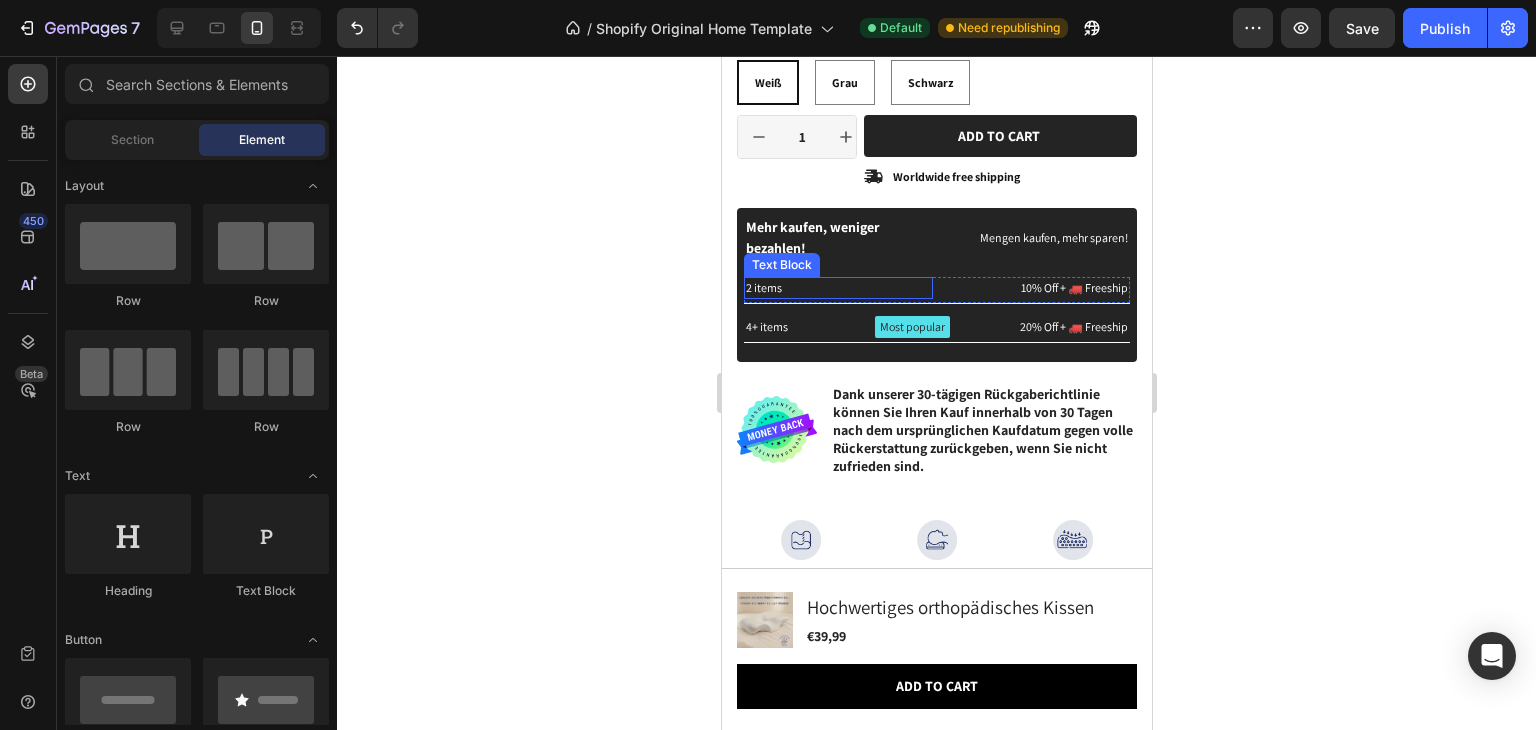 click on "2 items" at bounding box center [837, 288] 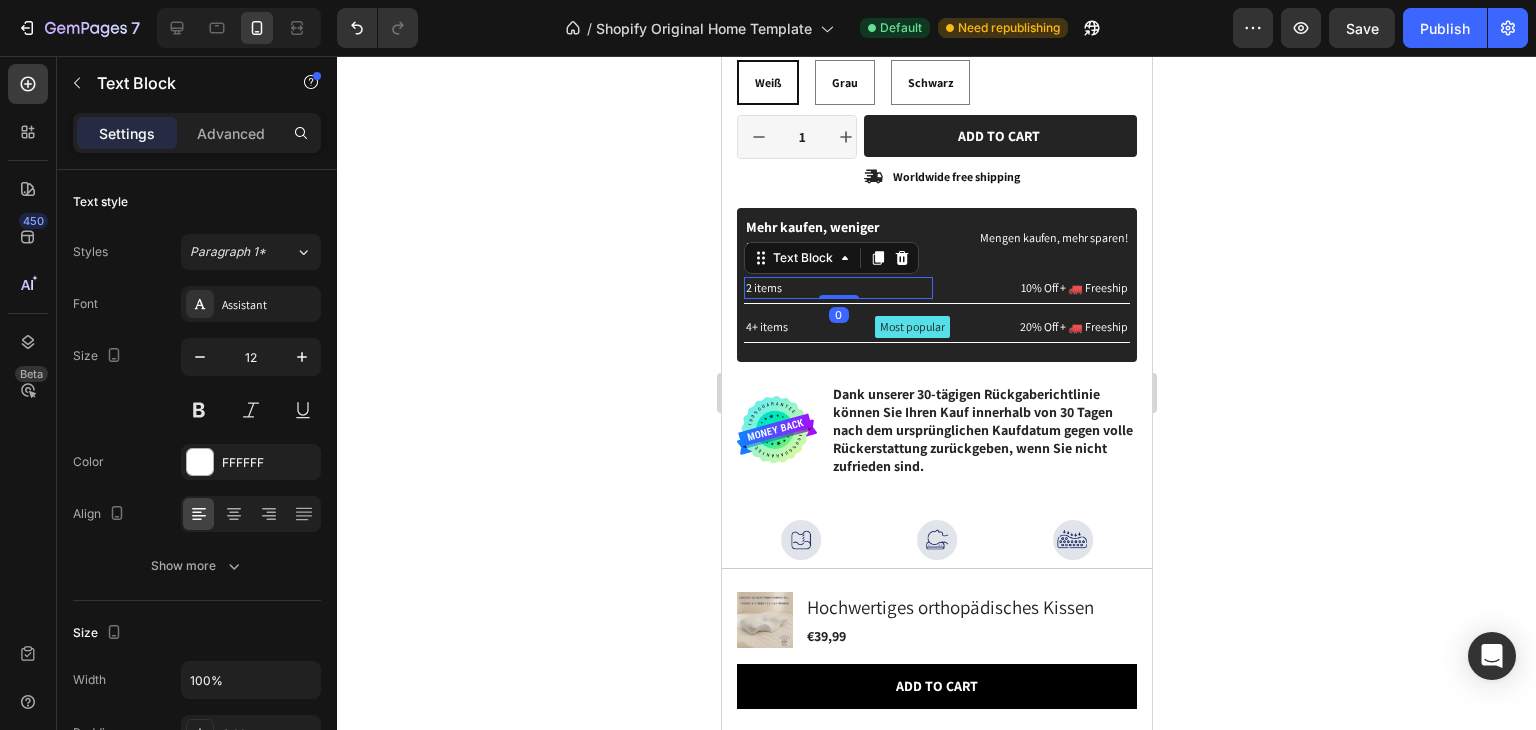 click on "2 items" at bounding box center (837, 288) 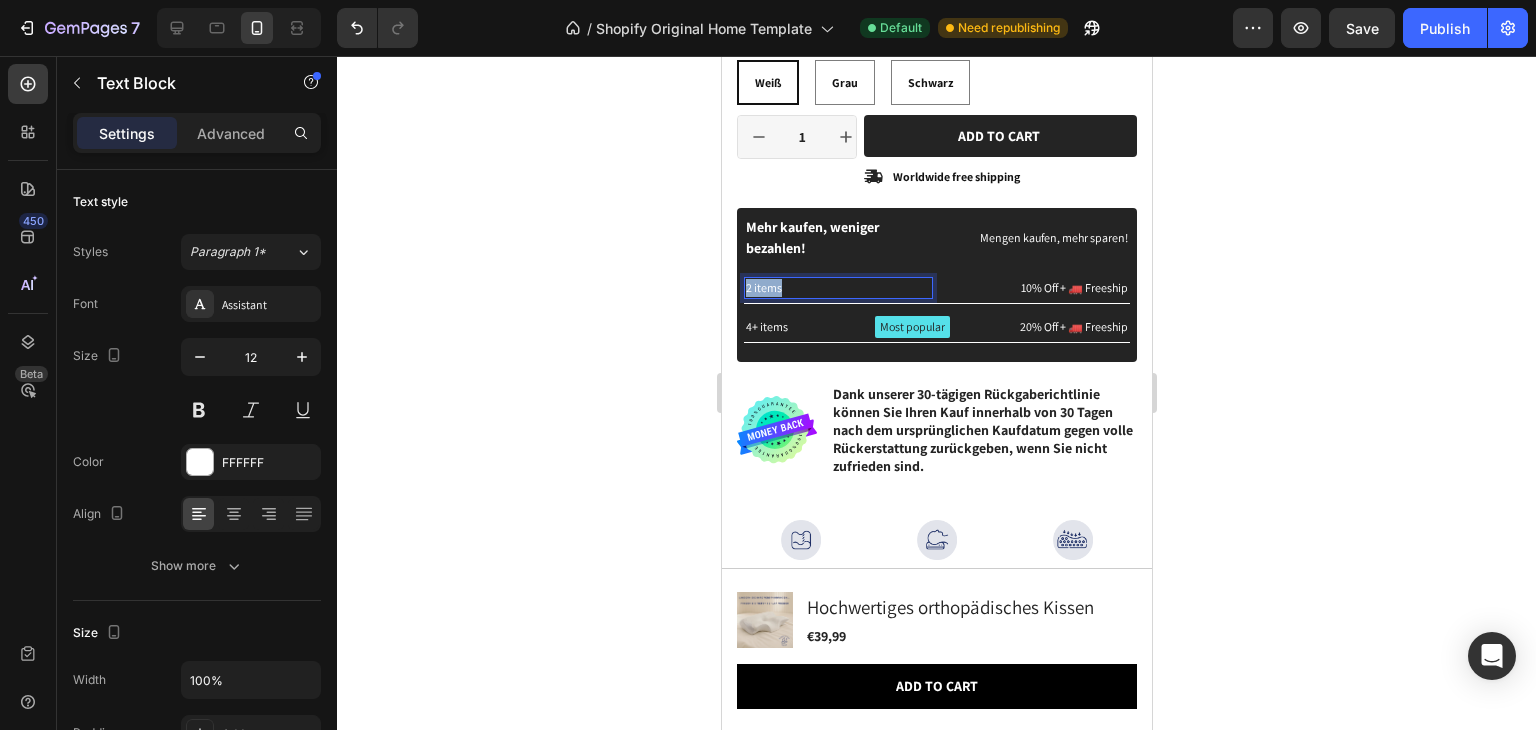 click on "2 items" at bounding box center (837, 288) 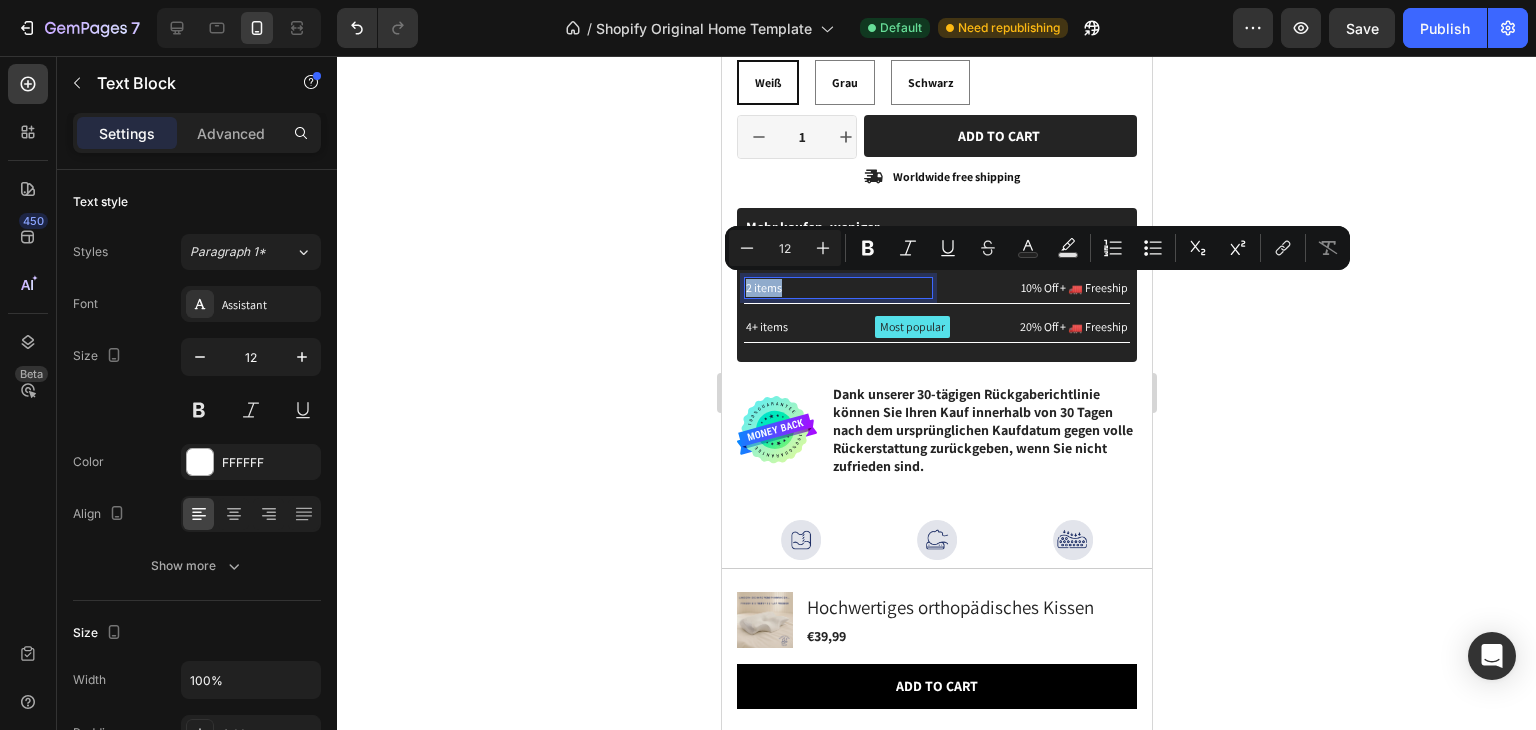 copy on "2 items" 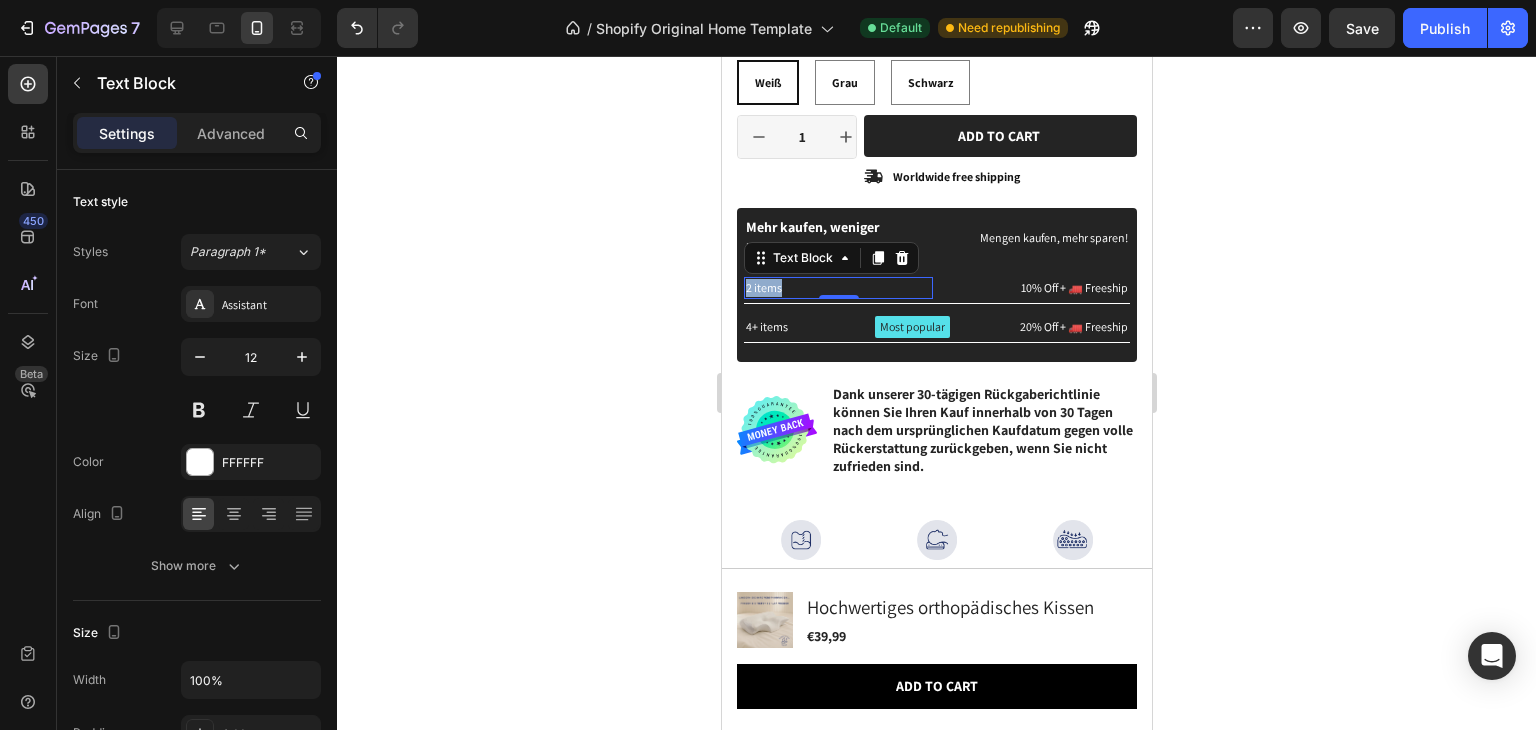 click on "2 items" at bounding box center (837, 288) 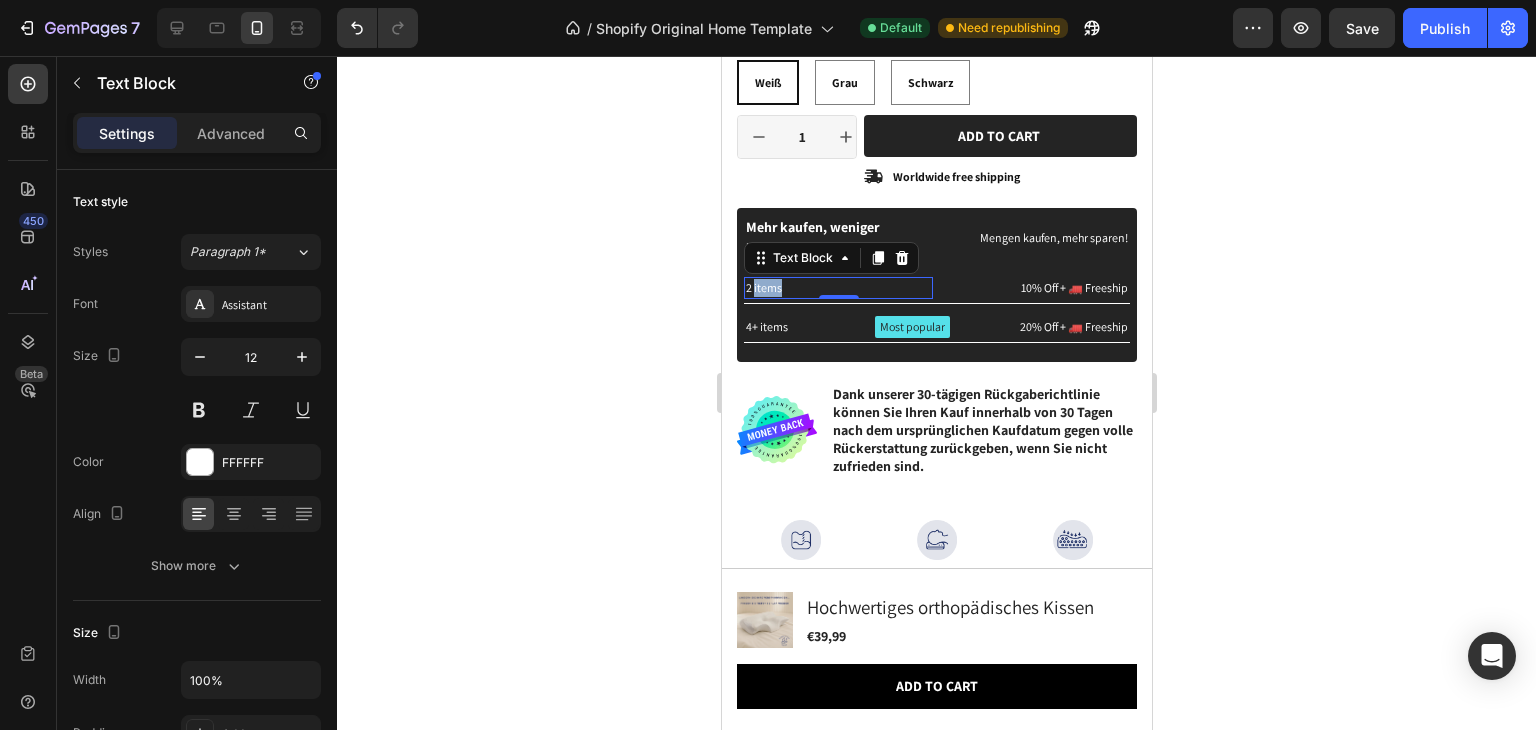 click on "2 items" at bounding box center [837, 288] 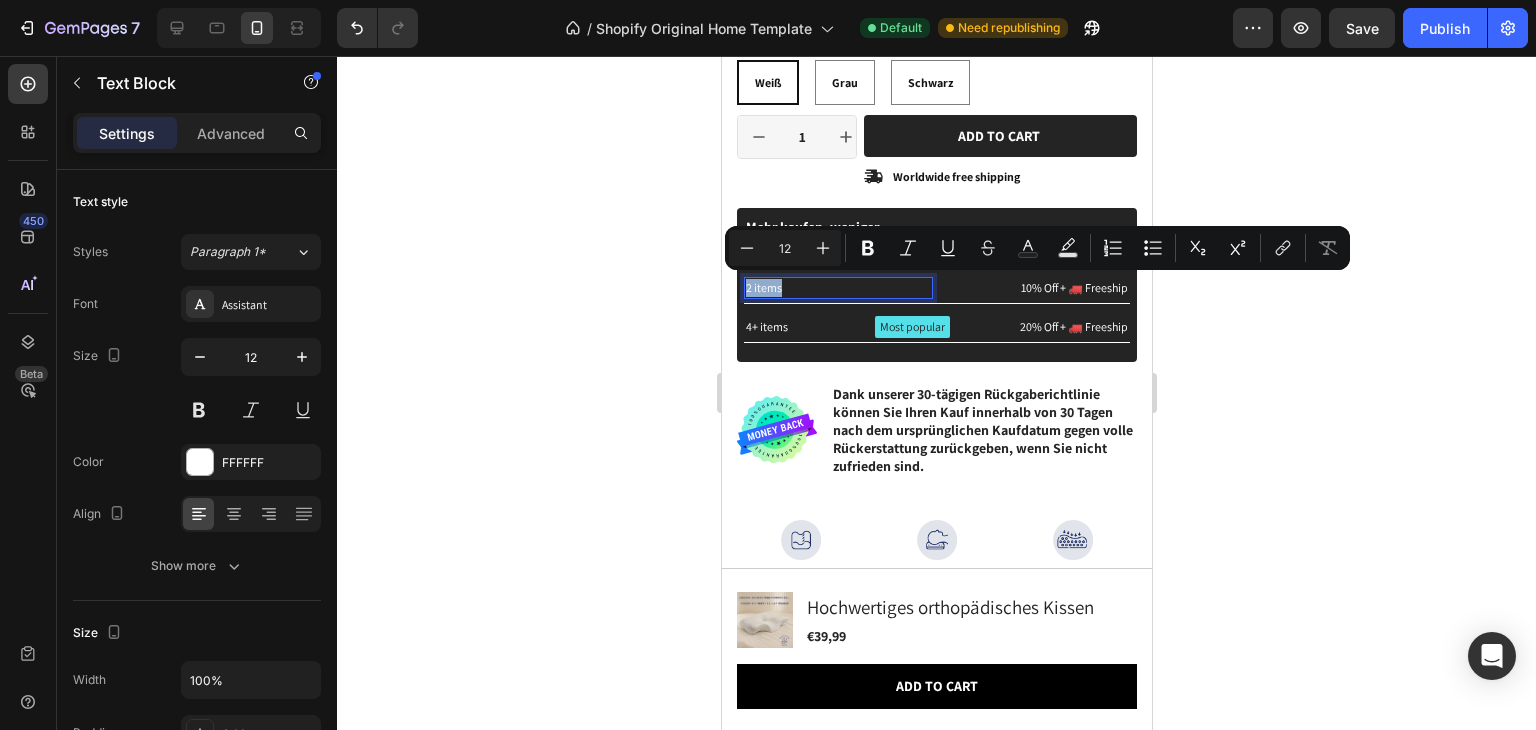 click on "2 items" at bounding box center (837, 288) 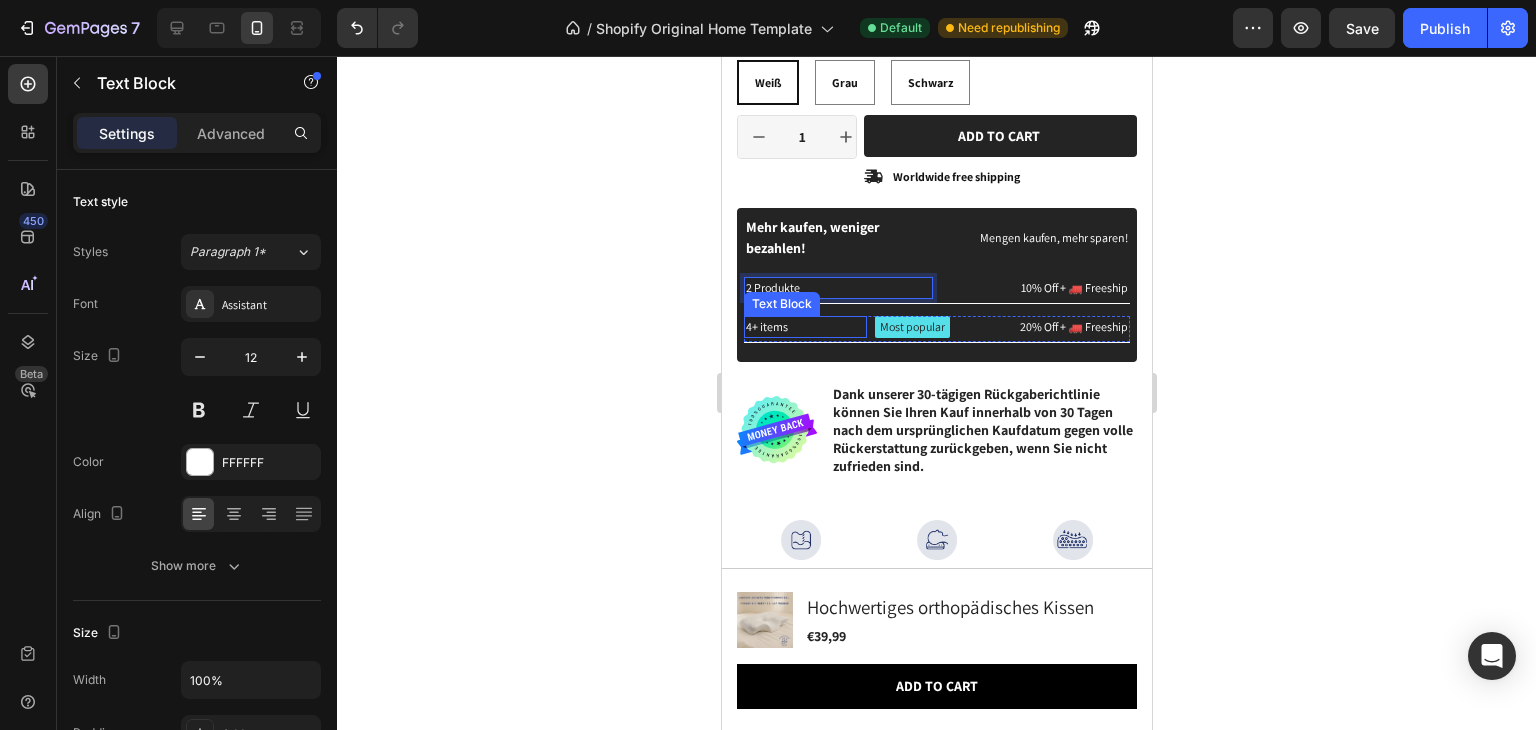 click on "4+ items" at bounding box center (804, 327) 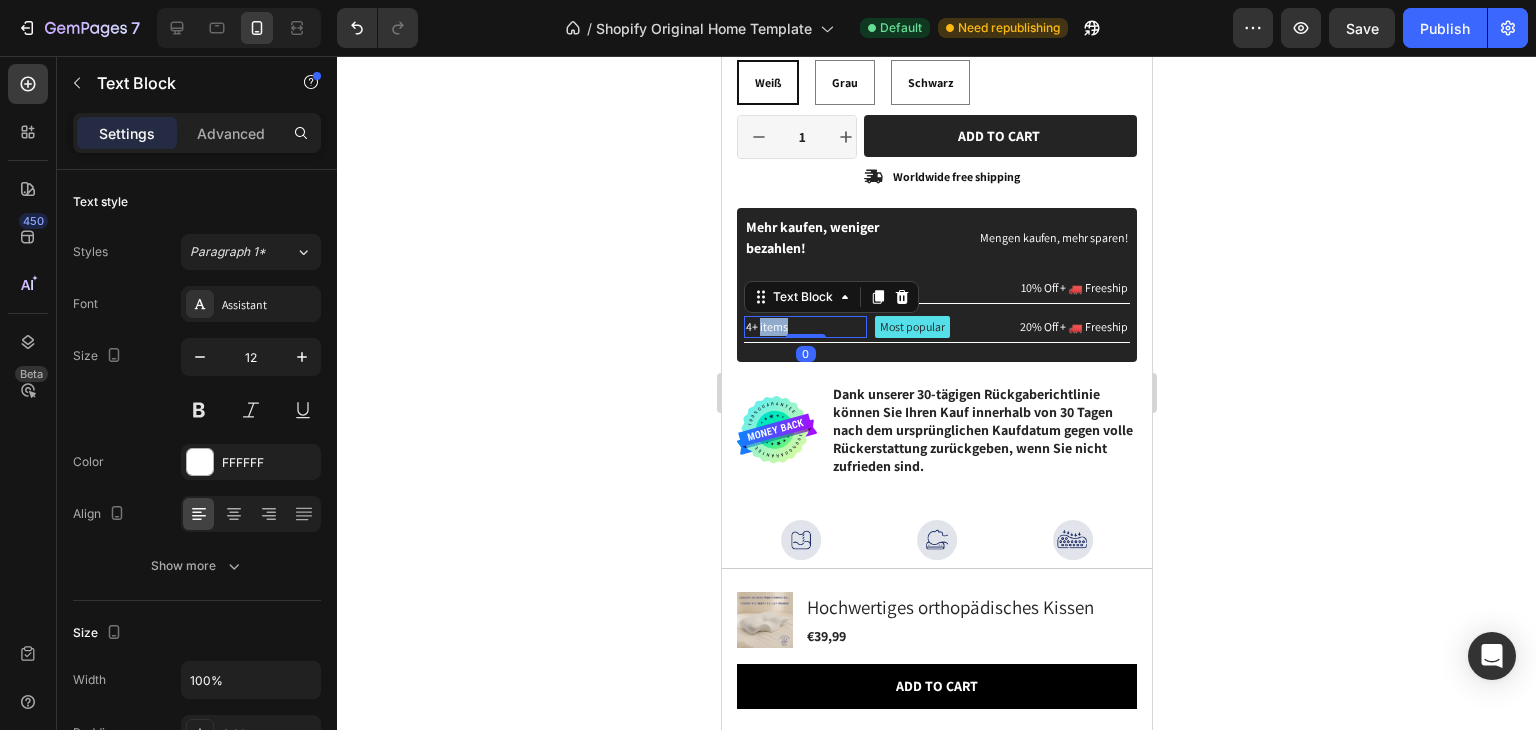 click on "4+ items" at bounding box center [804, 327] 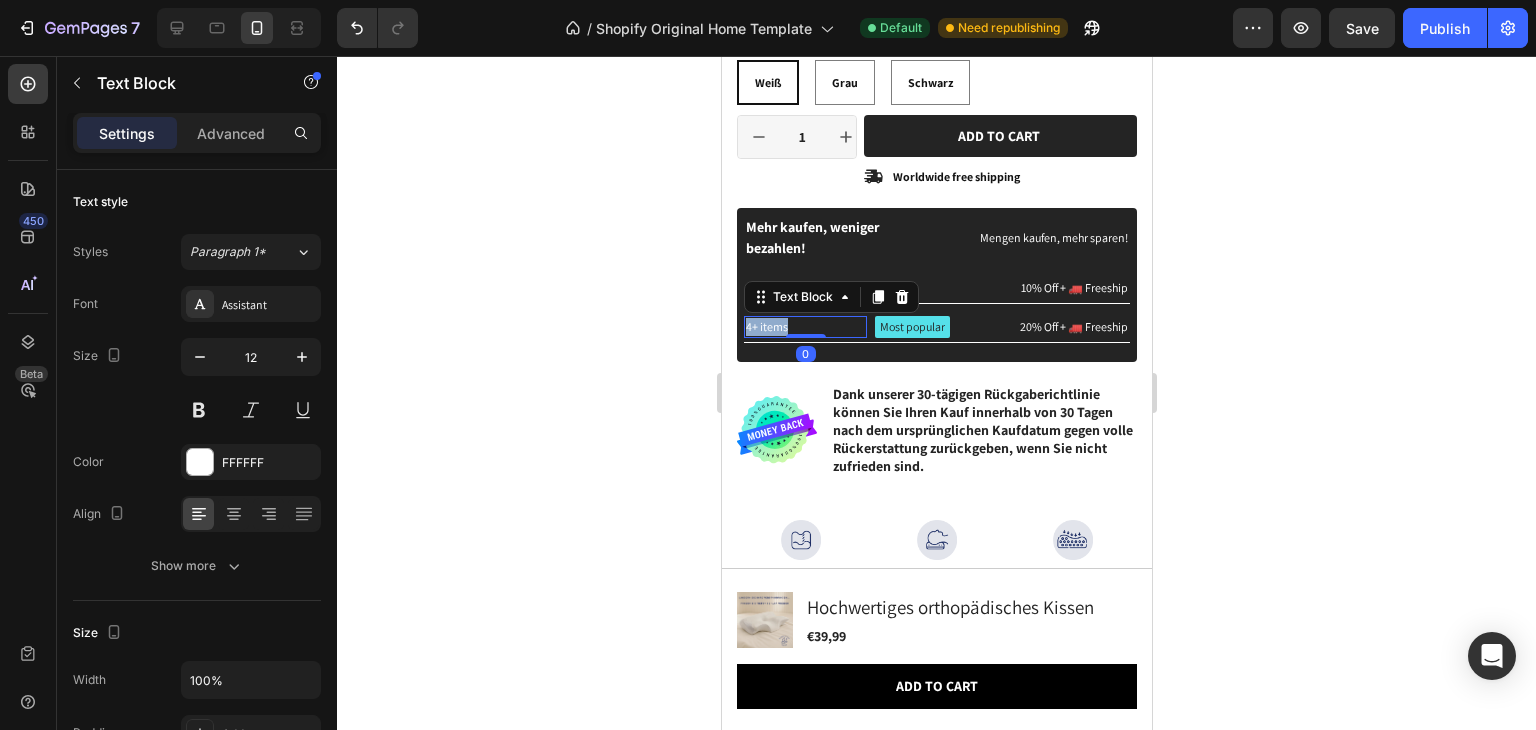click on "4+ items" at bounding box center [804, 327] 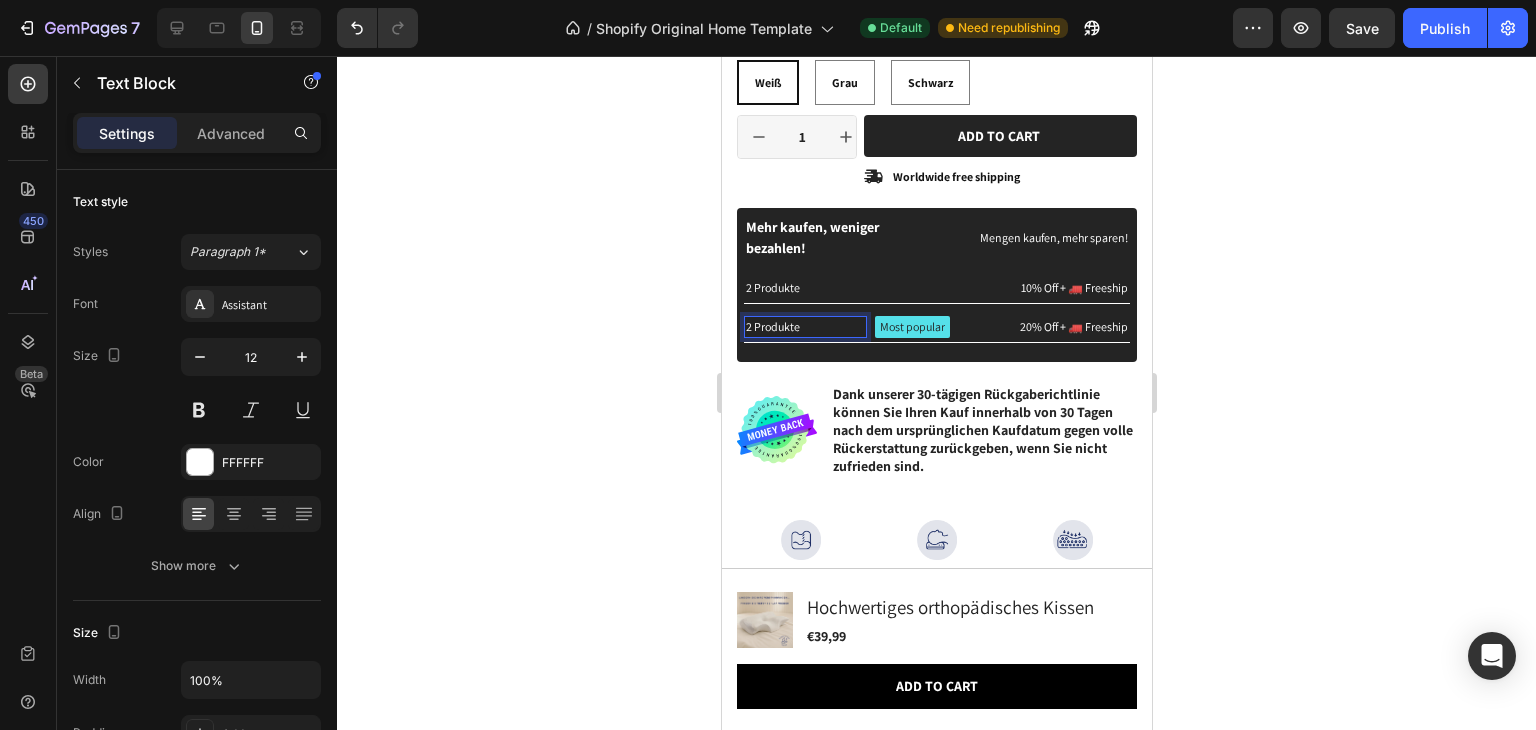 click on "2 Produkte" at bounding box center [804, 327] 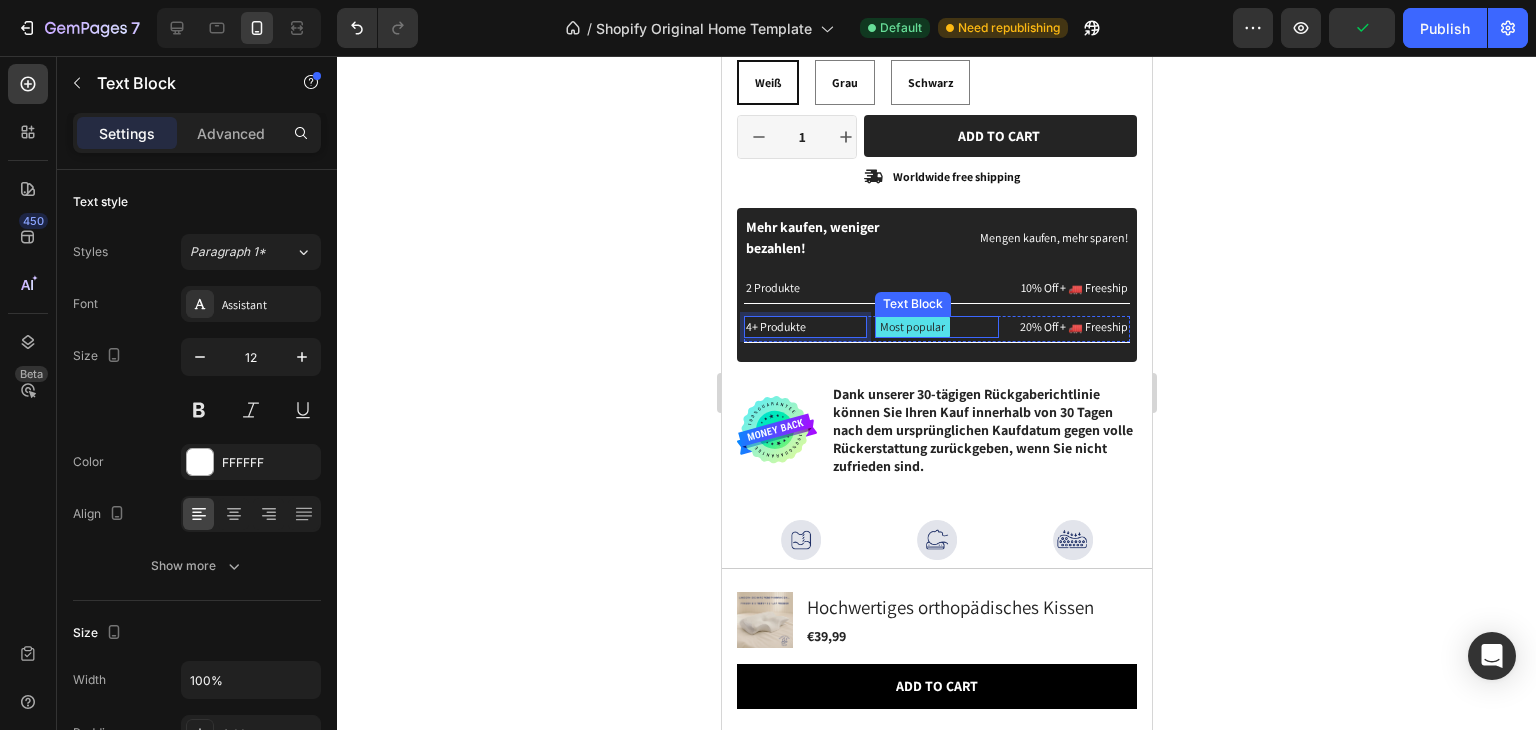 click on "Most popular" at bounding box center [911, 327] 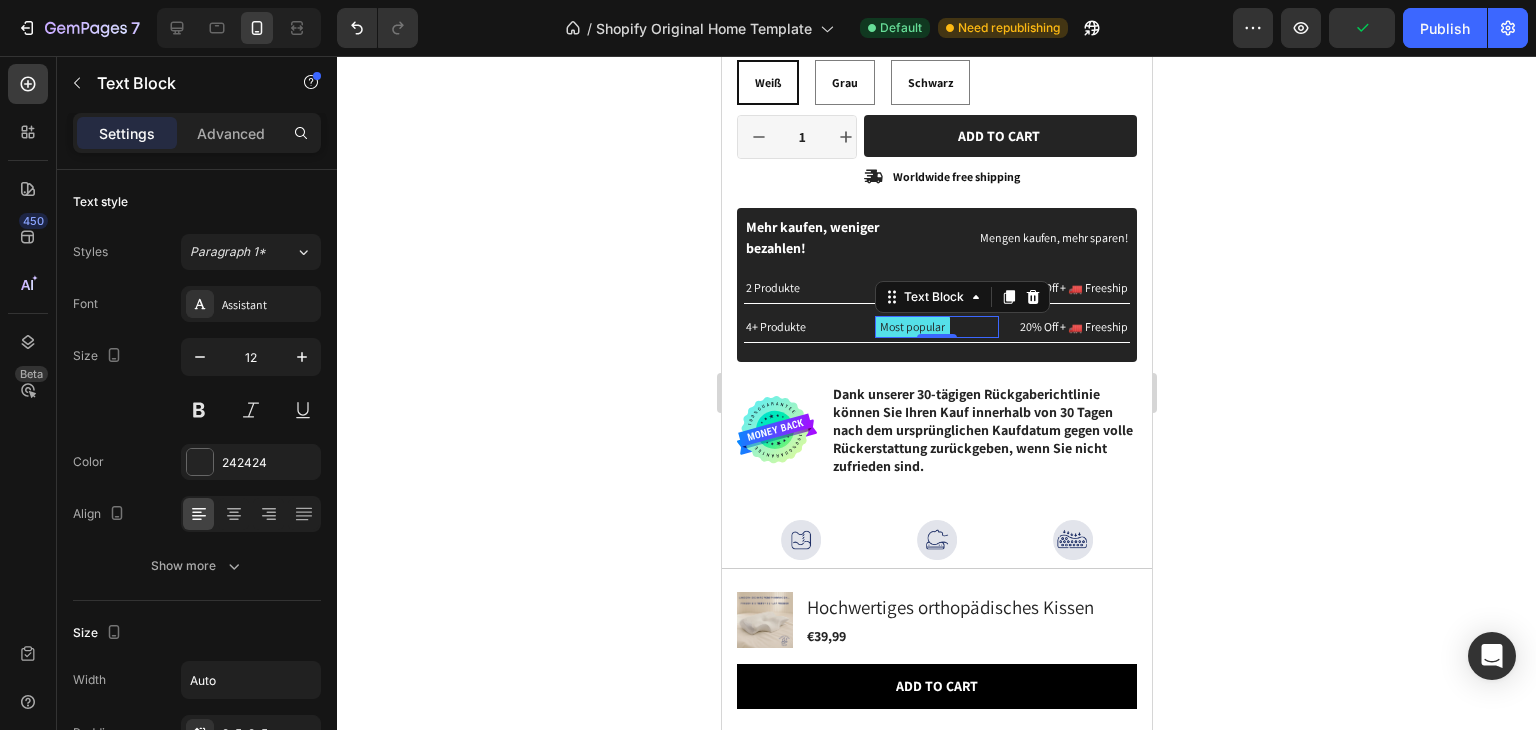 click on "Most popular" at bounding box center [911, 327] 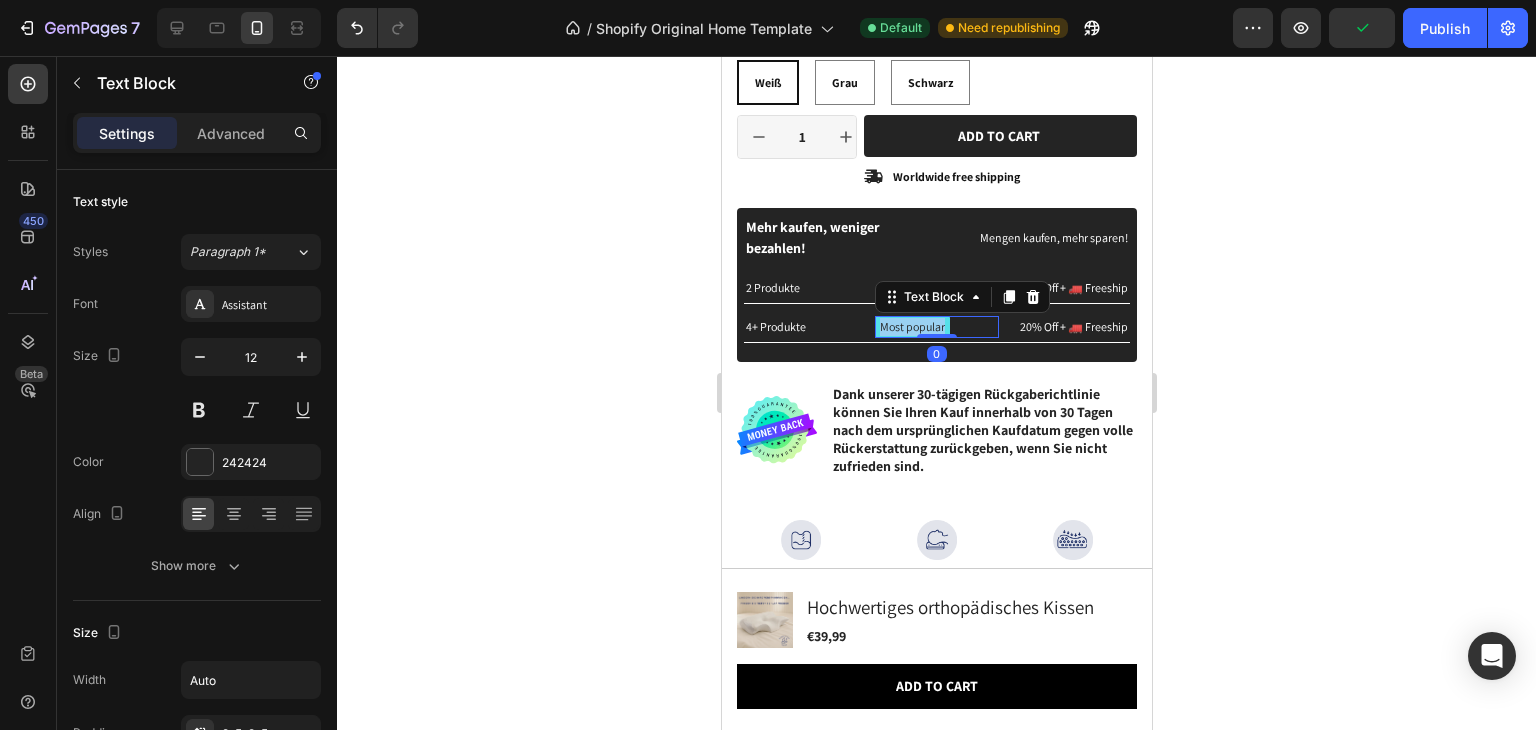click on "Most popular" at bounding box center [911, 327] 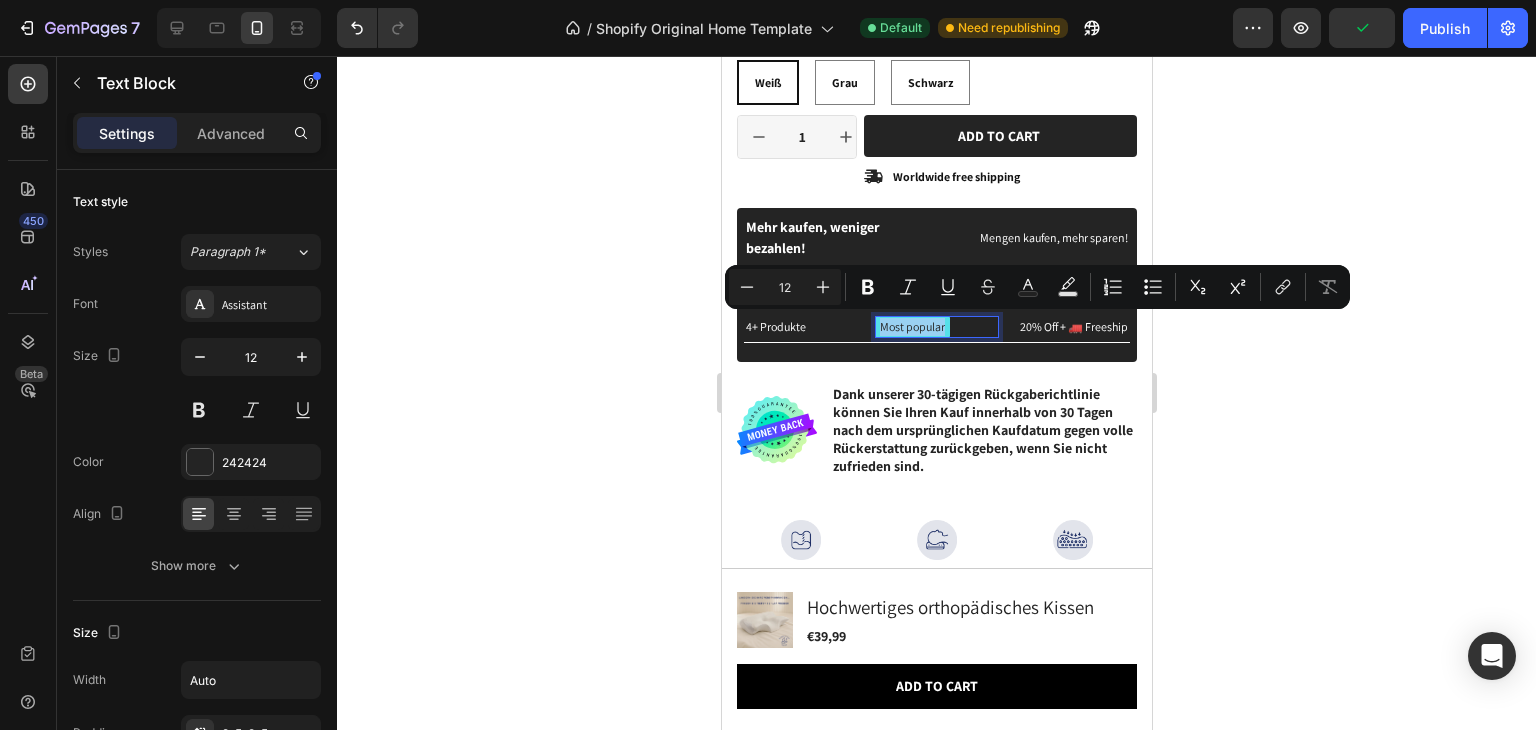copy on "Most popular" 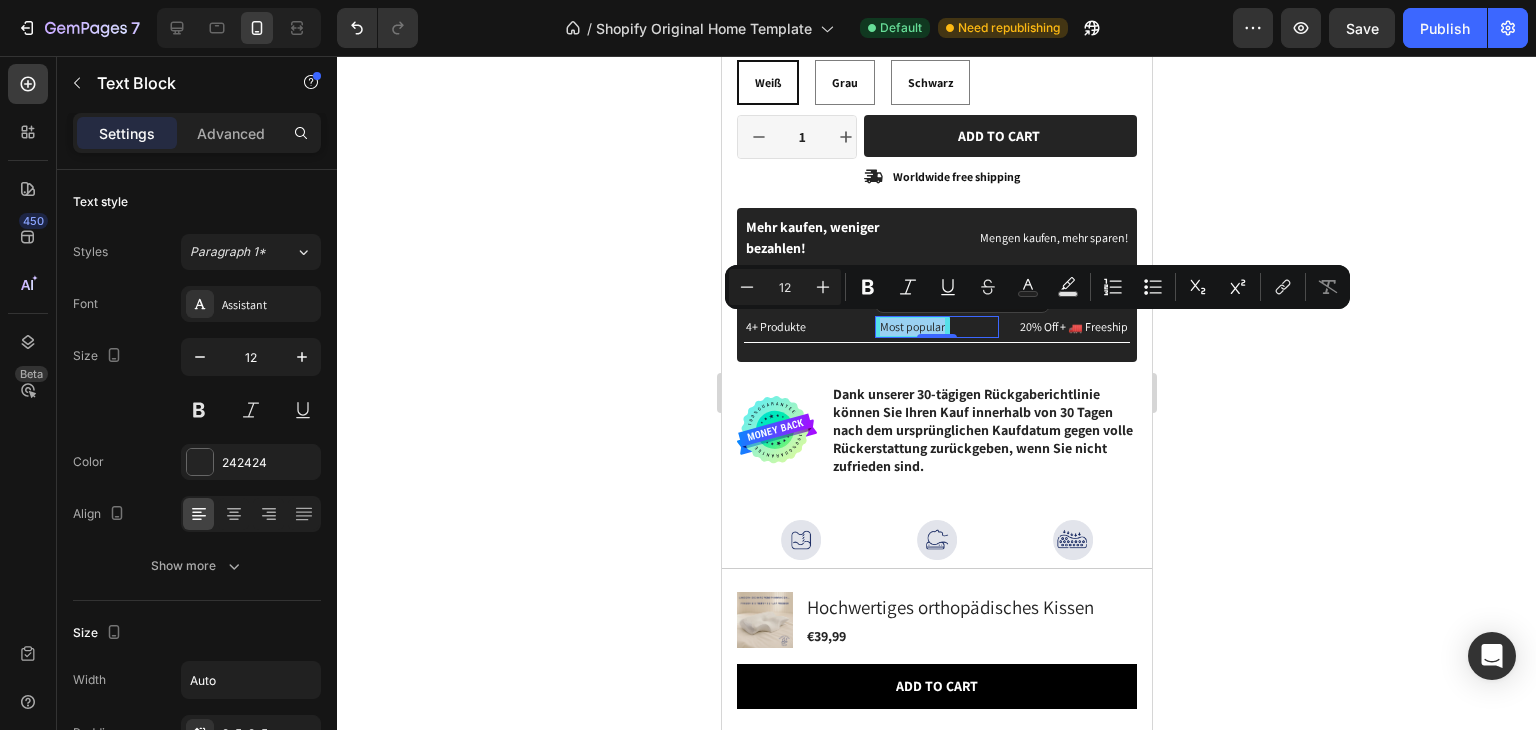 click on "Most popular" at bounding box center [911, 327] 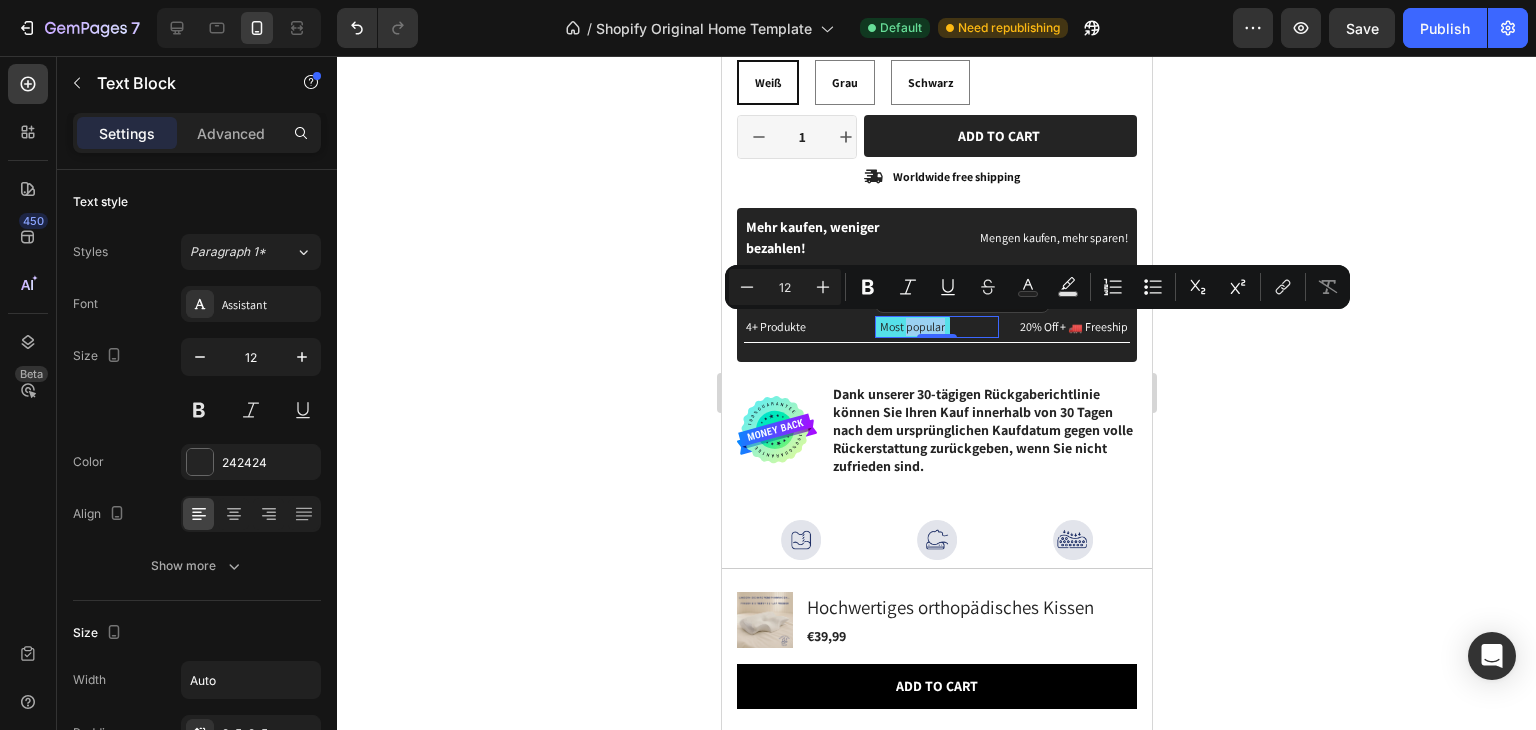 click on "Most popular" at bounding box center (911, 327) 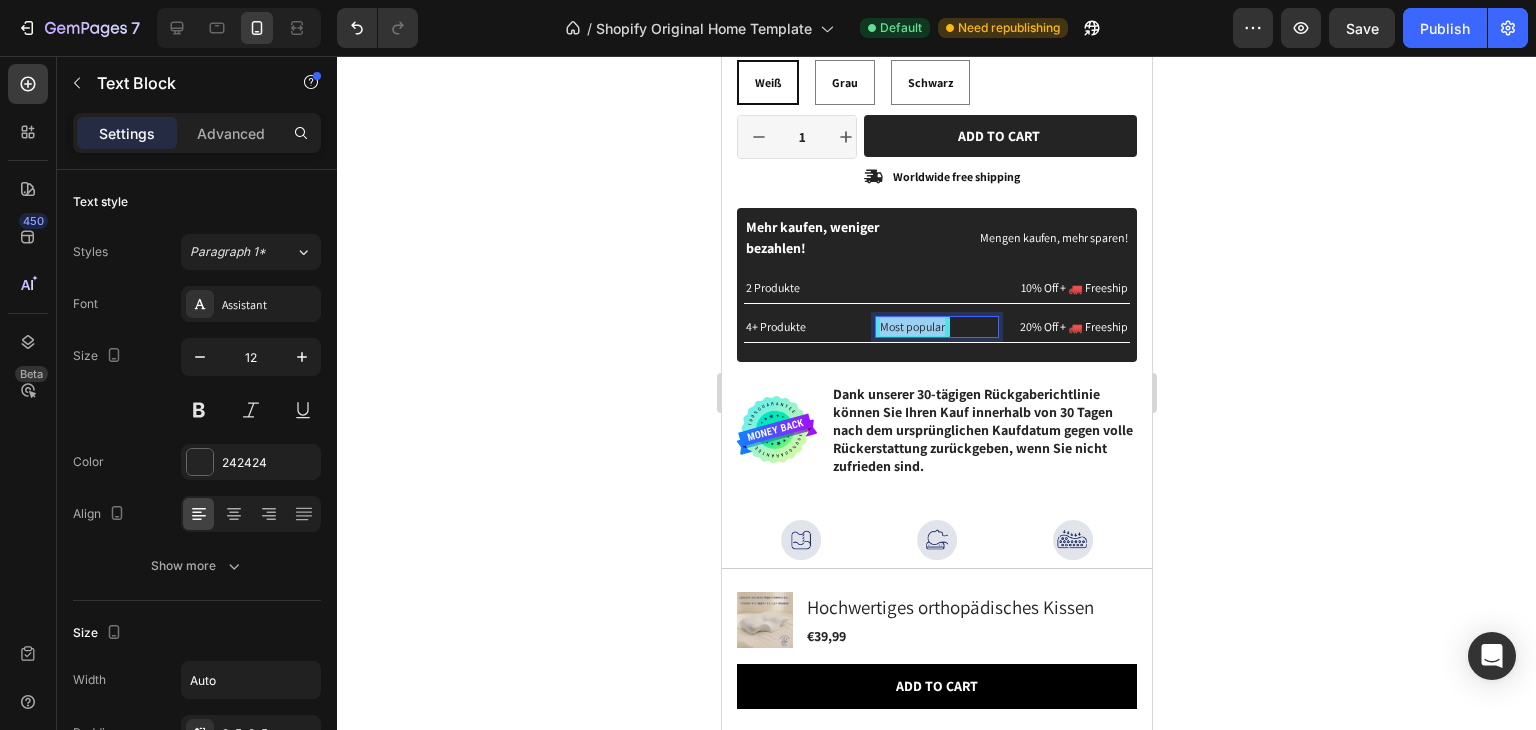 click on "Most popular" at bounding box center (911, 327) 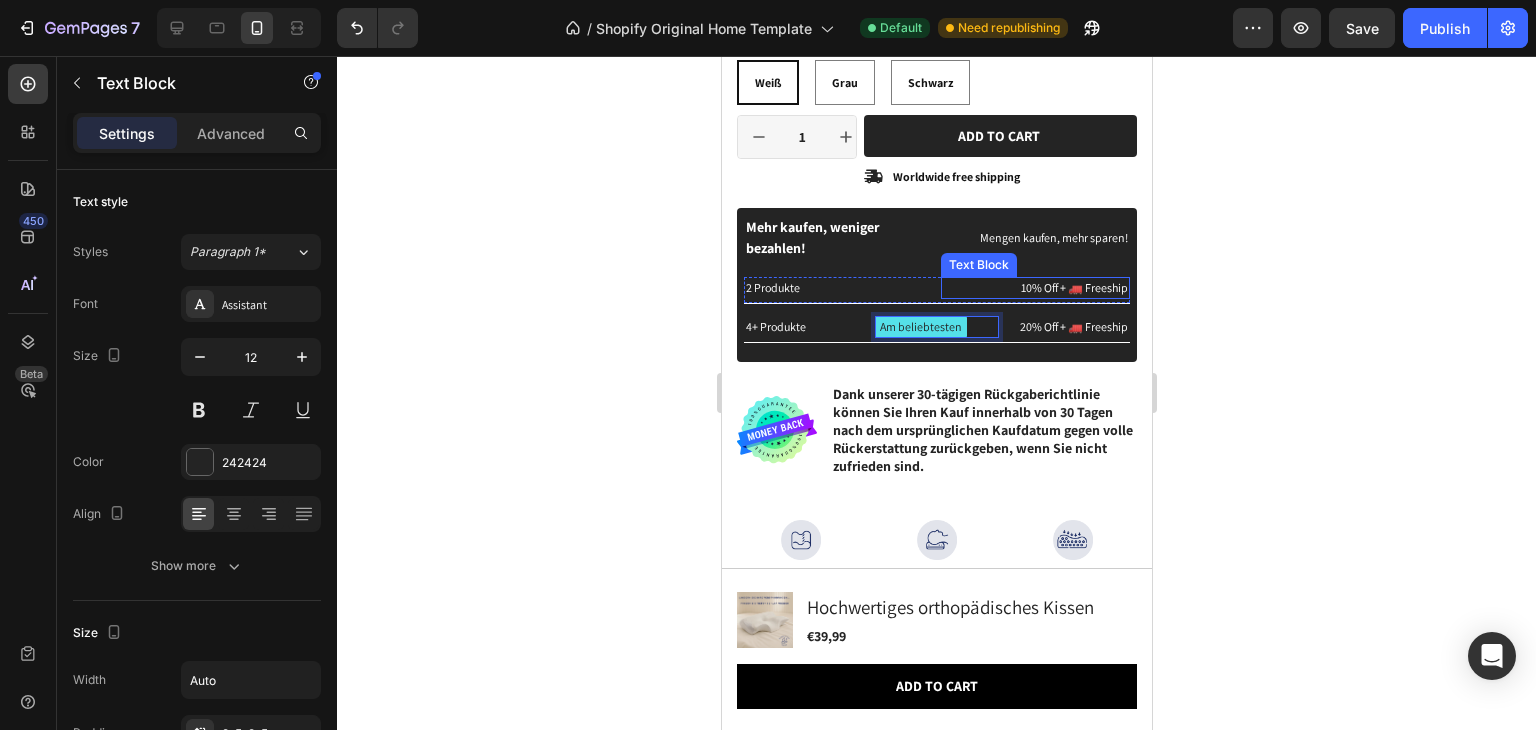 click on "10% Off + 🚛 Freeship" at bounding box center [1034, 288] 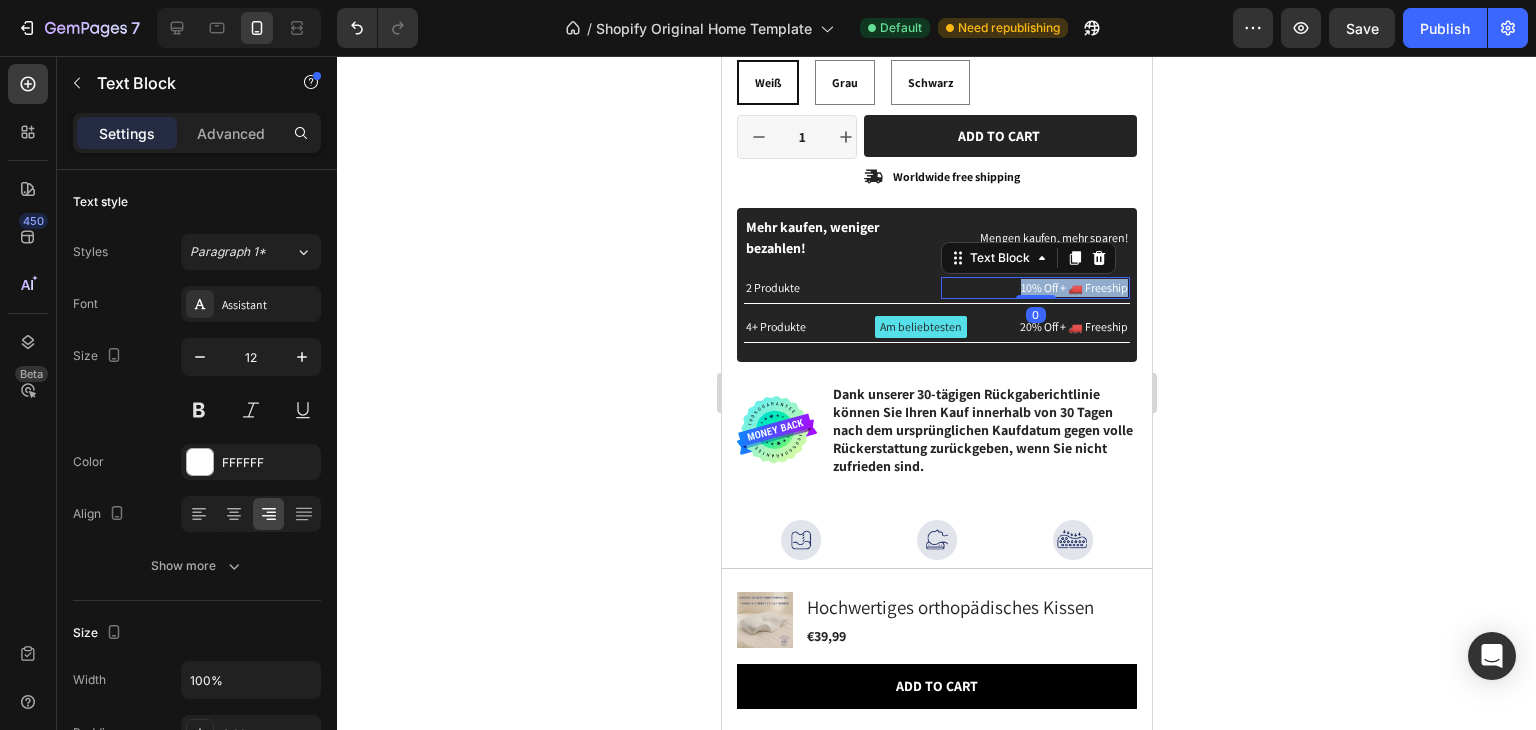 click on "10% Off + 🚛 Freeship" at bounding box center (1034, 288) 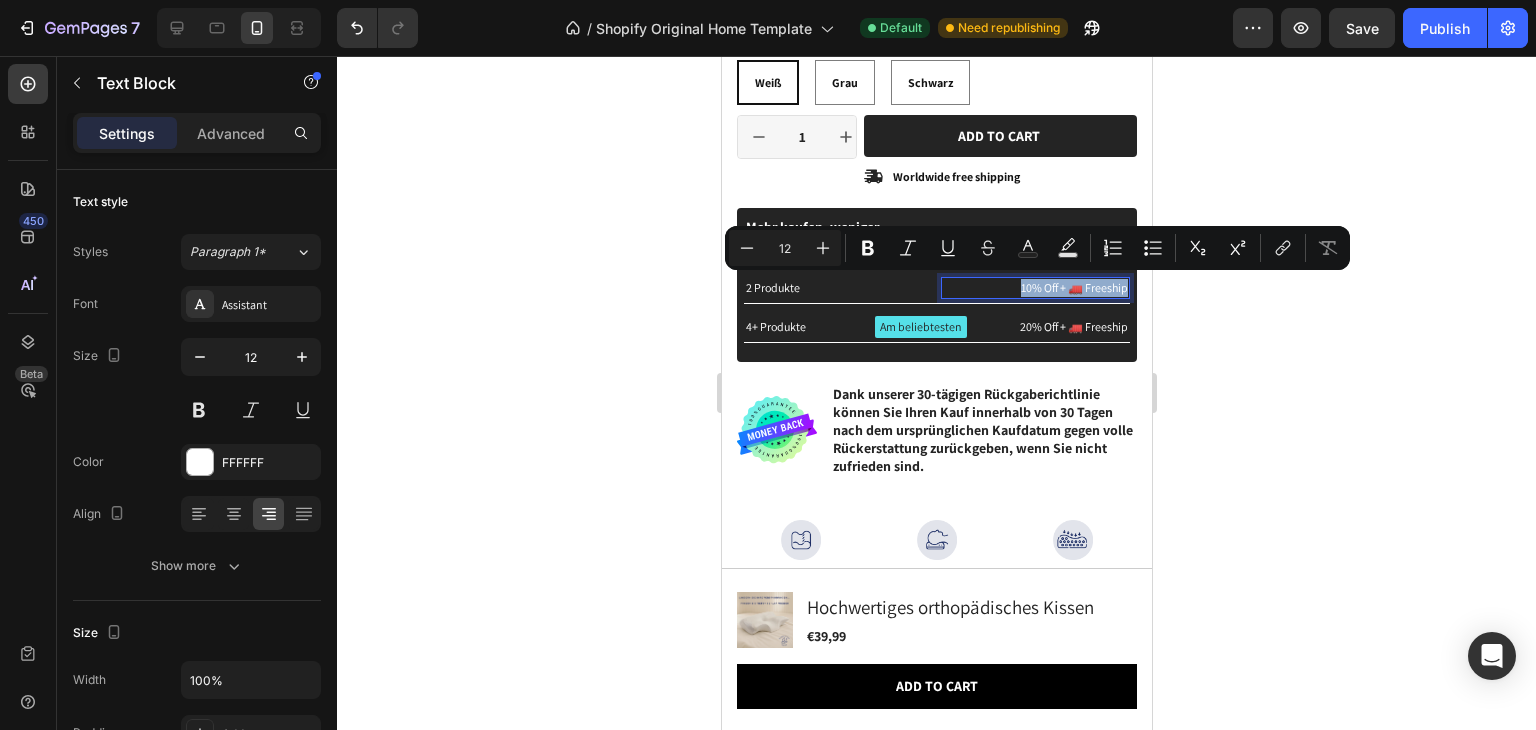 click on "10% Off + 🚛 Freeship" at bounding box center [1034, 288] 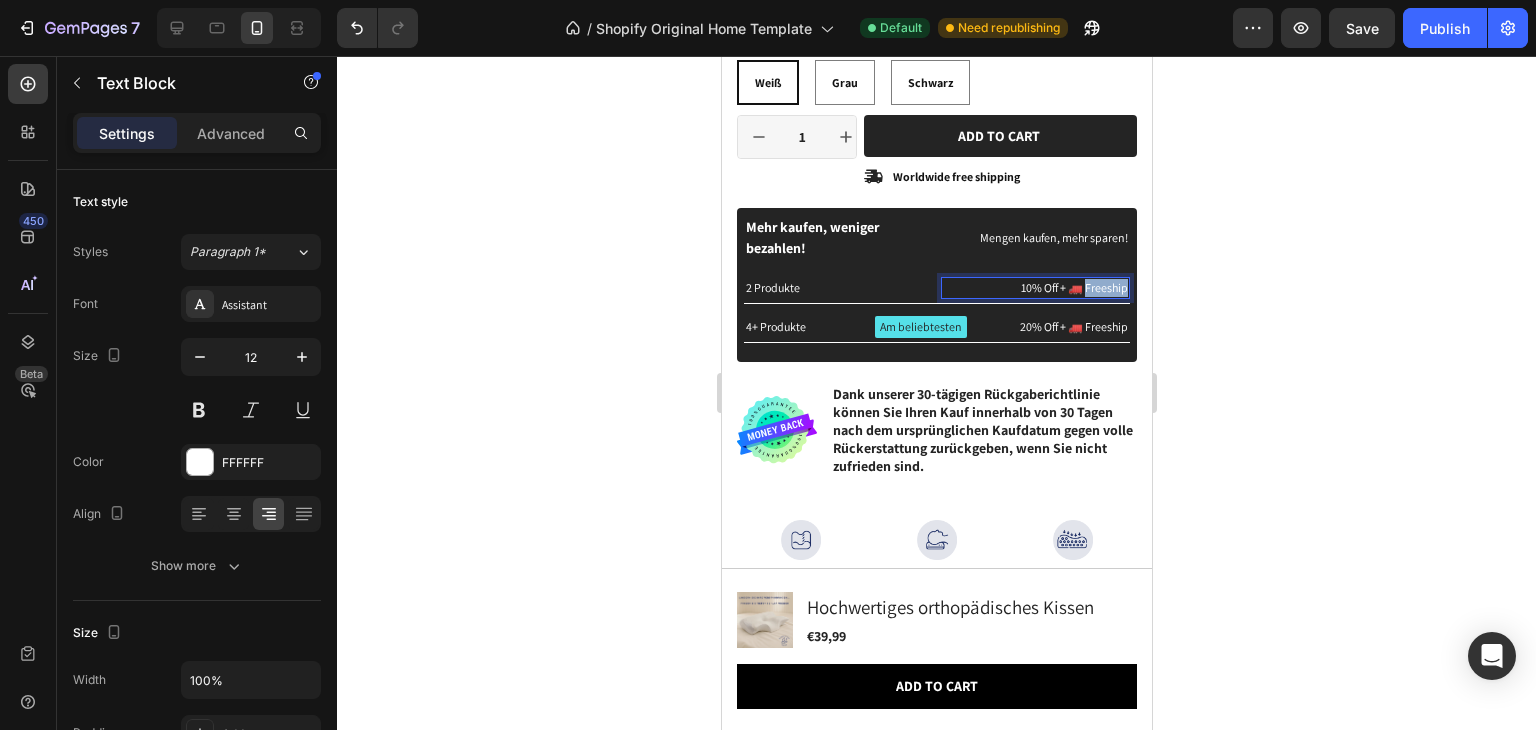 drag, startPoint x: 1085, startPoint y: 289, endPoint x: 1126, endPoint y: 288, distance: 41.01219 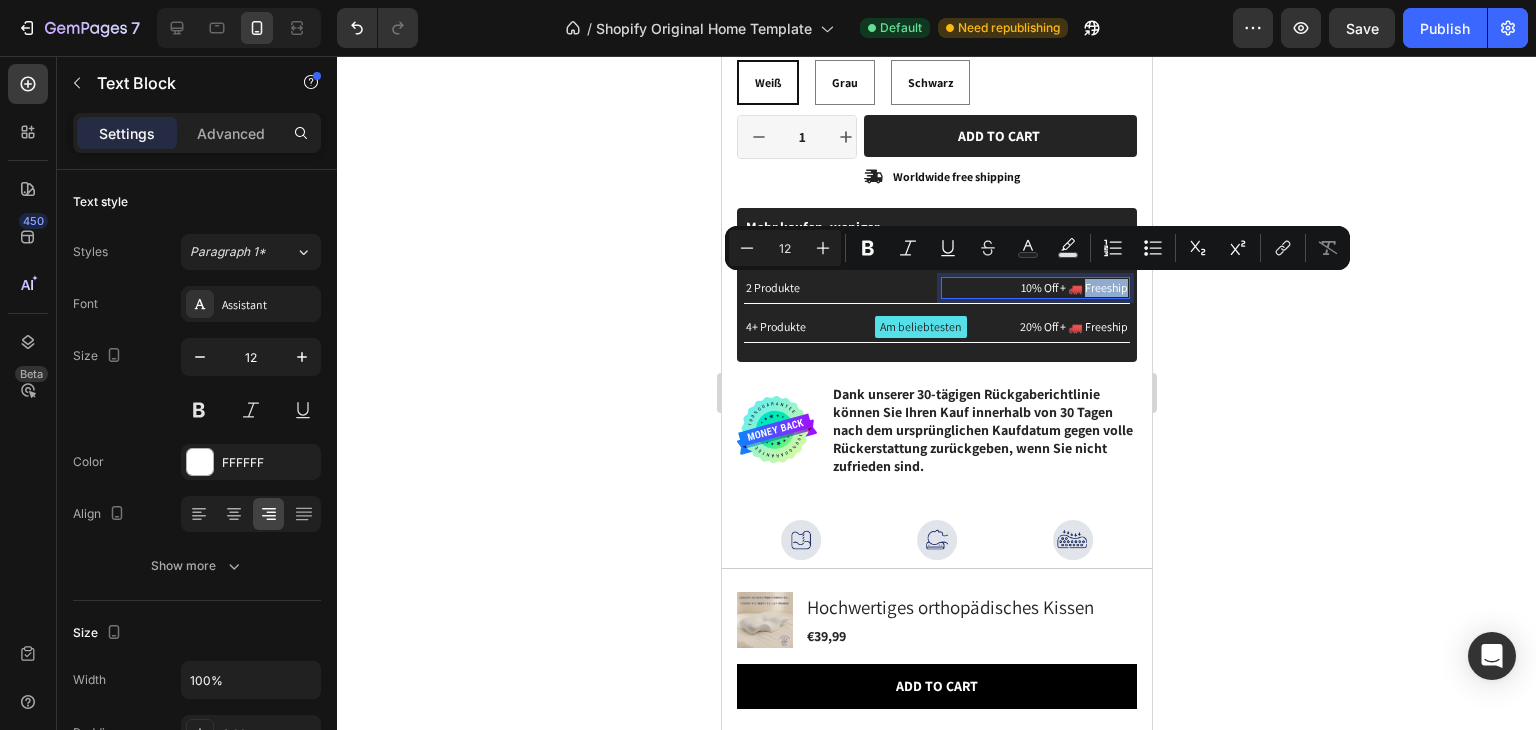 copy on "reeship" 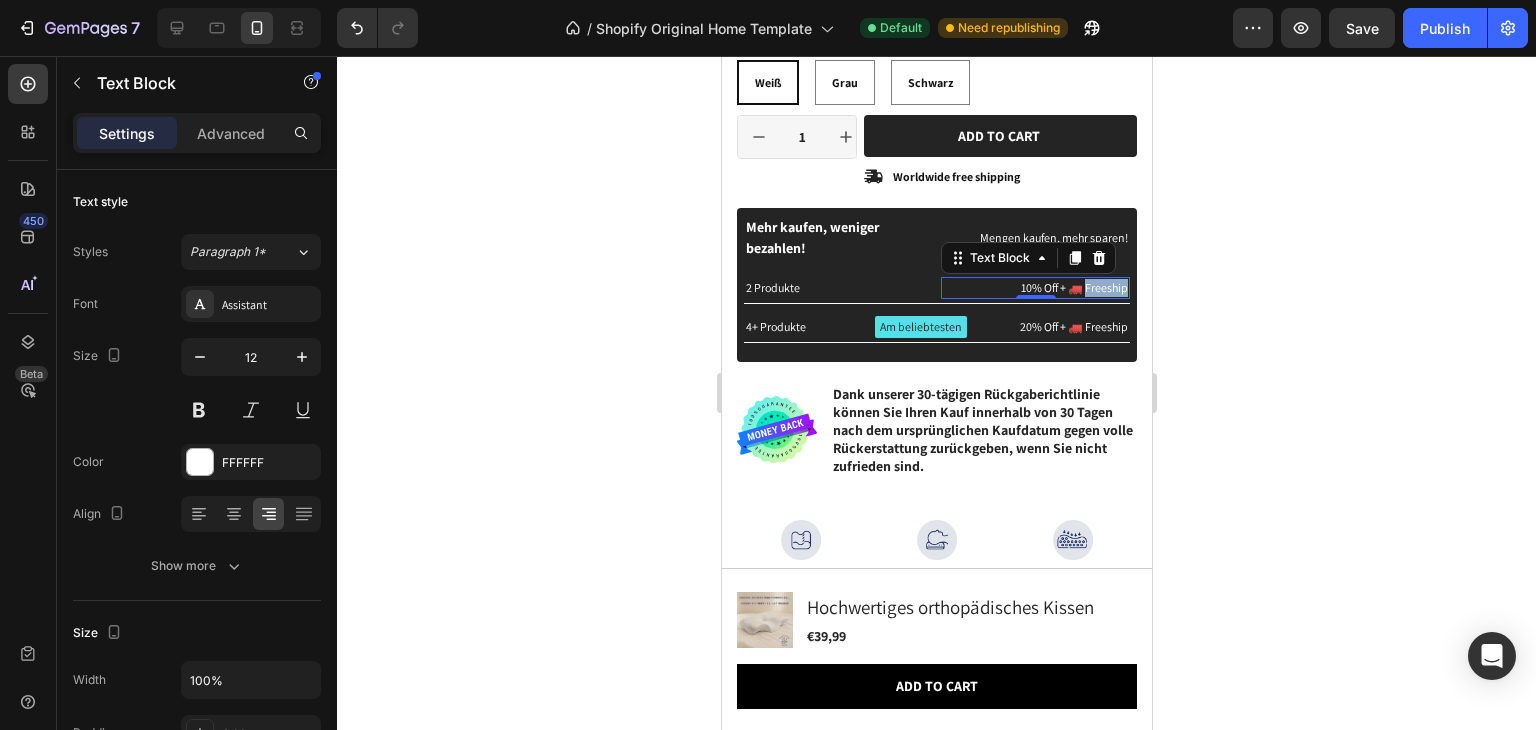 click on "10% Off + 🚛 Freeship" at bounding box center [1034, 288] 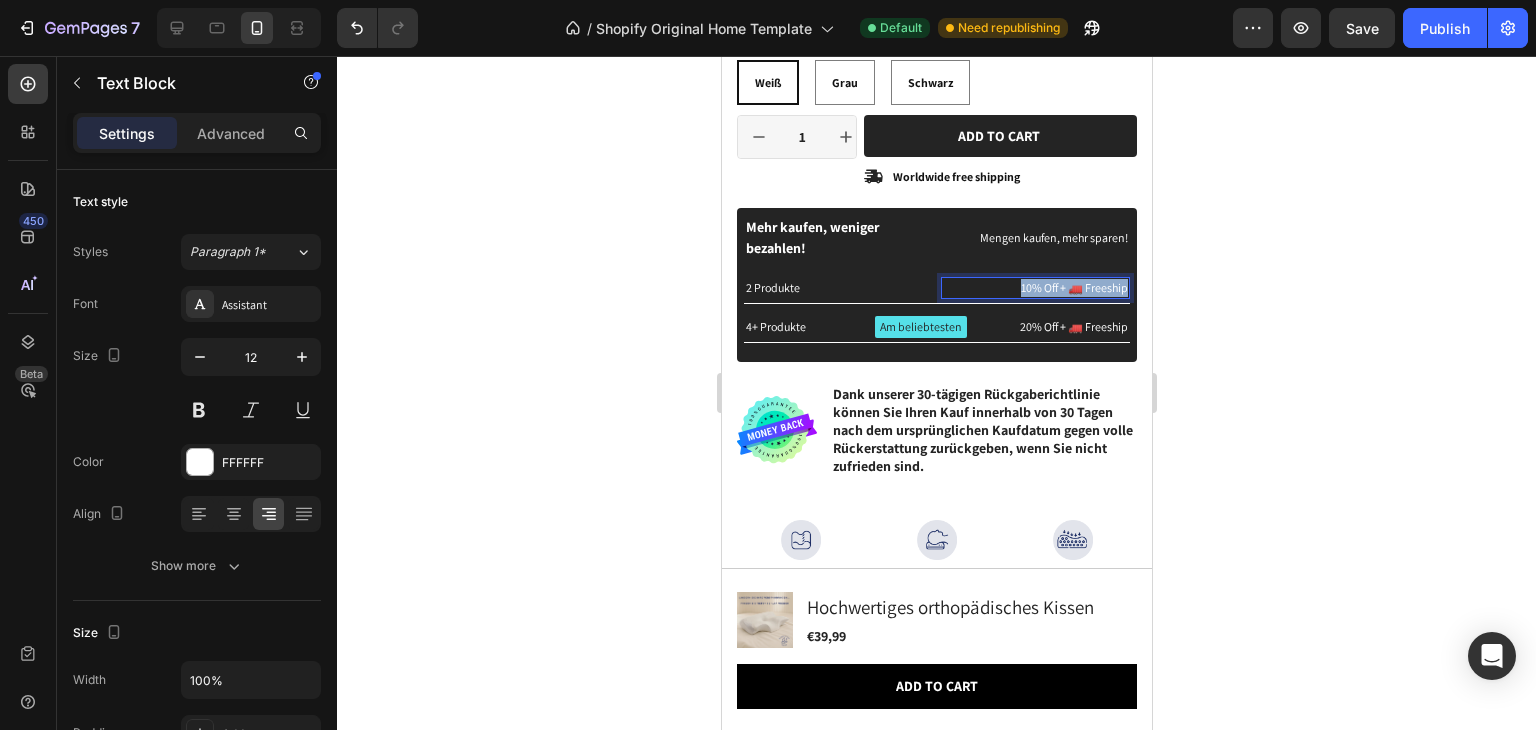 click on "10% Off + 🚛 Freeship" at bounding box center [1034, 288] 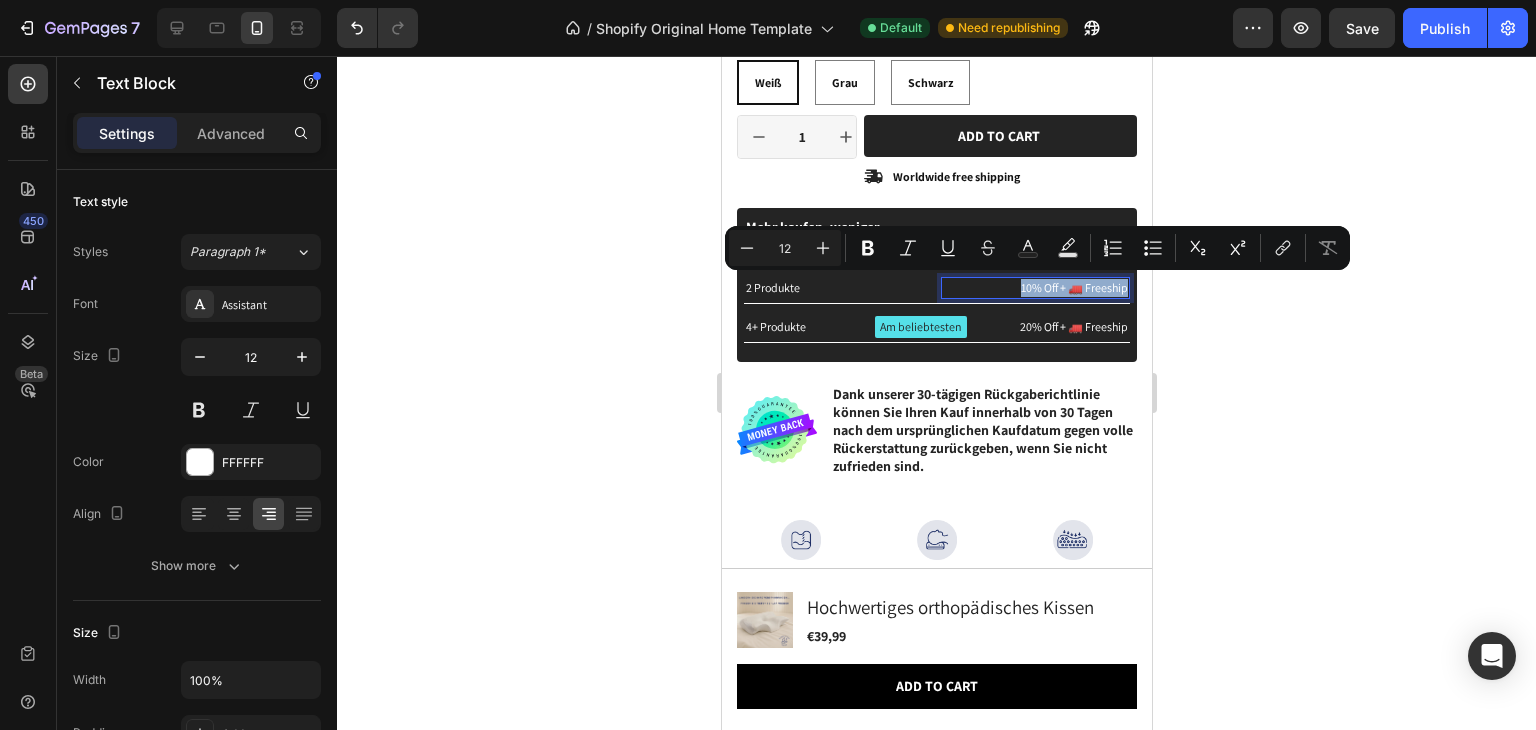 click on "10% Off + 🚛 Freeship" at bounding box center (1034, 288) 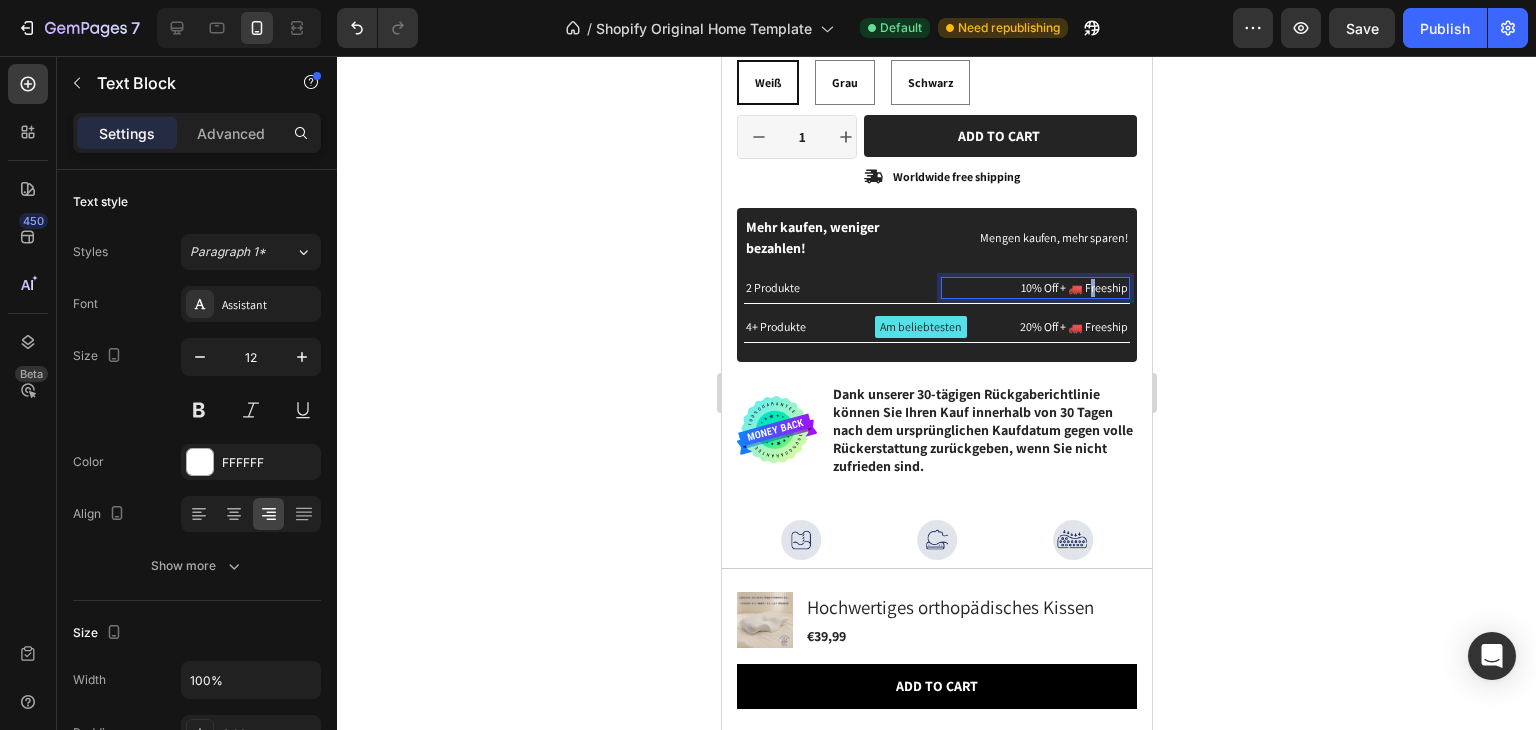 click on "10% Off + 🚛 Freeship" at bounding box center (1034, 288) 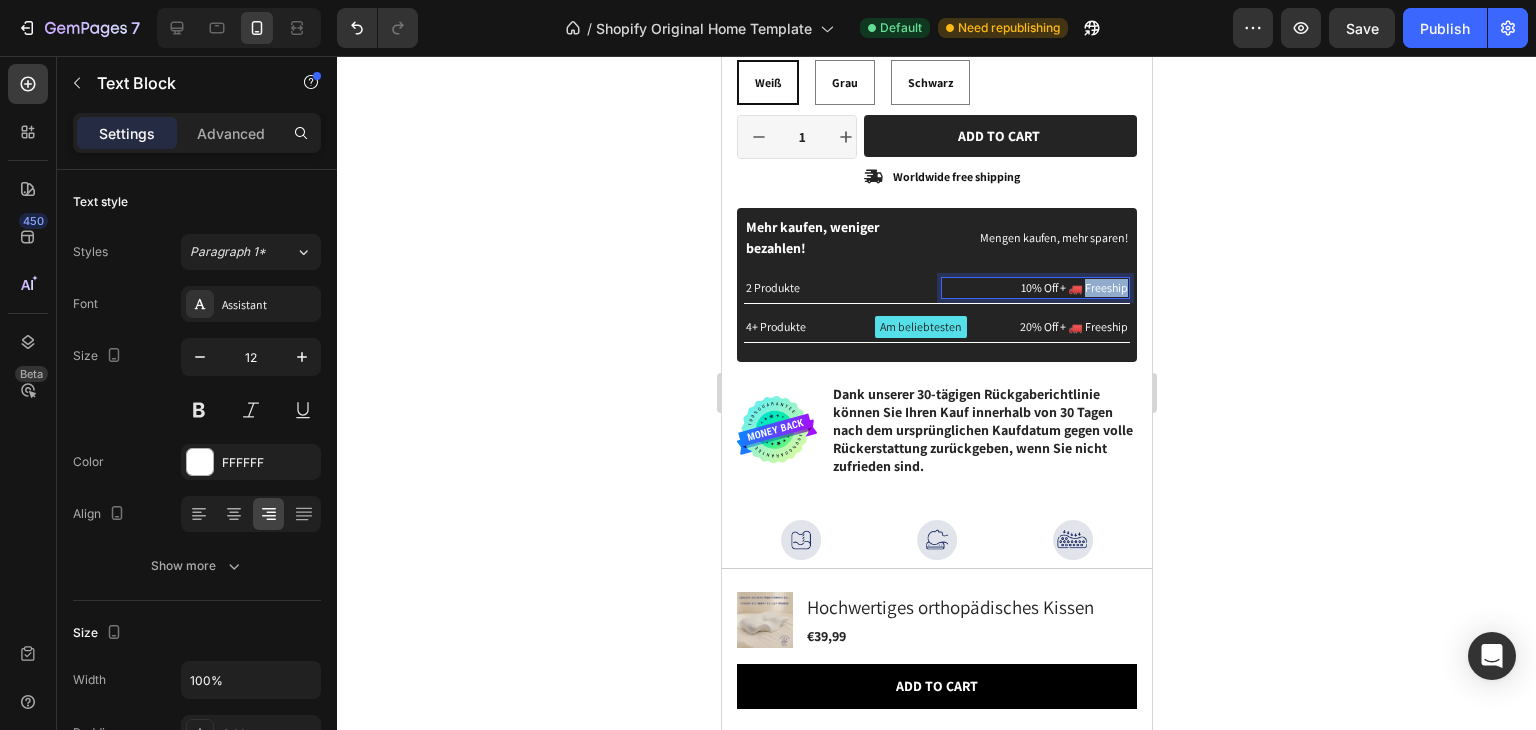 drag, startPoint x: 1086, startPoint y: 289, endPoint x: 1124, endPoint y: 291, distance: 38.052597 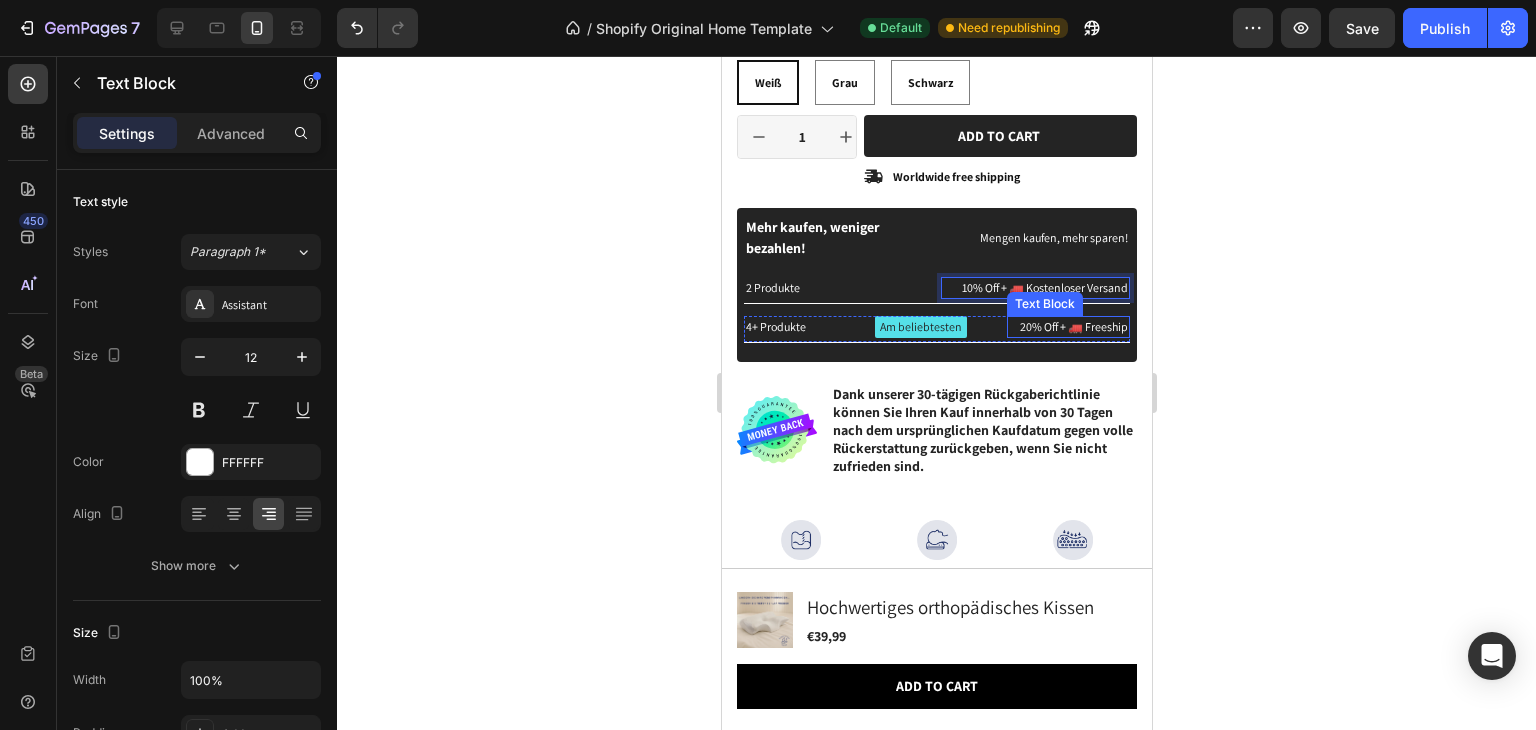 click on "20% Off + 🚛 Freeship" at bounding box center (1067, 327) 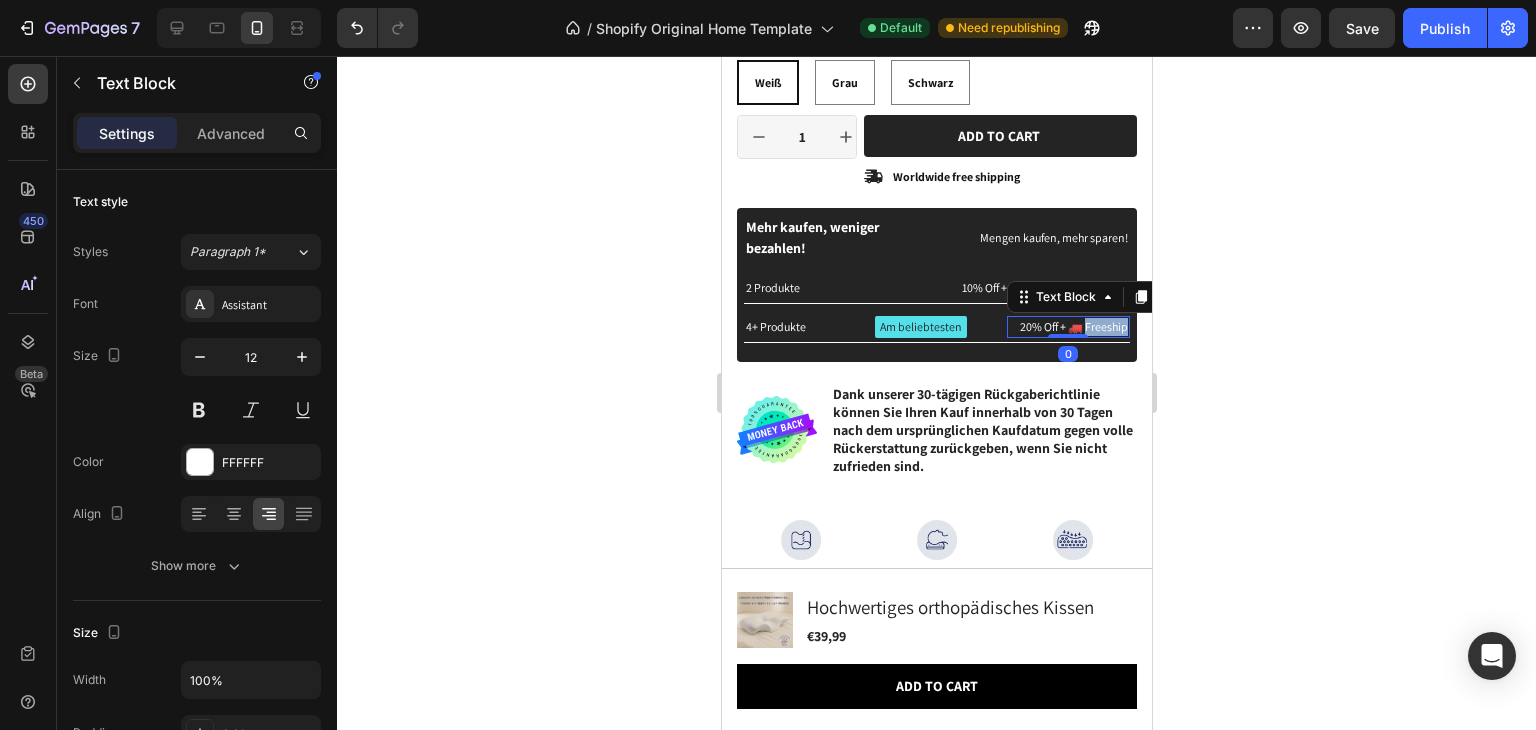 click on "20% Off + 🚛 Freeship" at bounding box center (1067, 327) 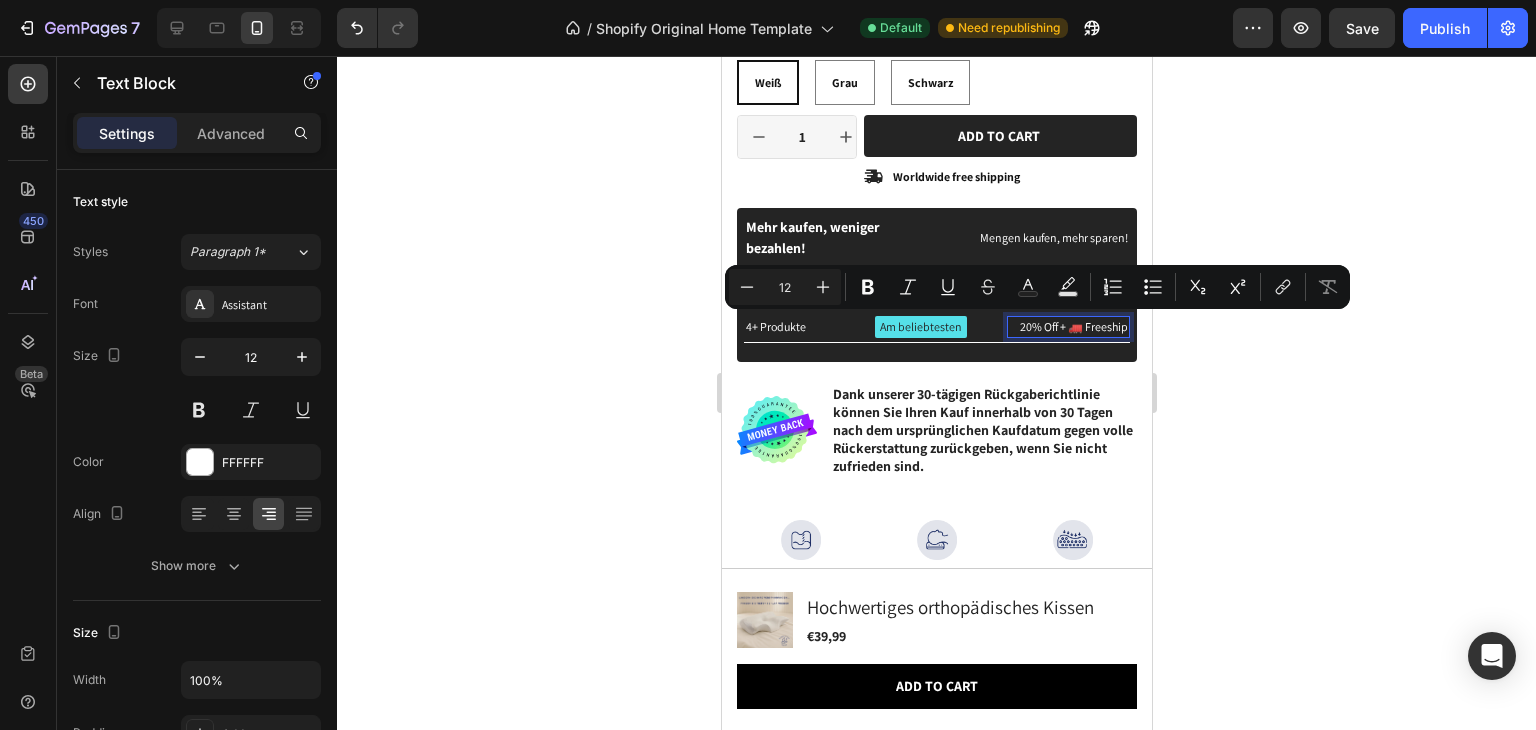 click on "20% Off + 🚛 Freeship" at bounding box center (1067, 327) 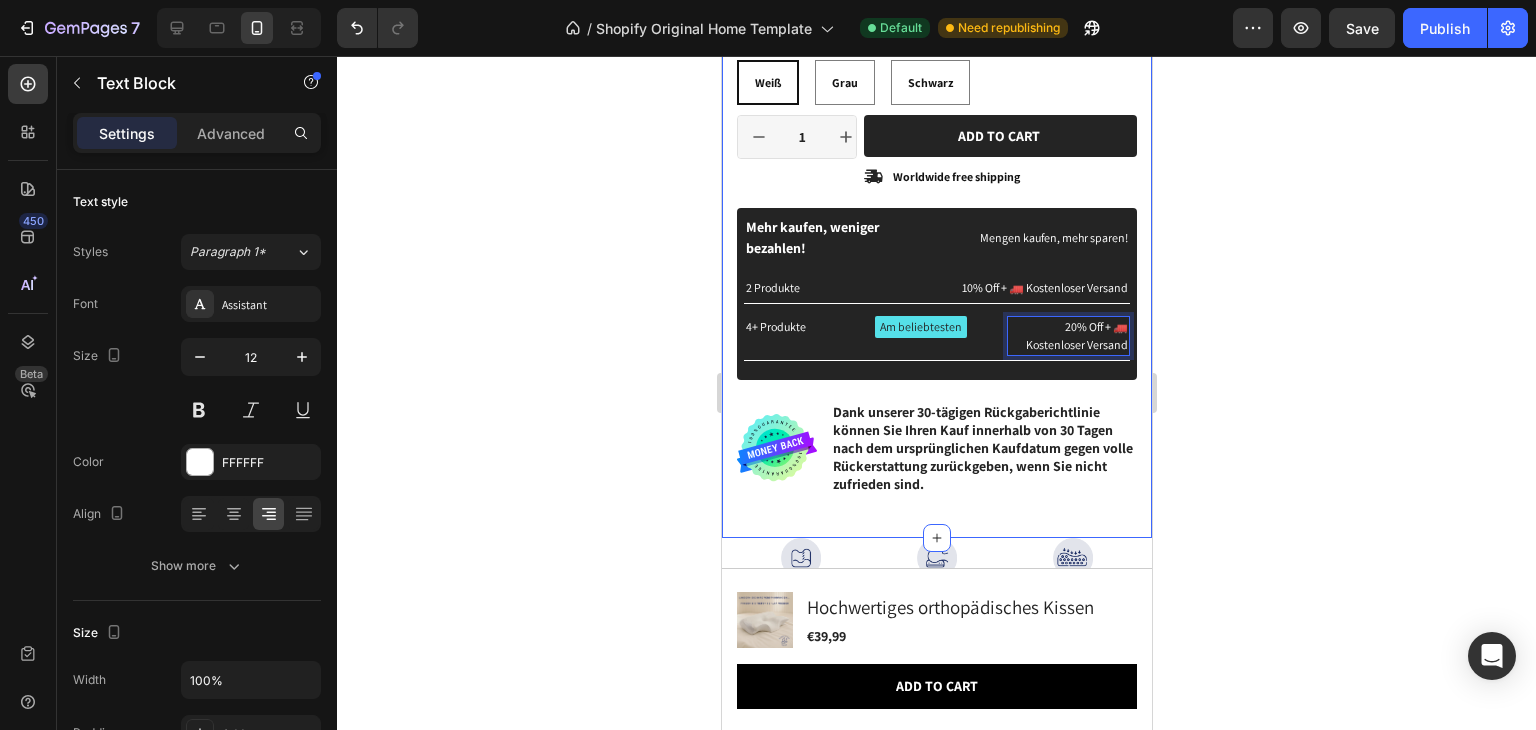 click 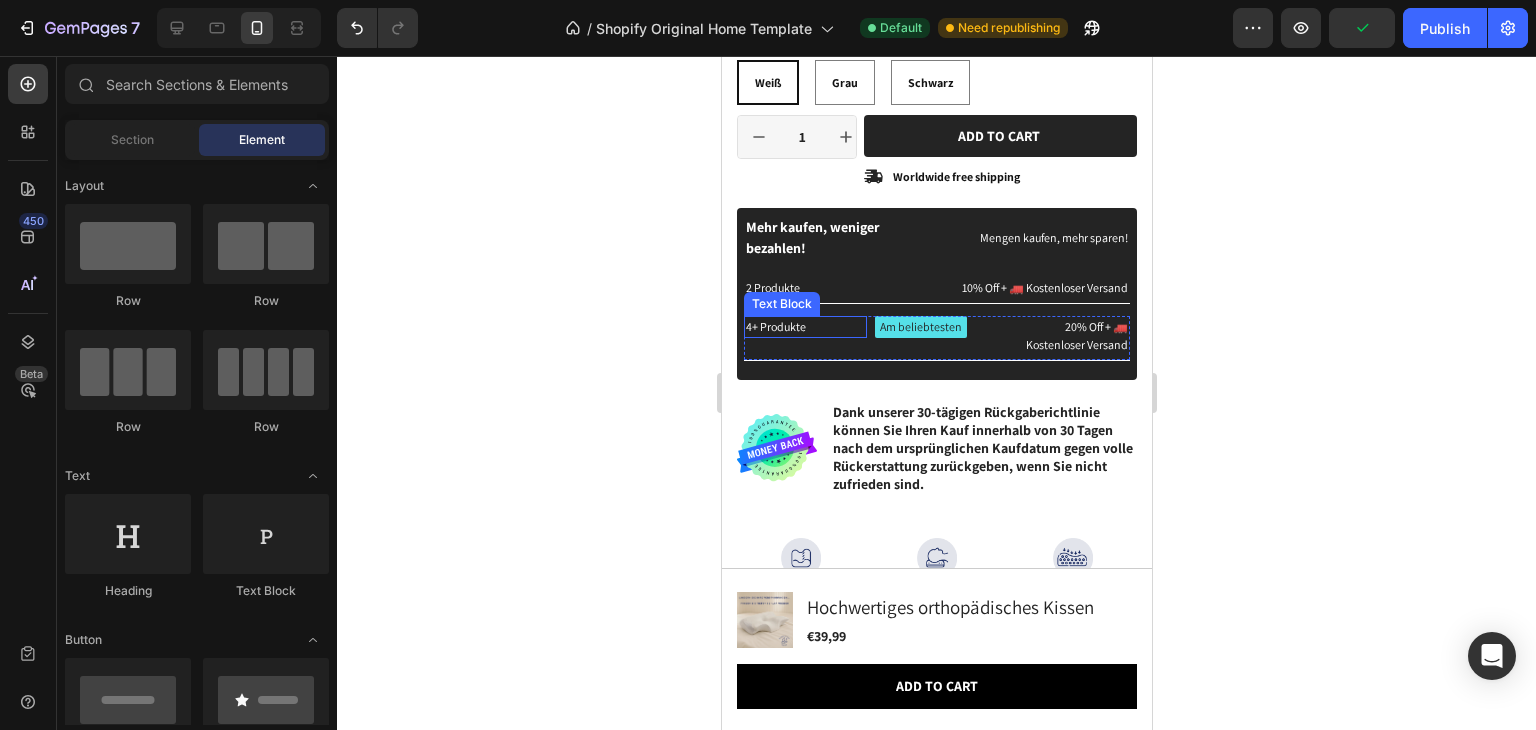 click on "4+ Produkte" at bounding box center [804, 327] 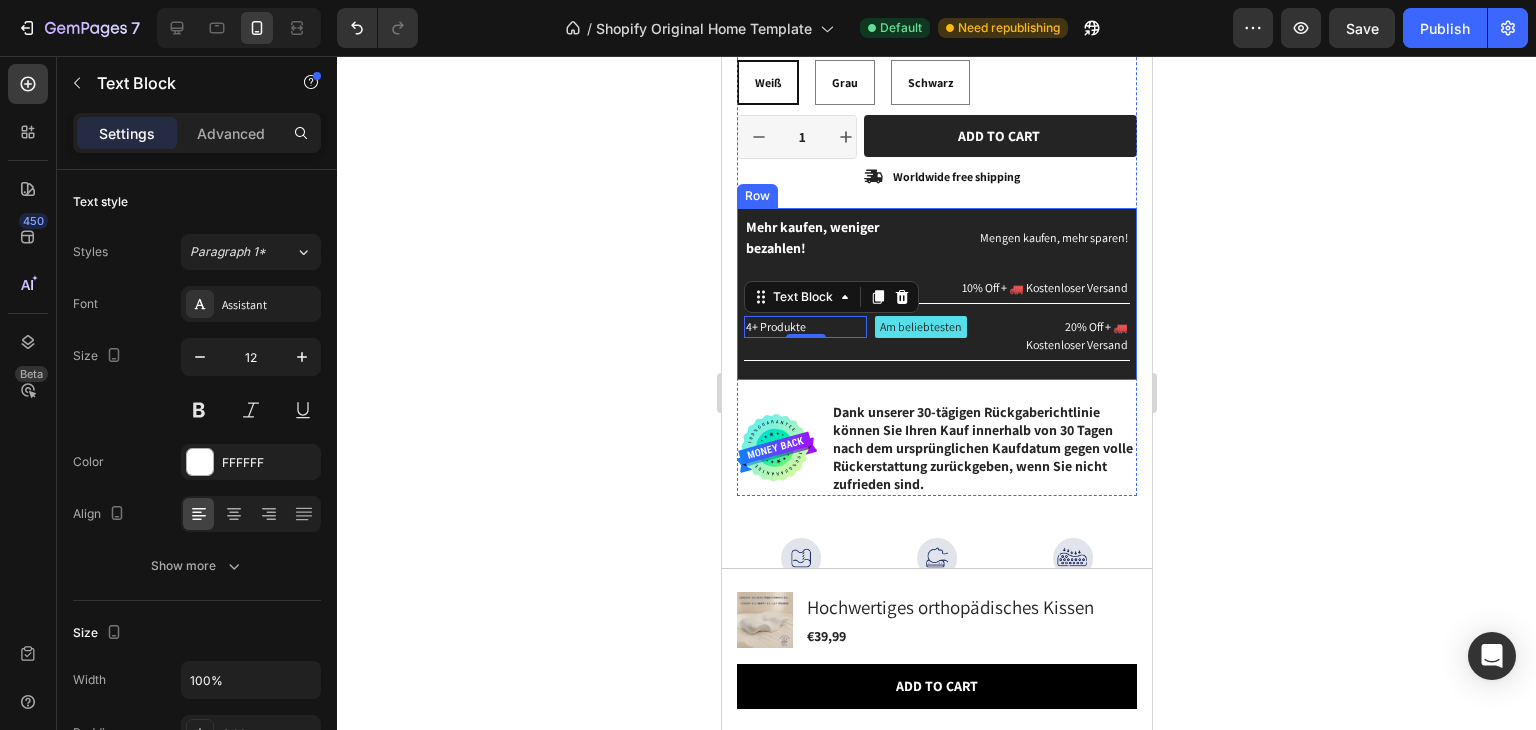 click 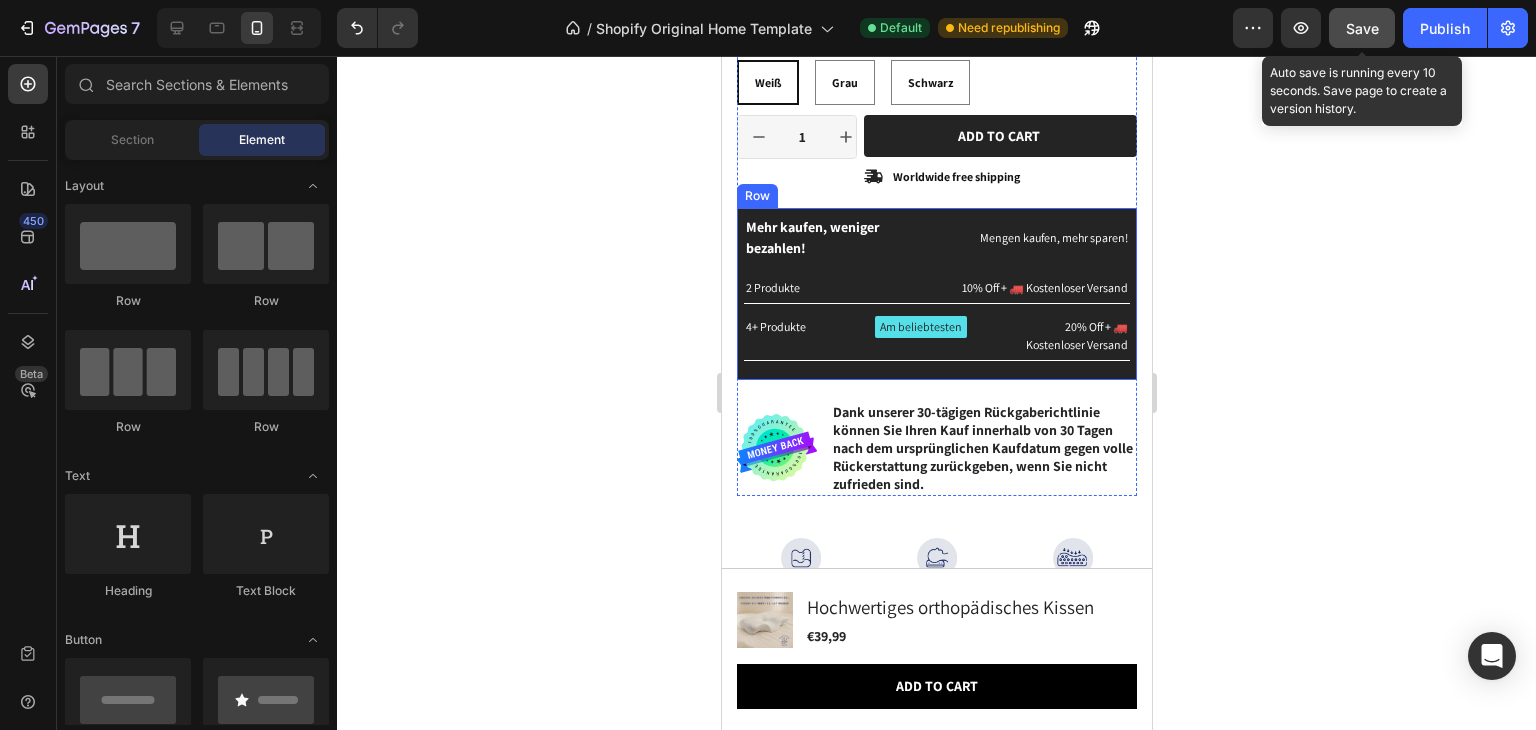 click on "Save" at bounding box center [1362, 28] 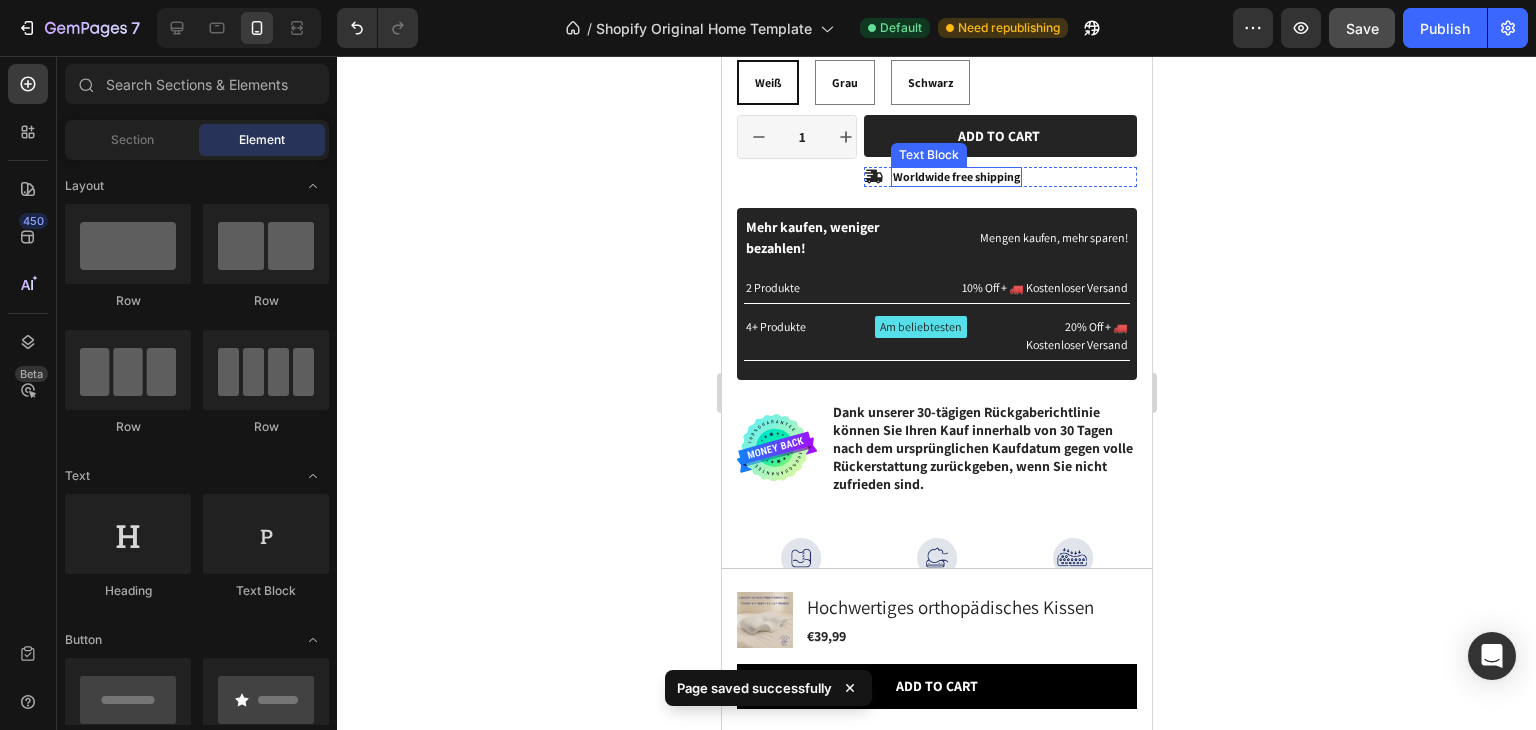 click on "Worldwide free shipping" at bounding box center [955, 177] 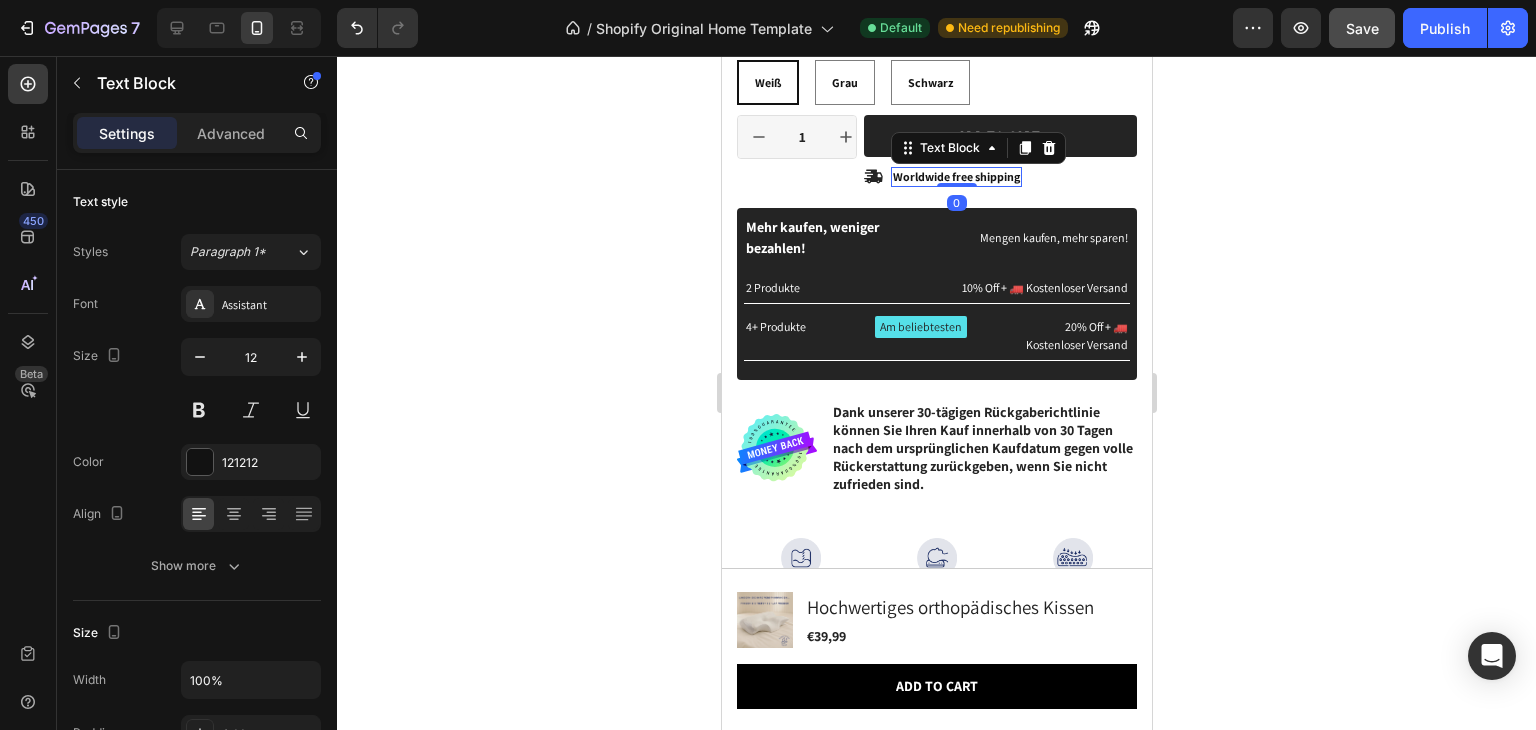 click on "Worldwide free shipping" at bounding box center [955, 177] 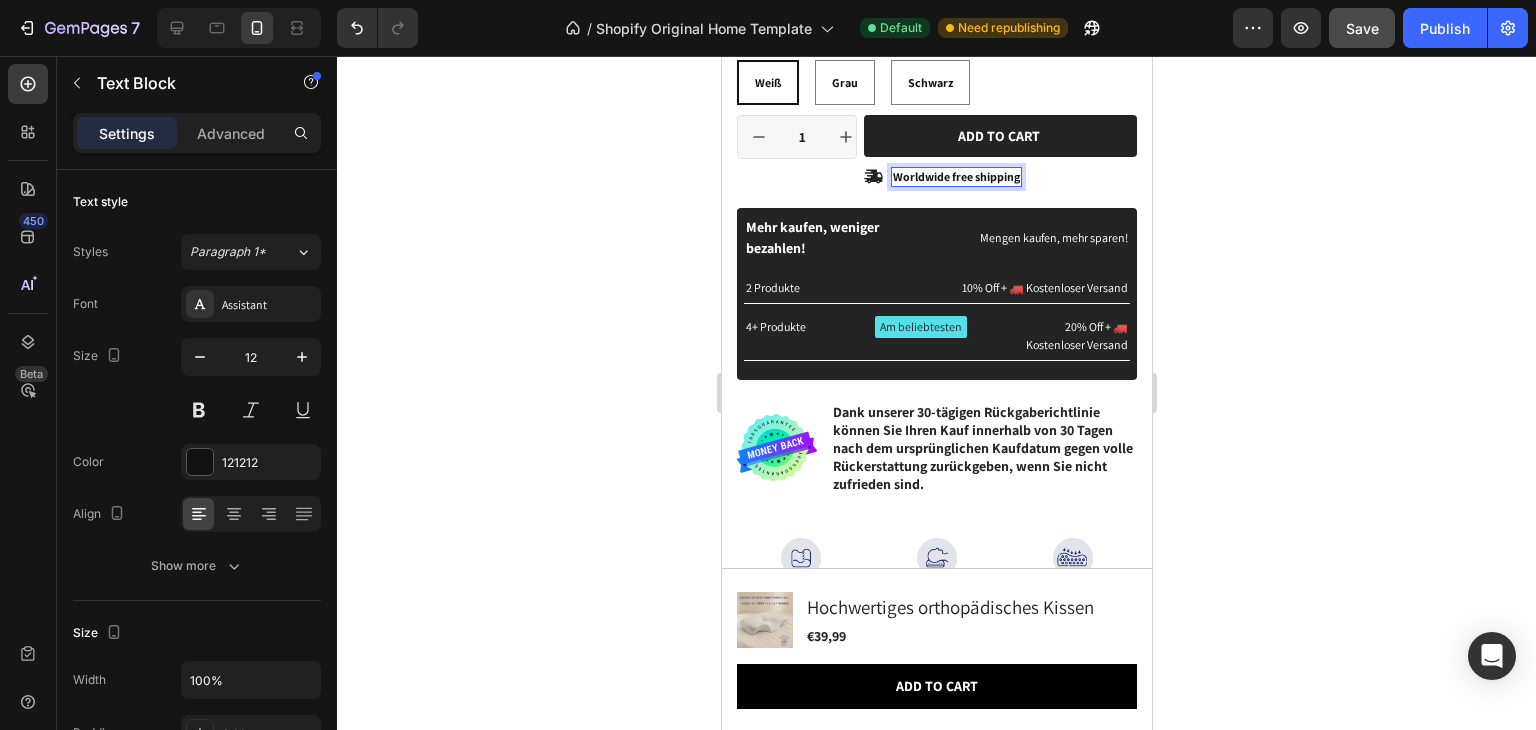 click on "Worldwide free shipping" at bounding box center [955, 177] 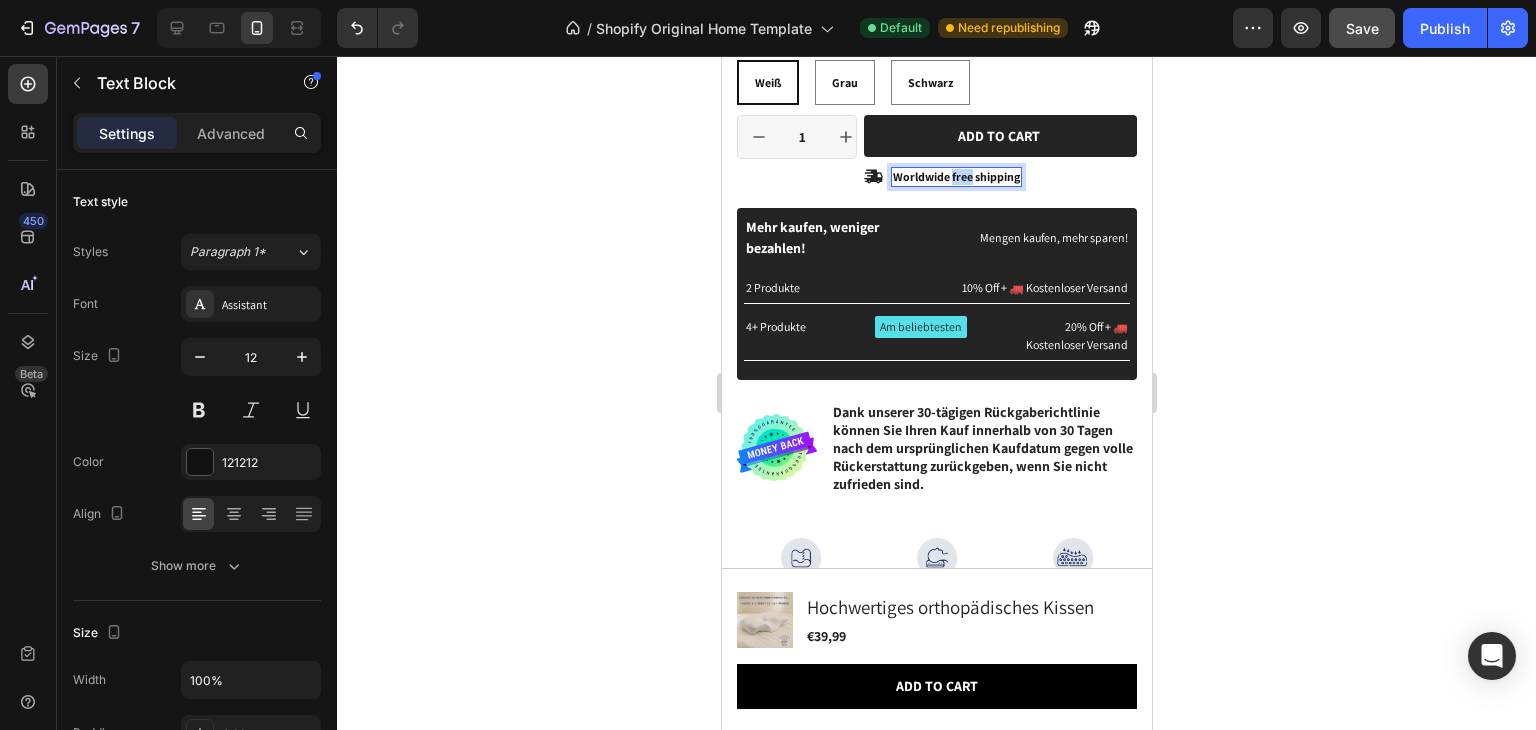 drag, startPoint x: 973, startPoint y: 177, endPoint x: 953, endPoint y: 176, distance: 20.024984 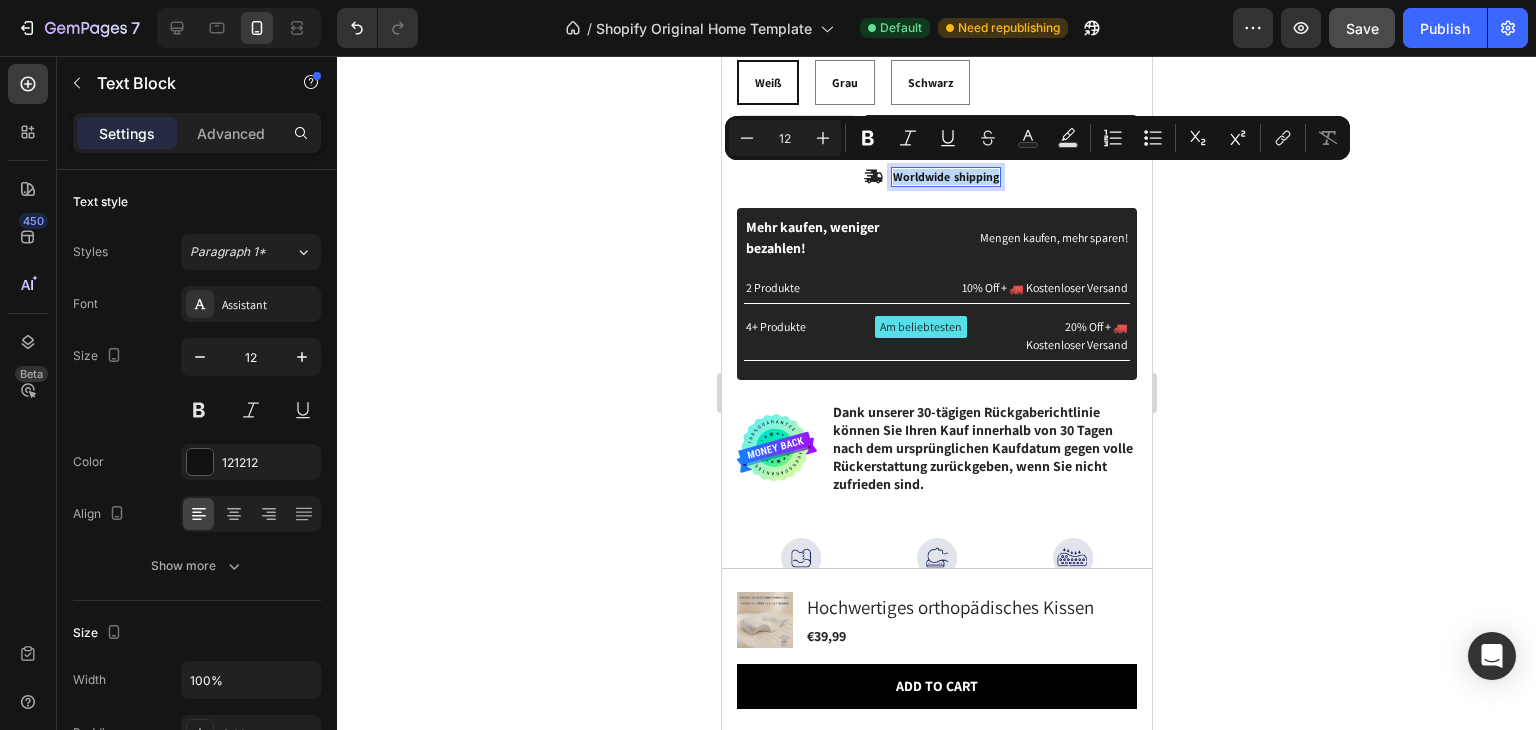 copy on "Worldwide  shipping" 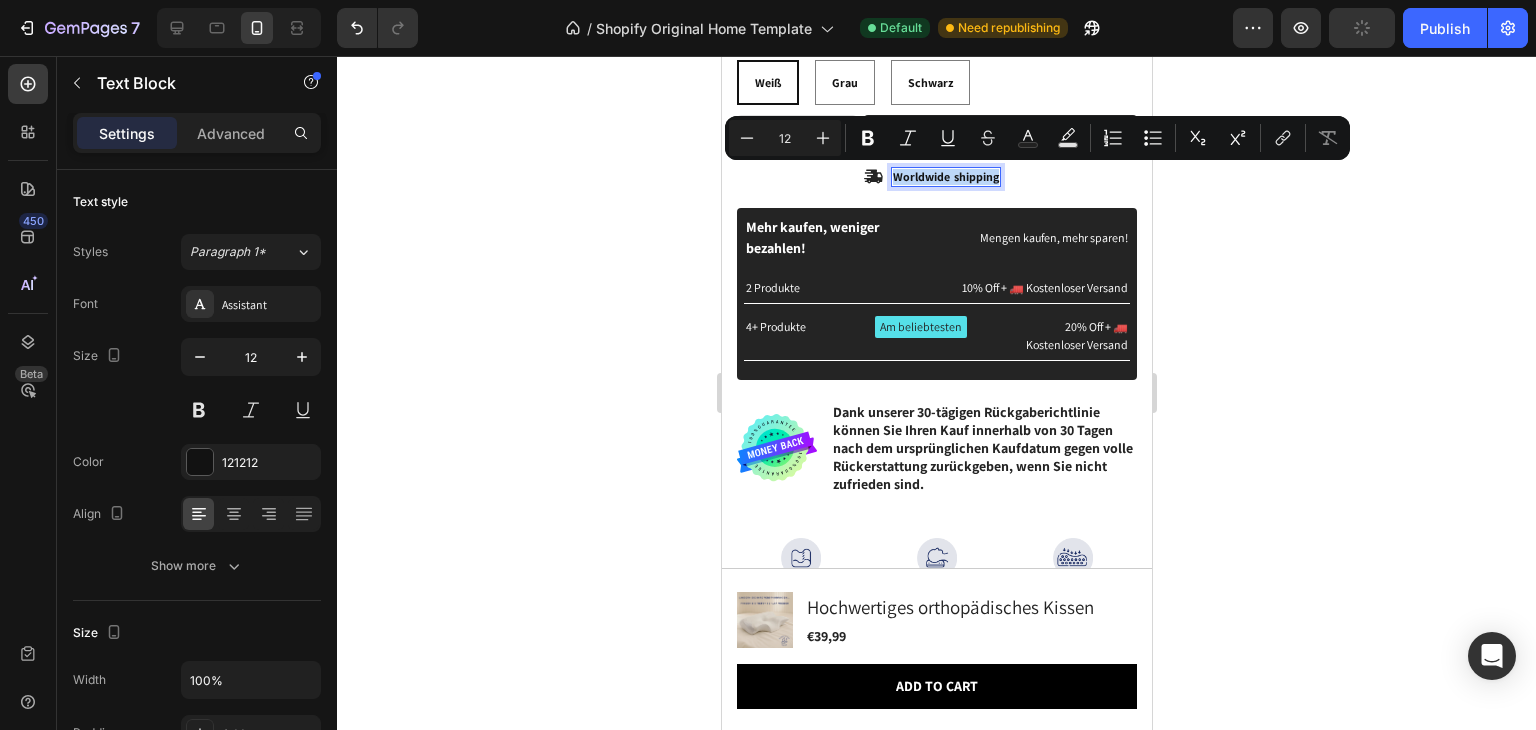 click on "Worldwide  shipping" at bounding box center [945, 177] 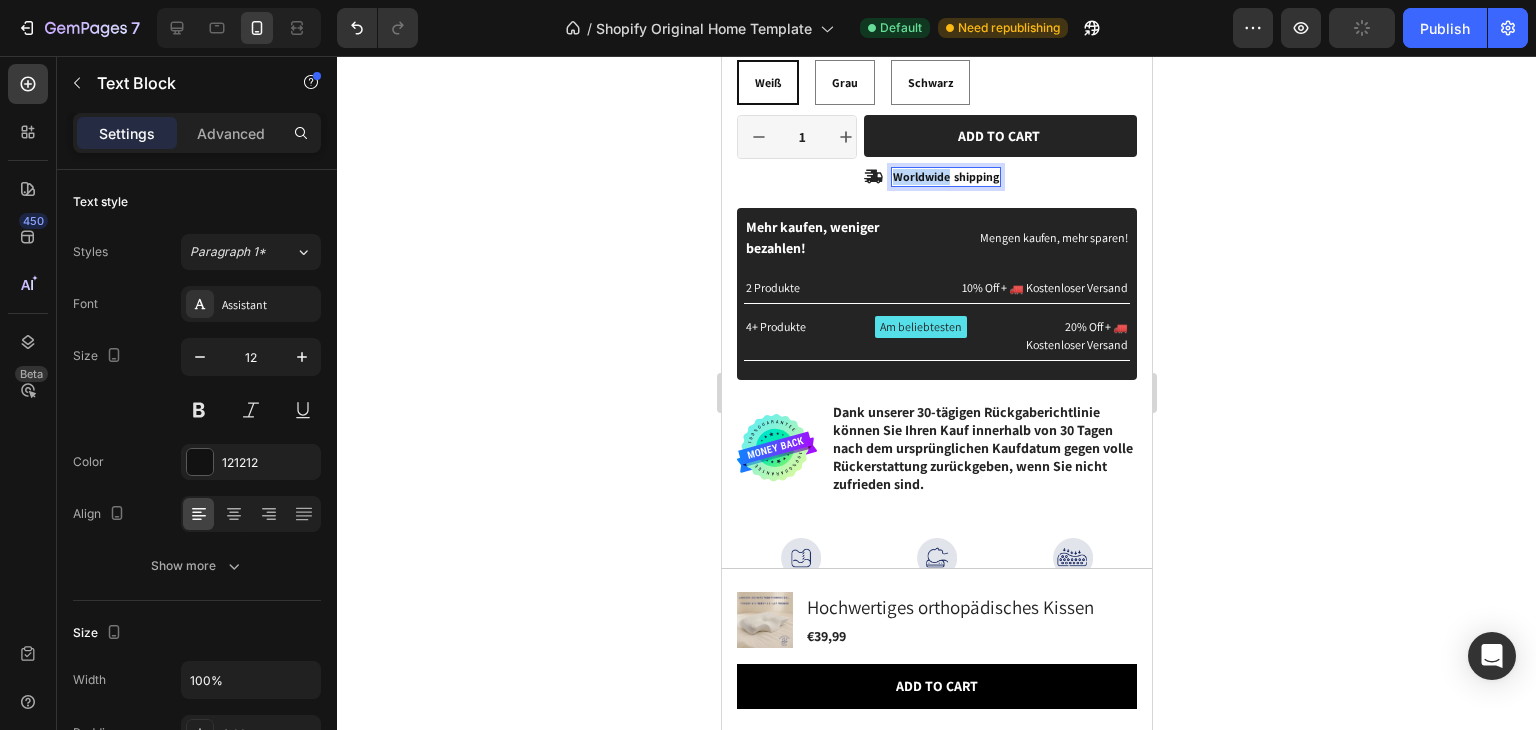 click on "Worldwide  shipping" at bounding box center (945, 177) 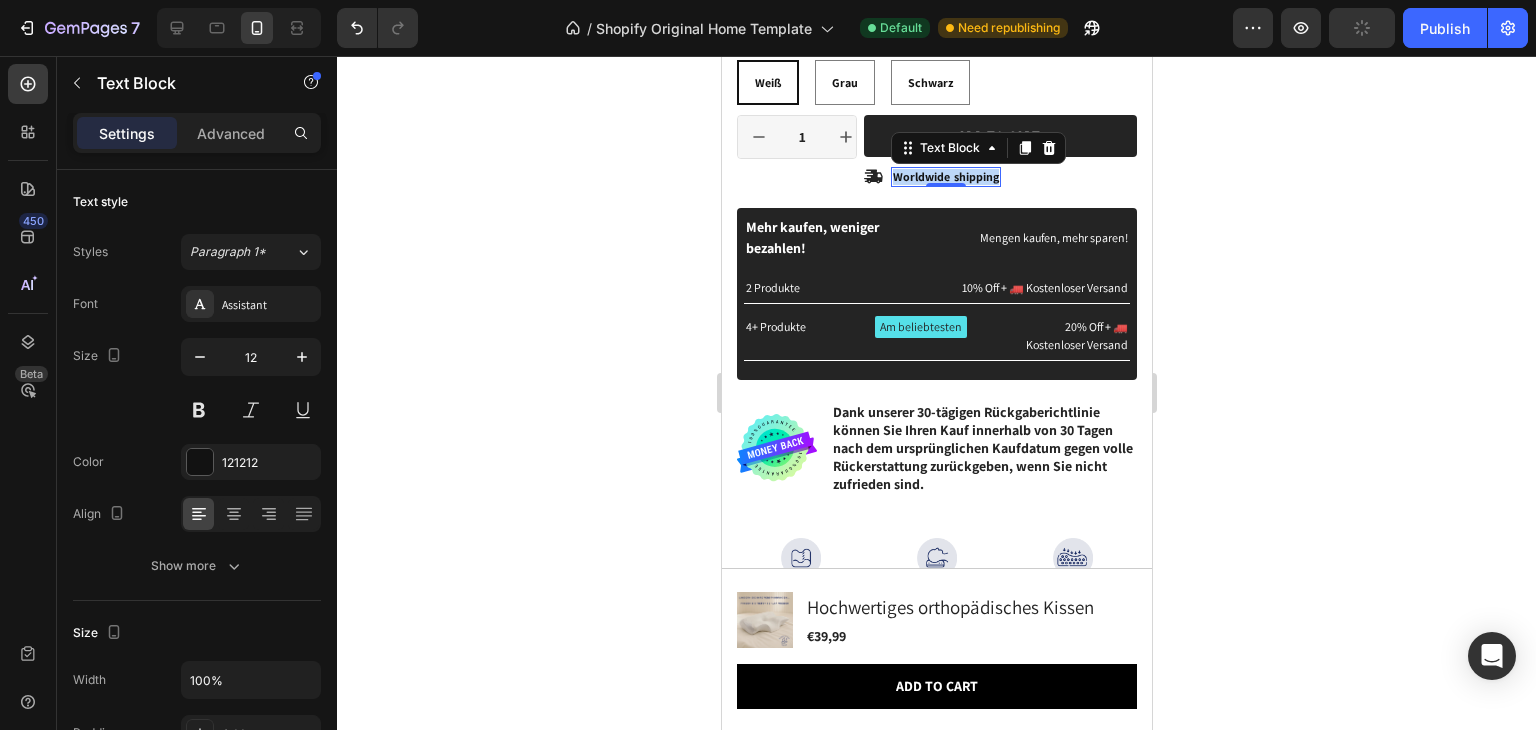 click on "Worldwide  shipping" at bounding box center (945, 177) 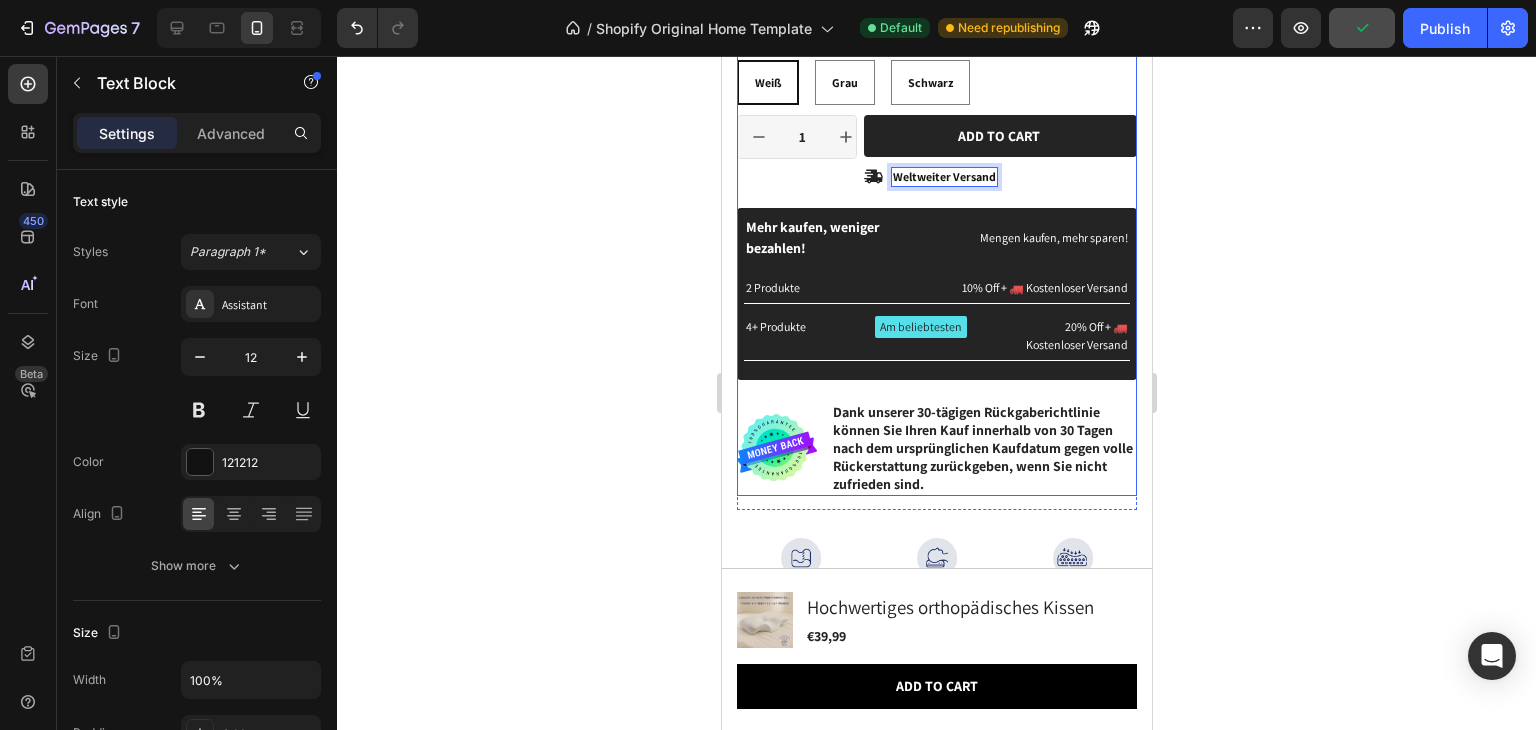 click 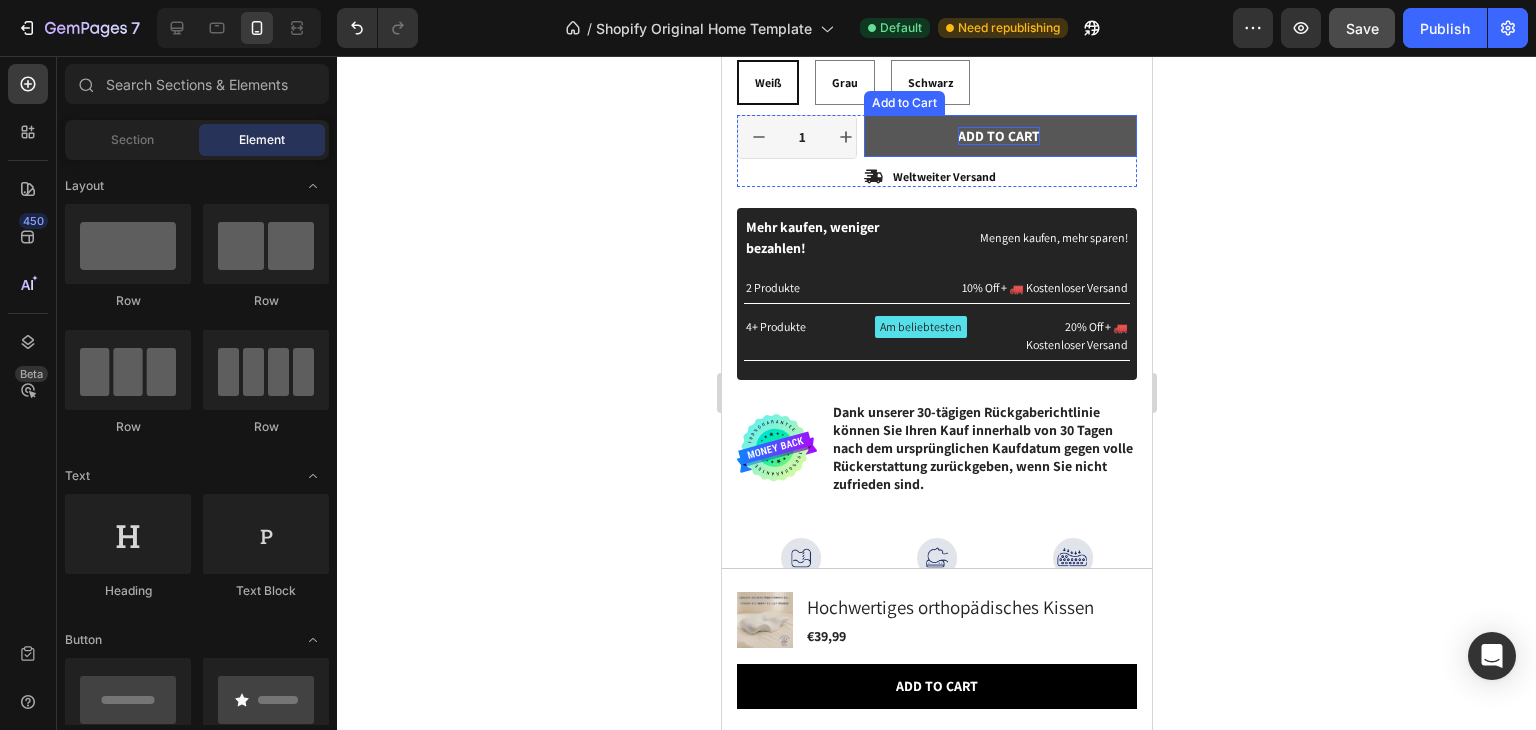 click on "Add to cart" at bounding box center [998, 136] 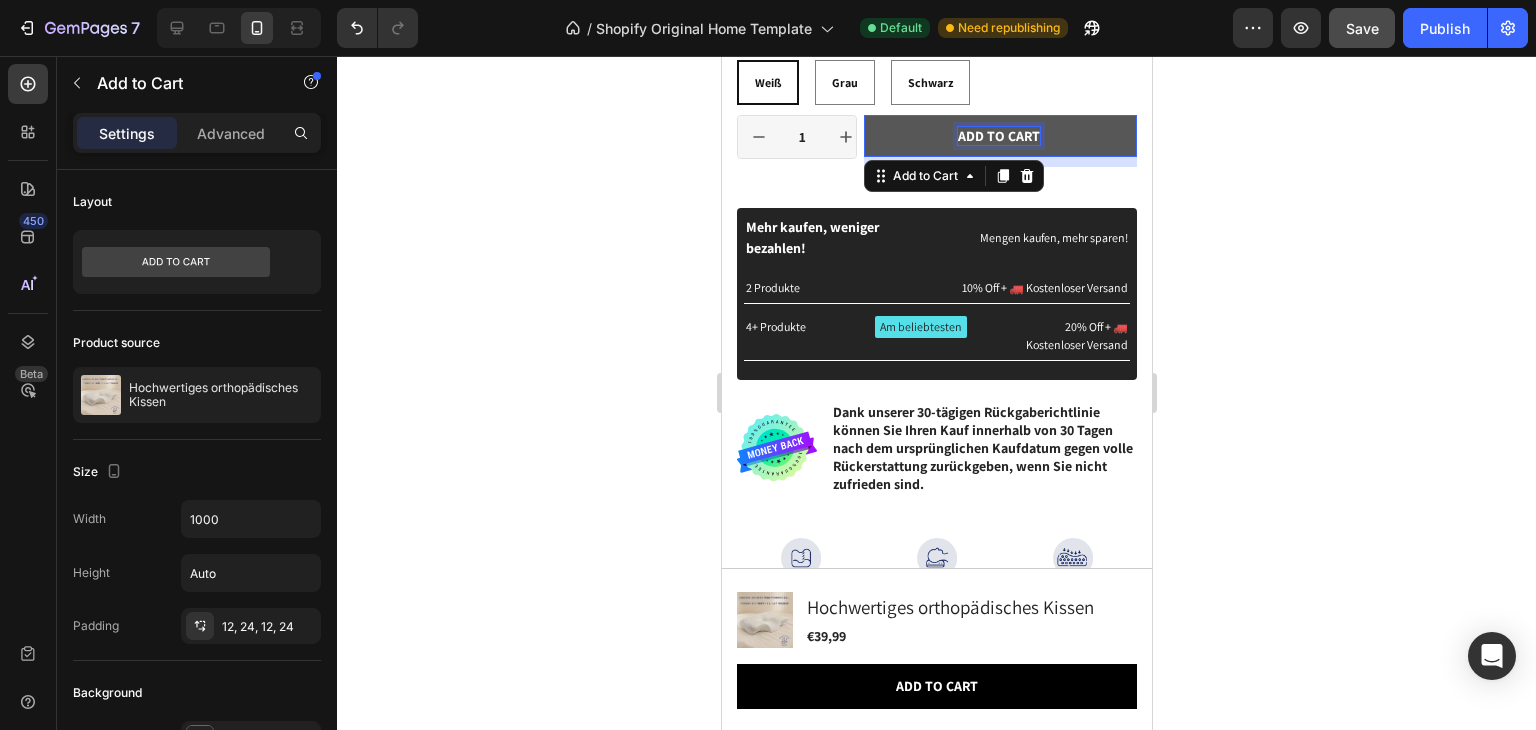 click on "Add to cart" at bounding box center (998, 136) 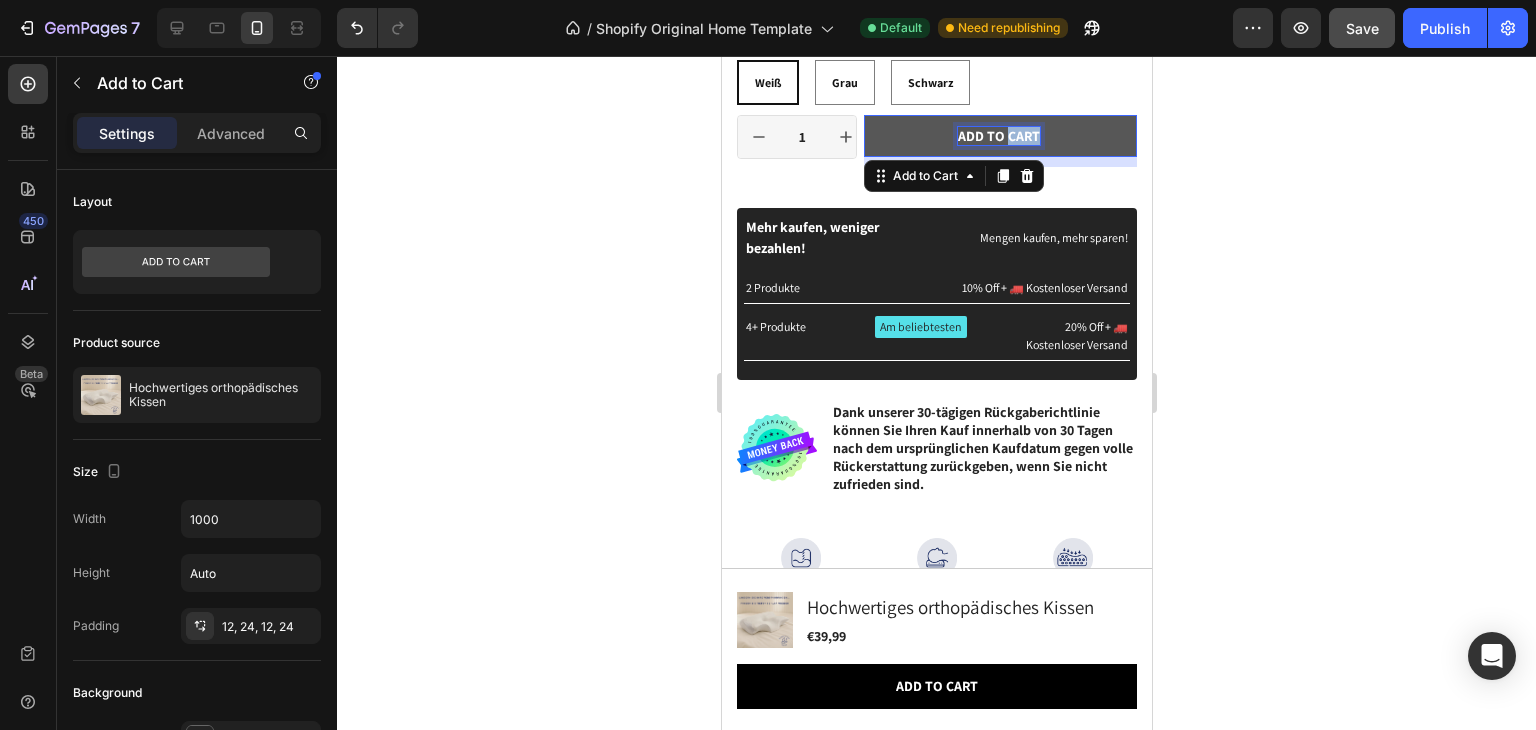 click on "Add to cart" at bounding box center [998, 136] 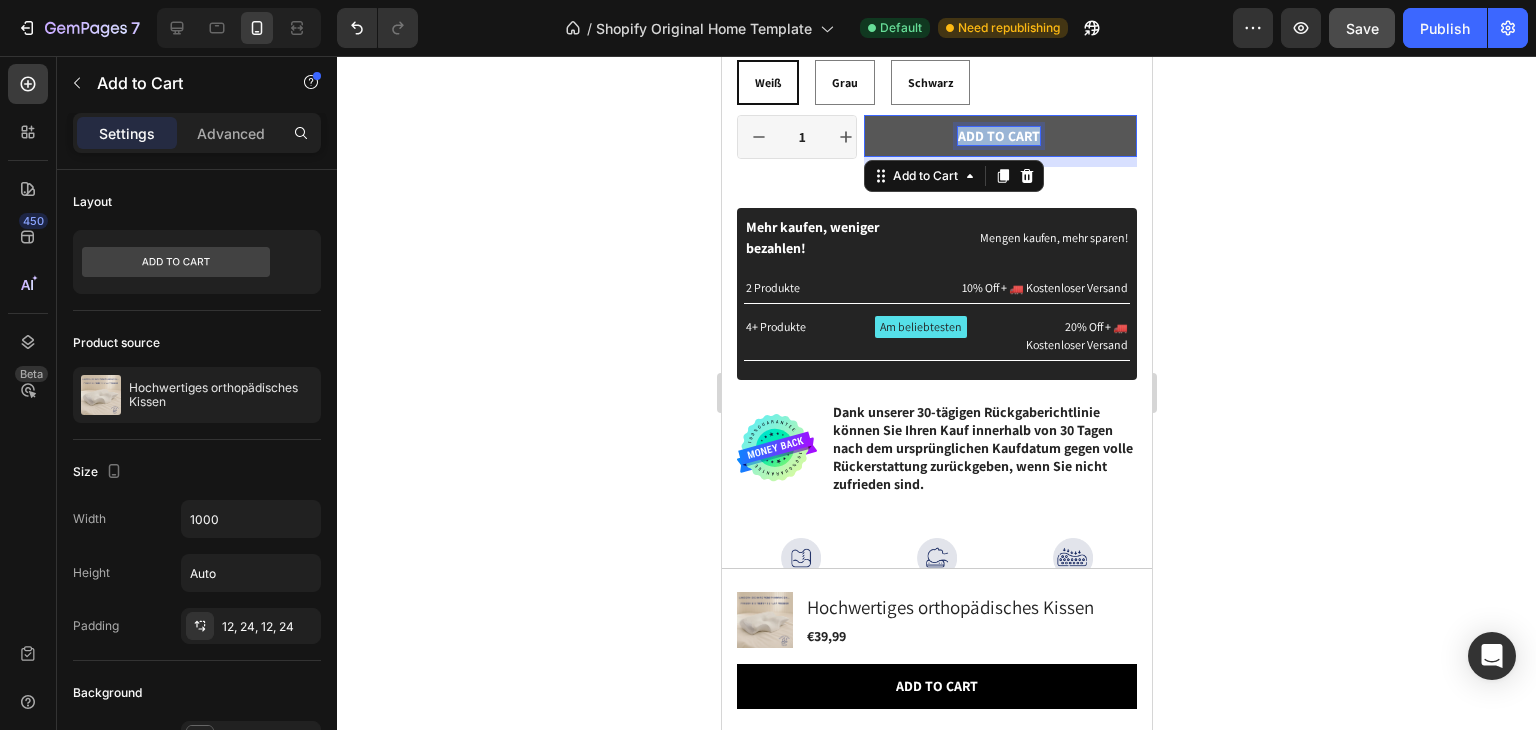 click on "Add to cart" at bounding box center (998, 136) 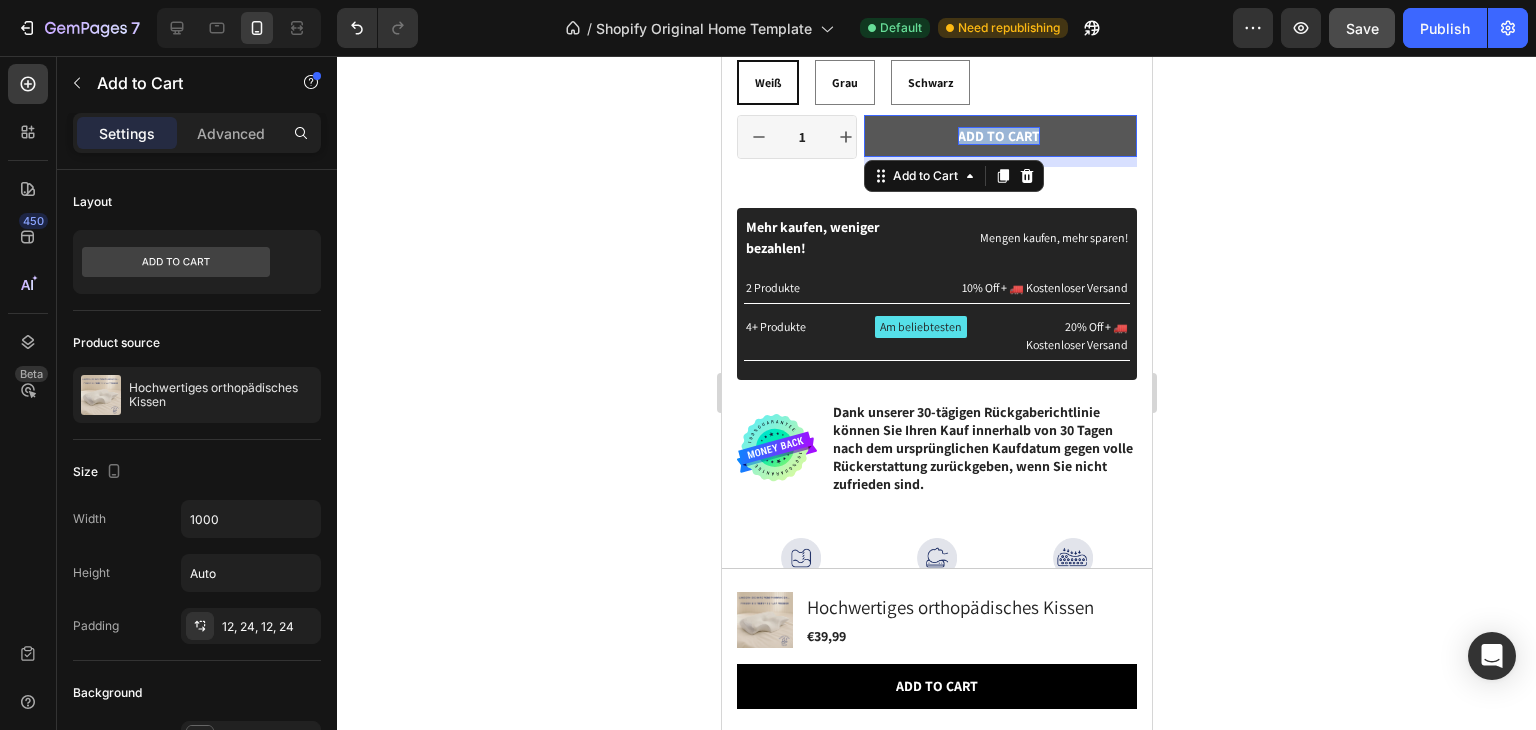 click on "Add to cart" at bounding box center (998, 136) 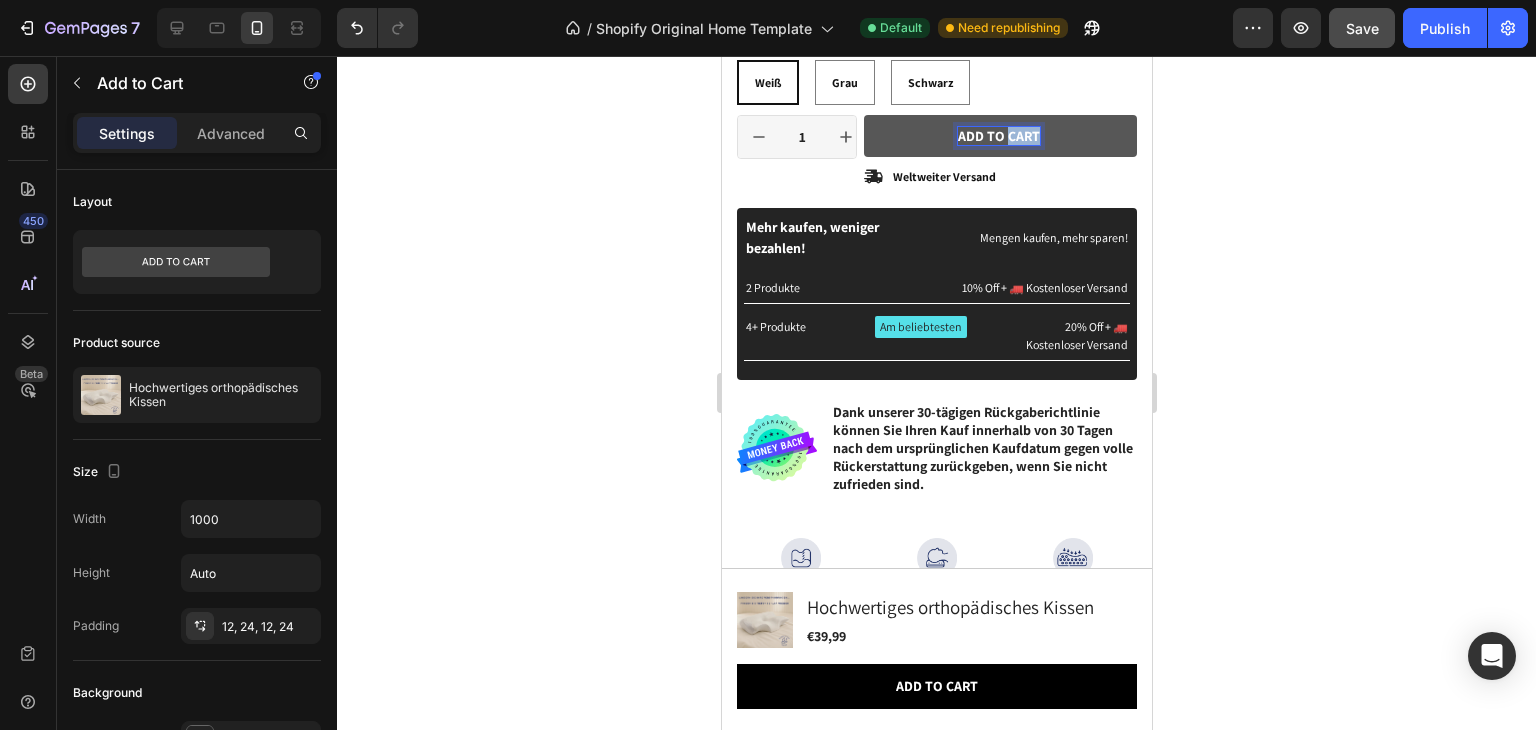 click on "Add to cart" at bounding box center (998, 136) 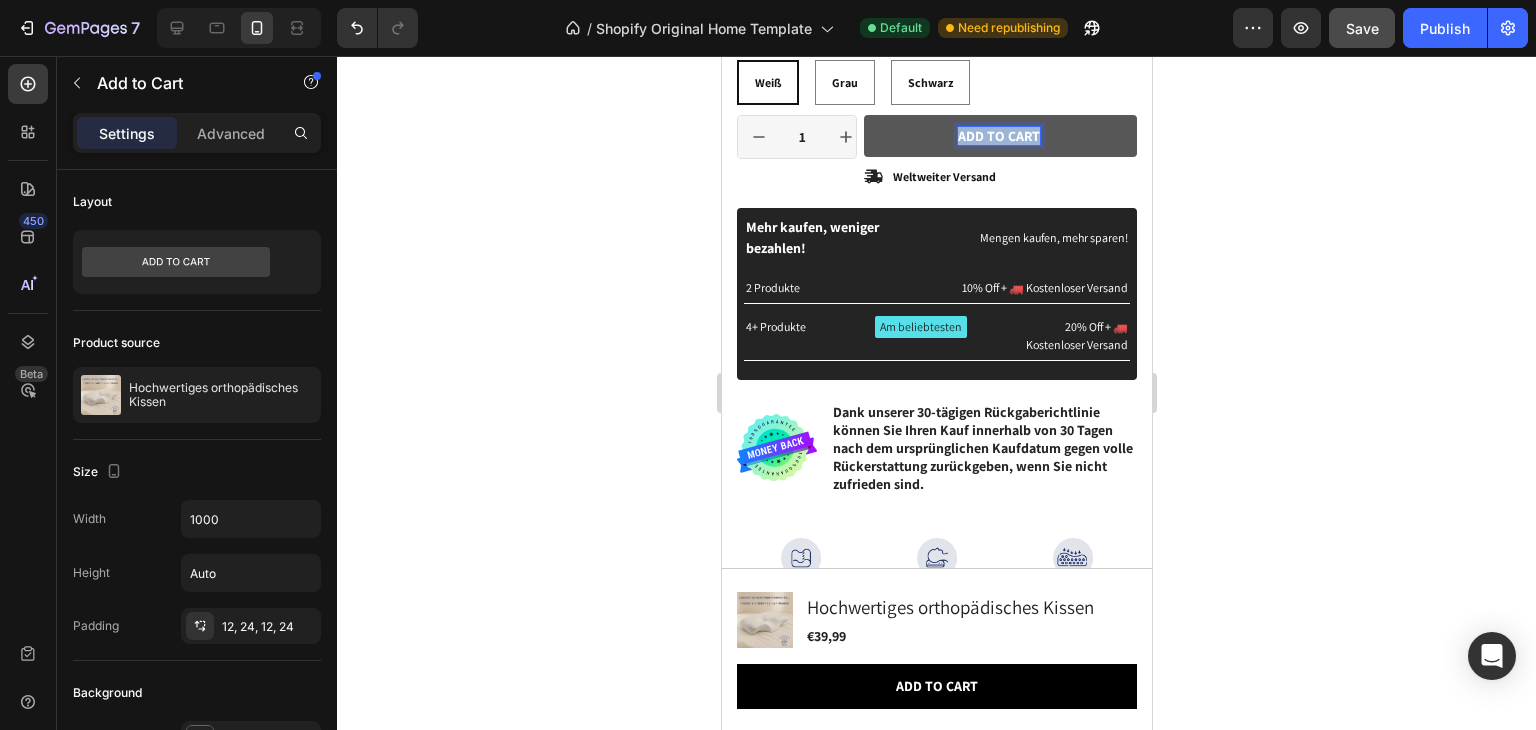click on "Add to cart" at bounding box center (998, 136) 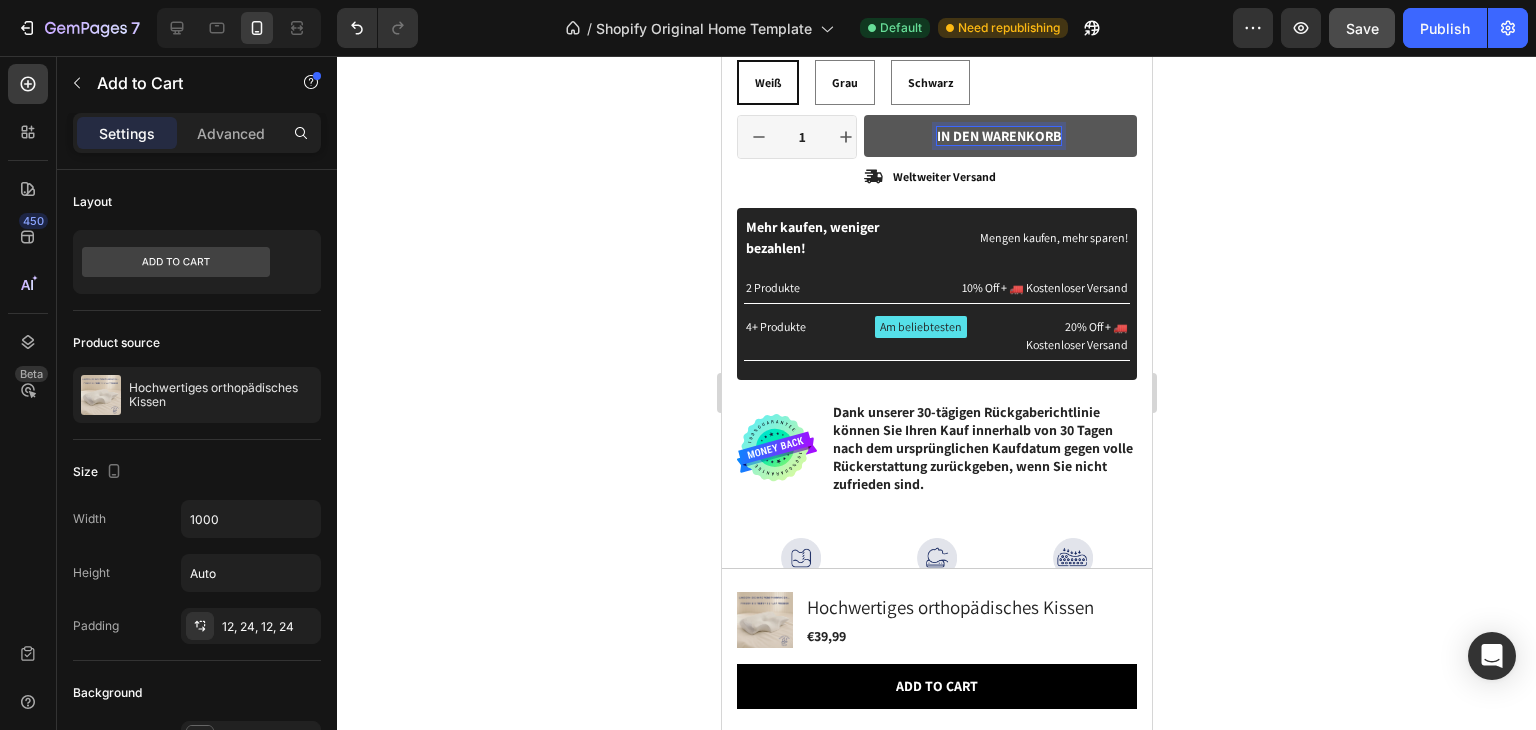 click 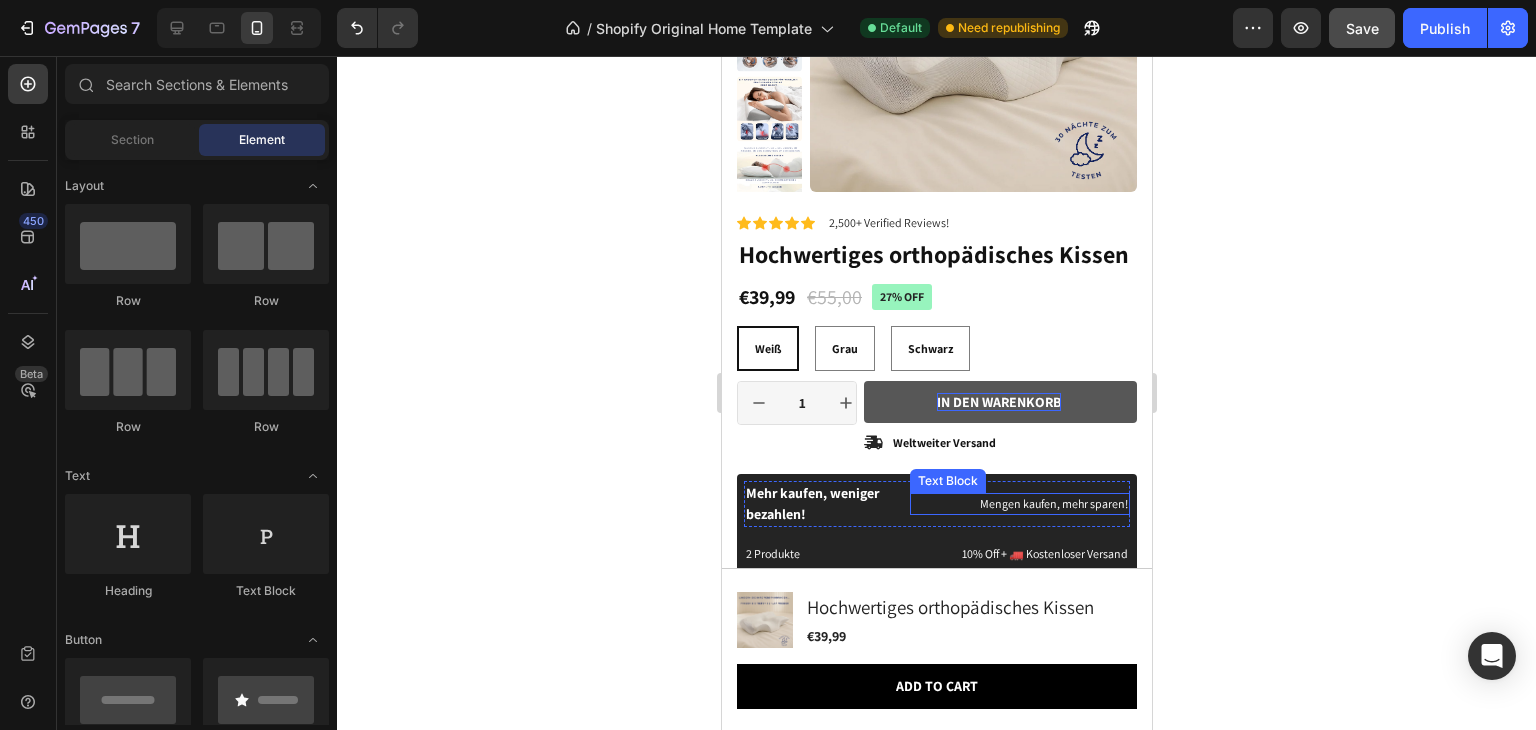 scroll, scrollTop: 1541, scrollLeft: 0, axis: vertical 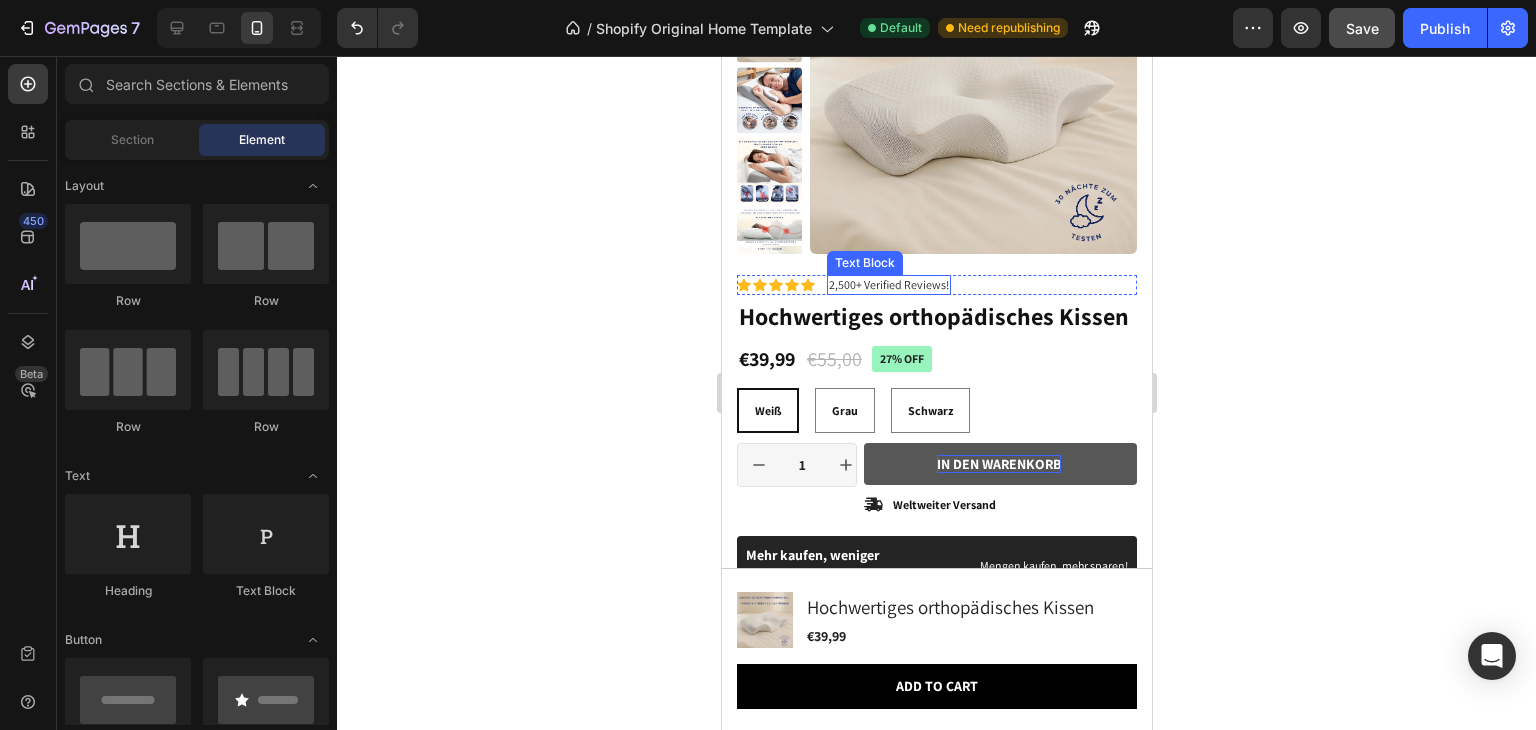 click on "2,500+ Verified Reviews!" at bounding box center (888, 285) 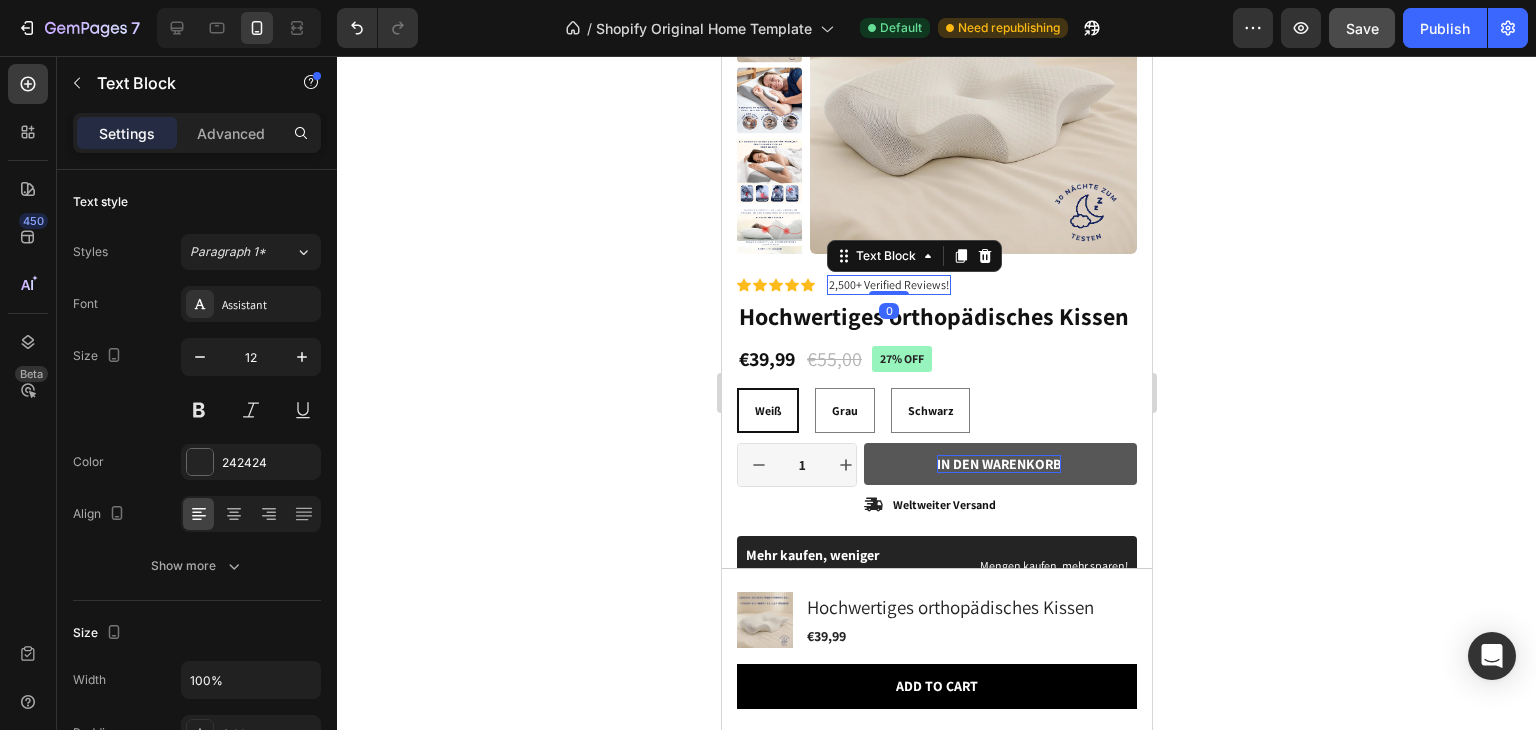 click on "2,500+ Verified Reviews!" at bounding box center [888, 285] 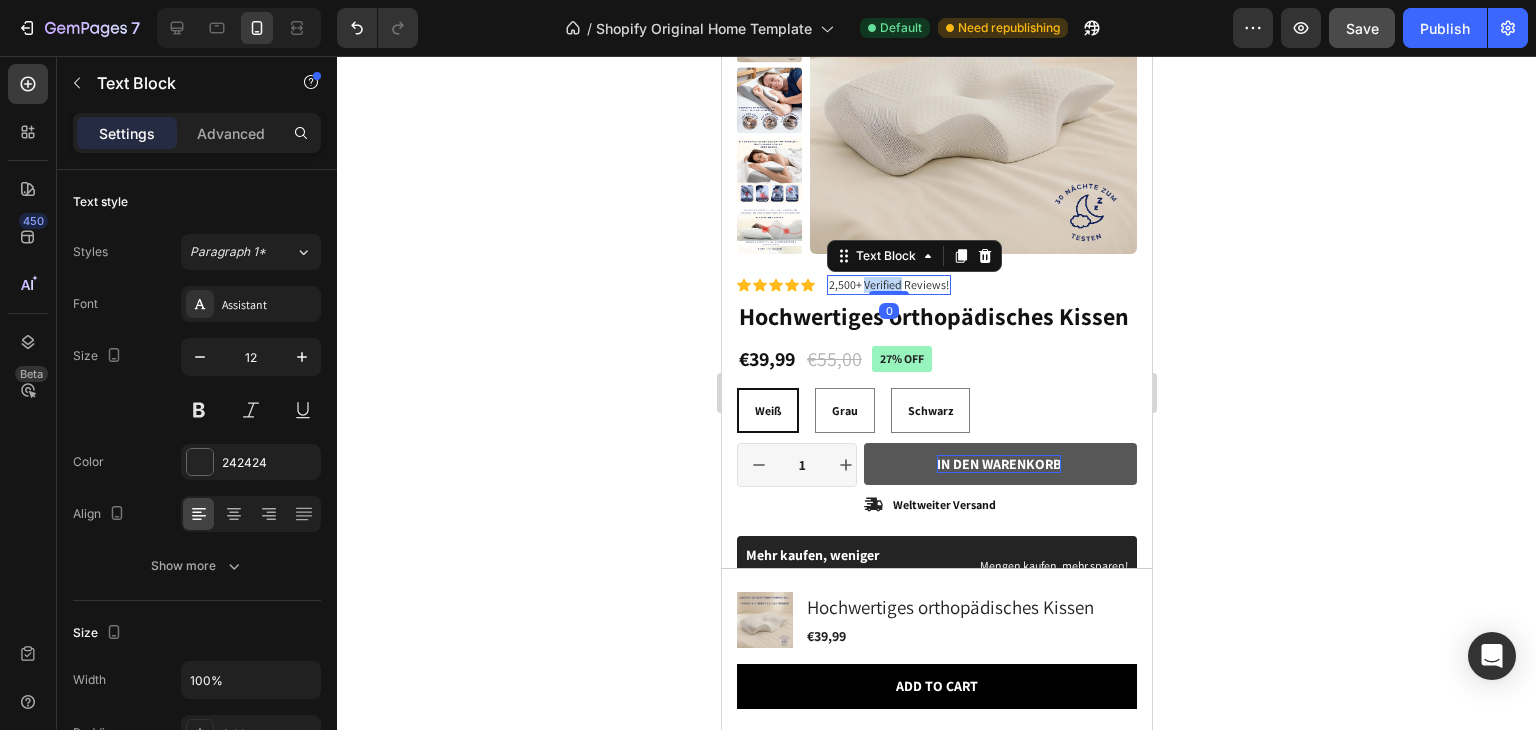 click on "2,500+ Verified Reviews!" at bounding box center [888, 285] 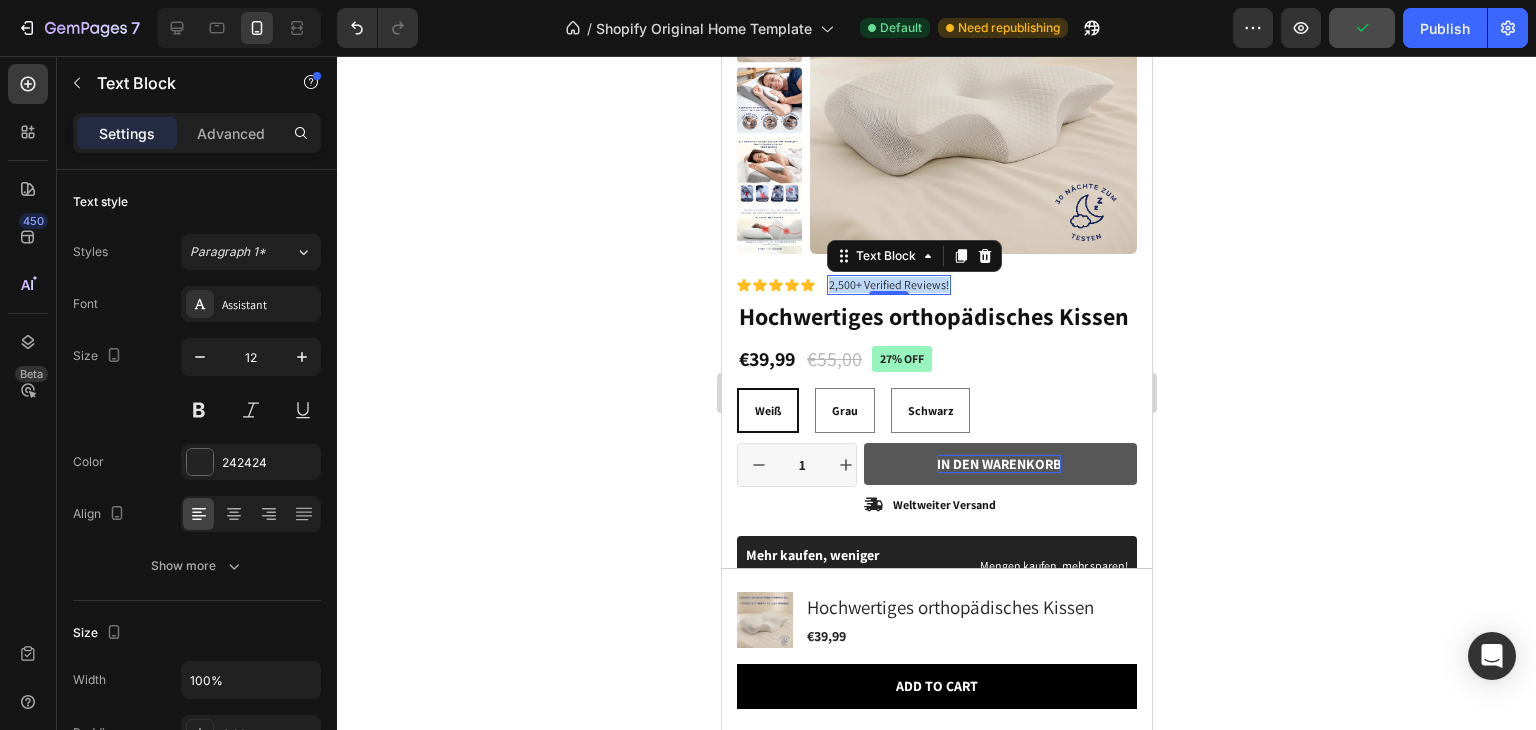 click on "2,500+ Verified Reviews!" at bounding box center (888, 285) 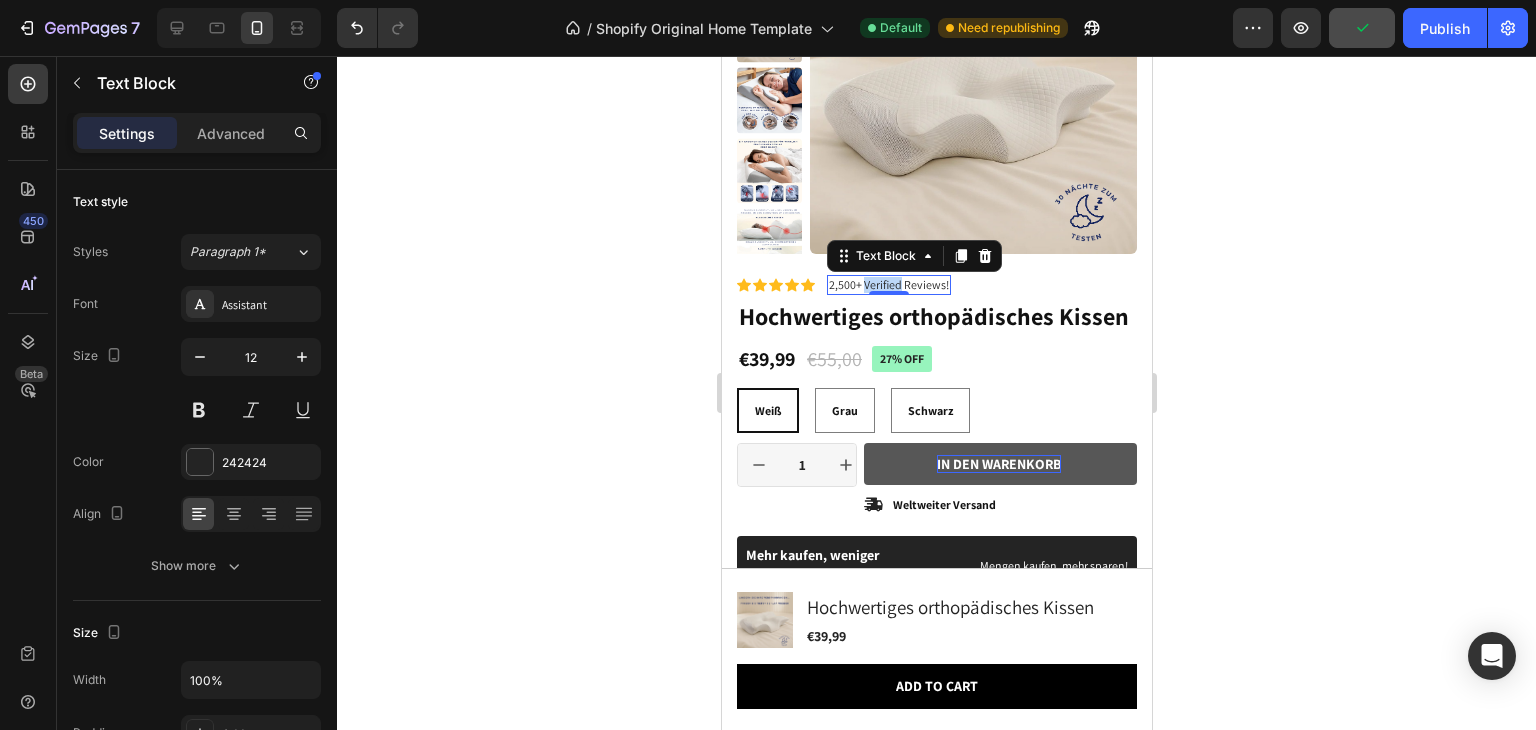 click on "2,500+ Verified Reviews!" at bounding box center (888, 285) 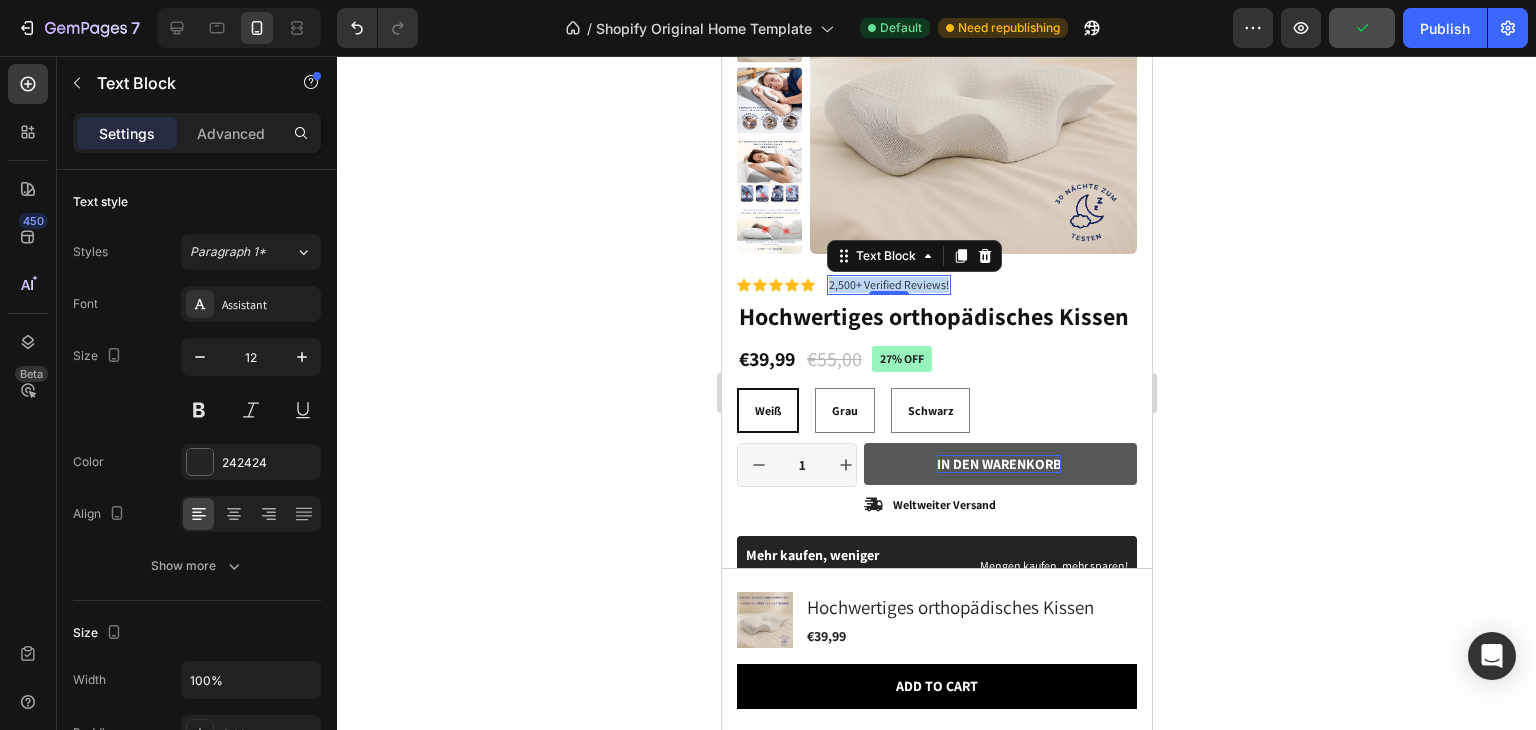 click on "2,500+ Verified Reviews!" at bounding box center [888, 285] 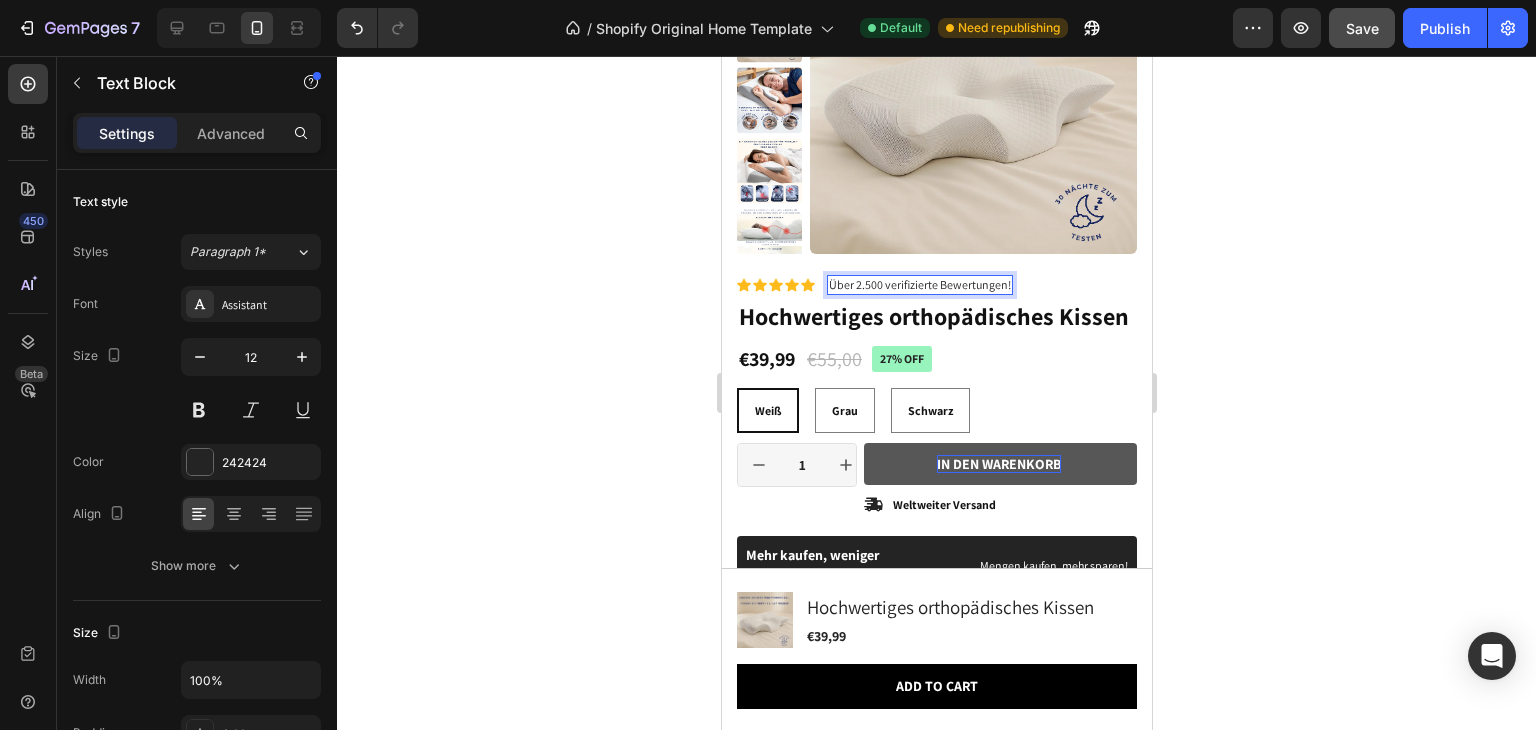 click on "Über 2.500 verifizierte Bewertungen!" at bounding box center (919, 285) 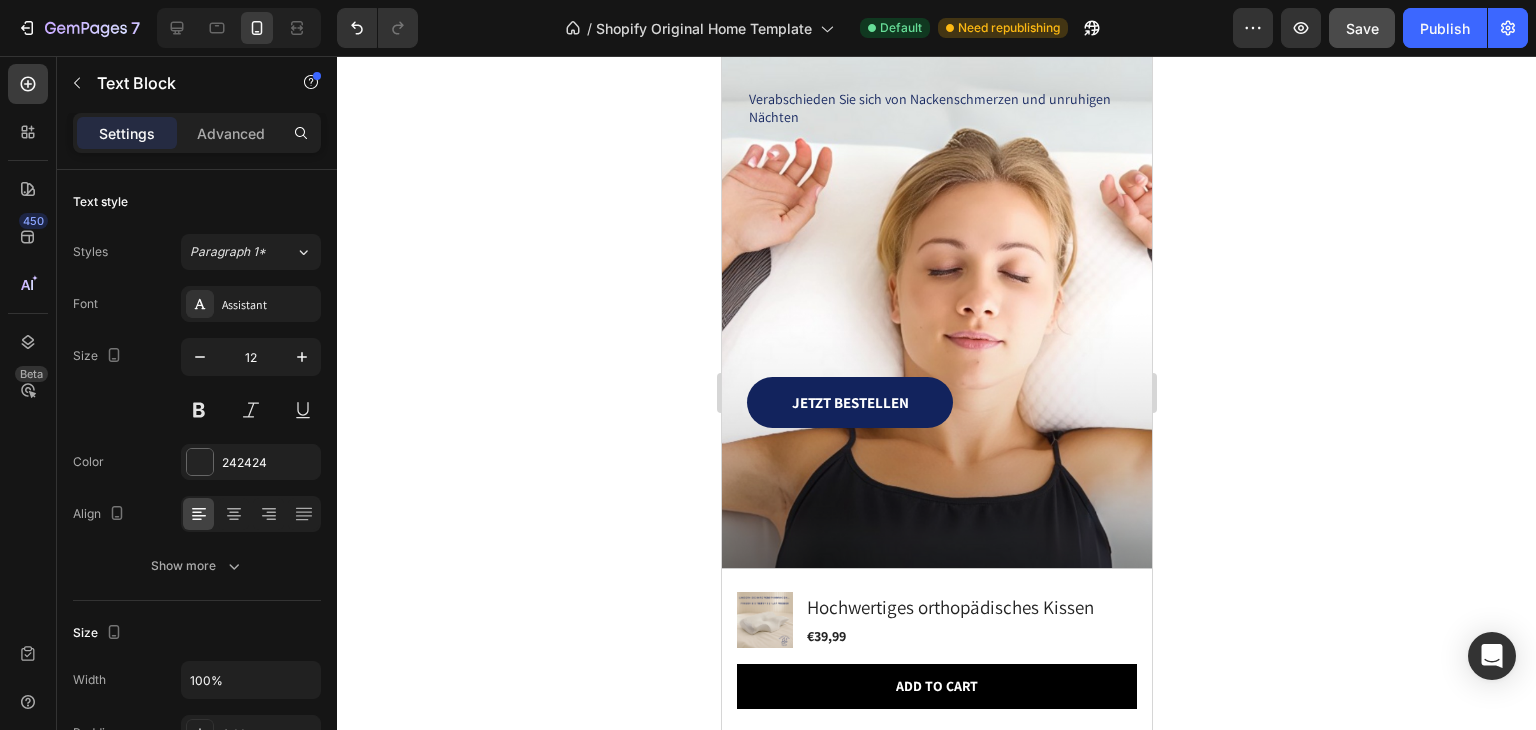 scroll, scrollTop: 65, scrollLeft: 0, axis: vertical 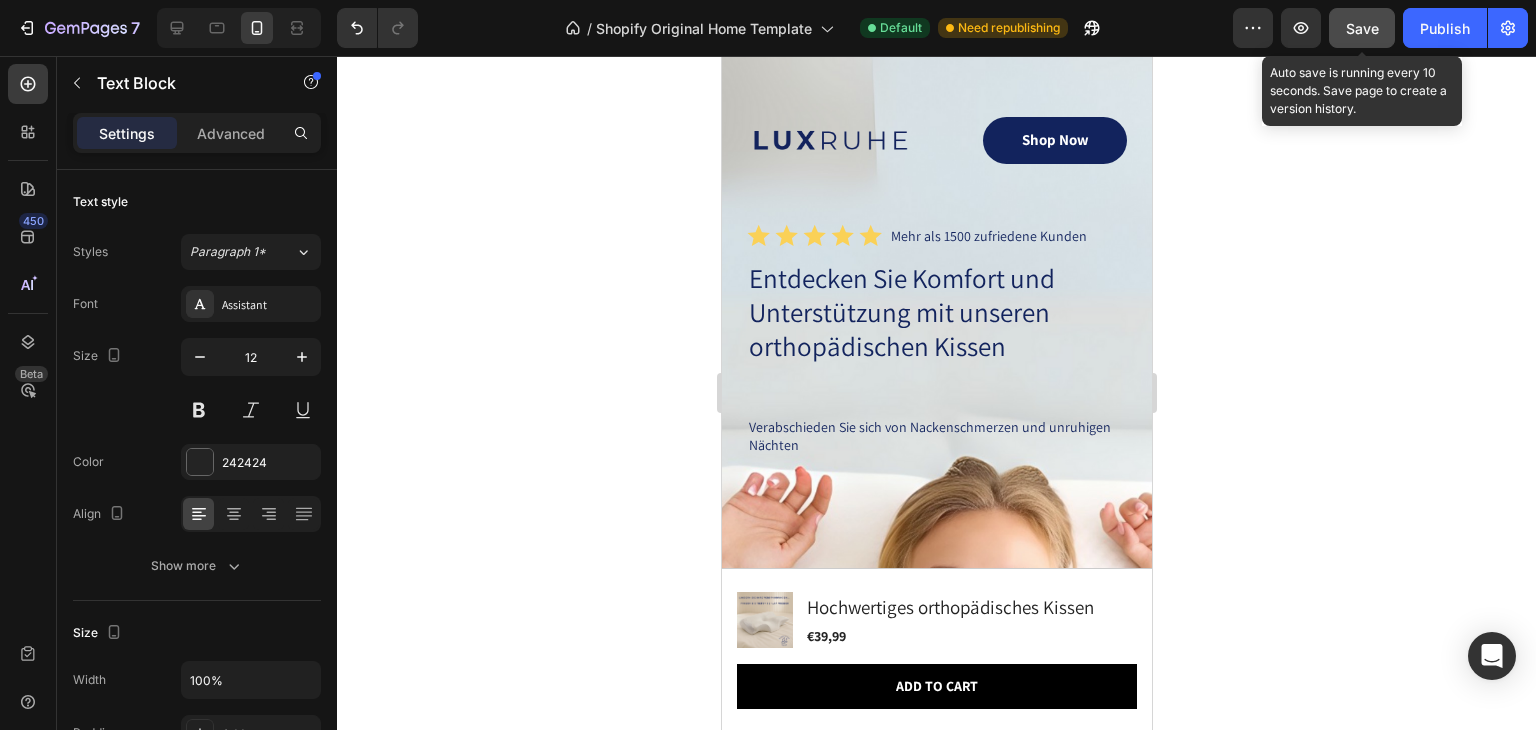 click on "Save" at bounding box center (1362, 28) 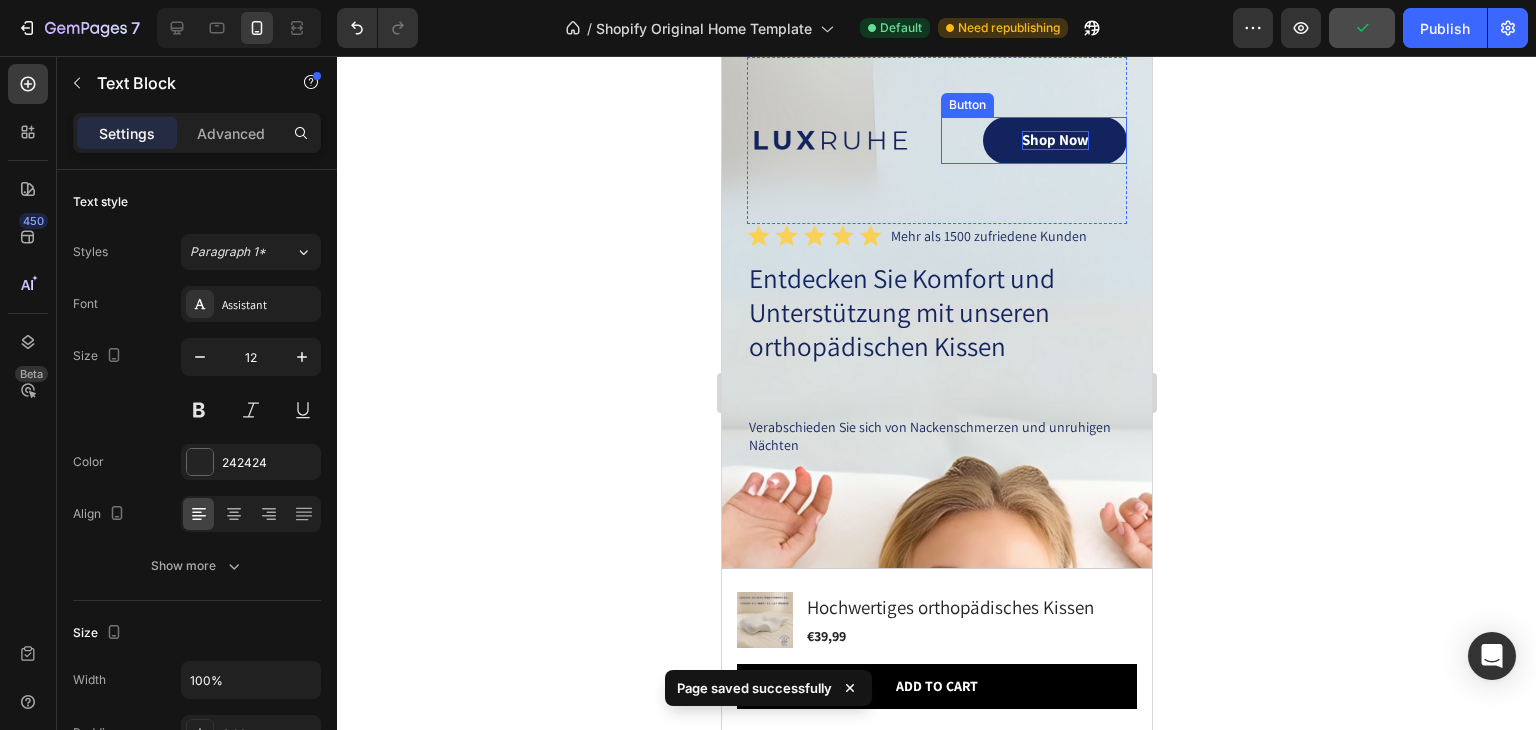 click on "Shop Now" at bounding box center [1054, 140] 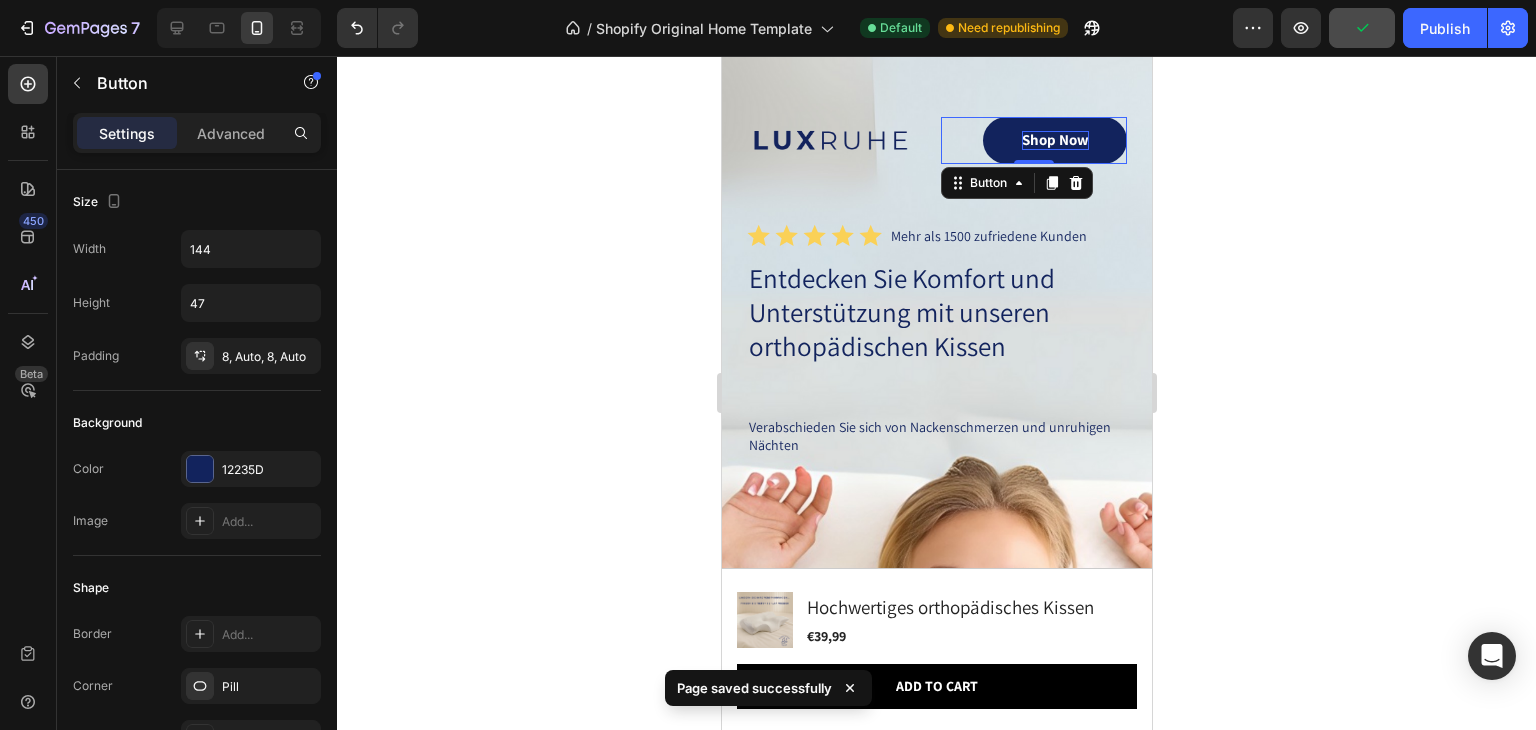 click on "Shop Now" at bounding box center (1054, 140) 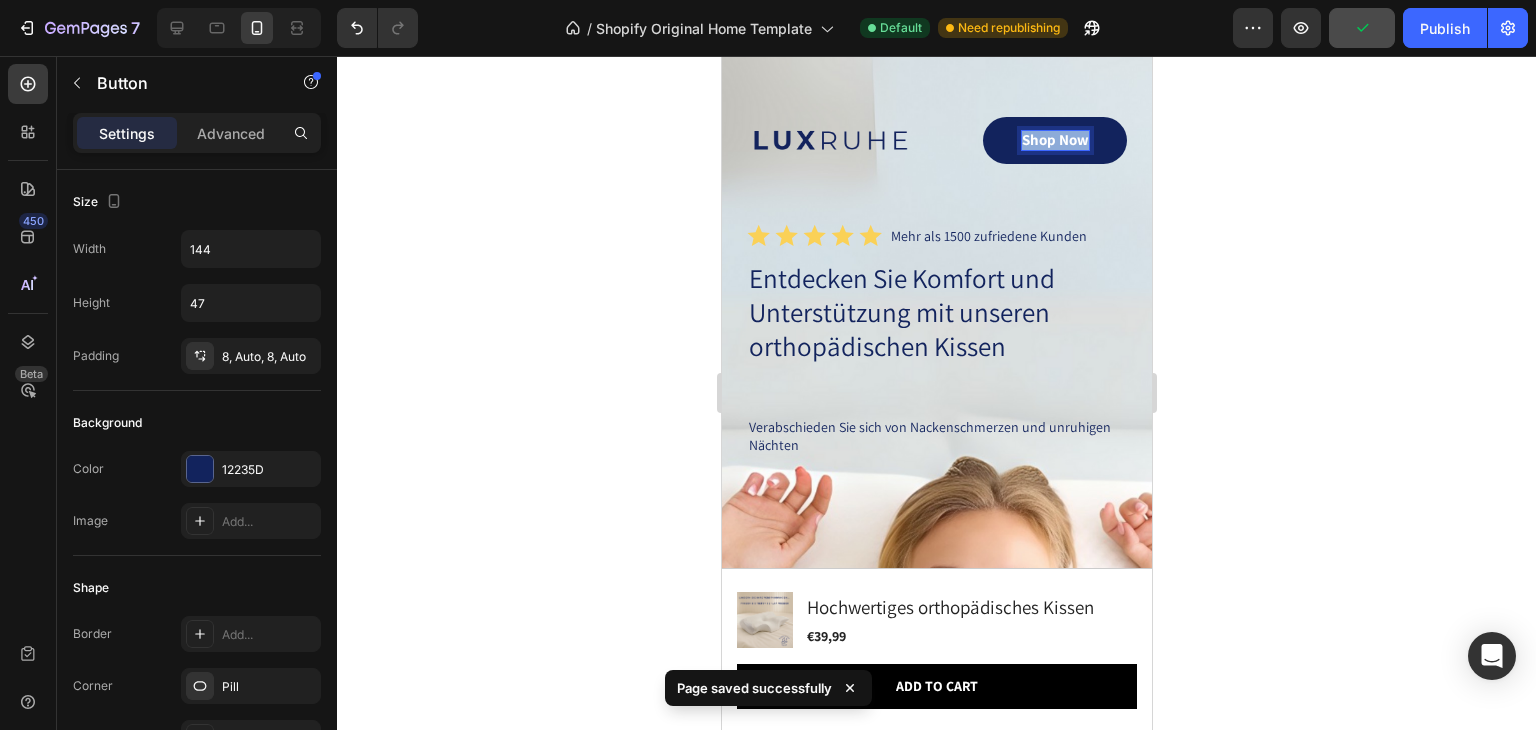 click on "Shop Now" at bounding box center (1054, 140) 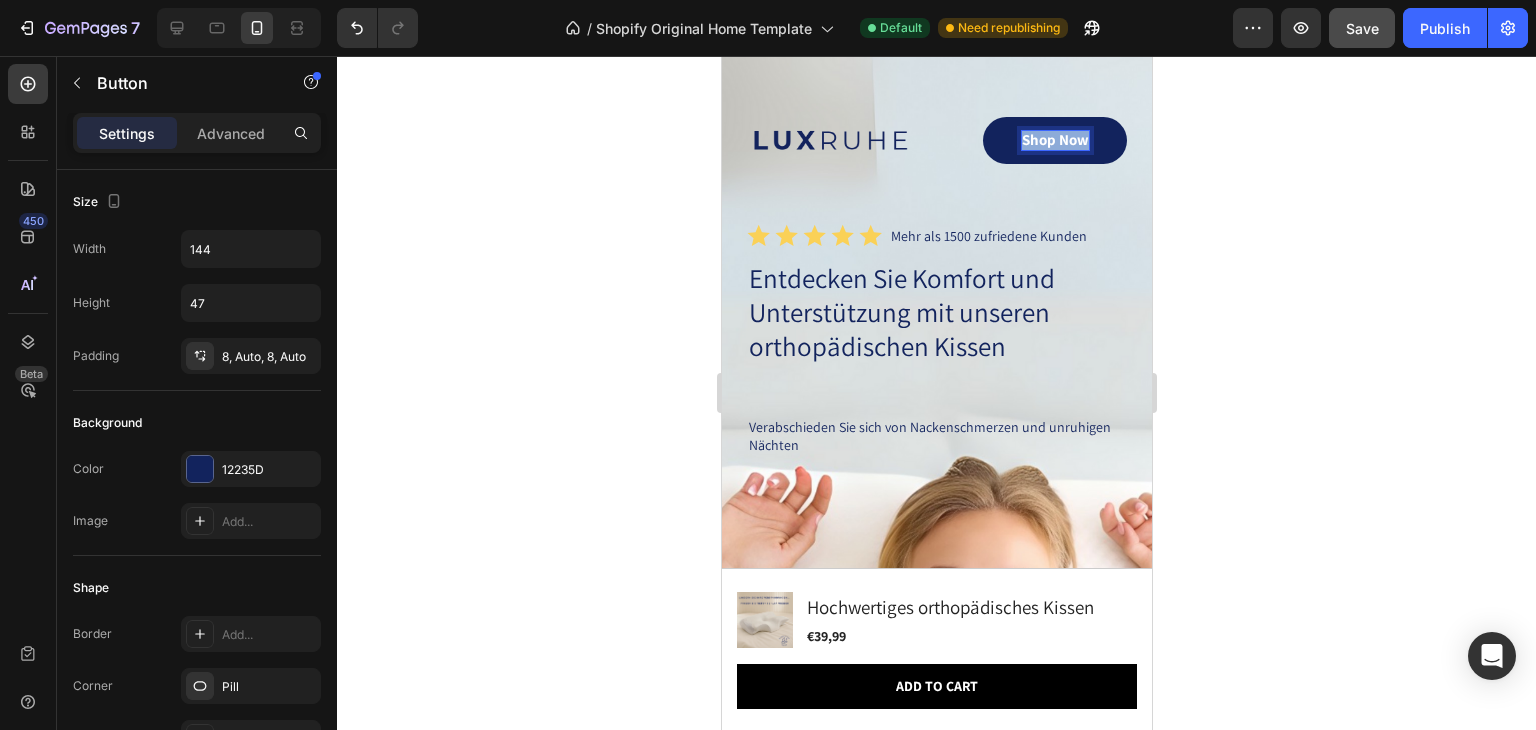 click on "Shop Now" at bounding box center [1054, 140] 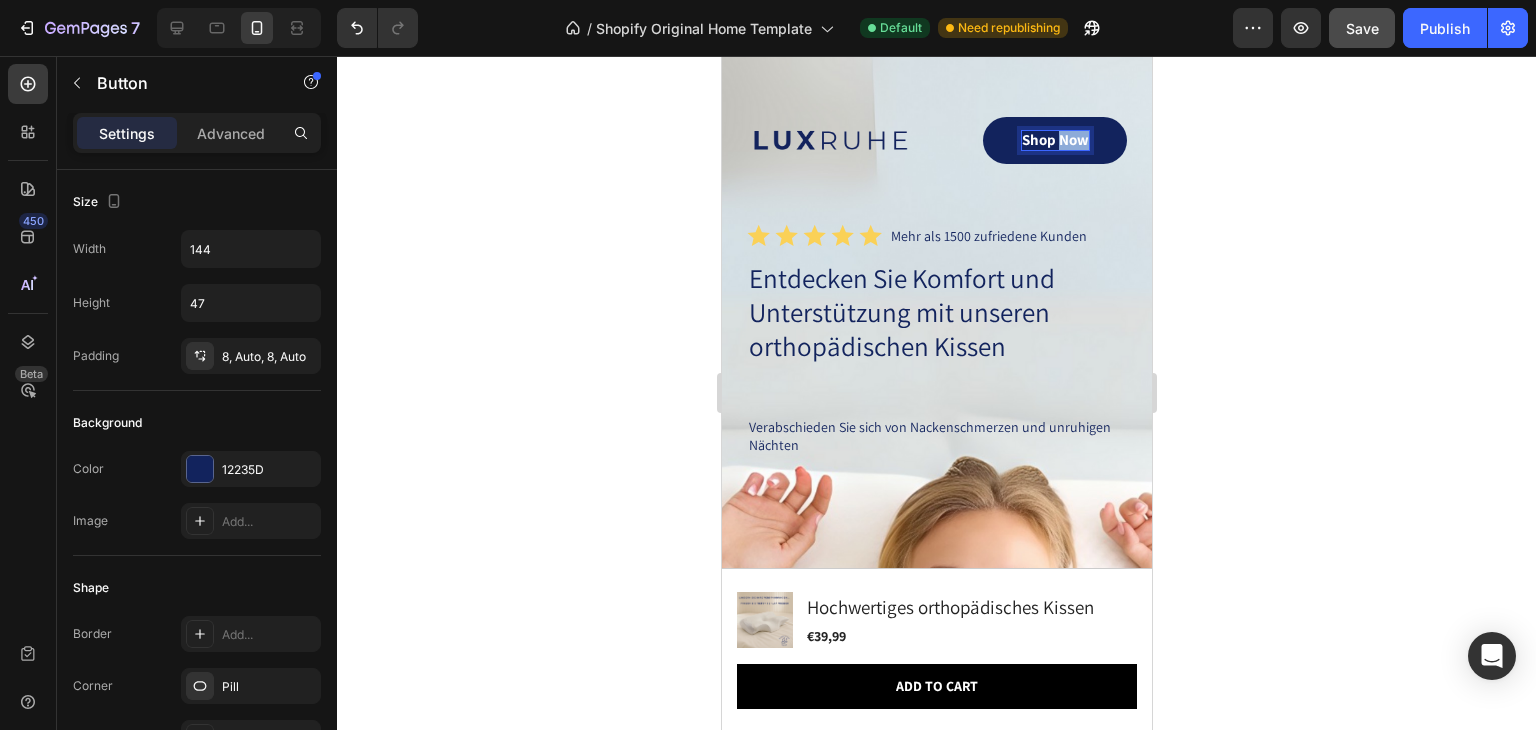 click on "Shop Now" at bounding box center [1054, 140] 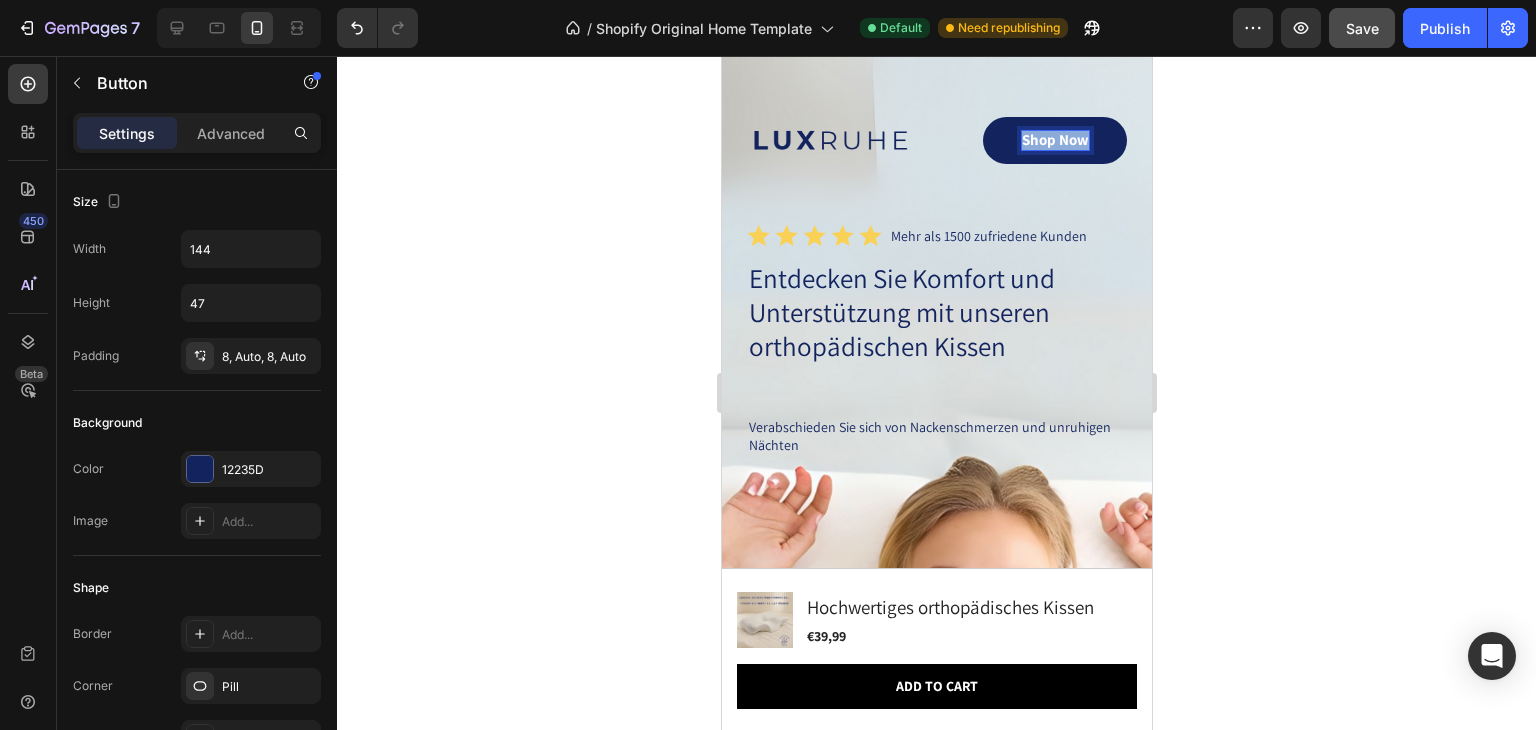 click on "Shop Now" at bounding box center (1054, 140) 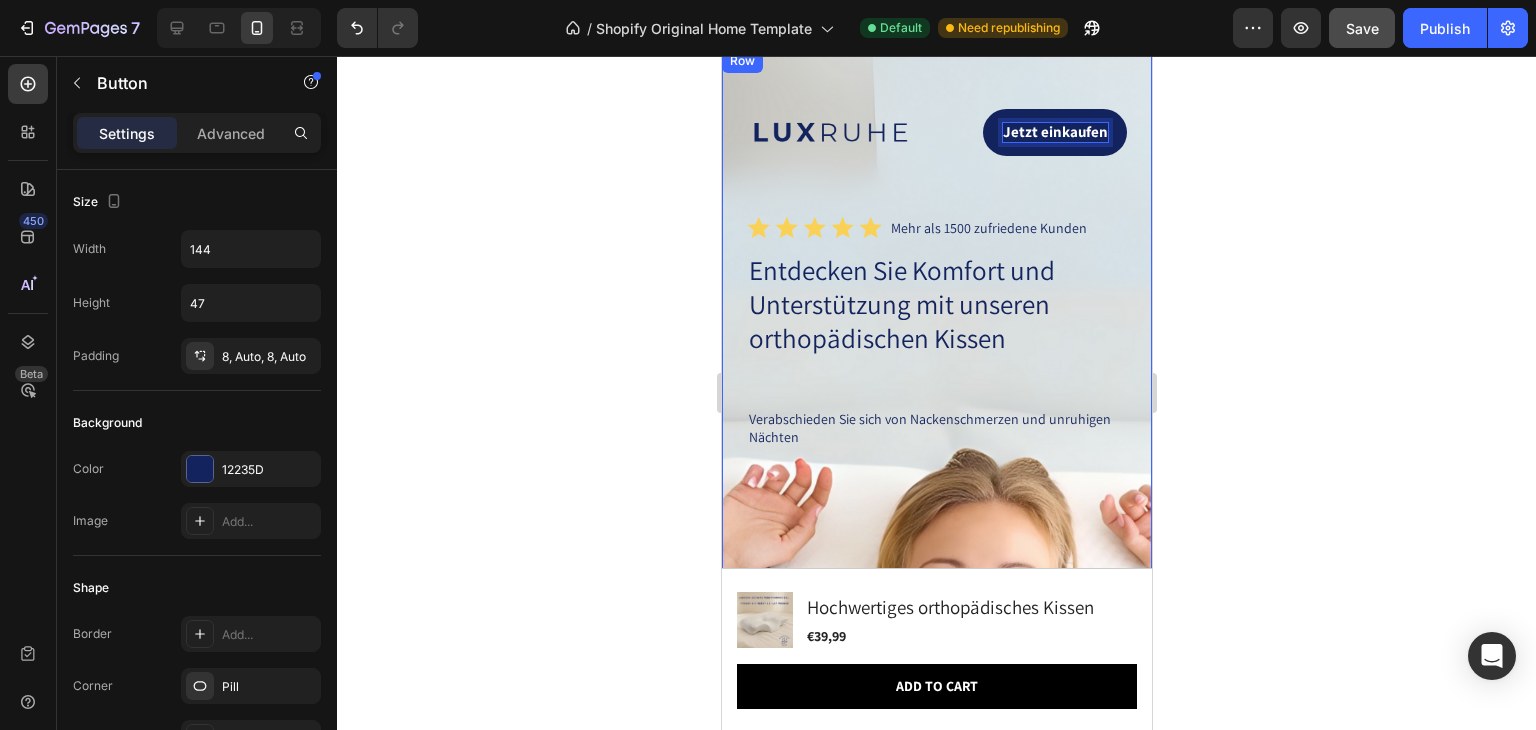 scroll, scrollTop: 65, scrollLeft: 0, axis: vertical 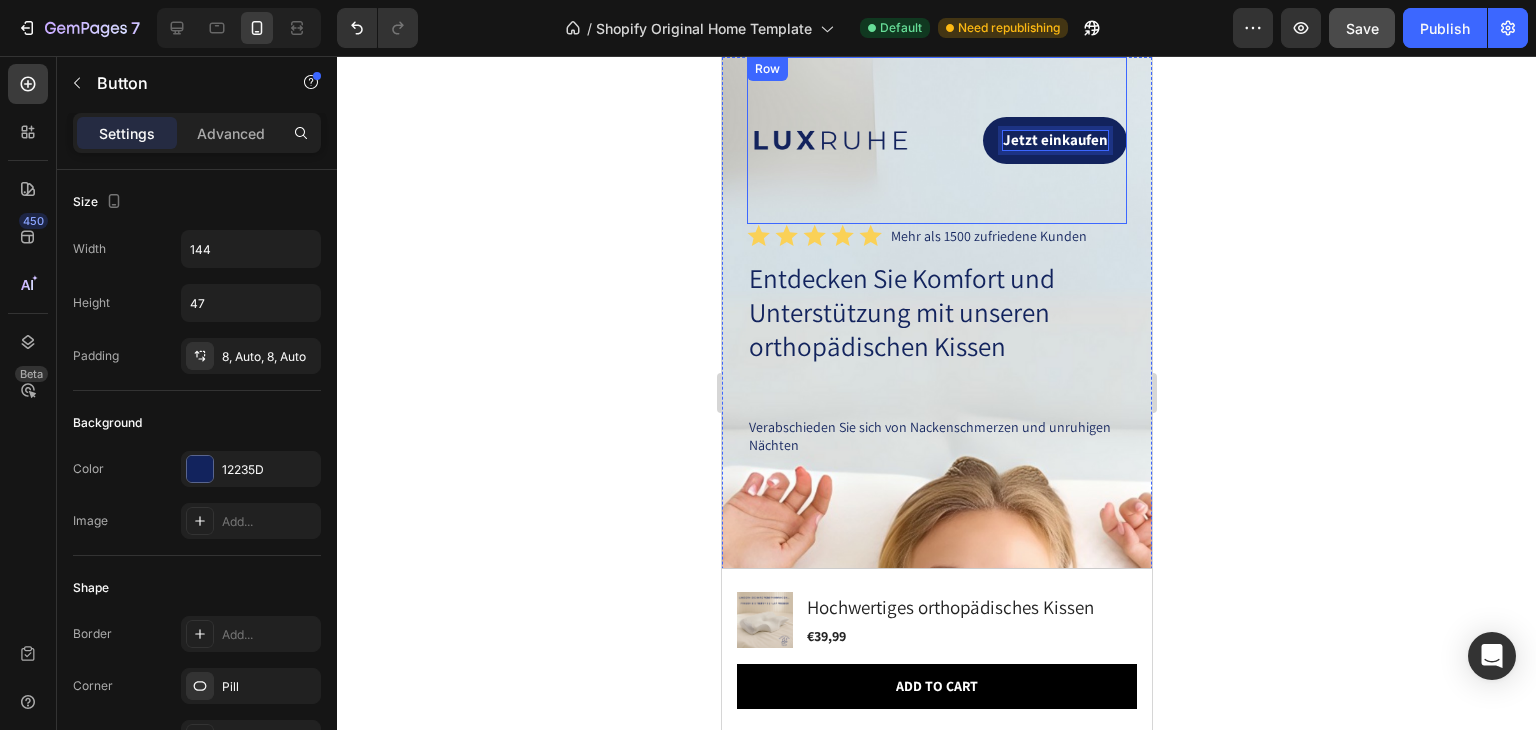 click on "Jetzt einkaufen Button   0" at bounding box center [1033, 140] 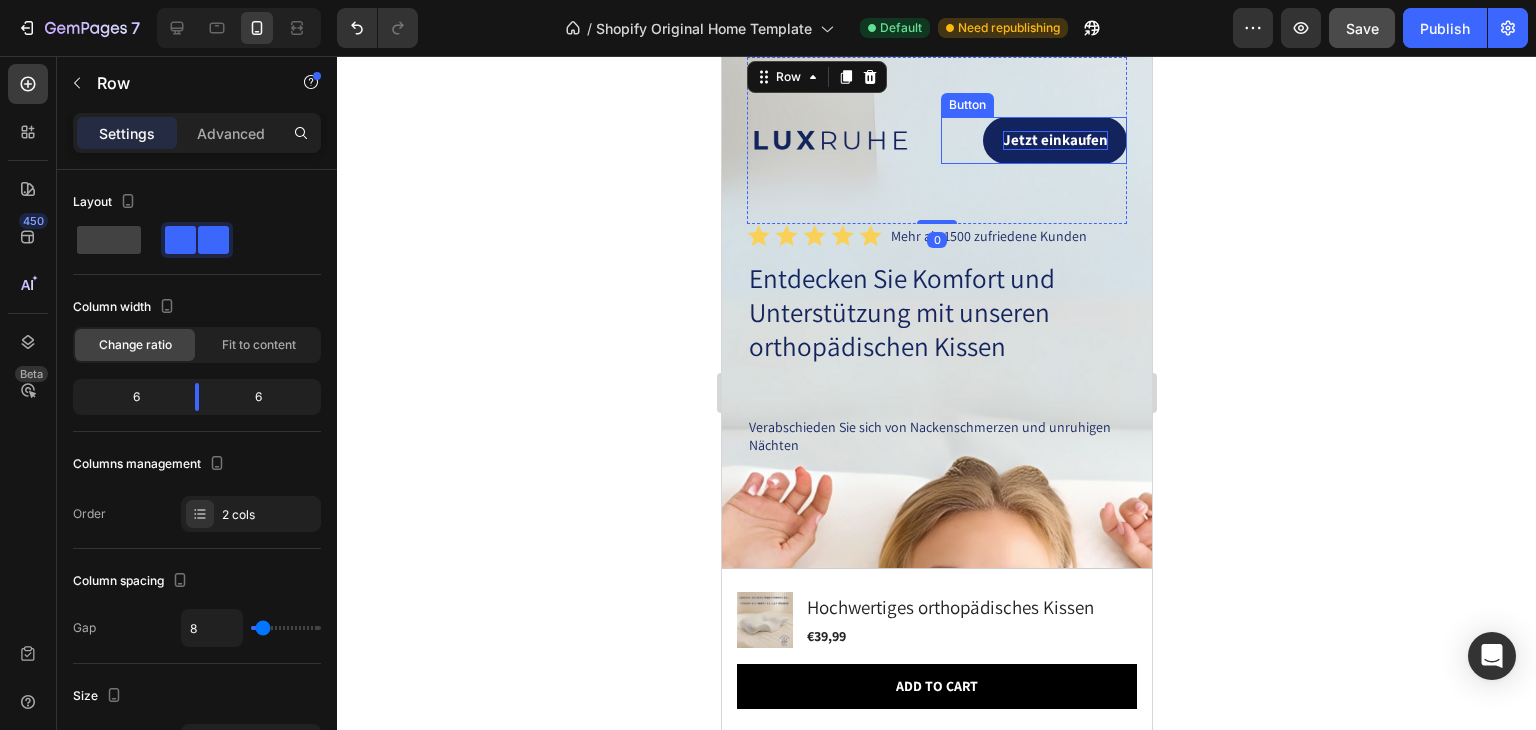 click on "Jetzt einkaufen" at bounding box center [1054, 140] 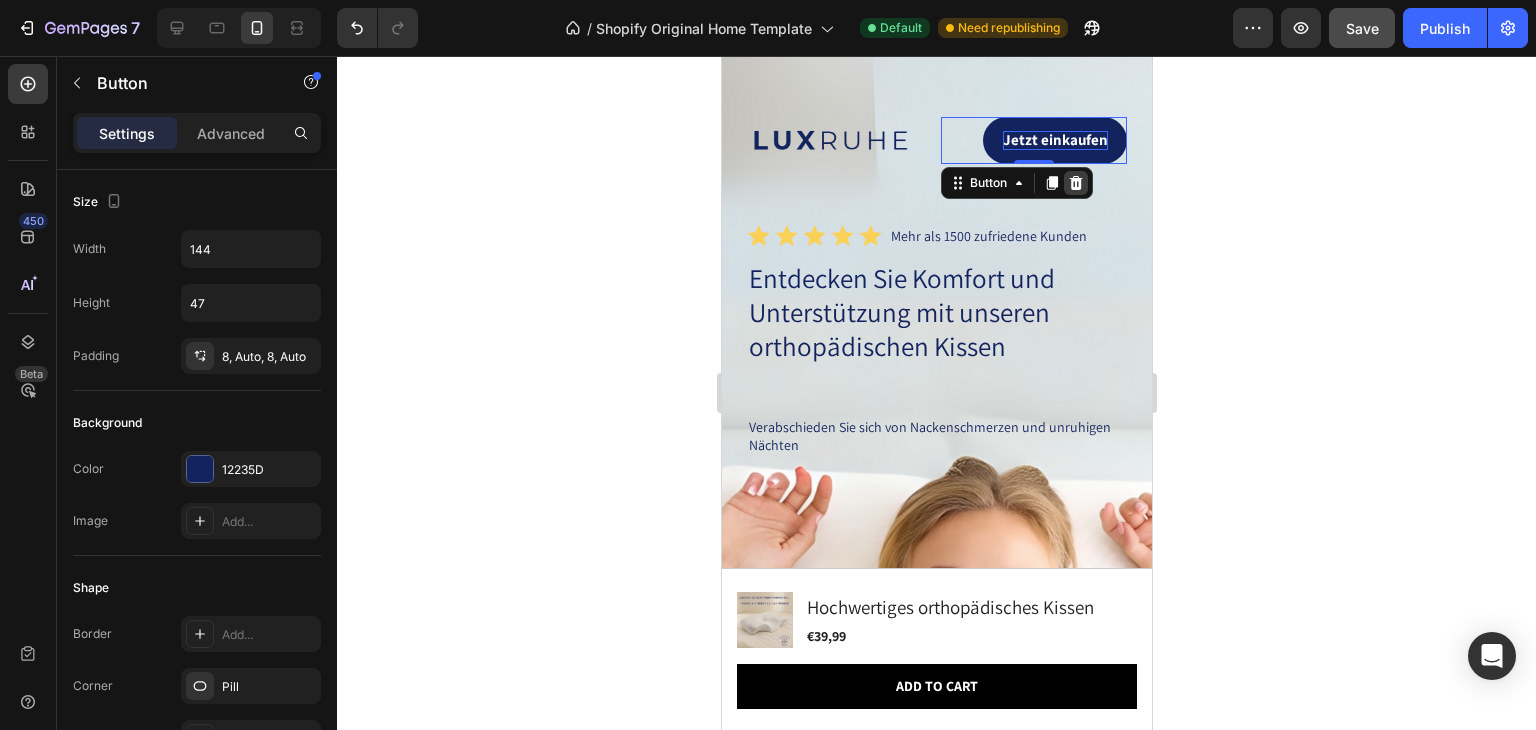 click 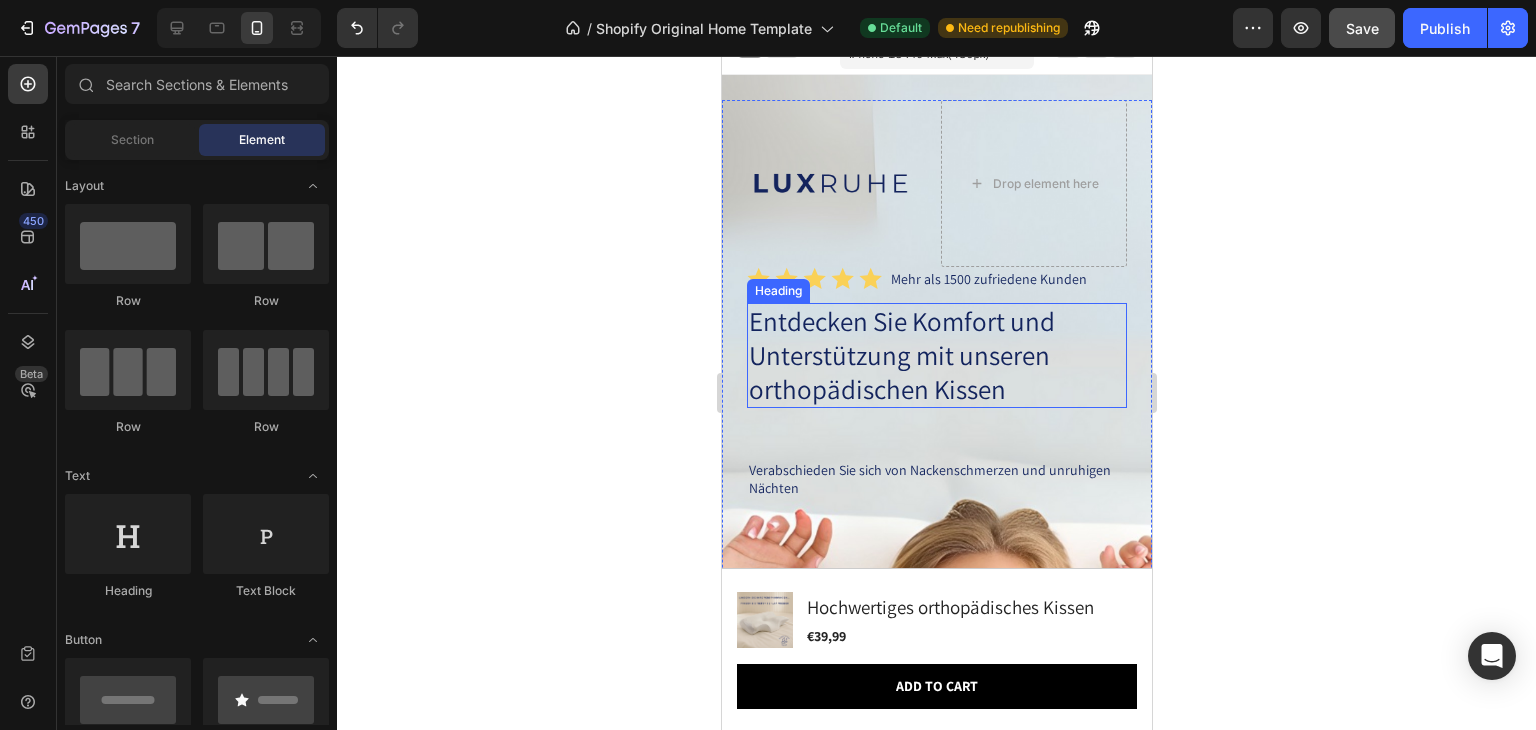 scroll, scrollTop: 0, scrollLeft: 0, axis: both 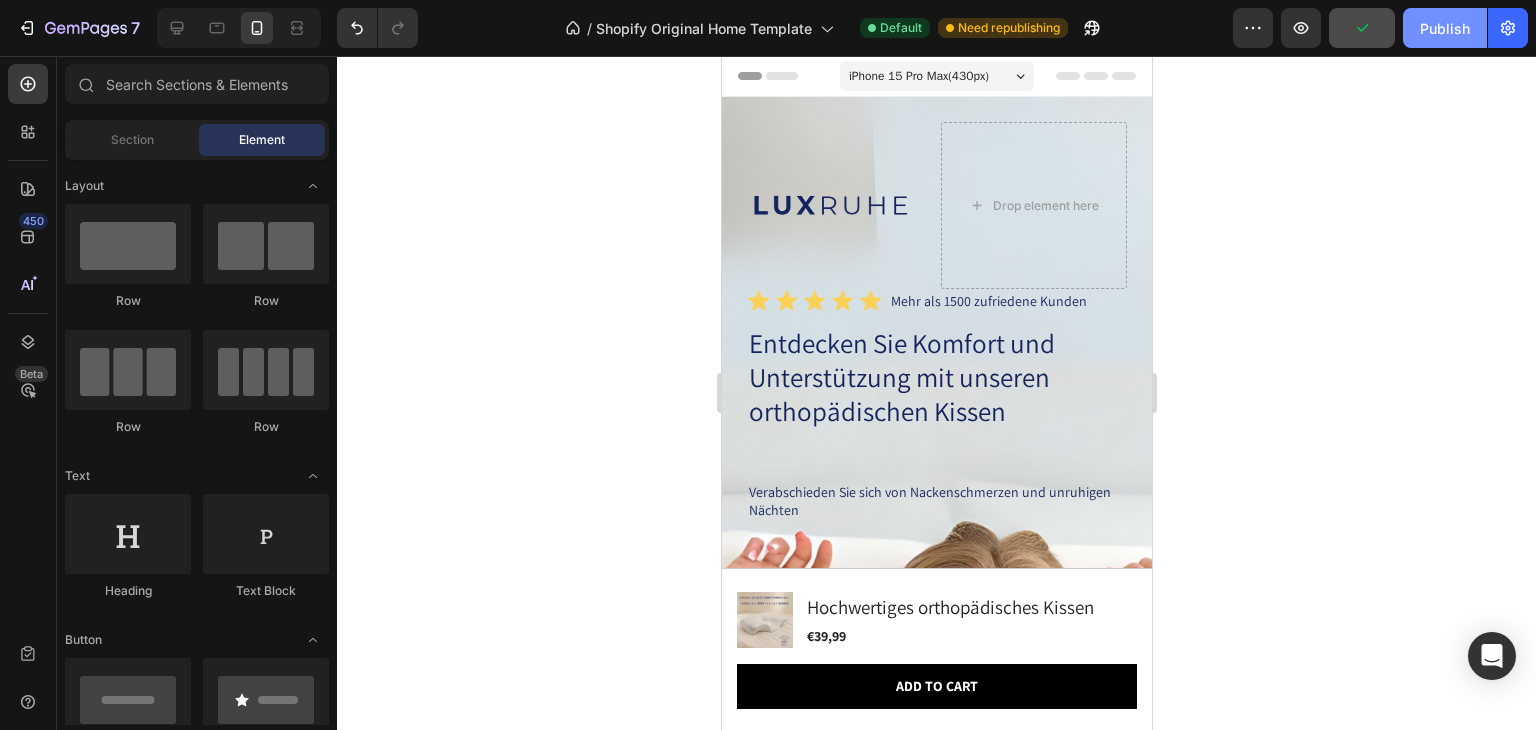 click on "Publish" at bounding box center [1445, 28] 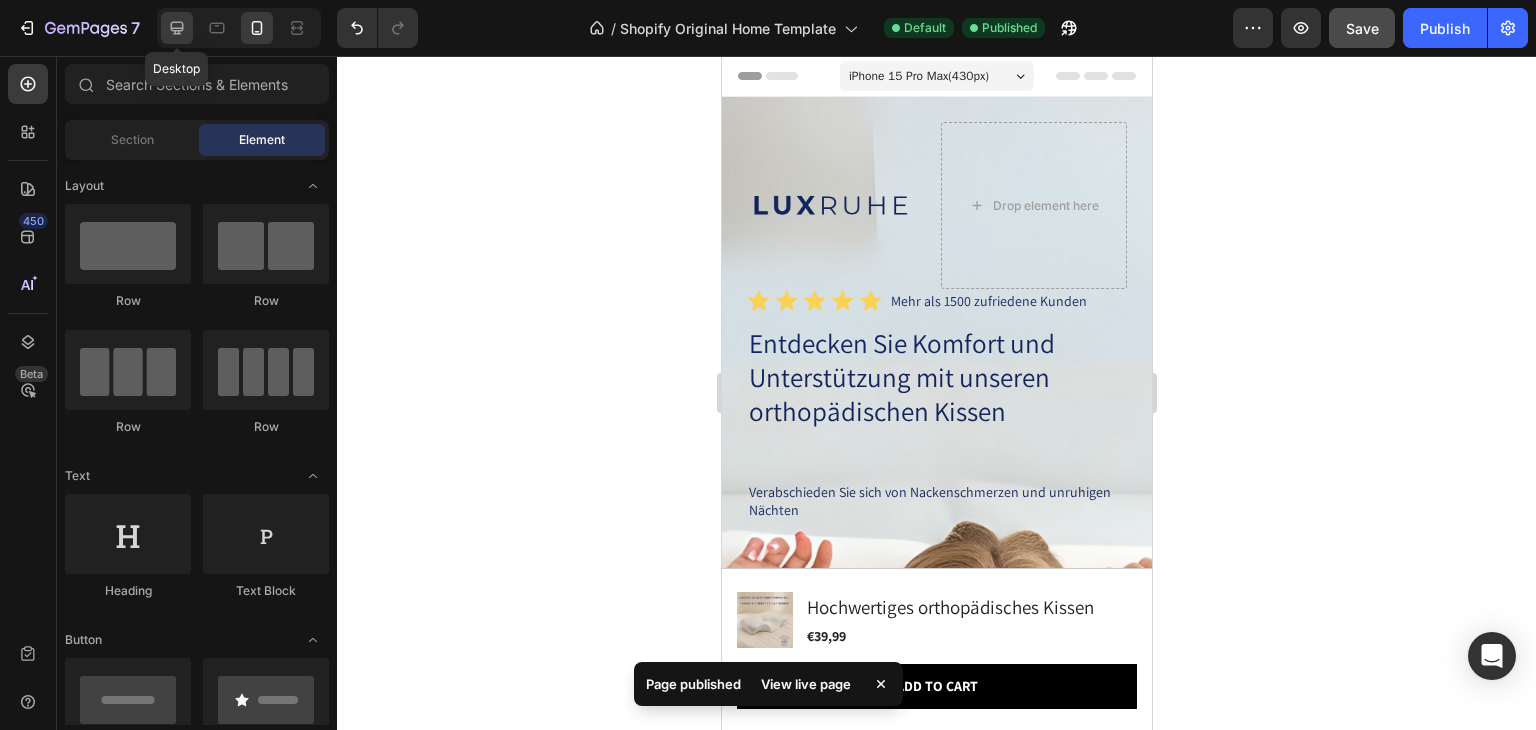 click 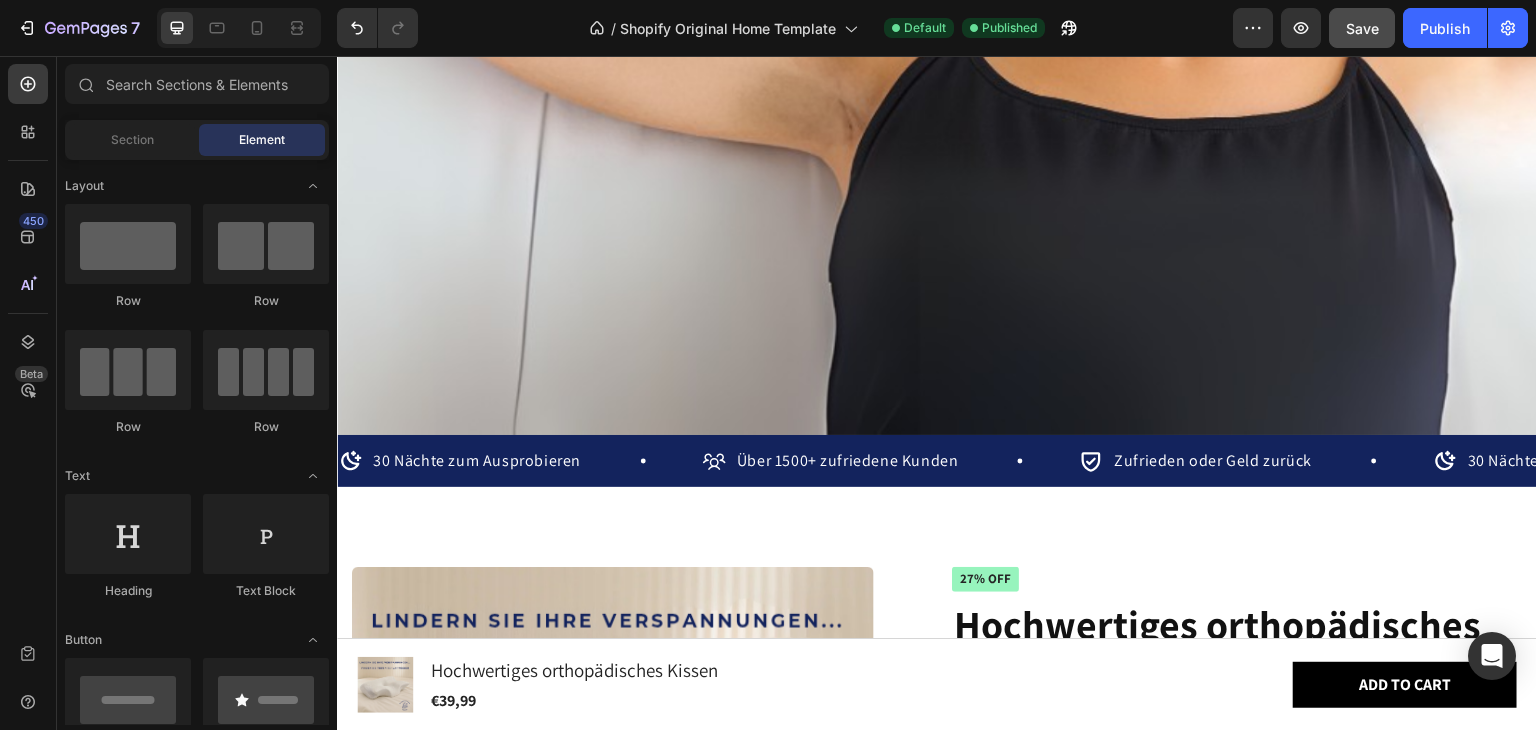 scroll, scrollTop: 1476, scrollLeft: 0, axis: vertical 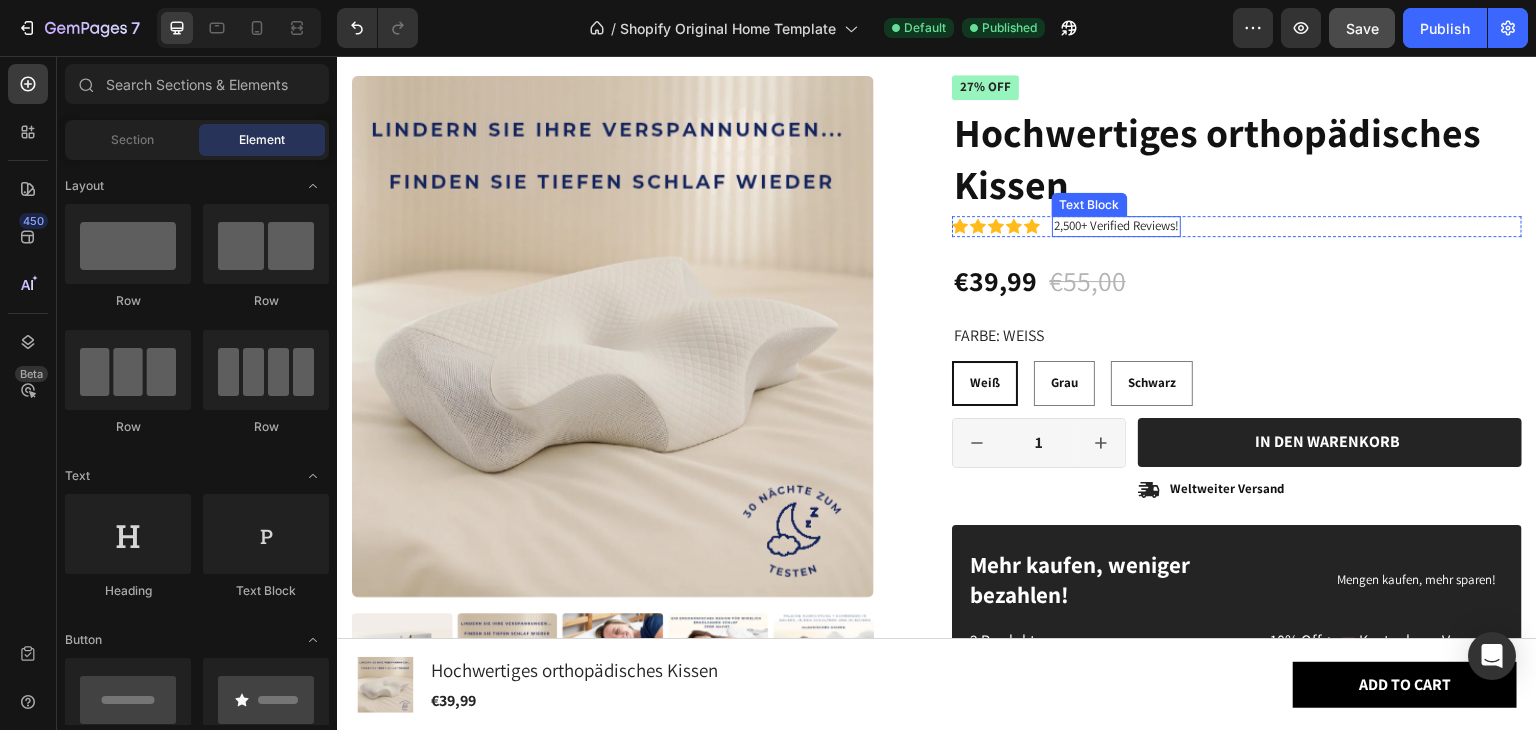 click on "2,500+ Verified Reviews!" at bounding box center [1116, 226] 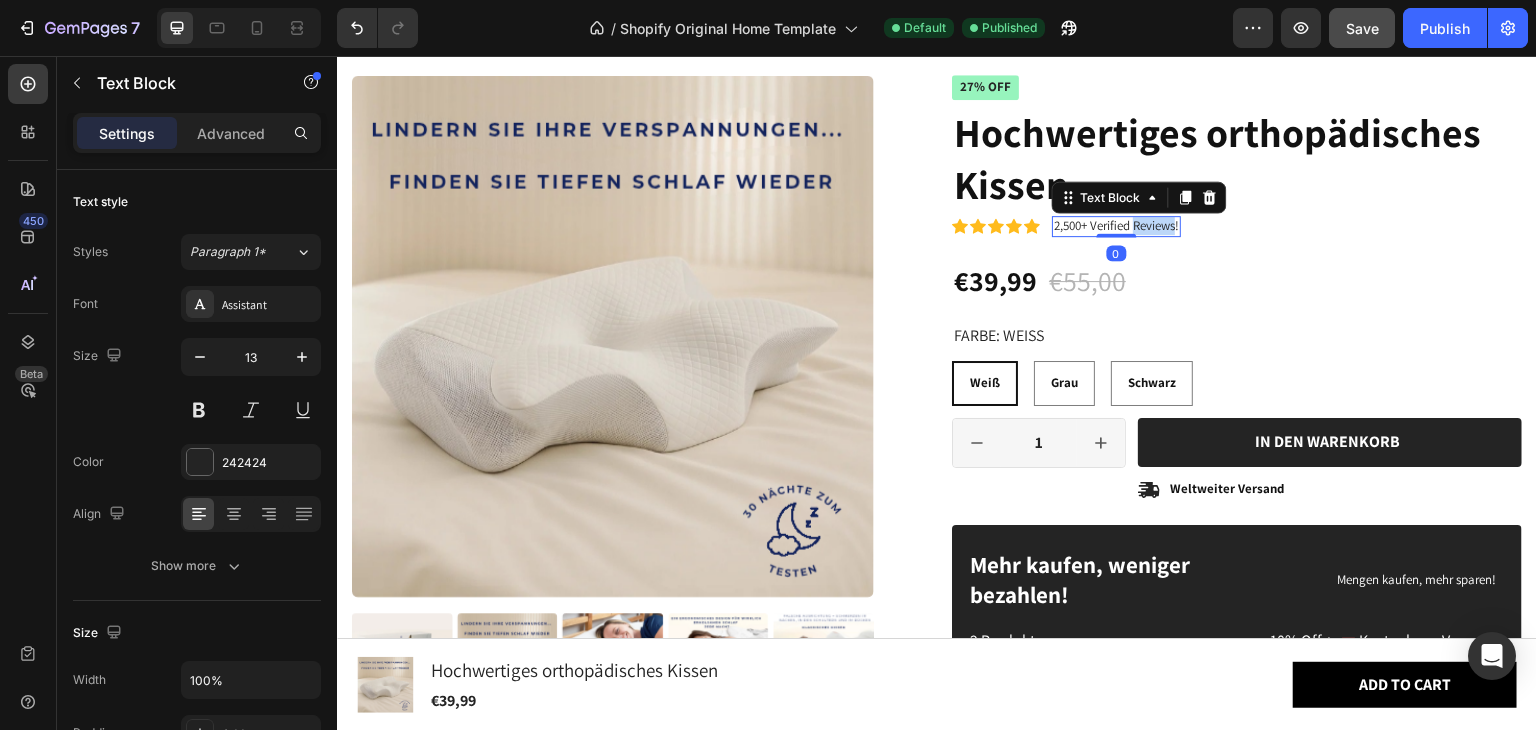 click on "2,500+ Verified Reviews!" at bounding box center [1116, 226] 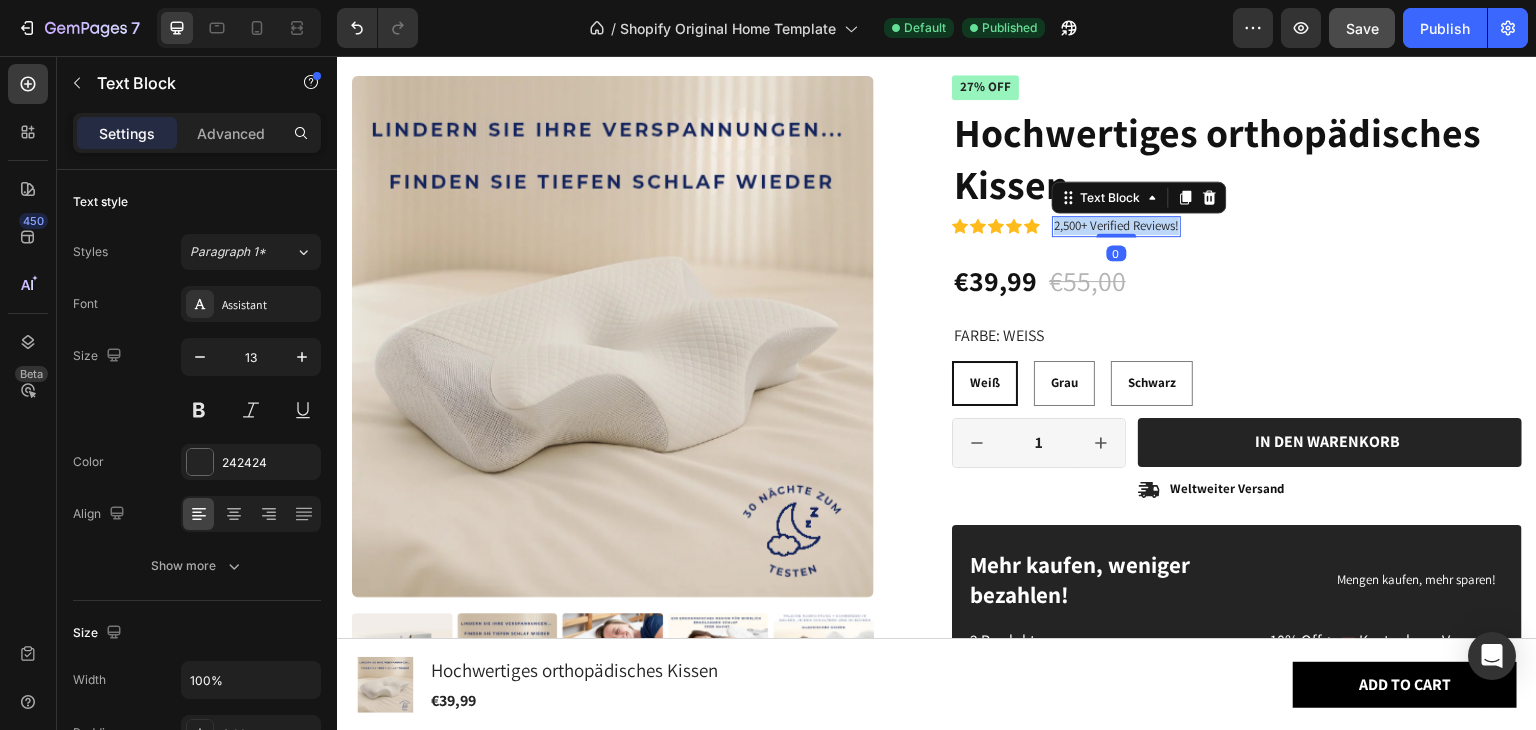 click on "2,500+ Verified Reviews!" at bounding box center [1116, 226] 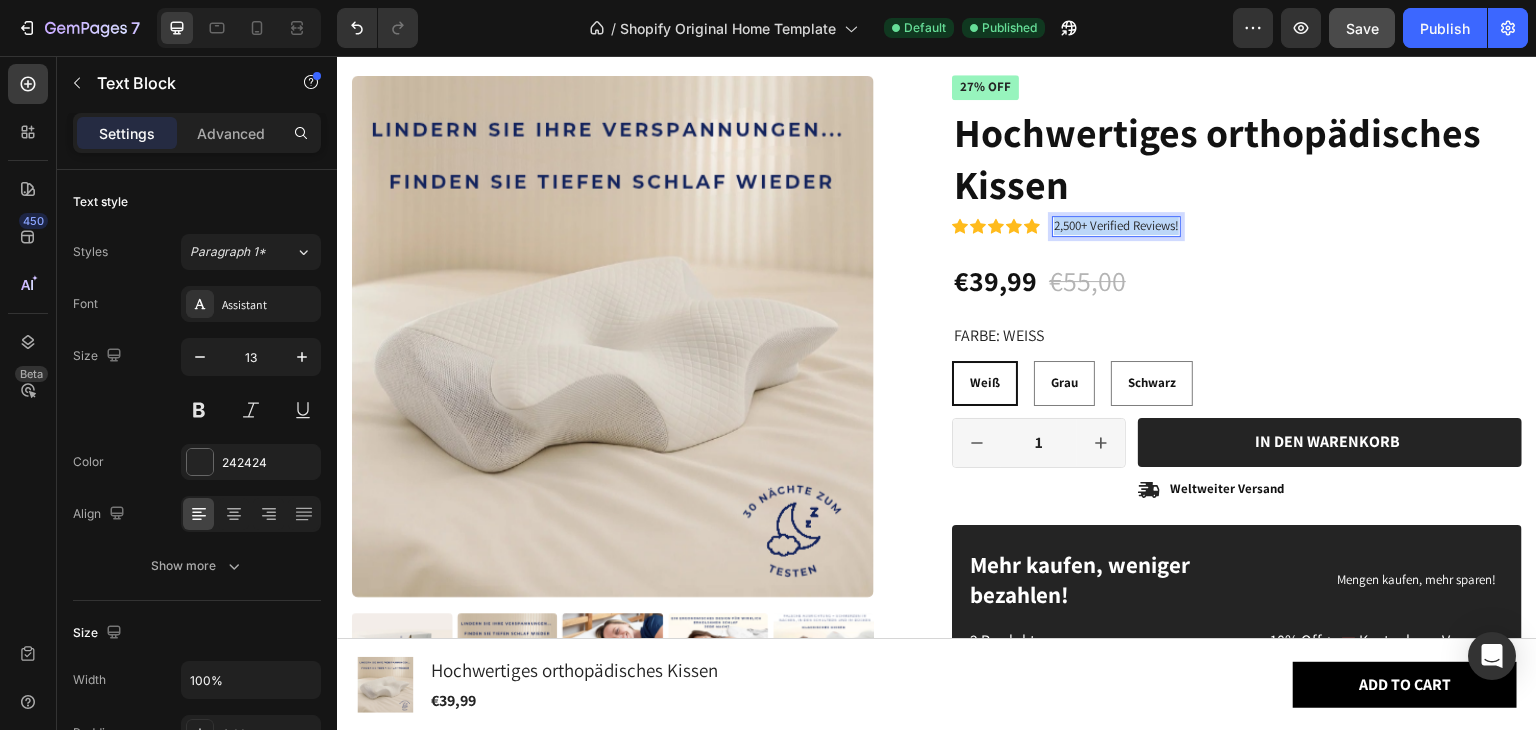 click on "2,500+ Verified Reviews!" at bounding box center [1116, 226] 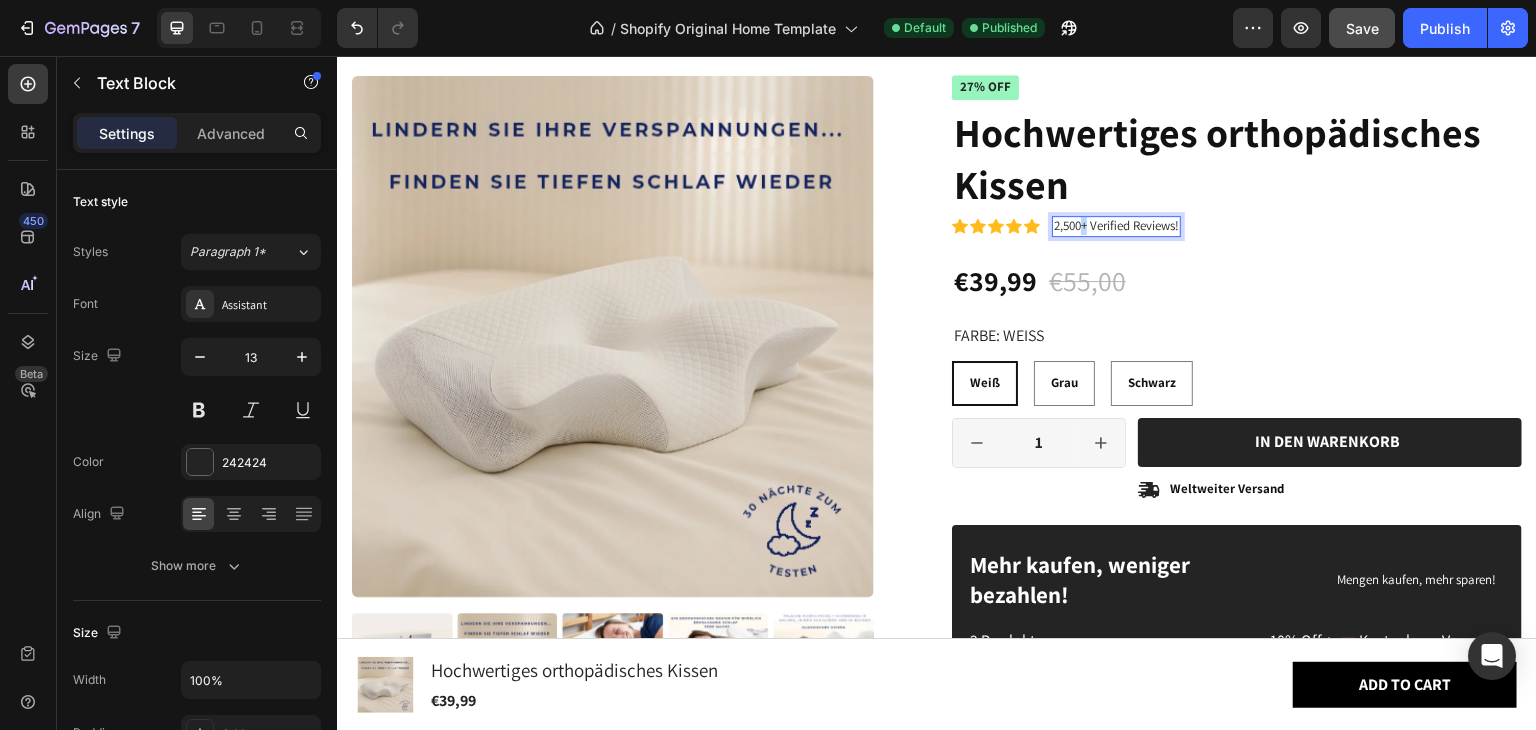 click on "2,500+ Verified Reviews!" at bounding box center (1116, 226) 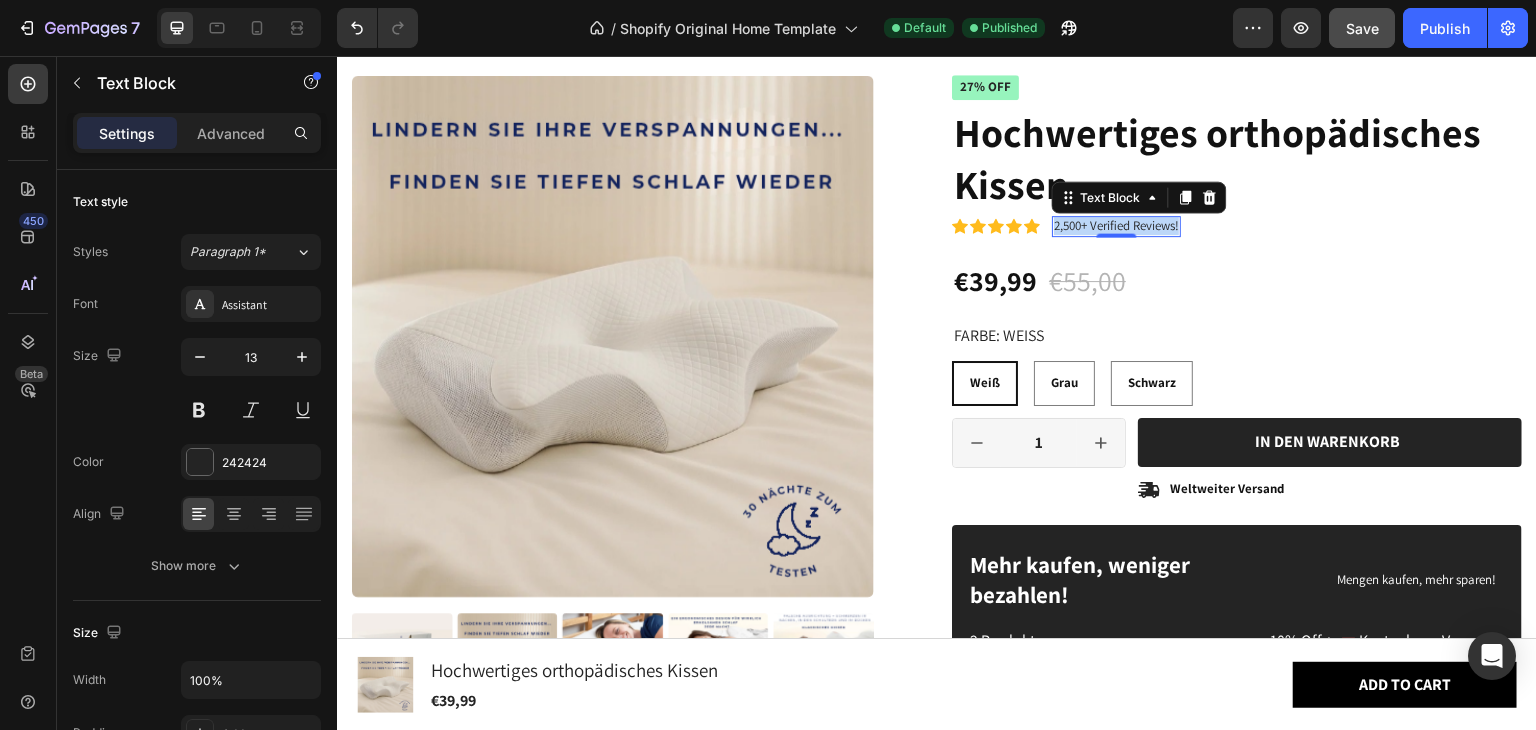 click on "2,500+ Verified Reviews!" at bounding box center [1116, 226] 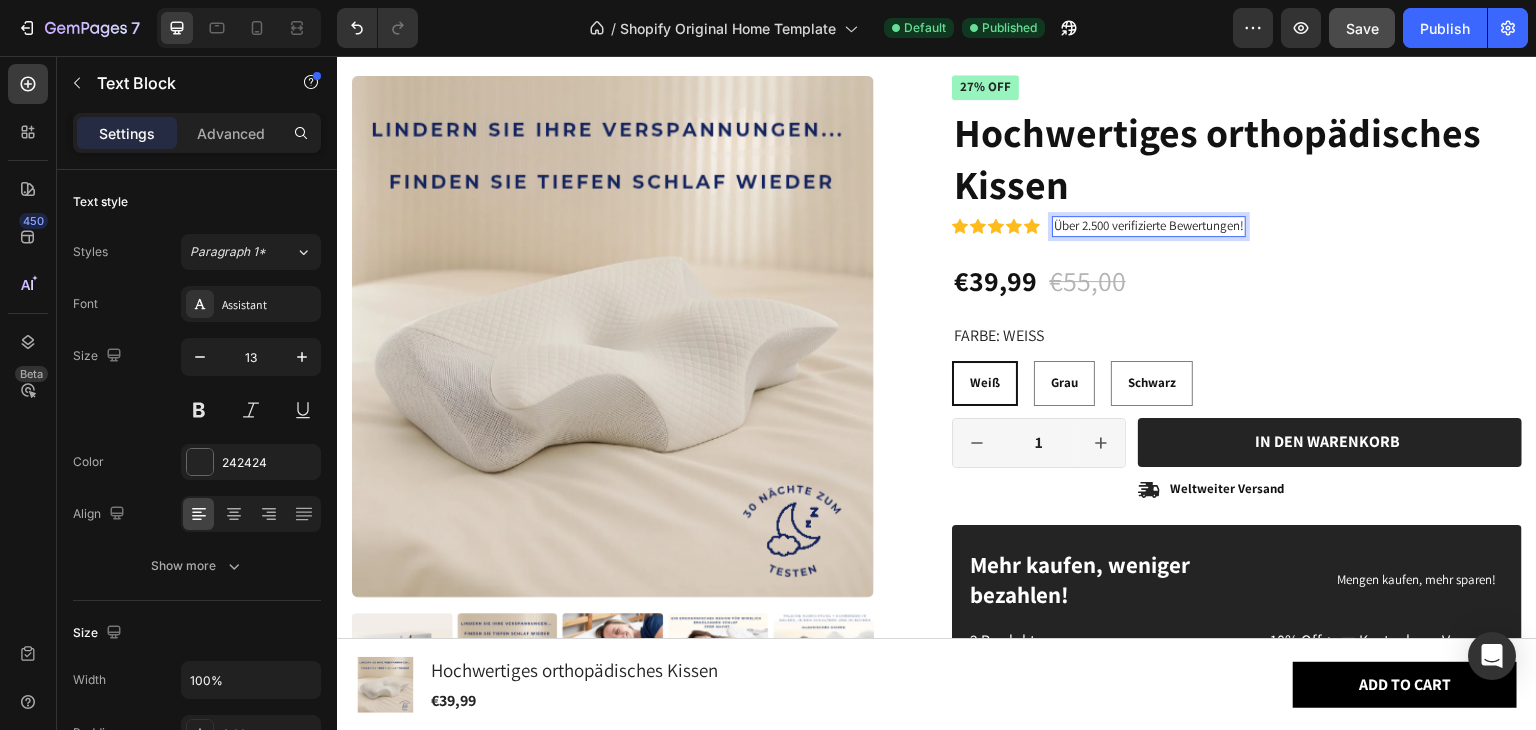 click on "Über 2.500 verifizierte Bewertungen!" at bounding box center (1149, 226) 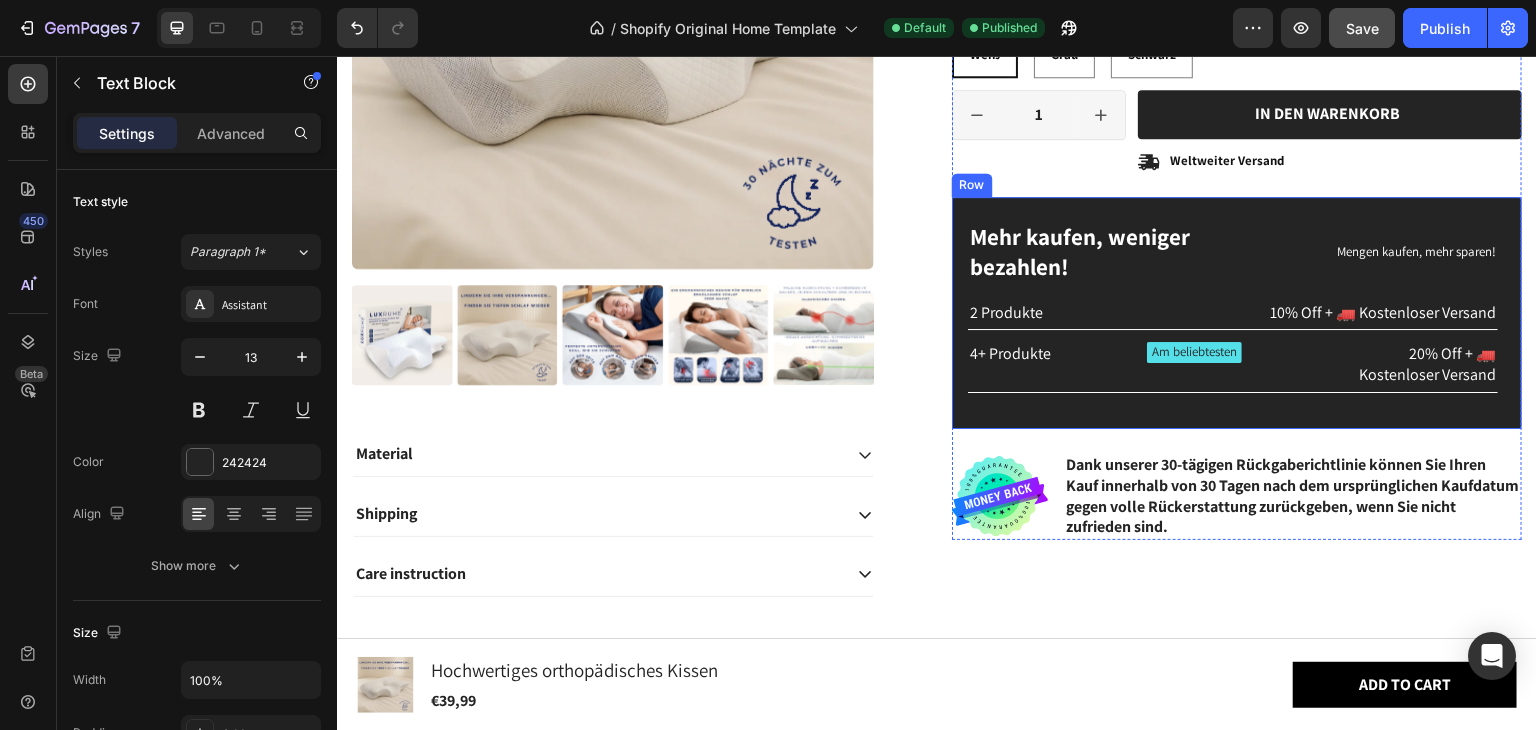 scroll, scrollTop: 1968, scrollLeft: 0, axis: vertical 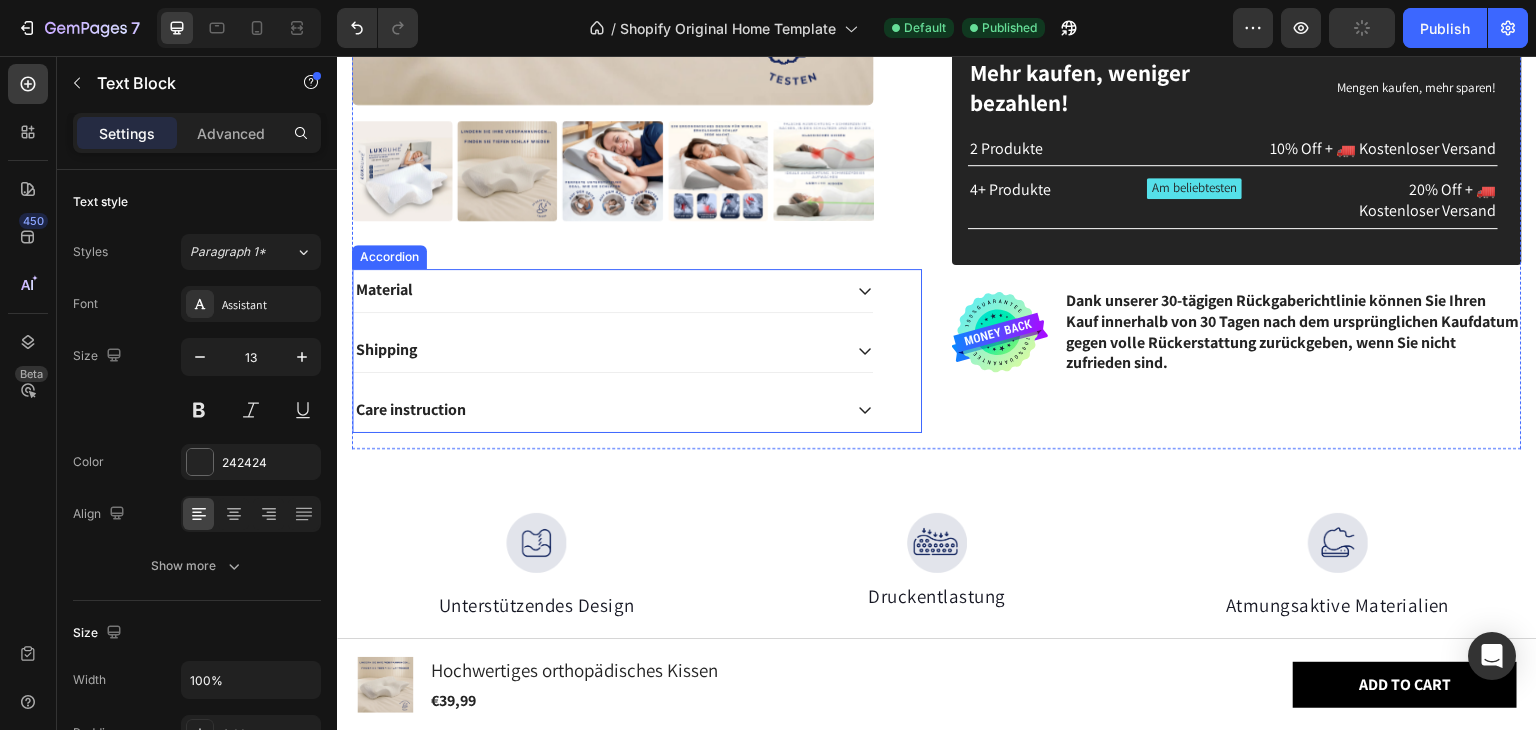 click on "Material
Shipping
Care instruction Accordion" at bounding box center [637, 350] 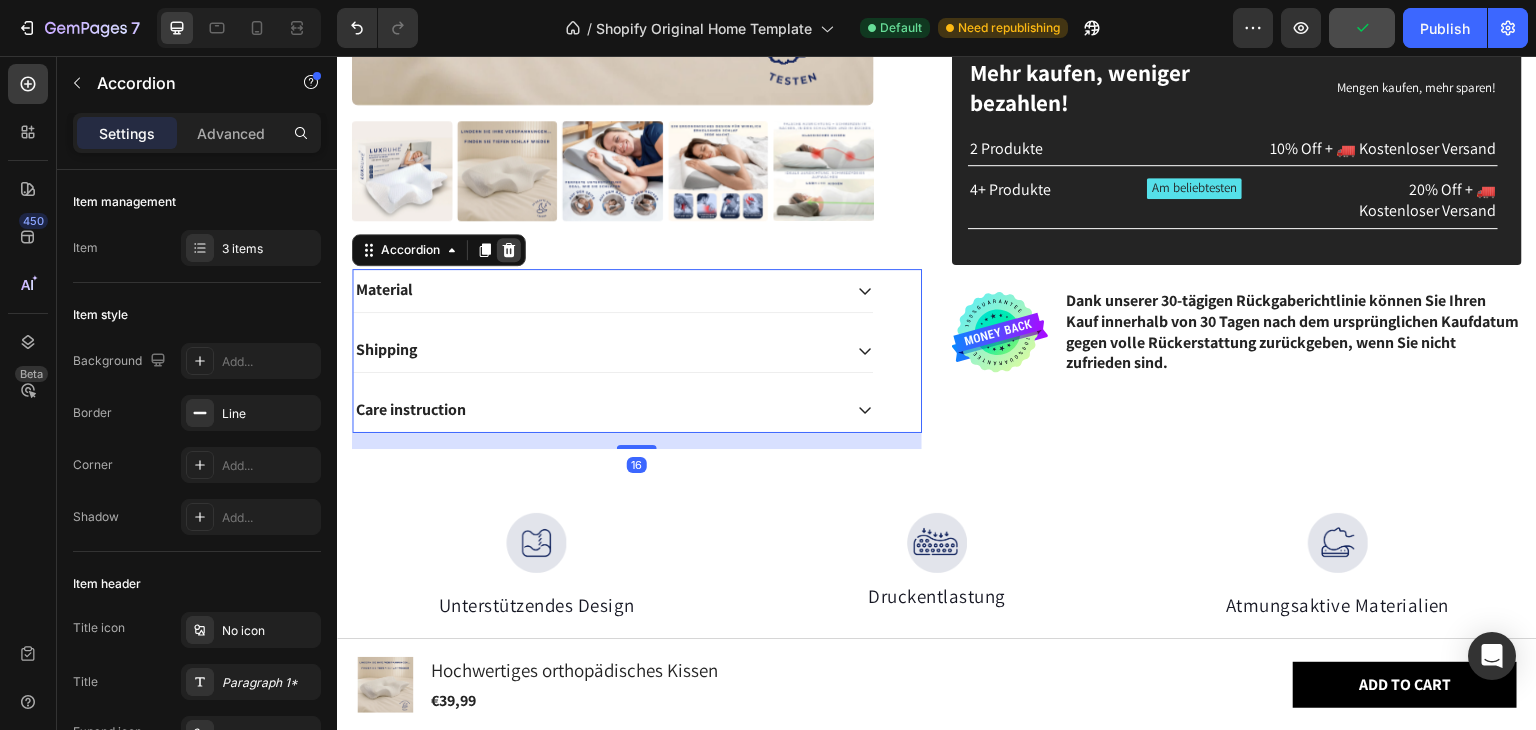 click 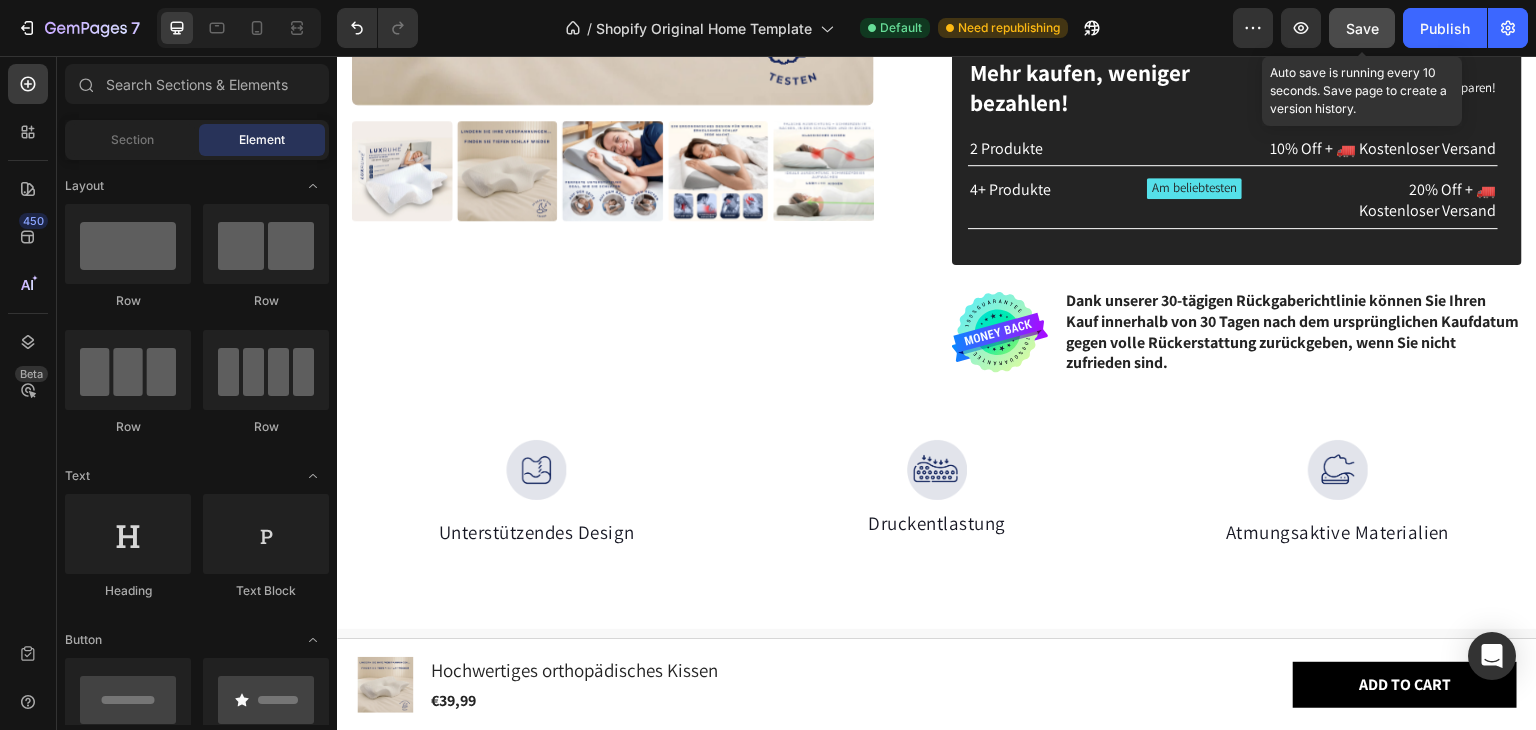 click on "Save" at bounding box center [1362, 28] 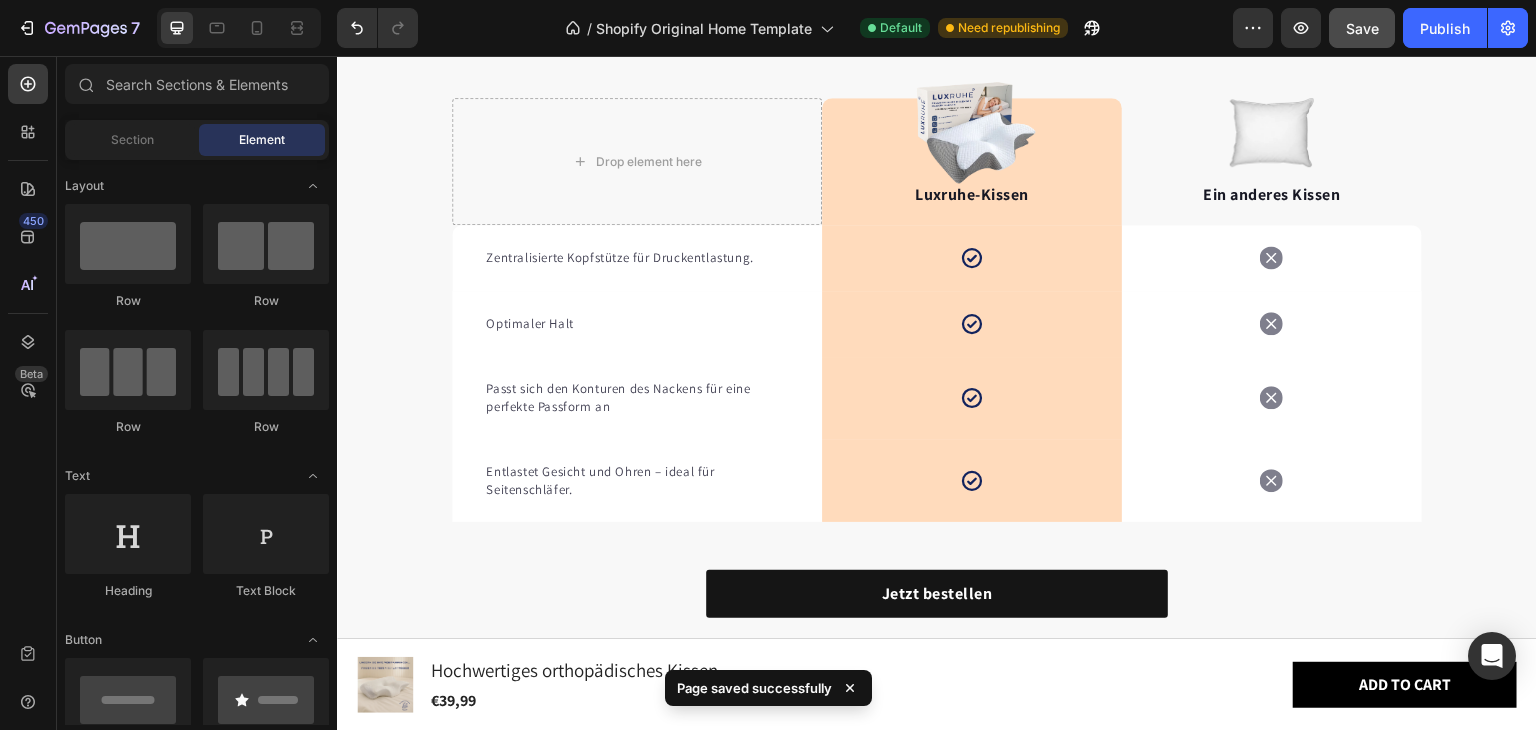 scroll, scrollTop: 3444, scrollLeft: 0, axis: vertical 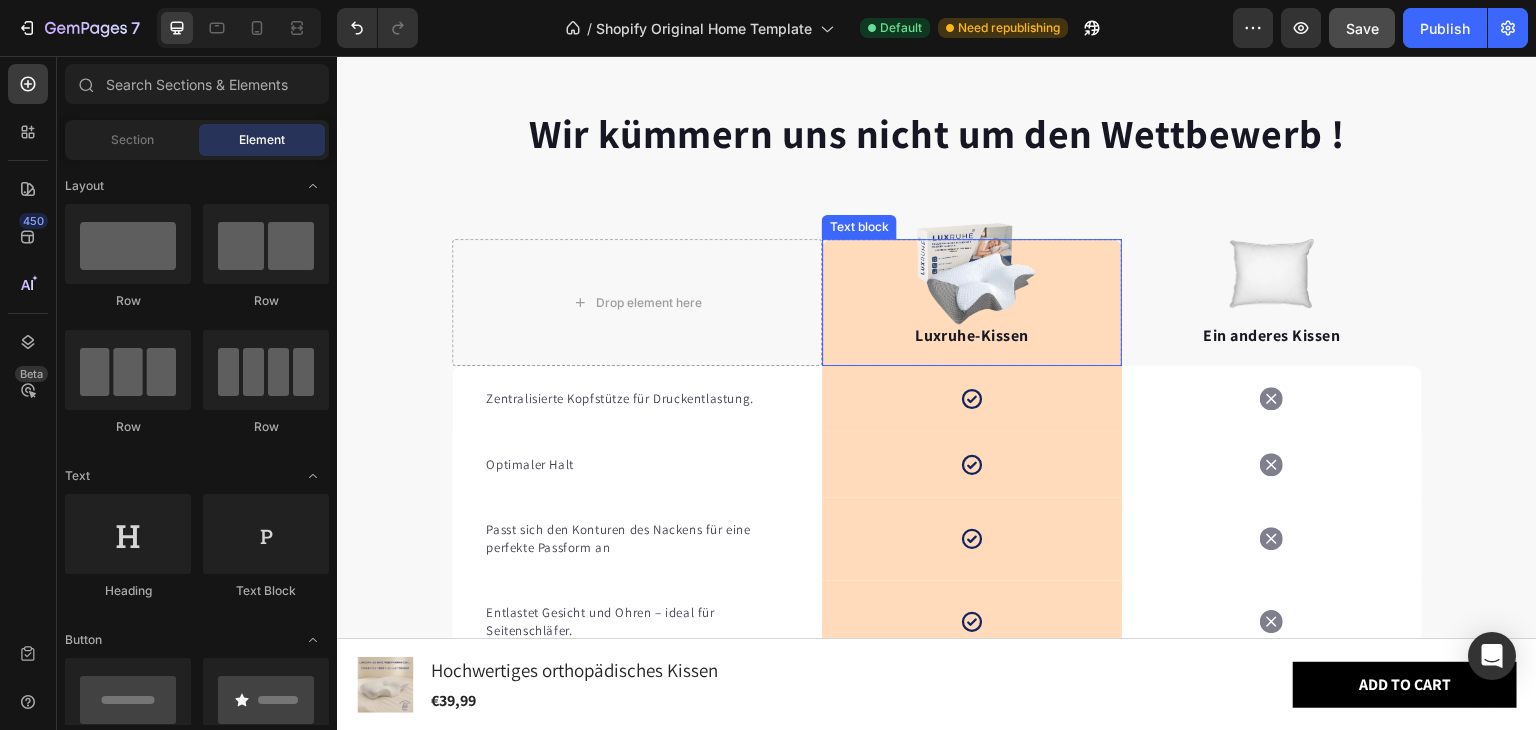 click on "Luxruhe-Kissen" at bounding box center [972, 336] 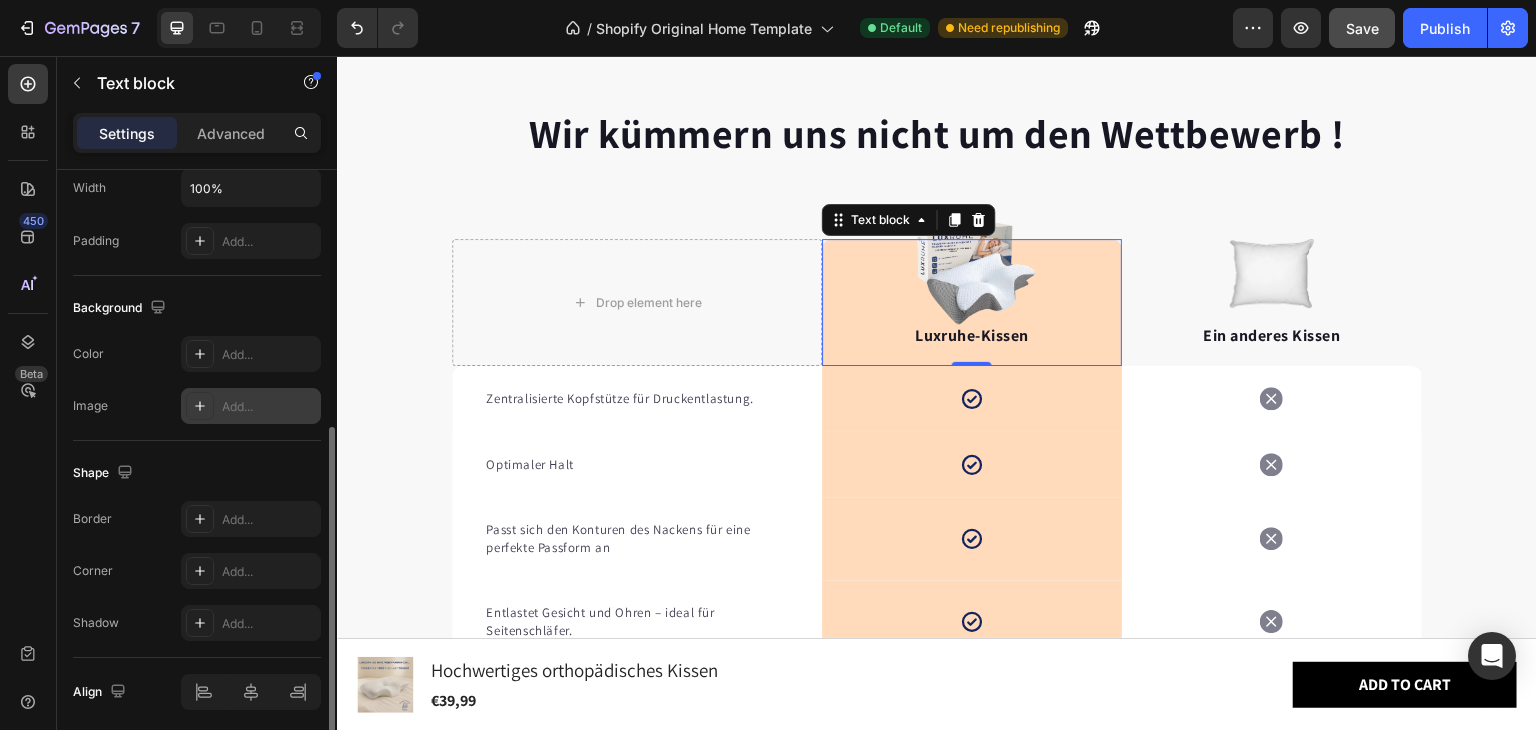 scroll, scrollTop: 566, scrollLeft: 0, axis: vertical 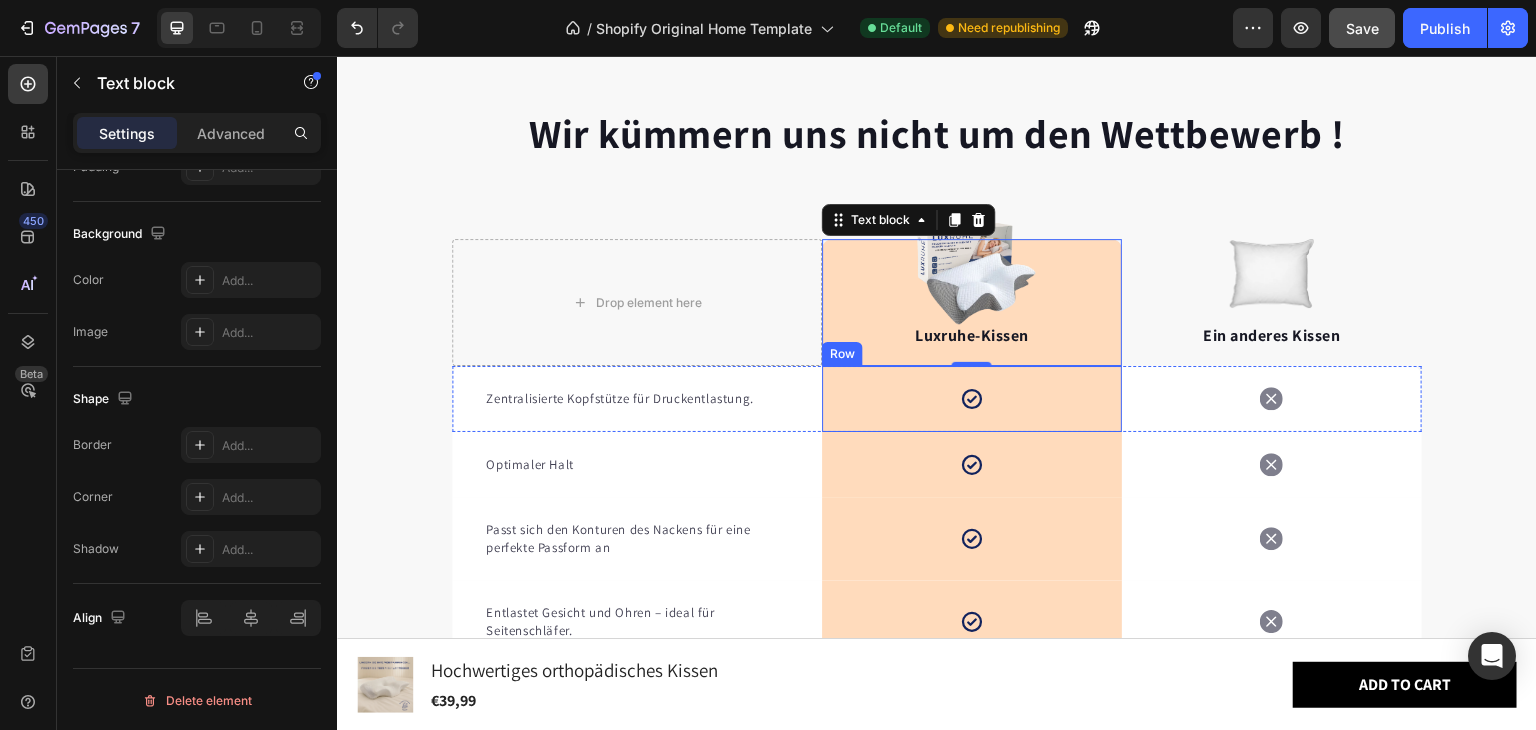 click on "Icon Row" at bounding box center [972, 399] 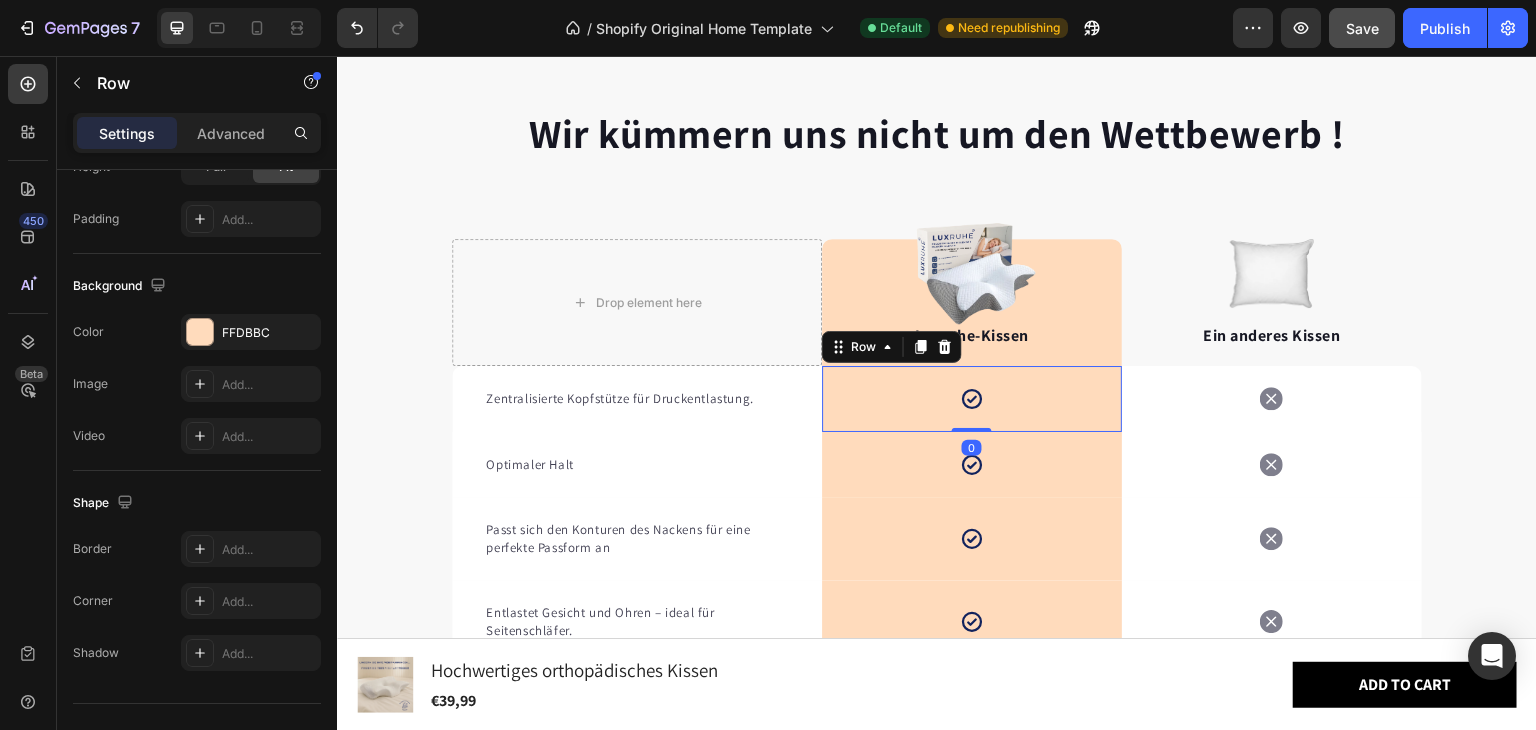 scroll, scrollTop: 0, scrollLeft: 0, axis: both 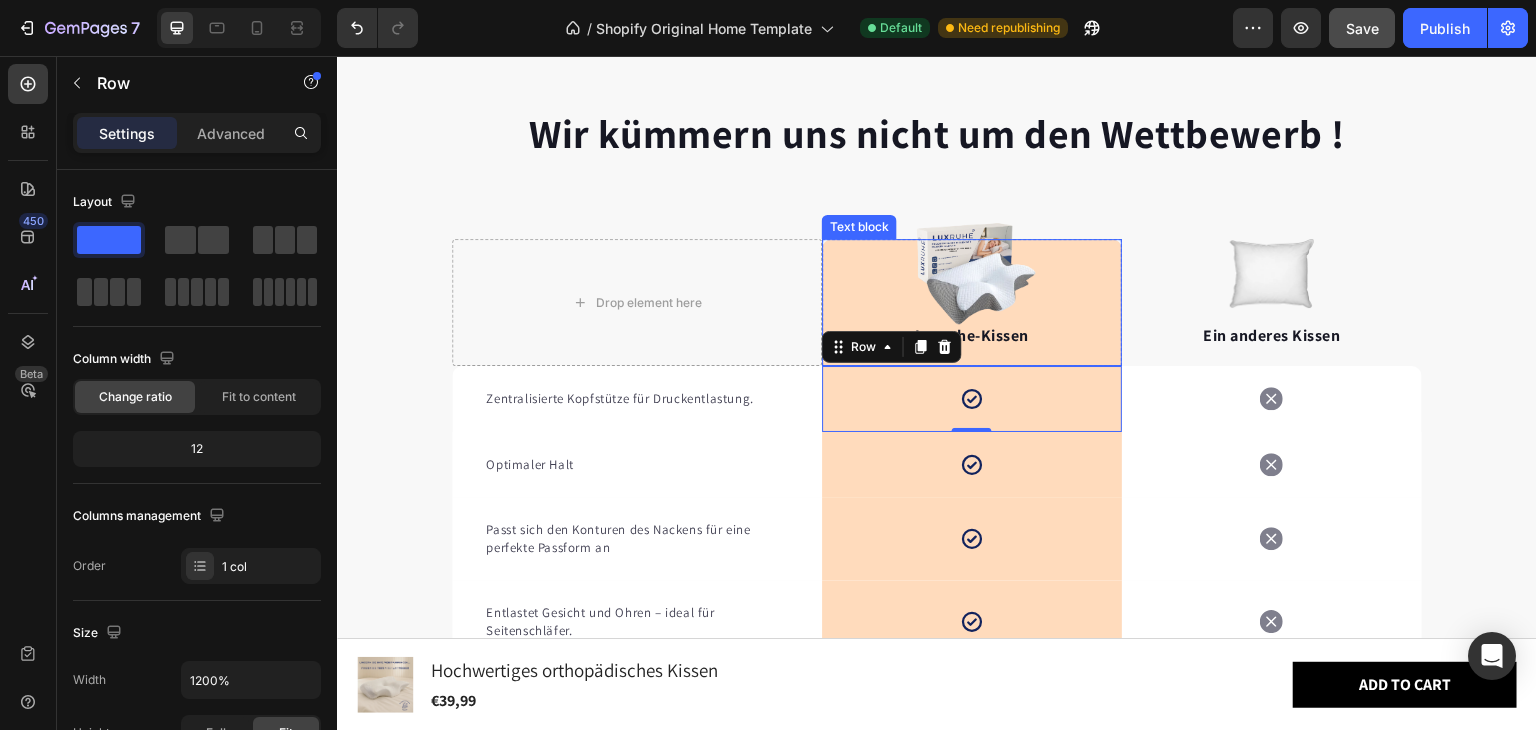 click on "Luxruhe-Kissen Text block" at bounding box center (972, 302) 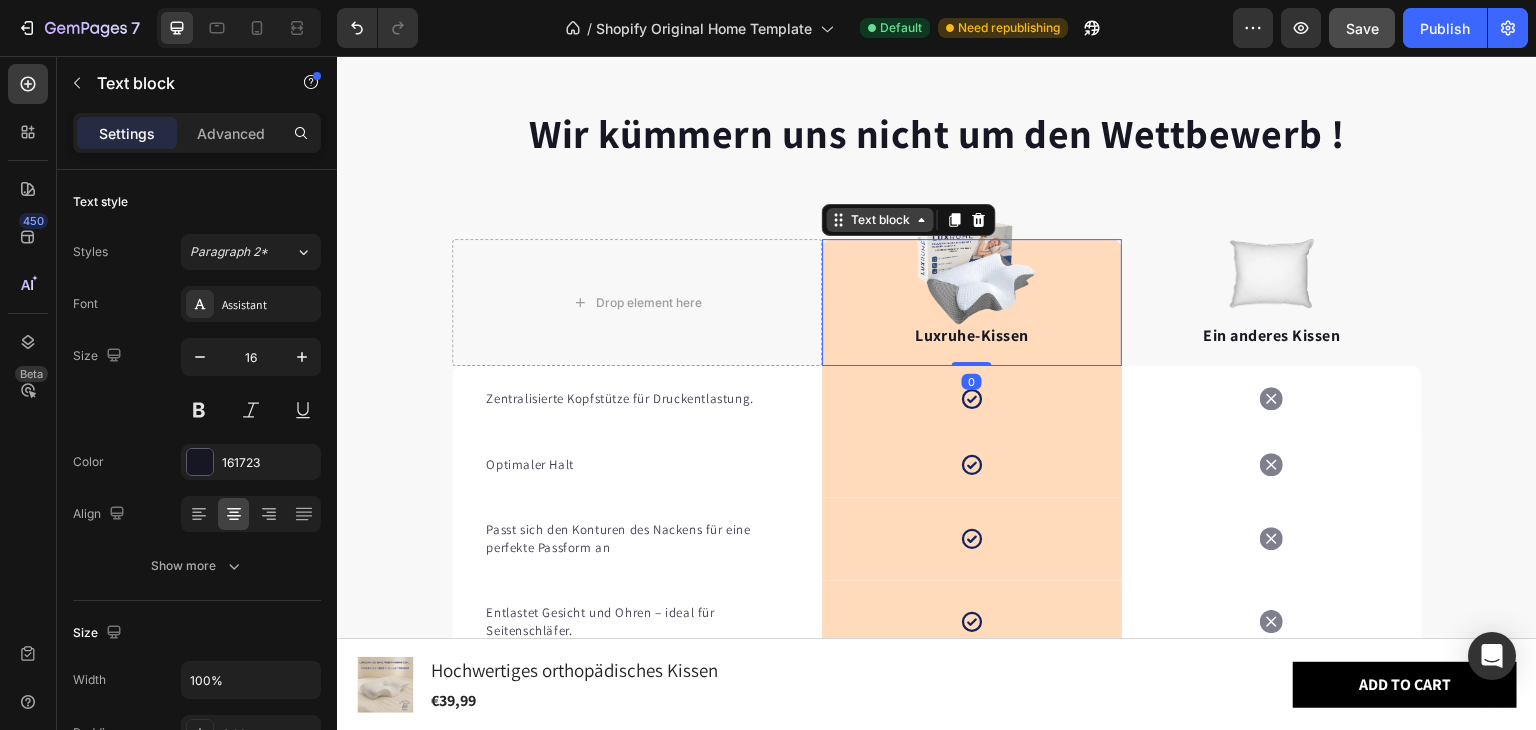 click 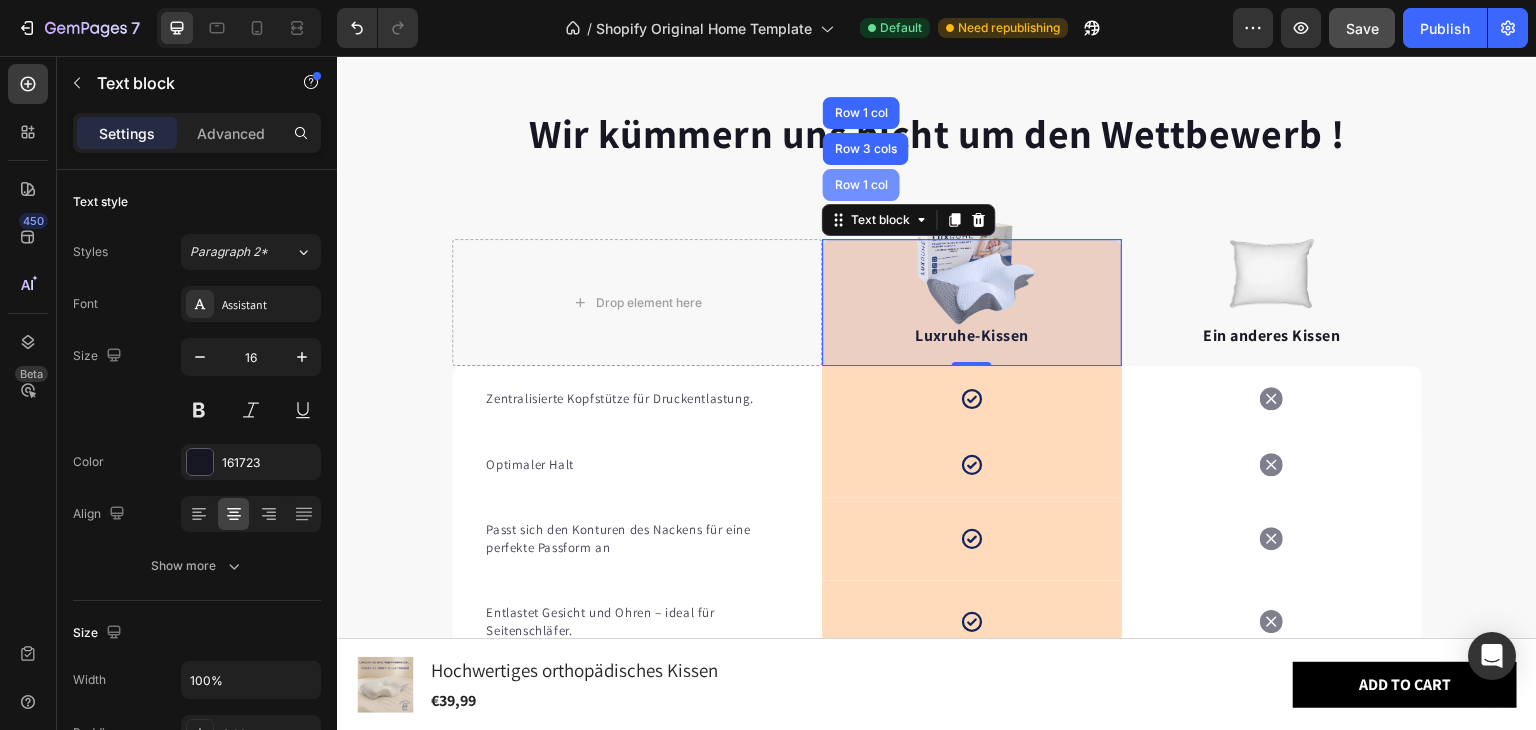 click on "Row 1 col" at bounding box center (861, 185) 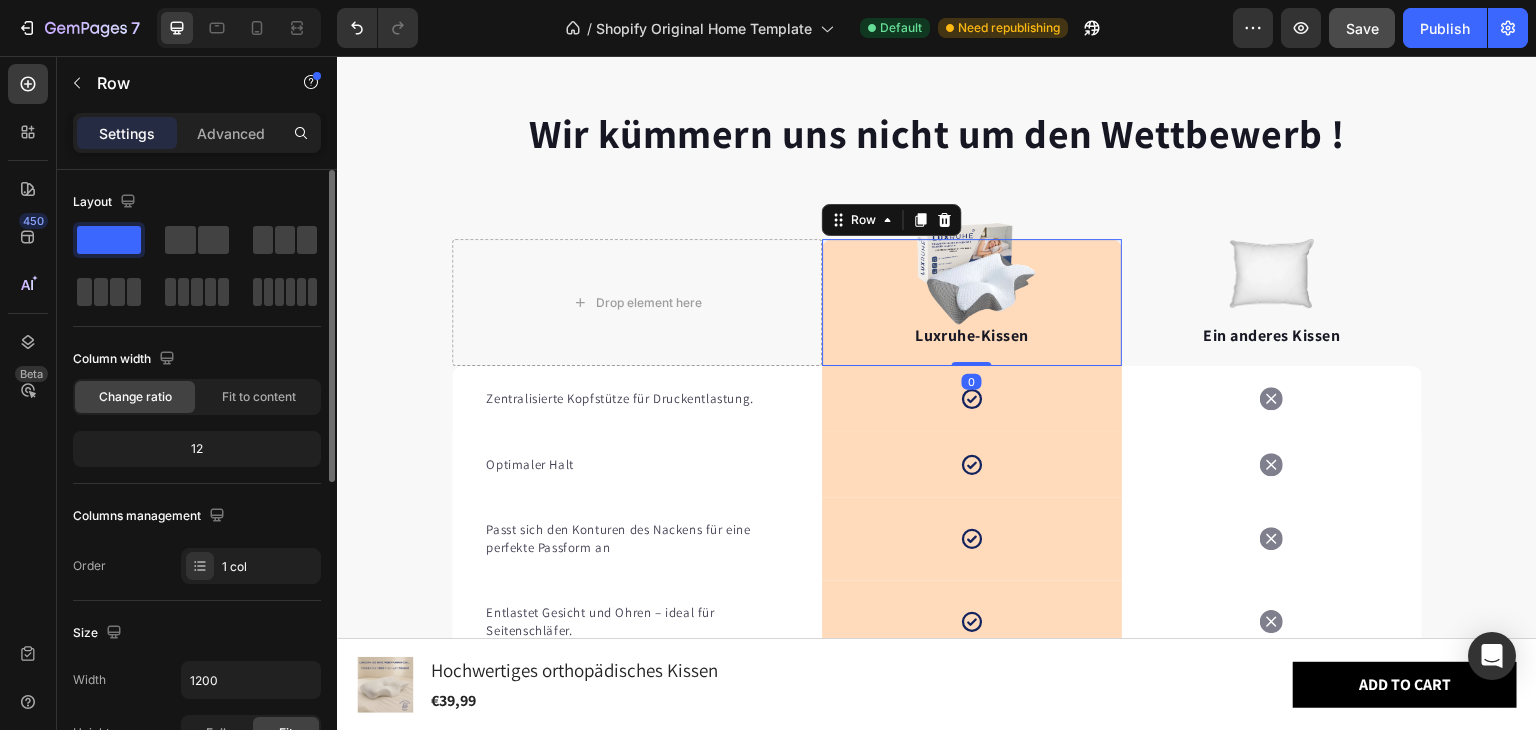 scroll, scrollTop: 492, scrollLeft: 0, axis: vertical 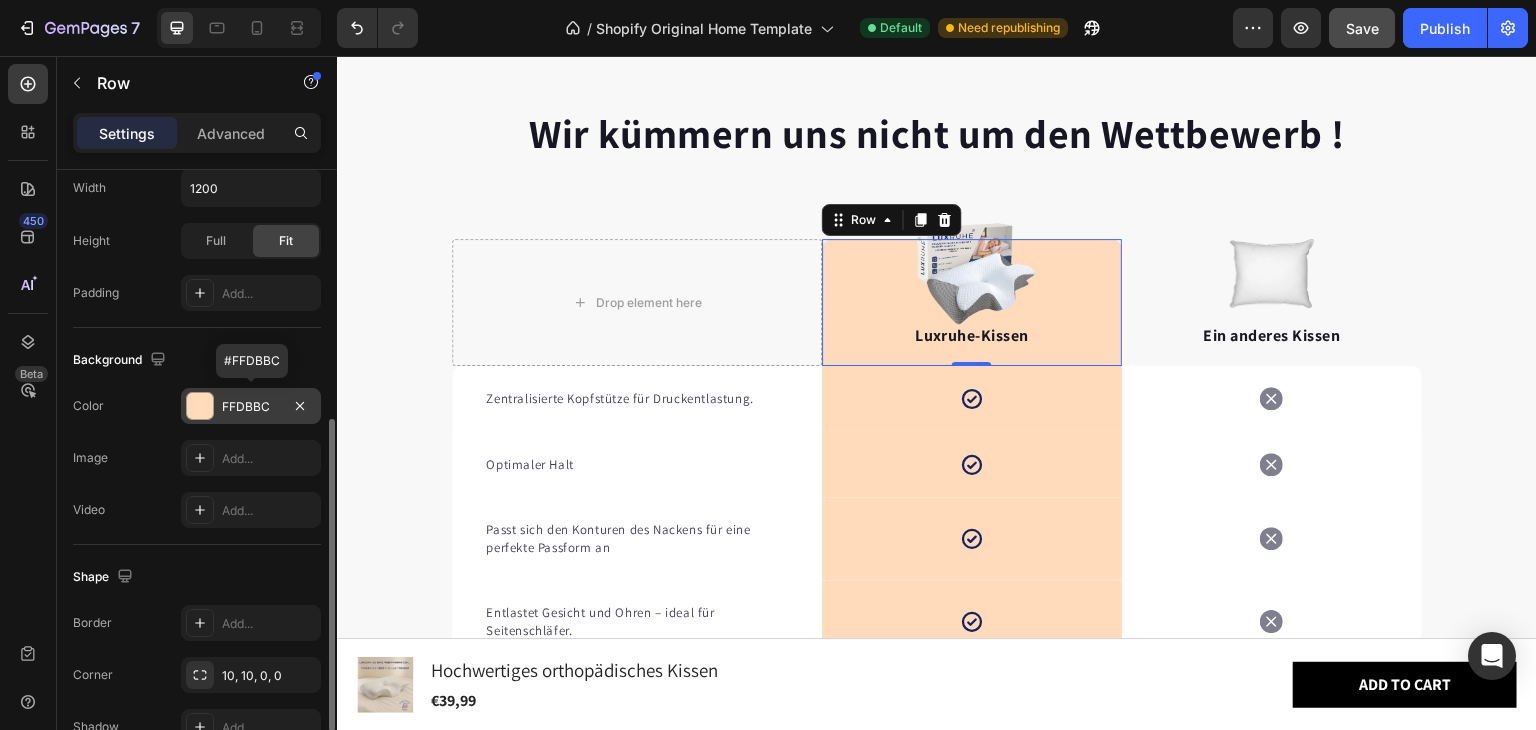 click on "FFDBBC" at bounding box center (251, 407) 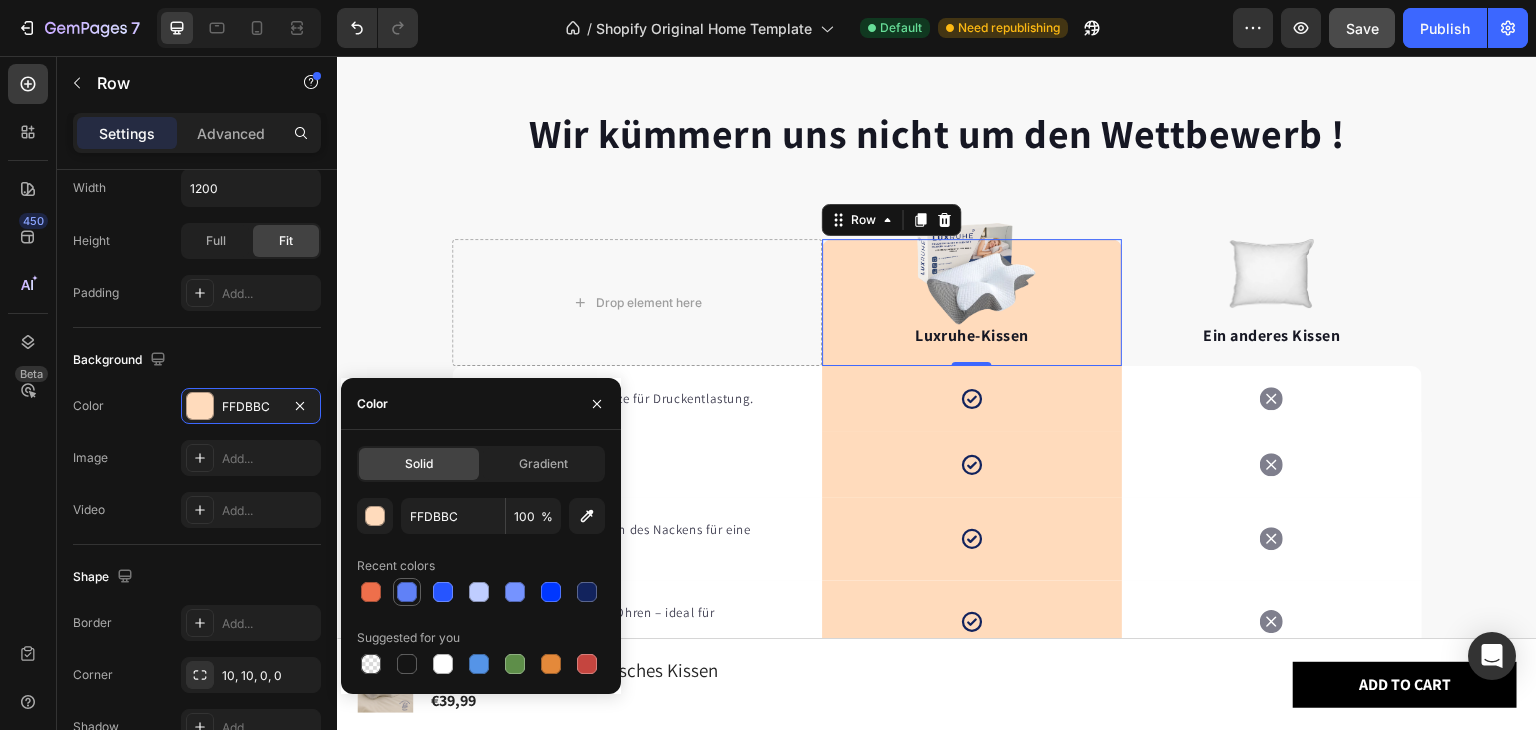 click at bounding box center (407, 592) 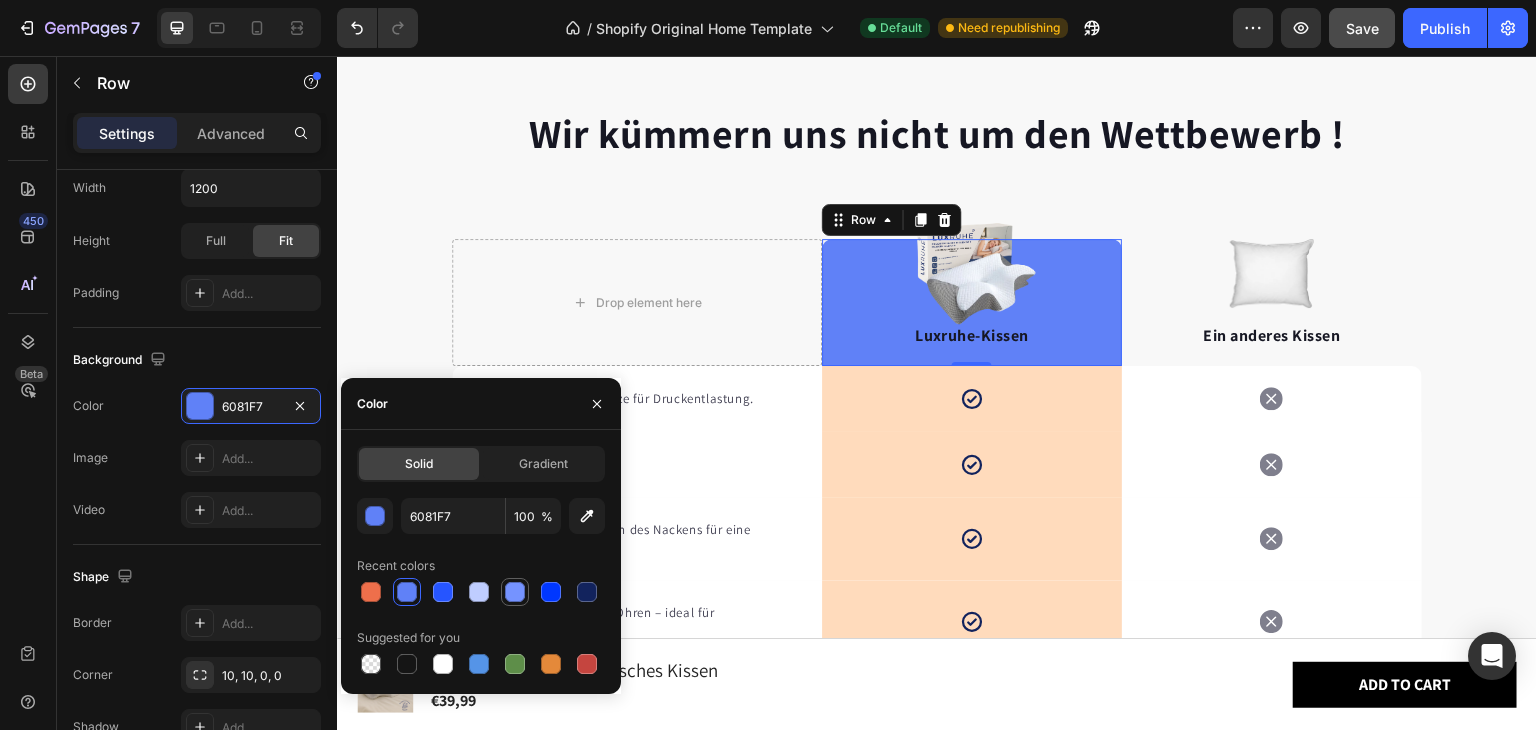click at bounding box center (515, 592) 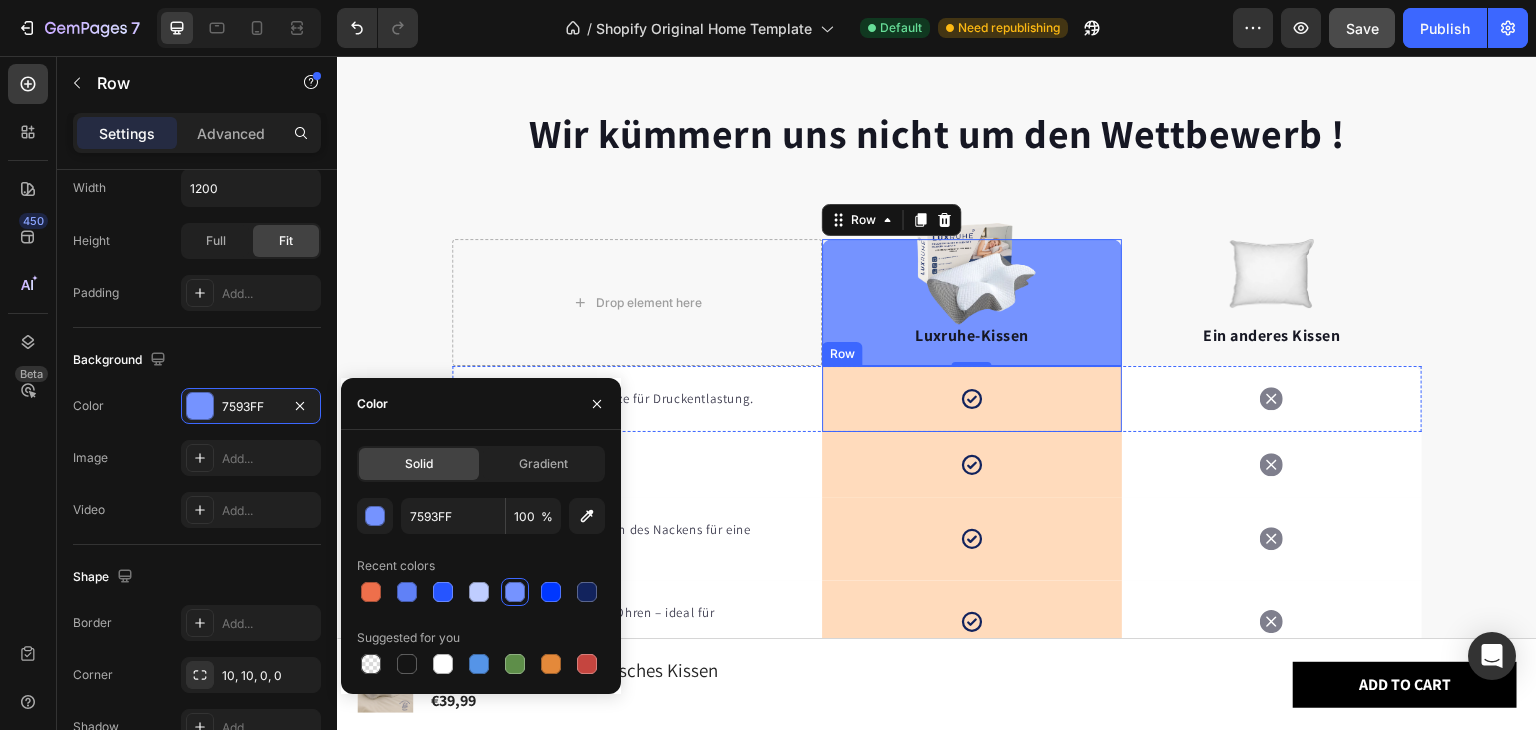 click on "Icon Row" at bounding box center (972, 399) 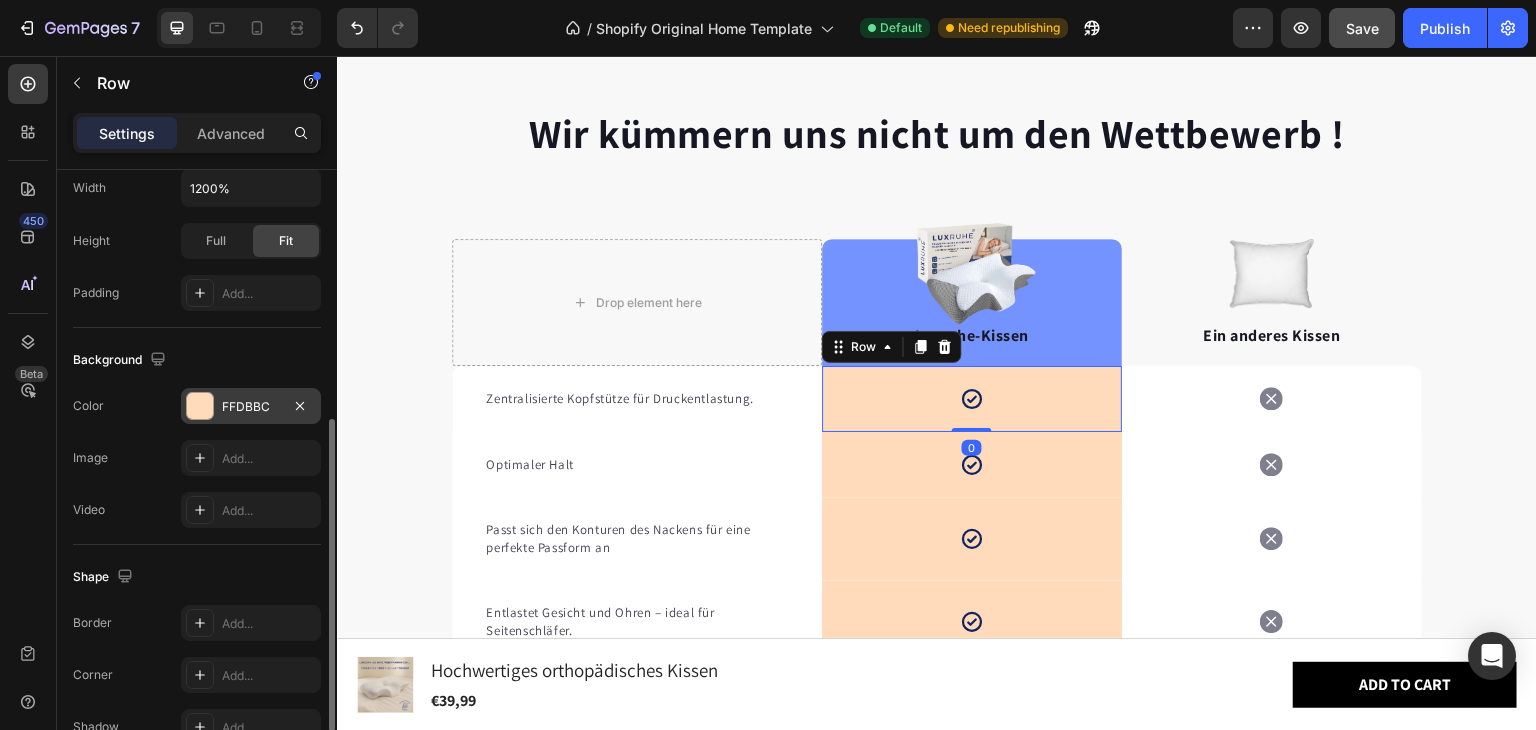 click on "FFDBBC" at bounding box center [251, 407] 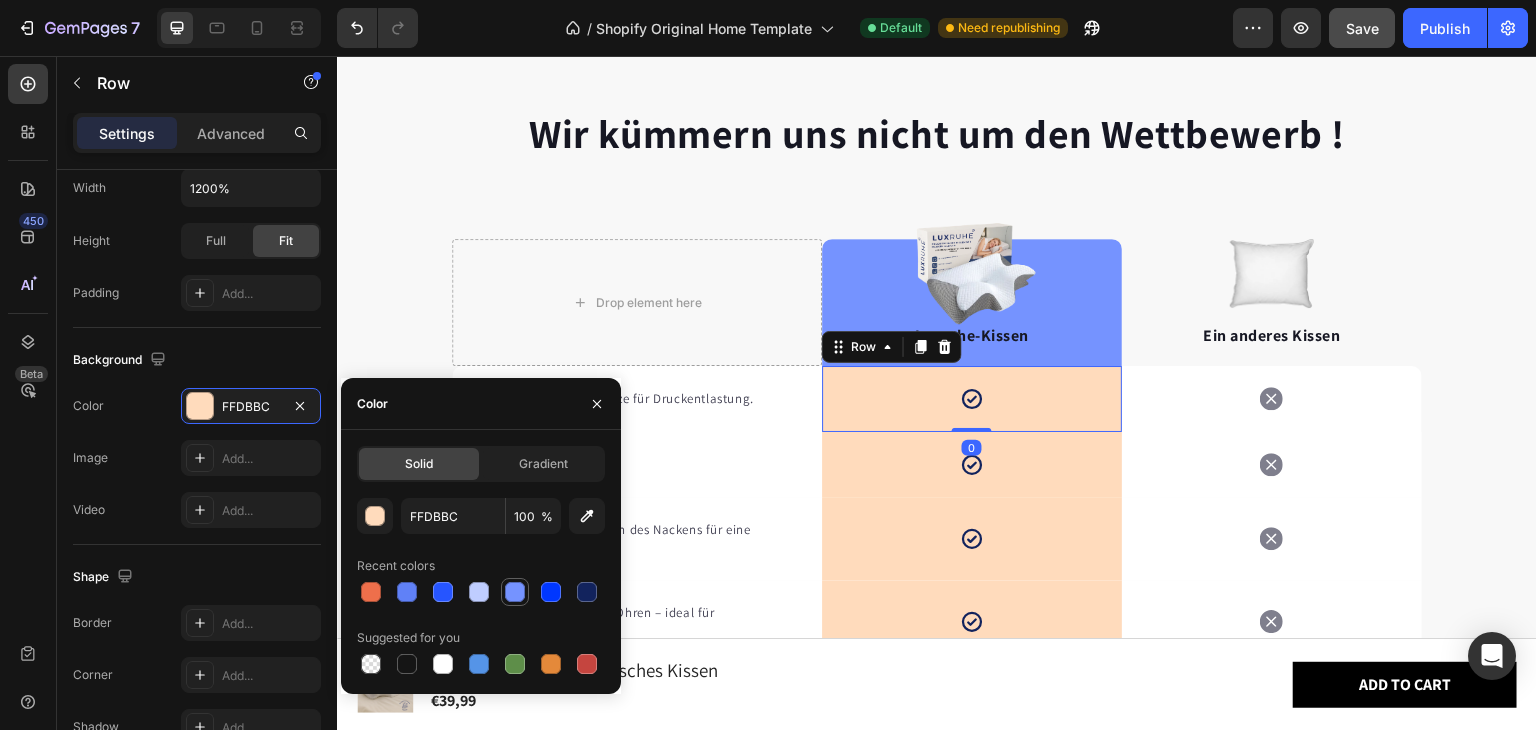 click at bounding box center [515, 592] 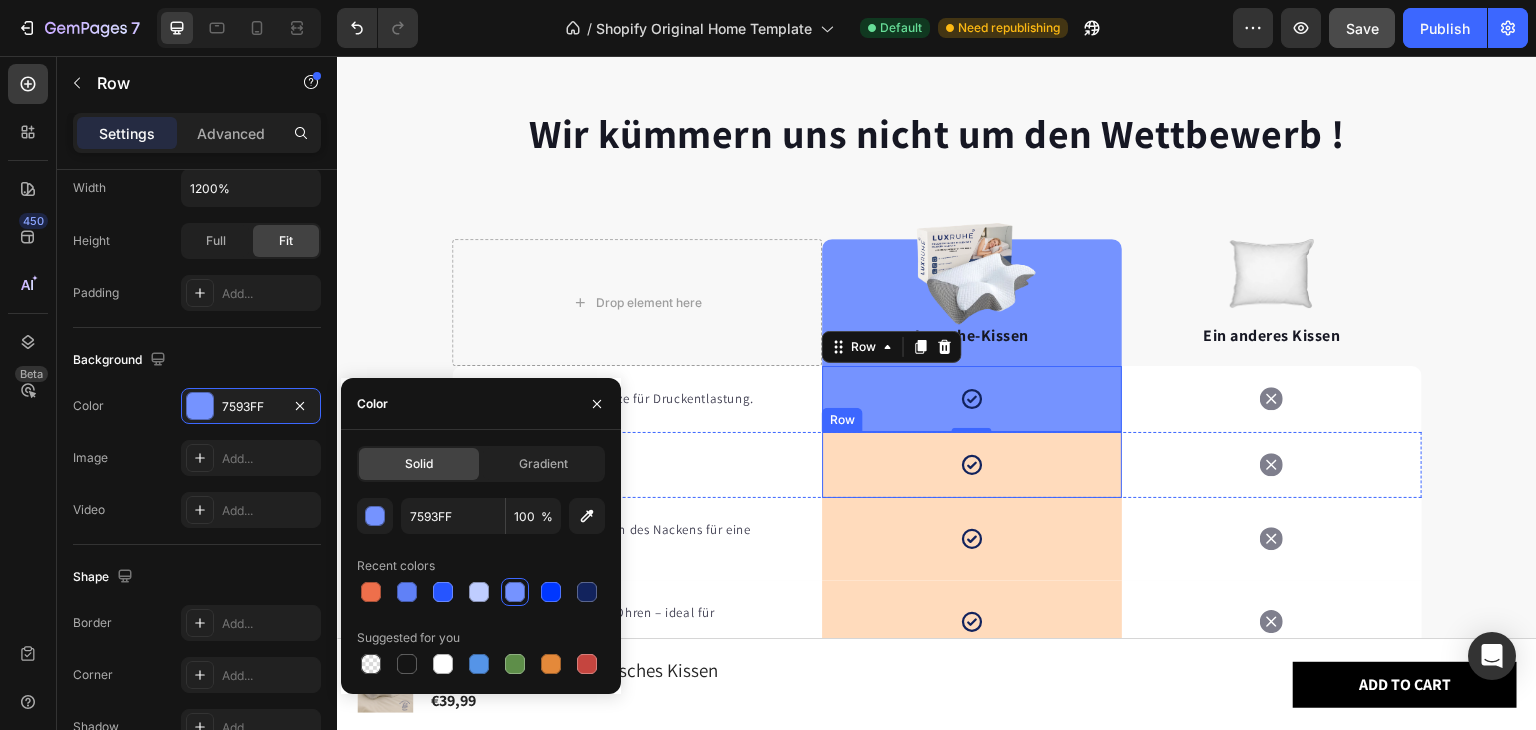 click on "Icon Row" at bounding box center (972, 465) 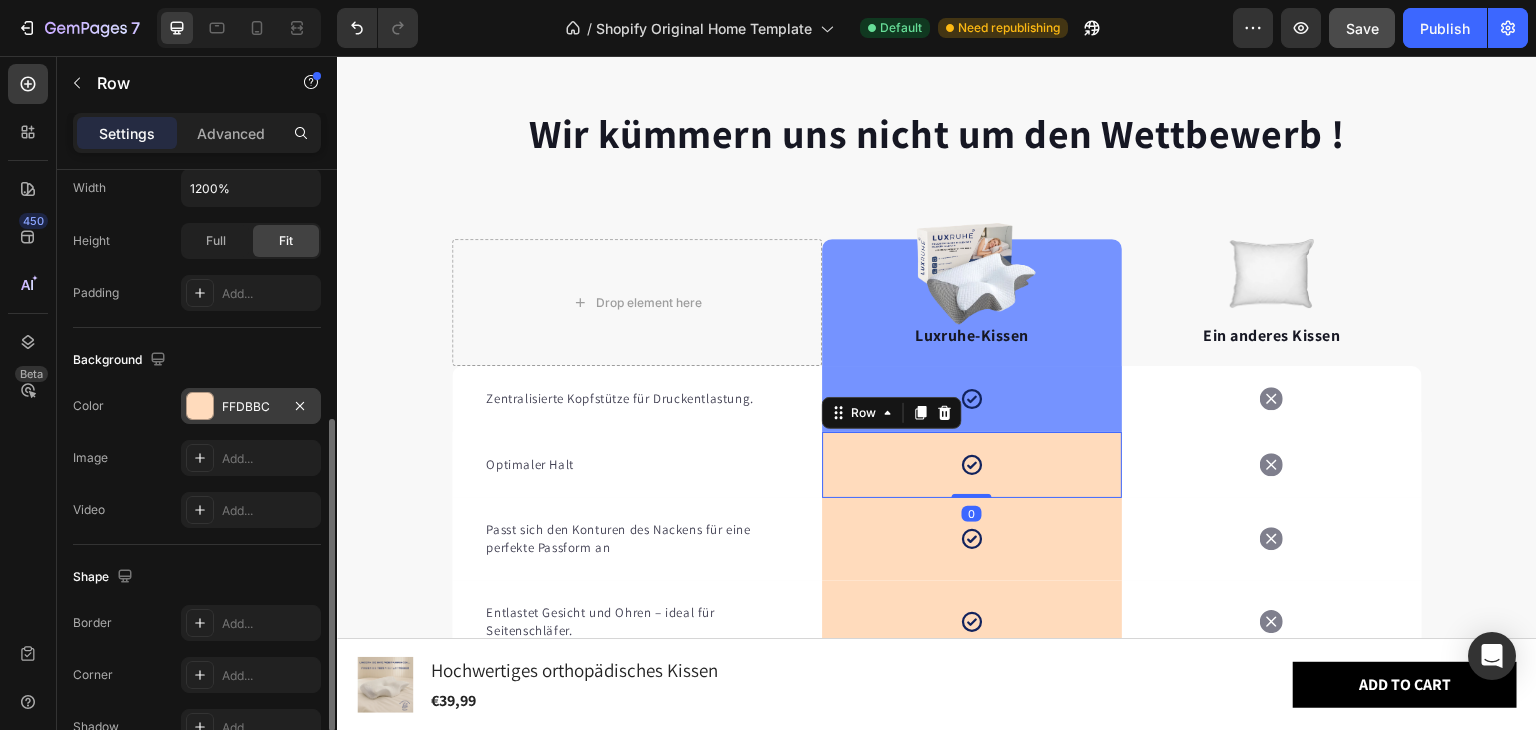 click on "FFDBBC" at bounding box center (251, 407) 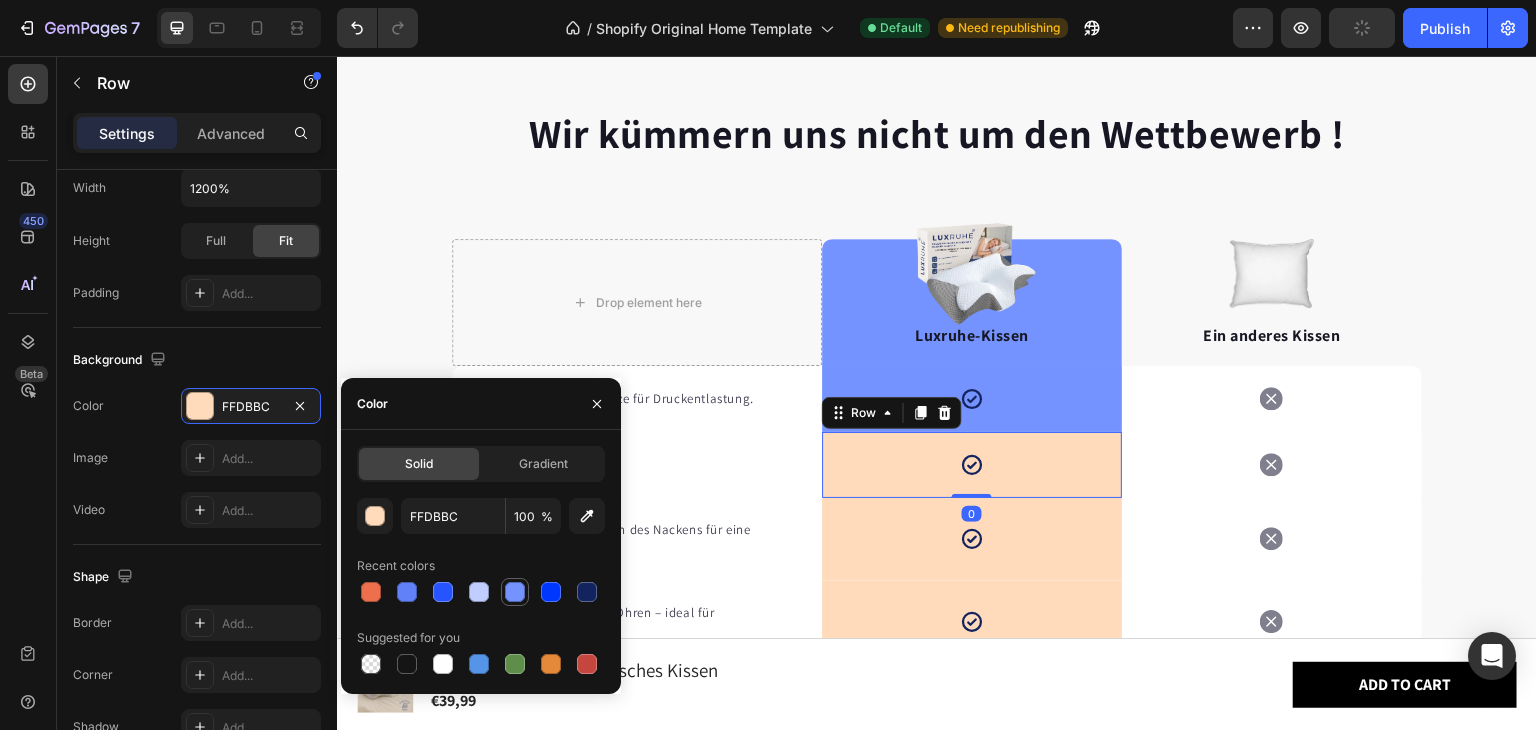 click at bounding box center [515, 592] 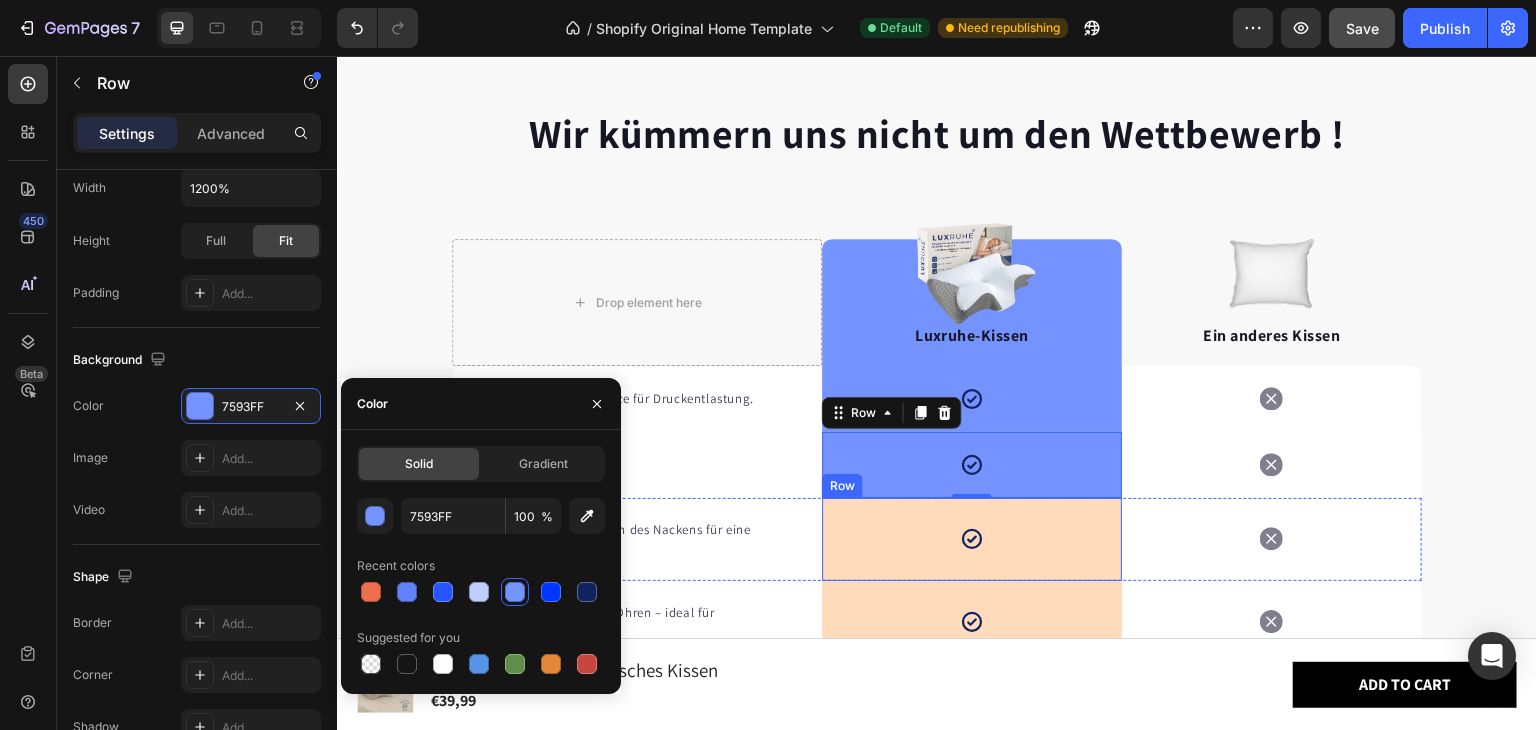 click on "Icon Row" at bounding box center (972, 539) 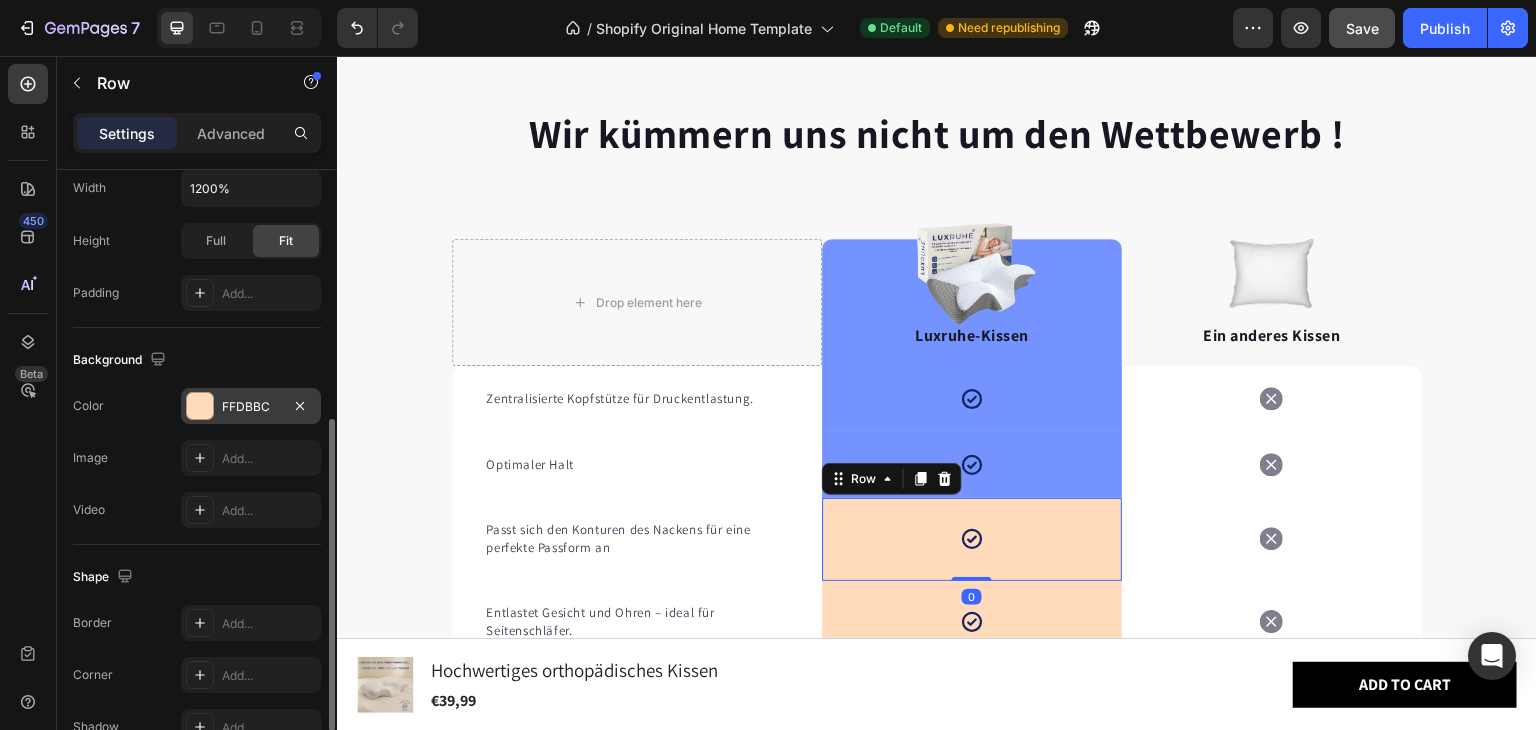 click on "FFDBBC" at bounding box center (251, 407) 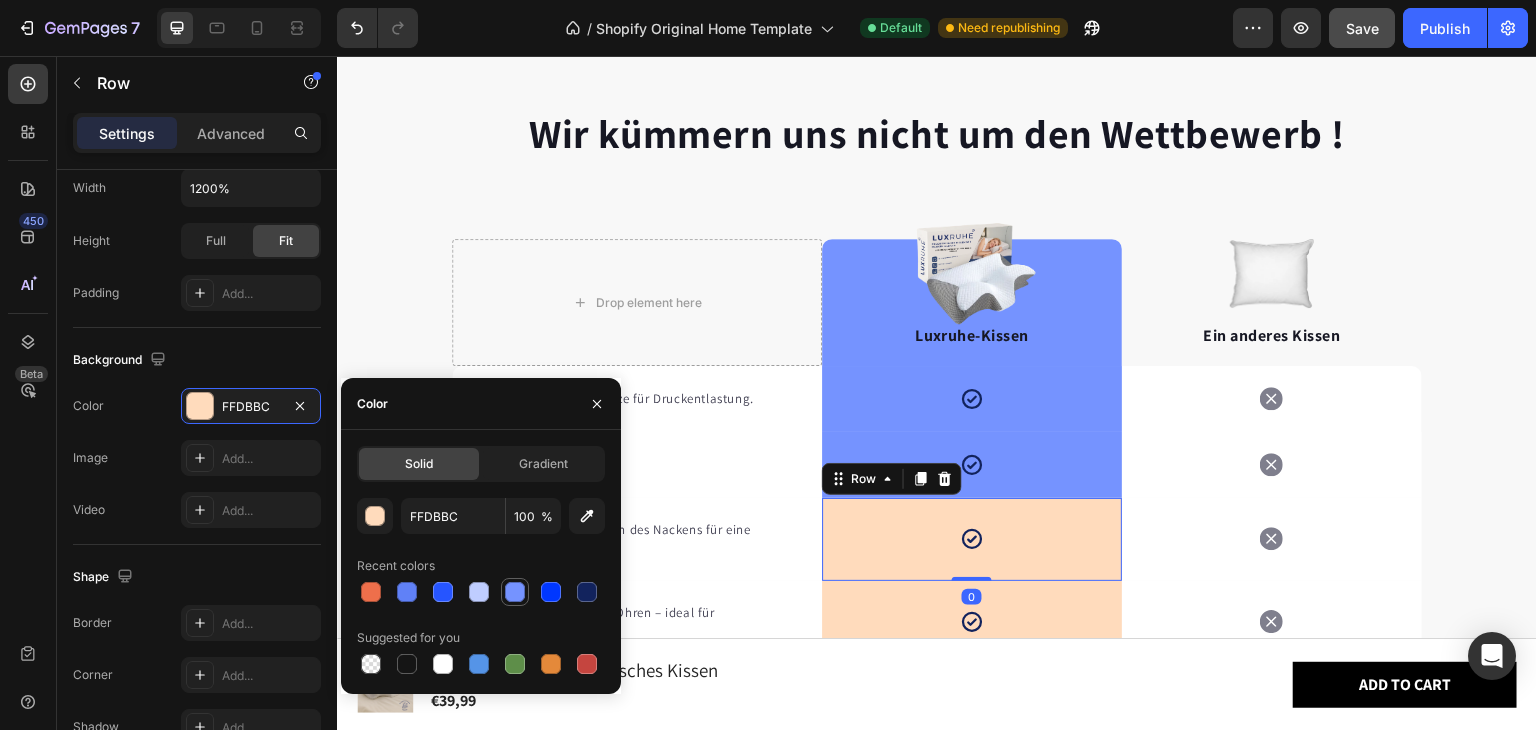 click at bounding box center [515, 592] 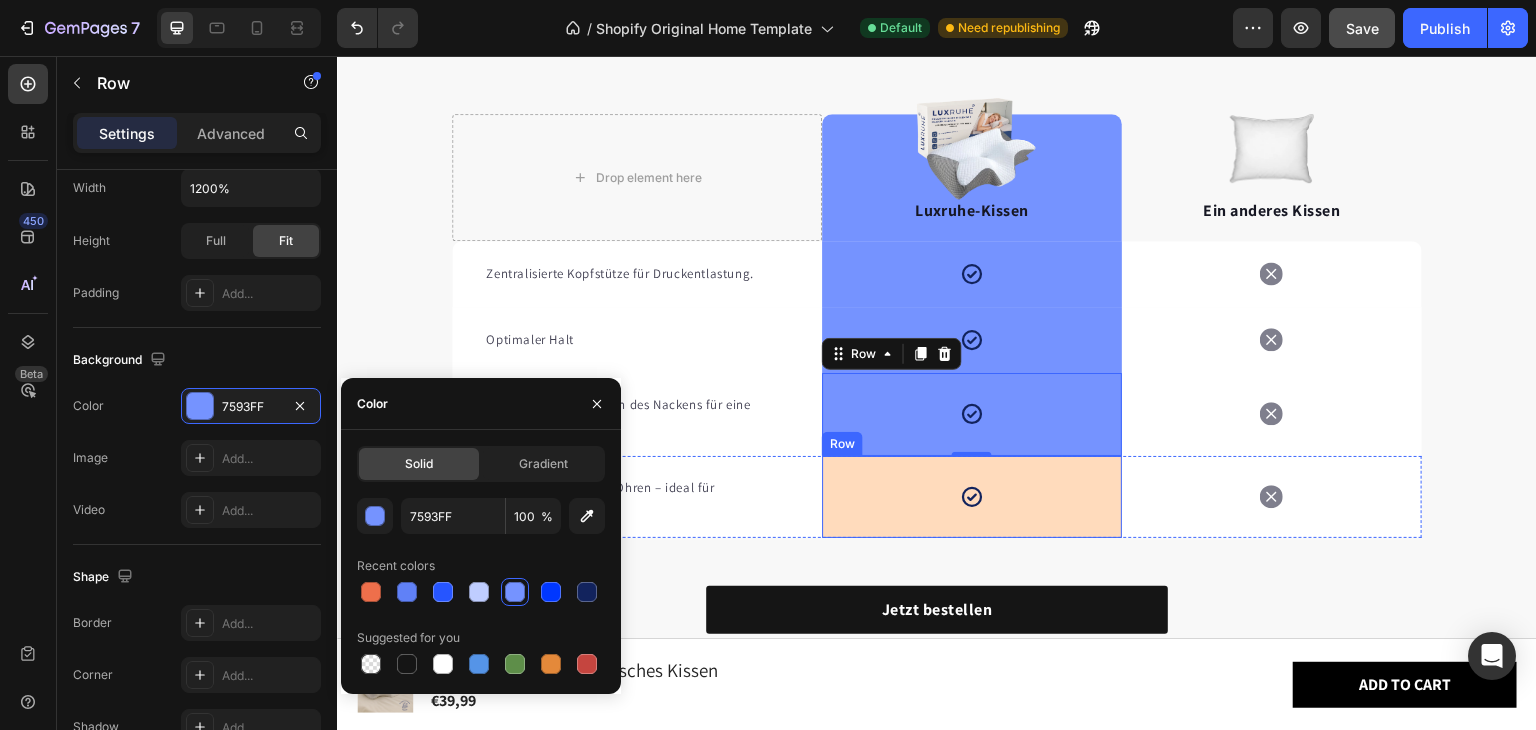 scroll, scrollTop: 3608, scrollLeft: 0, axis: vertical 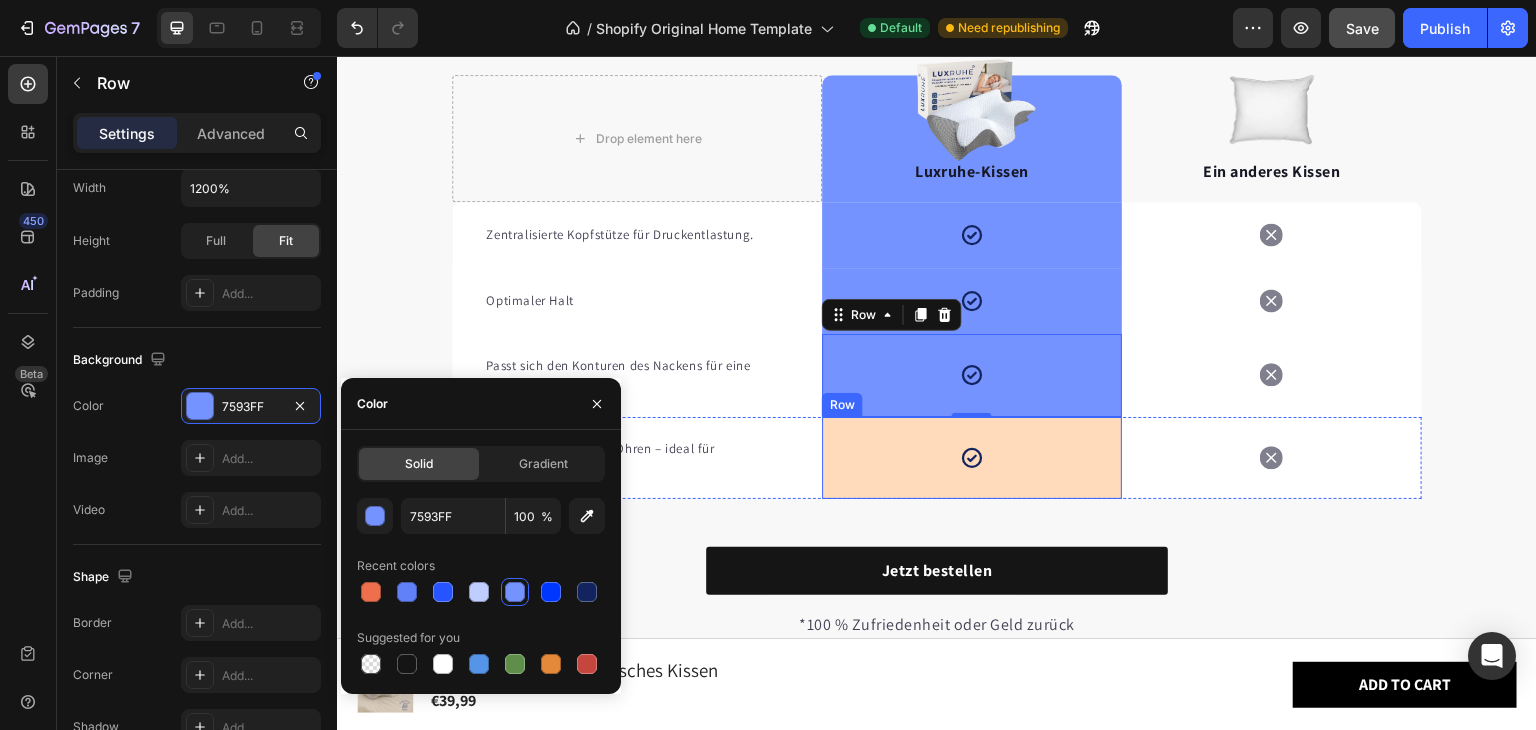 click on "Icon Row" at bounding box center (972, 458) 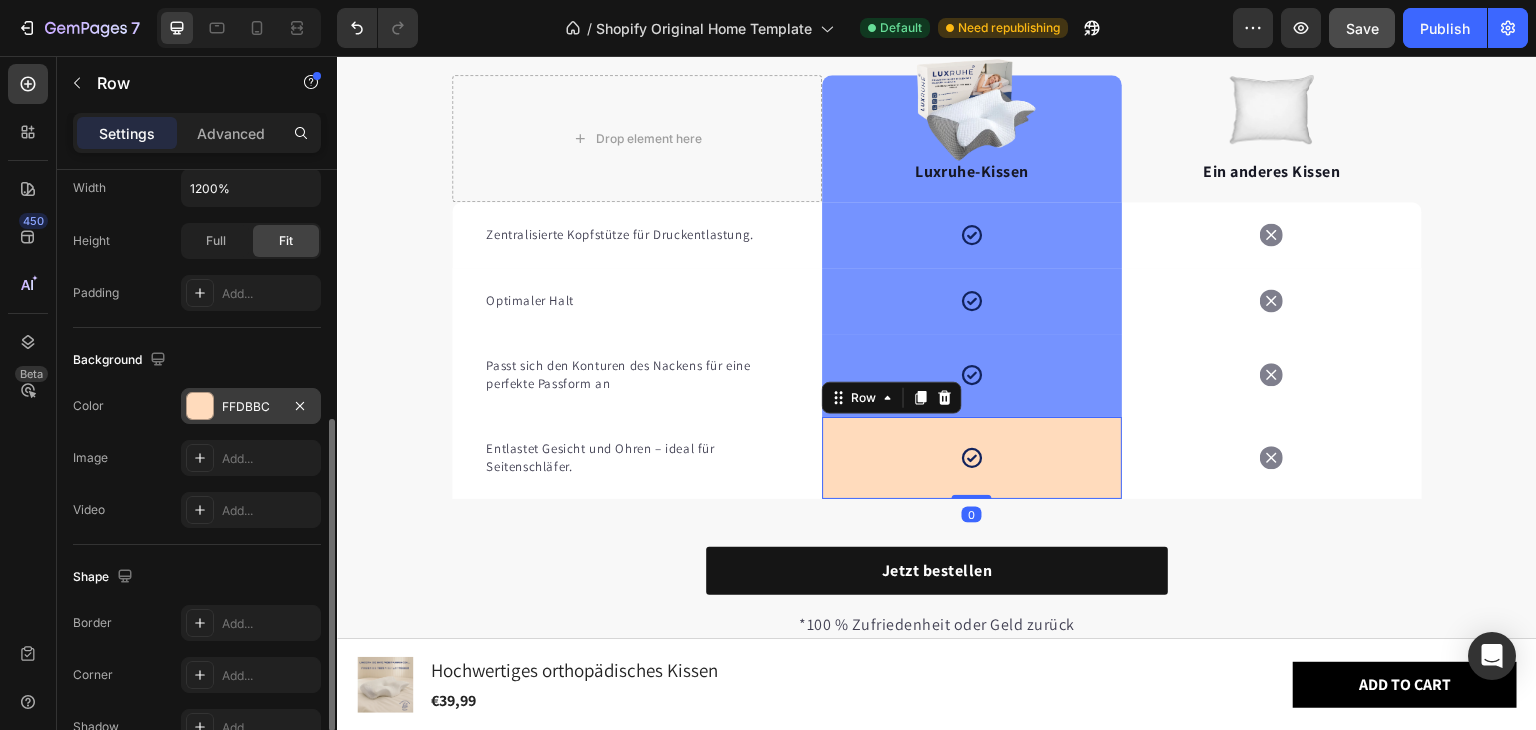 click on "FFDBBC" at bounding box center (251, 407) 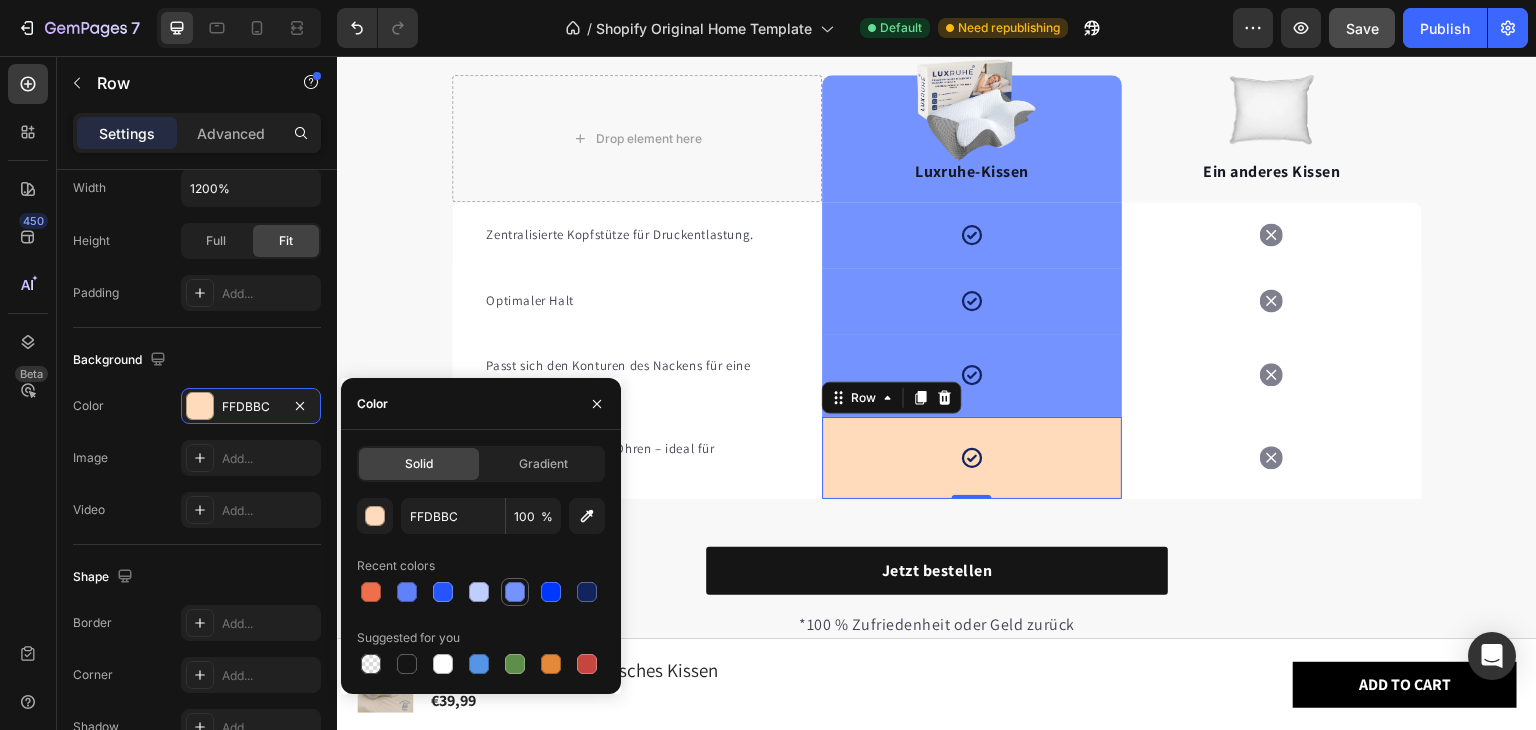 click at bounding box center (515, 592) 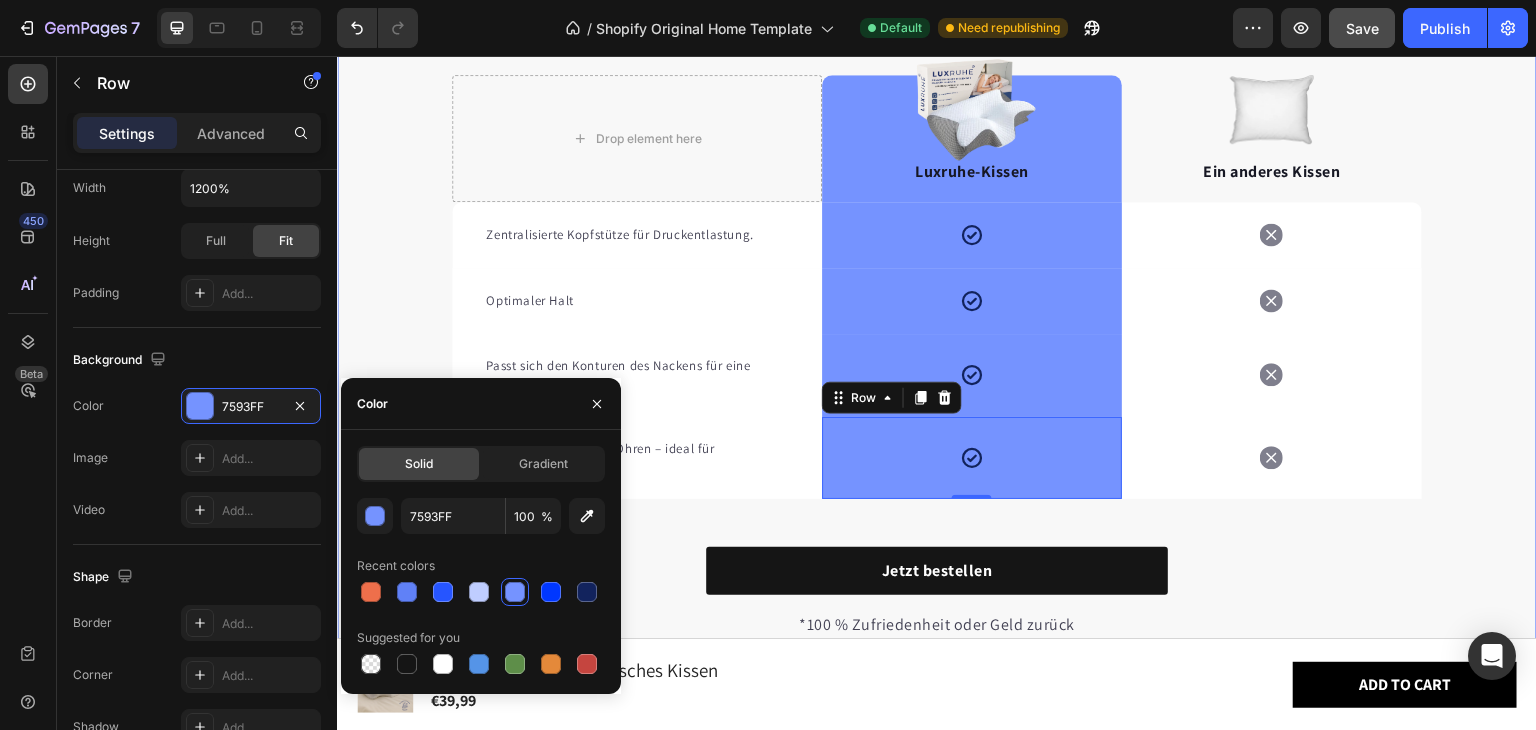 click on "Wir kümmern uns nicht um den Wettbewerb ! Heading Row
Drop element here Image Luxruhe-Kissen Text block Row Image Ein anderes Kissen Text block Row Zentralisierte Kopfstütze für Druckentlastung. Text block
Icon Row
Icon Row Optimaler Halt Text block
Icon Row
Icon Row Passt sich den Konturen des Nackens für eine perfekte Passform an Text block
Icon Row
Icon Row Entlastet Gesicht und Ohren – ideal für Seitenschläfer. Text block
Icon Row   0
Icon Row Row Jetzt bestellen Button *100 % Zufriedenheit oder Geld zurück  30 Nächte zum Ausprobieren Text block Row" at bounding box center [937, 302] 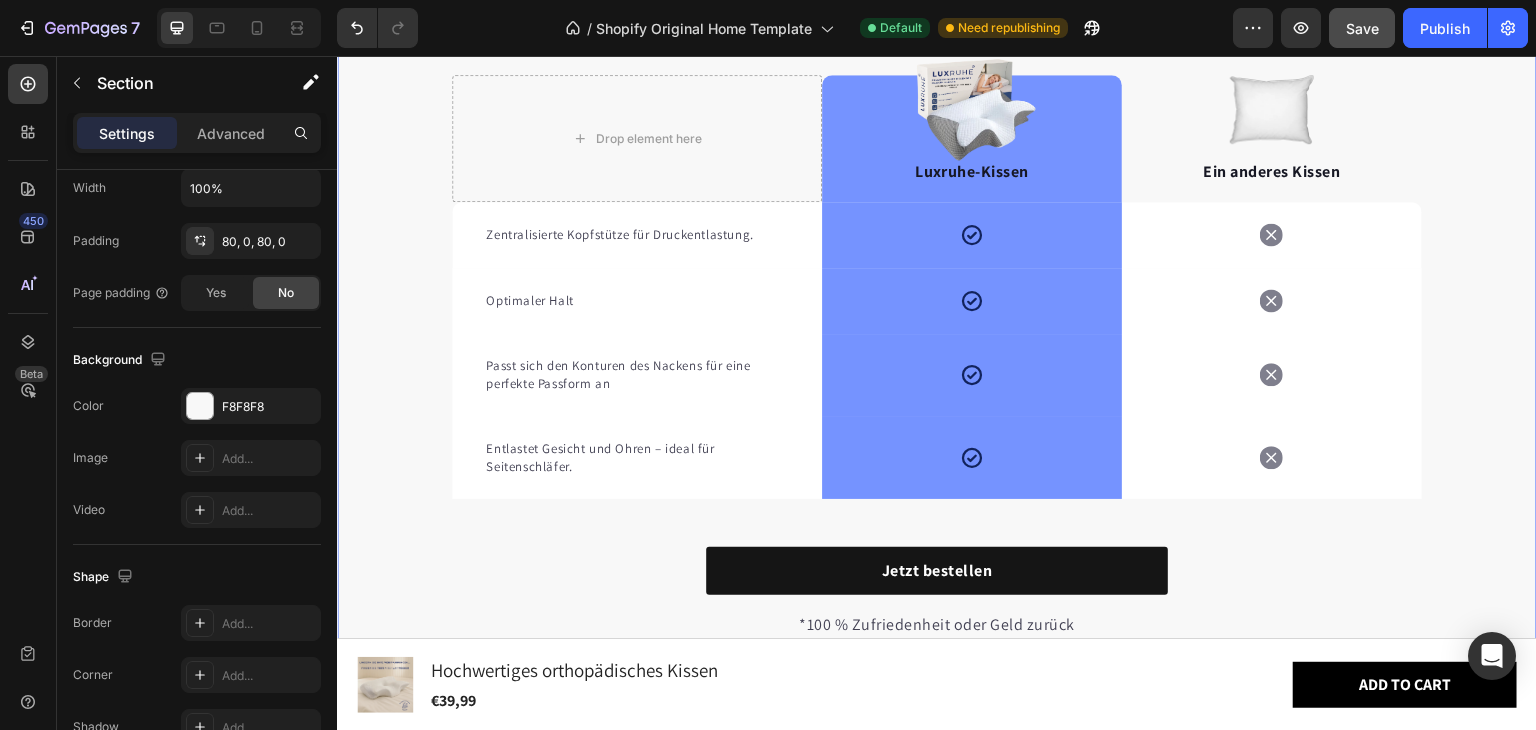 scroll, scrollTop: 0, scrollLeft: 0, axis: both 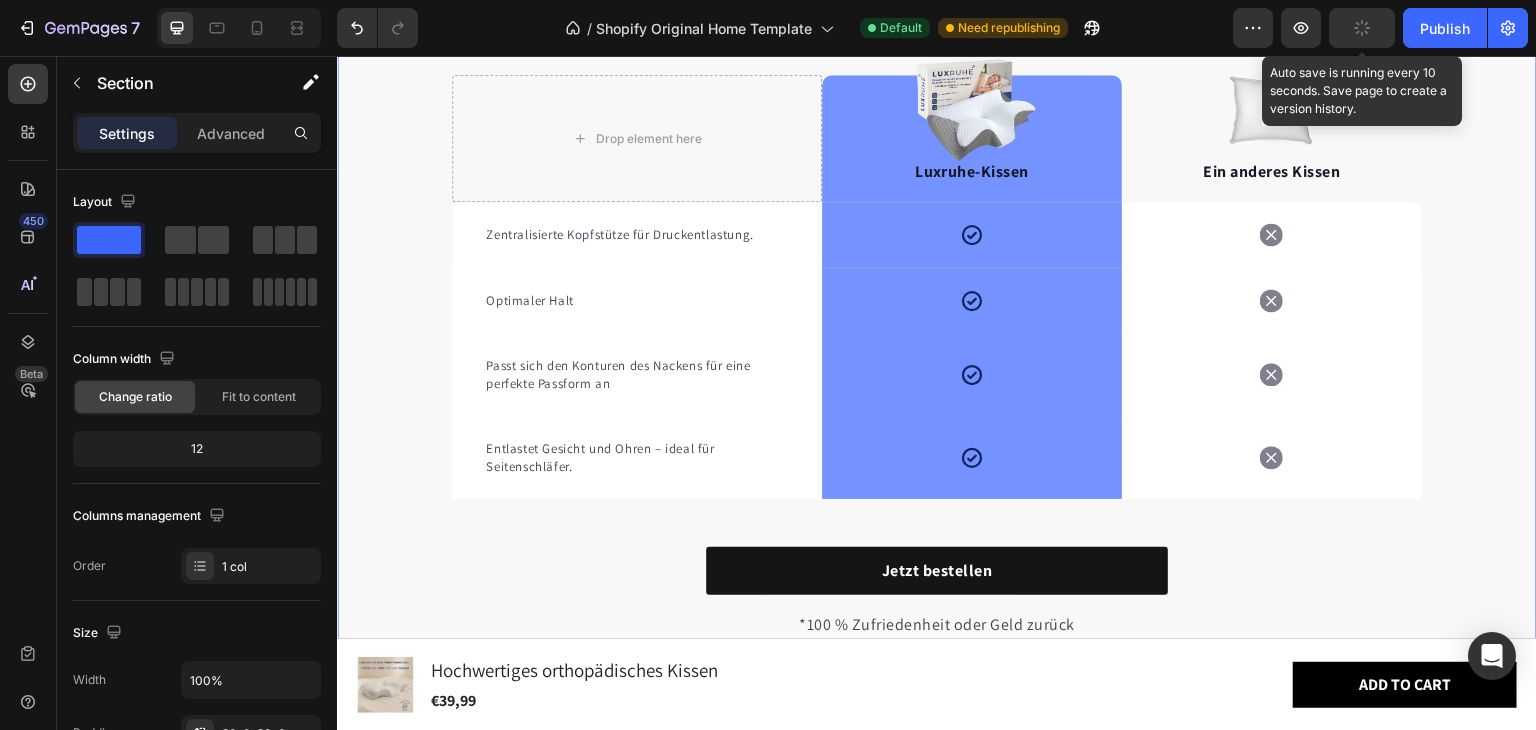click 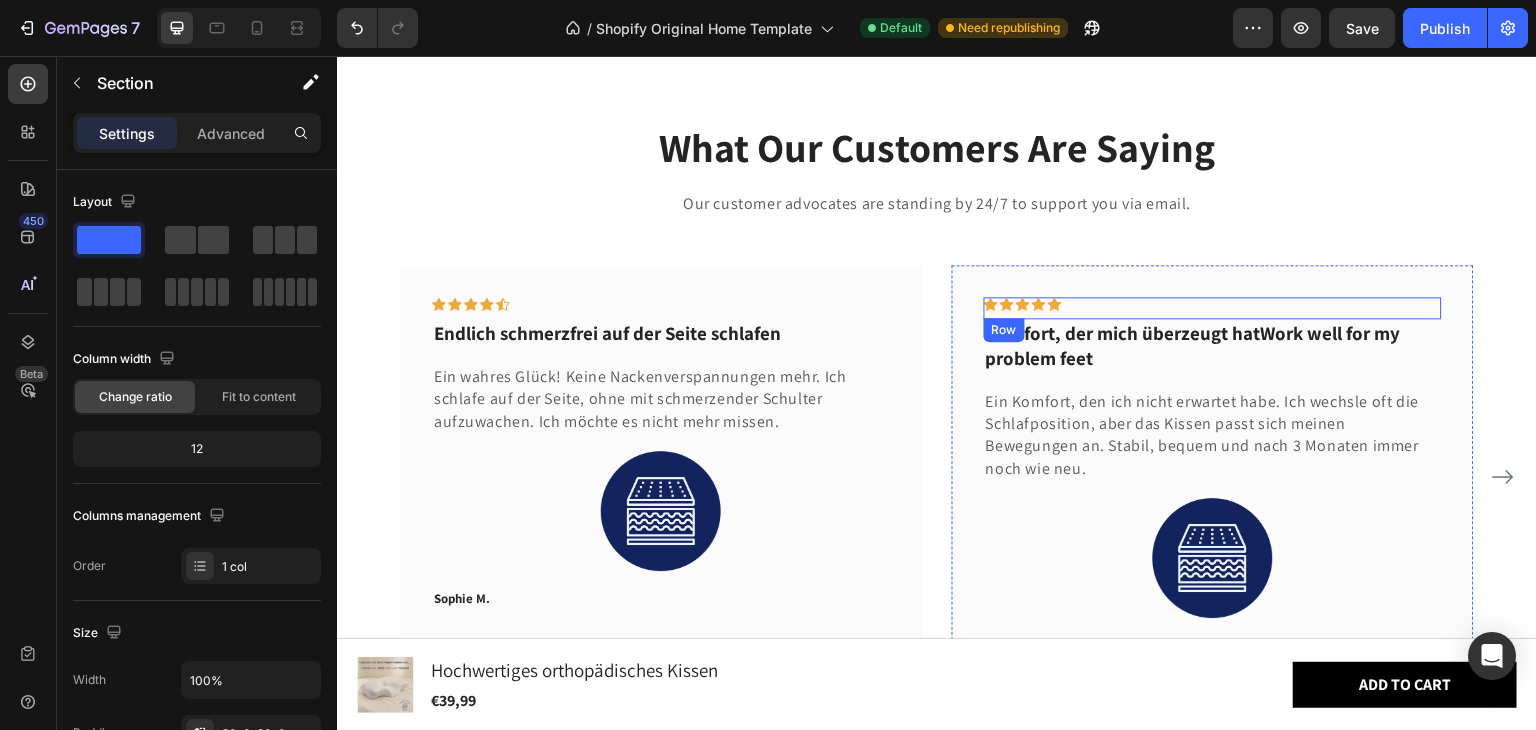scroll, scrollTop: 5412, scrollLeft: 0, axis: vertical 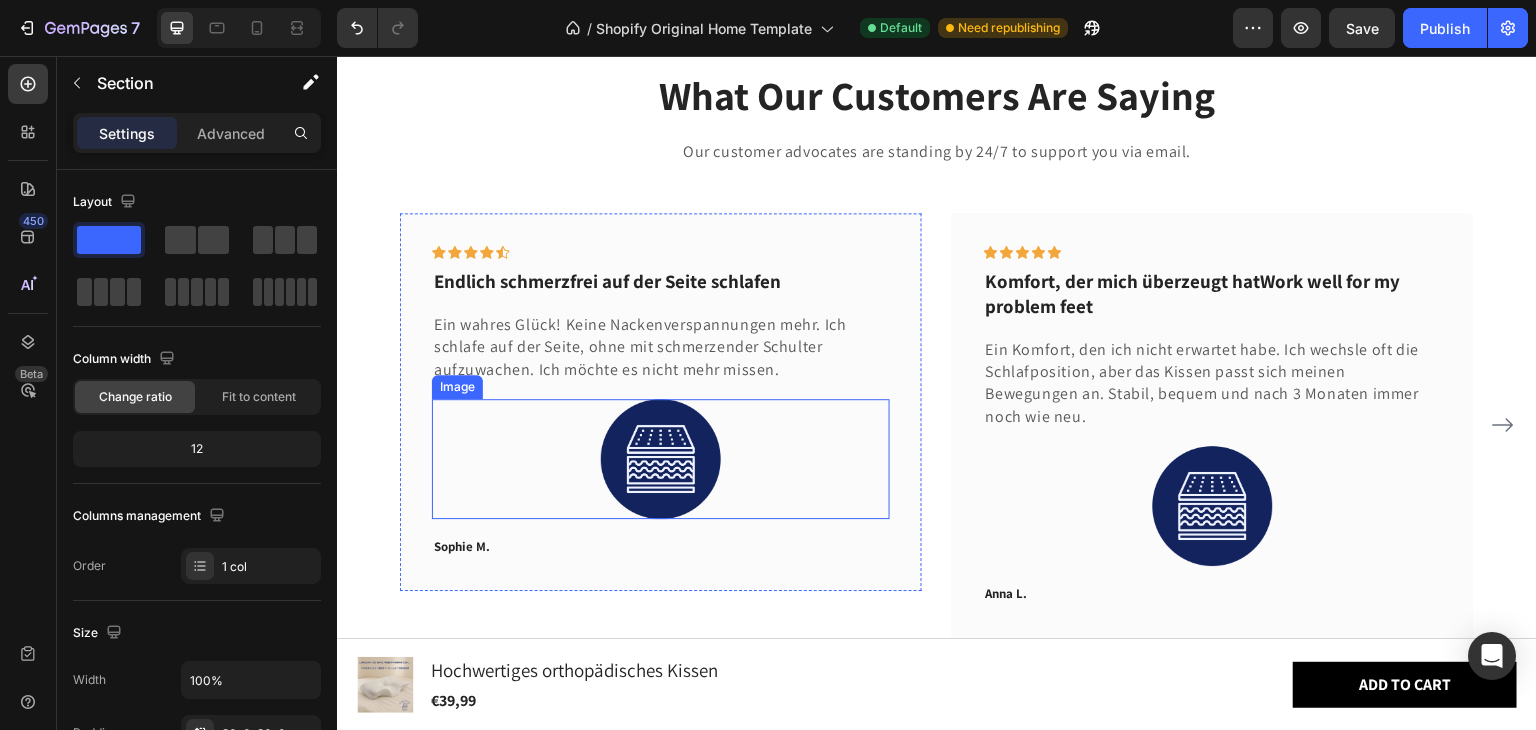 click at bounding box center (661, 459) 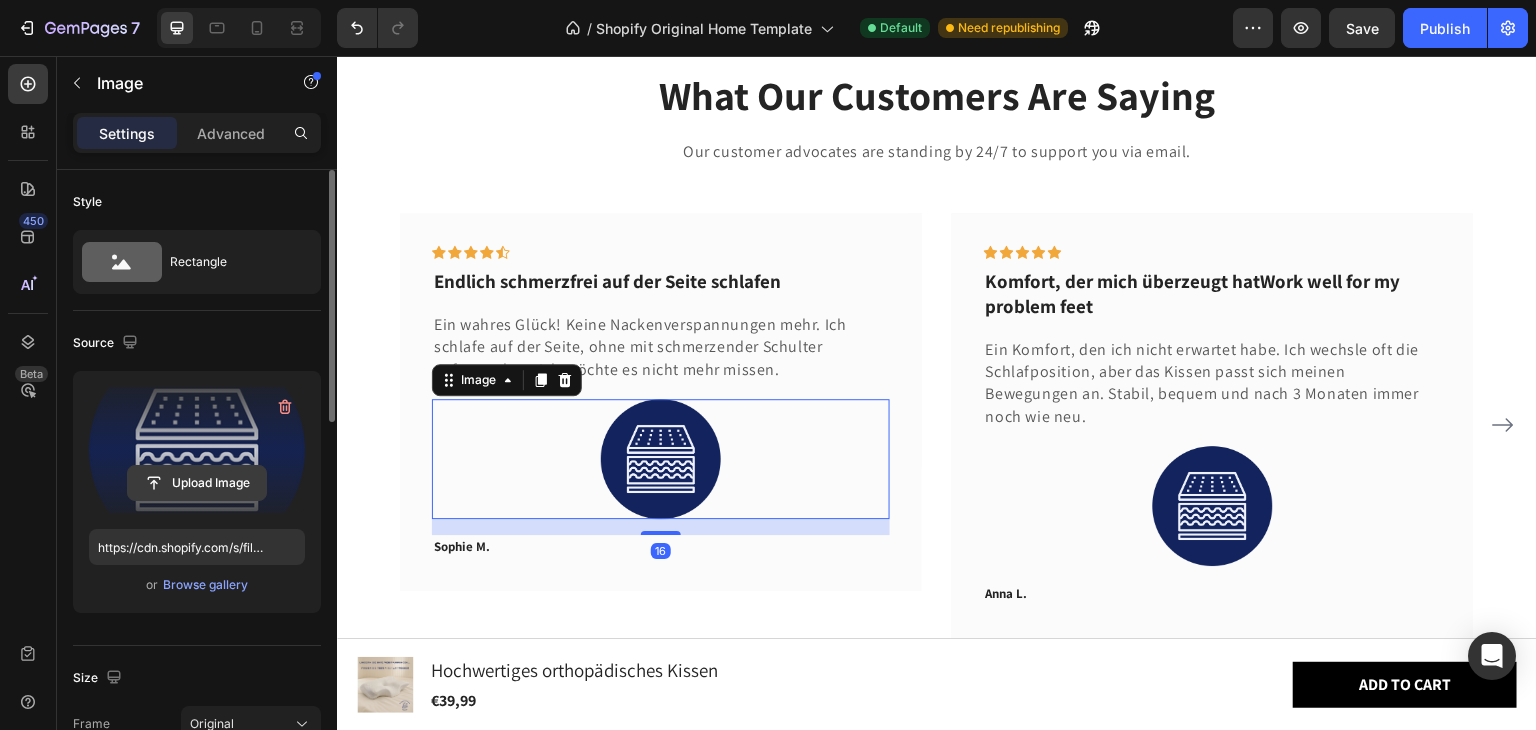 click 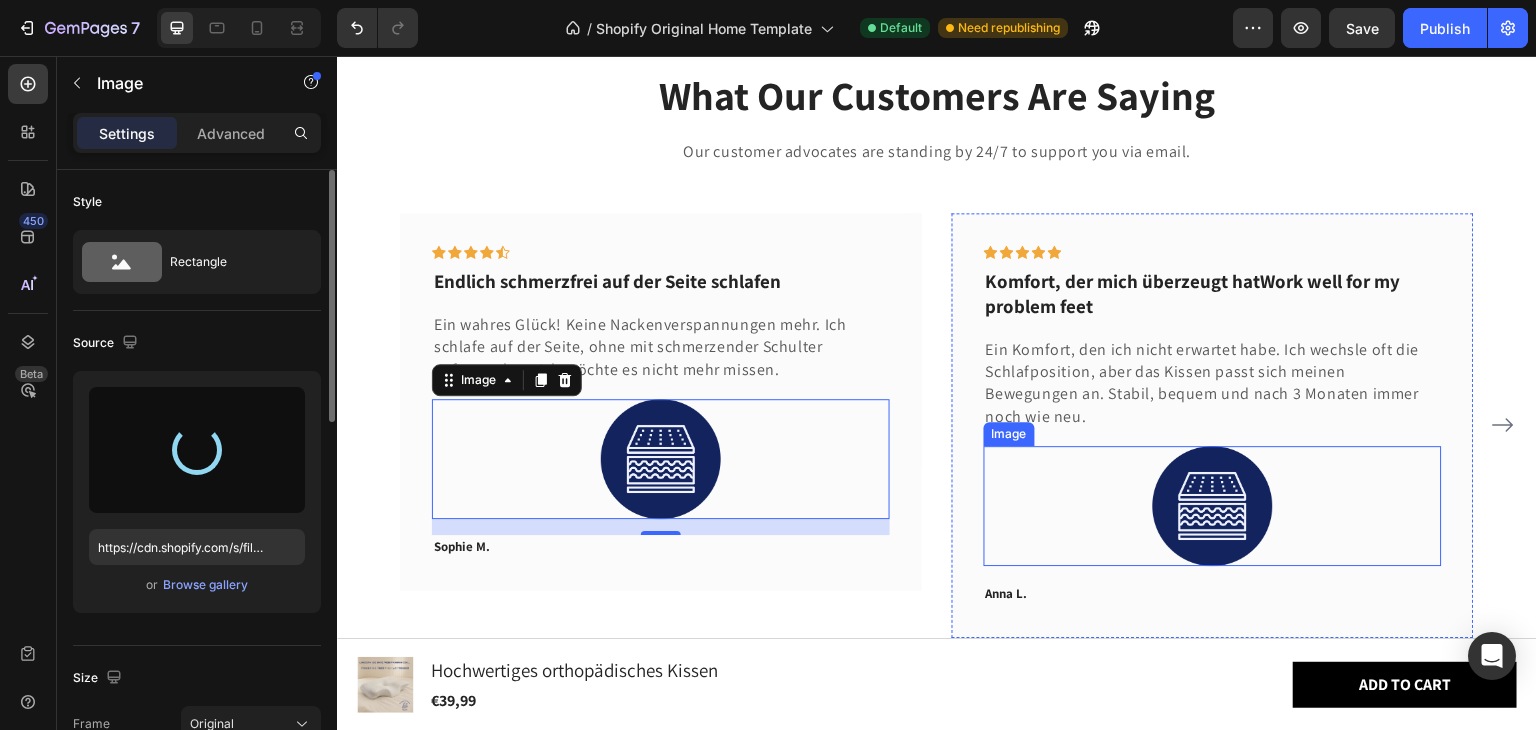 type on "https://cdn.shopify.com/s/files/1/0633/0567/8961/files/gempages_577573968886629052-dc89596b-c732-42c5-8730-eb4c6aa14850.webp" 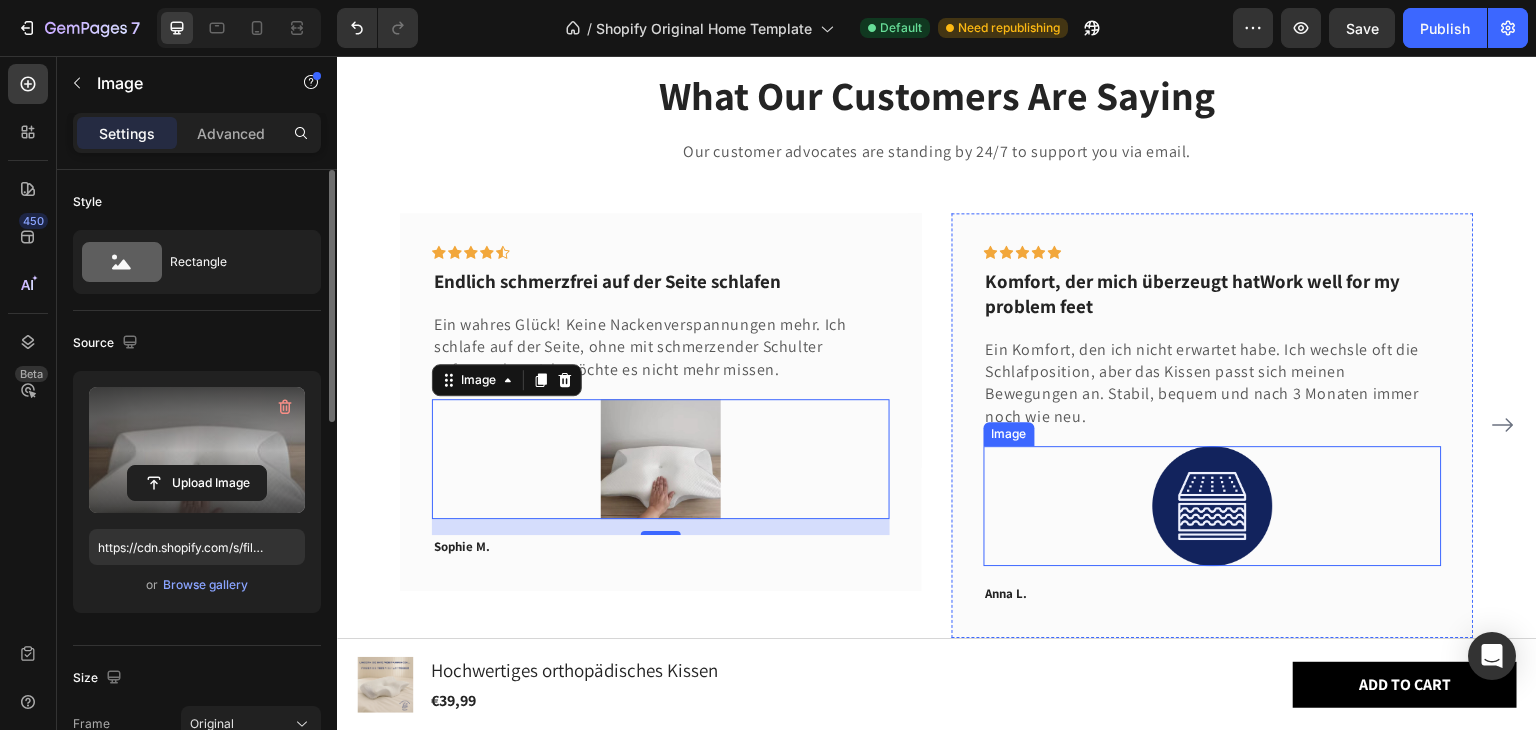 click at bounding box center [1213, 506] 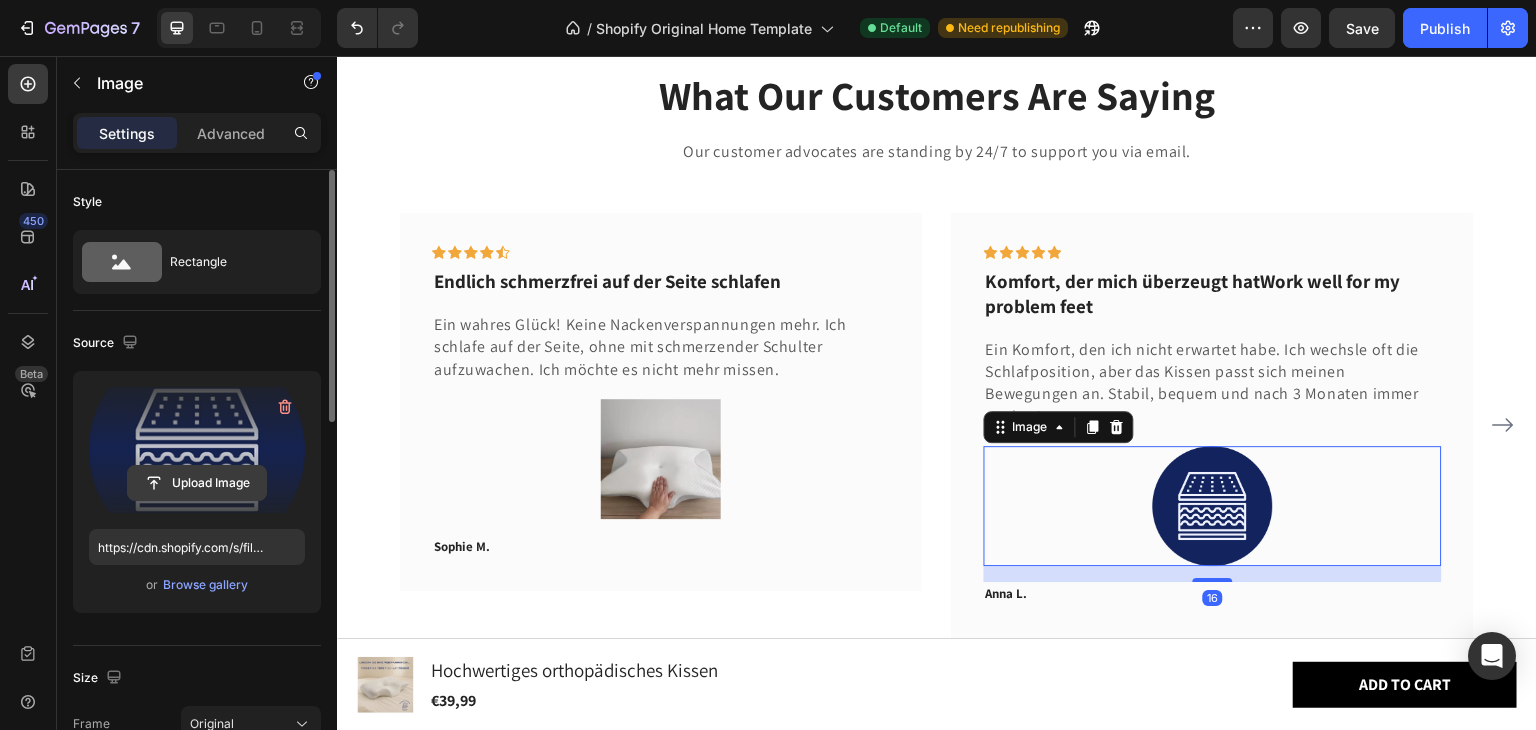 click 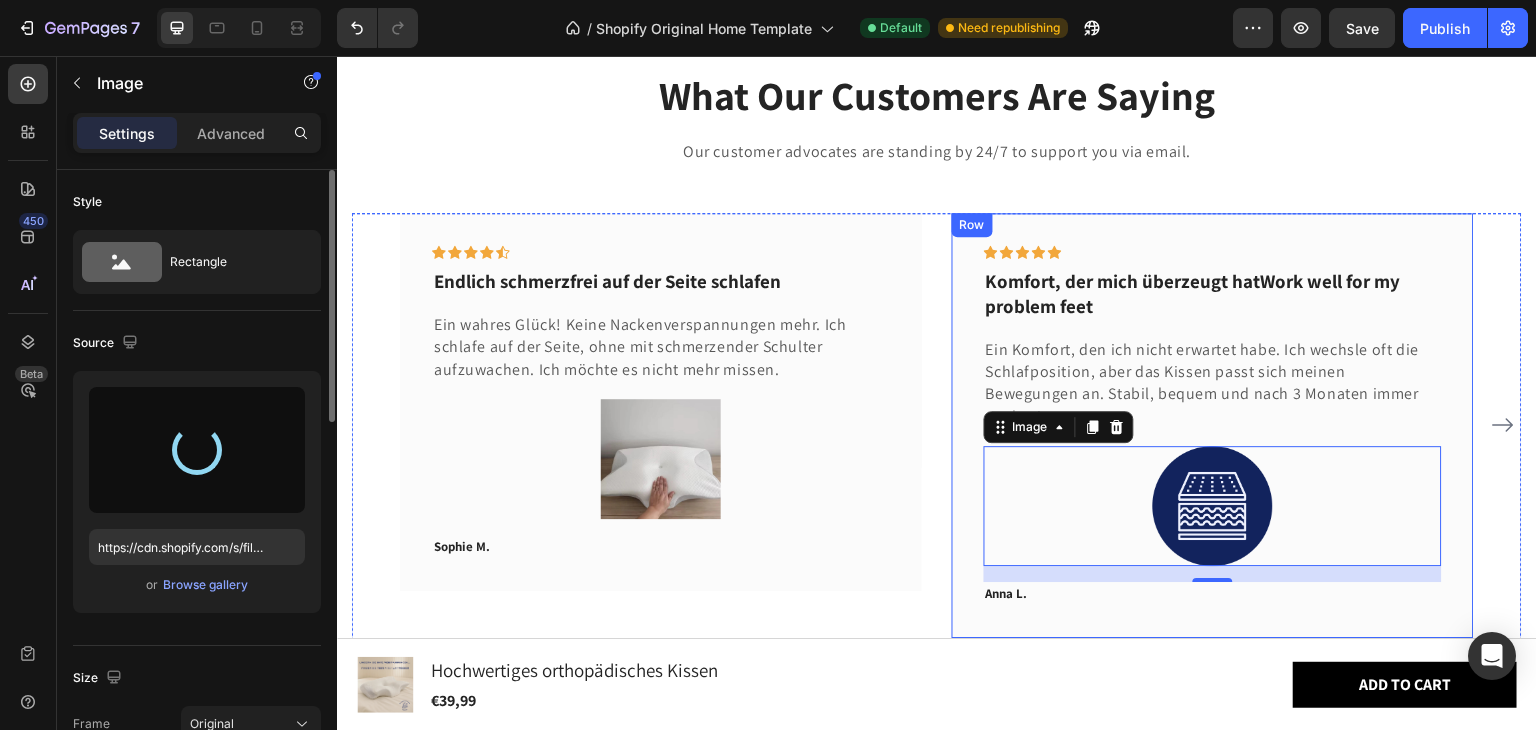 type on "https://cdn.shopify.com/s/files/1/0633/0567/8961/files/gempages_577573968886629052-9ada8256-ca15-4901-87cb-5b305ec6db6a.webp" 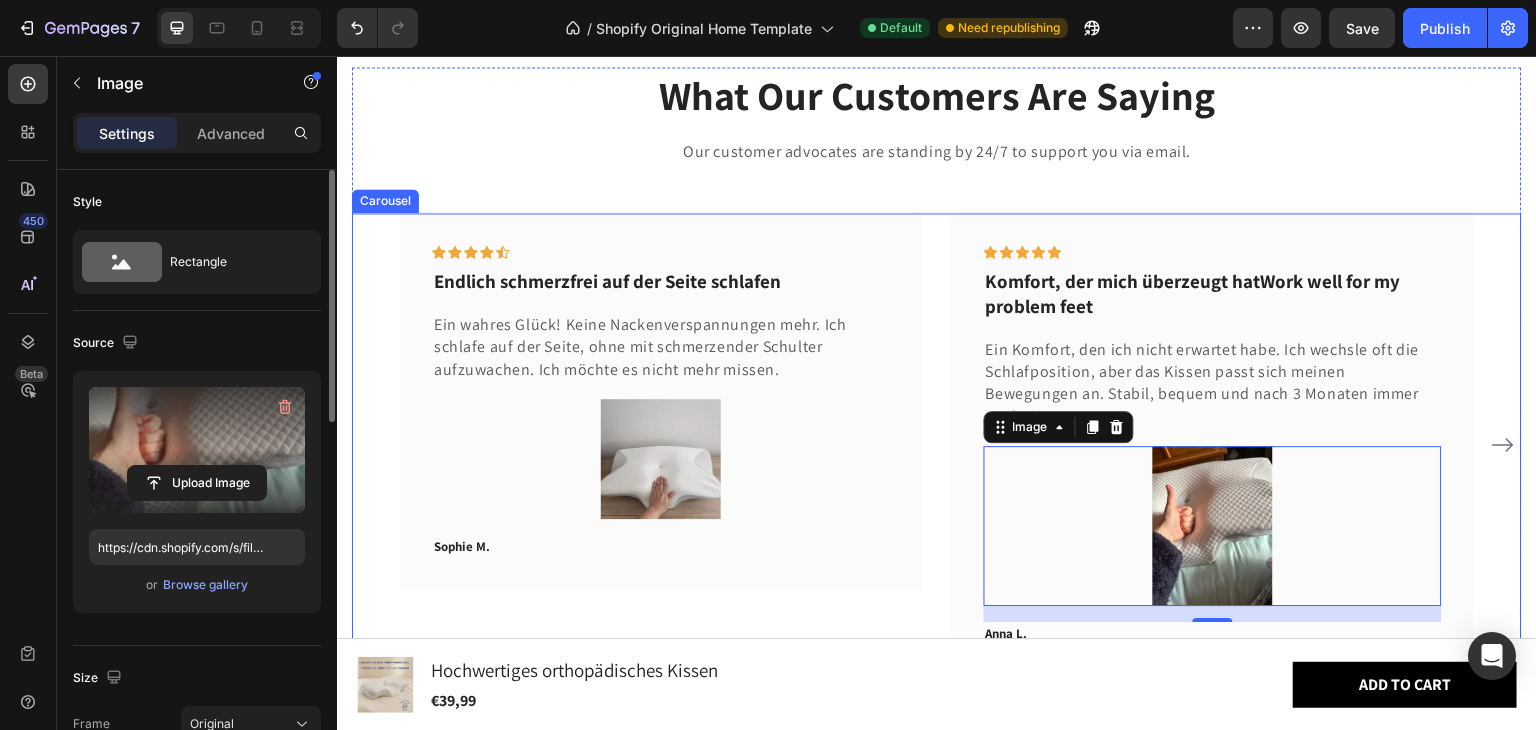 click 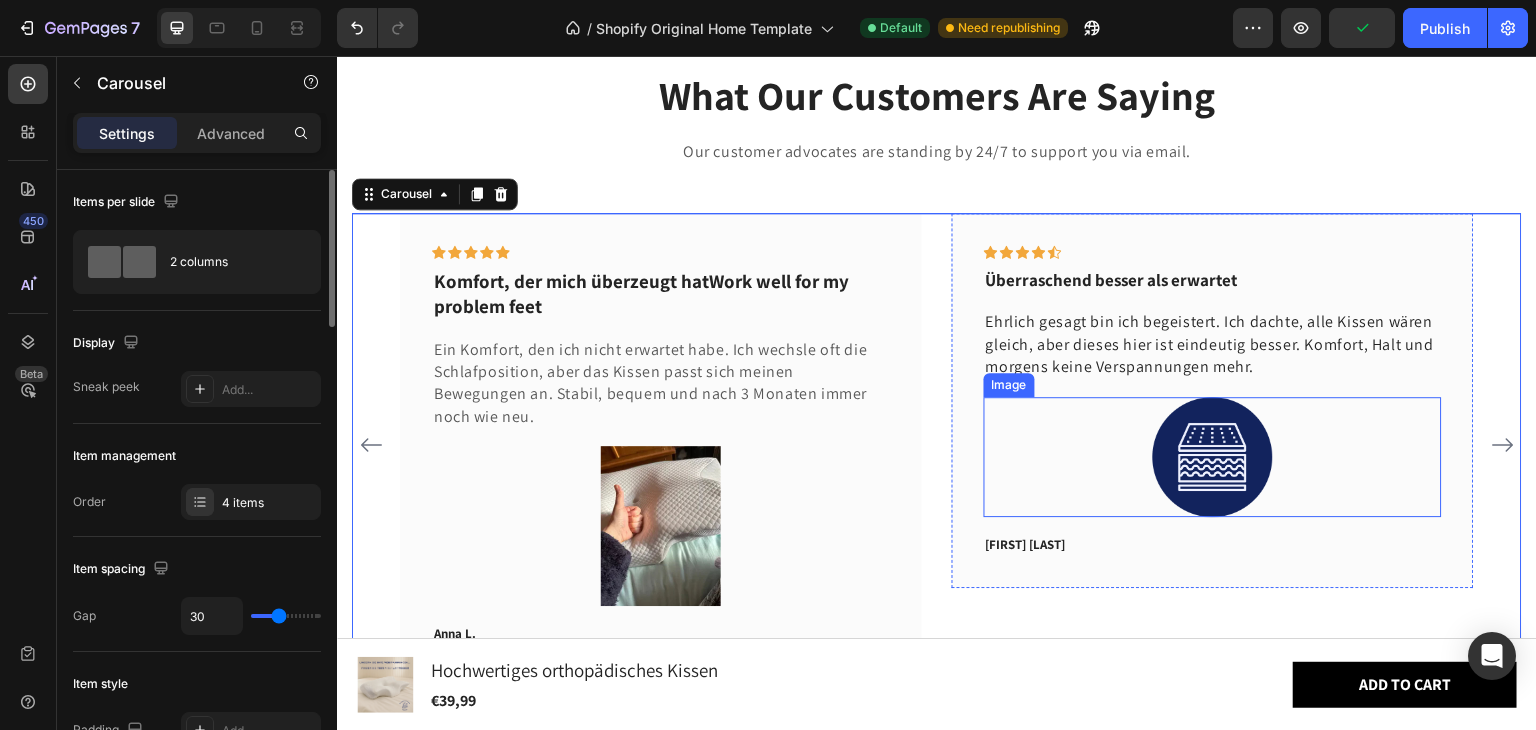 click at bounding box center [1213, 457] 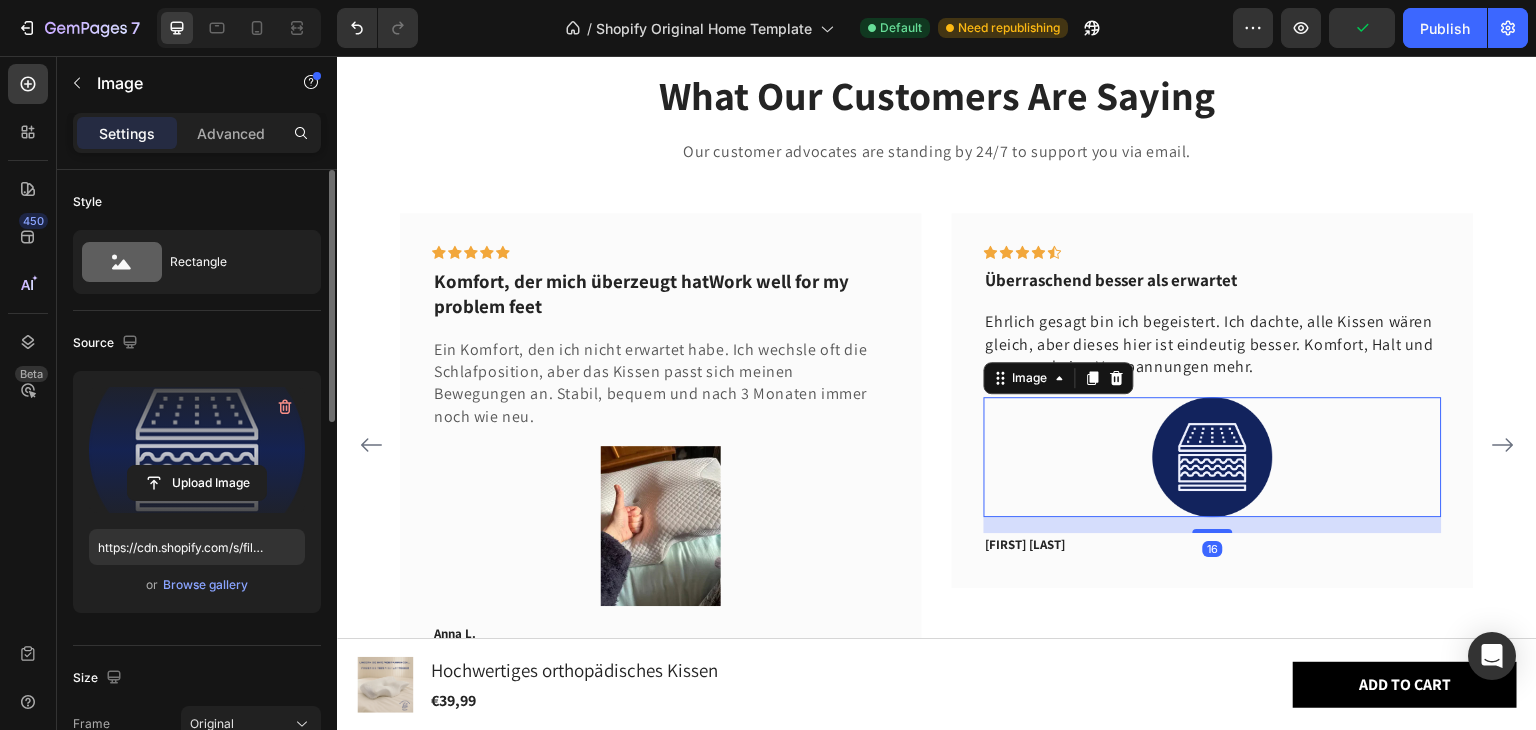 click at bounding box center (197, 450) 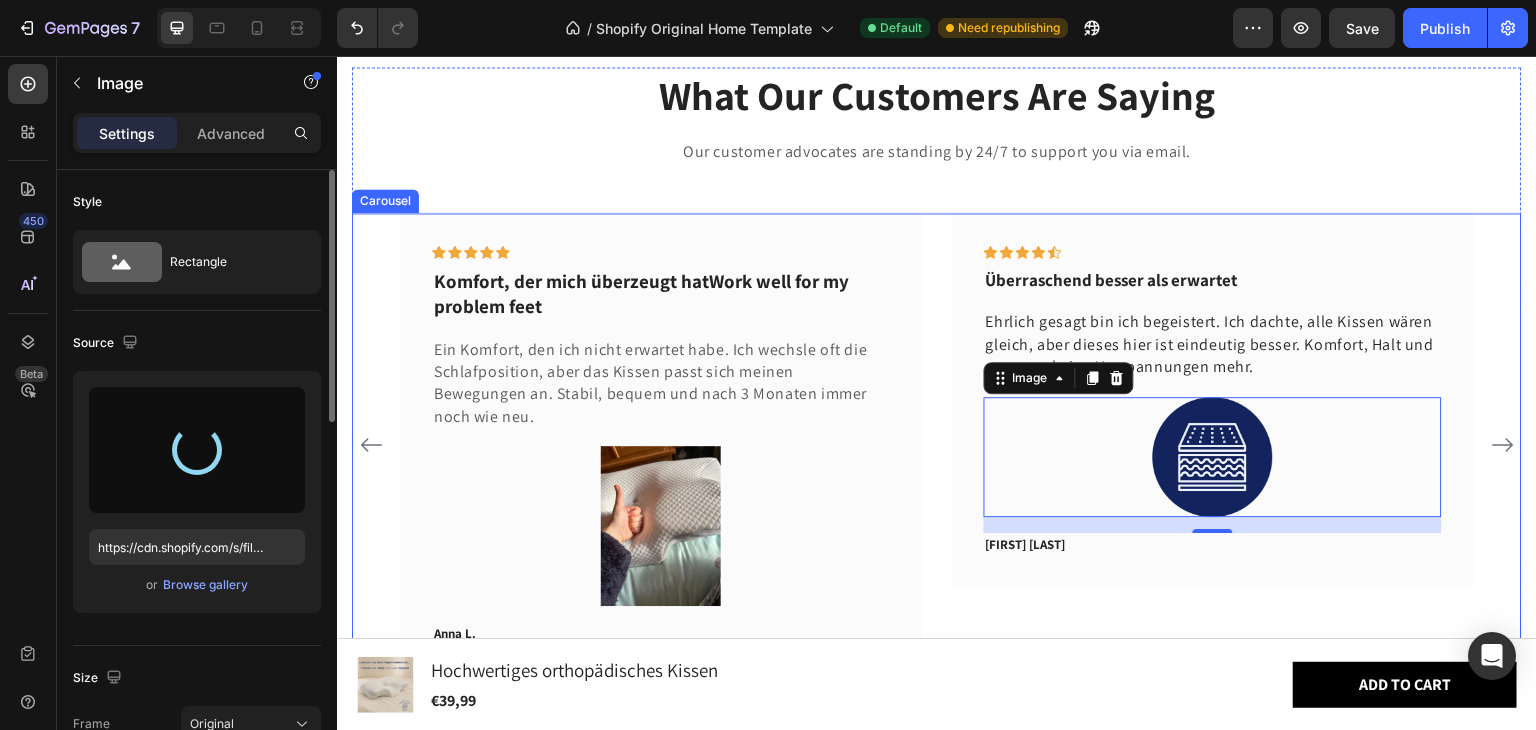 type on "https://cdn.shopify.com/s/files/1/0633/0567/8961/files/gempages_577573968886629052-17538ade-4f80-4782-b52f-6864c5fdbd91.webp" 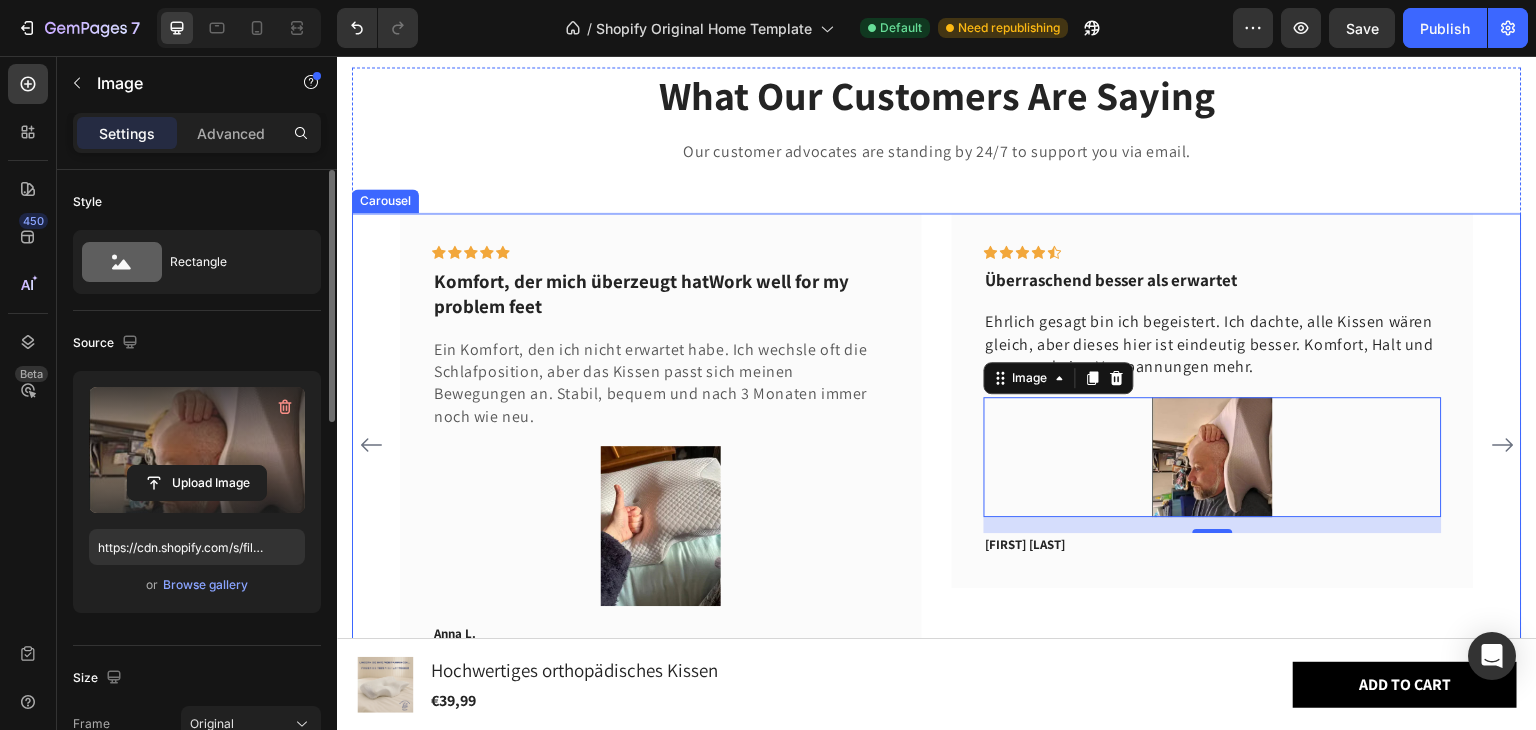 click 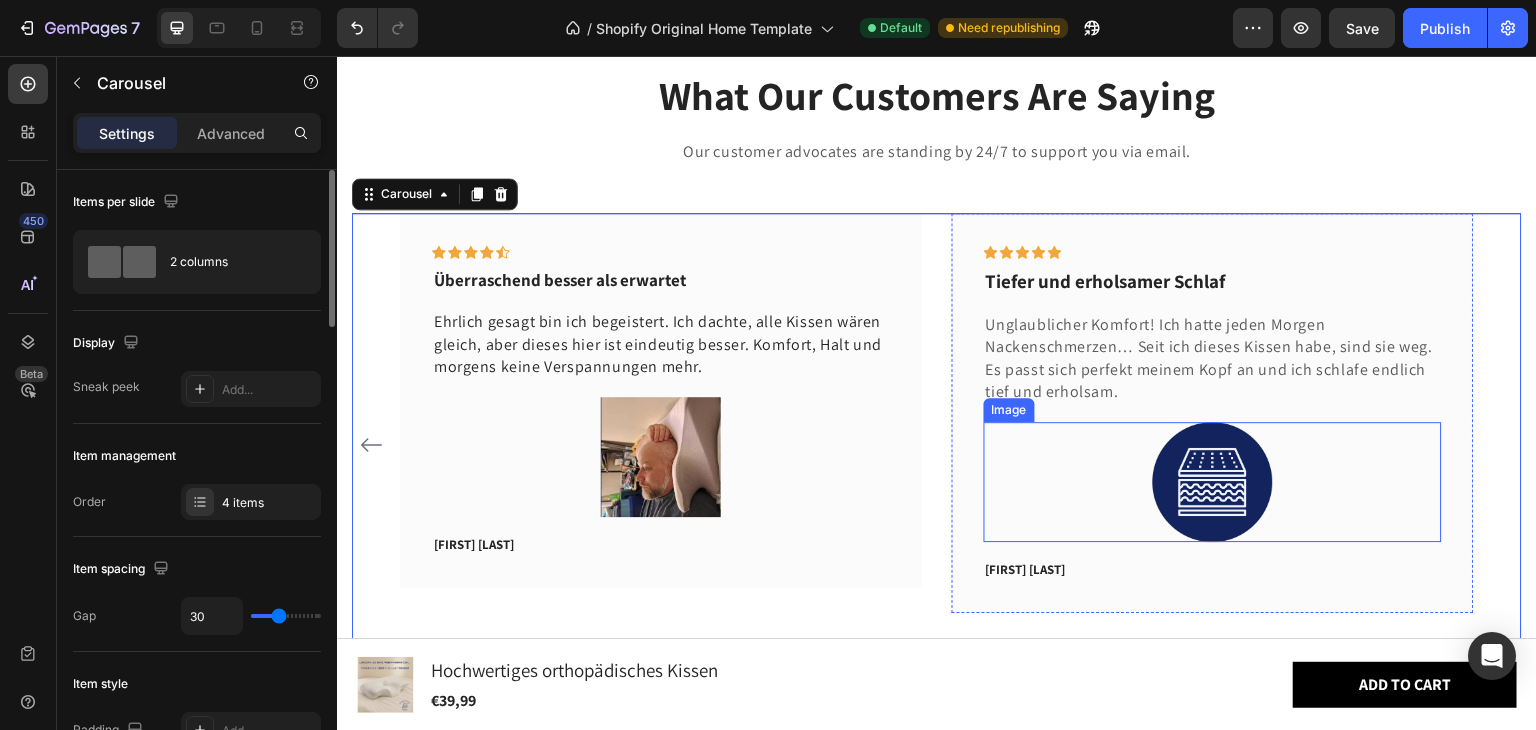 click at bounding box center [1213, 482] 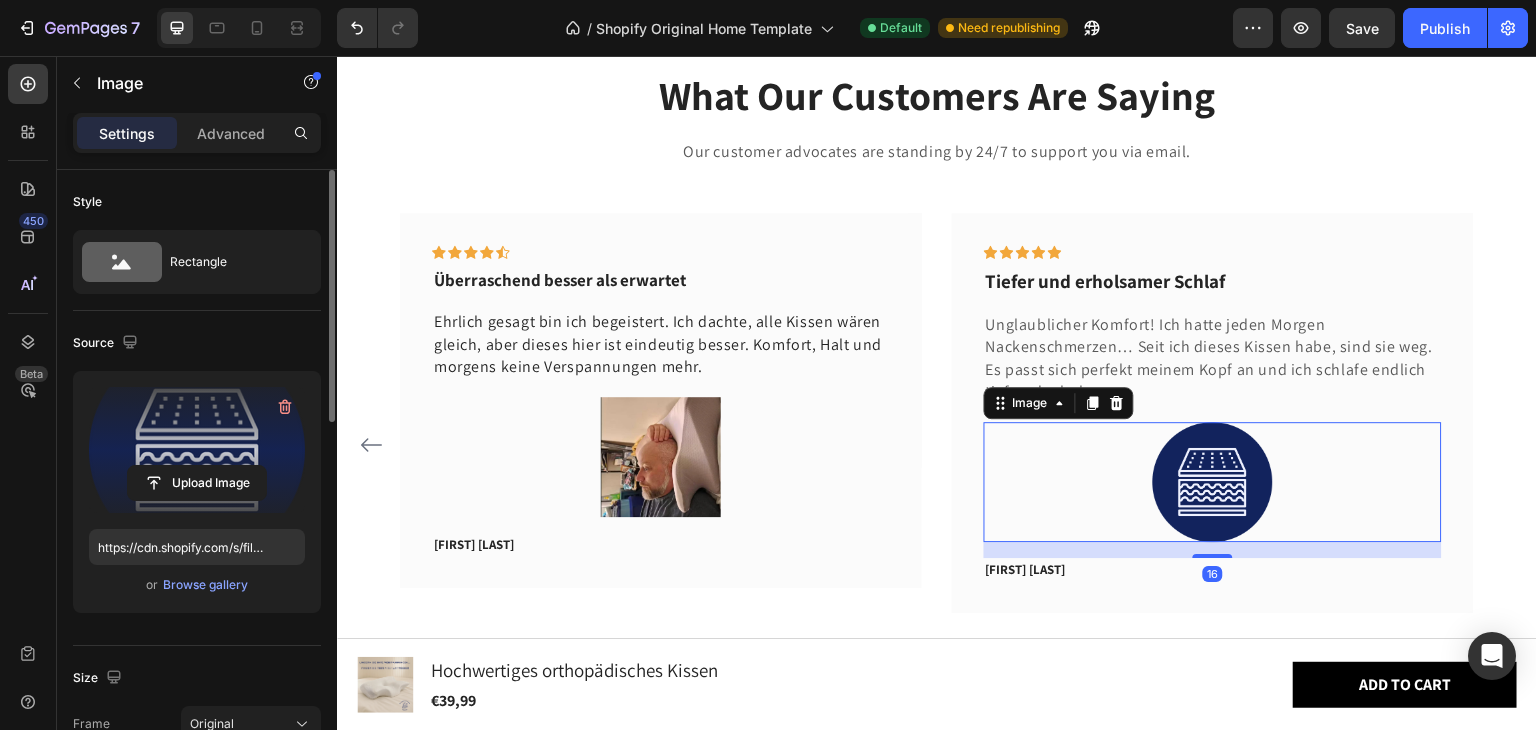click at bounding box center (197, 450) 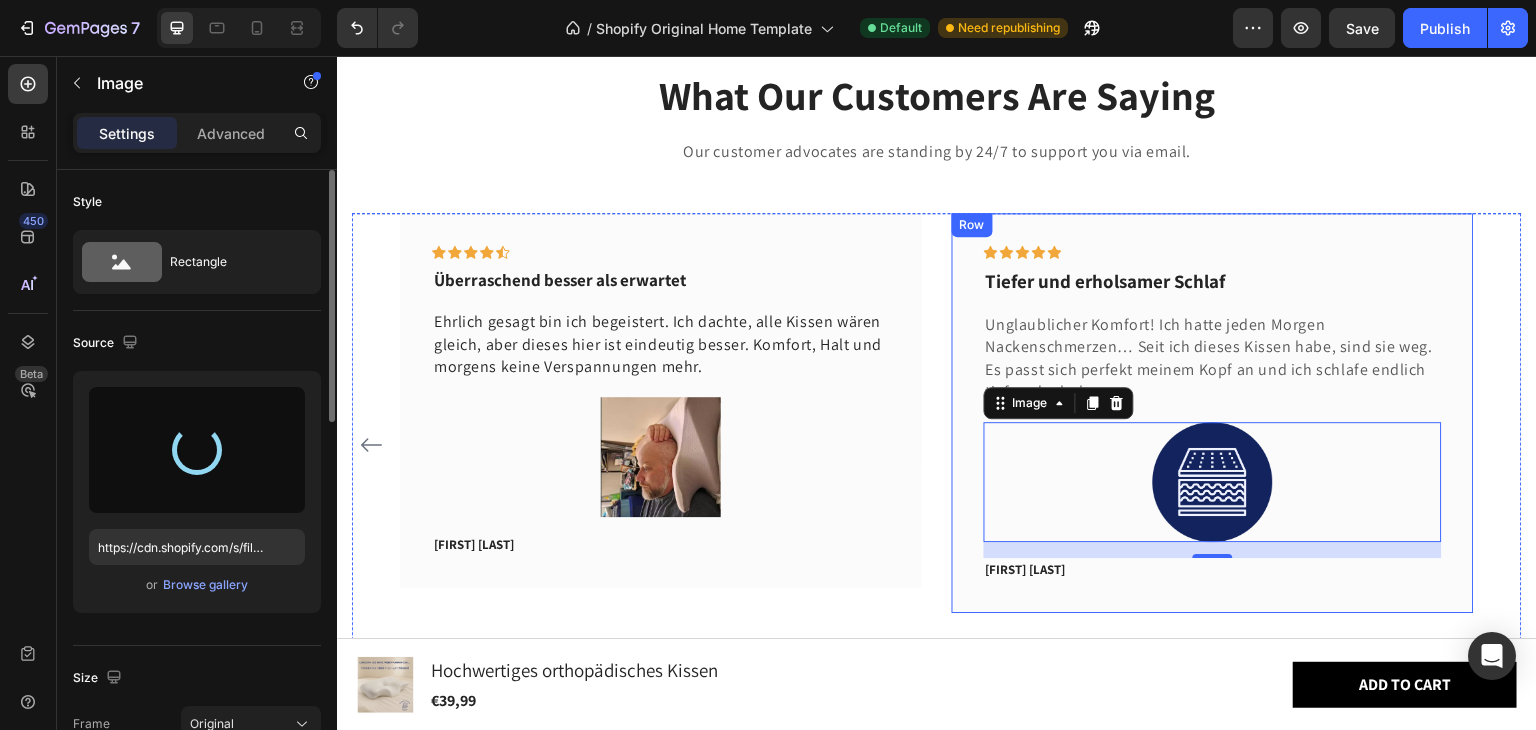 type on "https://cdn.shopify.com/s/files/1/0633/0567/8961/files/gempages_577573968886629052-92ebc6bf-a2bd-40a9-ba62-d557ef134c57.webp" 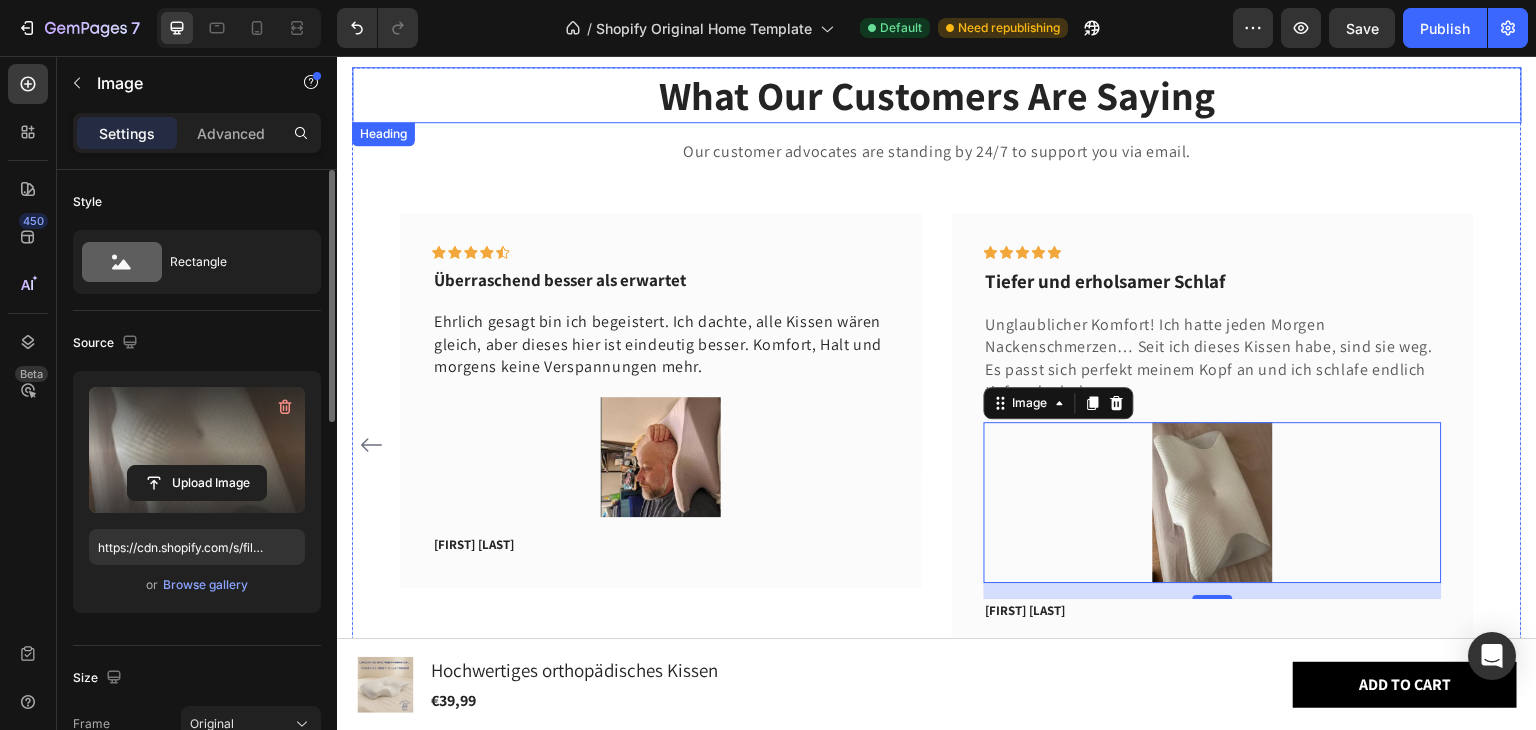 click on "What Our Customers Are Saying" at bounding box center [937, 95] 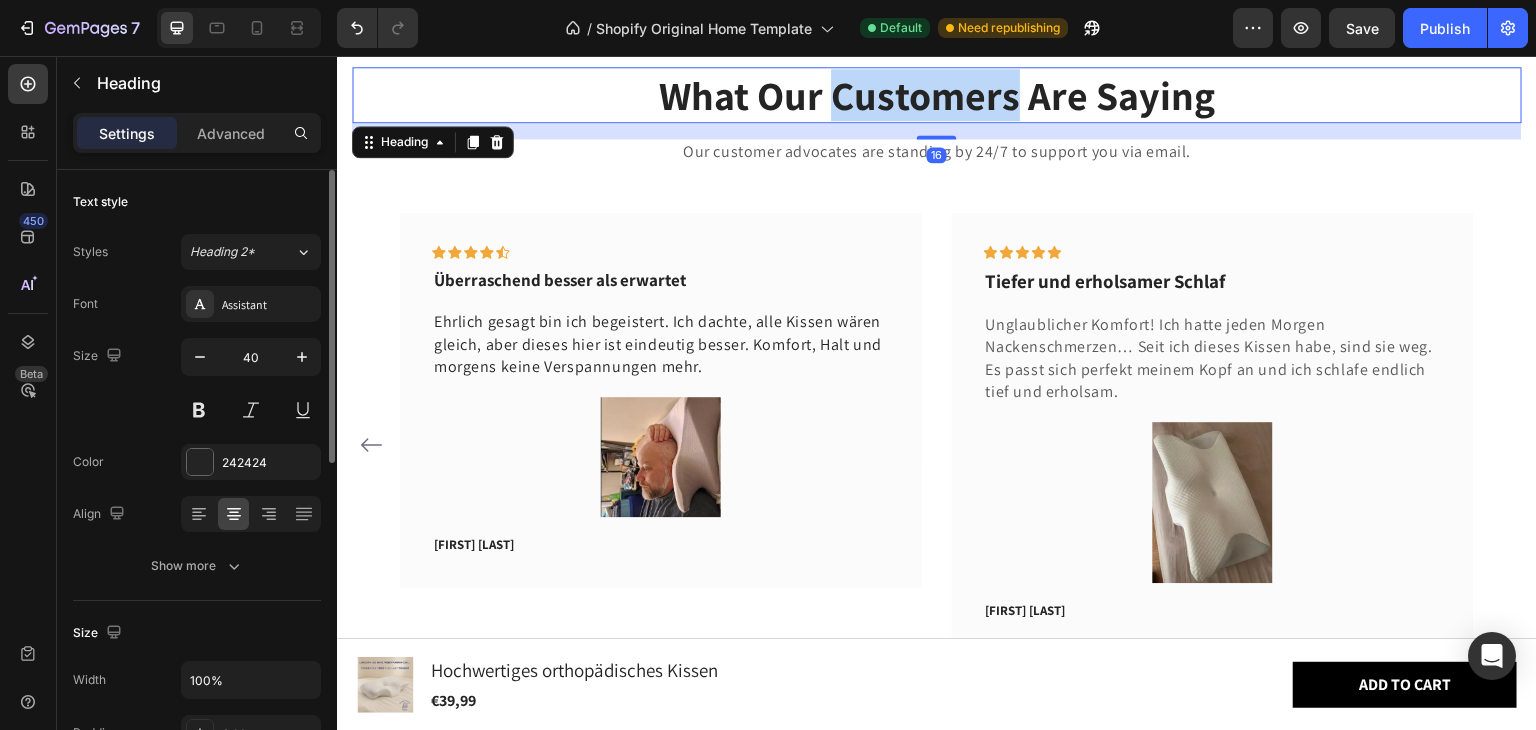 click on "What Our Customers Are Saying" at bounding box center [937, 95] 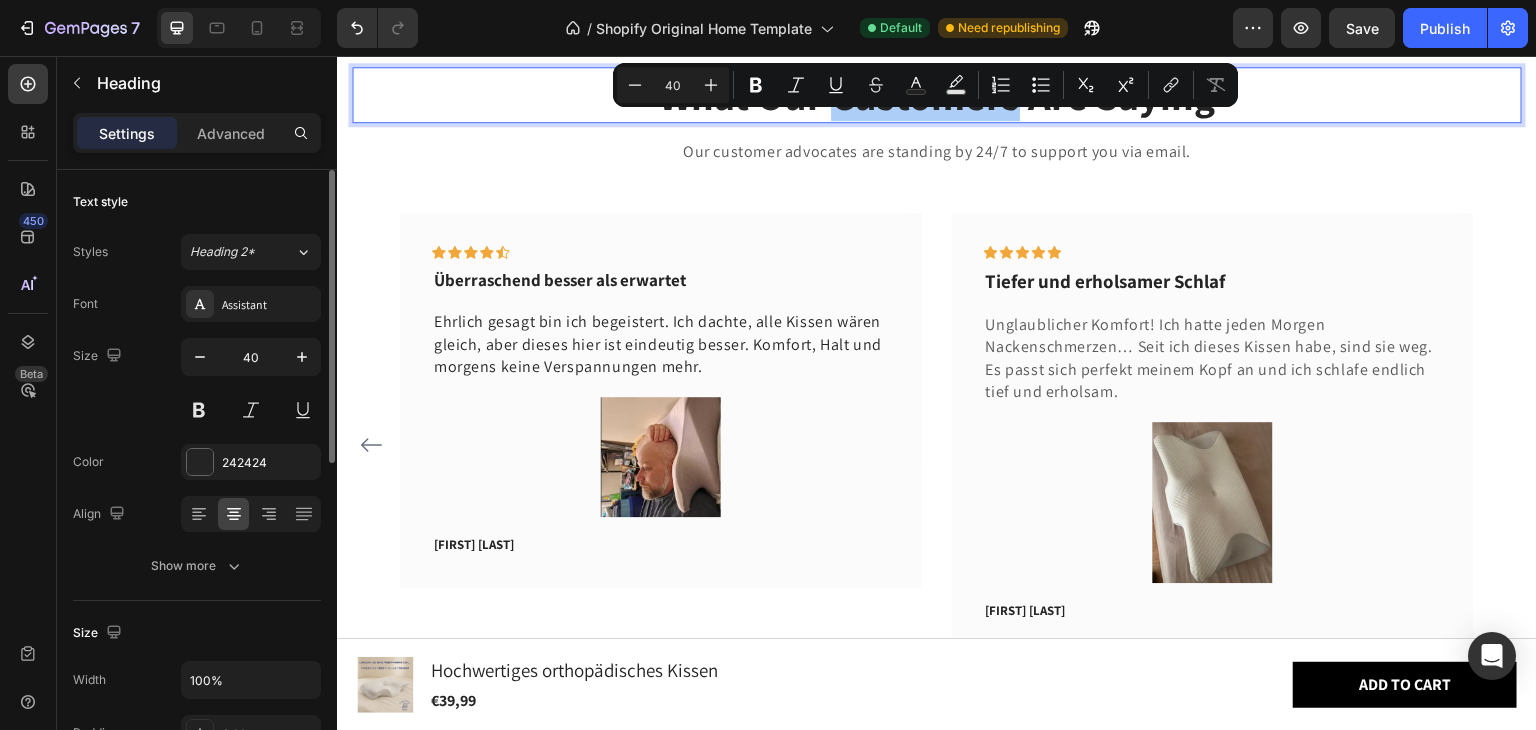 click on "Strikethrough" at bounding box center [876, 85] 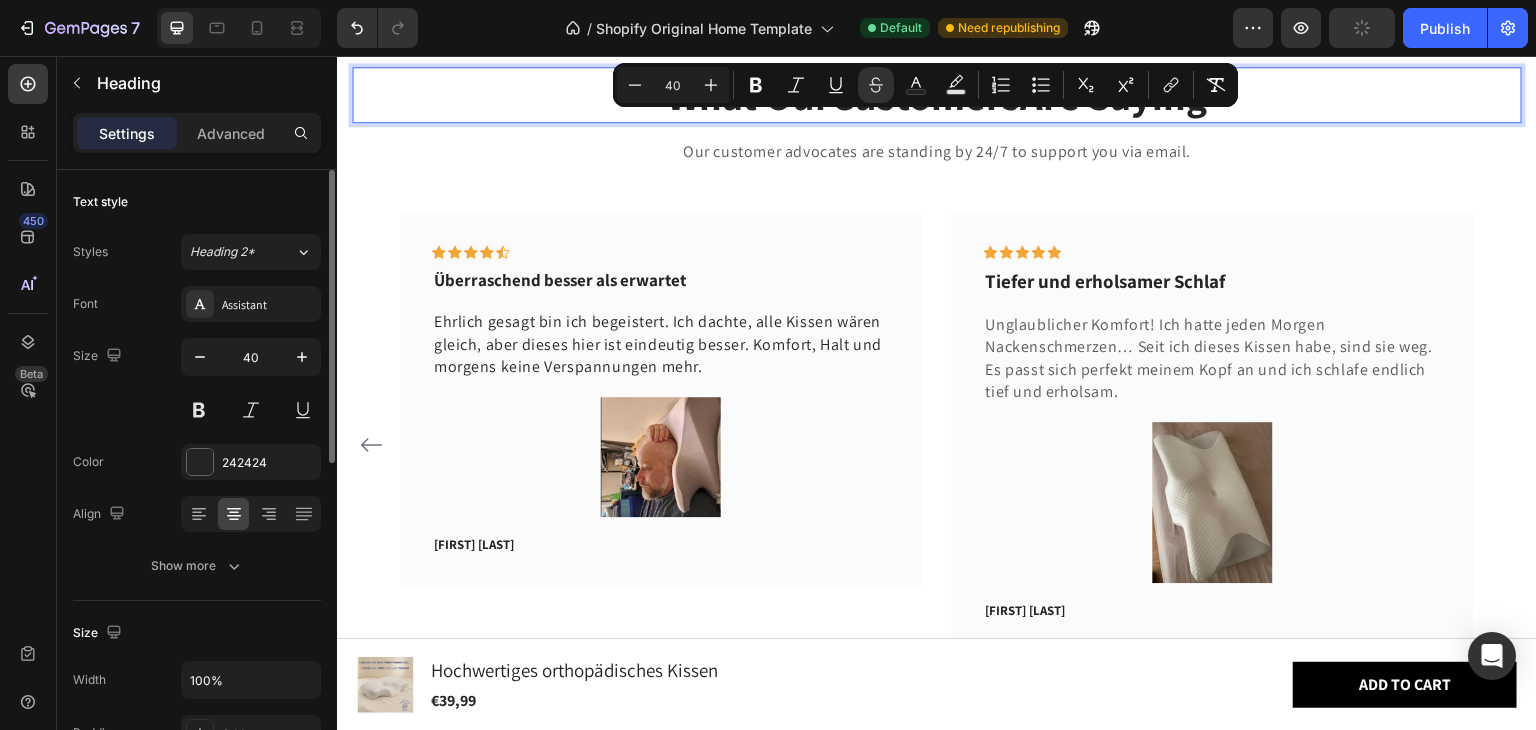 click on "What Our  Customers  Are Saying" at bounding box center [937, 95] 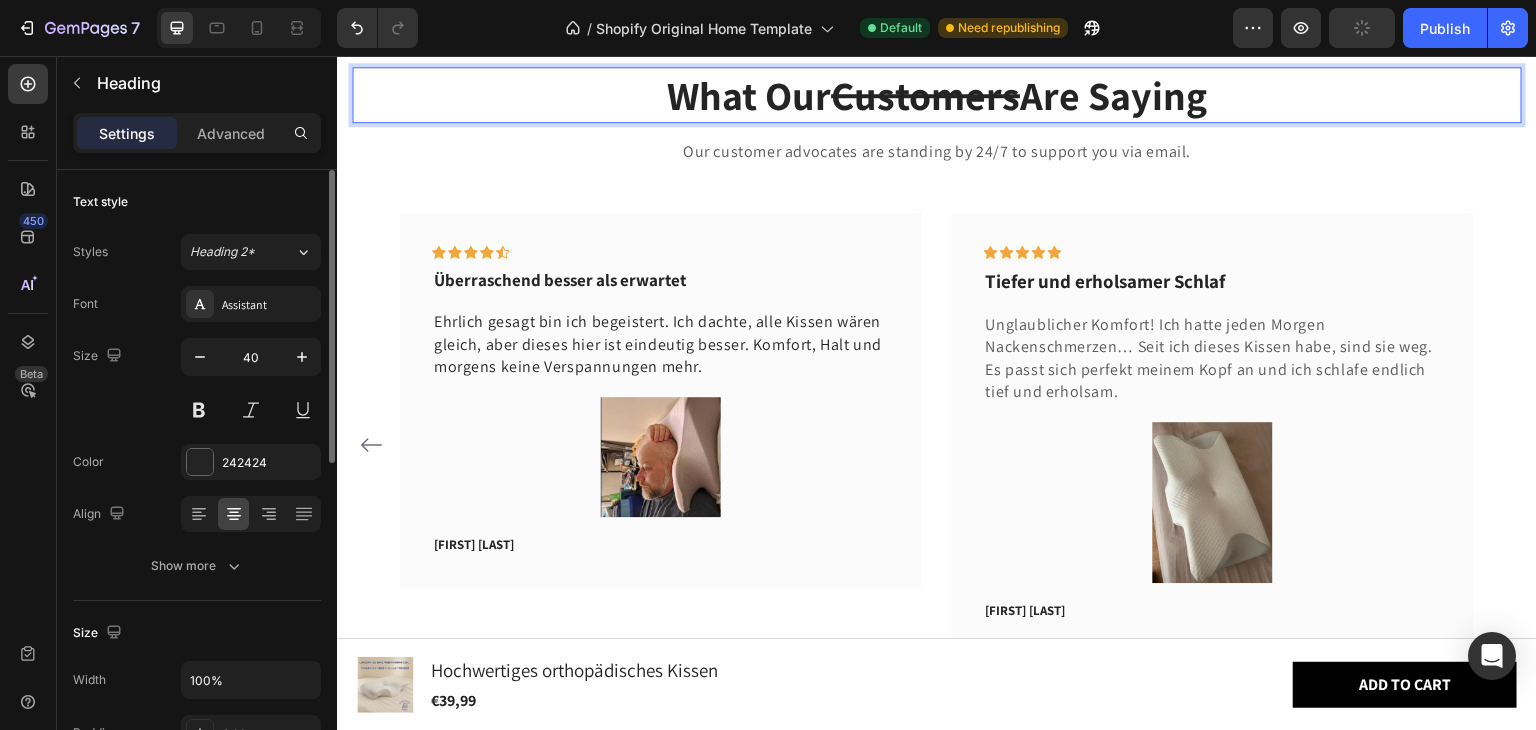 click on "What Our  Customers  Are Saying" at bounding box center (937, 95) 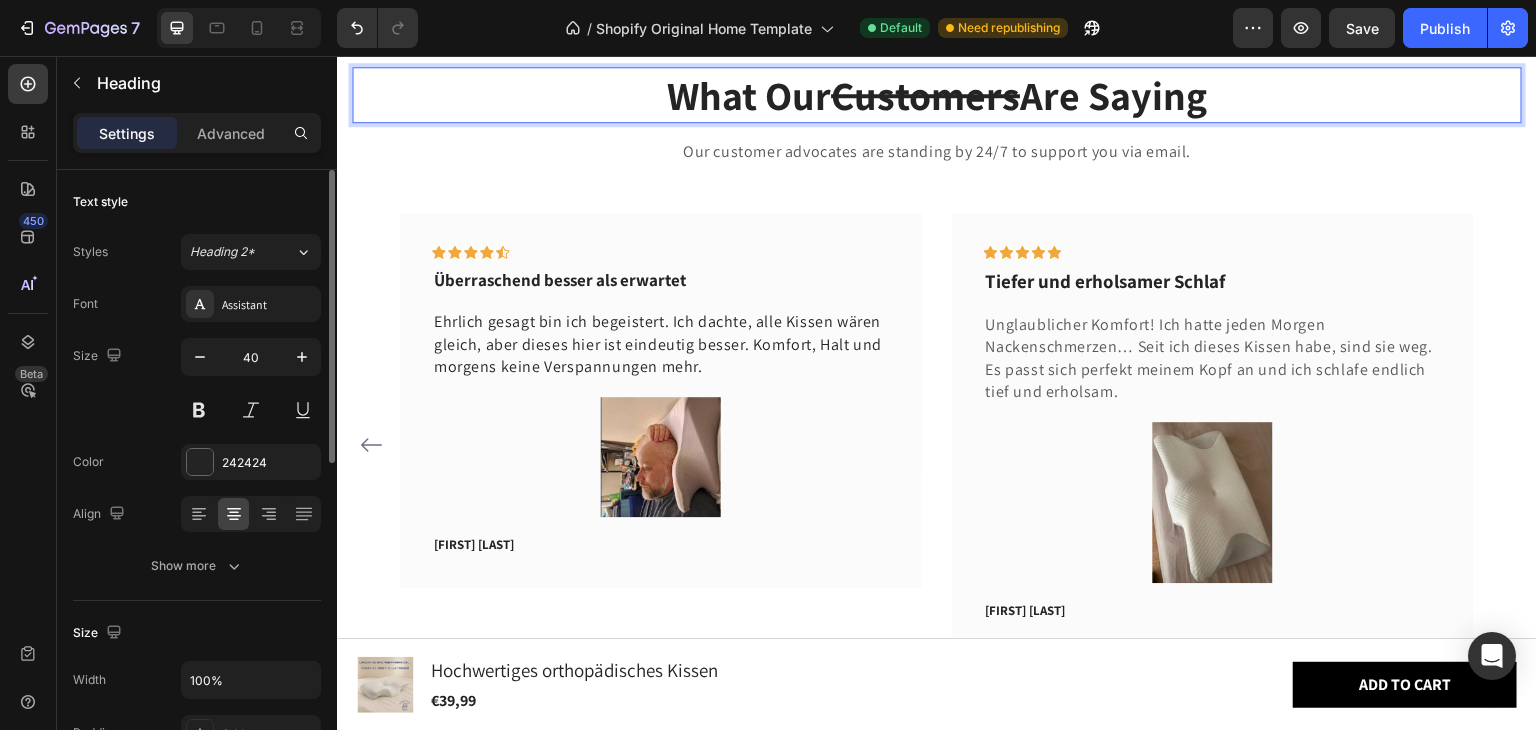 click on "What Our  Customers  Are Saying" at bounding box center (937, 95) 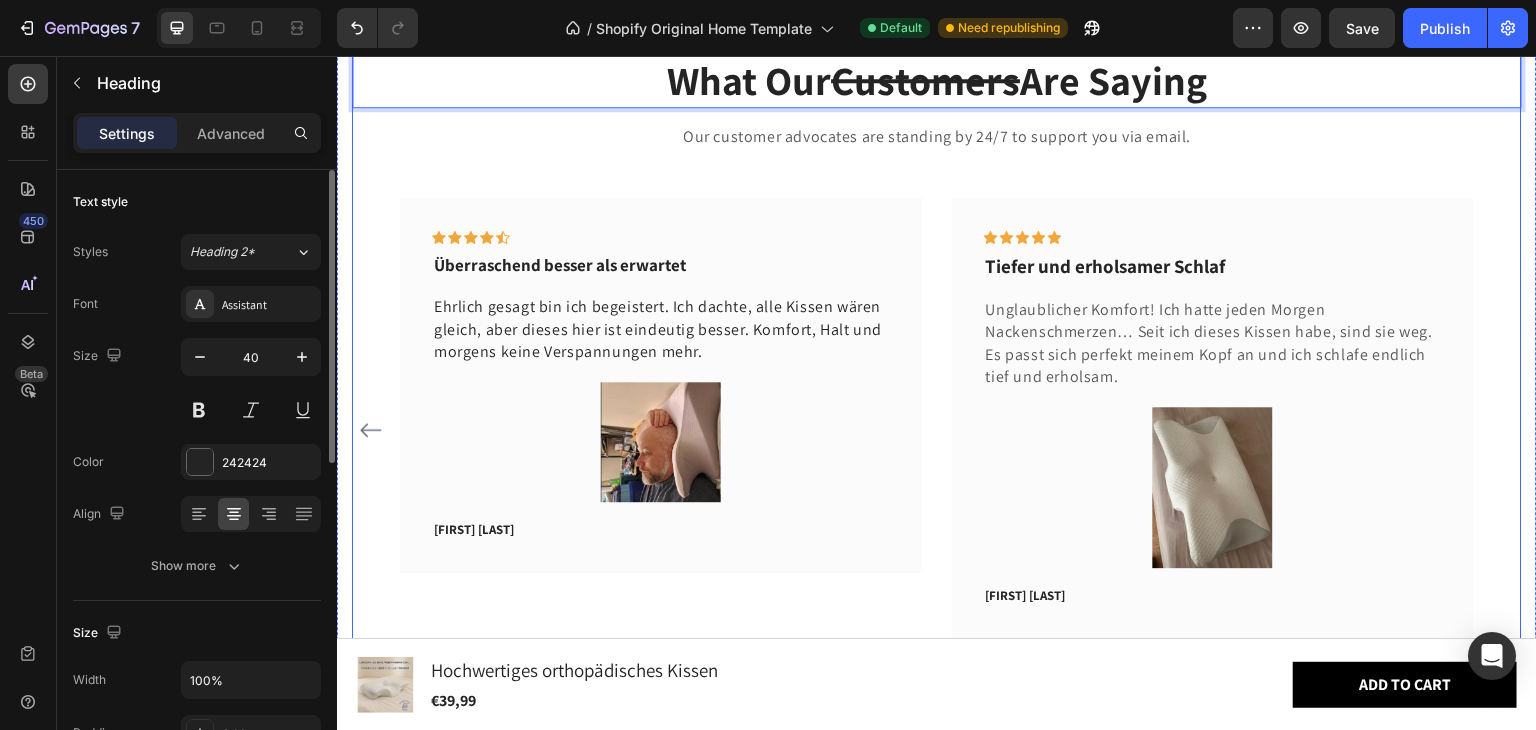 scroll, scrollTop: 5248, scrollLeft: 0, axis: vertical 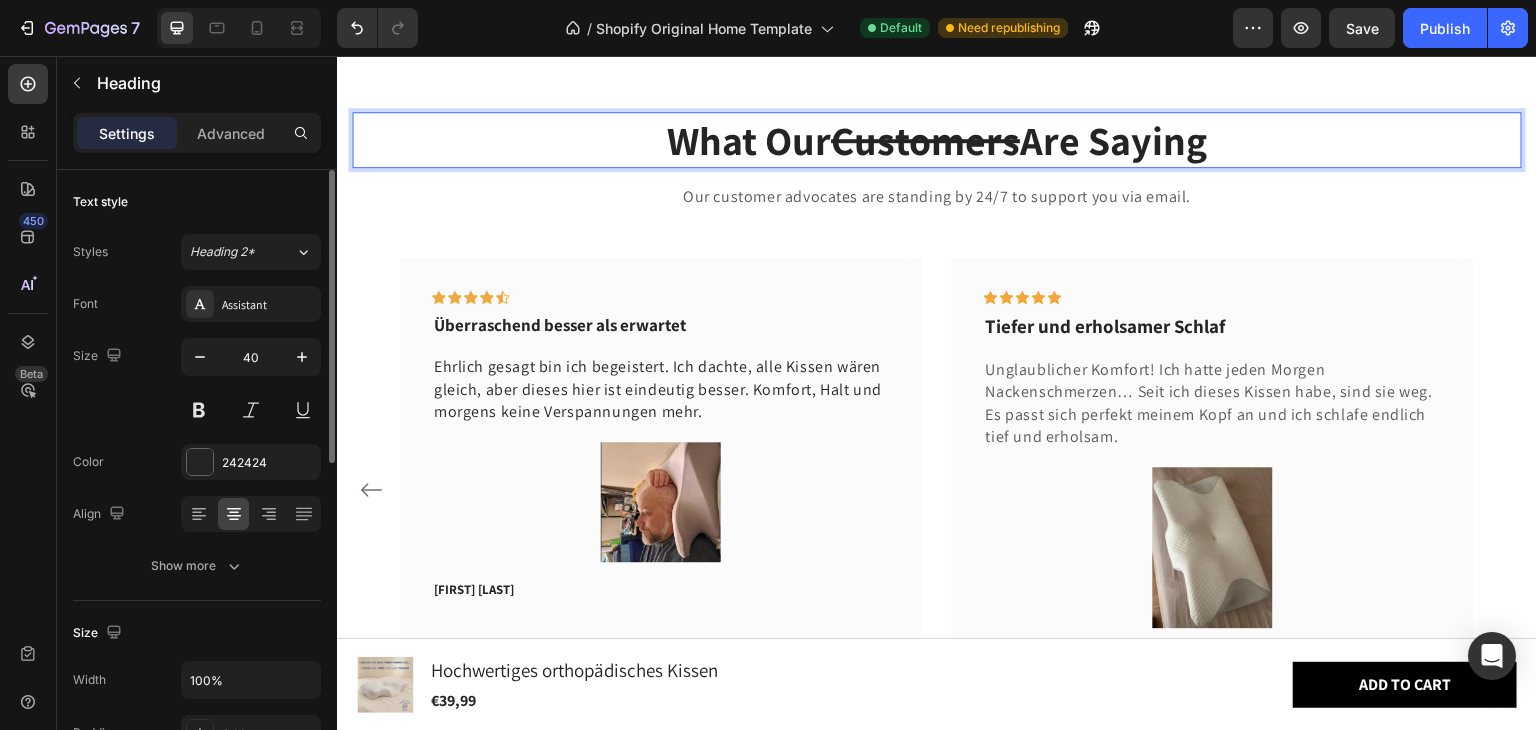 click on "Customers" at bounding box center [925, 140] 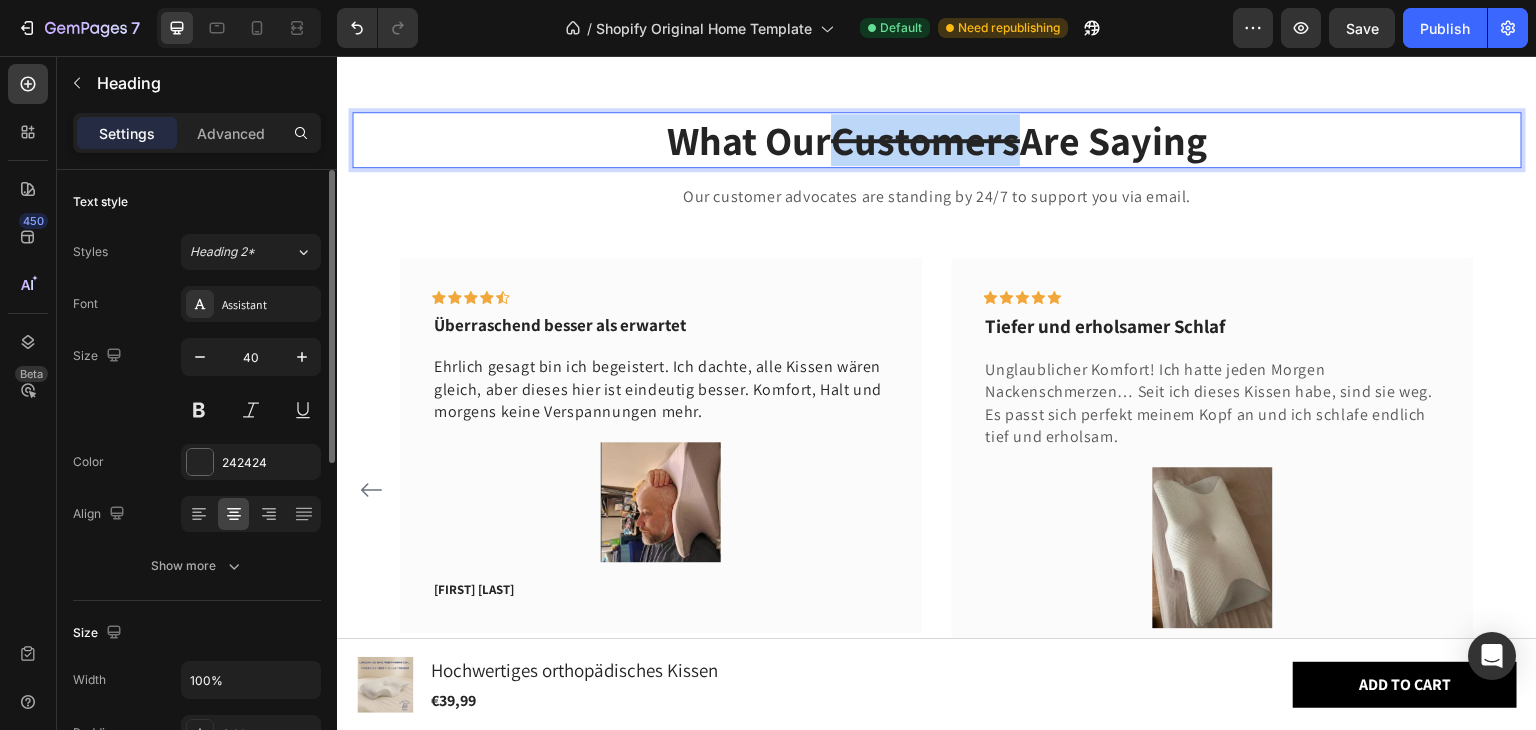 click on "Customers" at bounding box center (925, 140) 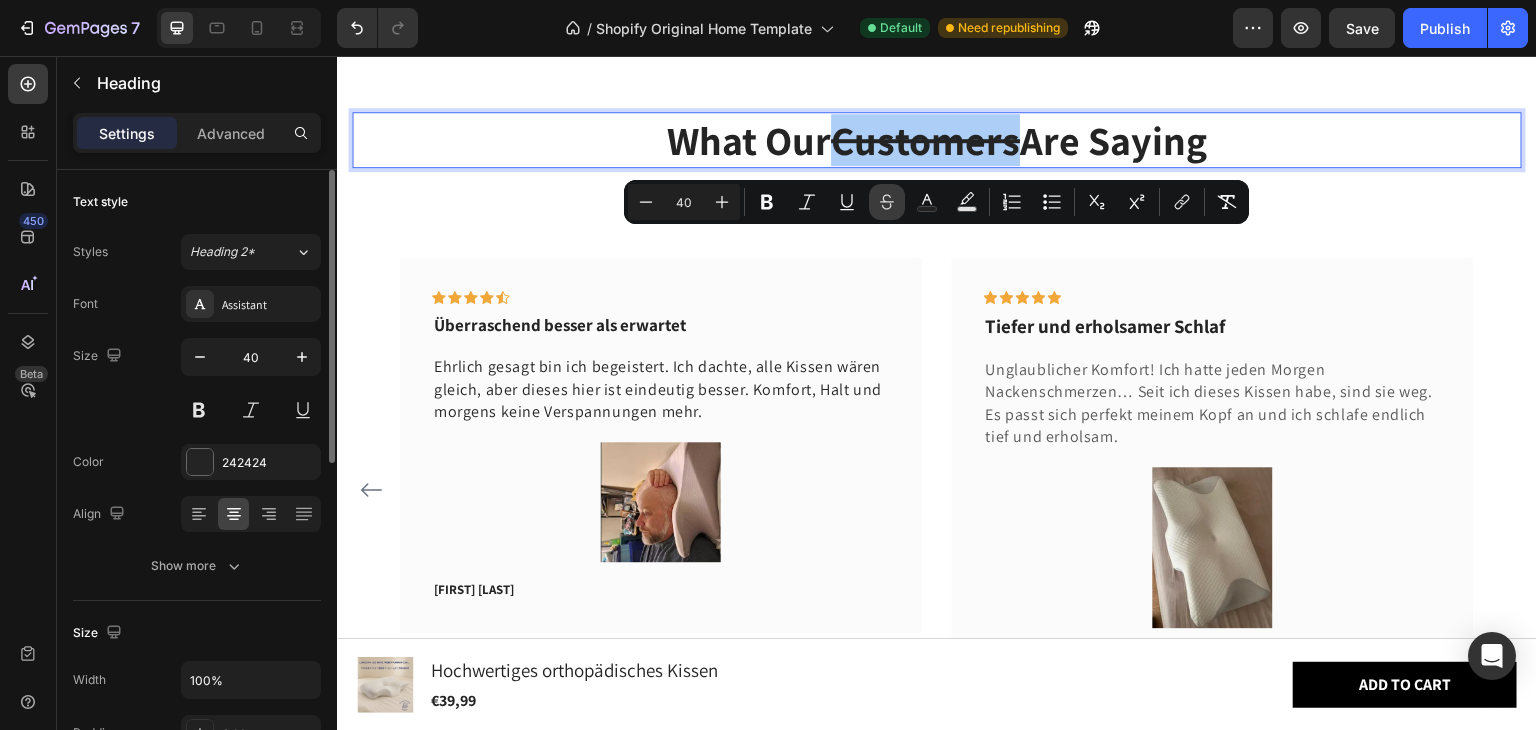 click 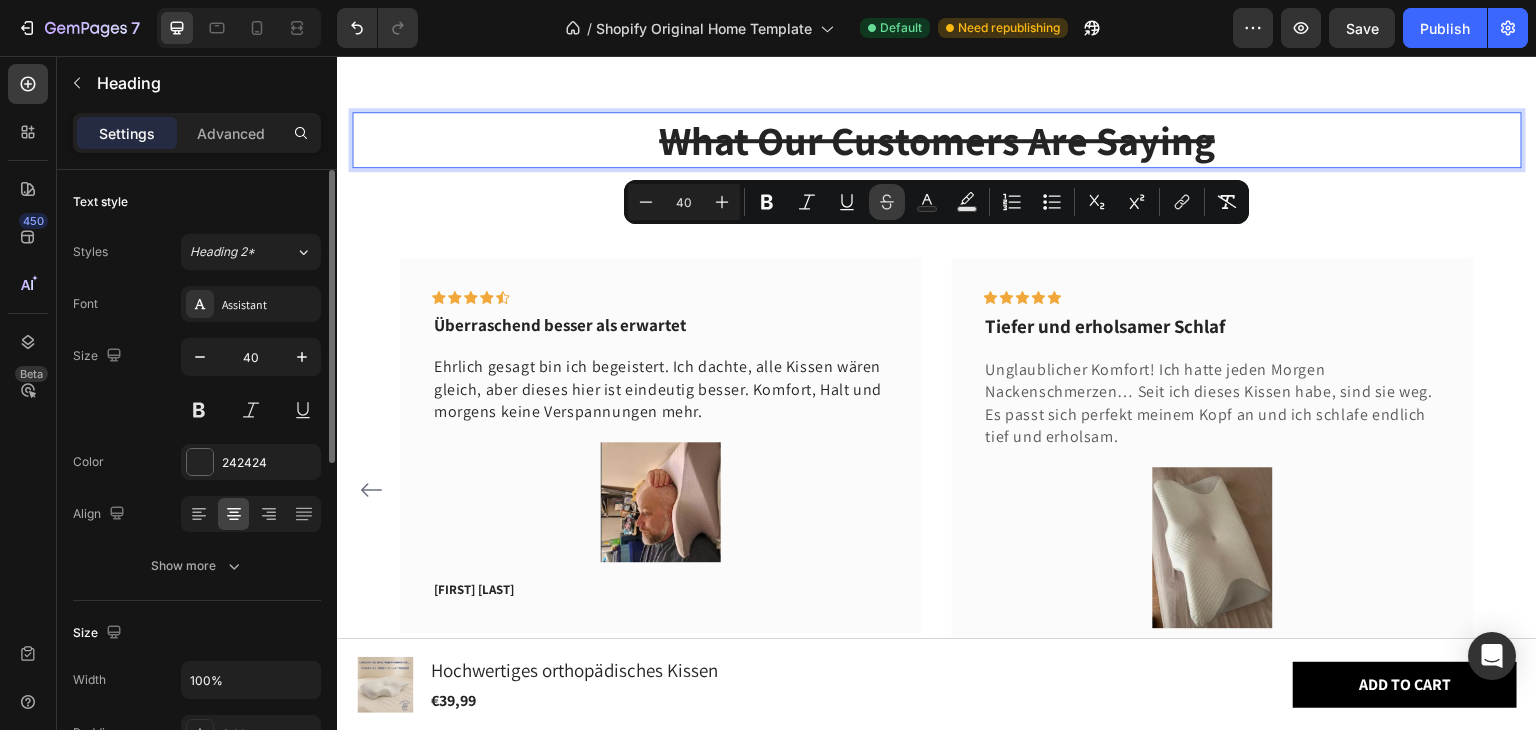 click 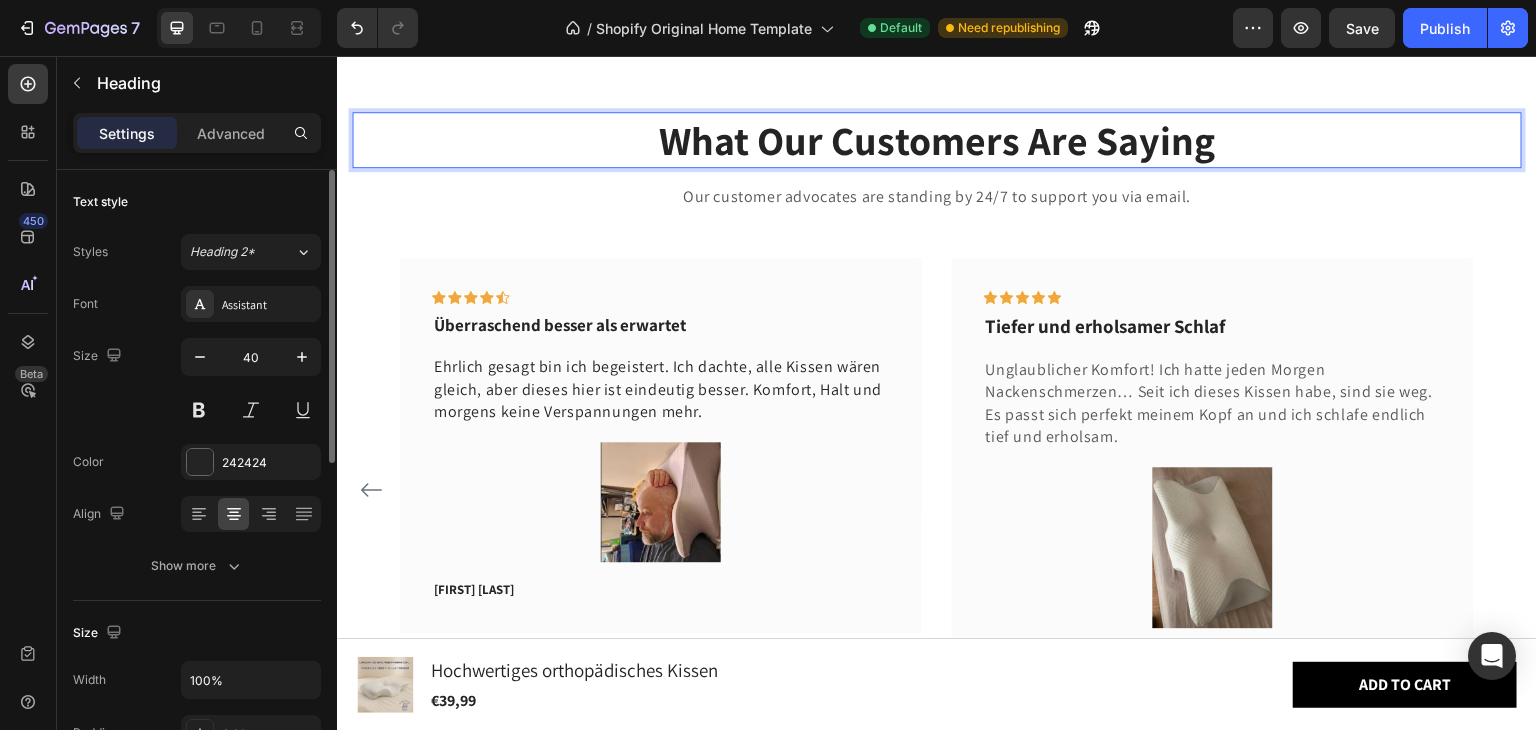 click on "What Our Customers Are Saying" at bounding box center (937, 140) 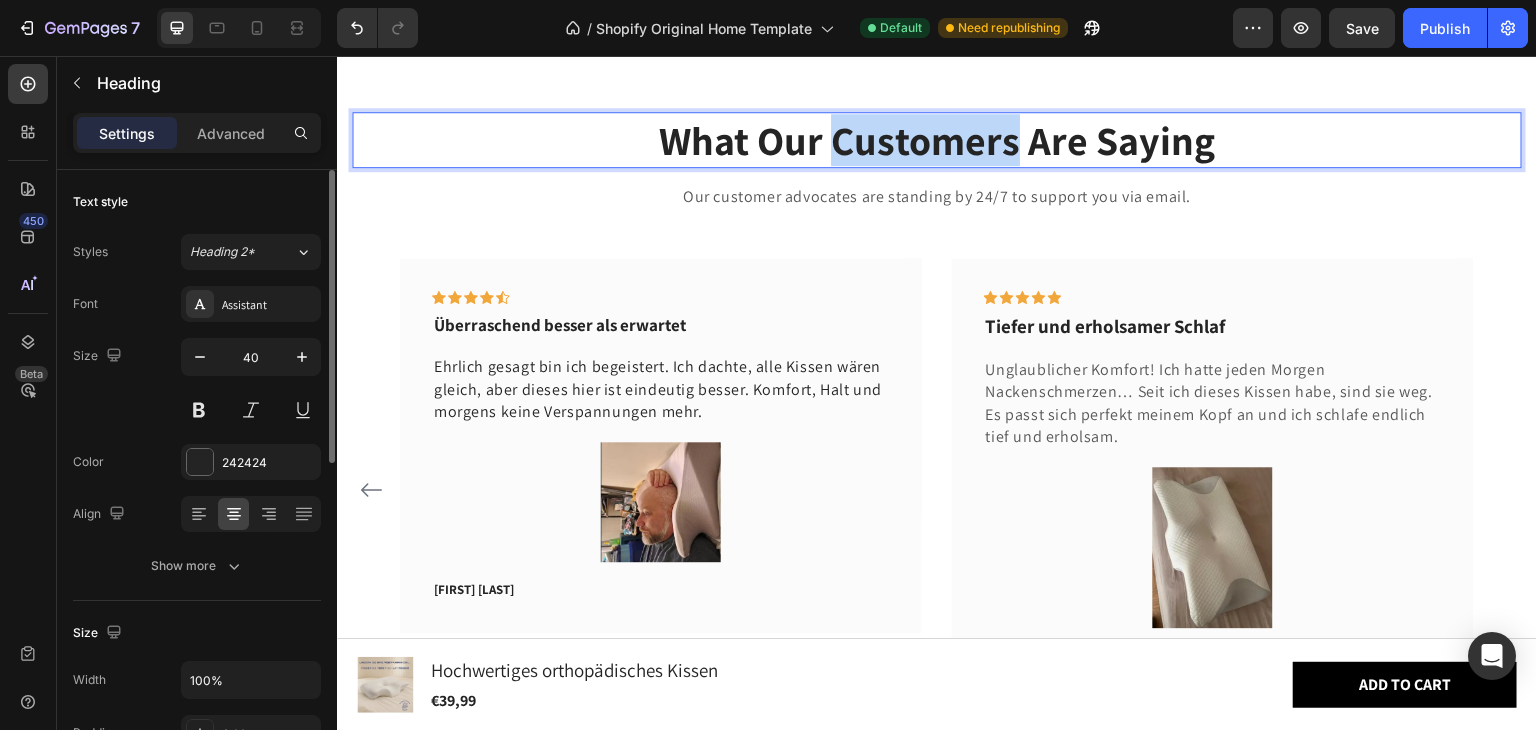 click on "What Our Customers Are Saying" at bounding box center [937, 140] 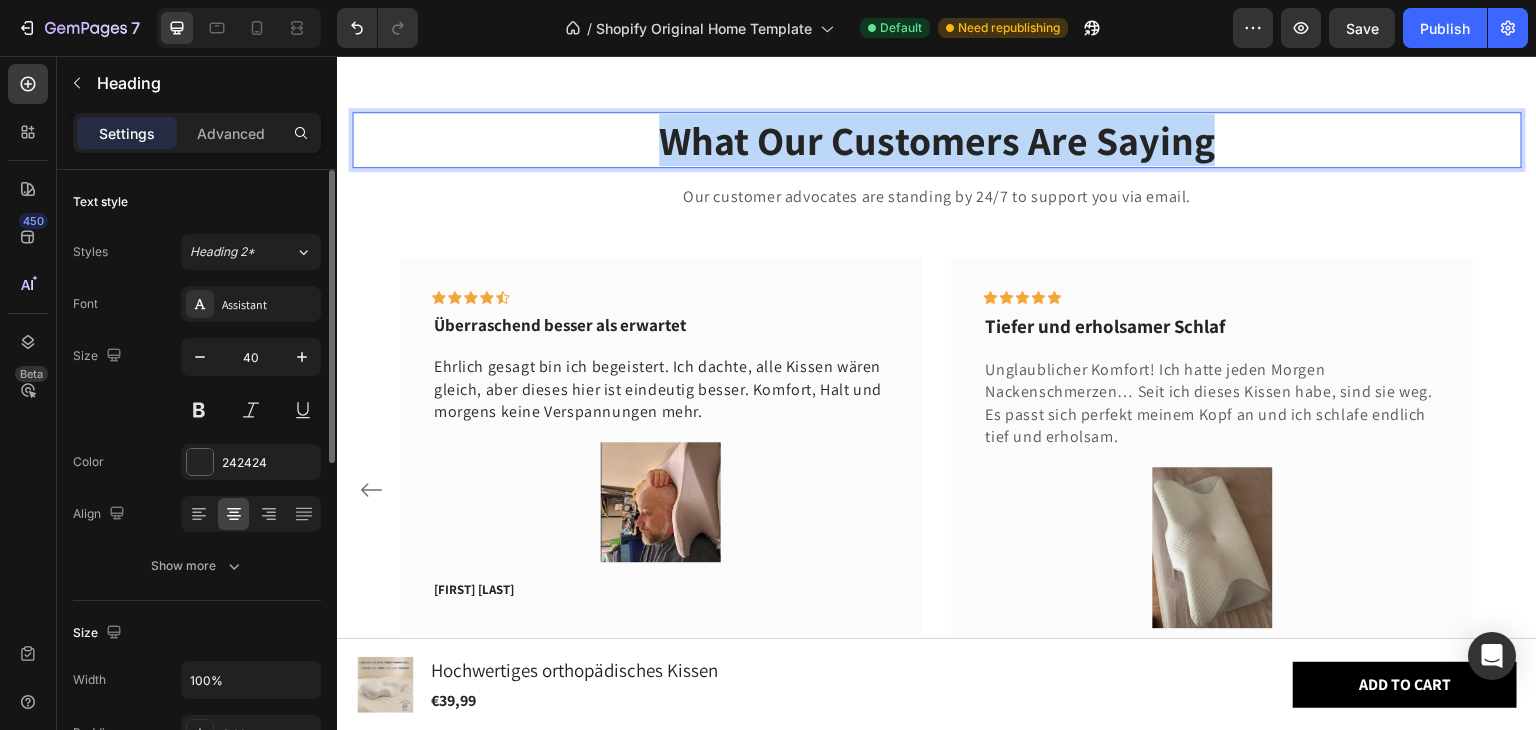 click on "What Our Customers Are Saying" at bounding box center [937, 140] 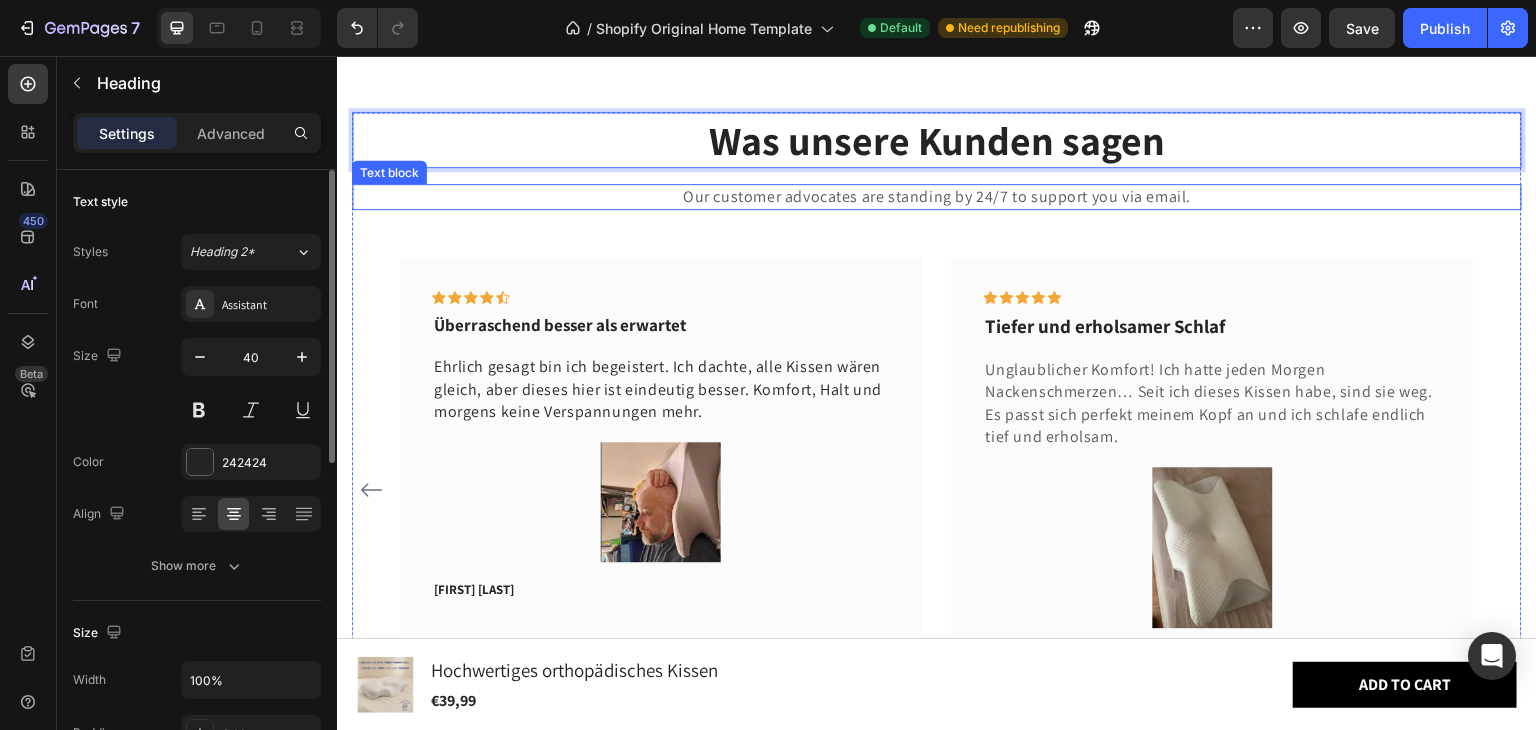 click on "Our customer advocates are standing by 24/7 to support you via email." at bounding box center (937, 197) 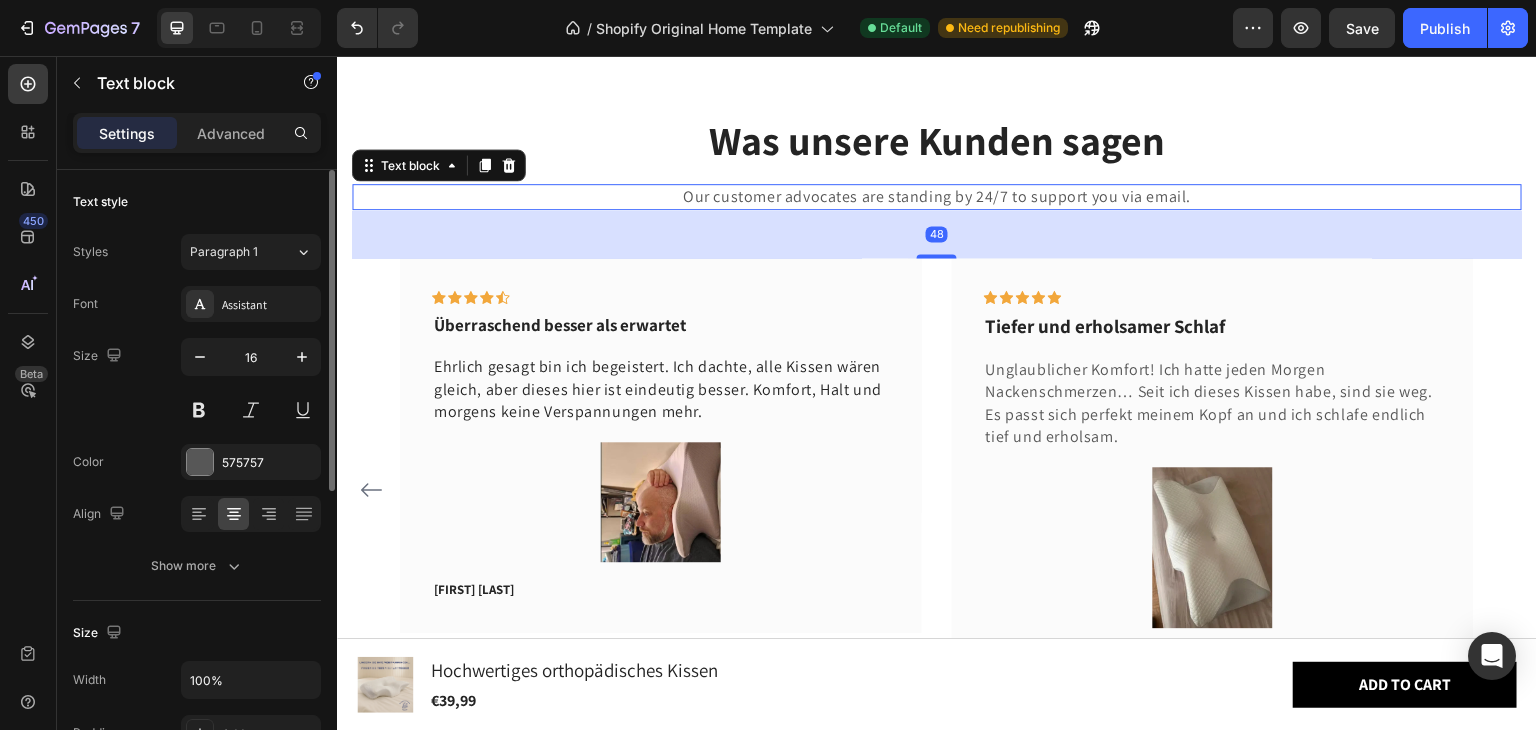 click on "Our customer advocates are standing by 24/7 to support you via email." at bounding box center [937, 197] 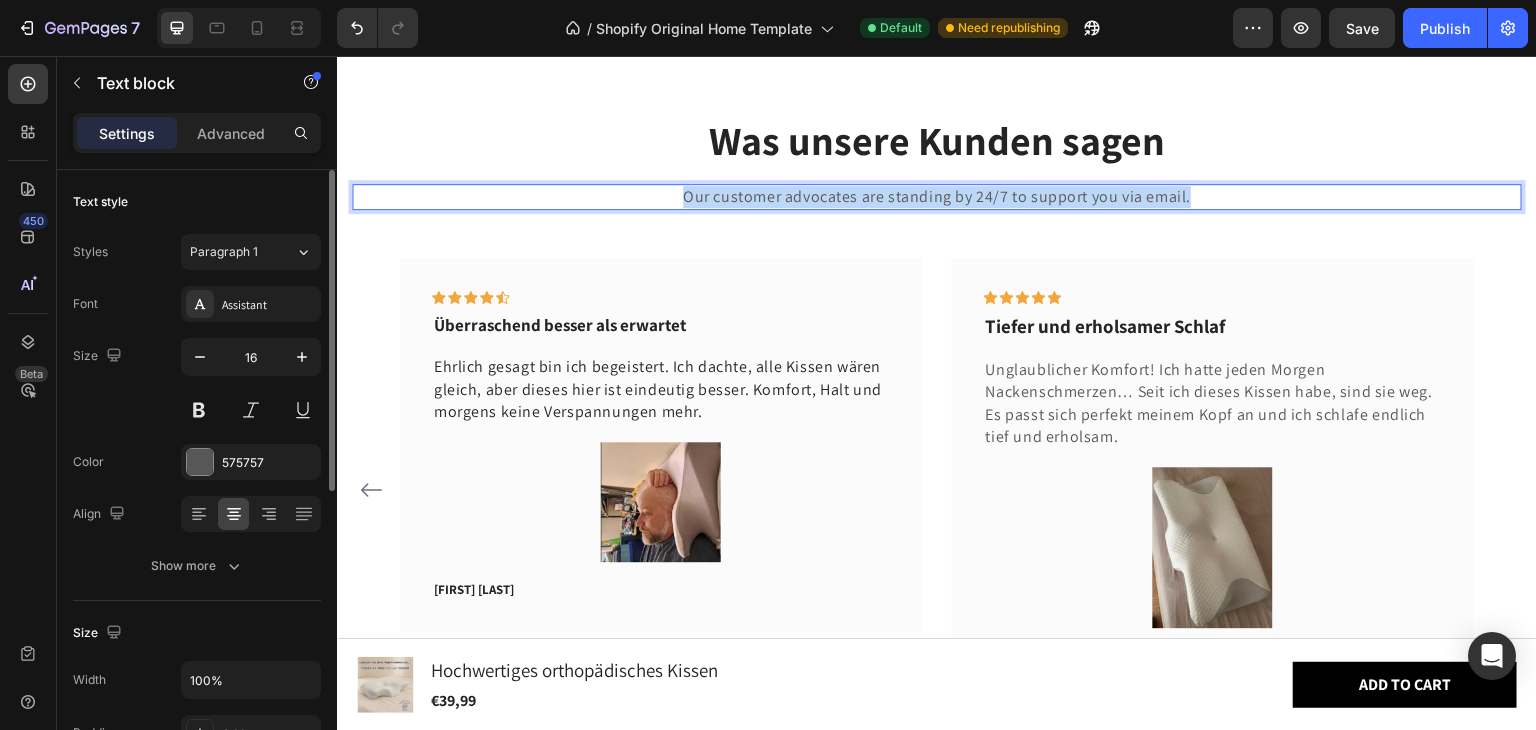 click on "Our customer advocates are standing by 24/7 to support you via email." at bounding box center (937, 197) 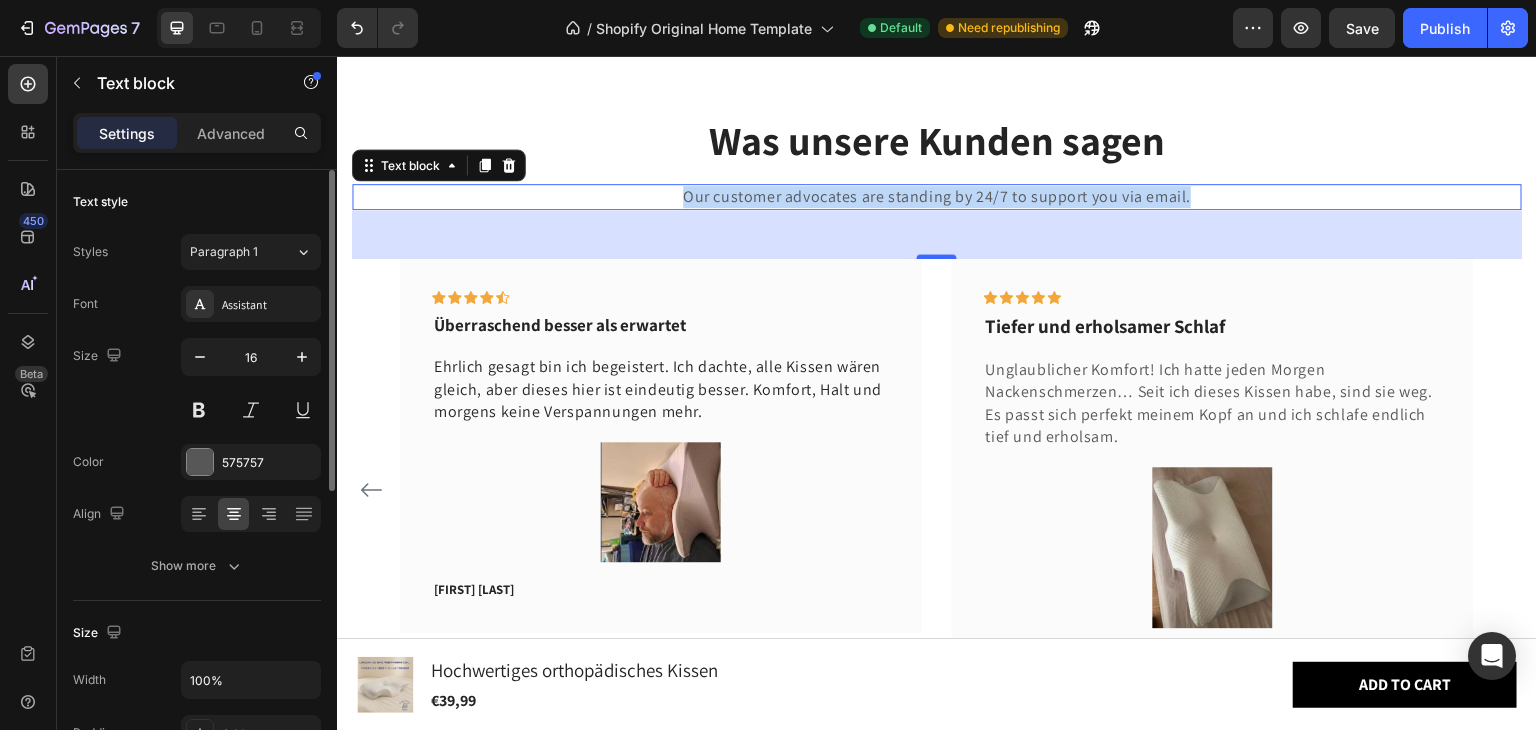 click on "Our customer advocates are standing by 24/7 to support you via email." at bounding box center [937, 197] 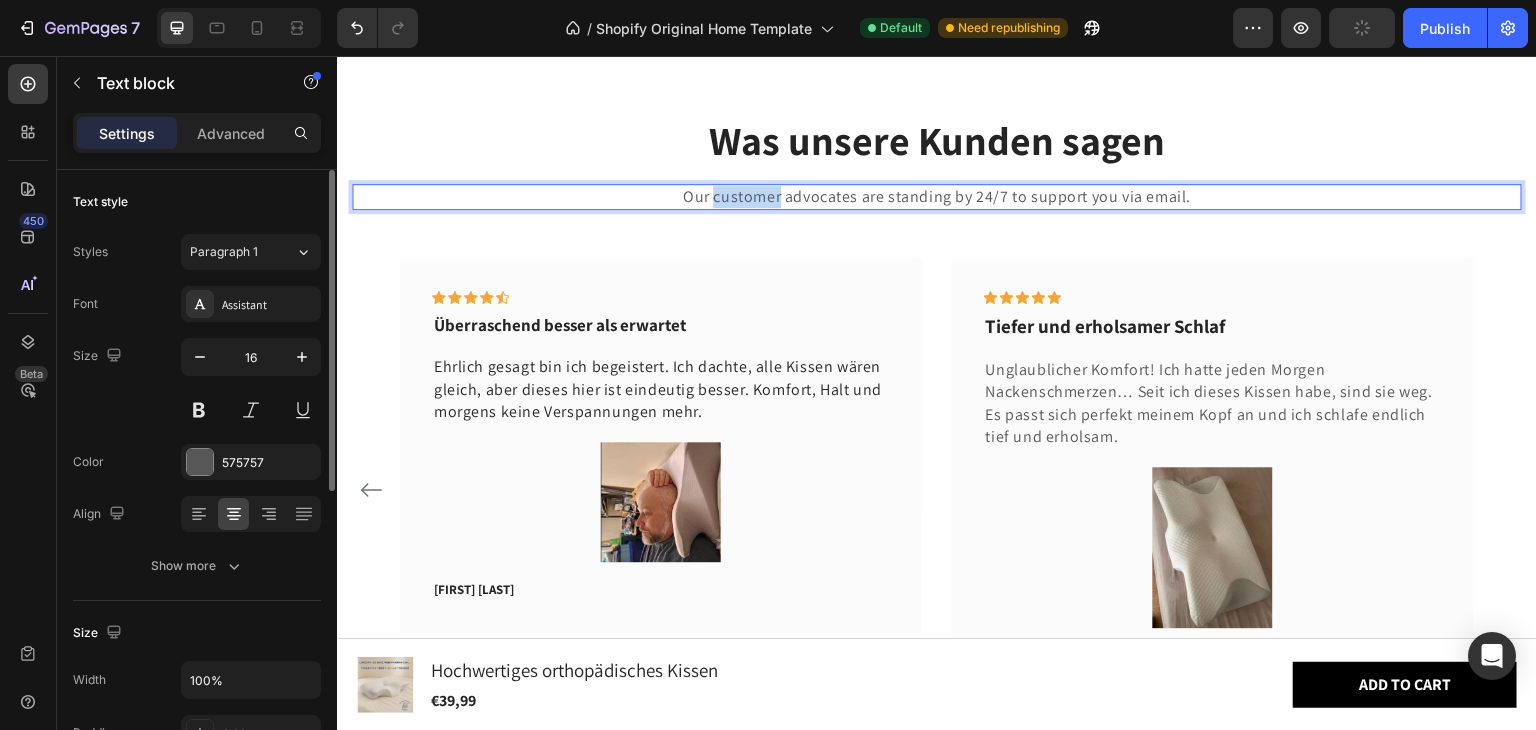 click on "Our customer advocates are standing by 24/7 to support you via email." at bounding box center (937, 197) 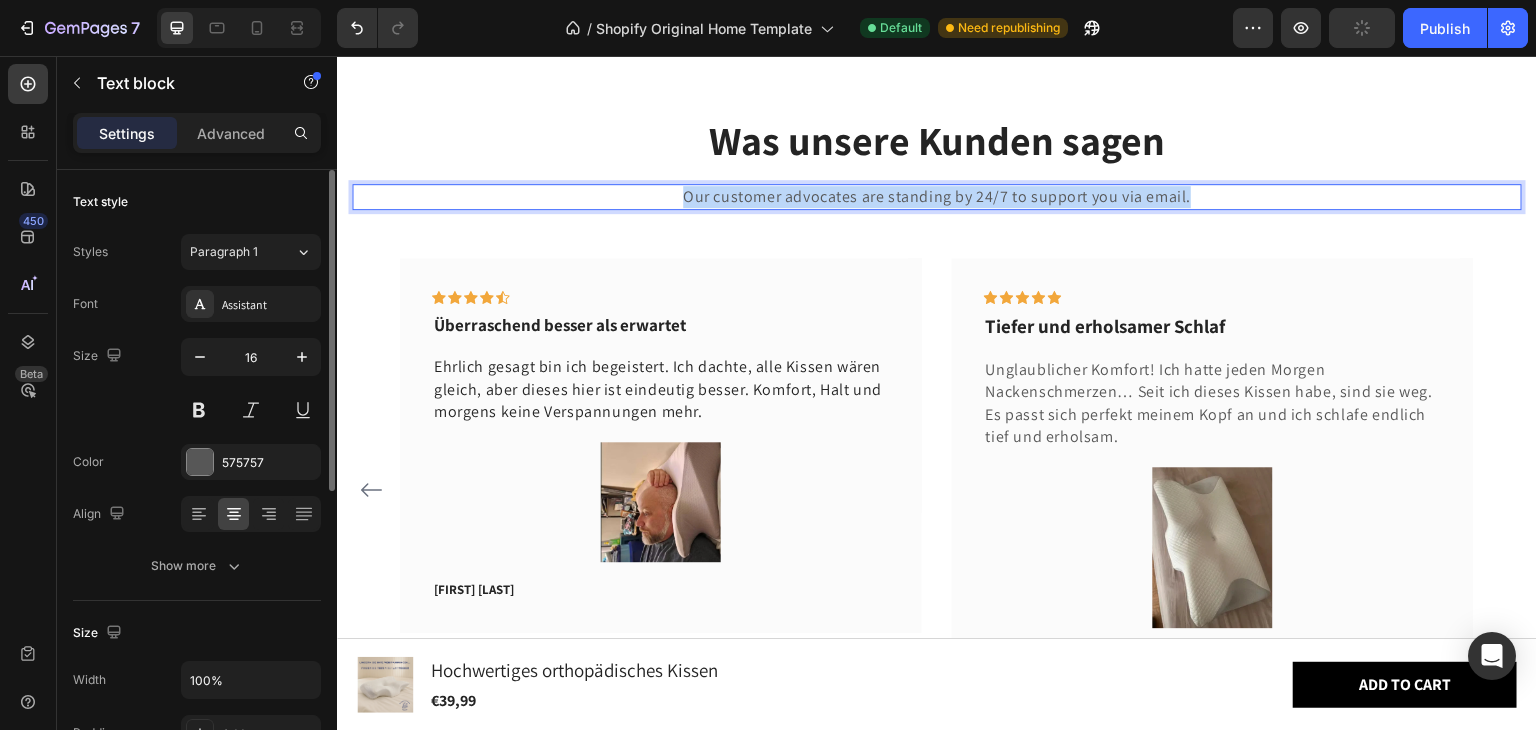 click on "Our customer advocates are standing by 24/7 to support you via email." at bounding box center (937, 197) 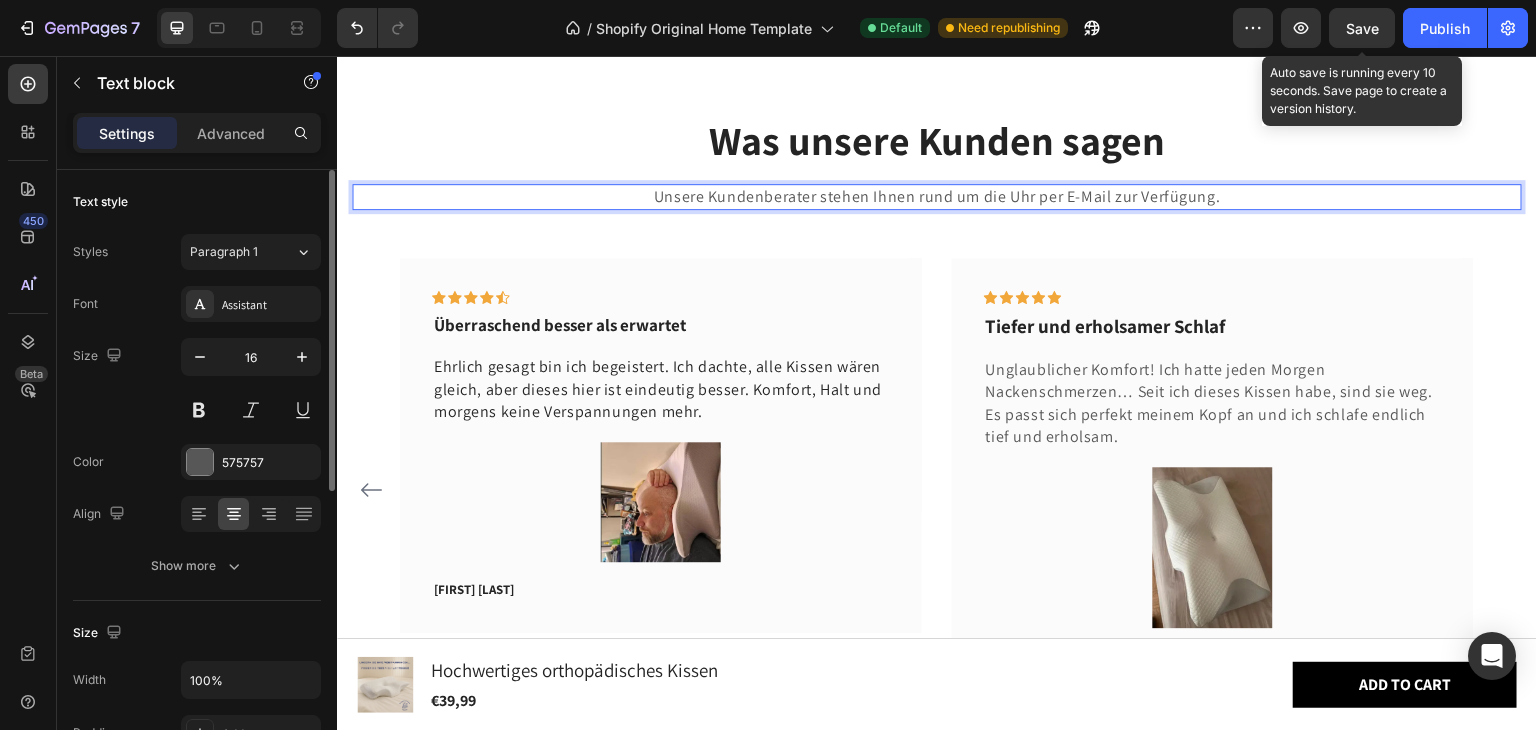 click on "Save" at bounding box center [1362, 28] 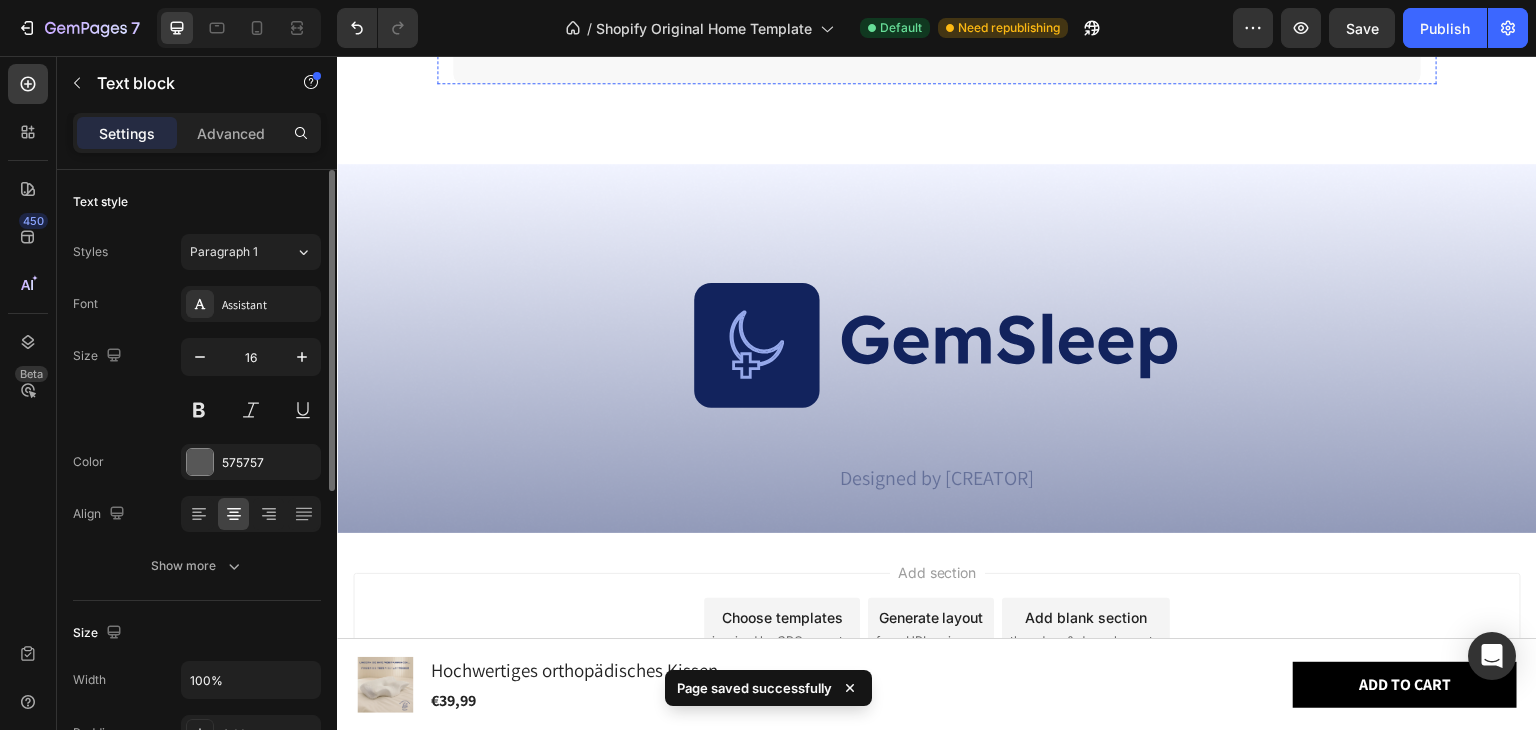scroll, scrollTop: 7032, scrollLeft: 0, axis: vertical 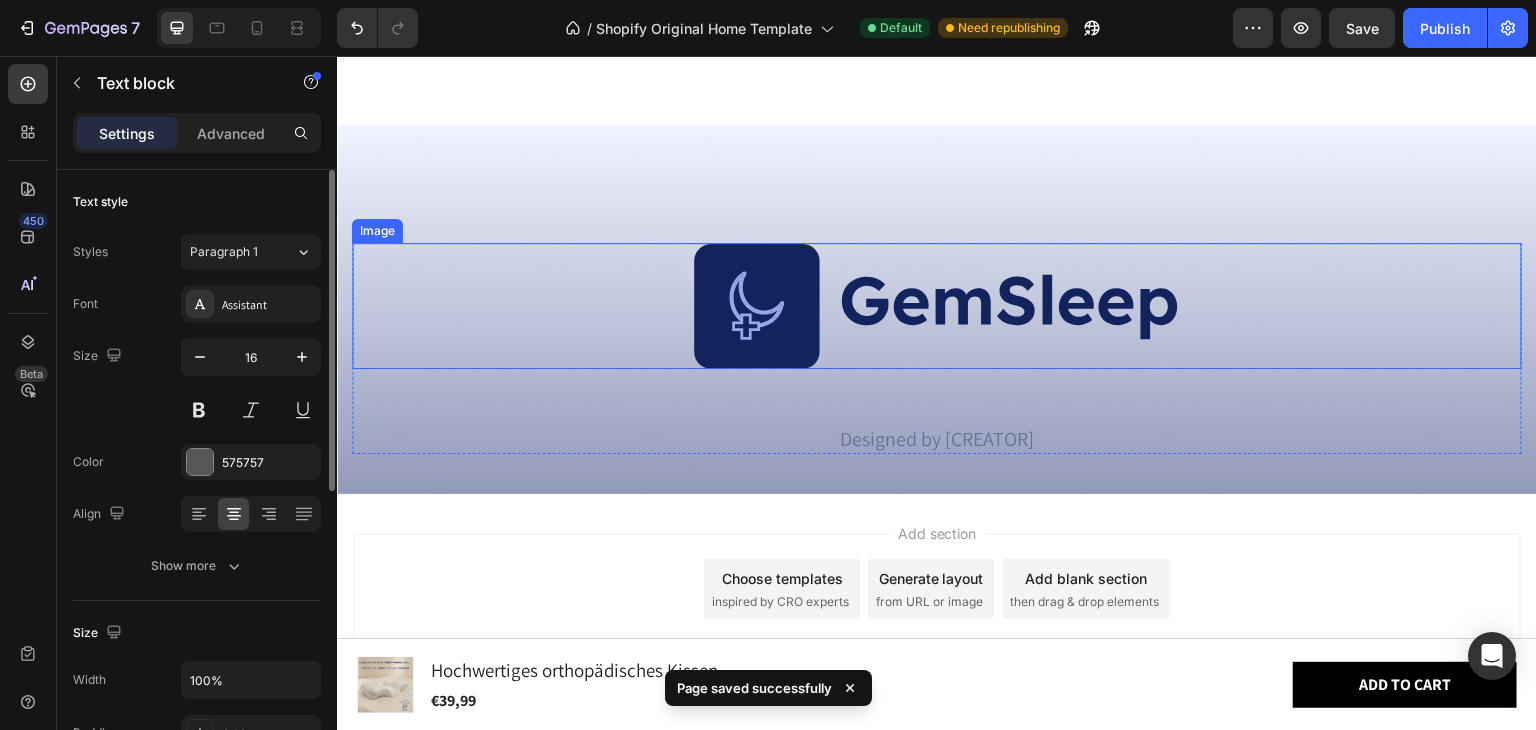 click at bounding box center [937, 306] 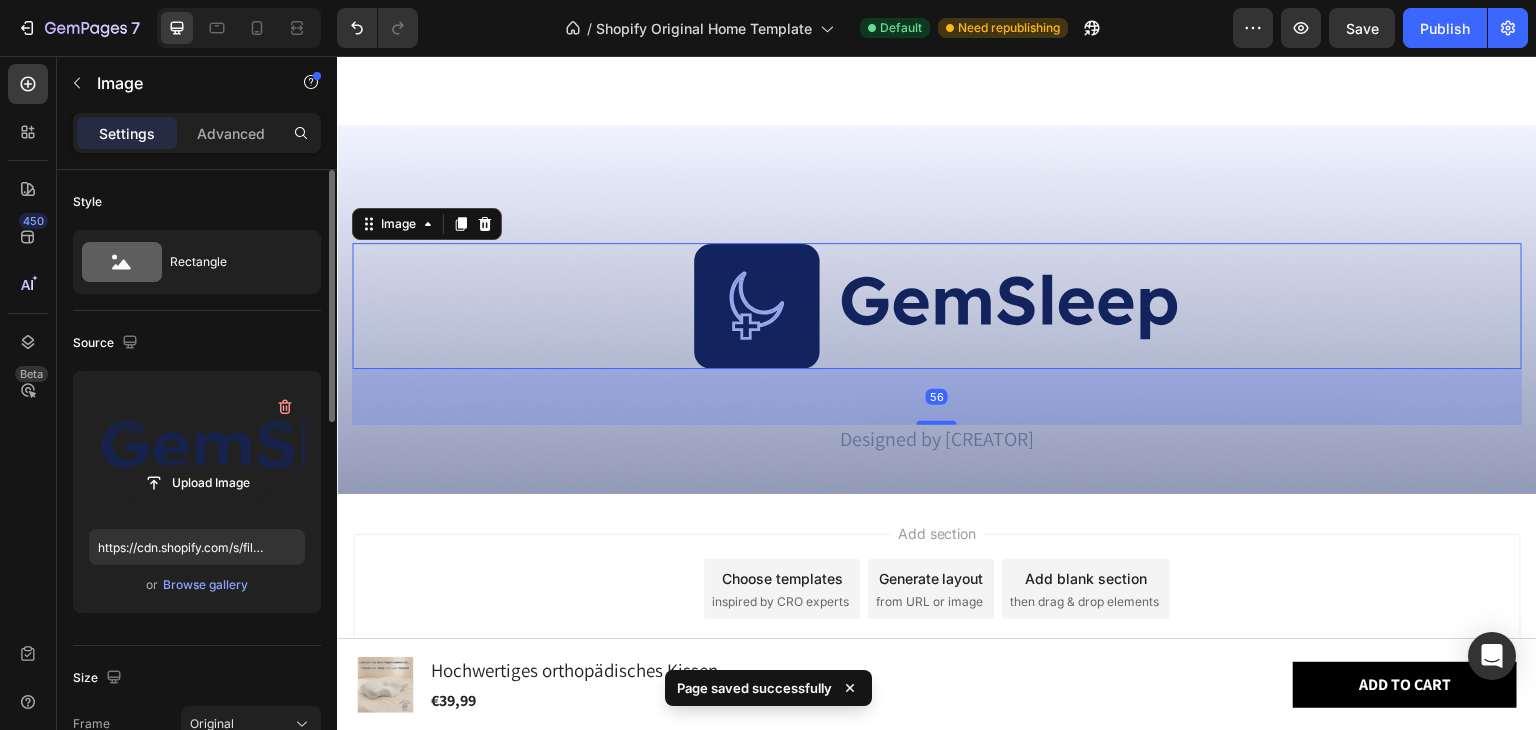 click at bounding box center [197, 450] 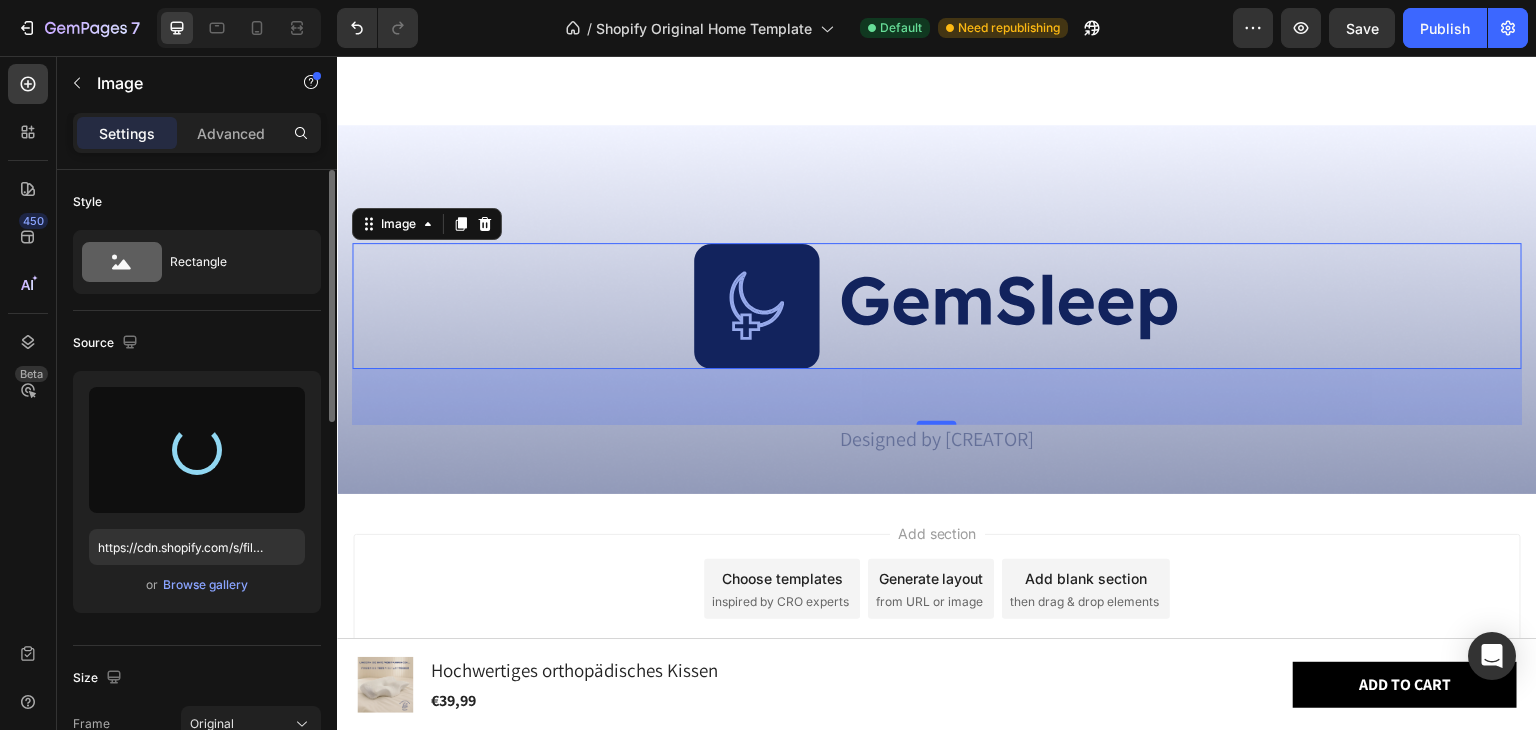 type on "https://cdn.shopify.com/s/files/1/0633/0567/8961/files/gempages_577573968886629052-0a0028d3-449c-4529-98b0-23d70e3d15d6.png" 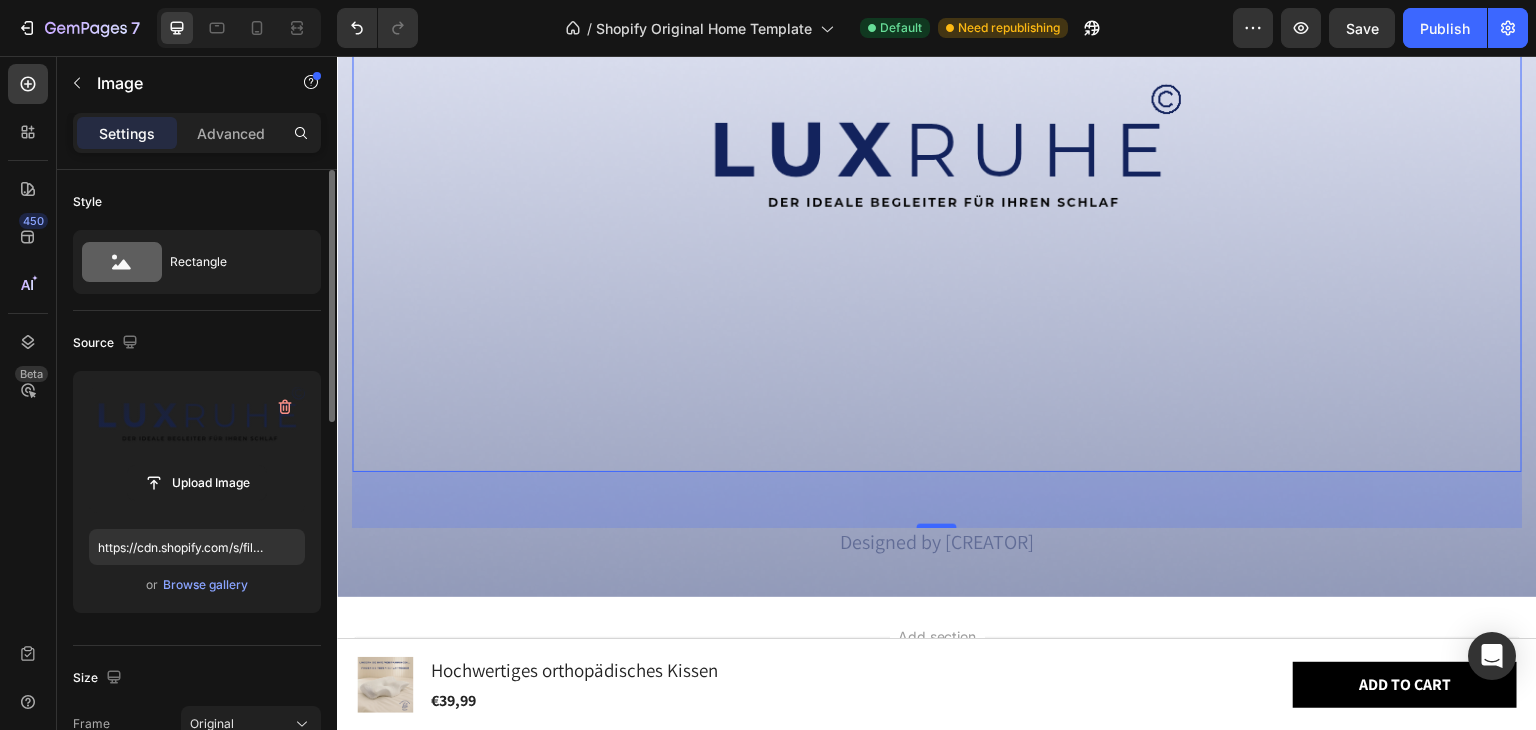 scroll, scrollTop: 7393, scrollLeft: 0, axis: vertical 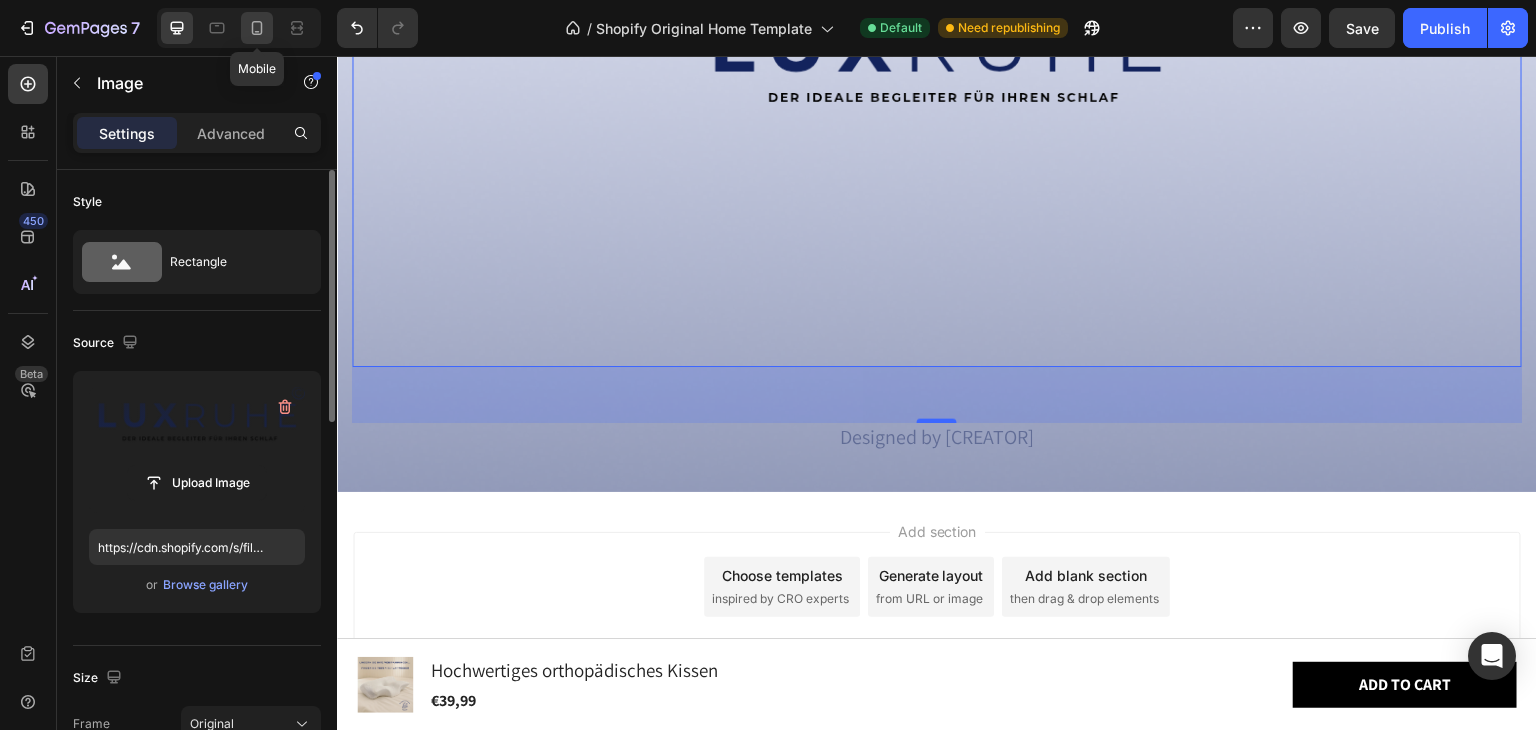 click 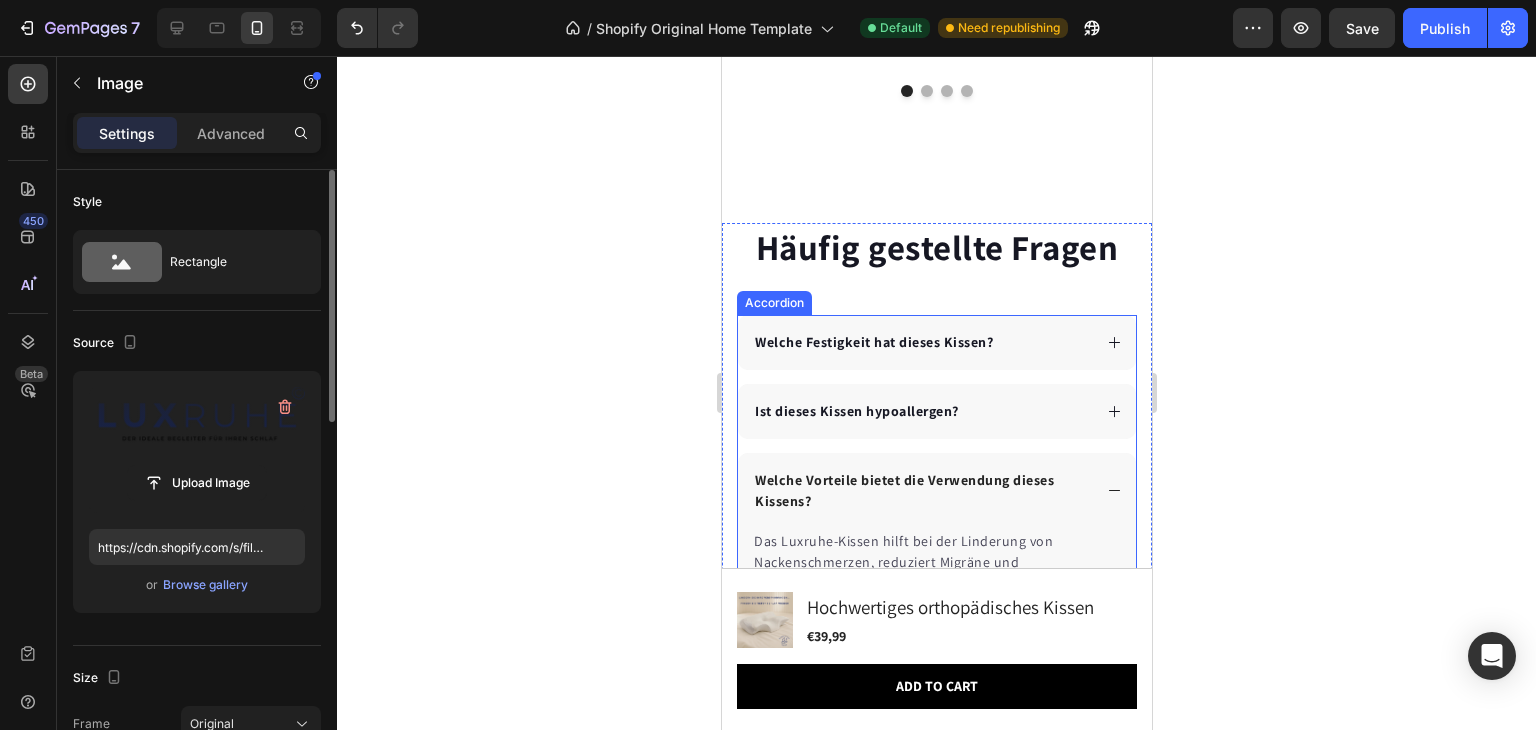 scroll, scrollTop: 5672, scrollLeft: 0, axis: vertical 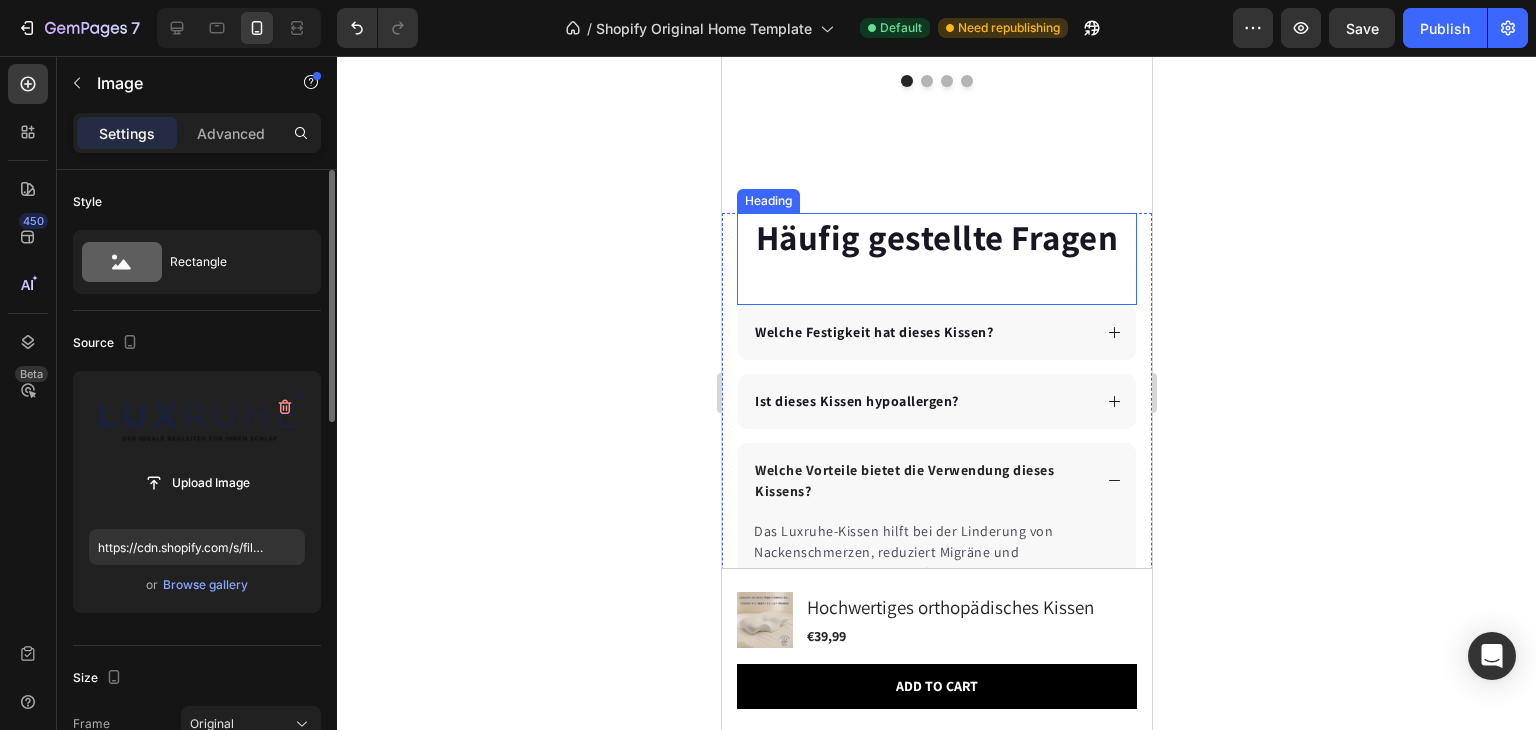 click on "Häufig gestellte Fragen Heading" at bounding box center [936, 259] 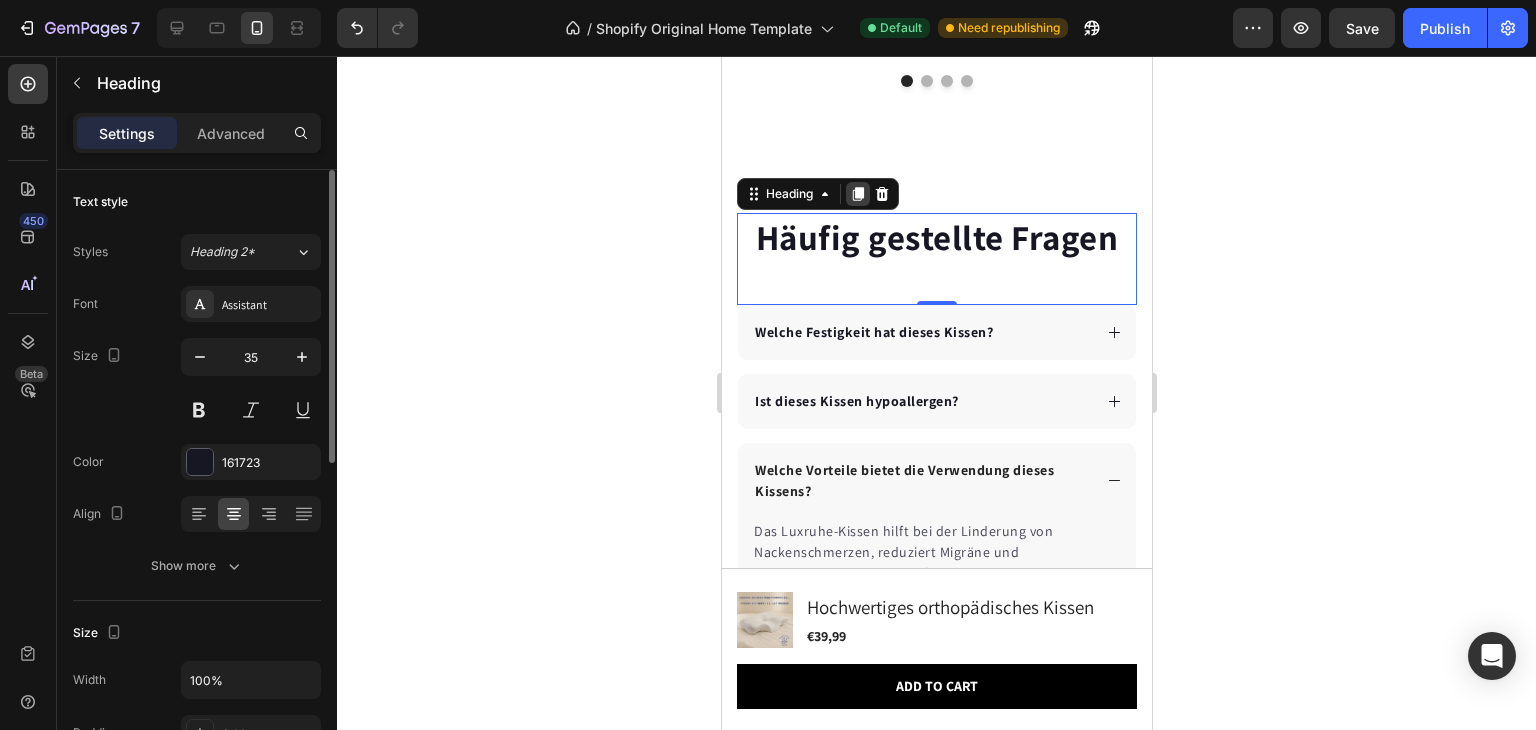 click 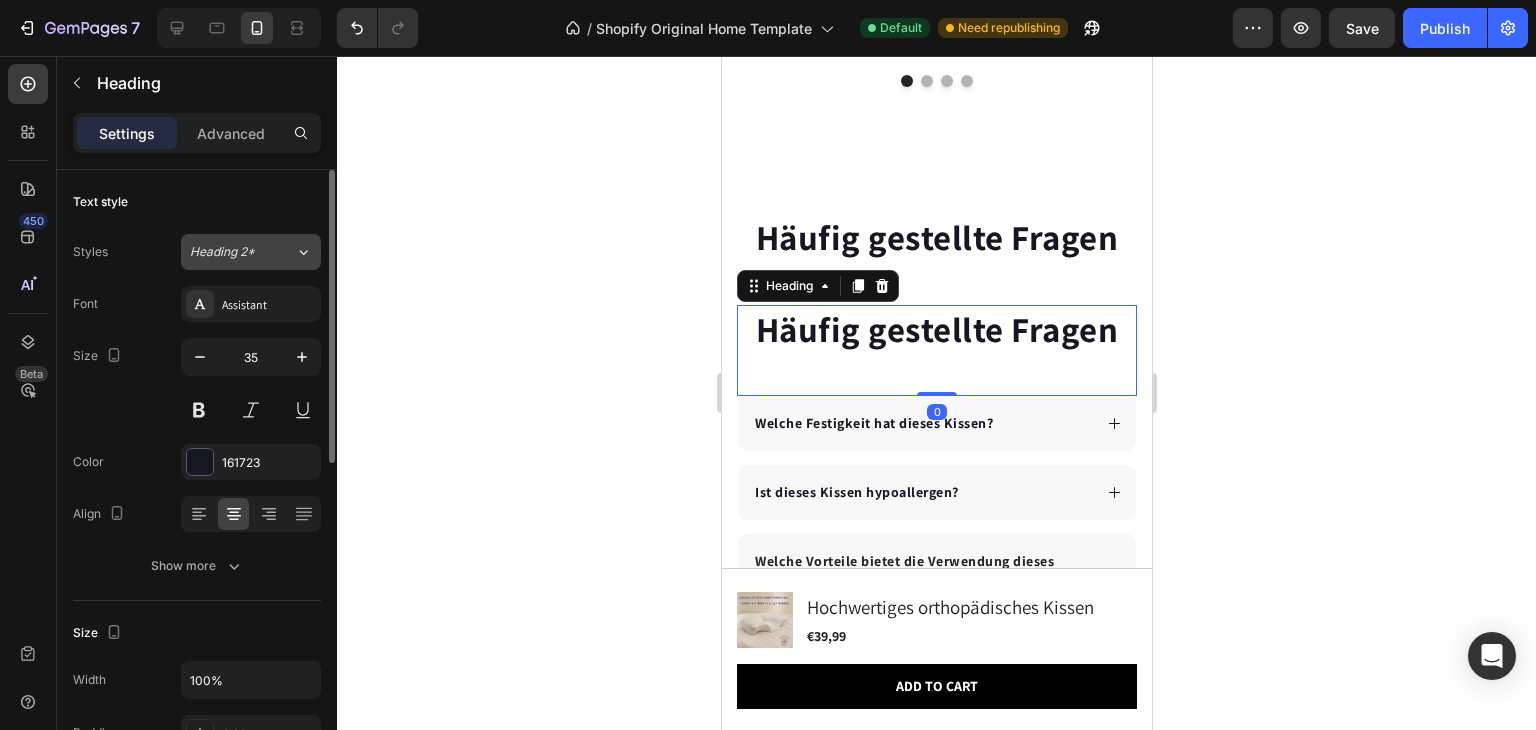 click on "Heading 2*" at bounding box center (230, 252) 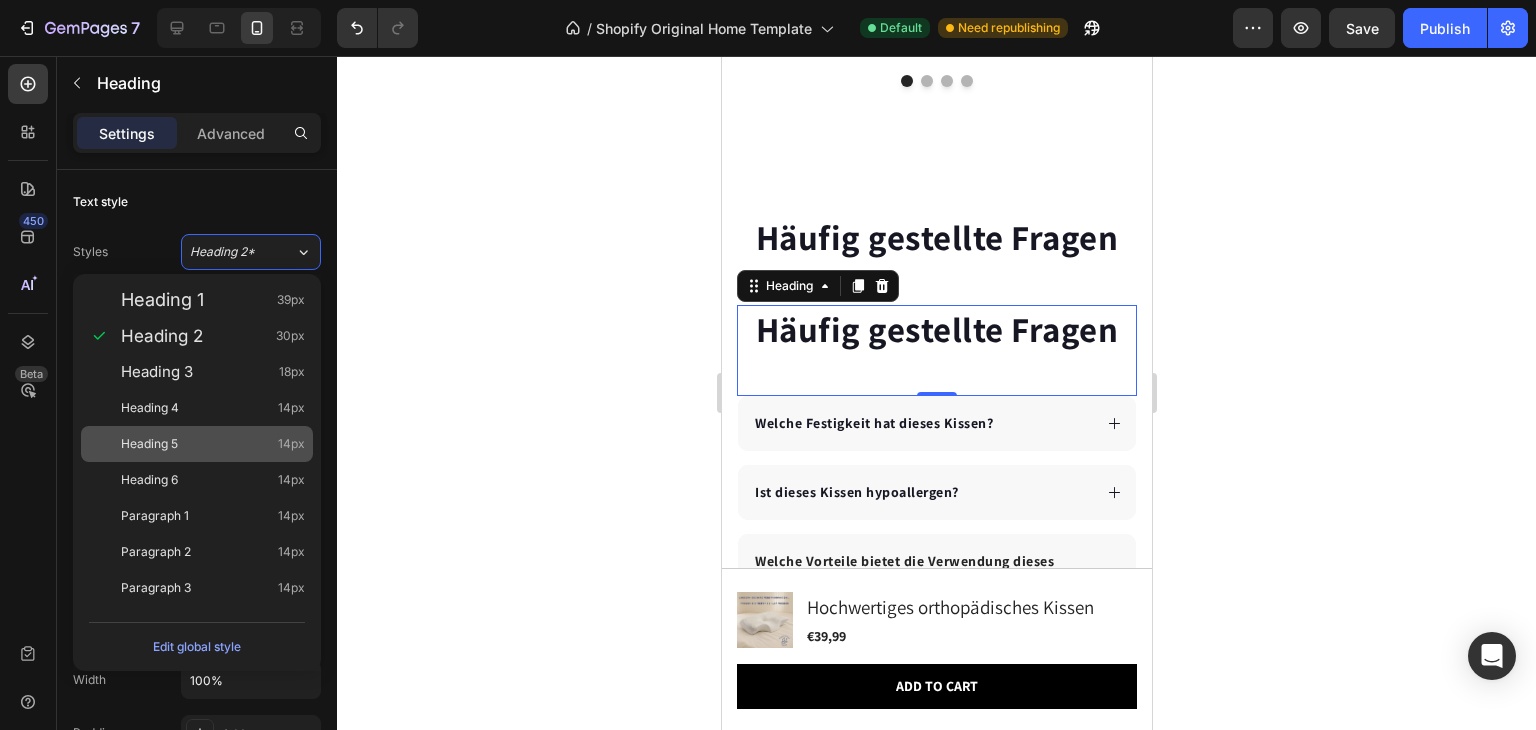 click on "Heading 5 14px" at bounding box center (197, 444) 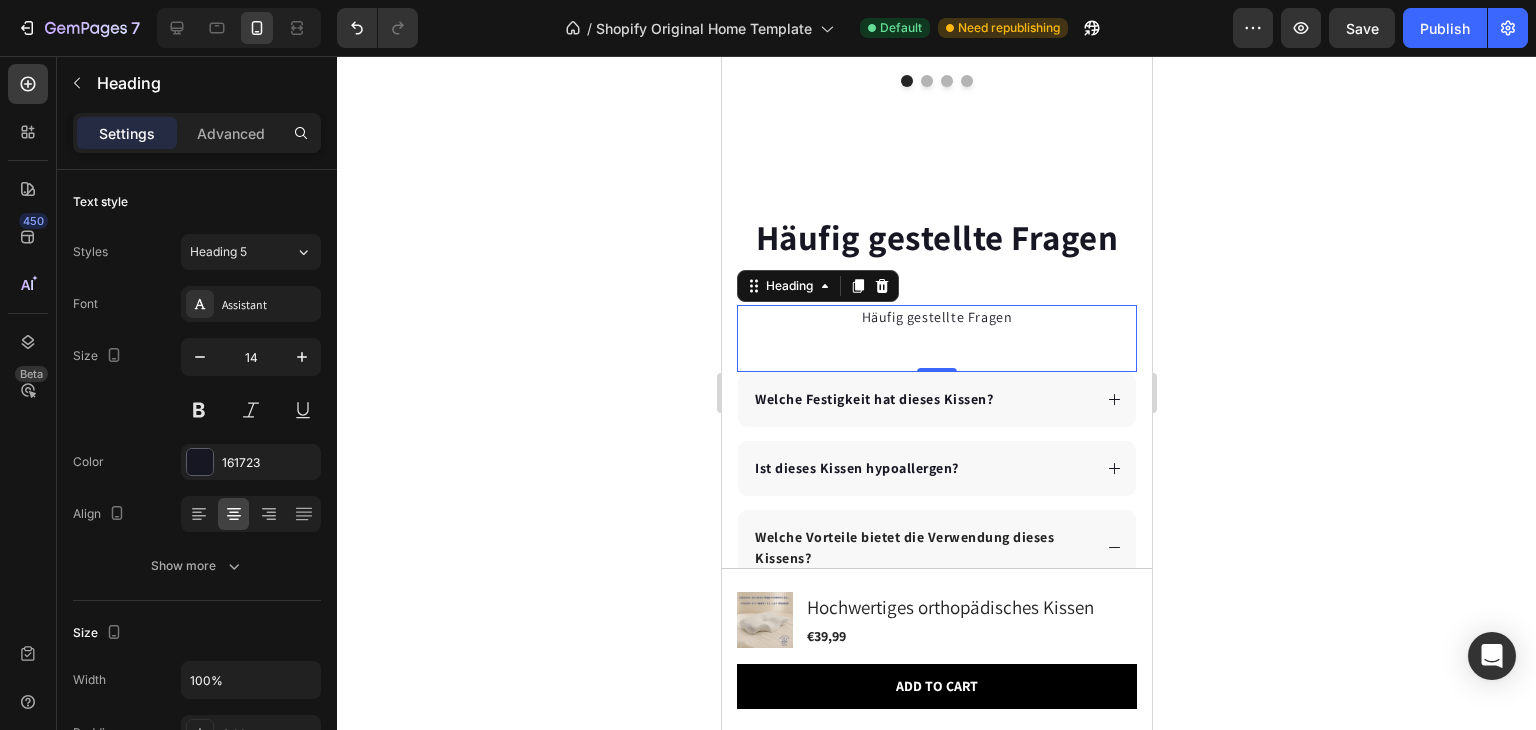 click on "Häufig gestellte Fragen" at bounding box center [936, 317] 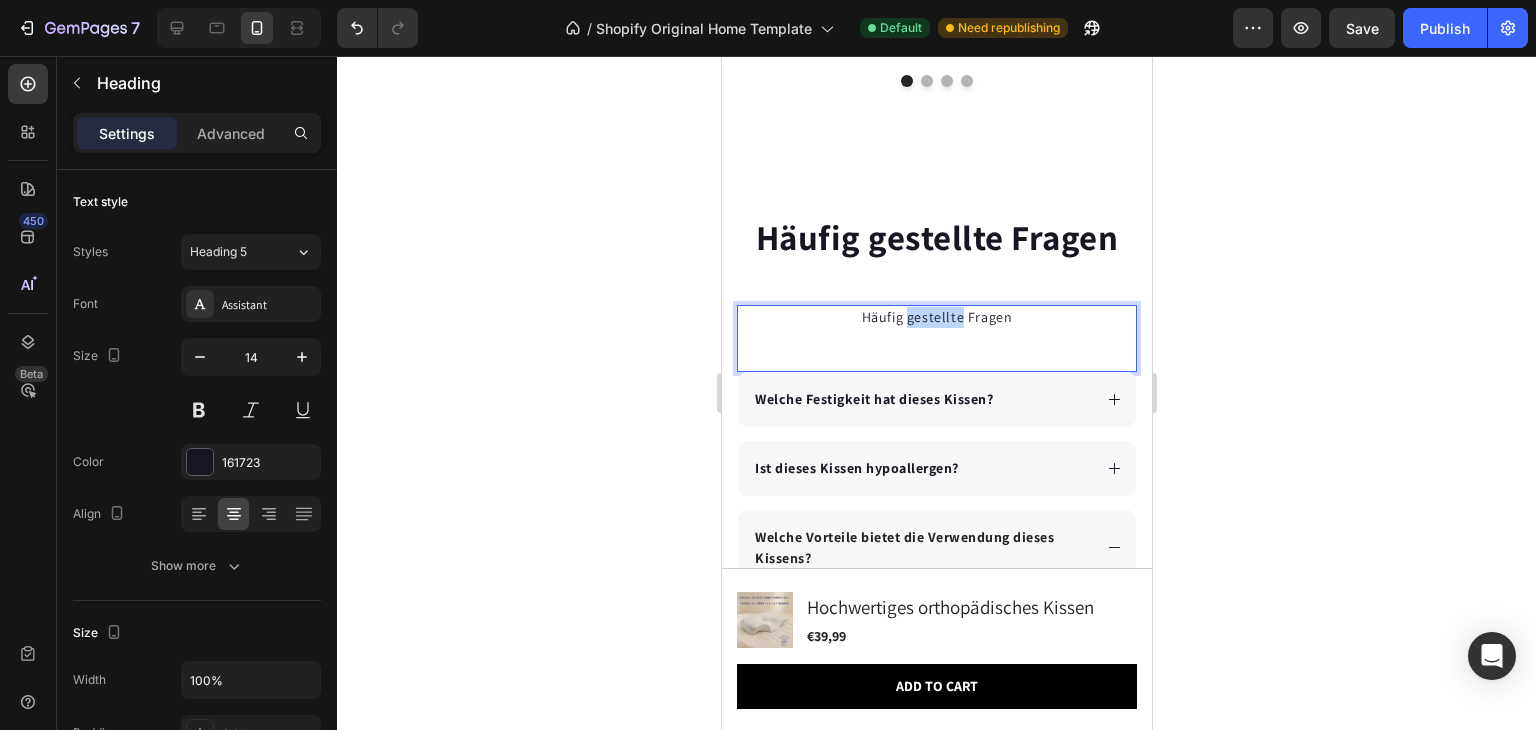 click on "Häufig gestellte Fragen" at bounding box center [936, 317] 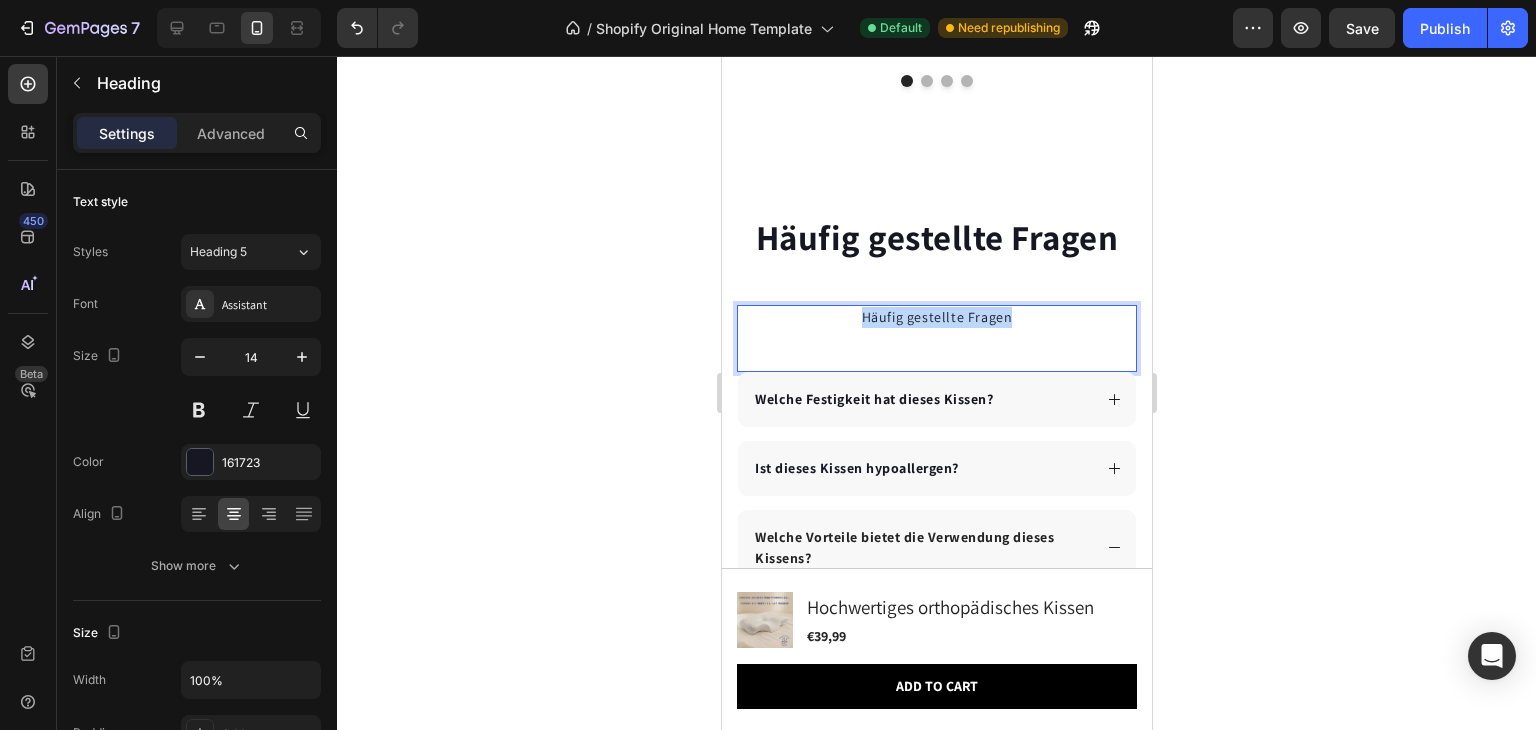 click on "Häufig gestellte Fragen" at bounding box center [936, 317] 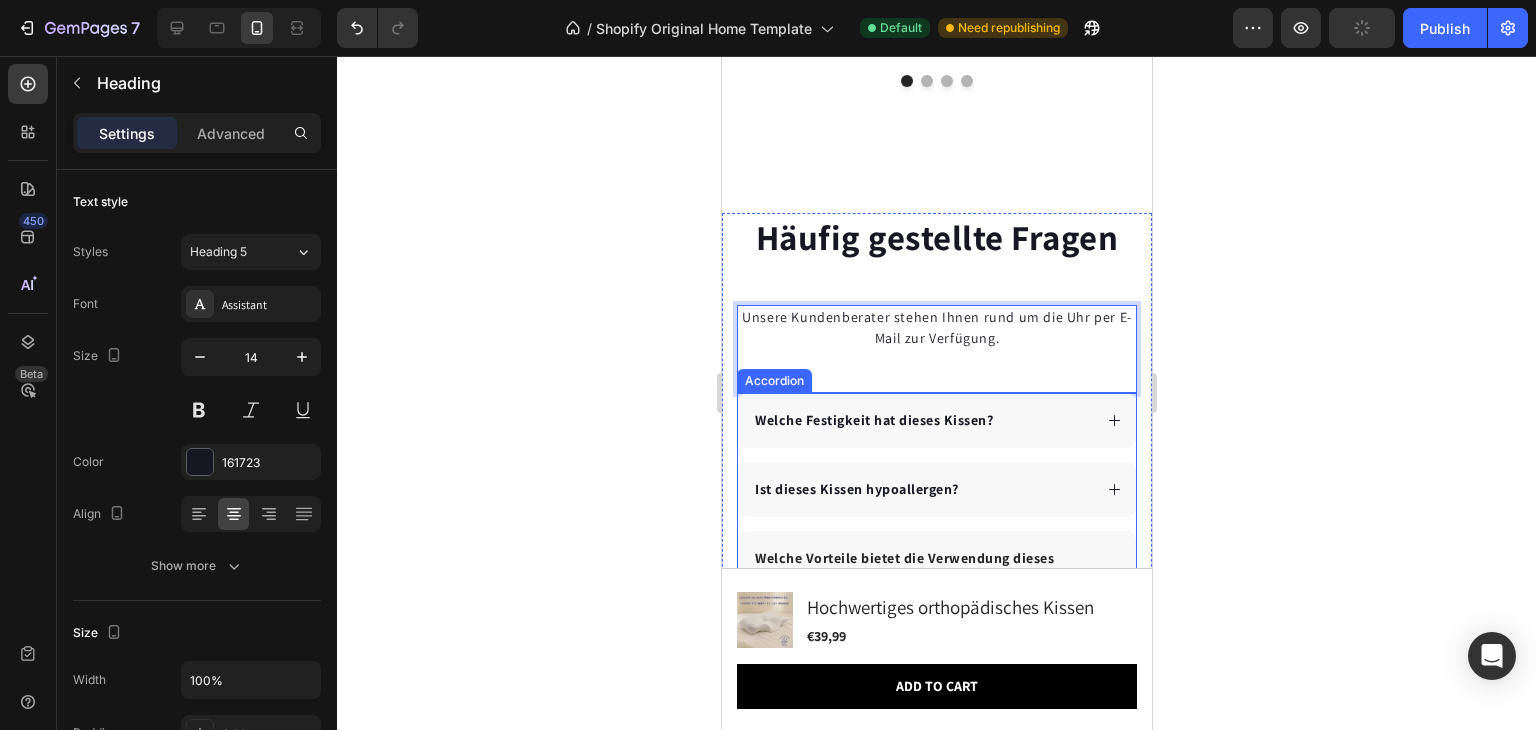 click 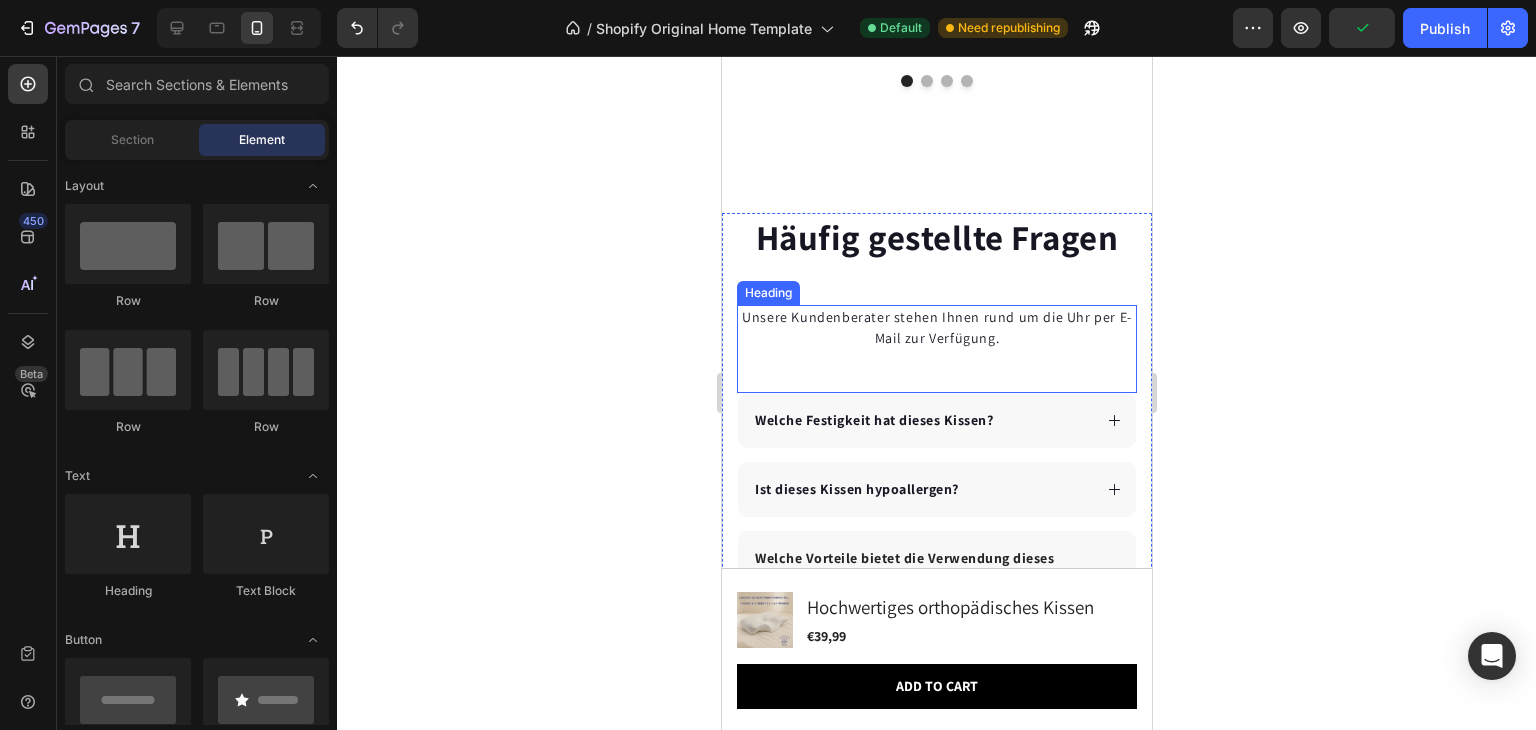 click on "Unsere Kundenberater stehen Ihnen rund um die Uhr per E-Mail zur Verfügung." at bounding box center (936, 328) 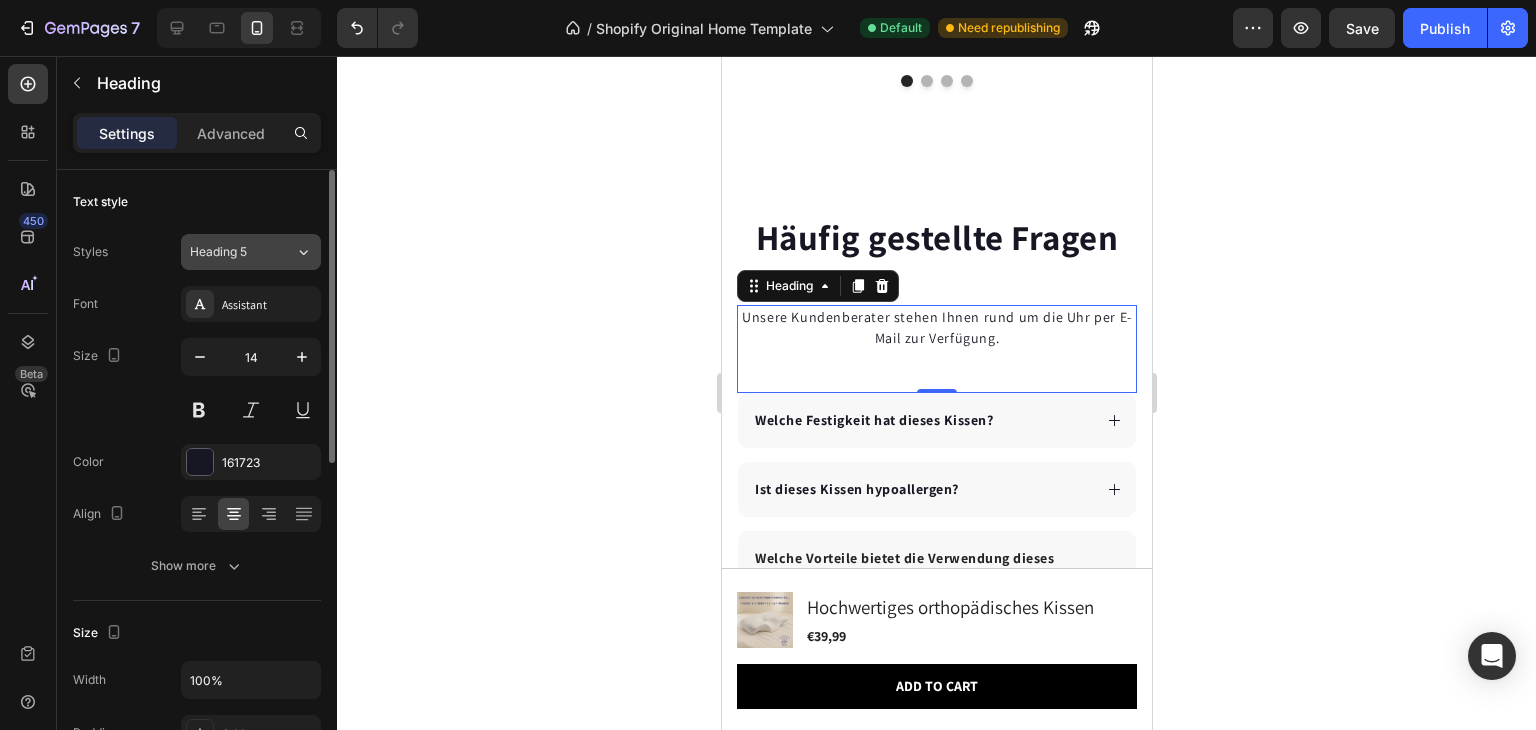 click on "Heading 5" at bounding box center [230, 252] 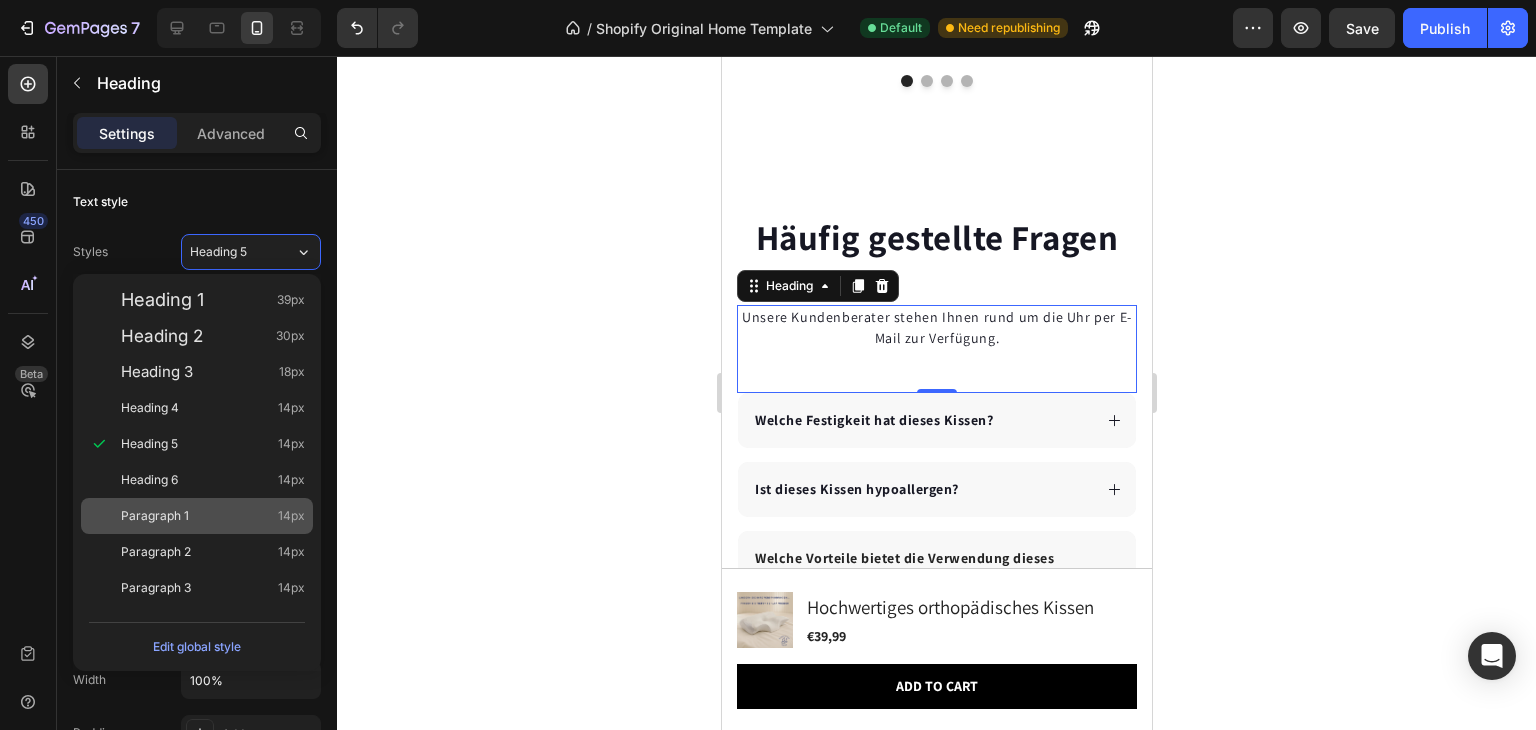click on "Paragraph 1" at bounding box center (155, 516) 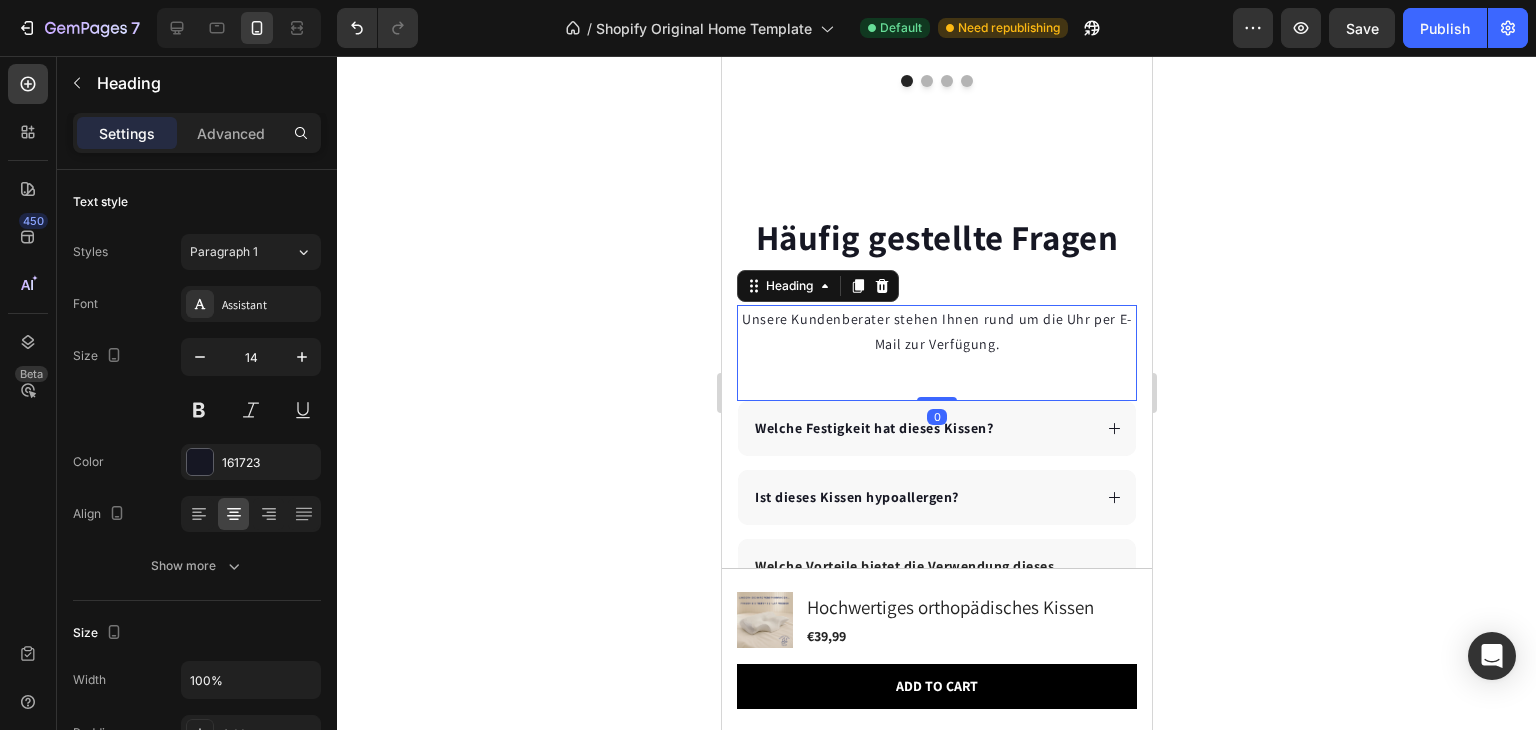 drag, startPoint x: 930, startPoint y: 397, endPoint x: 936, endPoint y: 353, distance: 44.407207 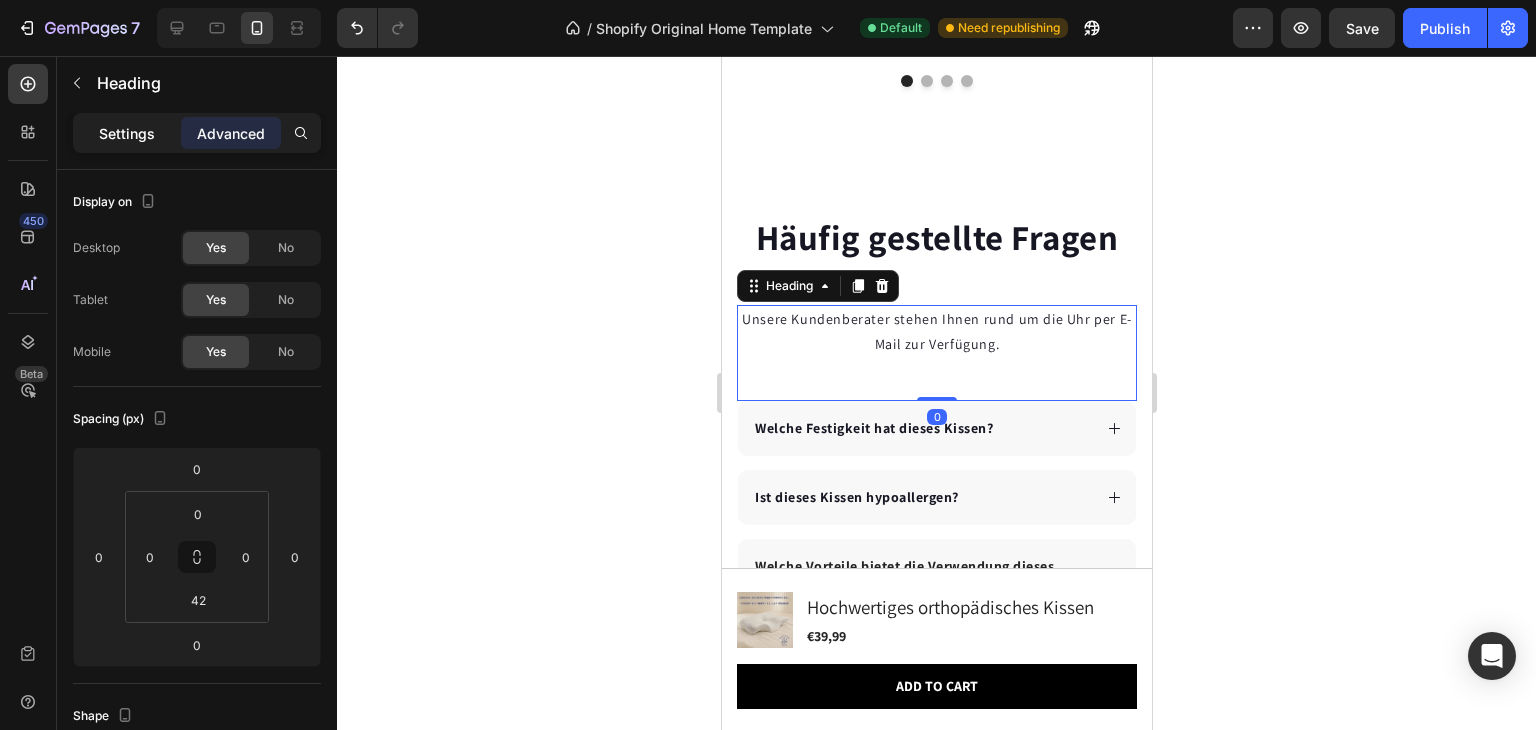 click on "Settings" at bounding box center (127, 133) 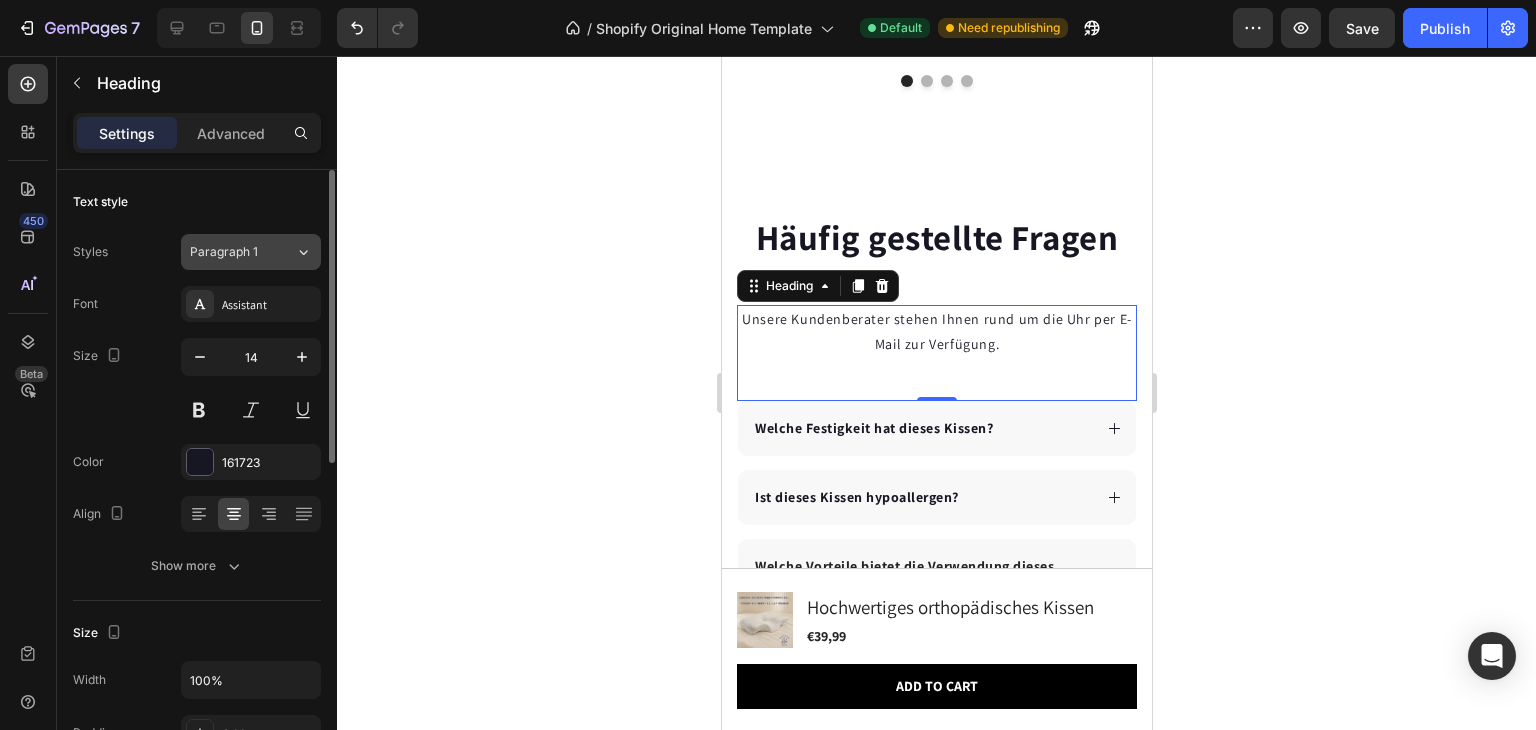 click on "Paragraph 1" at bounding box center (230, 252) 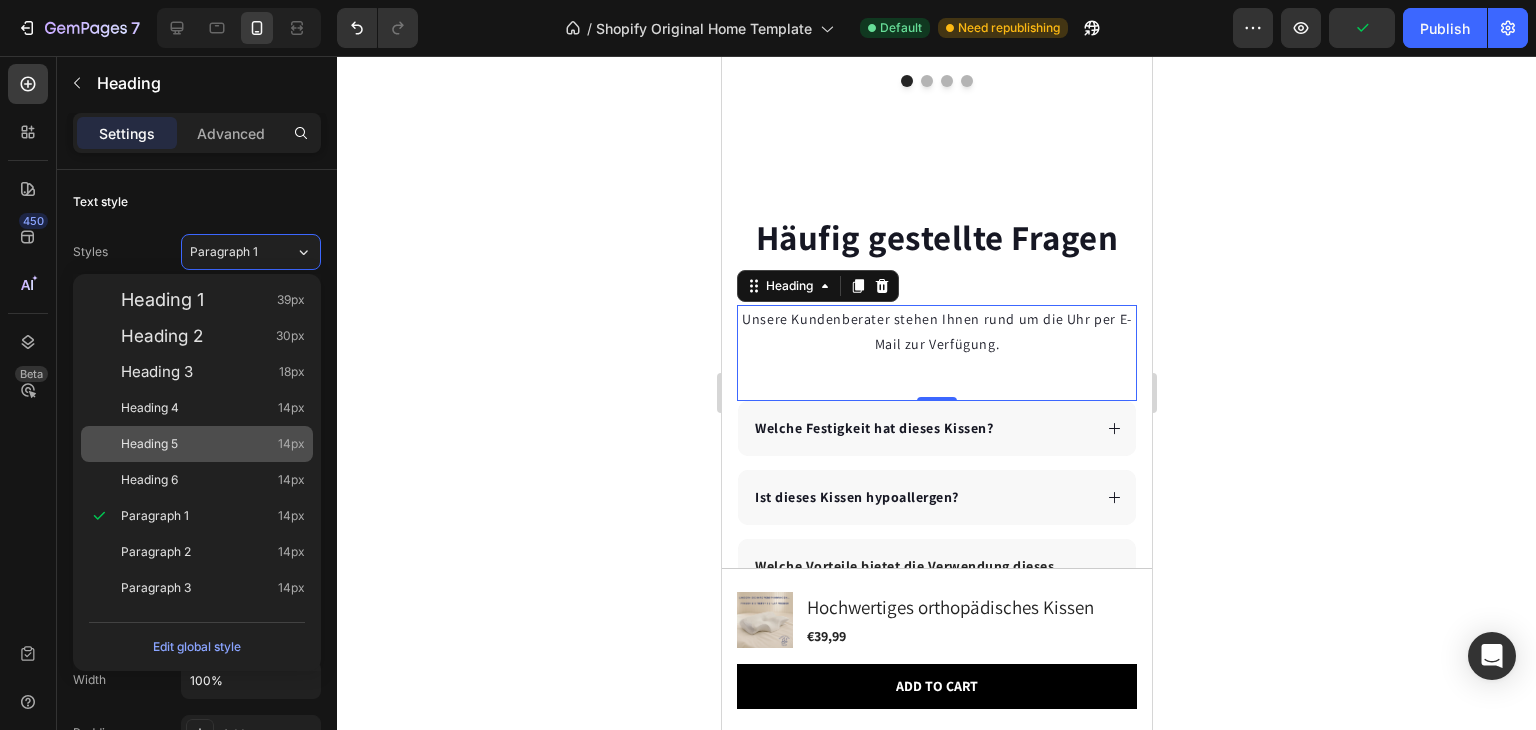 click on "Heading 5 14px" at bounding box center [197, 444] 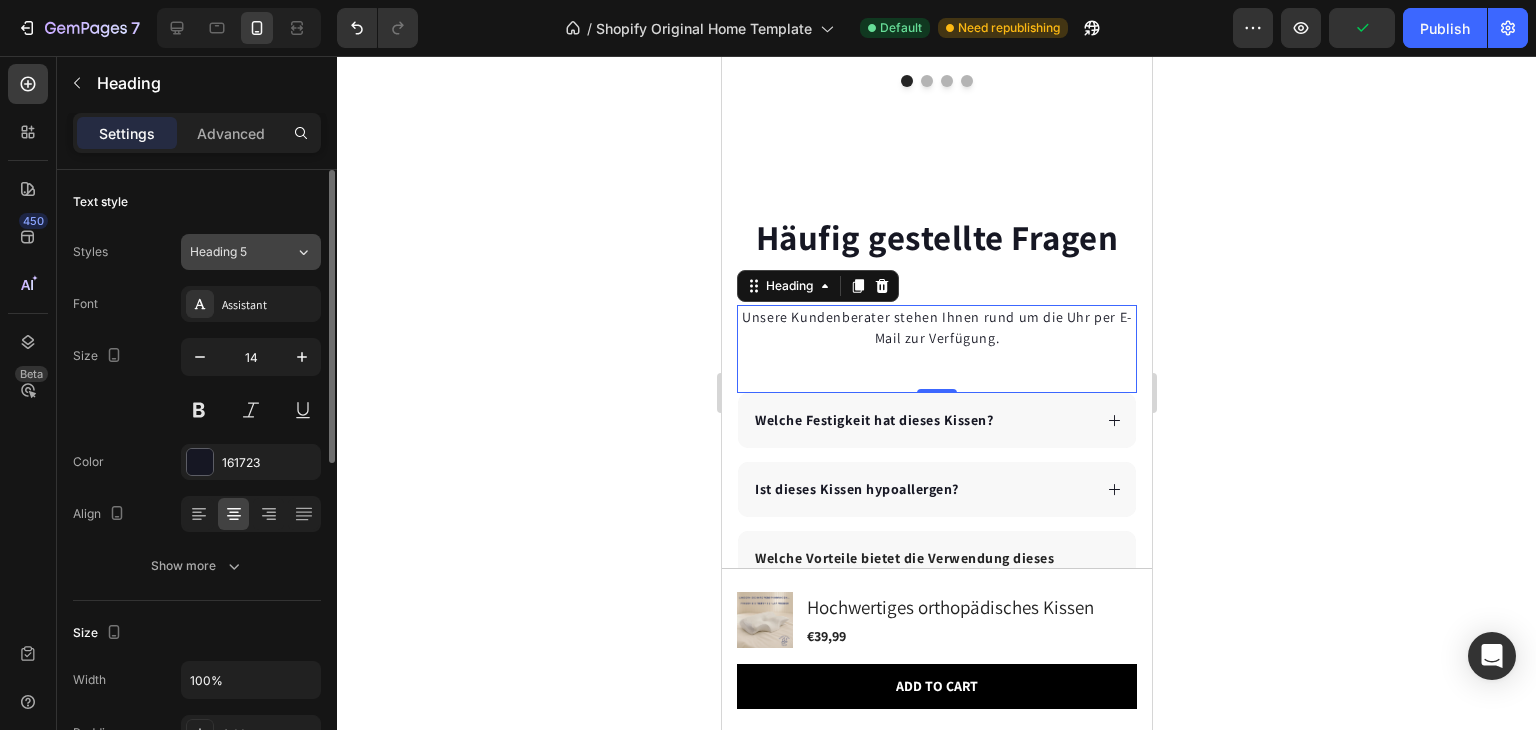 click on "Heading 5" at bounding box center (230, 252) 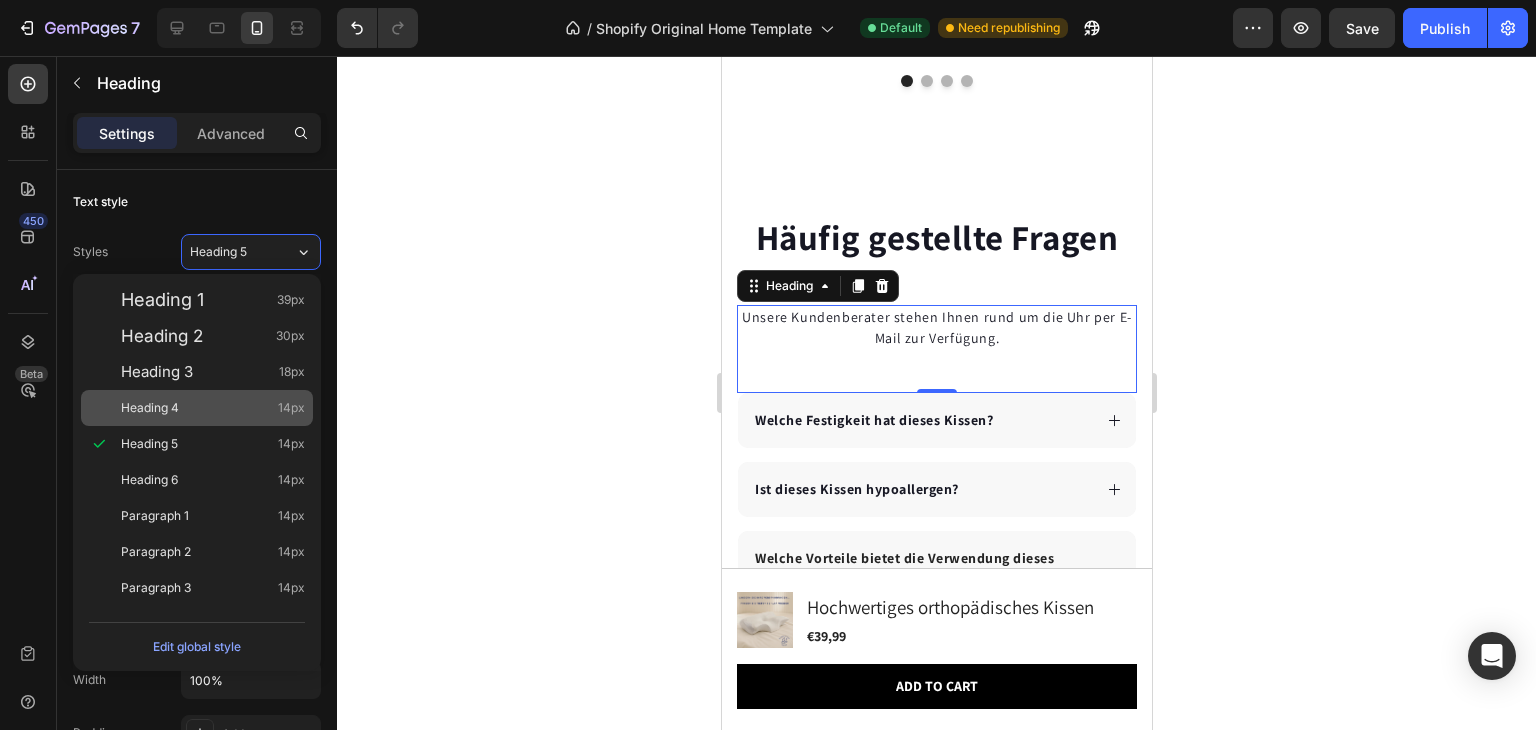 click on "Heading 4 14px" at bounding box center [213, 408] 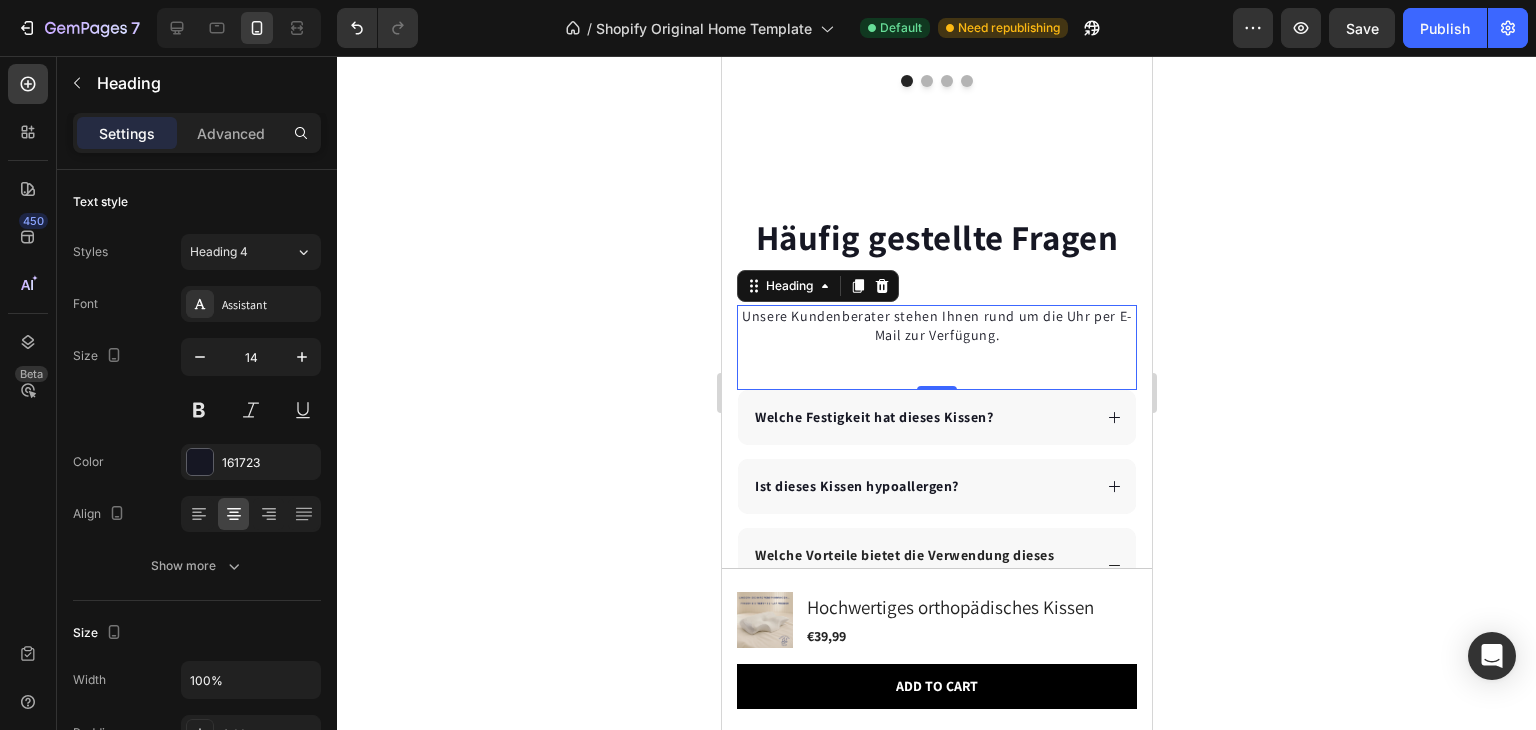 click 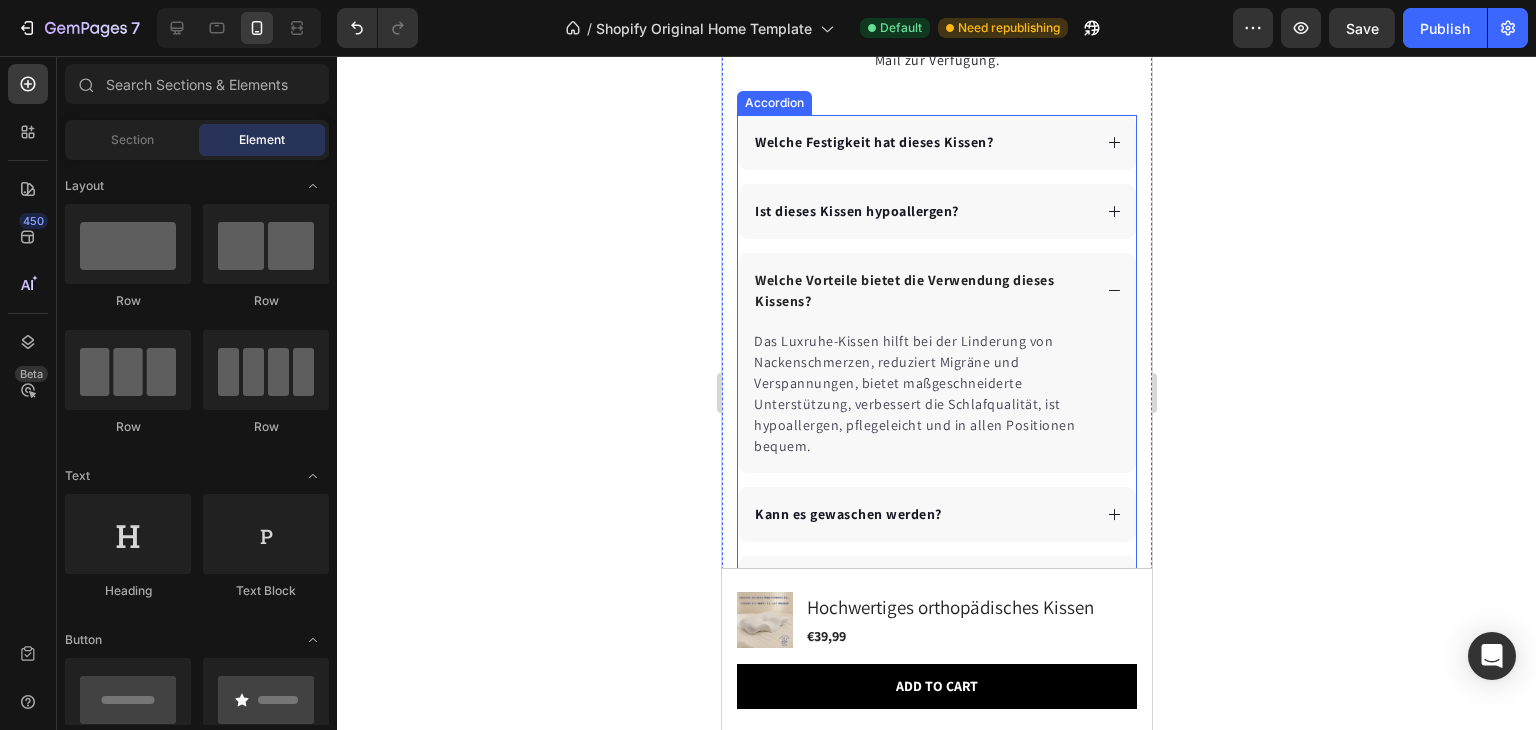 scroll, scrollTop: 6000, scrollLeft: 0, axis: vertical 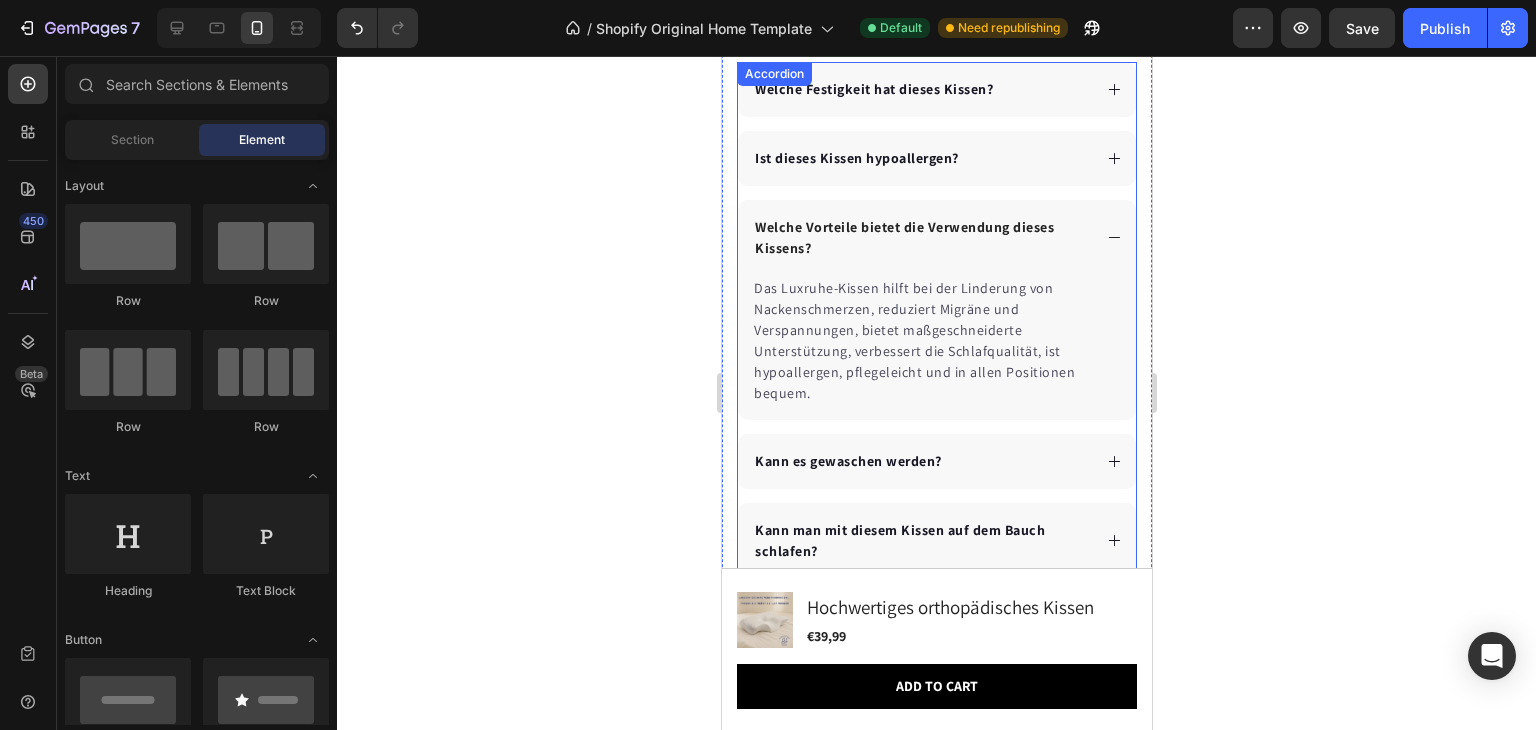 click 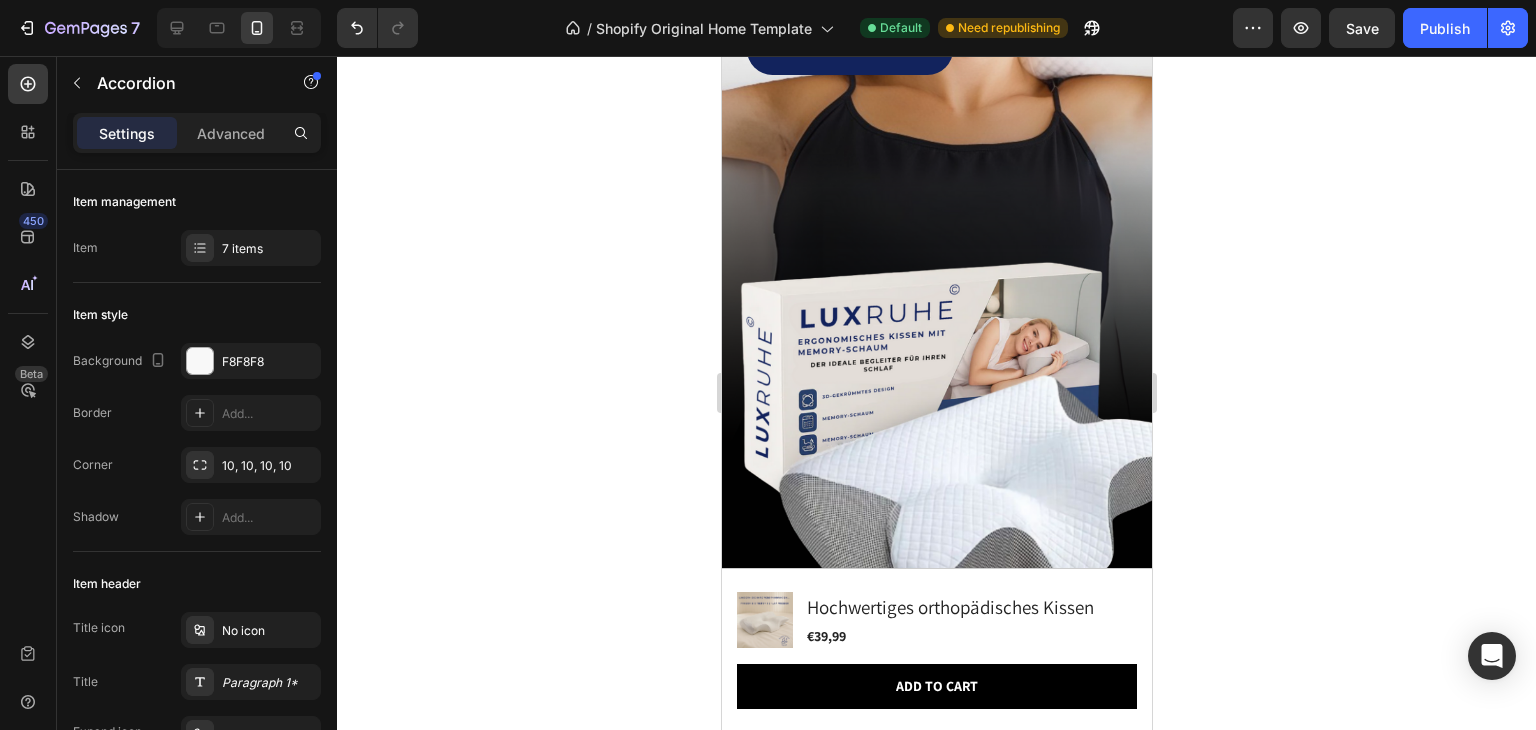 scroll, scrollTop: 107, scrollLeft: 0, axis: vertical 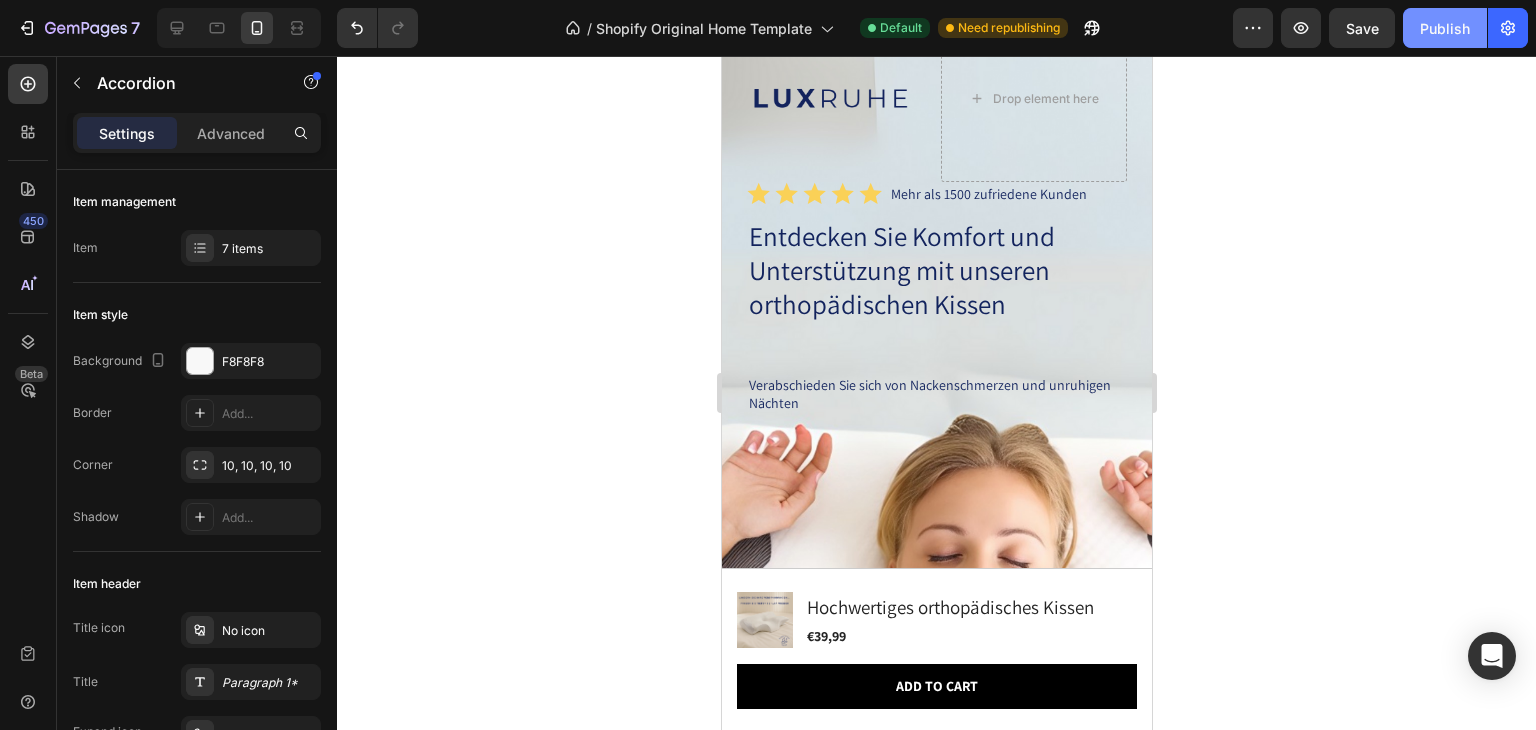 click on "Publish" 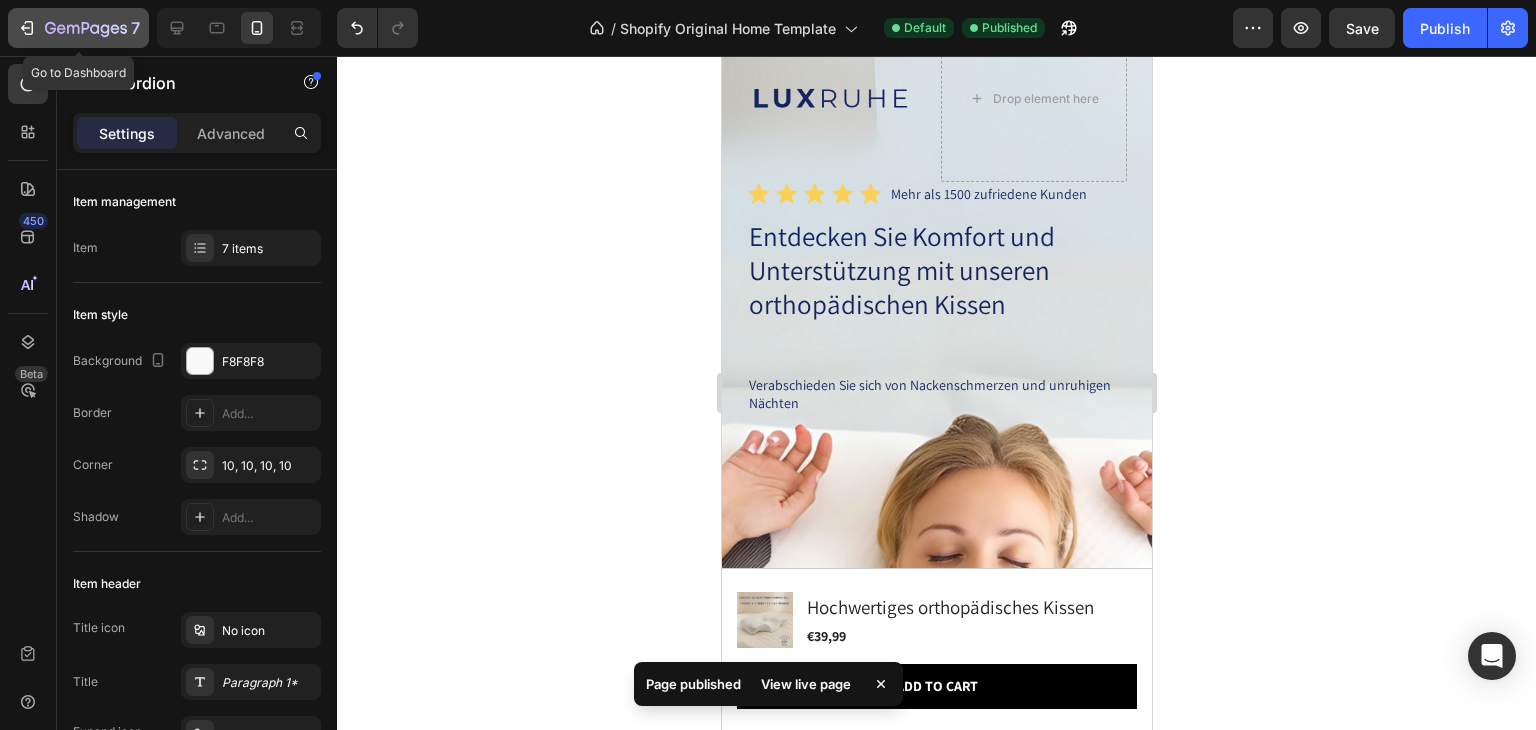 click 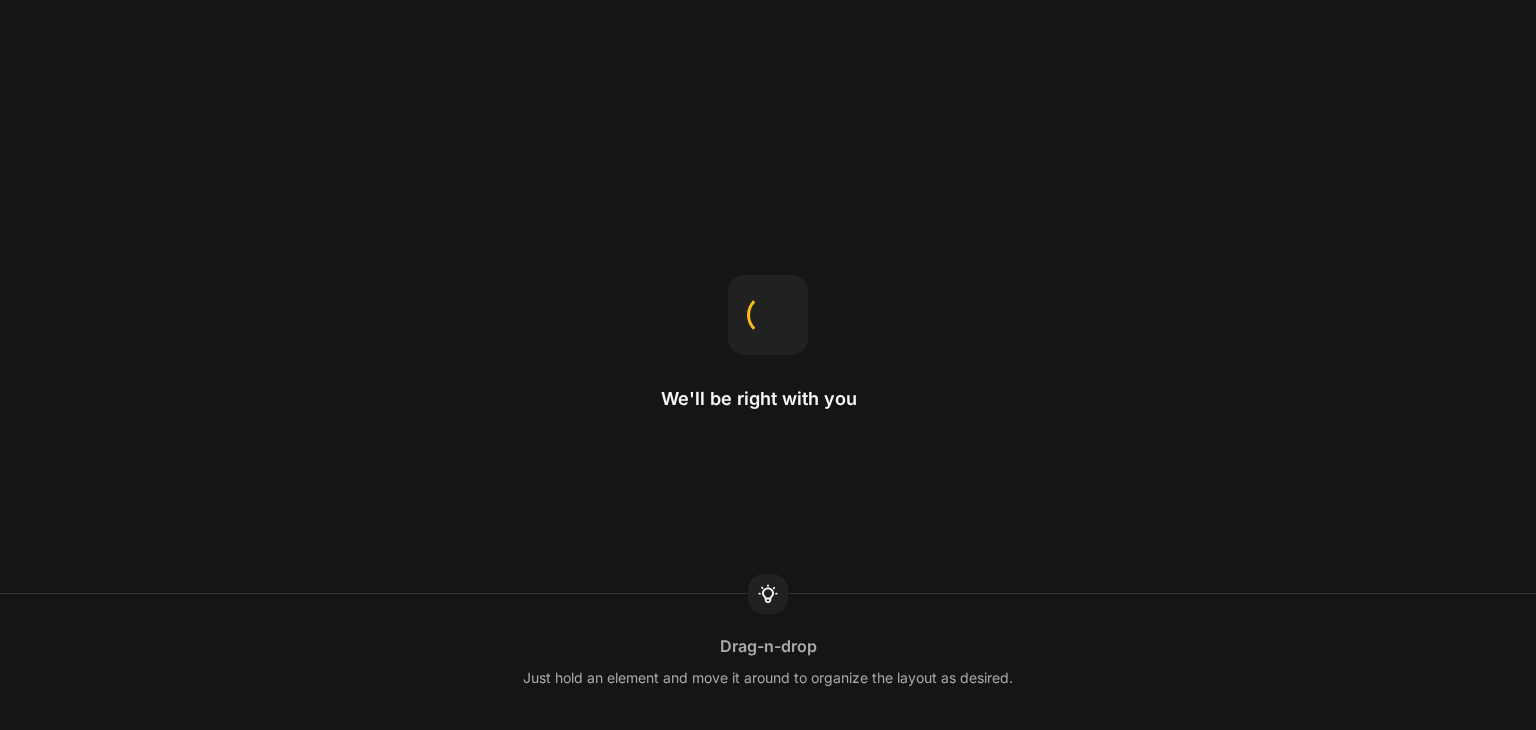 scroll, scrollTop: 0, scrollLeft: 0, axis: both 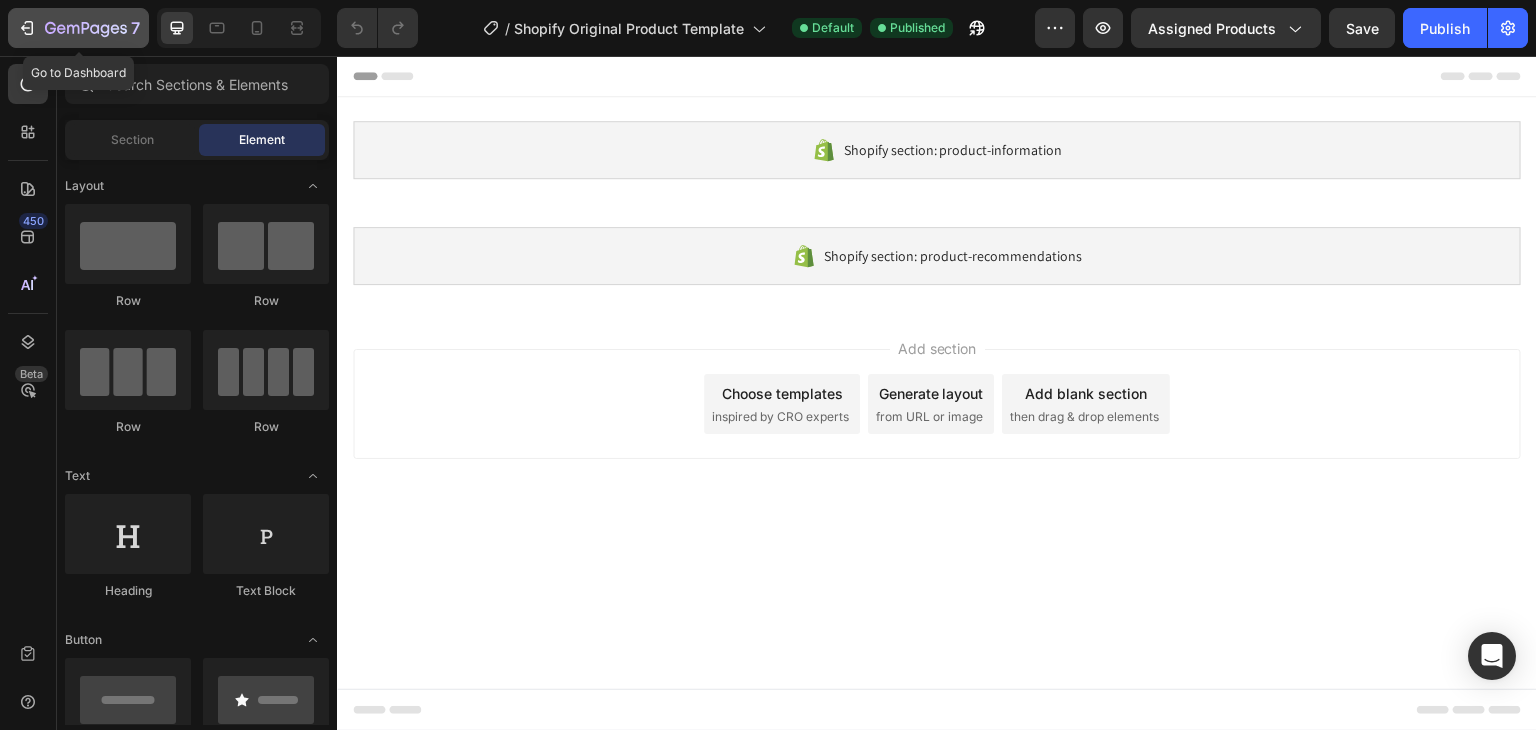 click on "7" 